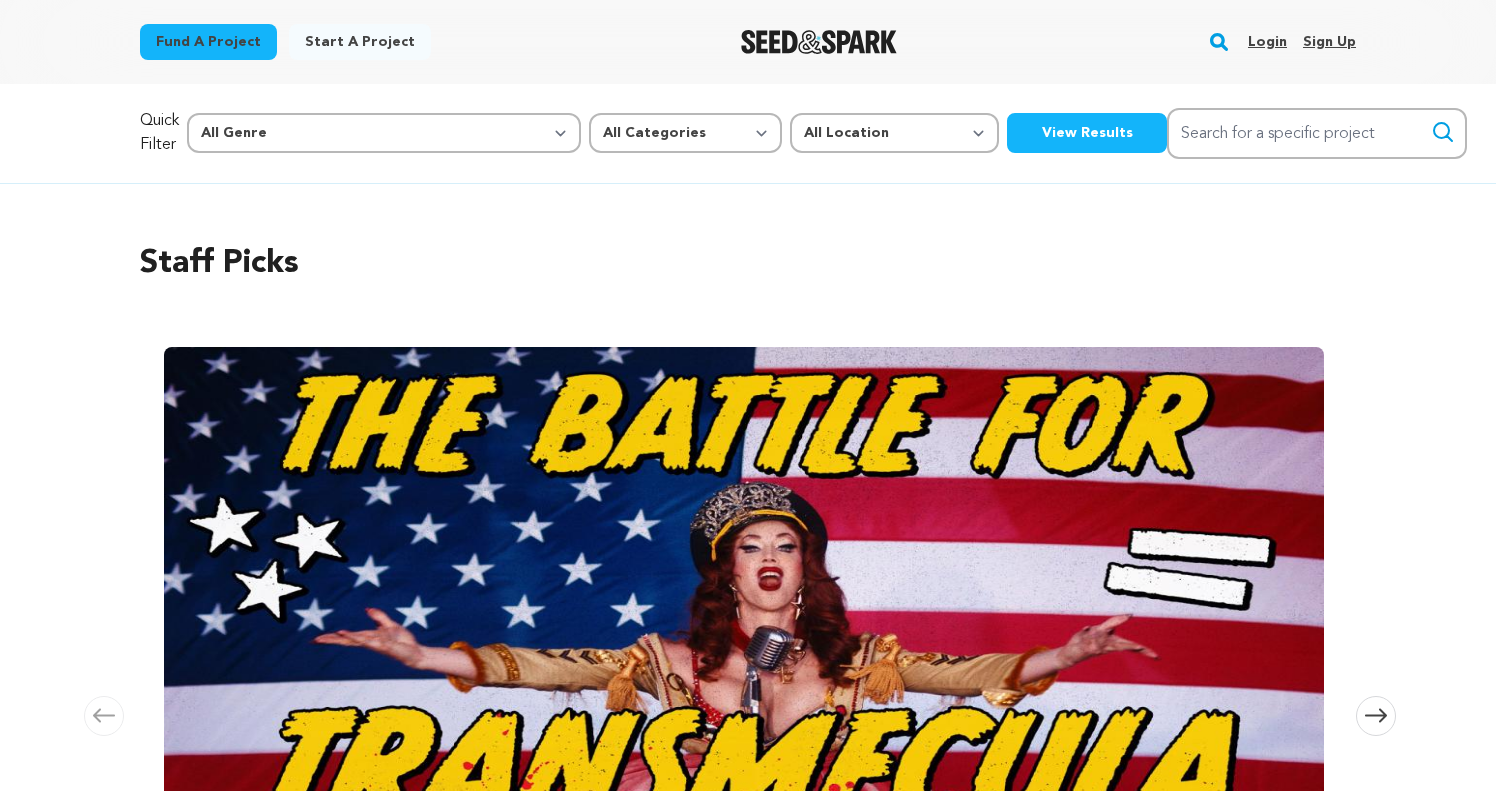scroll, scrollTop: 0, scrollLeft: 0, axis: both 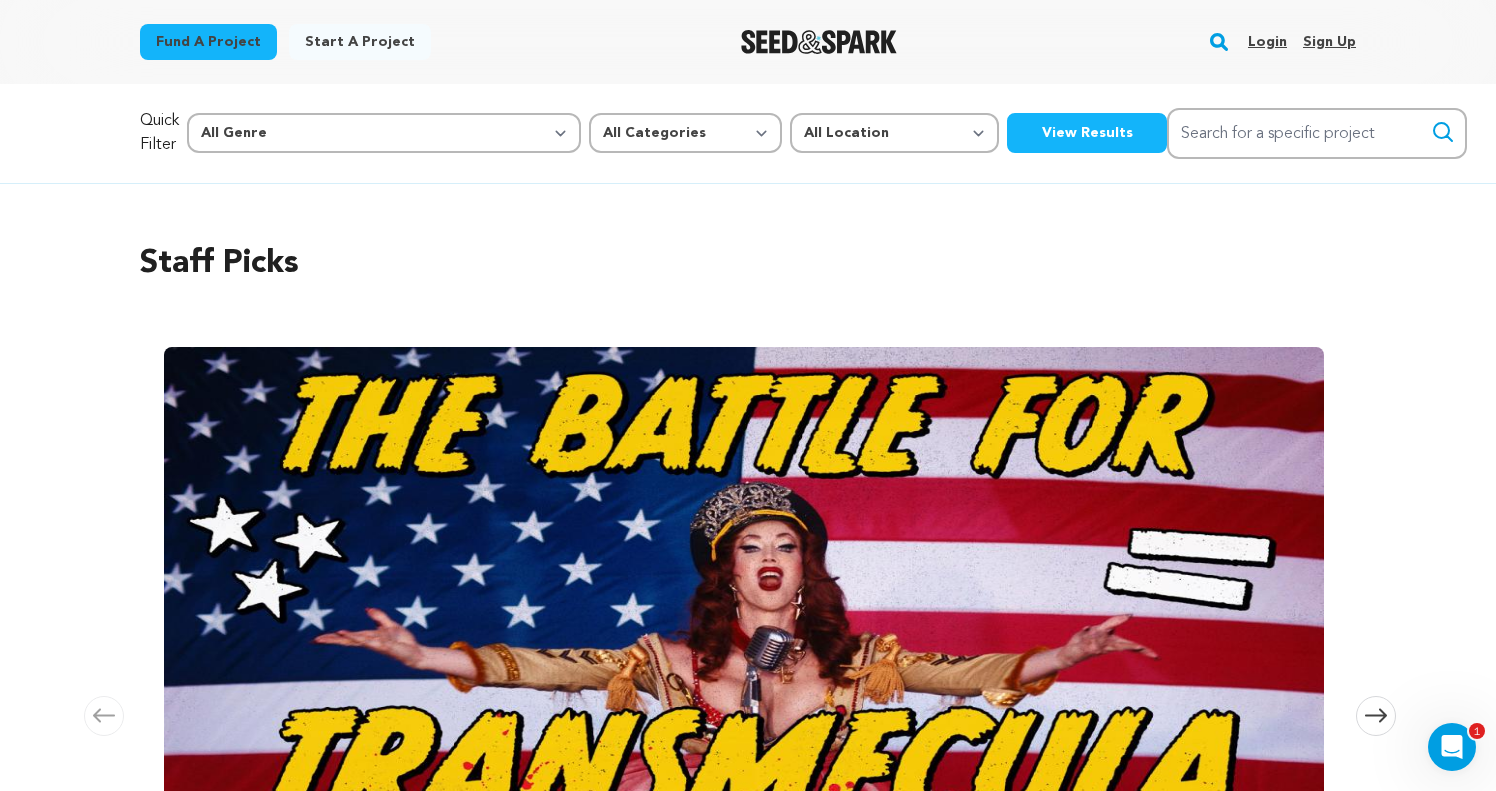 click on "Login" at bounding box center (1267, 42) 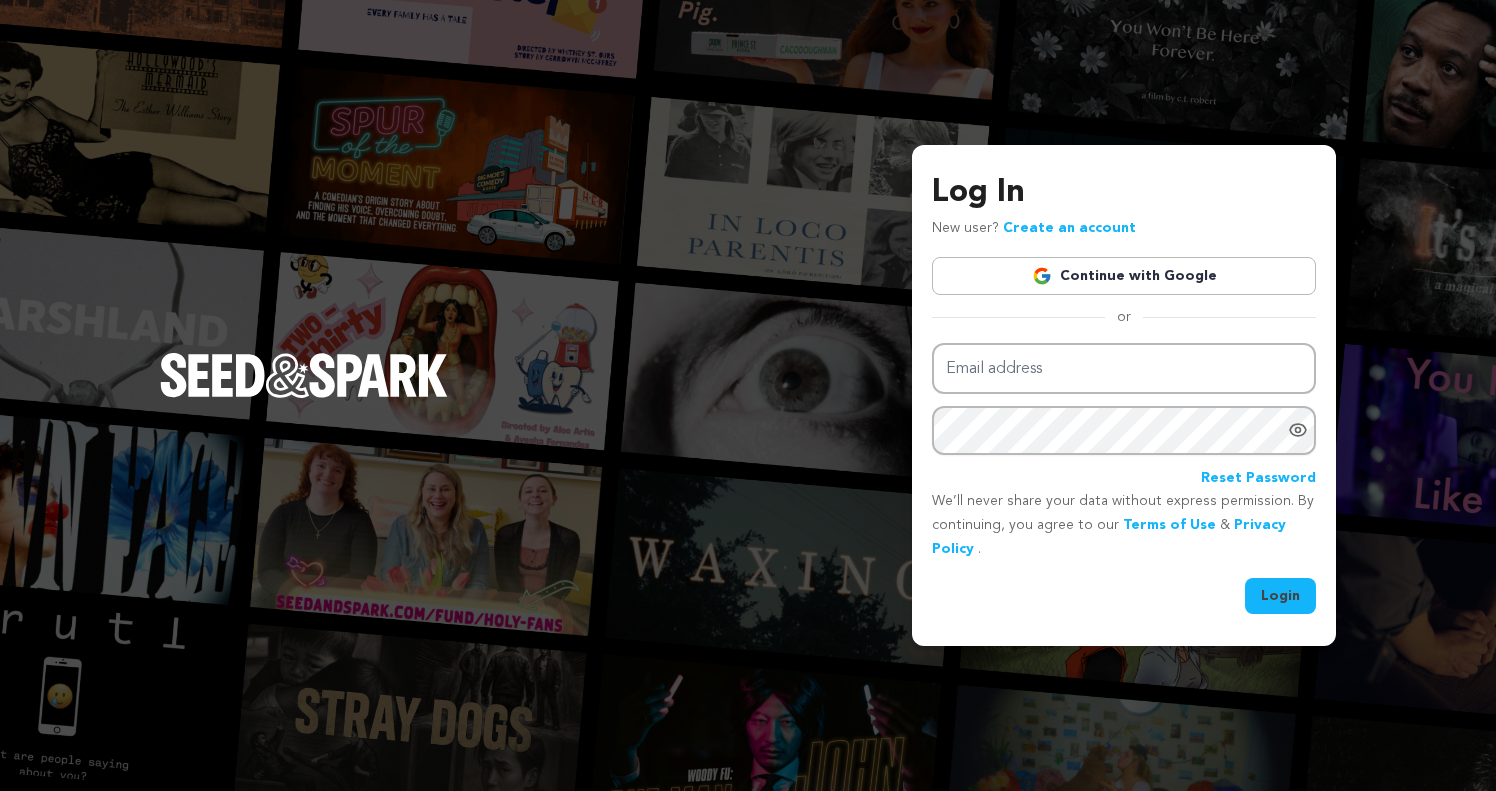 scroll, scrollTop: 0, scrollLeft: 0, axis: both 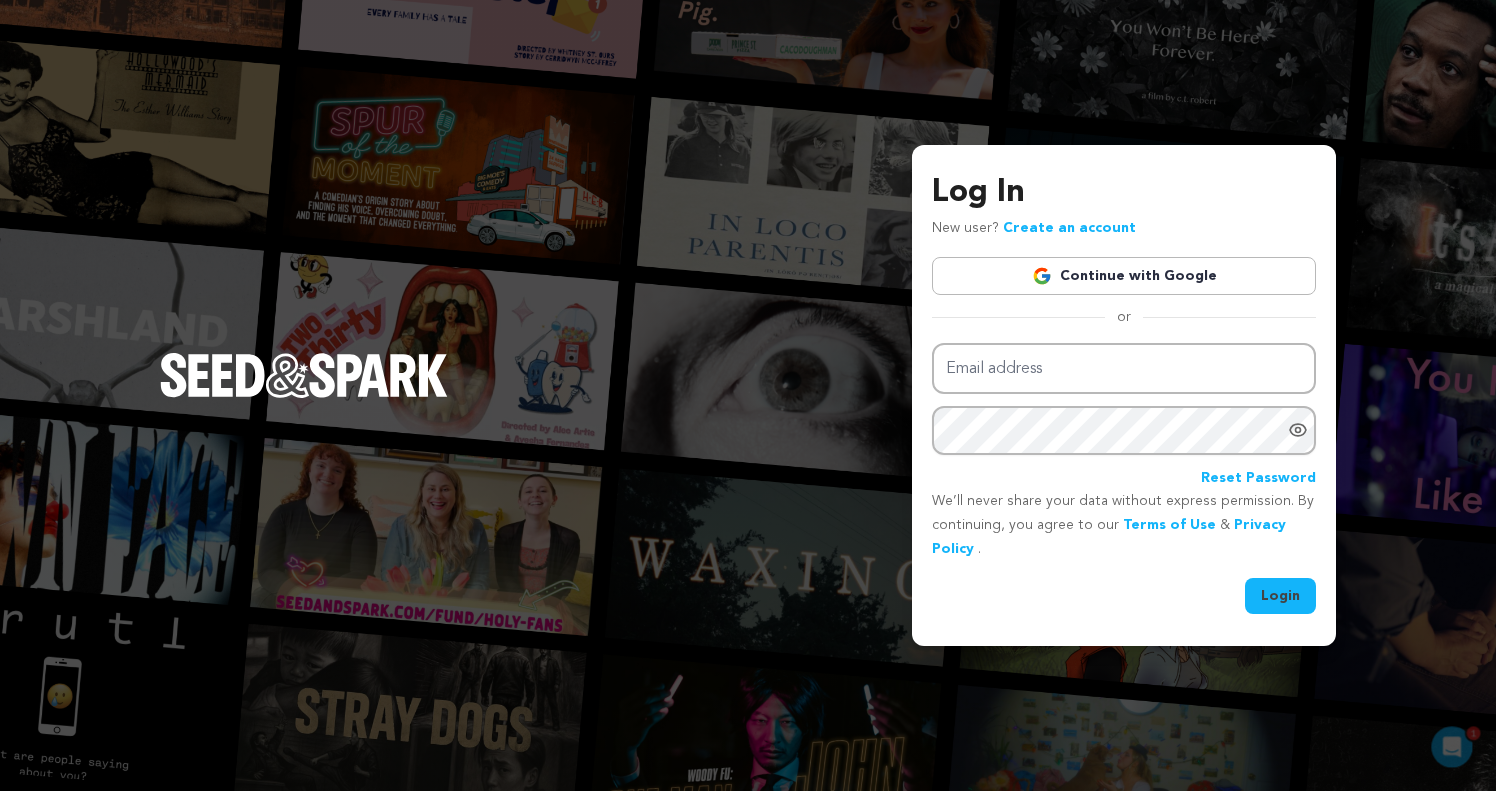 click on "Continue with Google" at bounding box center (1124, 276) 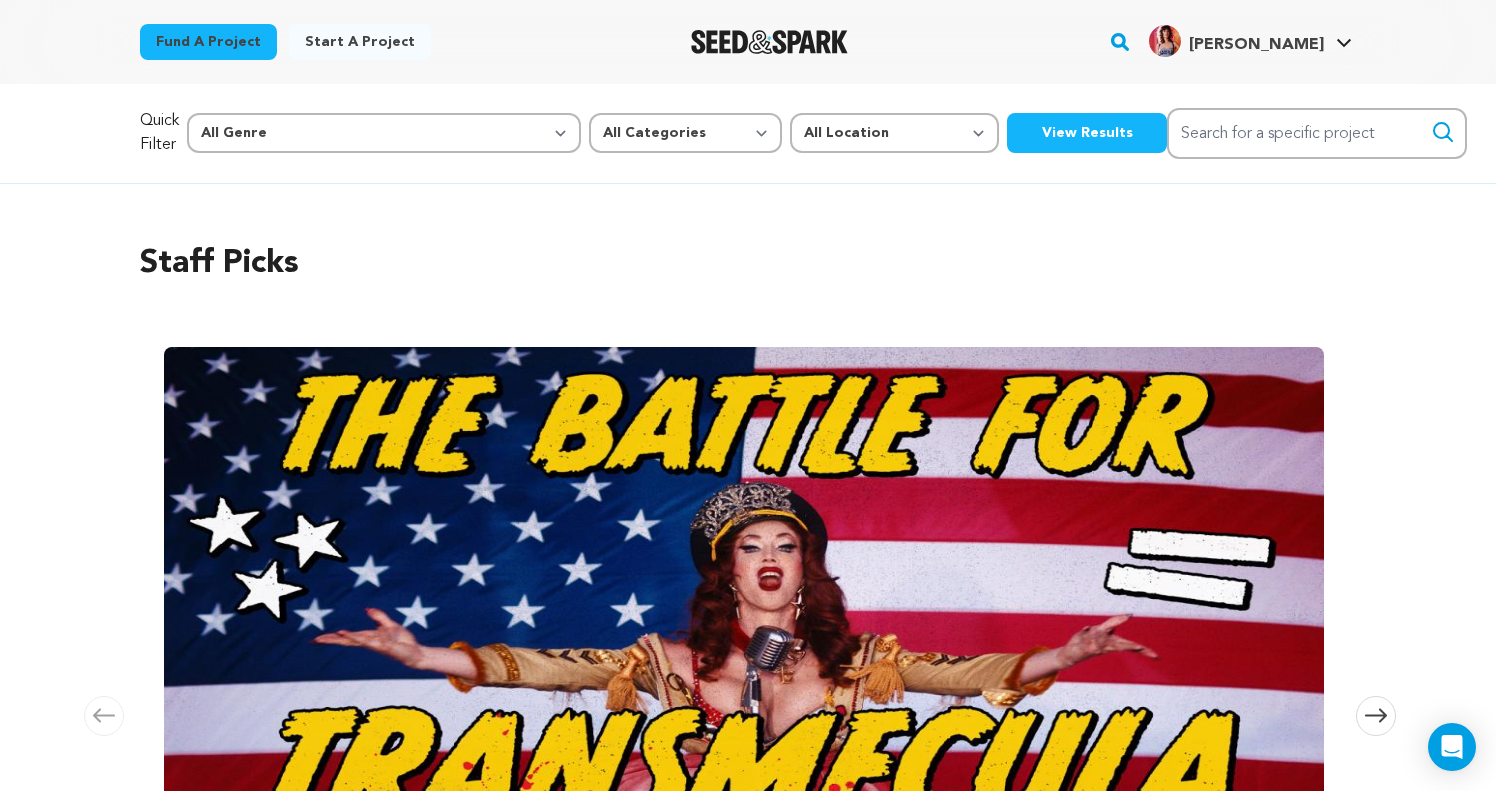 scroll, scrollTop: 0, scrollLeft: 0, axis: both 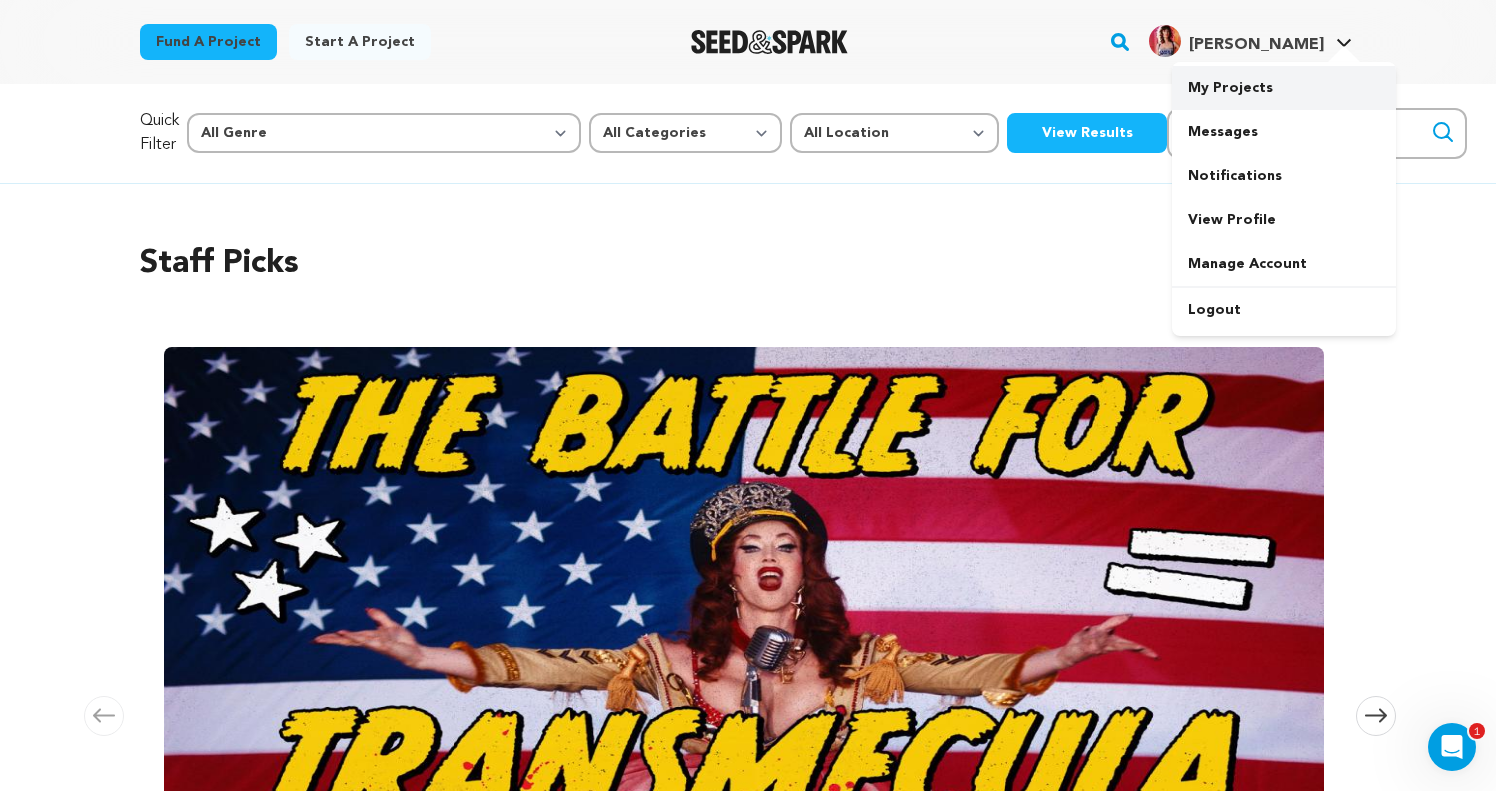 click on "My Projects" at bounding box center (1284, 88) 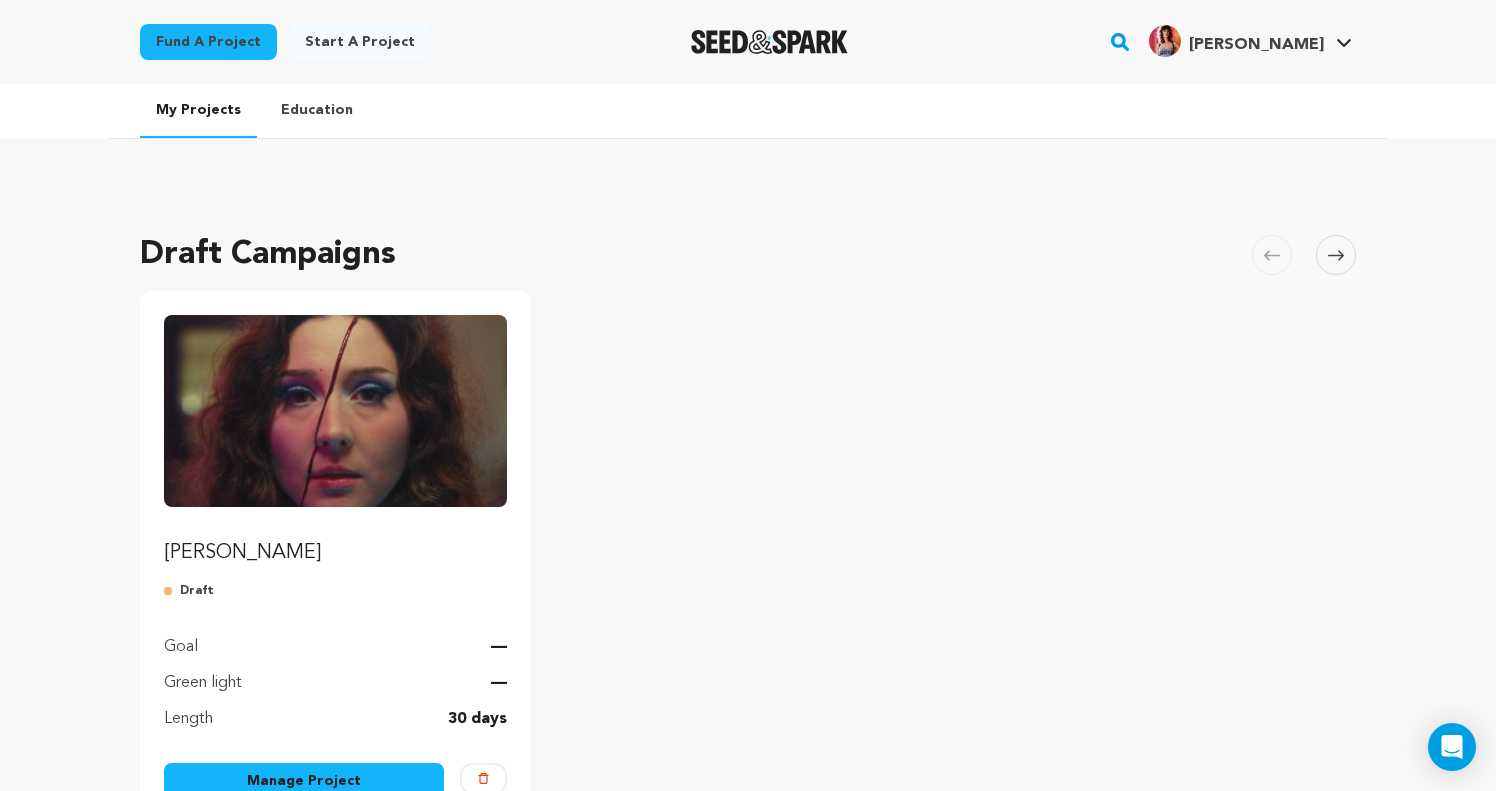 scroll, scrollTop: 0, scrollLeft: 0, axis: both 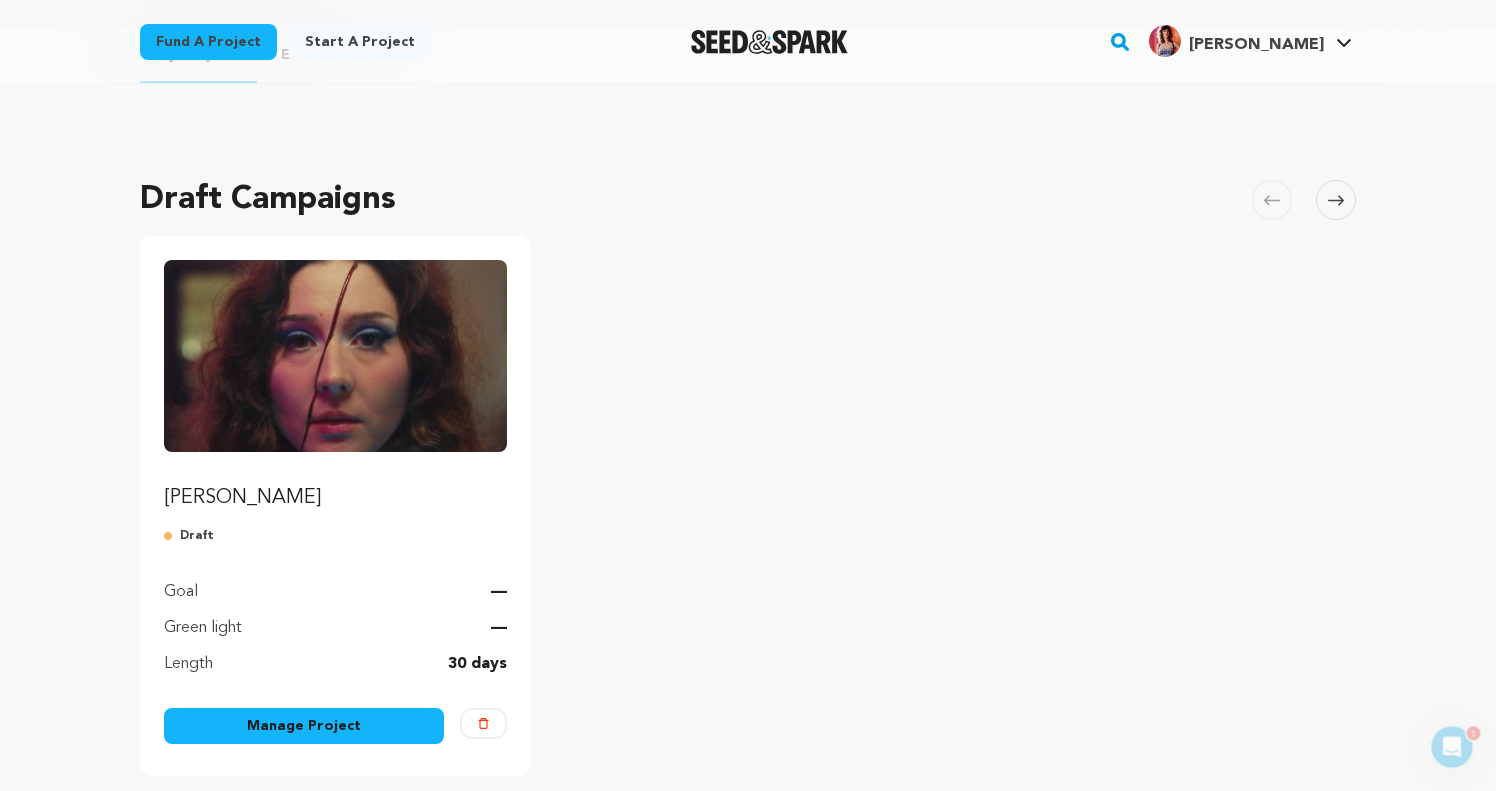 click on "Manage Project" at bounding box center [304, 726] 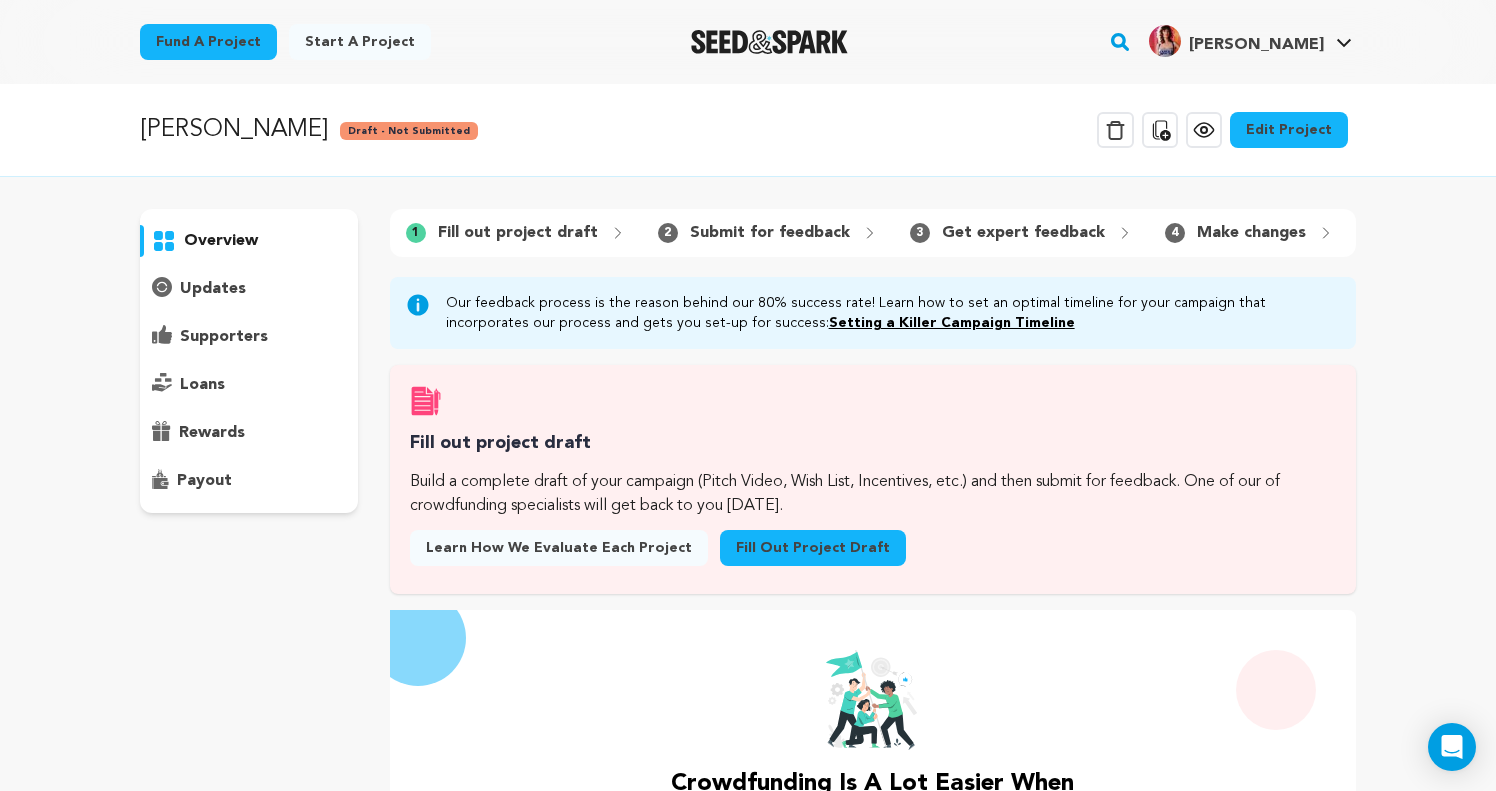 scroll, scrollTop: 0, scrollLeft: 0, axis: both 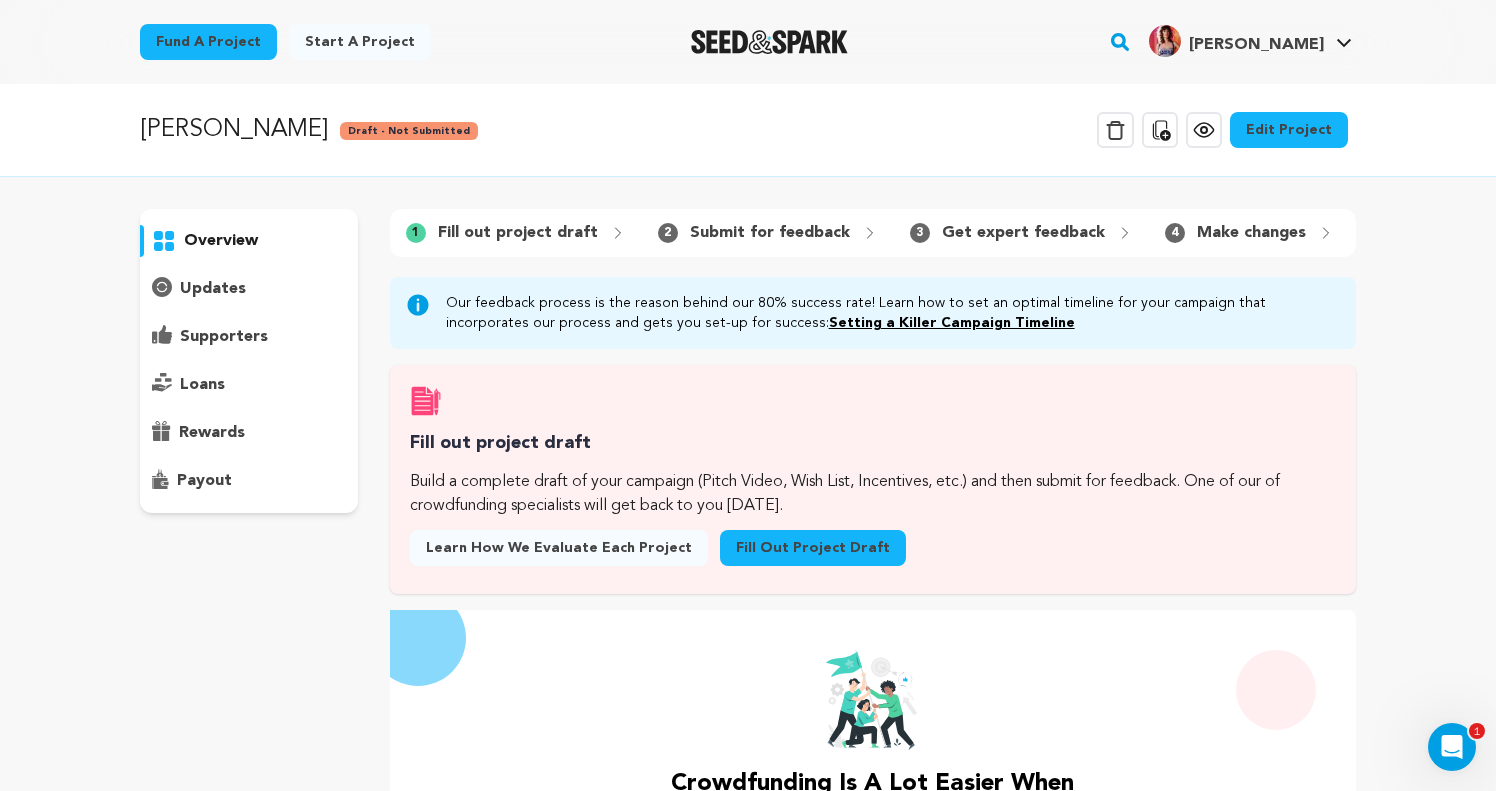 click on "Fill out project draft" at bounding box center (813, 548) 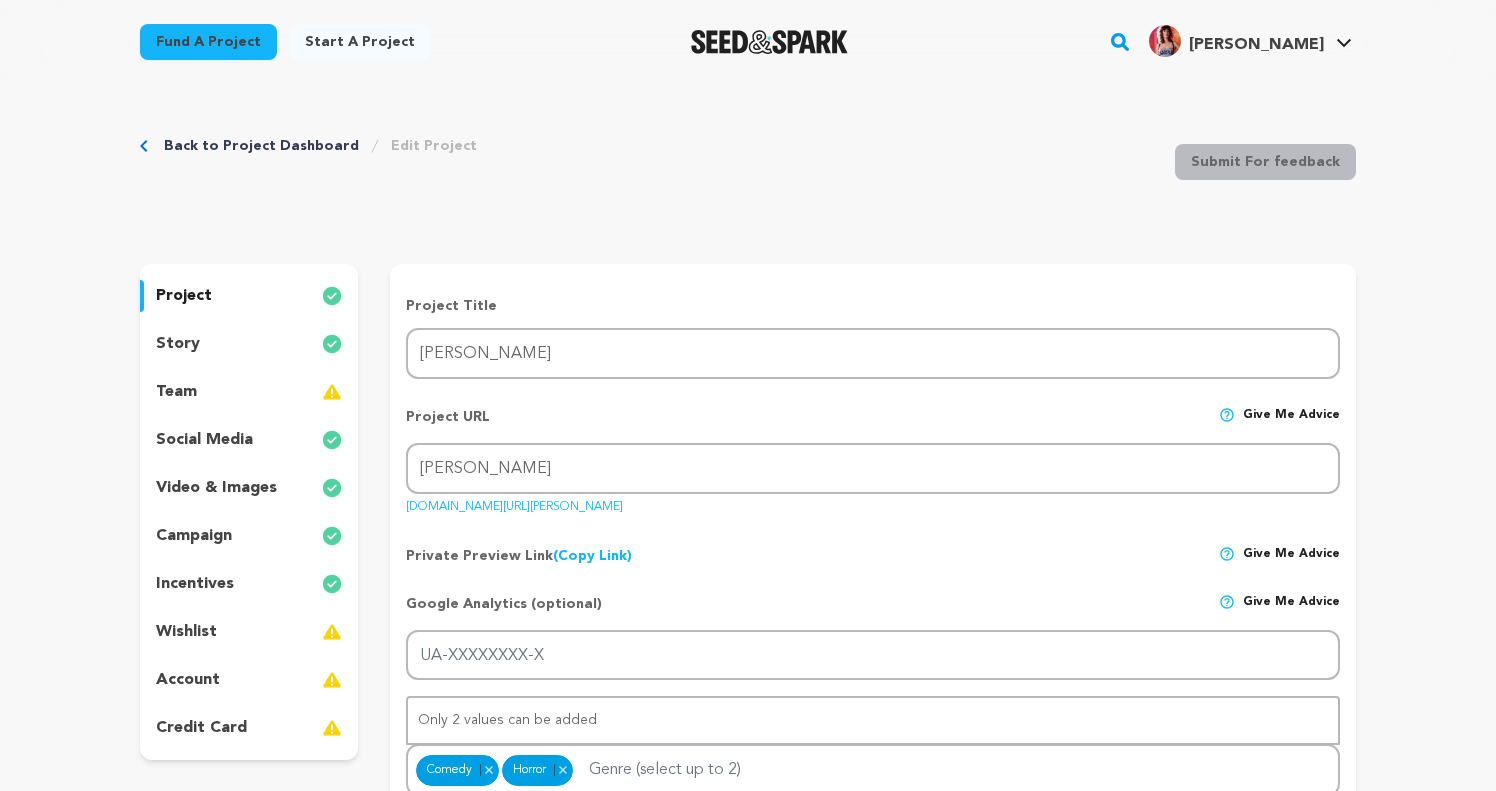 scroll, scrollTop: 0, scrollLeft: 0, axis: both 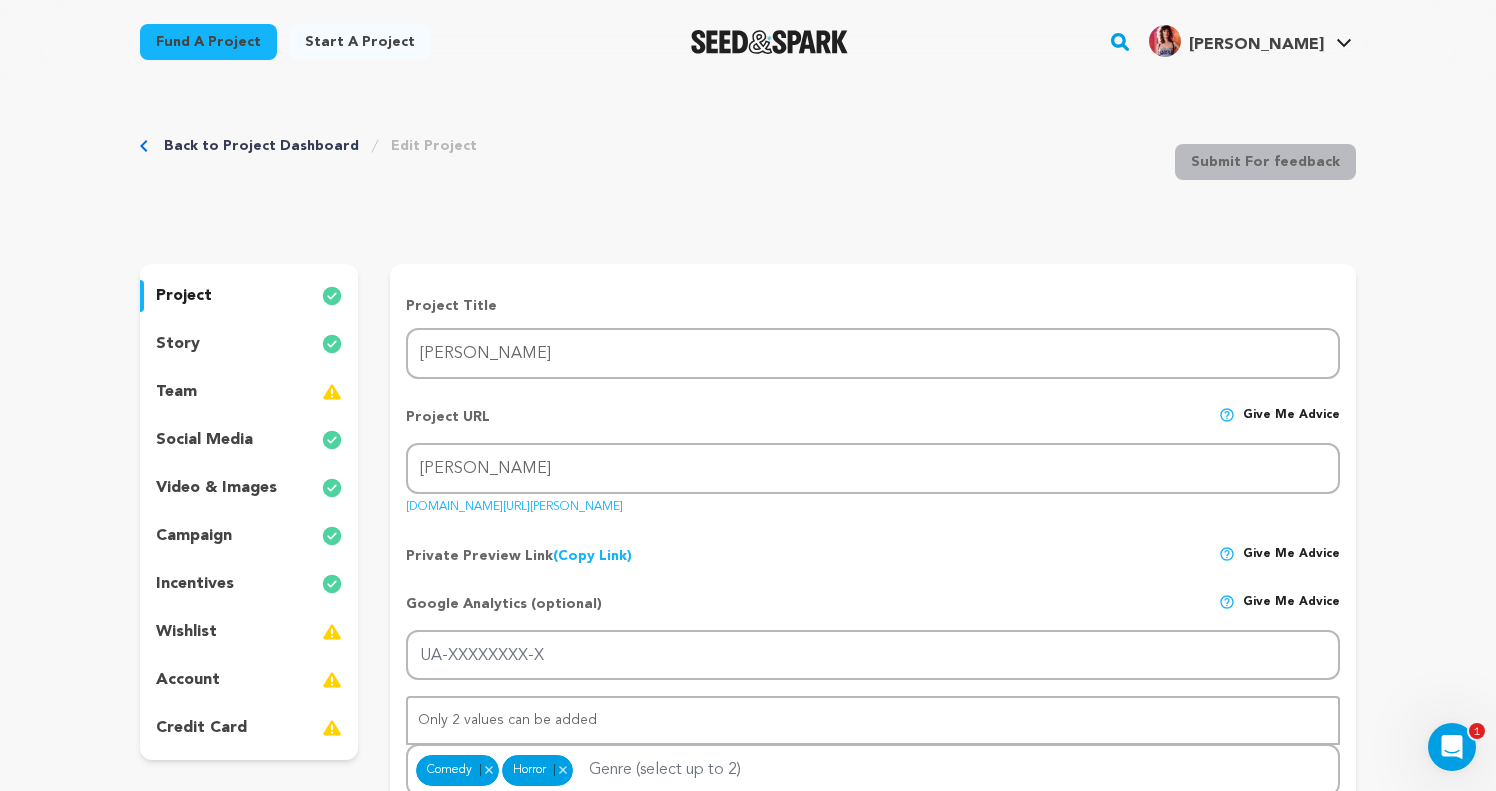 click on "video & images" at bounding box center [216, 488] 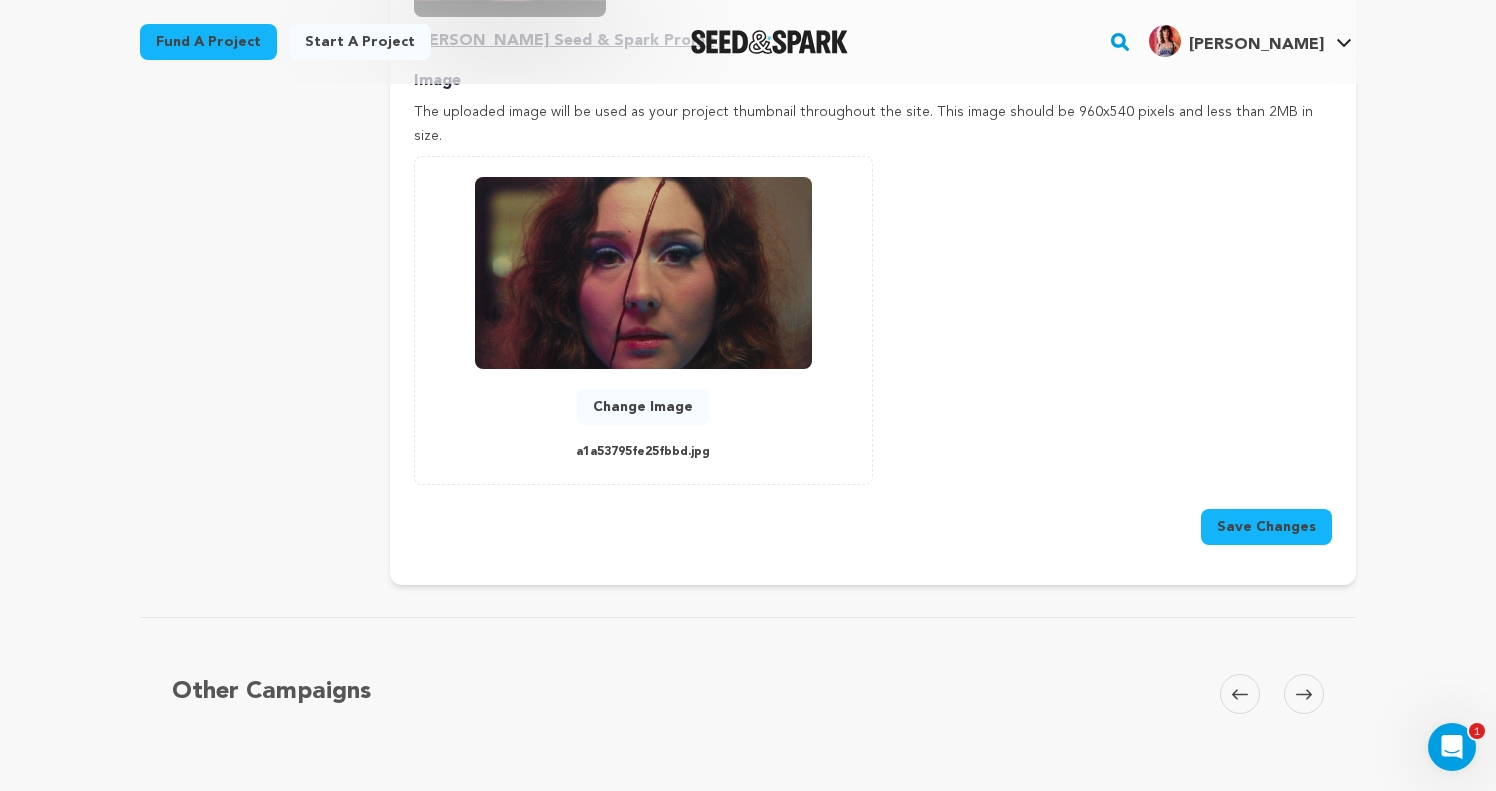 scroll, scrollTop: 878, scrollLeft: 0, axis: vertical 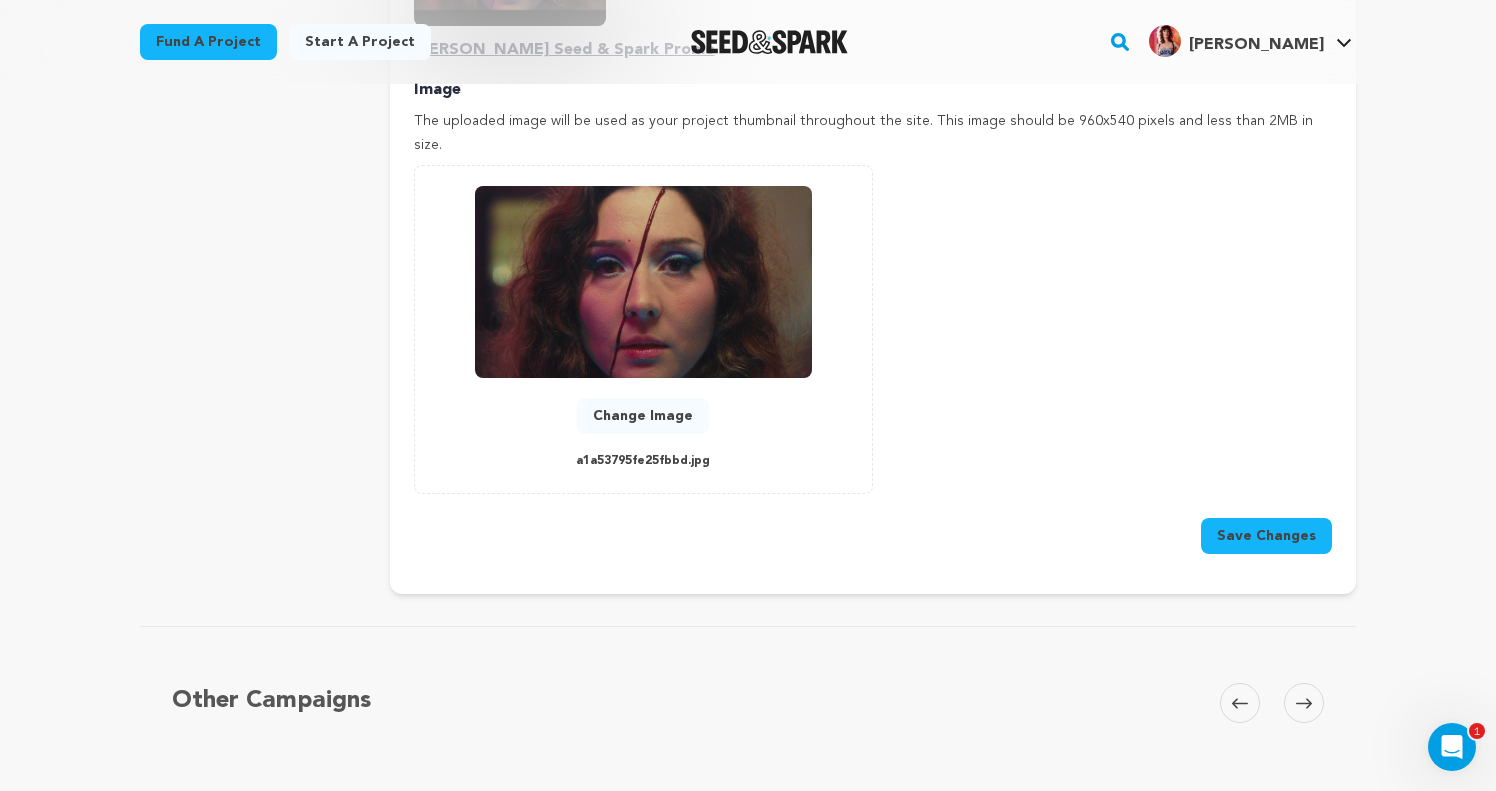 click on "Change Image" at bounding box center (643, 416) 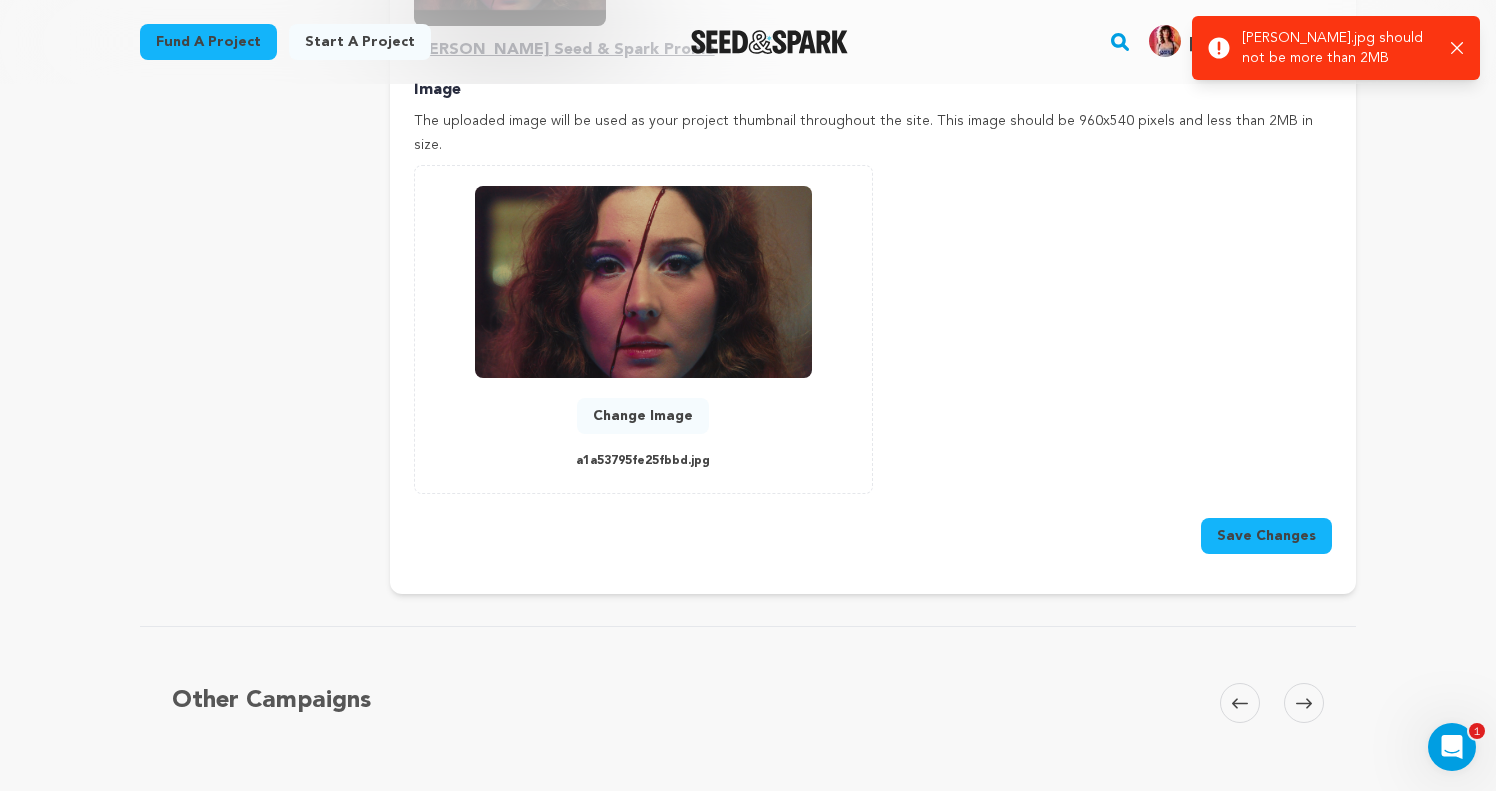 click 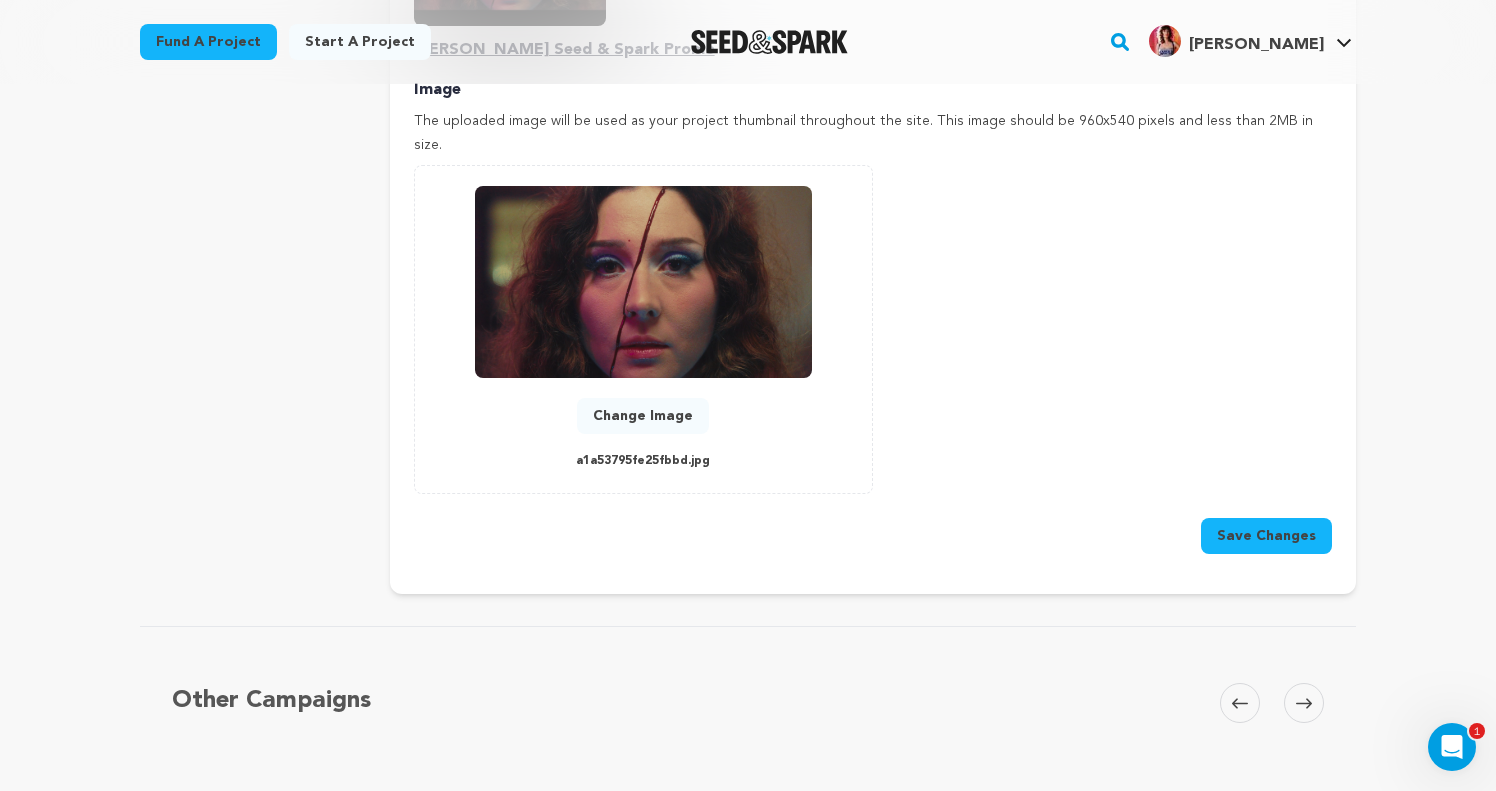 click on "Change Image" at bounding box center [643, 416] 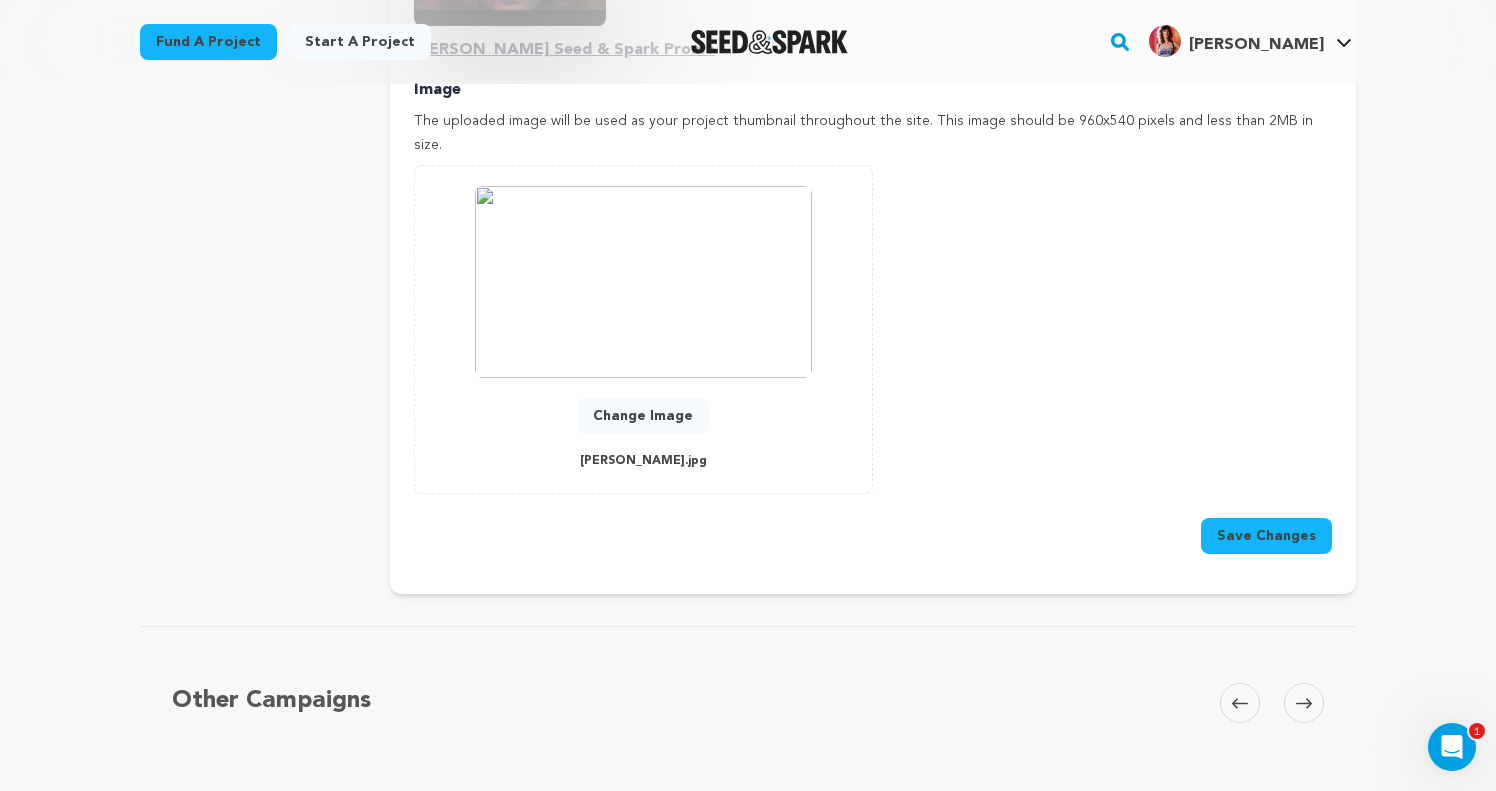 click on "Save Changes" at bounding box center [1266, 536] 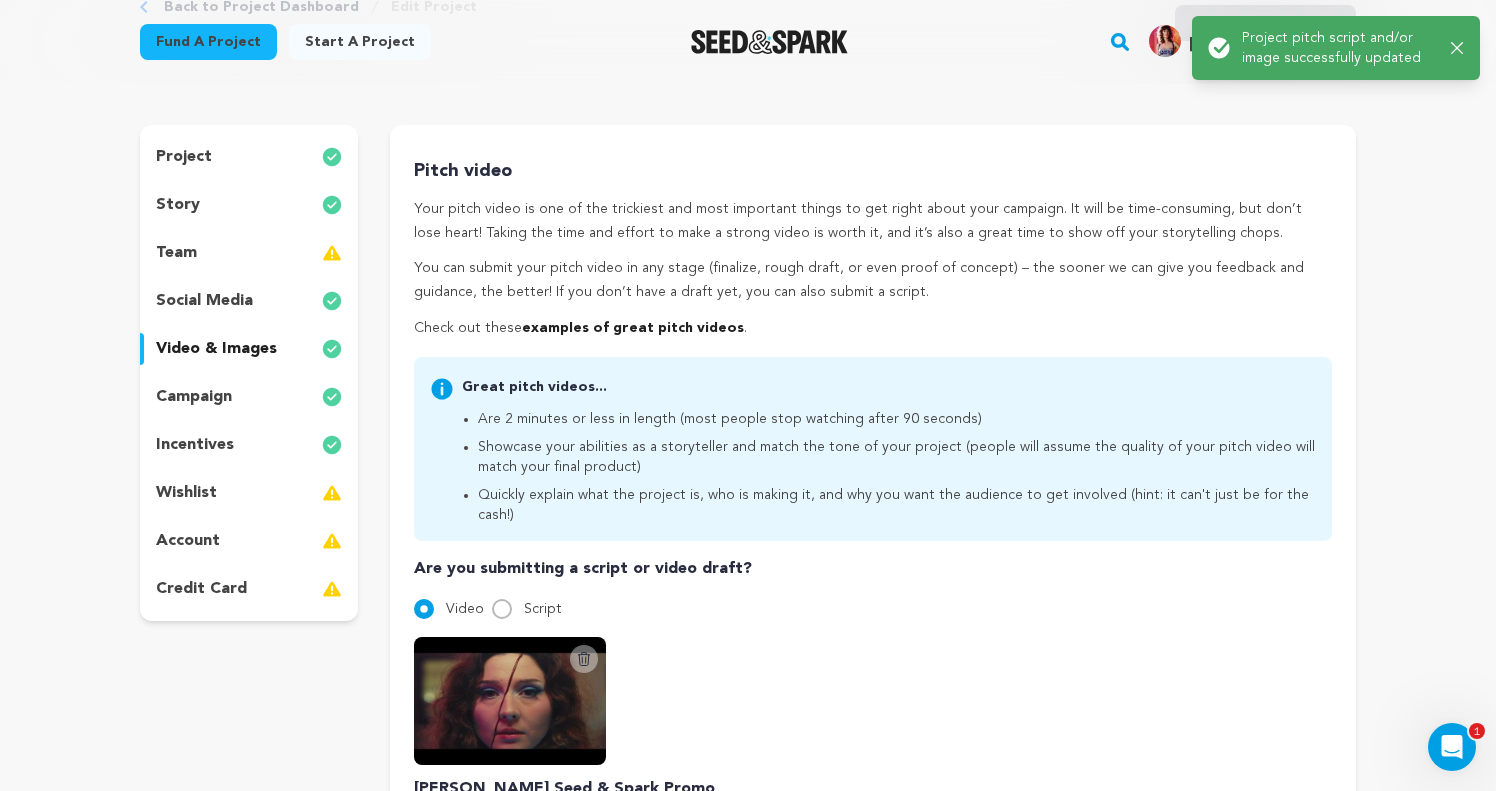 scroll, scrollTop: 0, scrollLeft: 0, axis: both 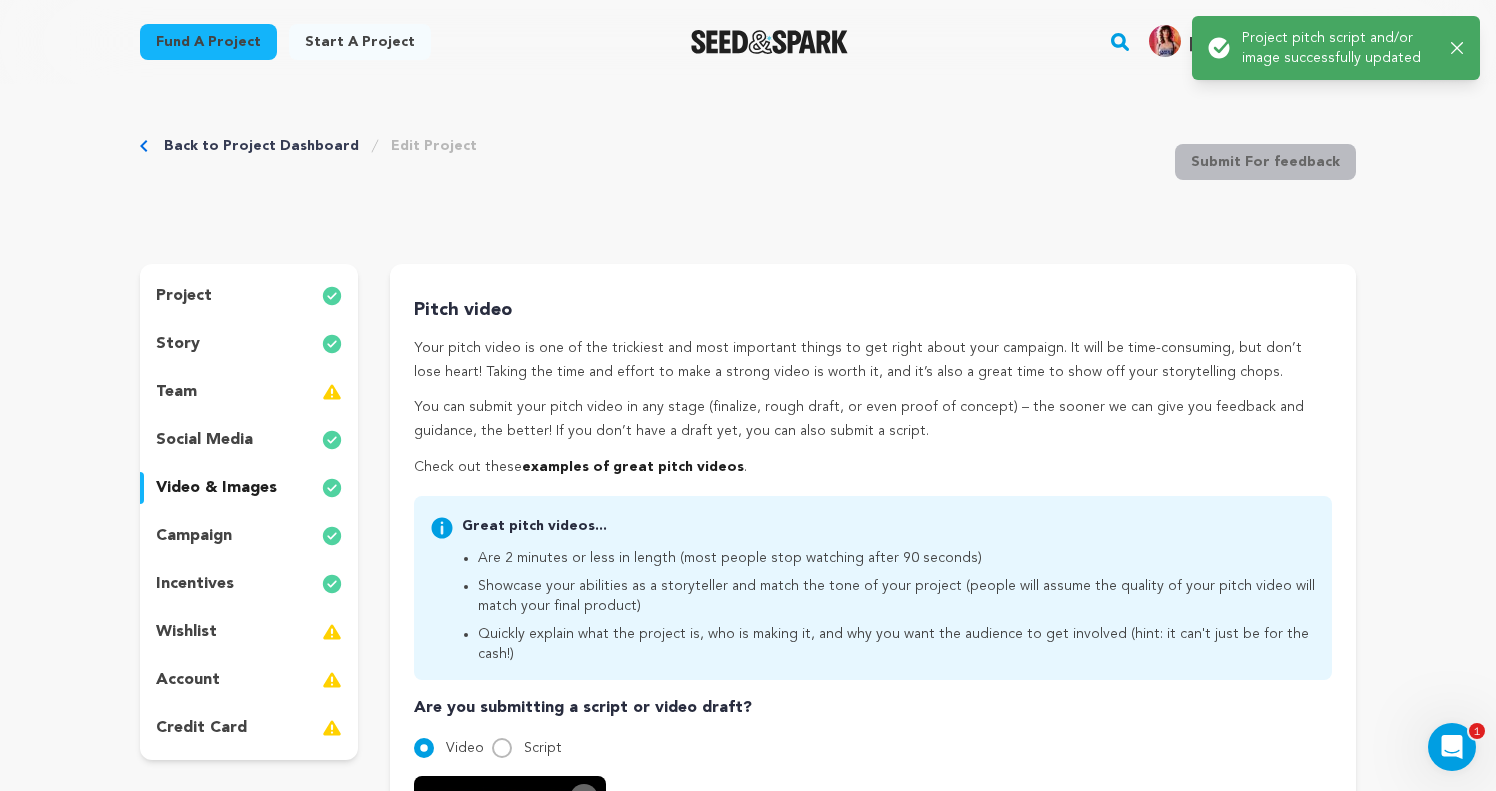 click on "team" at bounding box center [249, 392] 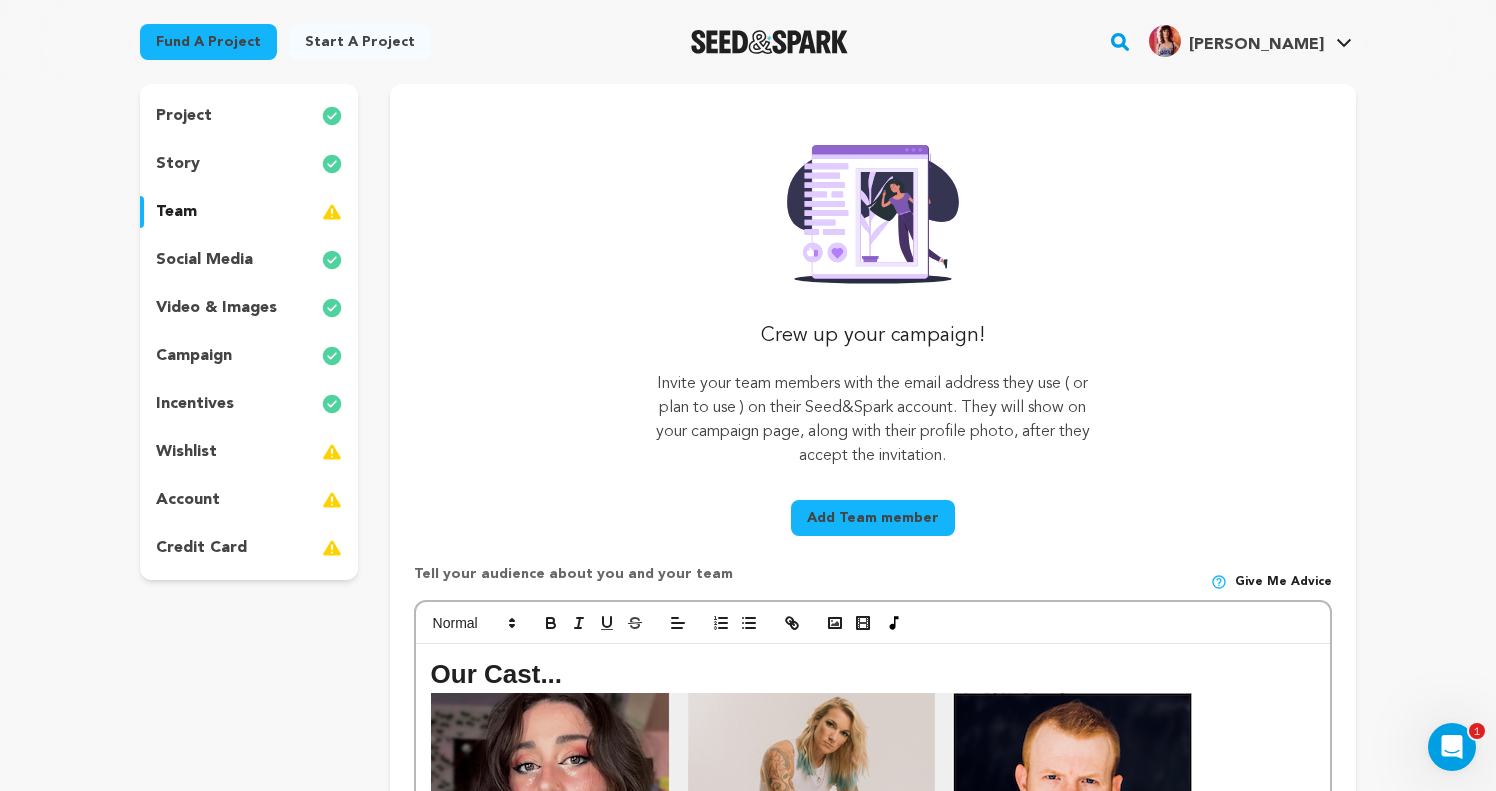 scroll, scrollTop: 181, scrollLeft: 0, axis: vertical 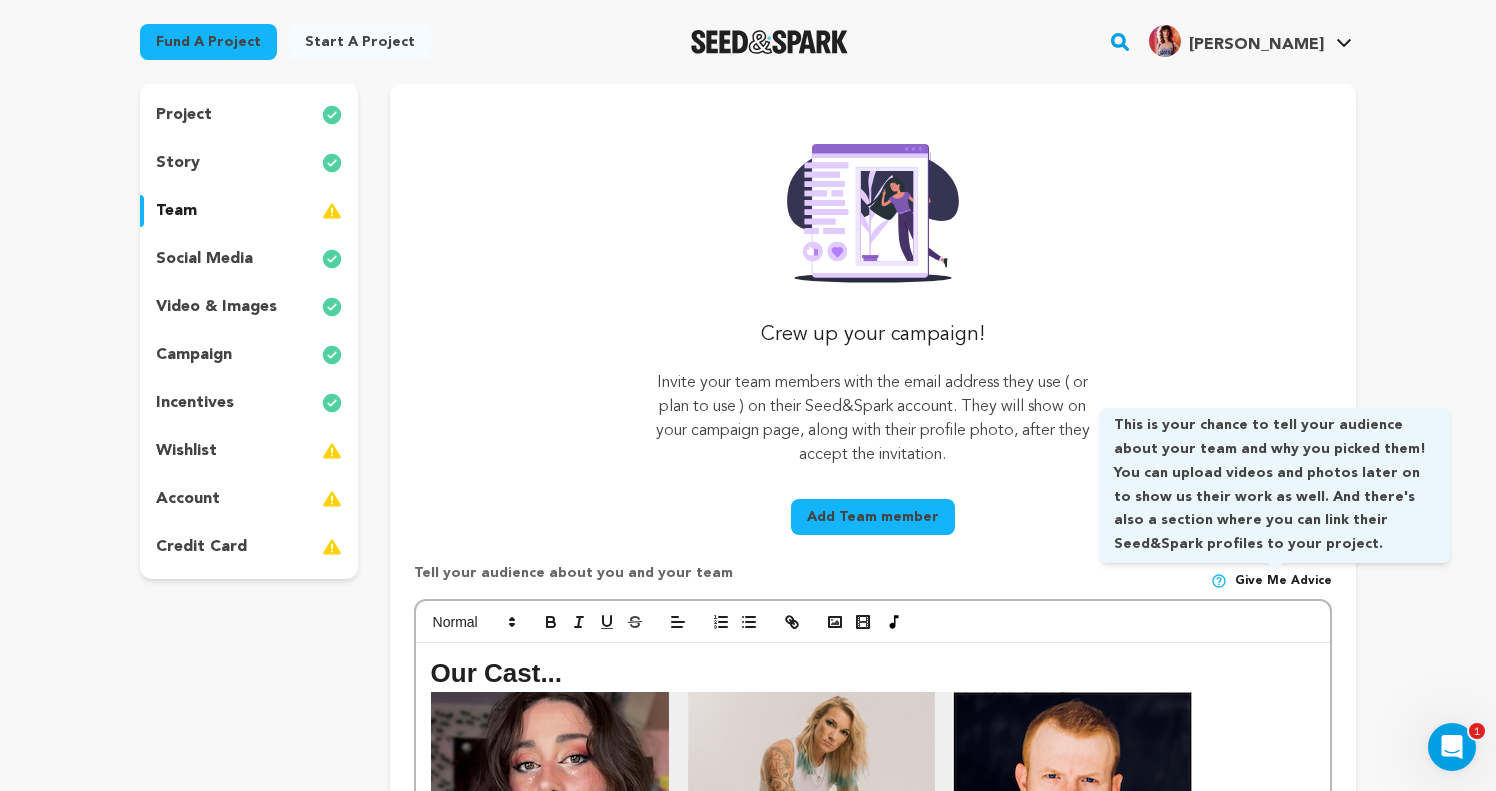 click on "Give me advice" at bounding box center (1283, 581) 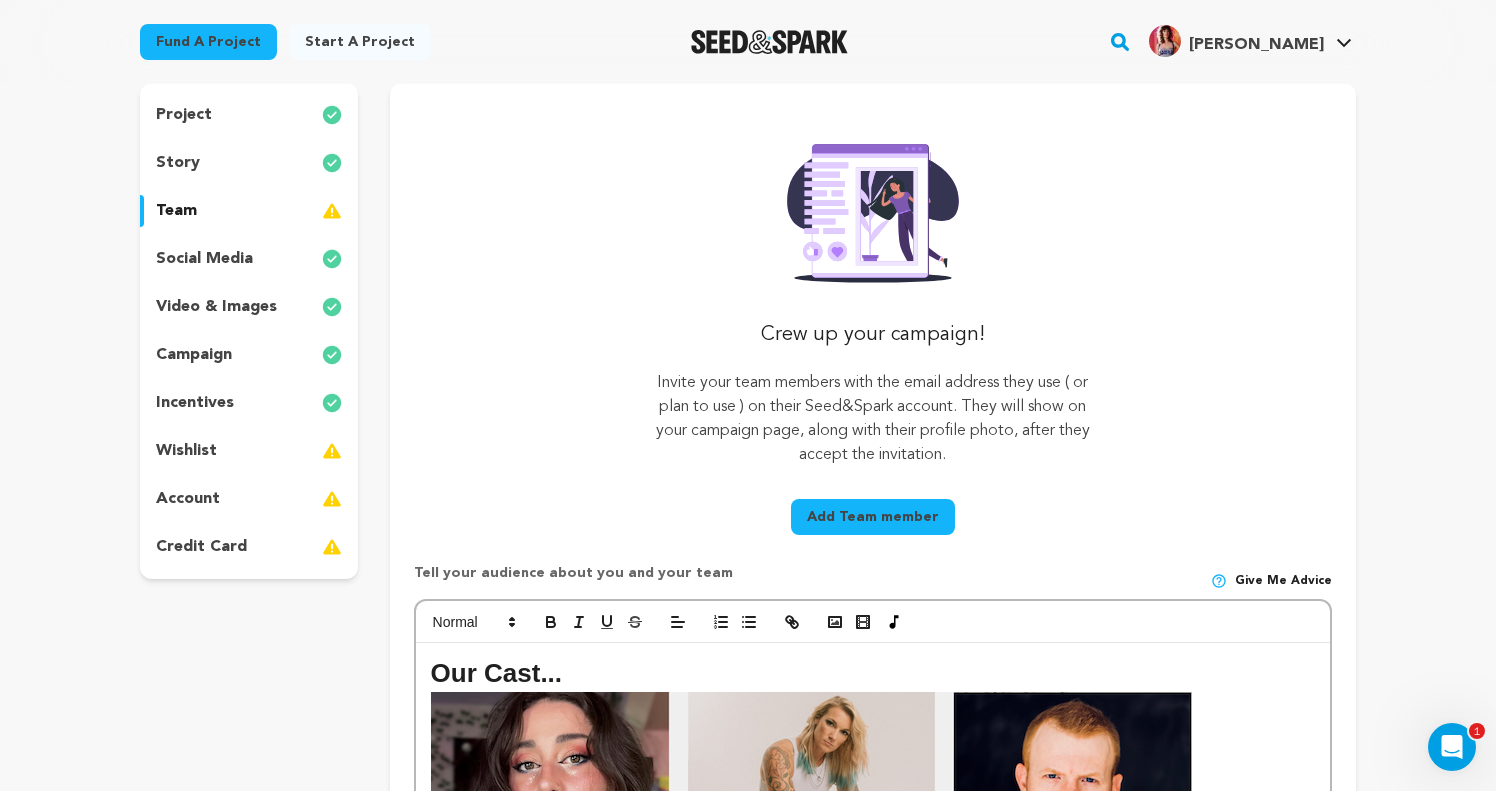 click on "Give me advice" at bounding box center [1283, 581] 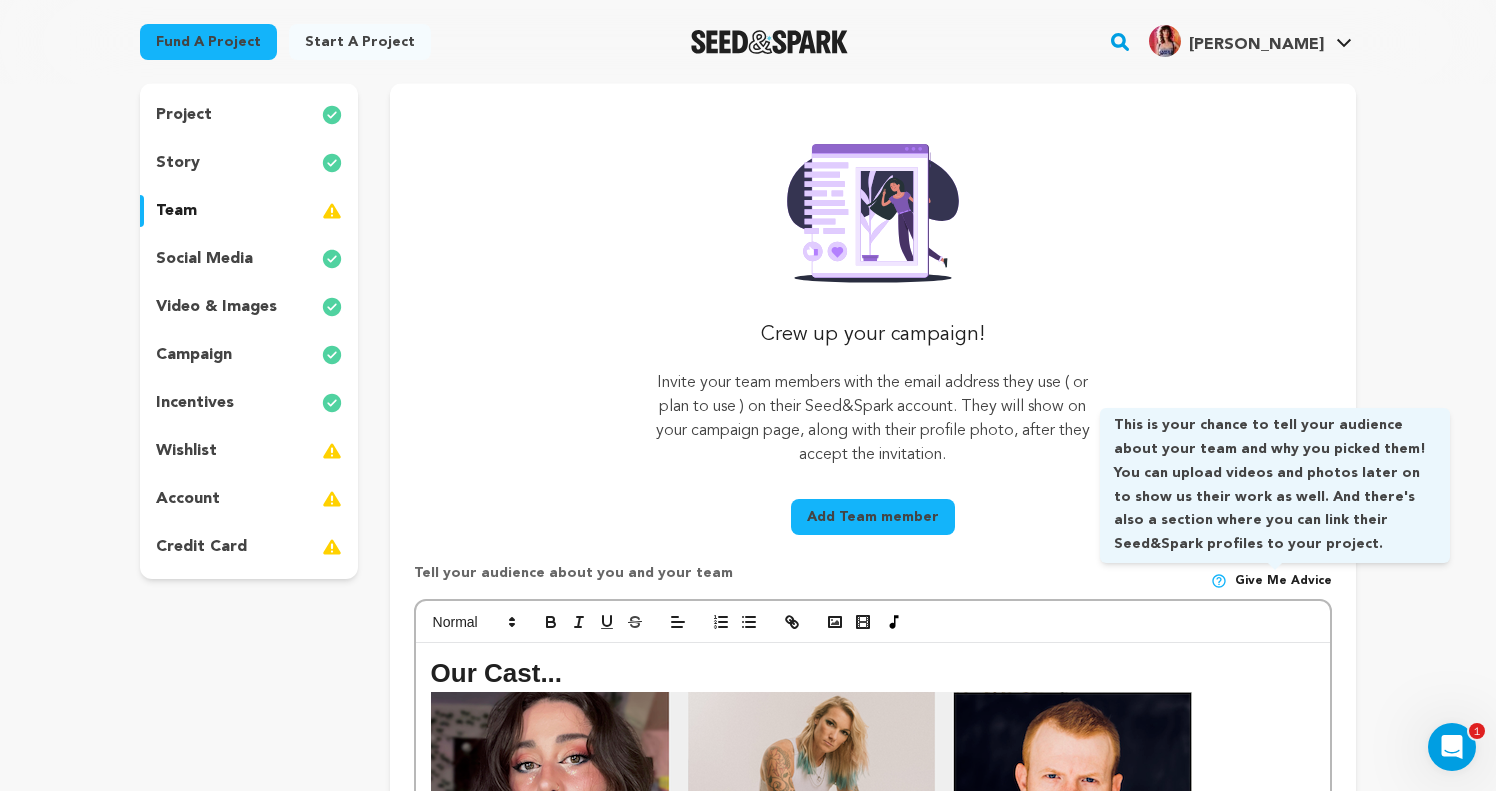 click on "Give me advice" at bounding box center (1271, 581) 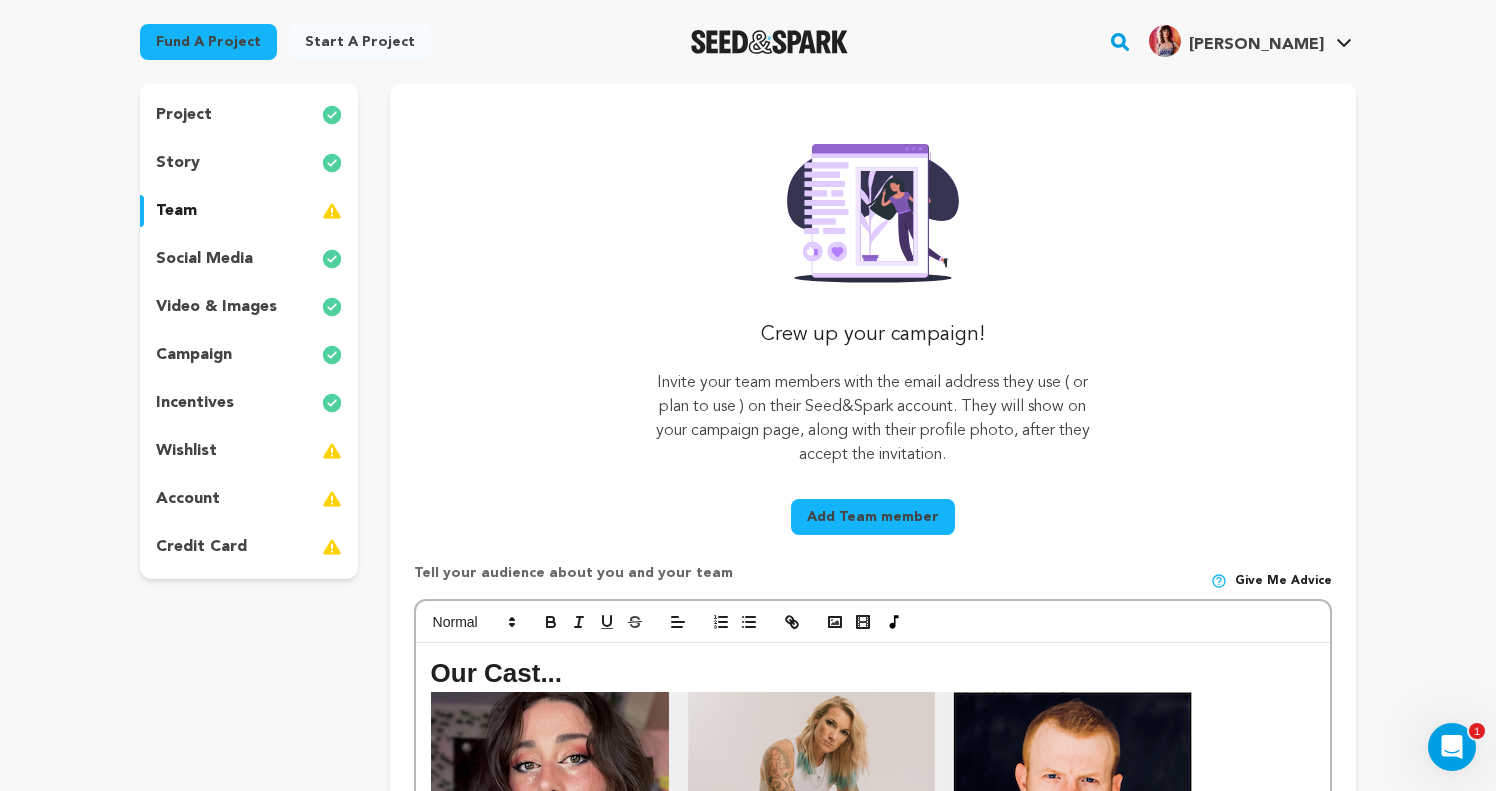 click on "Give me advice" at bounding box center (1271, 581) 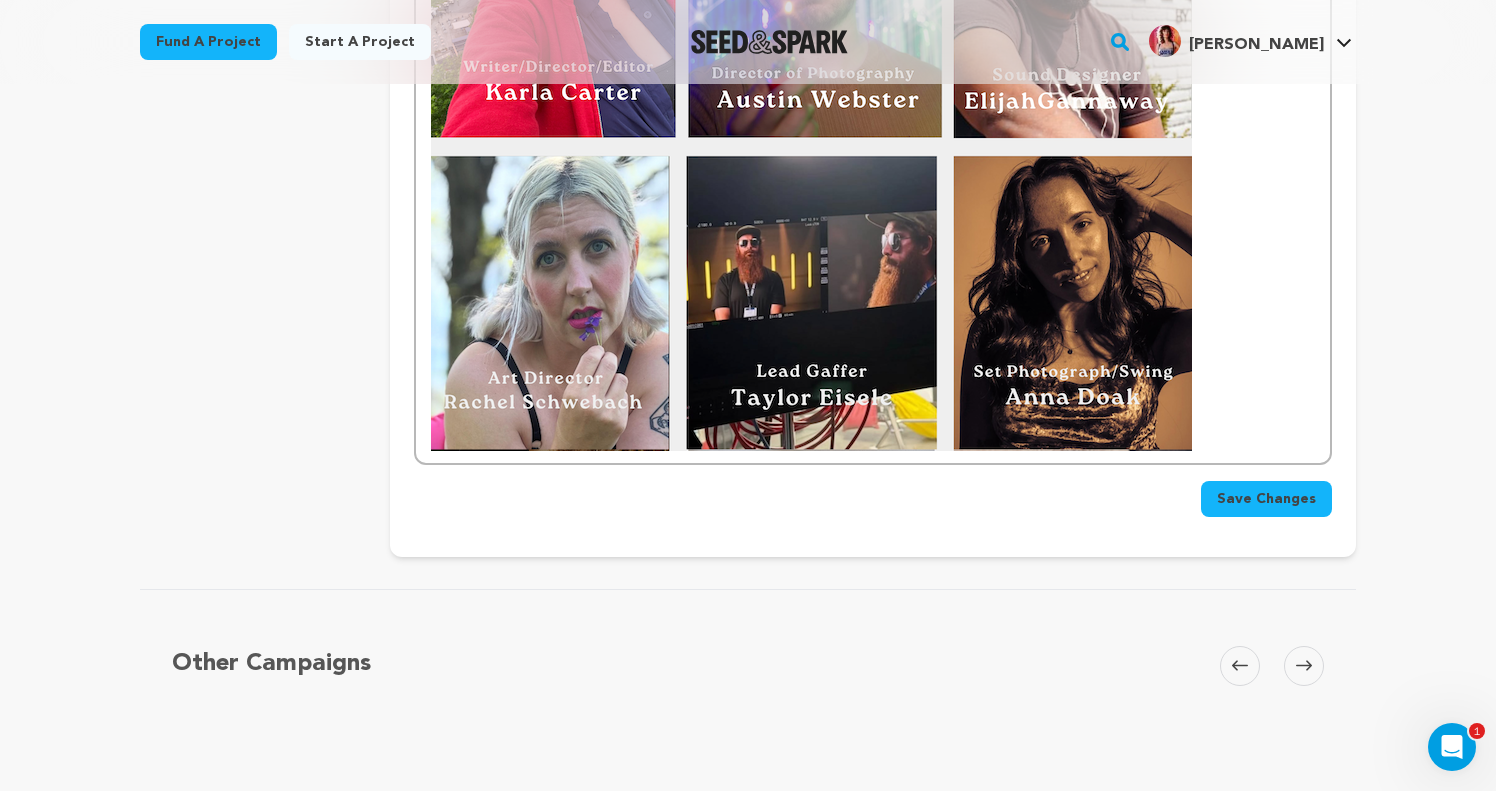 scroll, scrollTop: 2365, scrollLeft: 0, axis: vertical 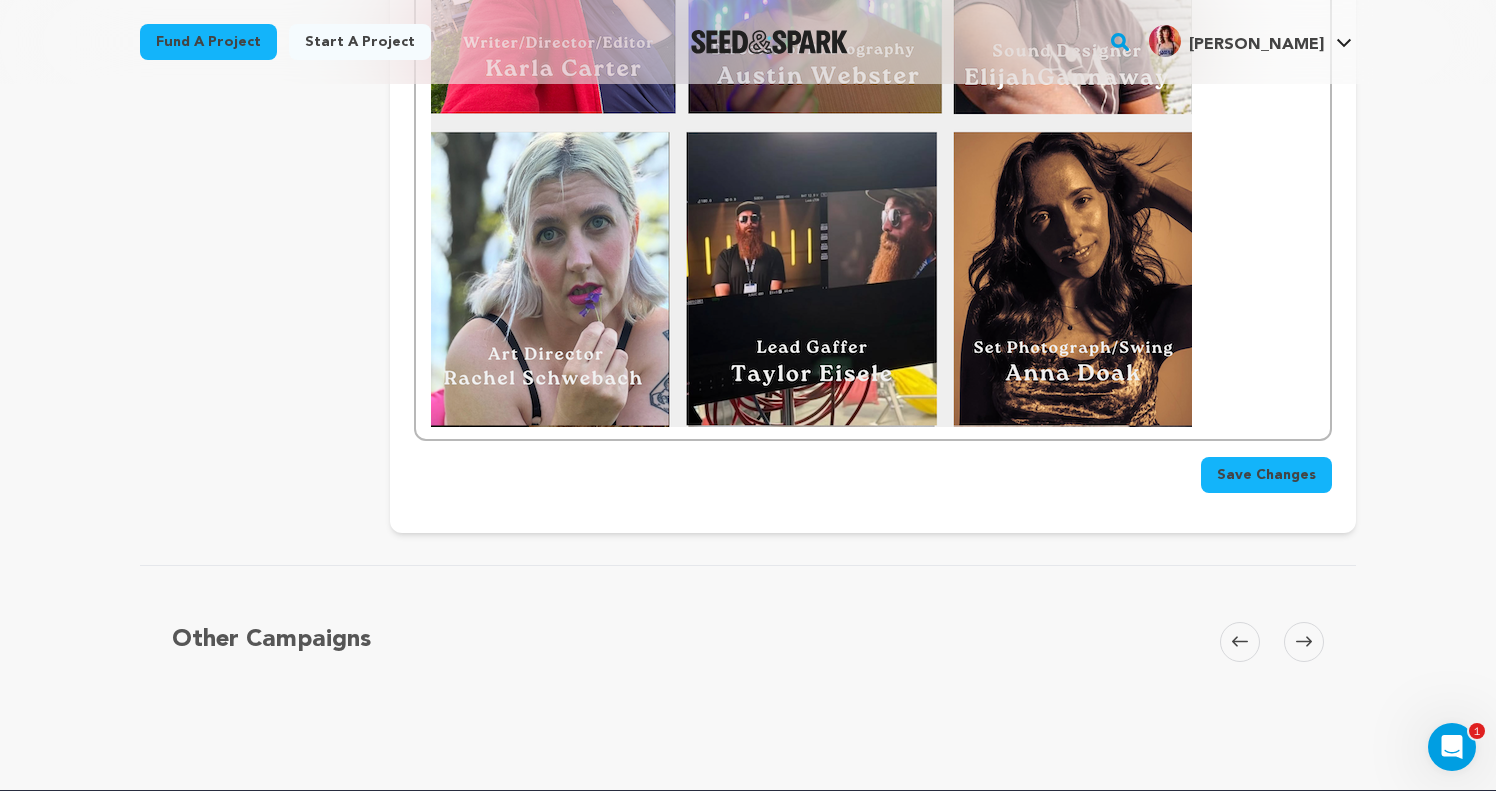 click at bounding box center (873, 122) 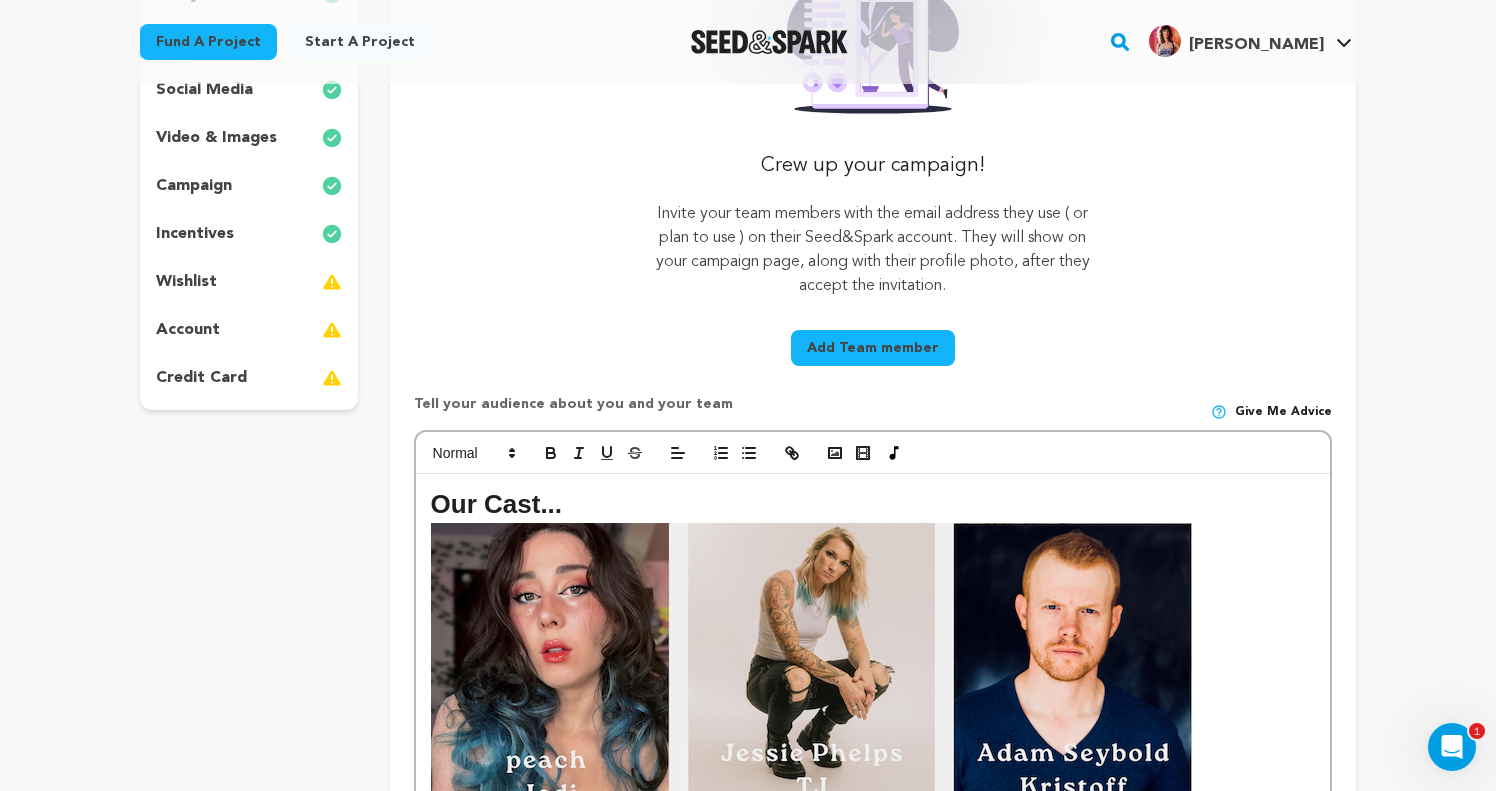scroll, scrollTop: 369, scrollLeft: 0, axis: vertical 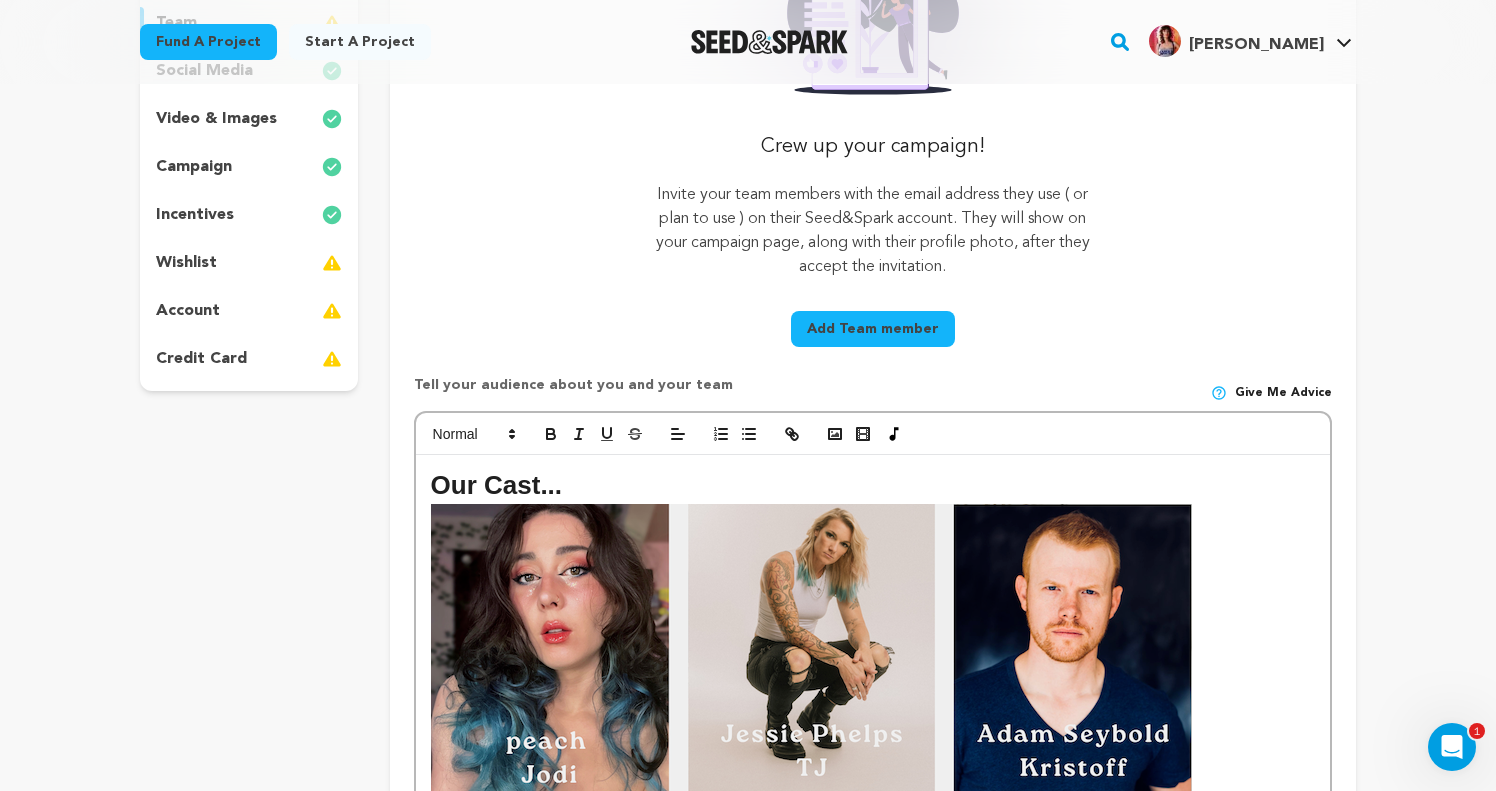click on "Our Cast..." at bounding box center (873, 485) 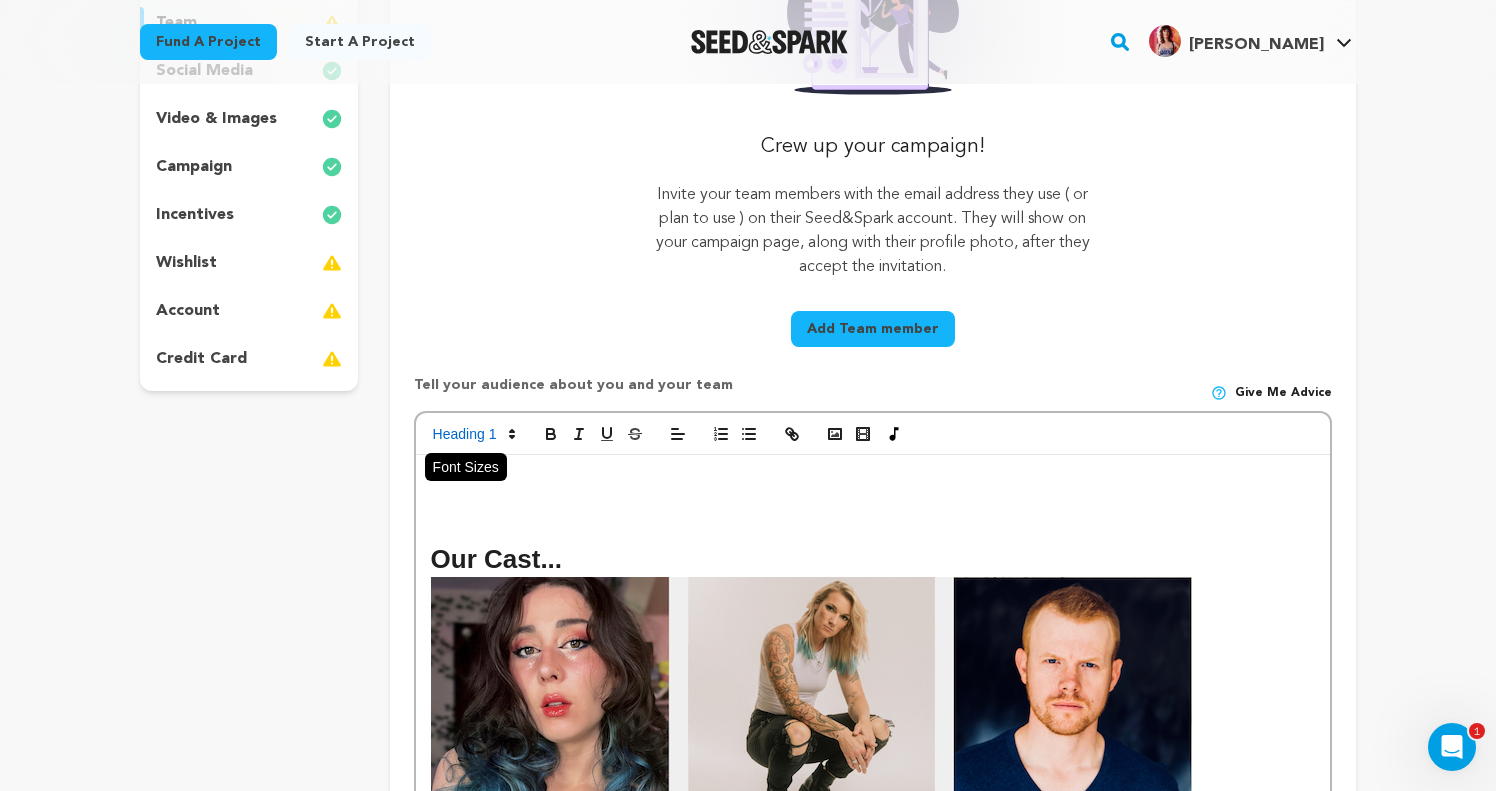 click at bounding box center (473, 434) 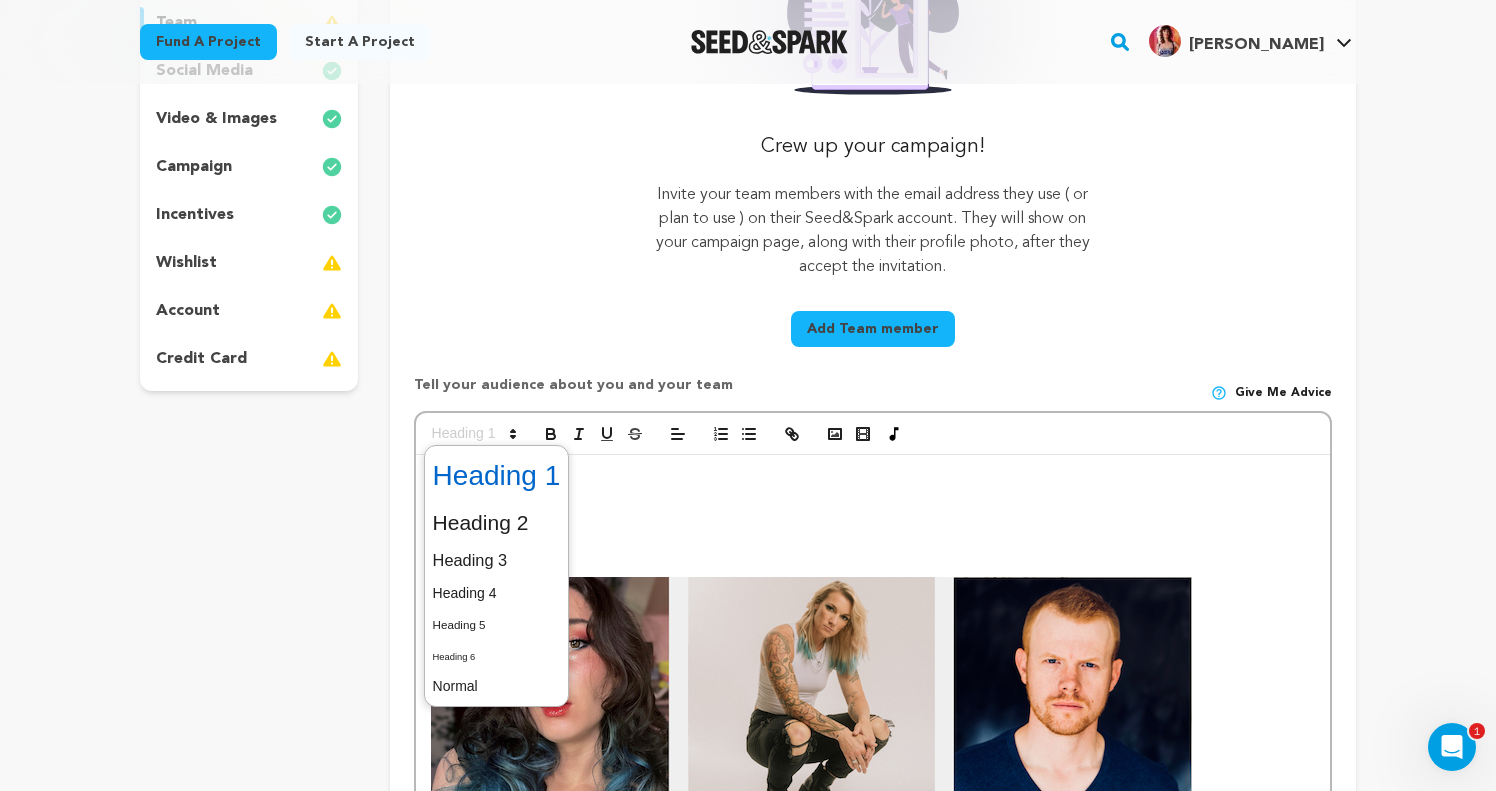 click at bounding box center [497, 476] 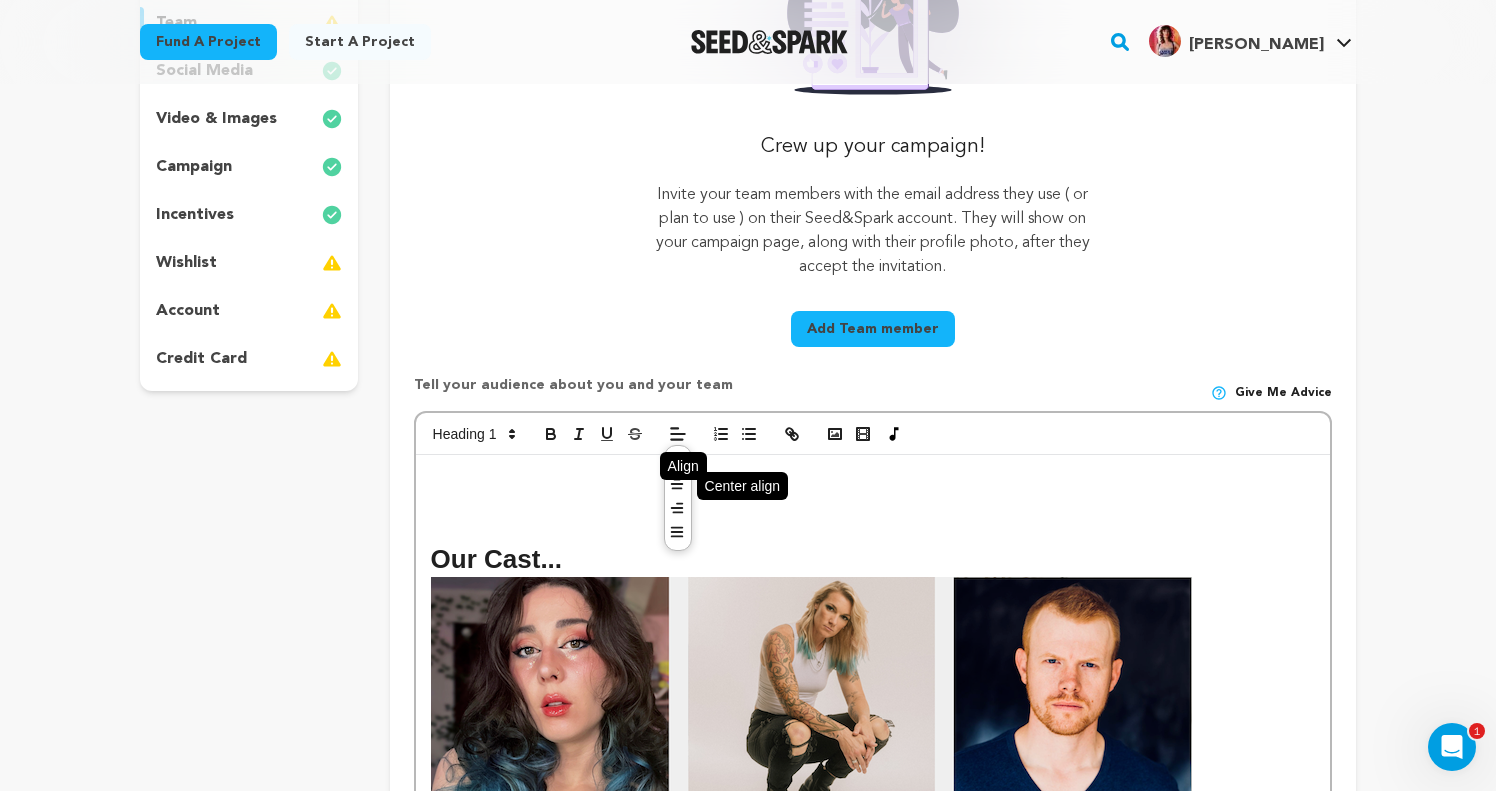click 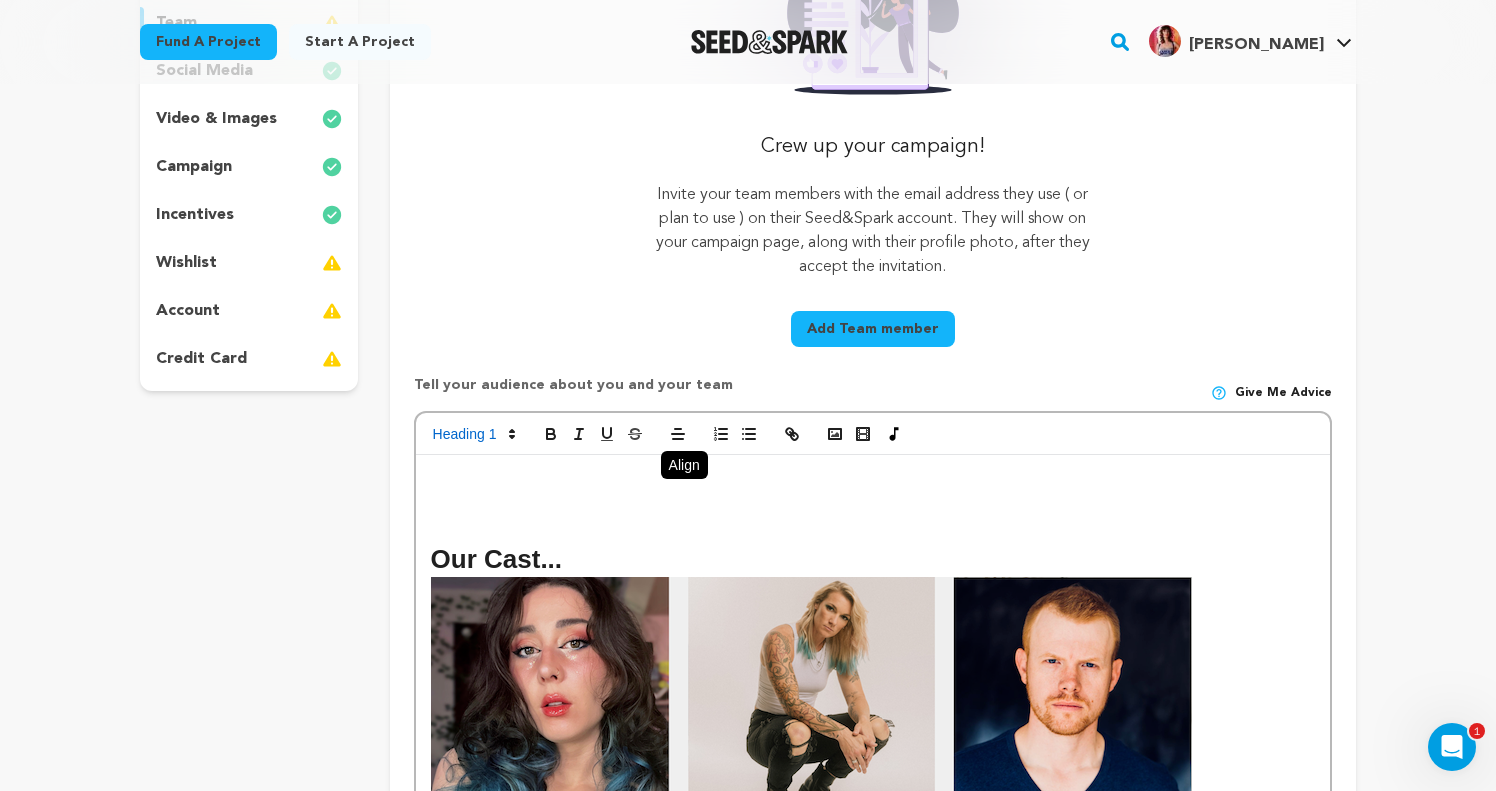 type 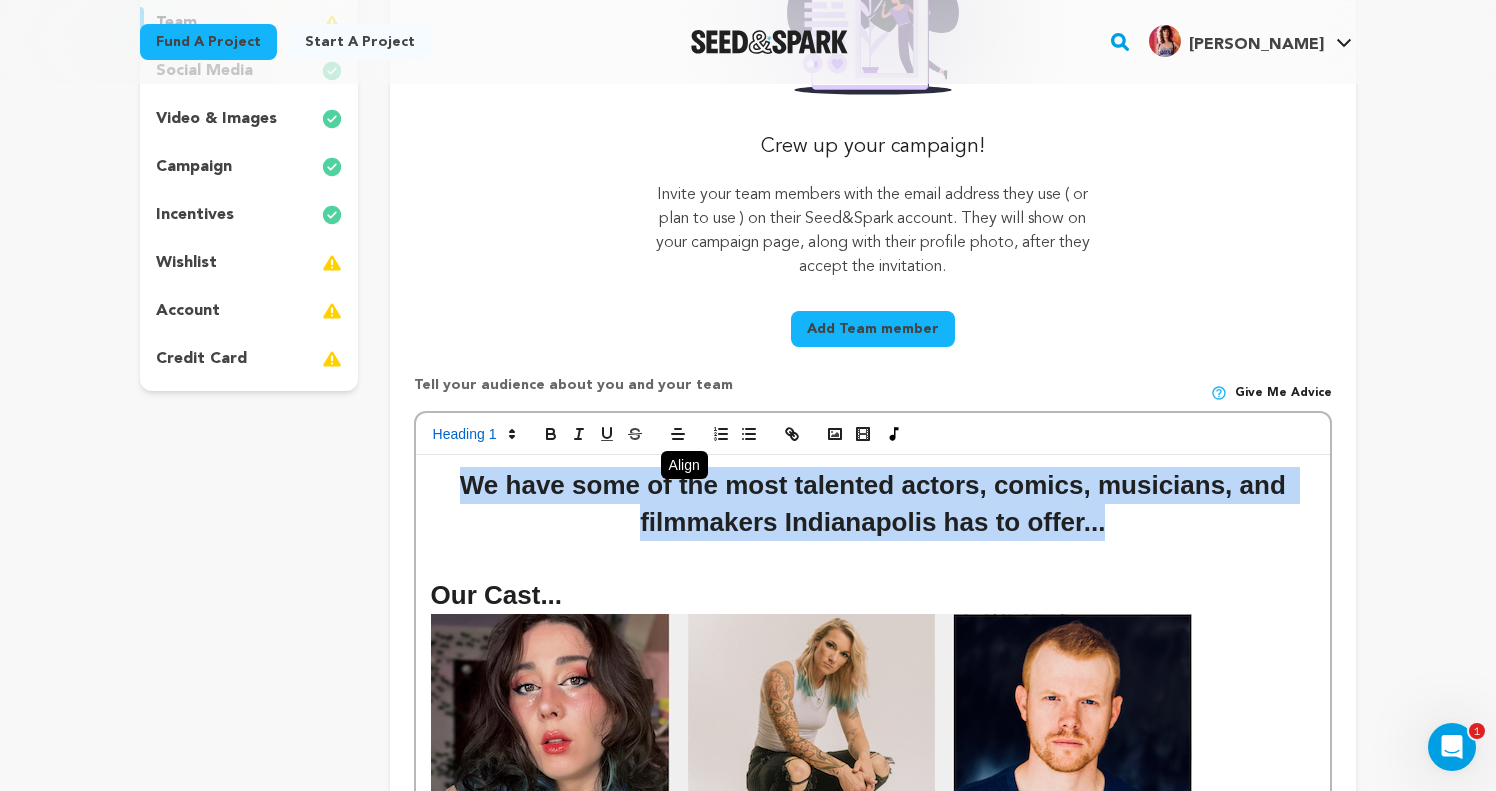 click on "We have some of the most talented actors, comics, musicians, and filmmakers Indianapolis has to offer..." at bounding box center [873, 504] 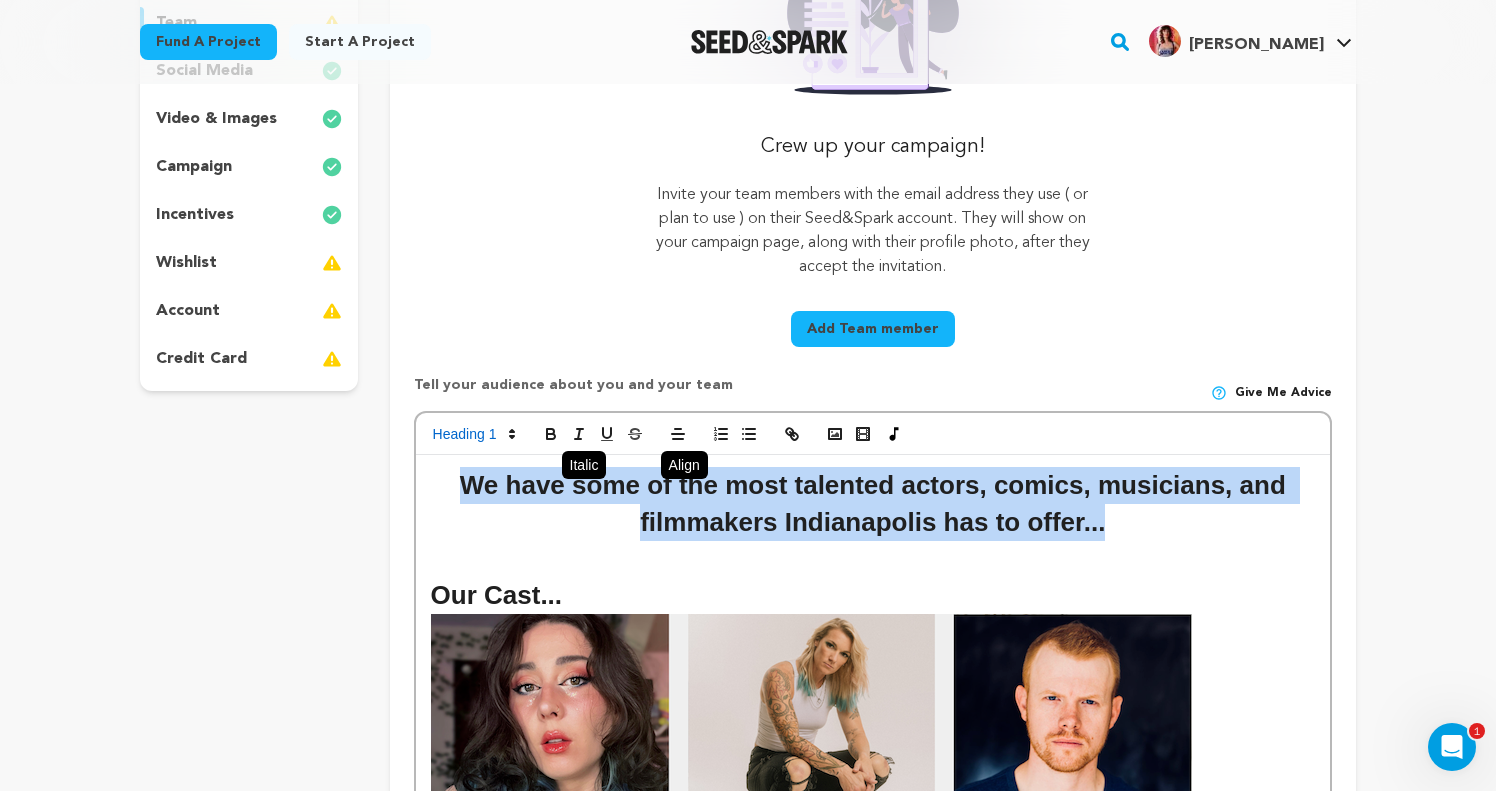 click at bounding box center [579, 434] 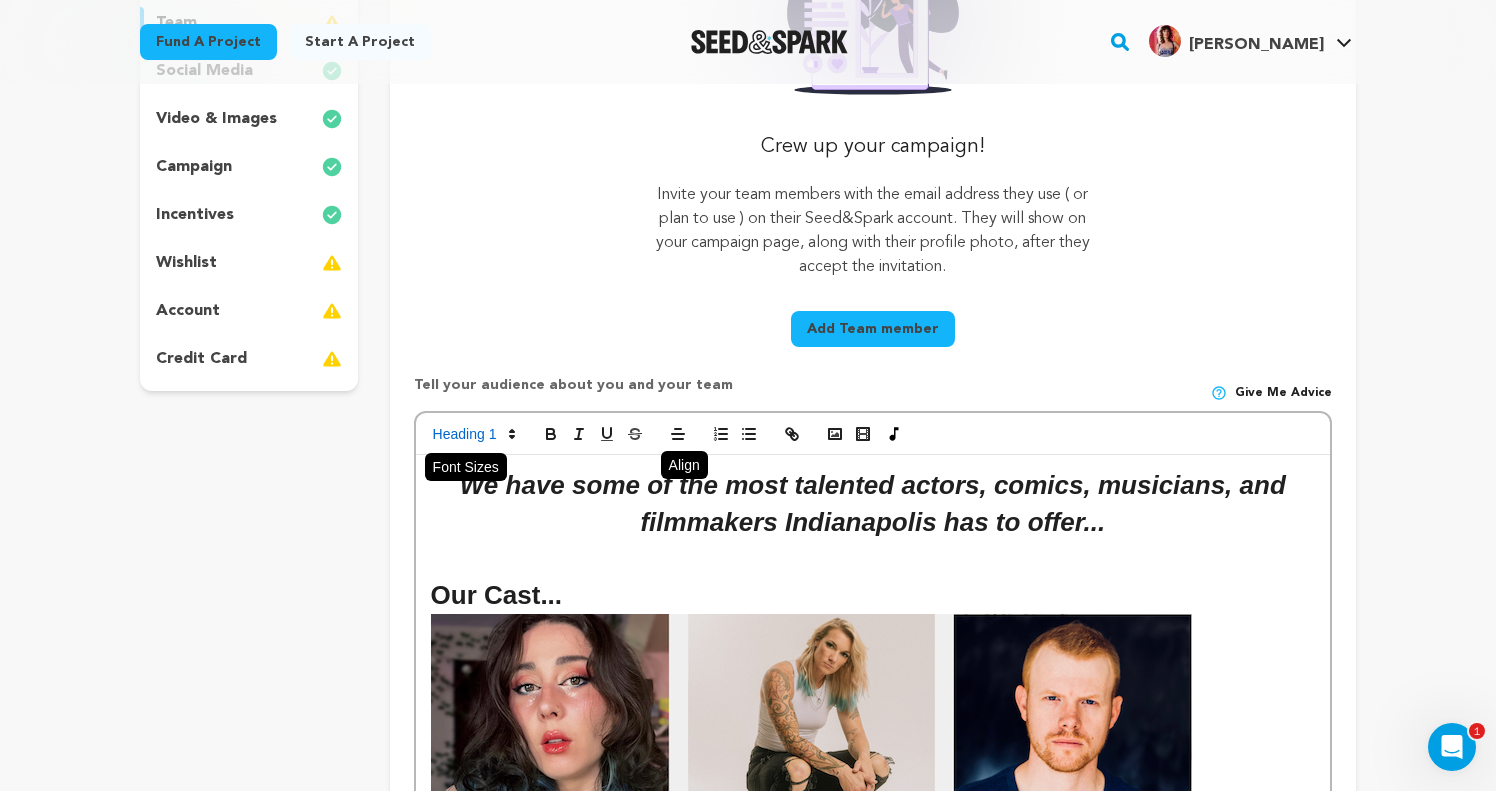 click 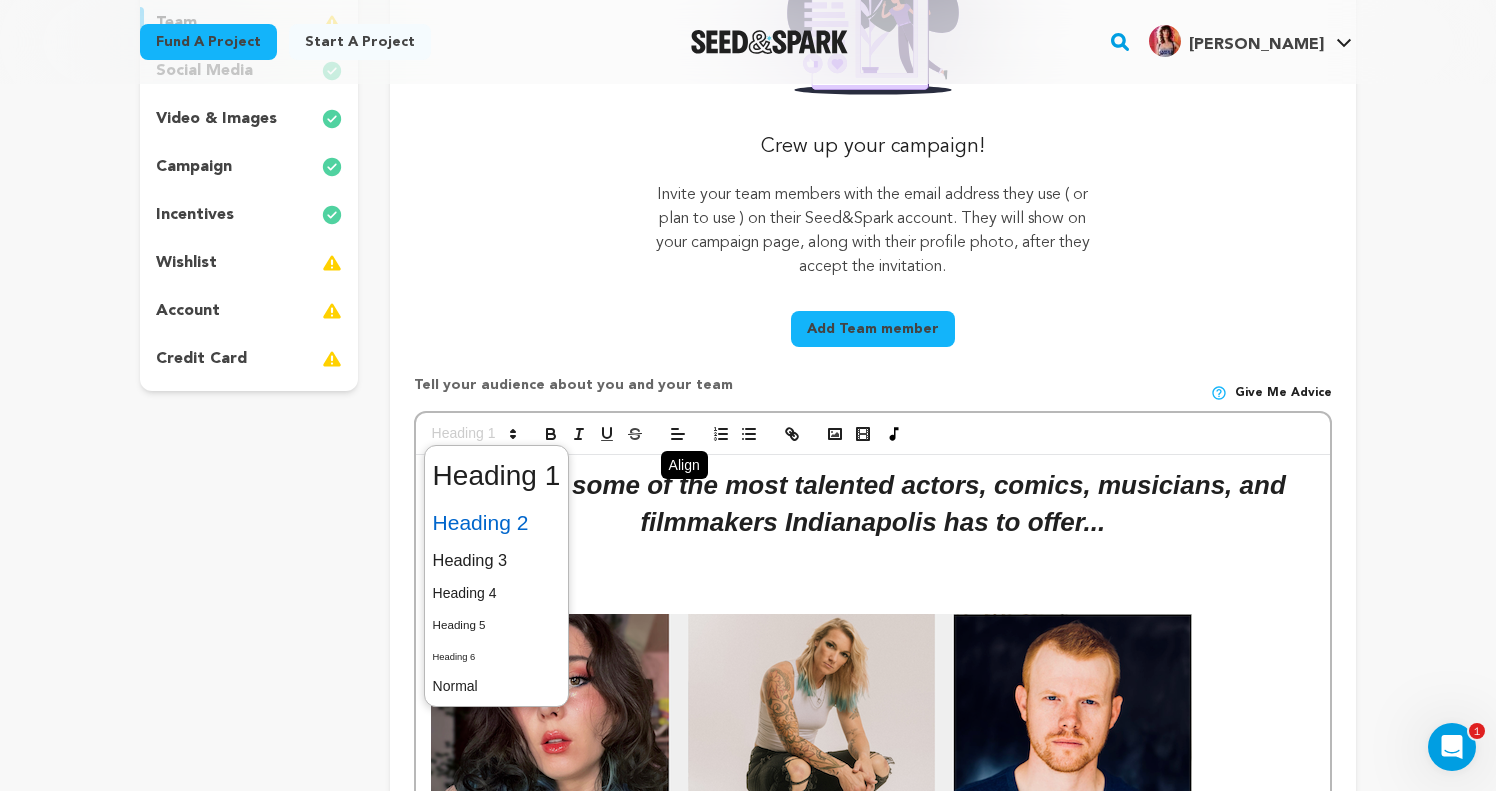 click at bounding box center [497, 523] 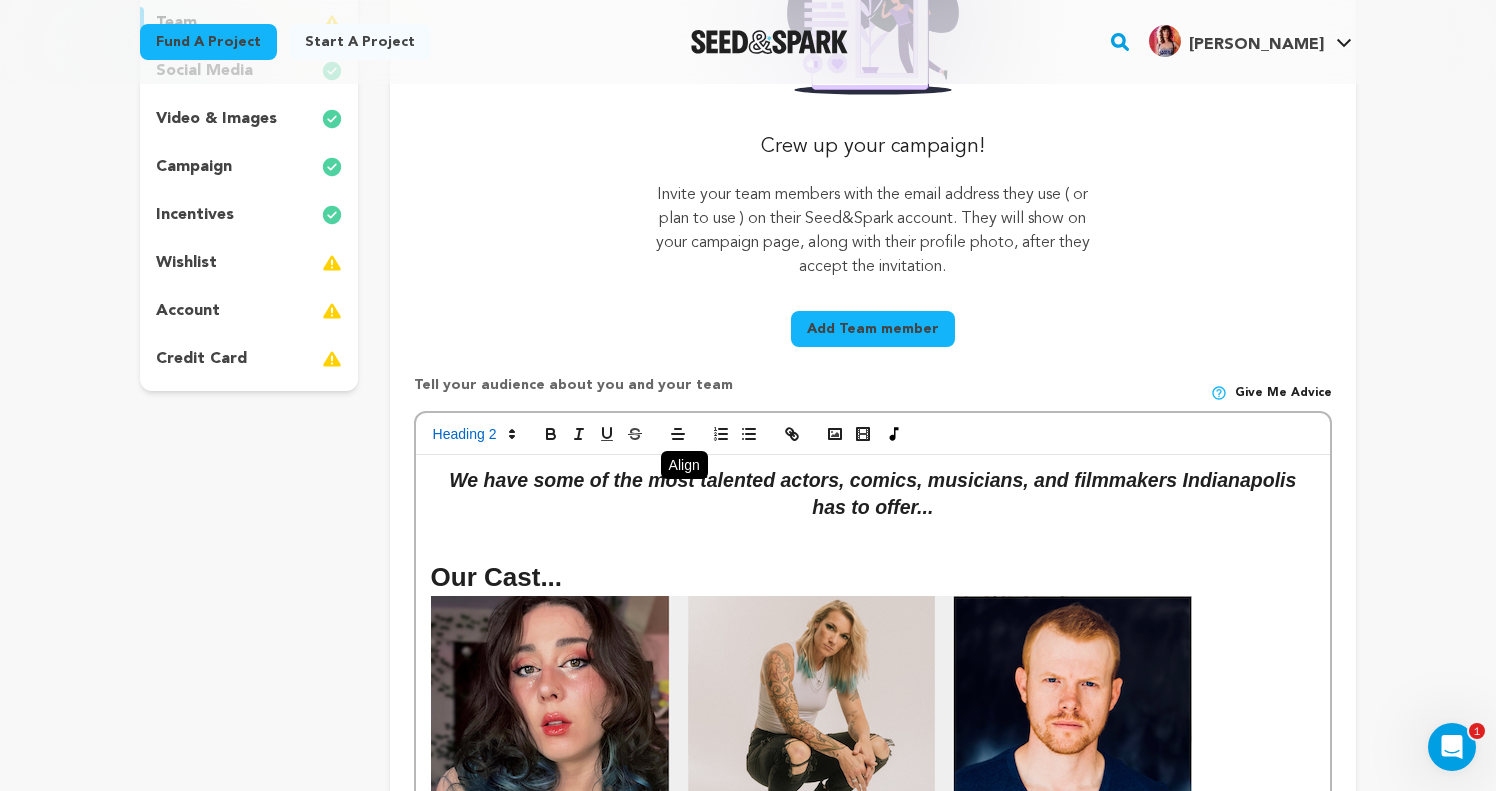 click on "We have some of the most talented actors, comics, musicians, and filmmakers Indianapolis has to offer..." at bounding box center (875, 494) 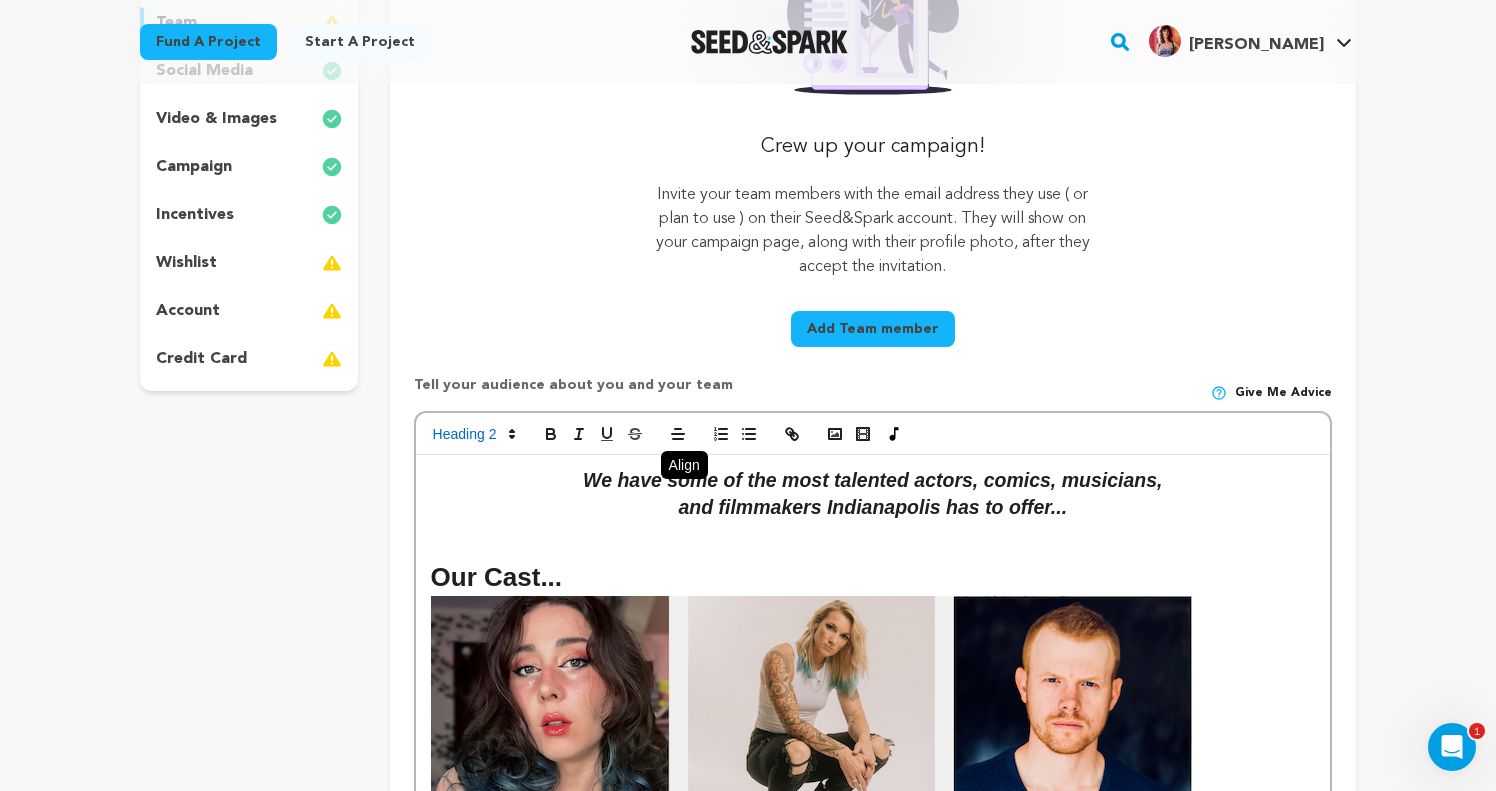 click on "﻿ and filmmakers Indianapolis has to offer..." at bounding box center (872, 507) 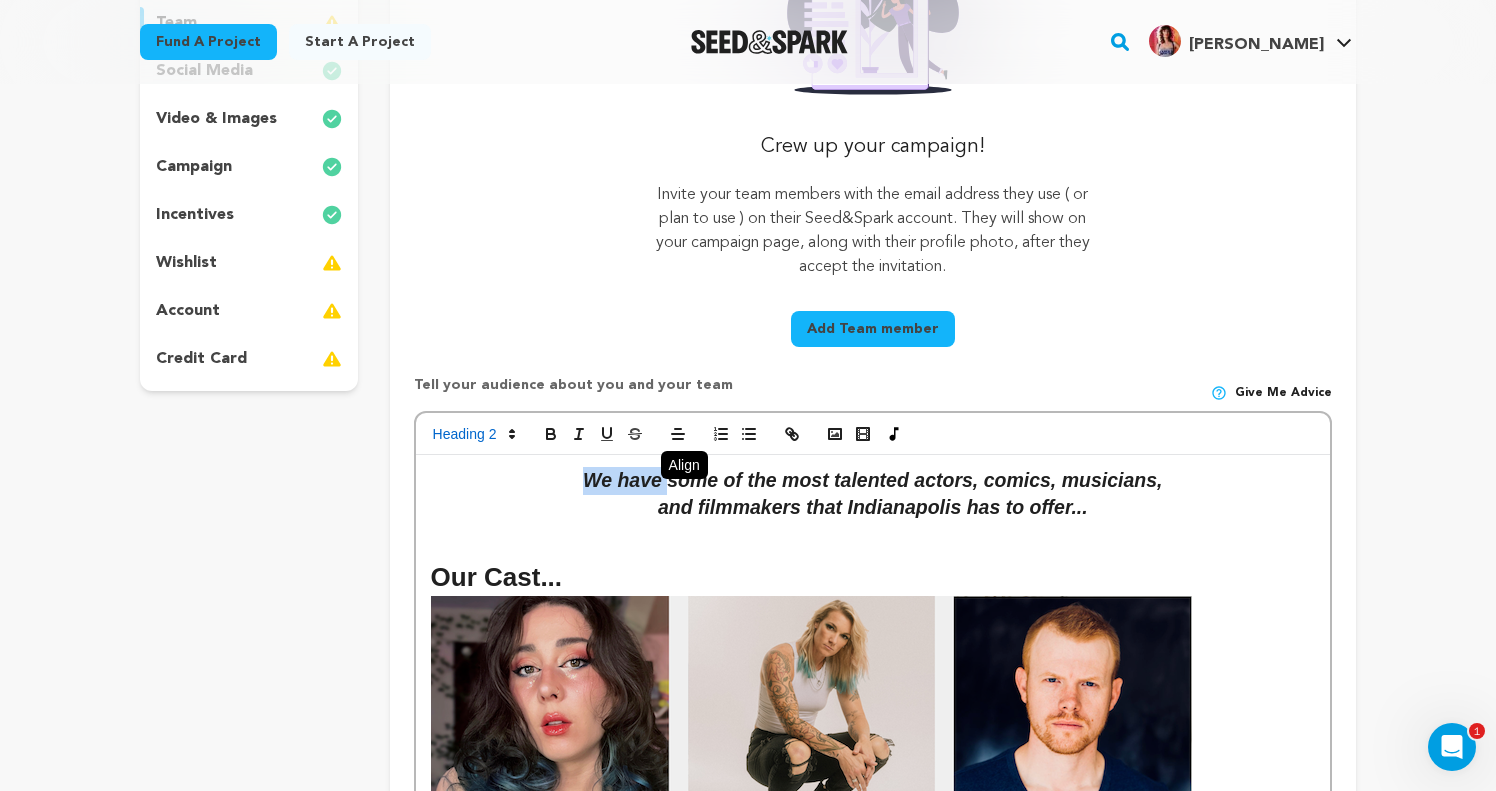 drag, startPoint x: 662, startPoint y: 479, endPoint x: 580, endPoint y: 480, distance: 82.006096 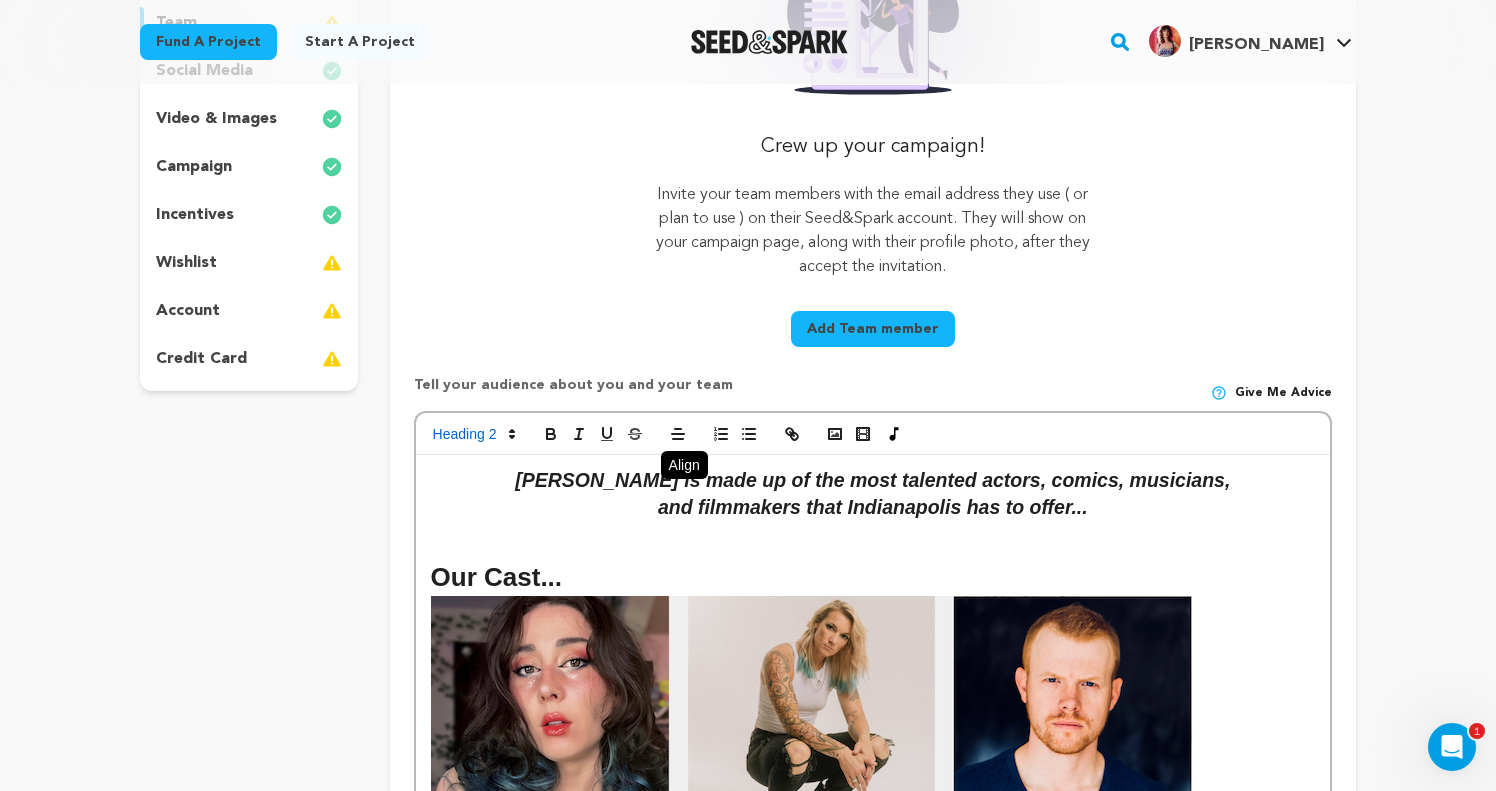 click on "[PERSON_NAME] is made up of the most talented actors, comics, musicians," at bounding box center (872, 480) 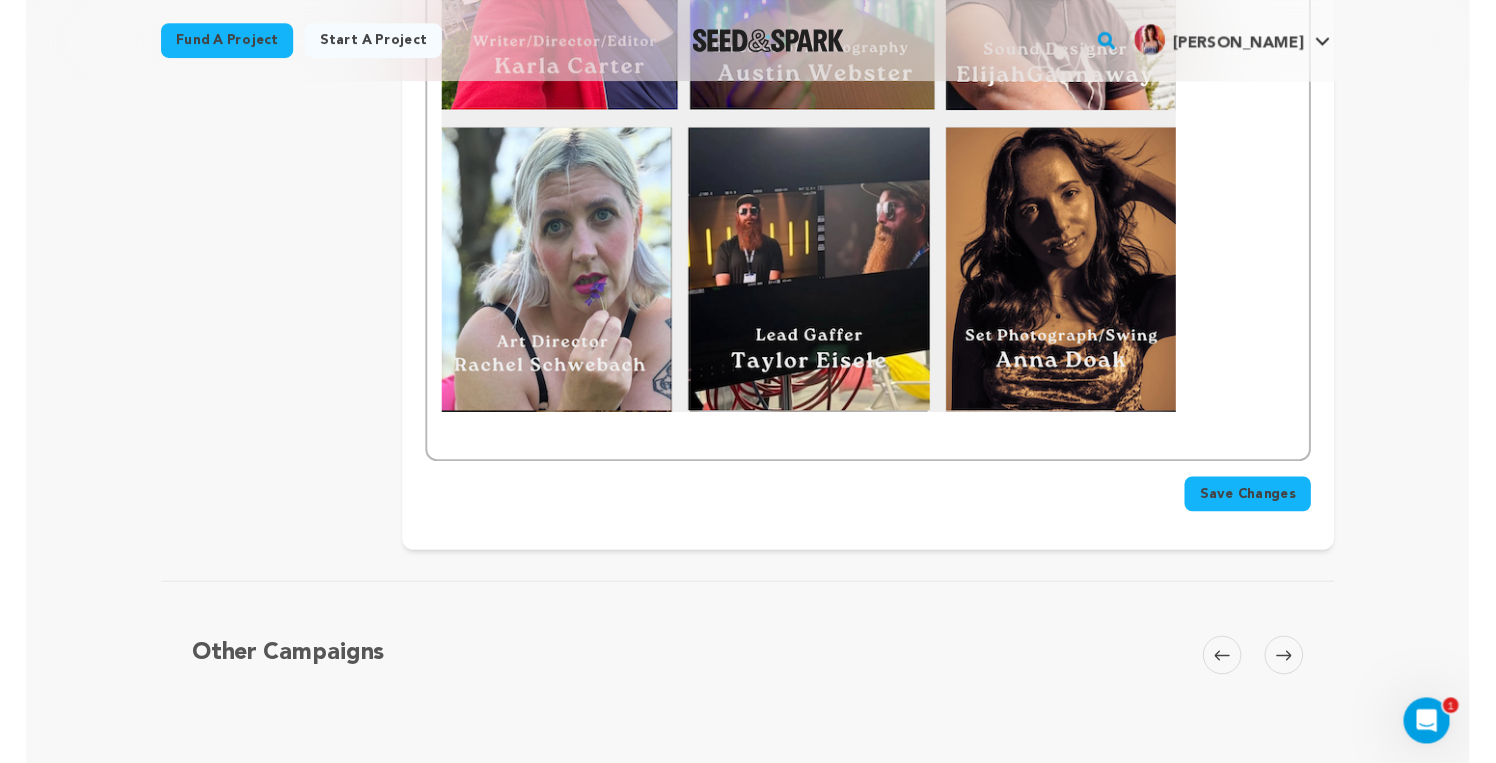 scroll, scrollTop: 2416, scrollLeft: 0, axis: vertical 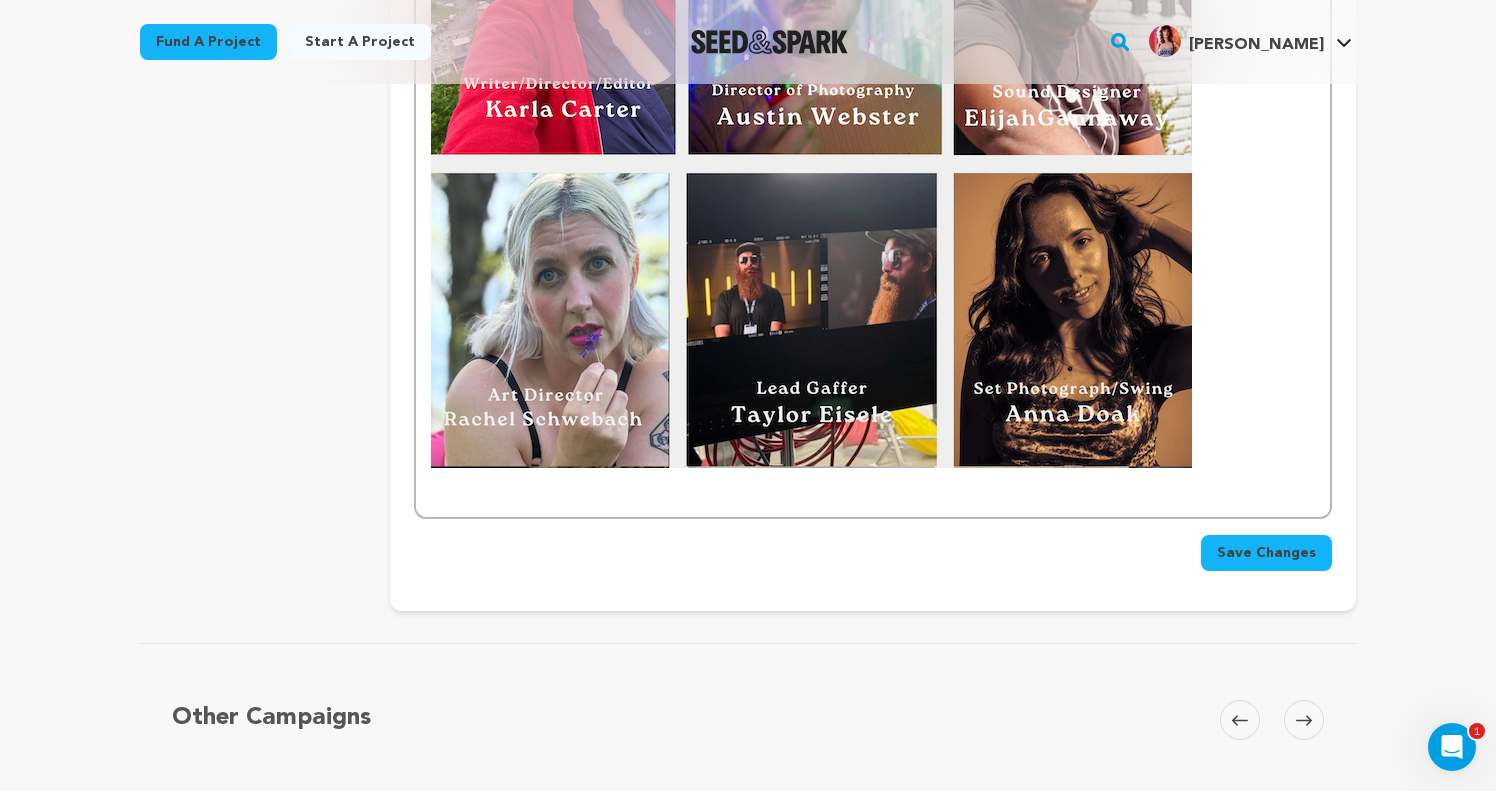 click at bounding box center (873, 163) 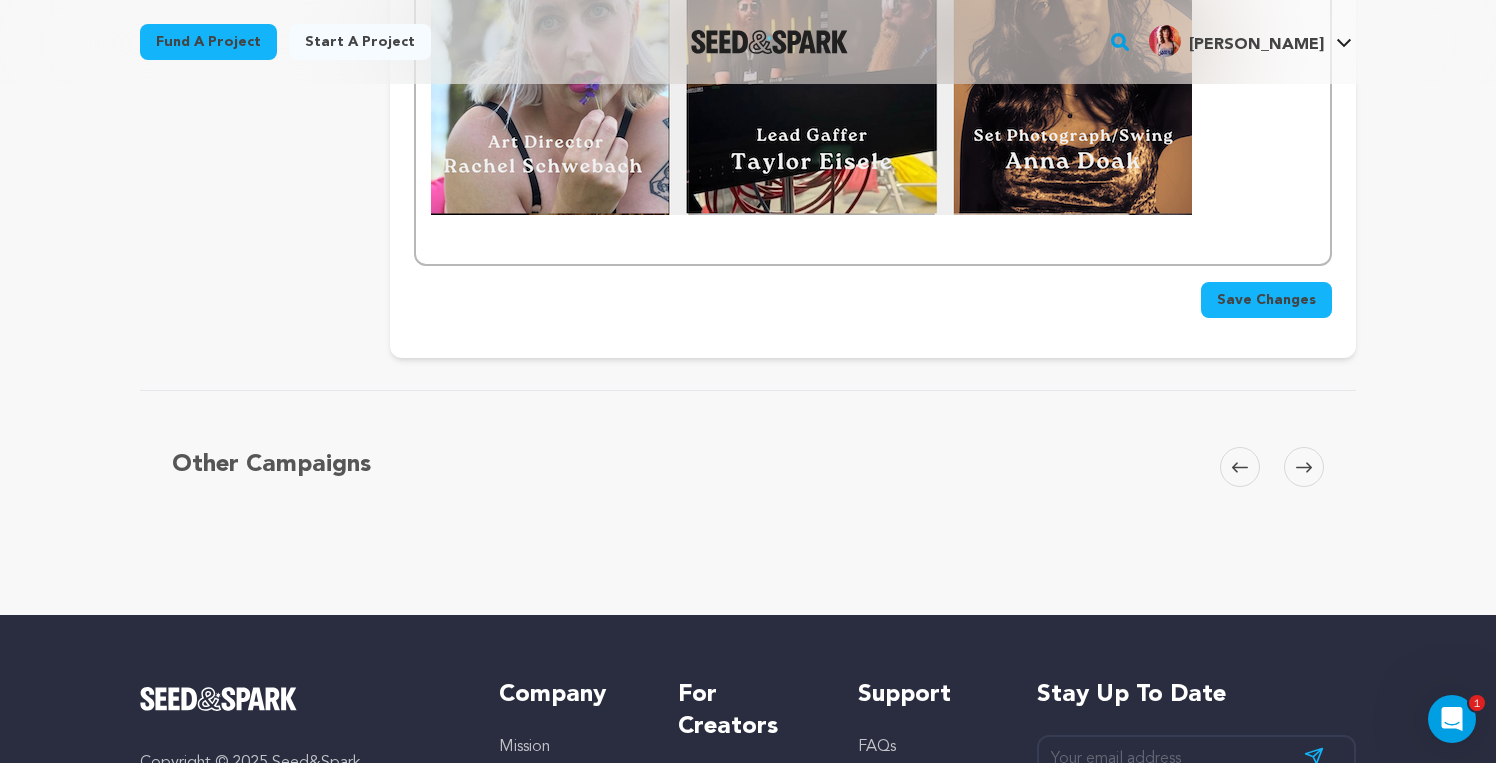 scroll, scrollTop: 2667, scrollLeft: 0, axis: vertical 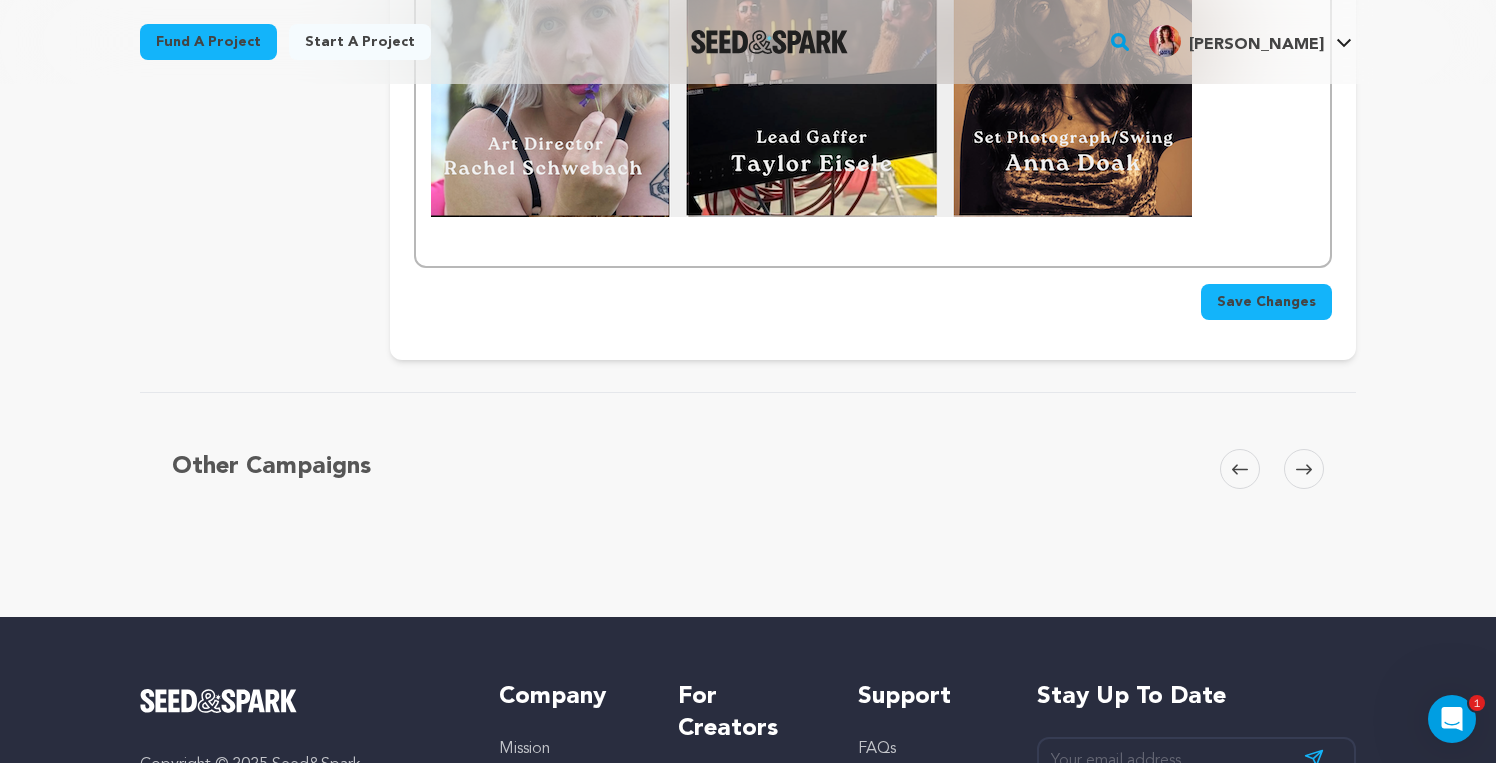 click at bounding box center (873, -88) 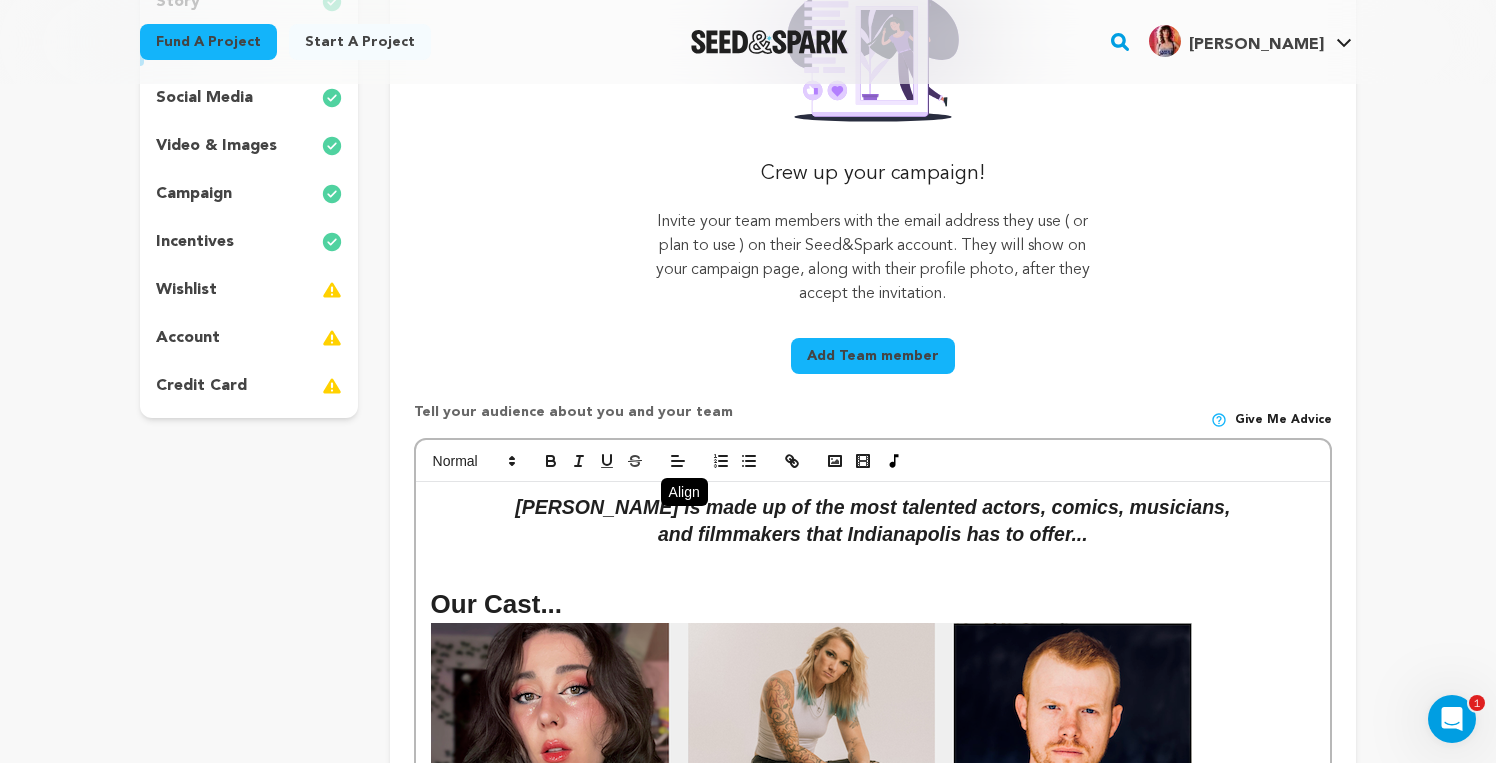 scroll, scrollTop: 360, scrollLeft: 0, axis: vertical 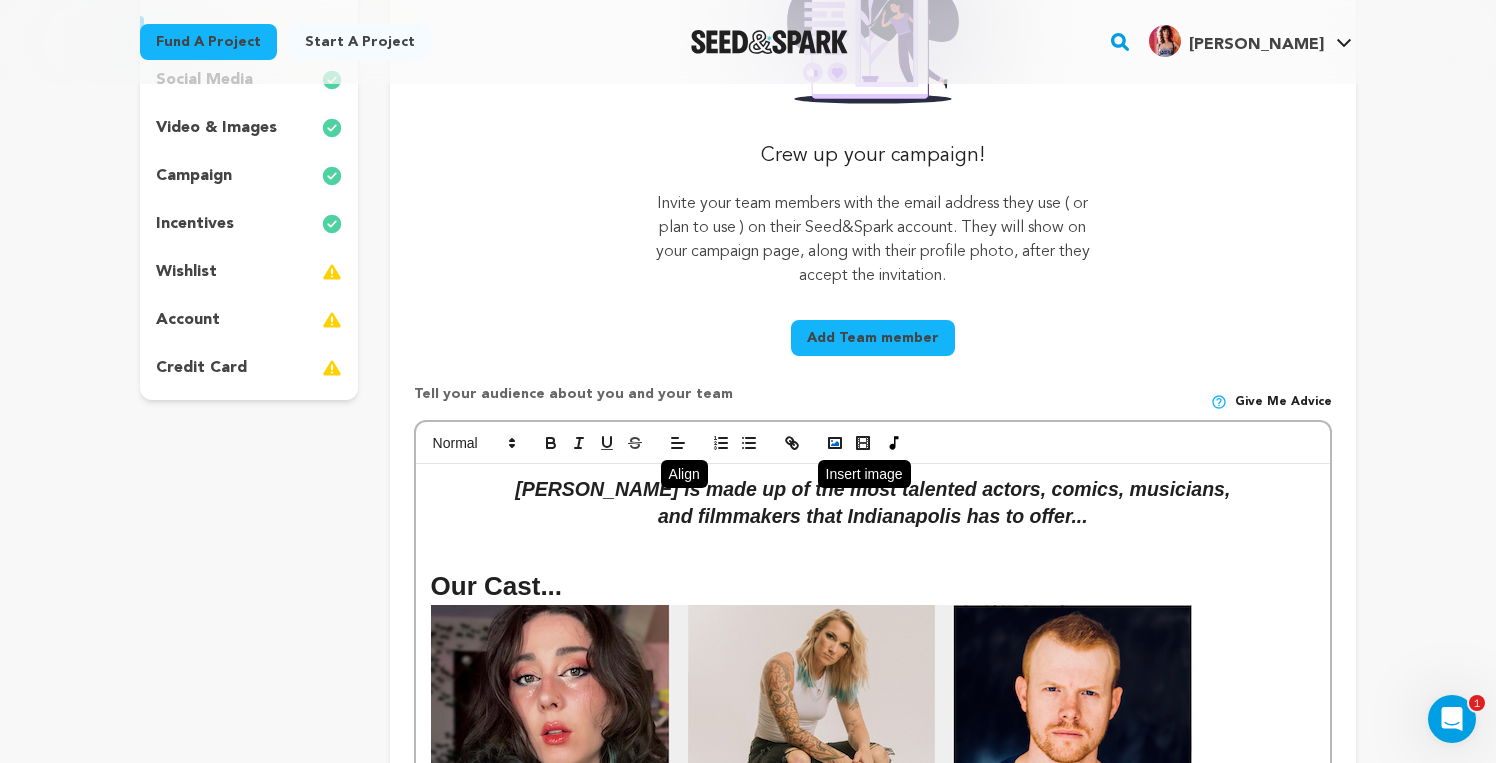 click 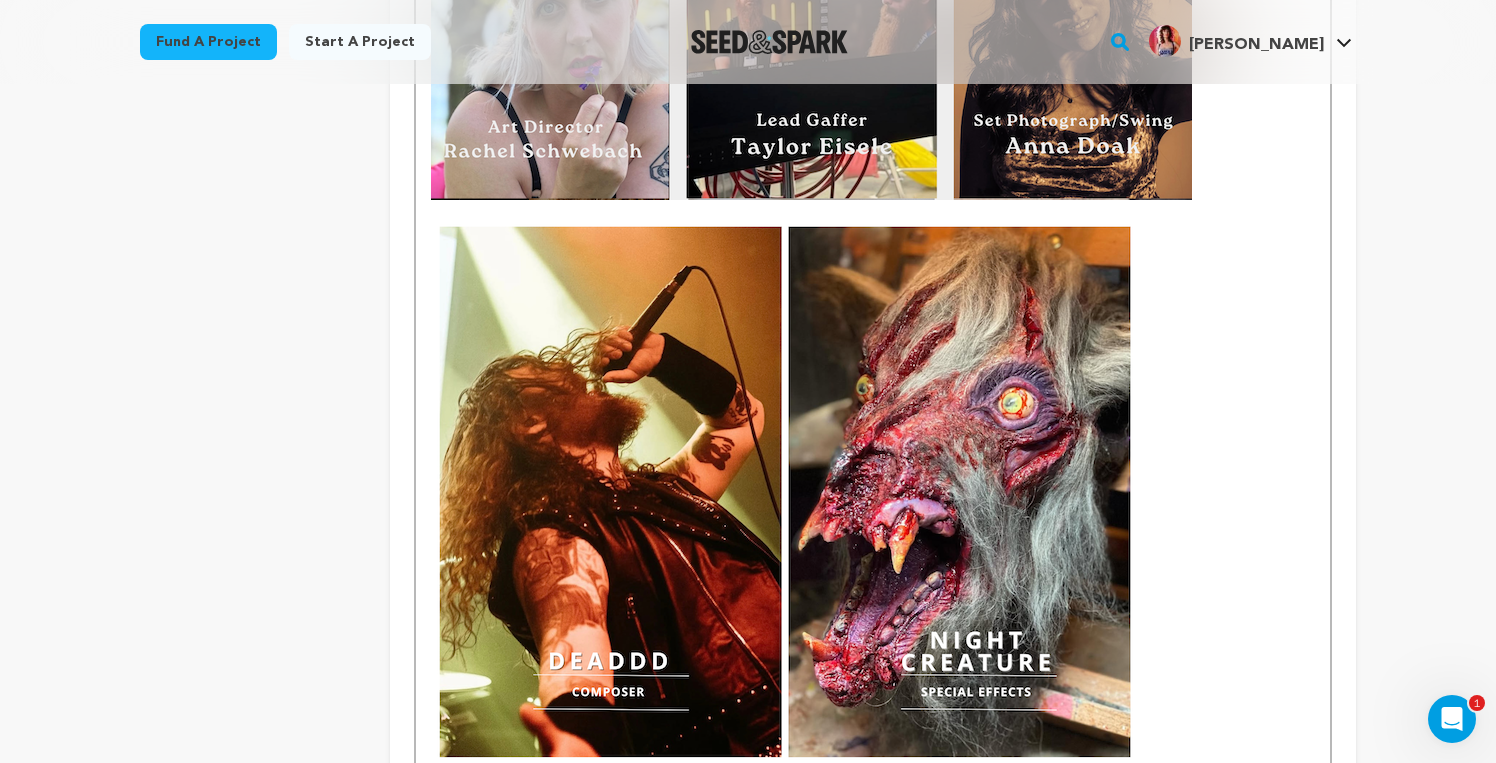 scroll, scrollTop: 2711, scrollLeft: 0, axis: vertical 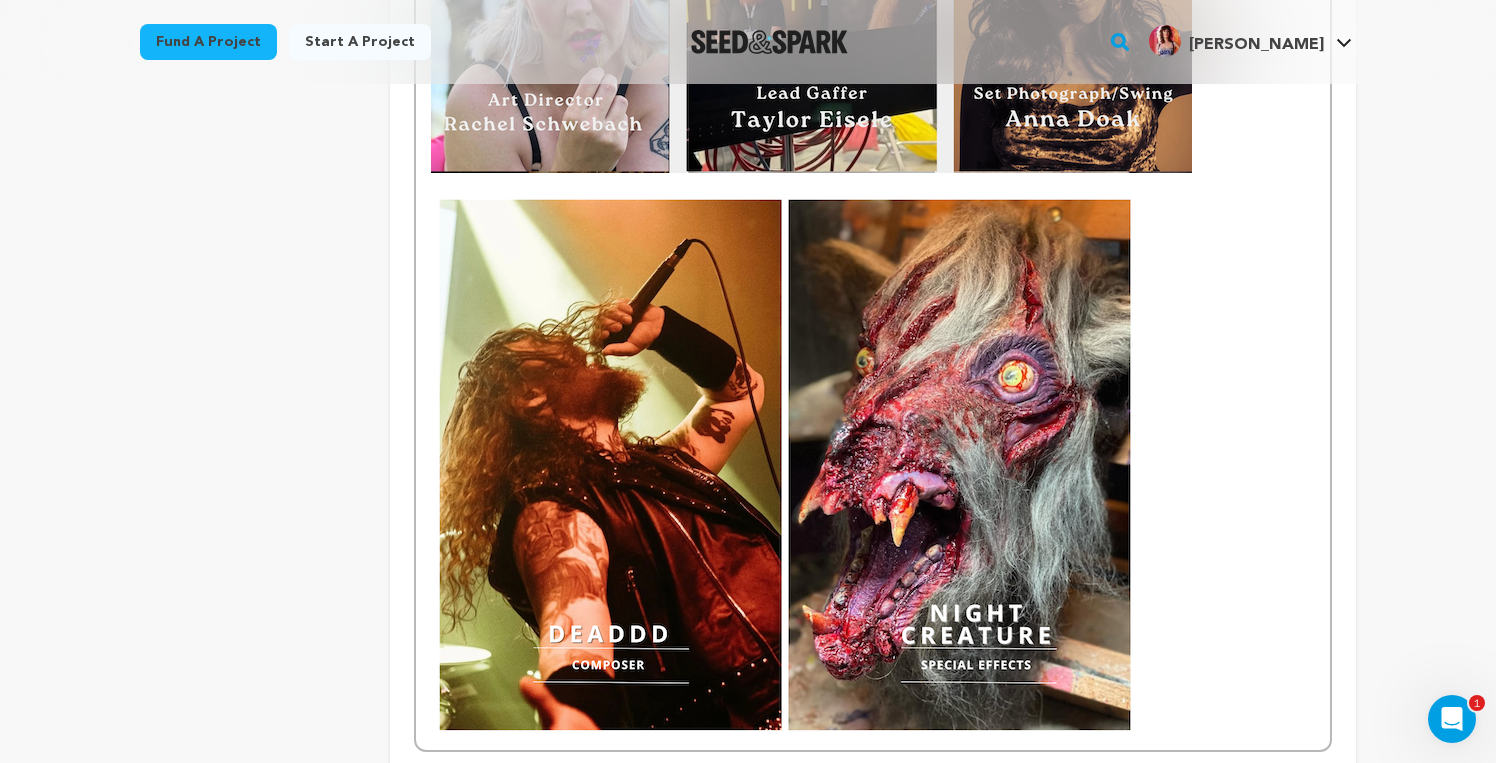 click at bounding box center (784, 465) 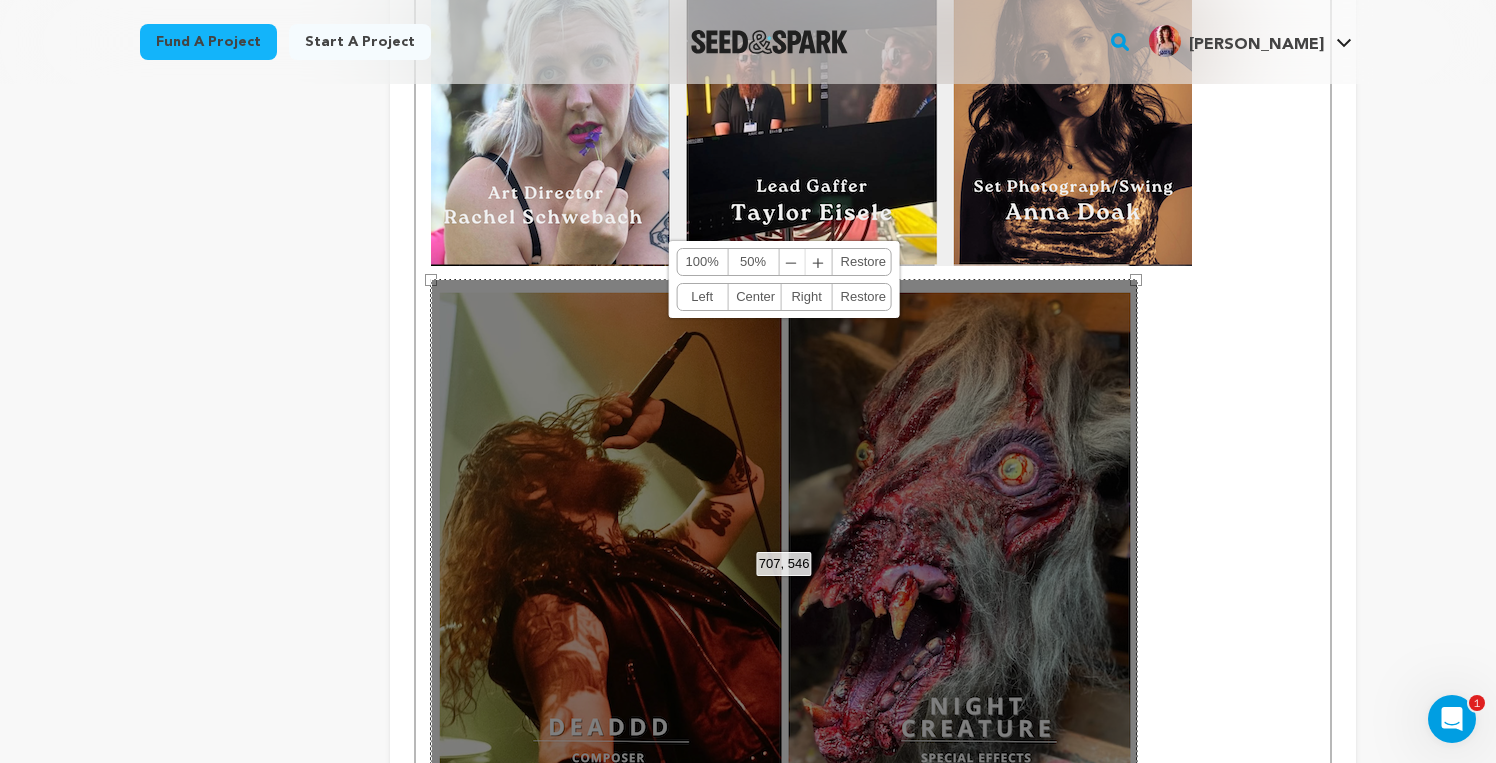 scroll, scrollTop: 2607, scrollLeft: 0, axis: vertical 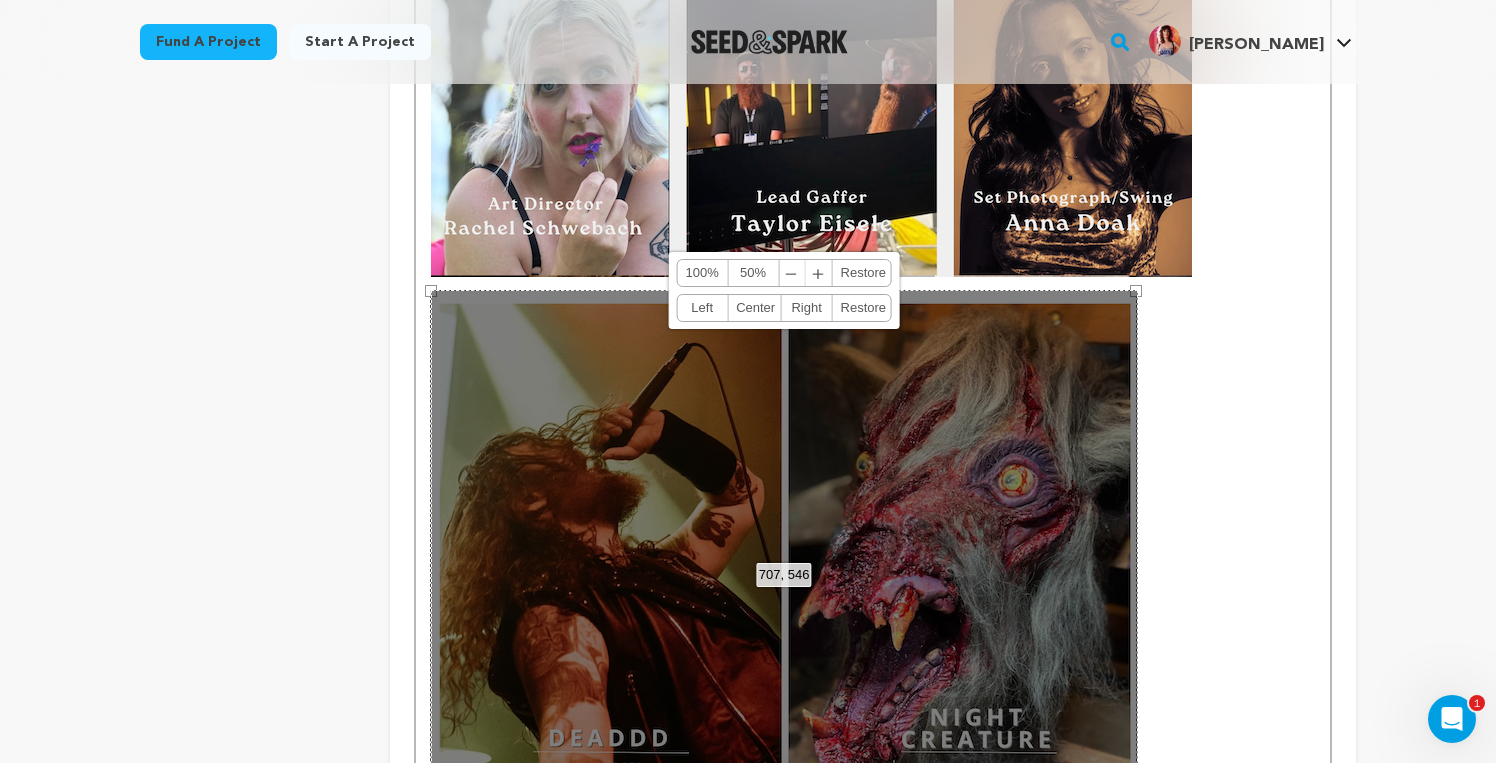 click on "50%" at bounding box center [753, 273] 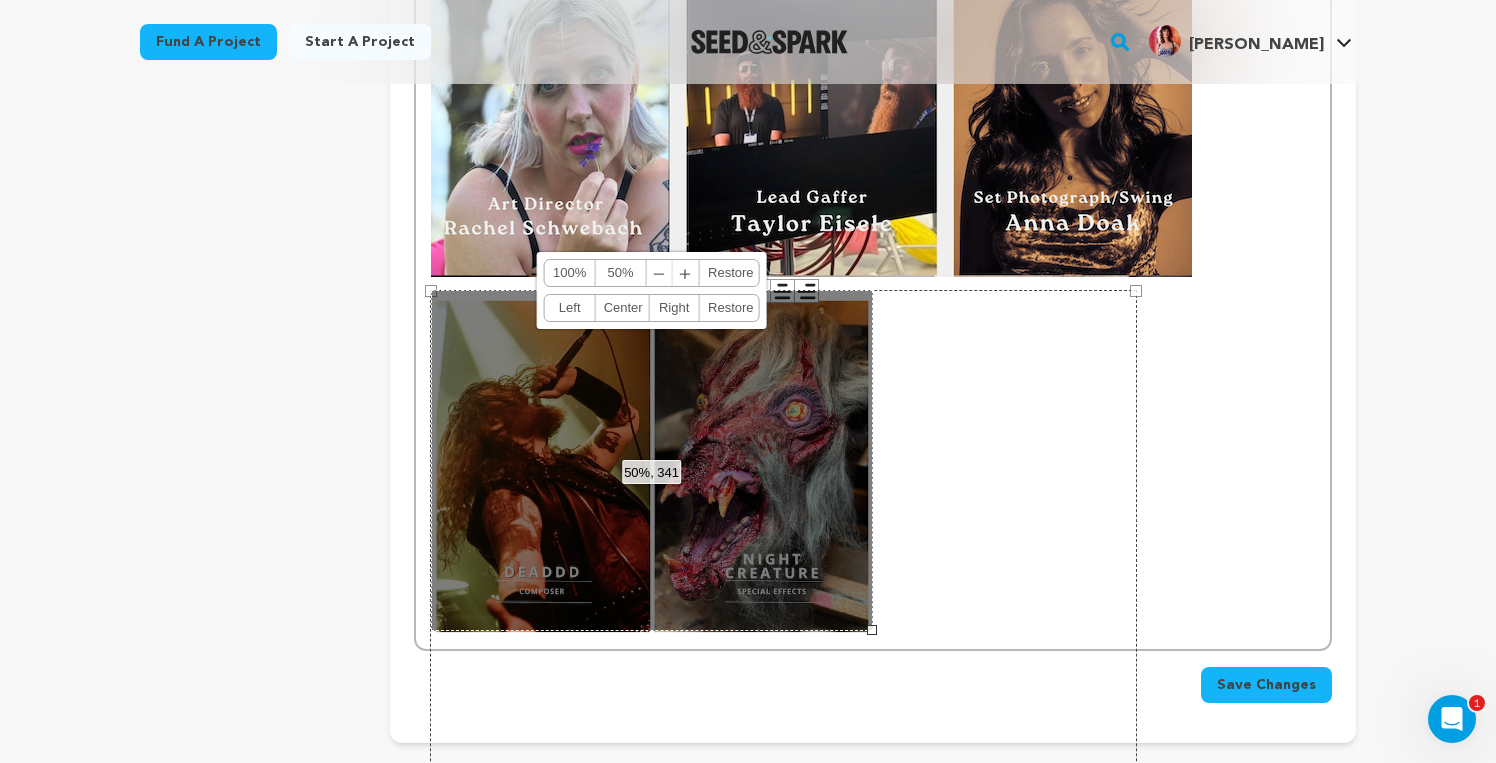 click on "707 × 546" at bounding box center (783, 563) 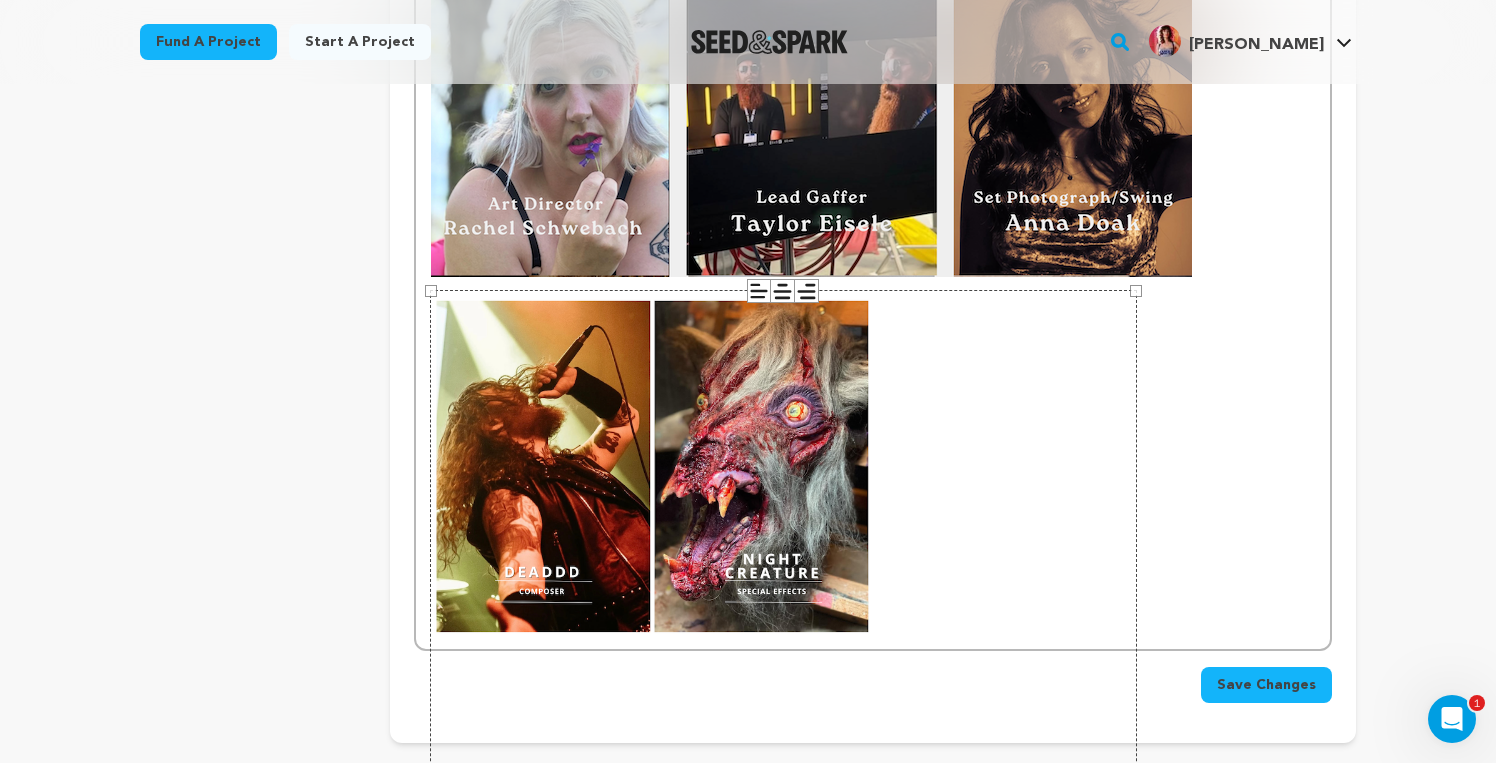 click on "707 × 546" at bounding box center (783, 563) 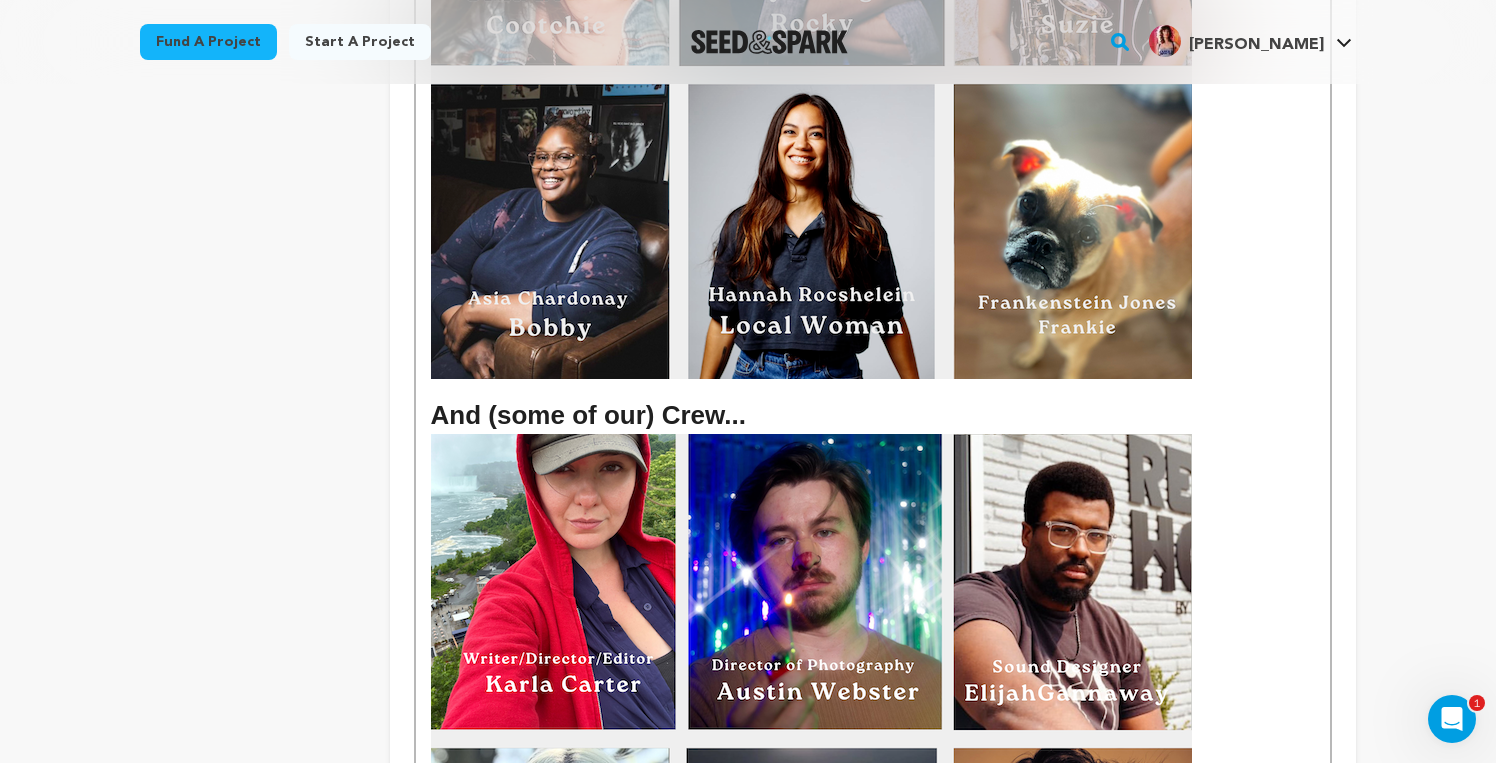 scroll, scrollTop: 1848, scrollLeft: 0, axis: vertical 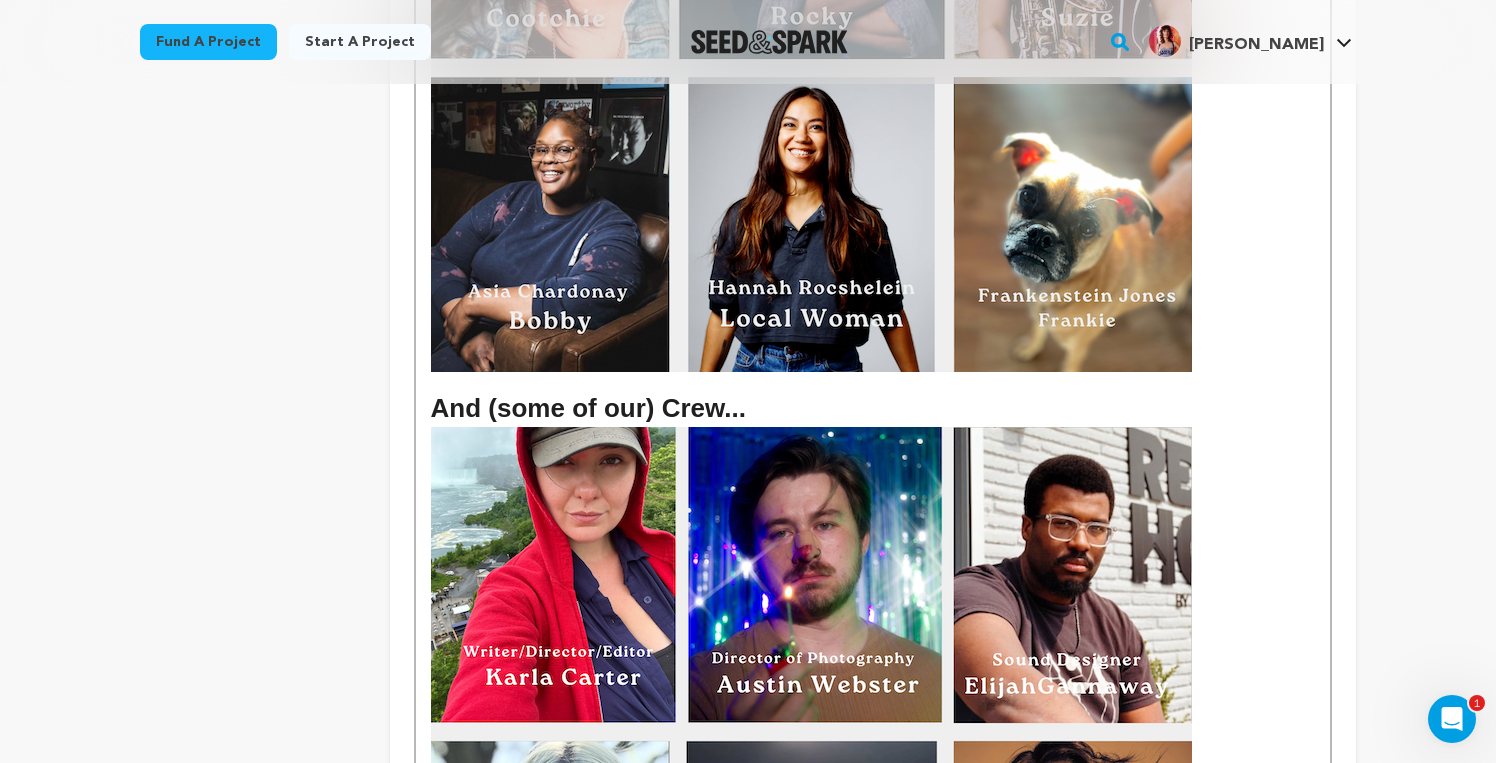 click on "And (some of our) Crew..." at bounding box center [873, 408] 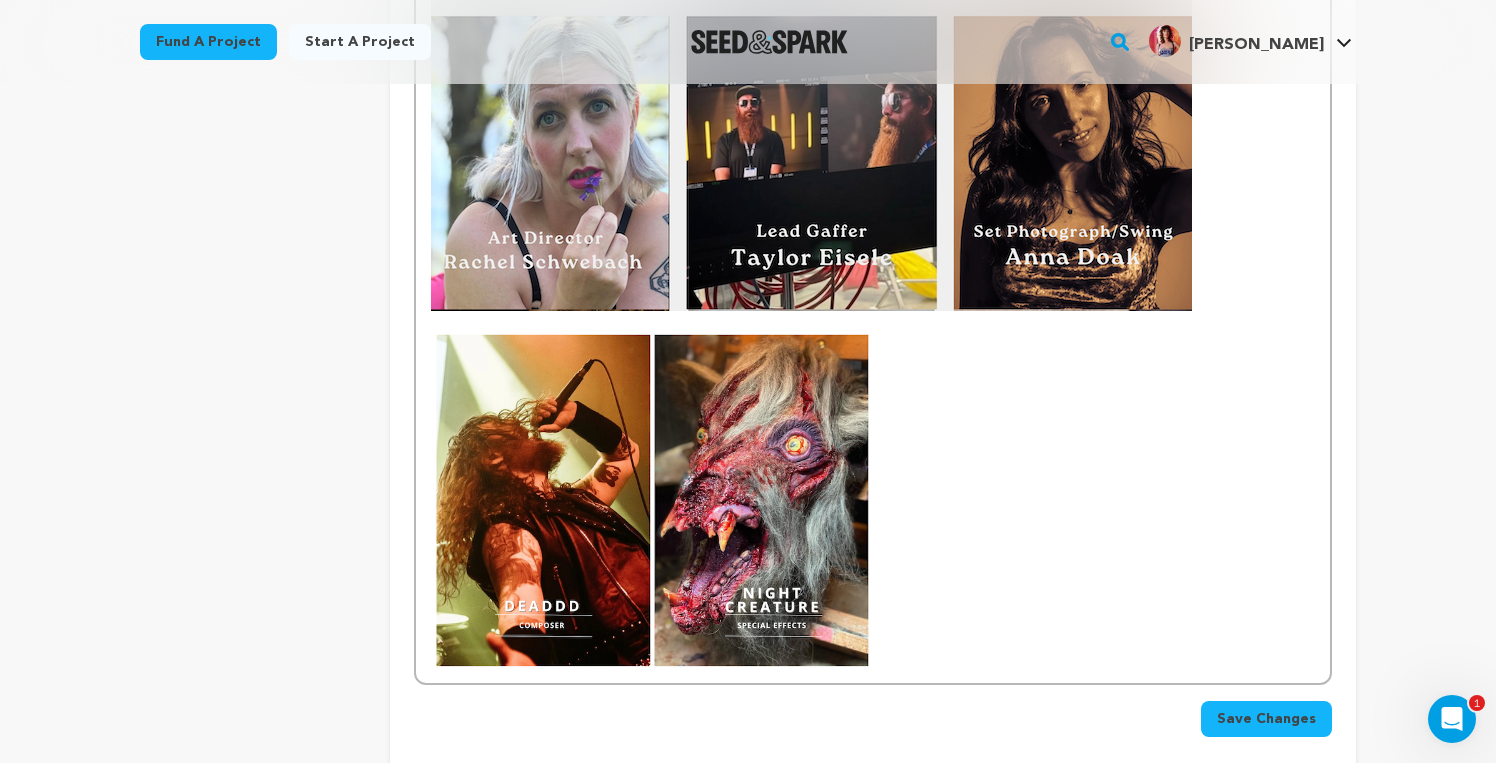 scroll, scrollTop: 2622, scrollLeft: 0, axis: vertical 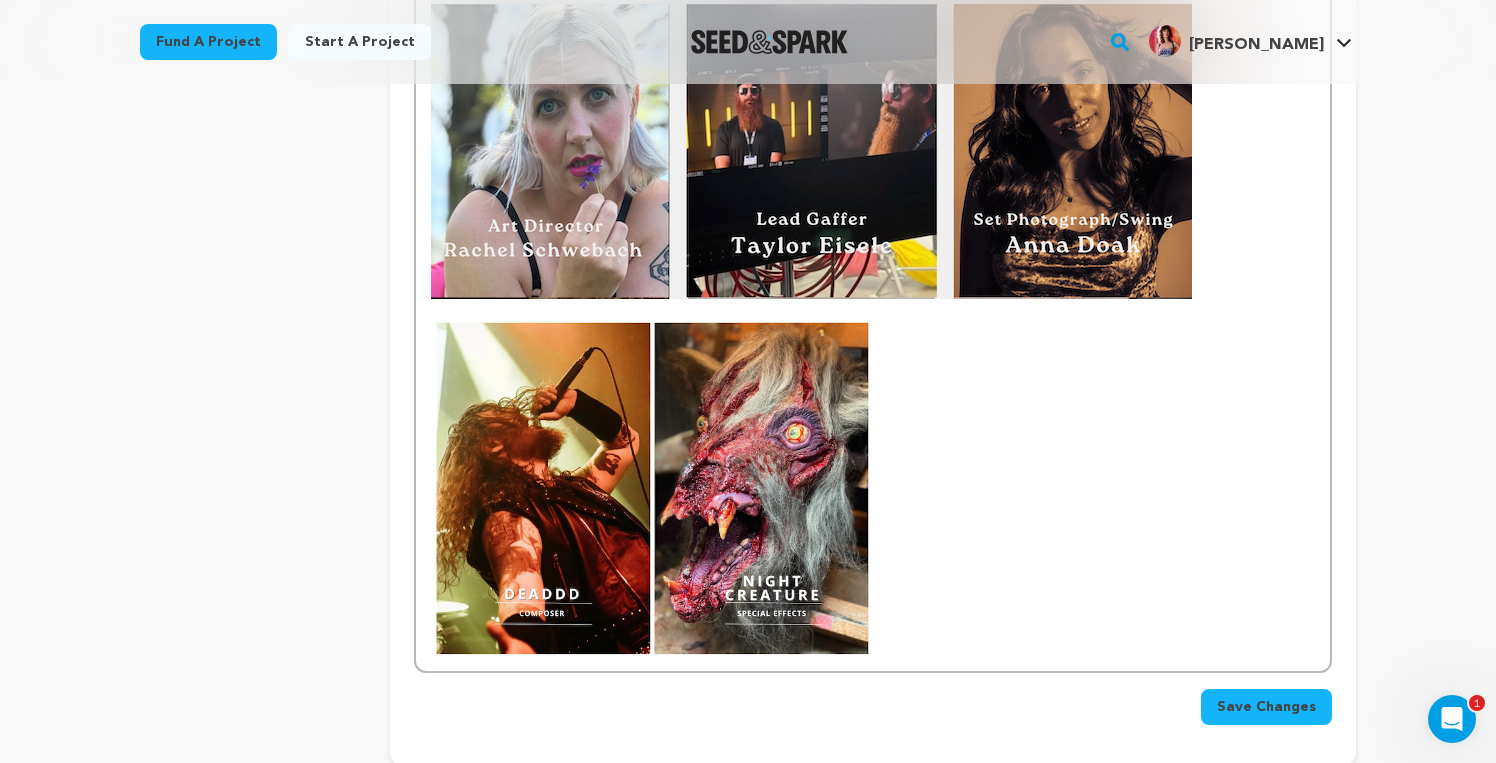click at bounding box center (652, 489) 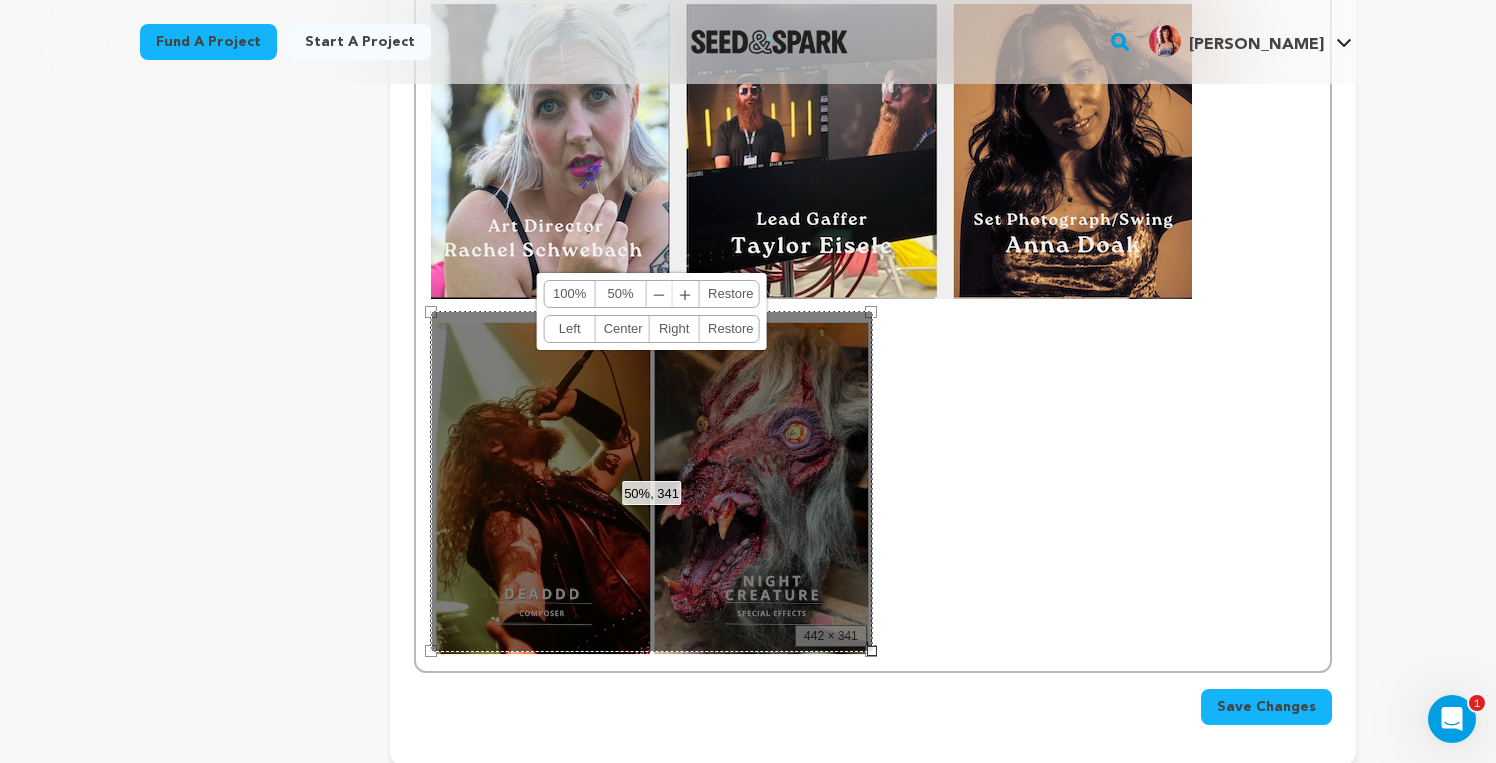 click on "Center" at bounding box center (622, 329) 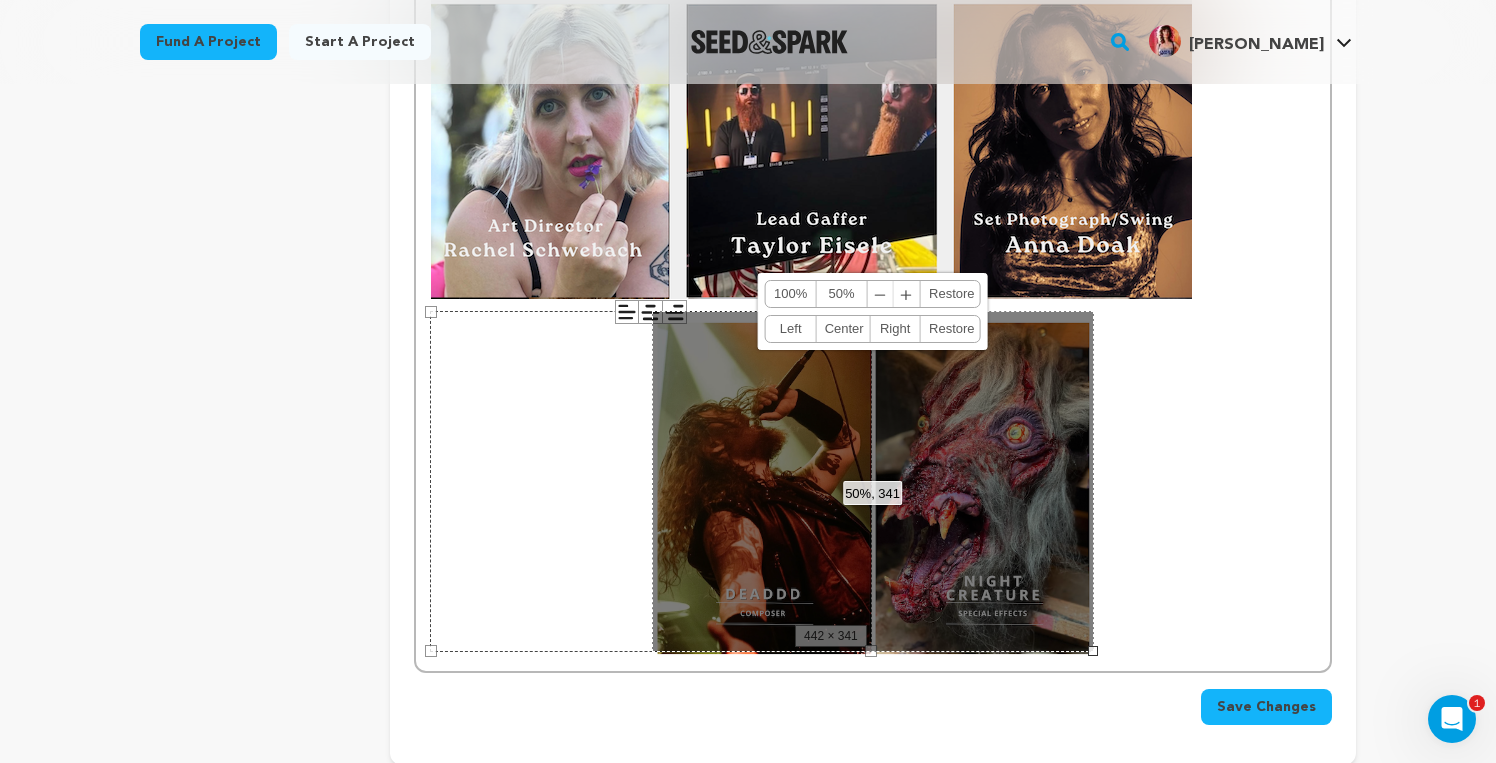 click on "Back to Project Dashboard
Edit Project
Submit For feedback
Submit For feedback
project
story" at bounding box center (748, -758) 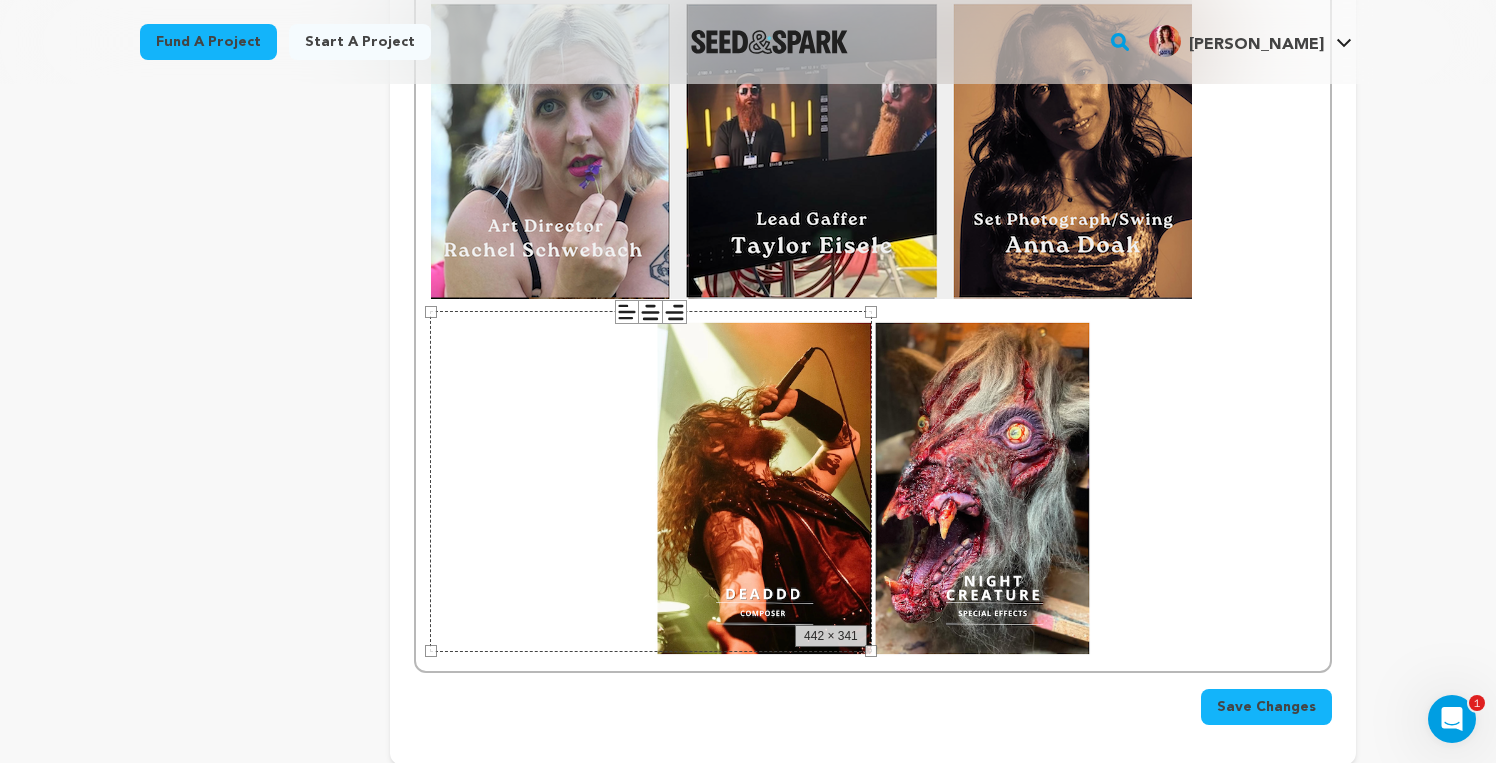 click at bounding box center (873, 489) 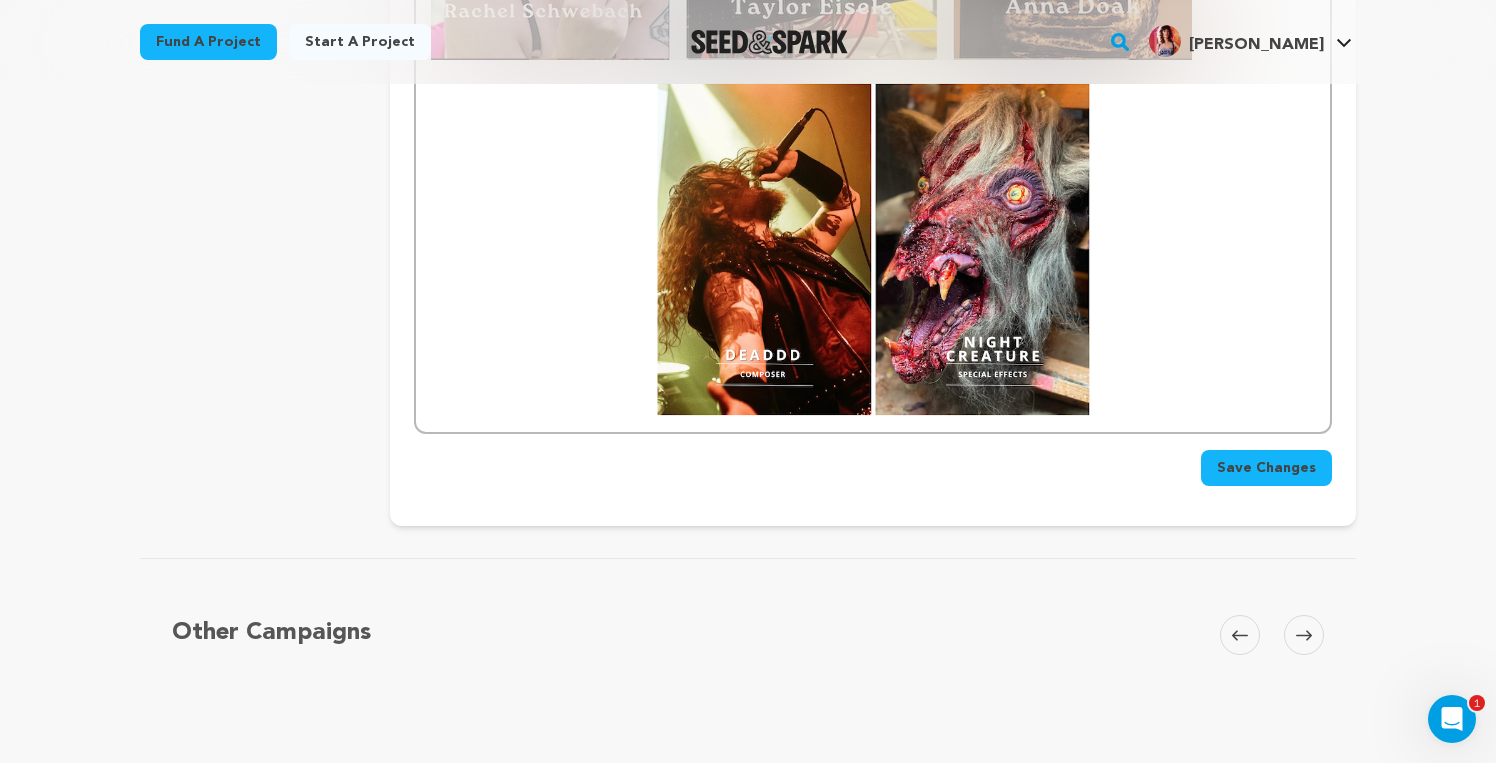 scroll, scrollTop: 2637, scrollLeft: 0, axis: vertical 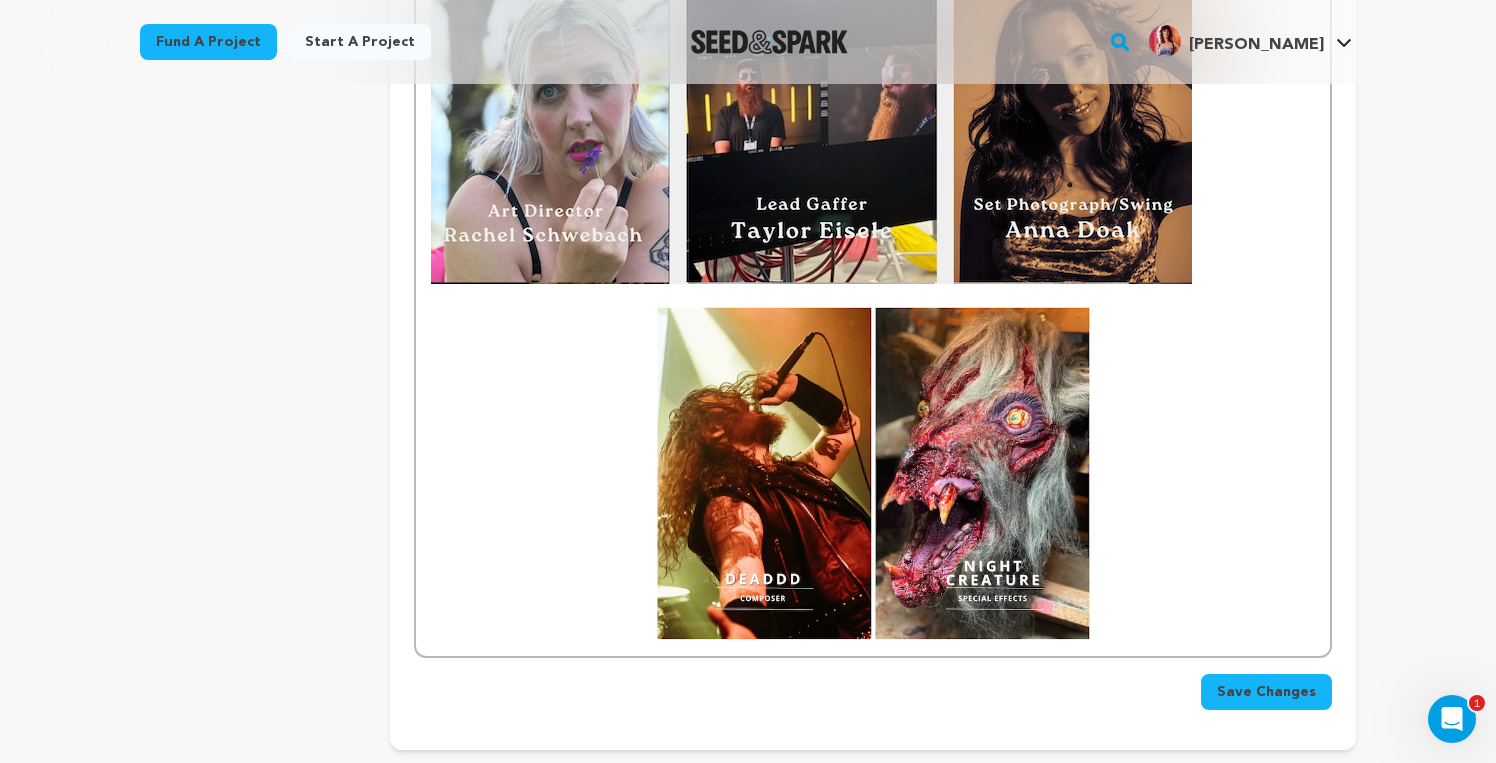click on "Save Changes" at bounding box center [1266, 692] 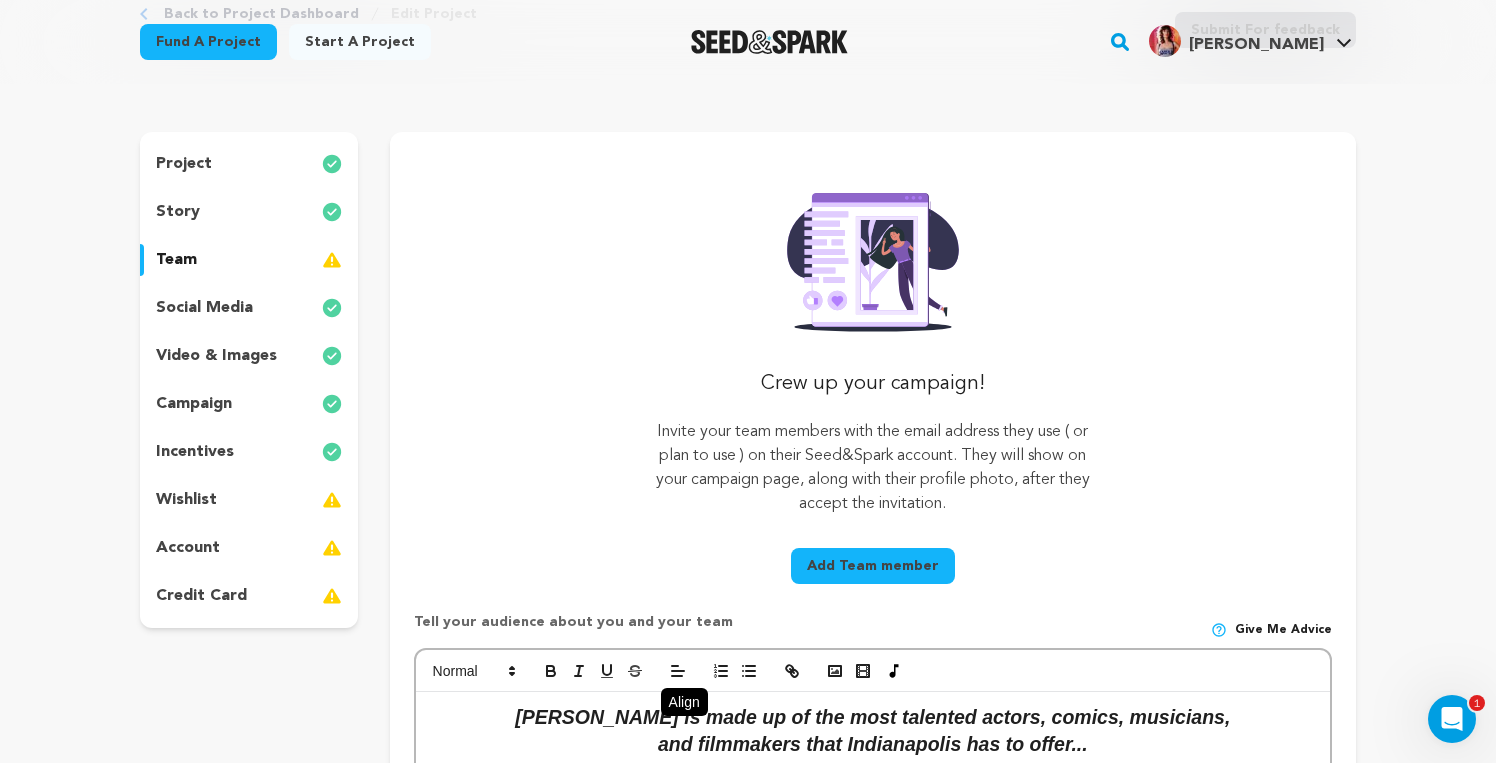 scroll, scrollTop: 152, scrollLeft: 0, axis: vertical 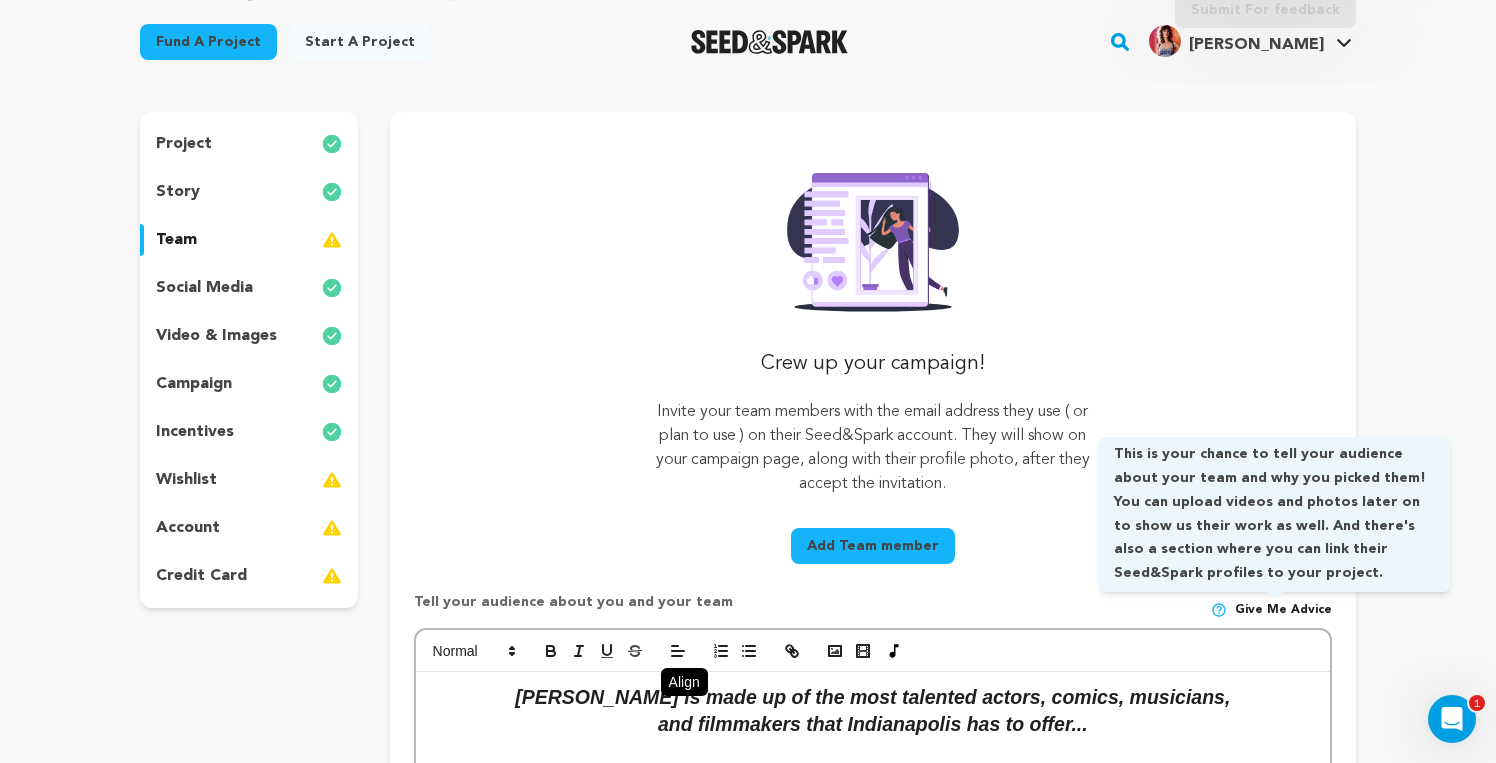 click on "Give me advice" at bounding box center [1283, 610] 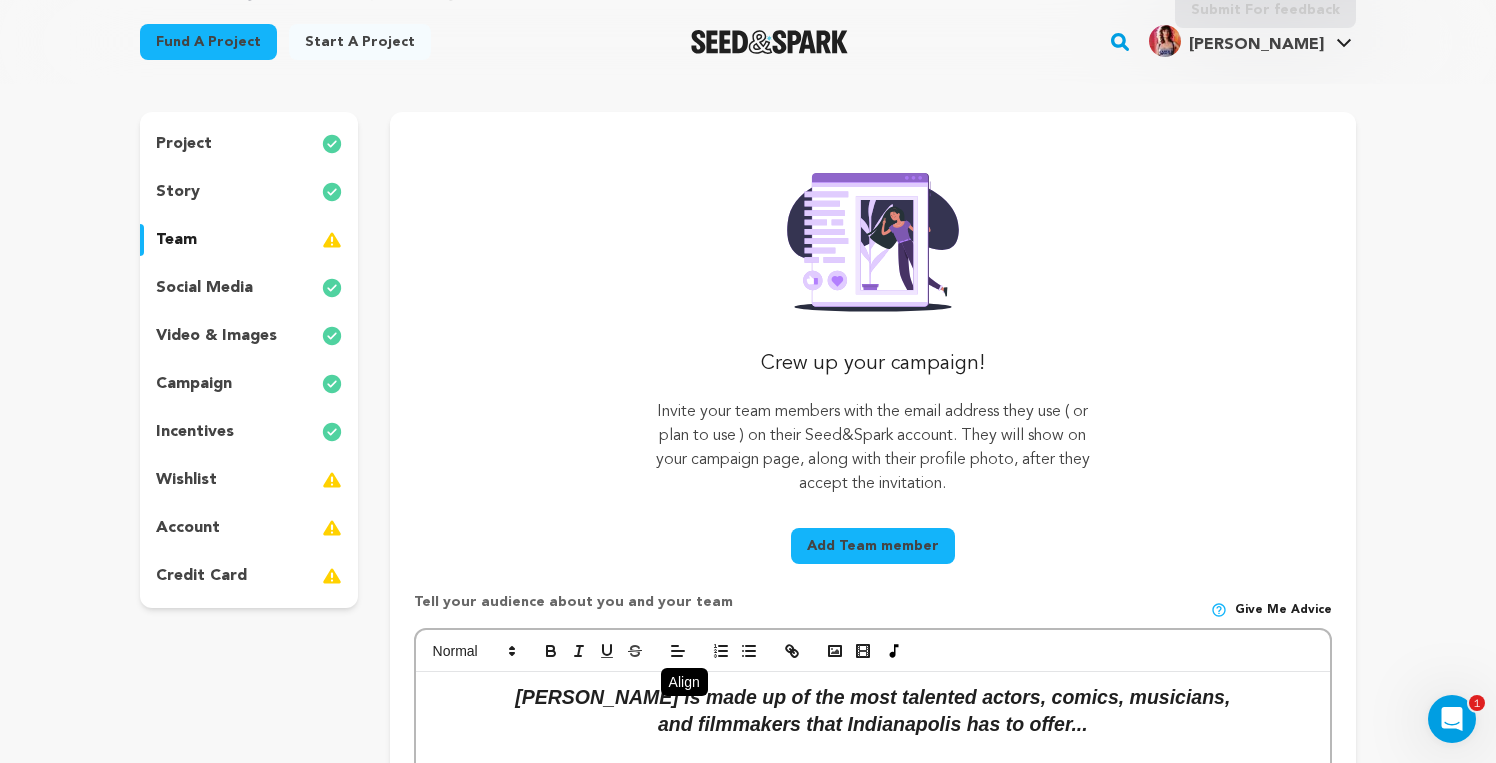 click on "Give me advice" at bounding box center [1283, 610] 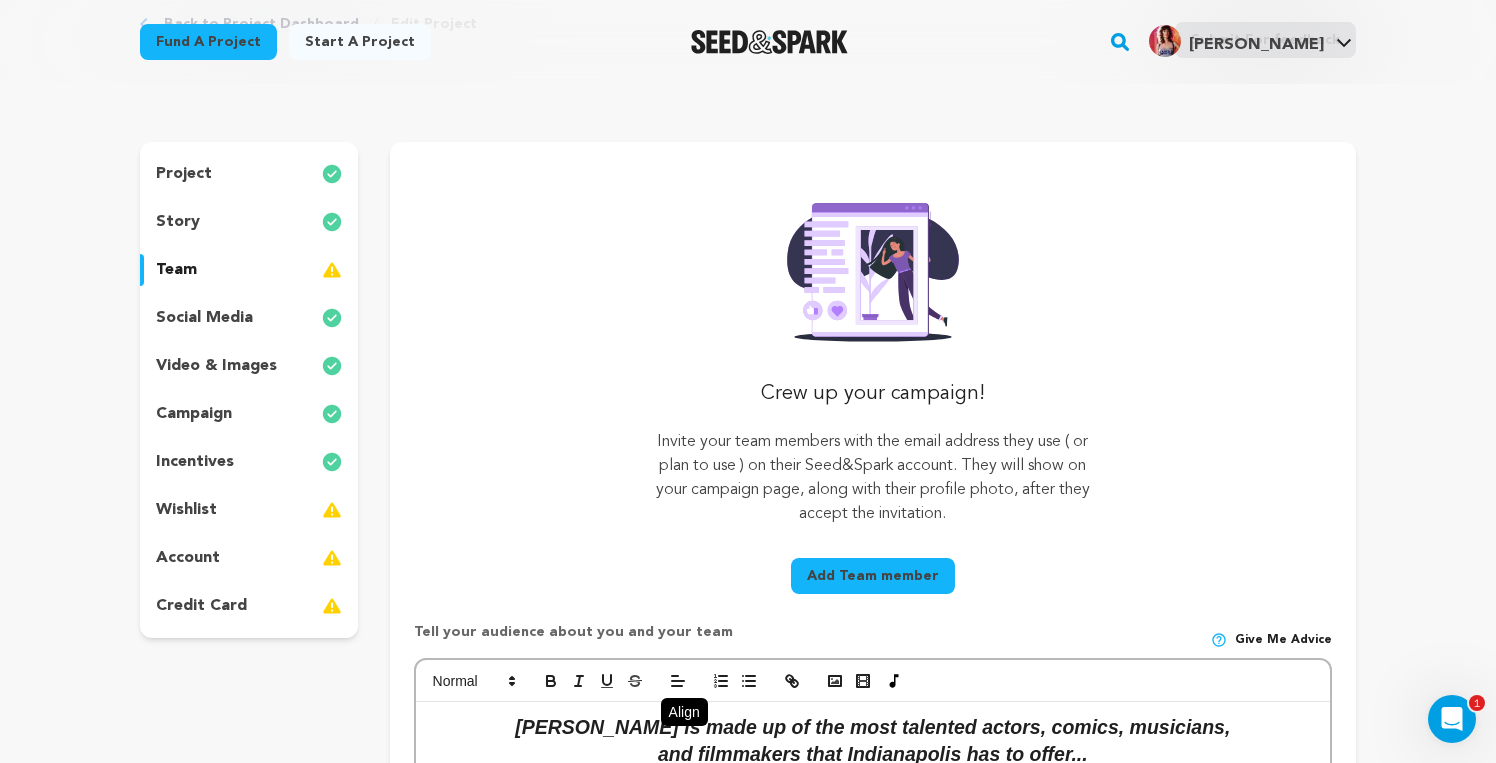 scroll, scrollTop: 93, scrollLeft: 0, axis: vertical 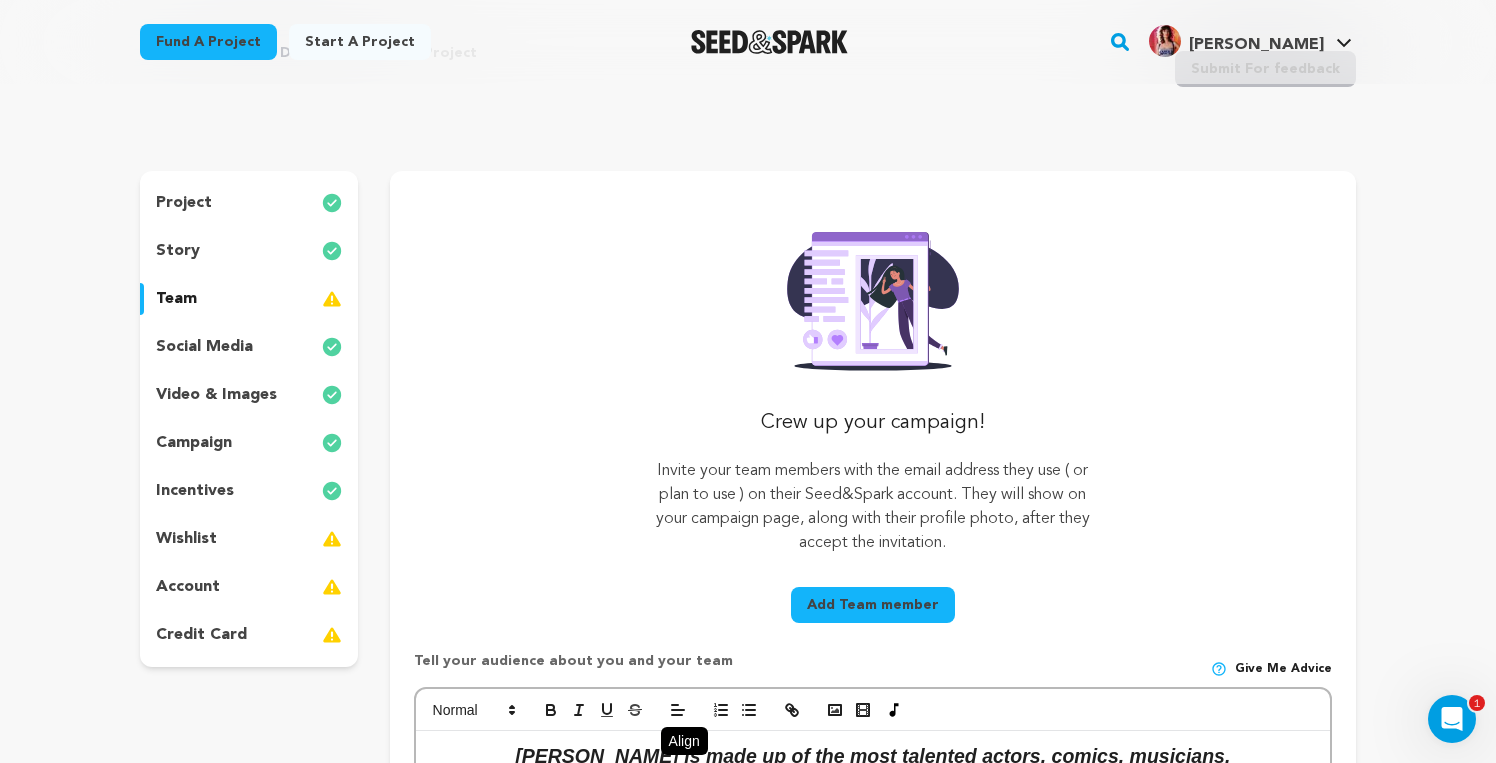 click on "incentives" at bounding box center [249, 491] 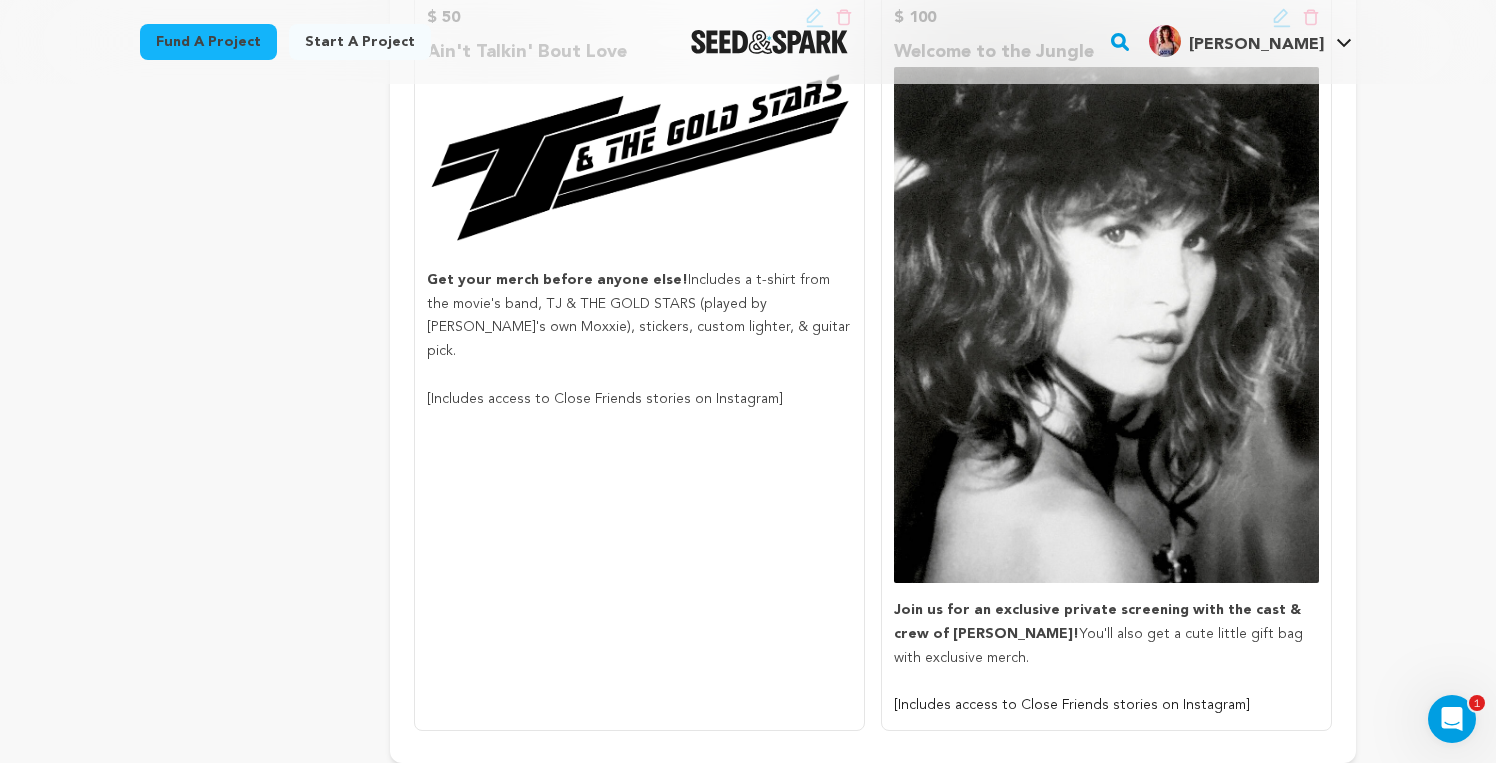 scroll, scrollTop: 1241, scrollLeft: 0, axis: vertical 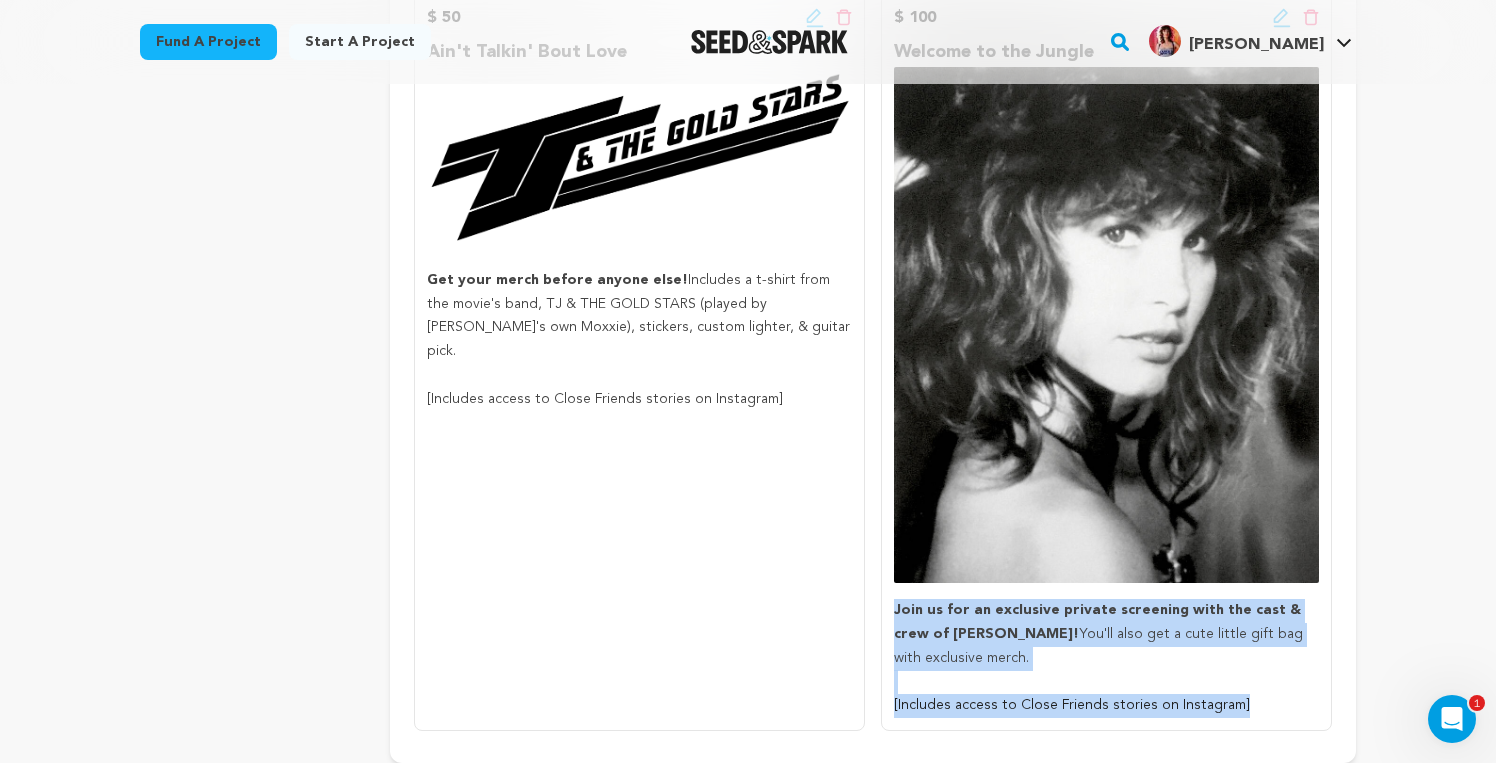 drag, startPoint x: 1232, startPoint y: 672, endPoint x: 888, endPoint y: 601, distance: 351.2506 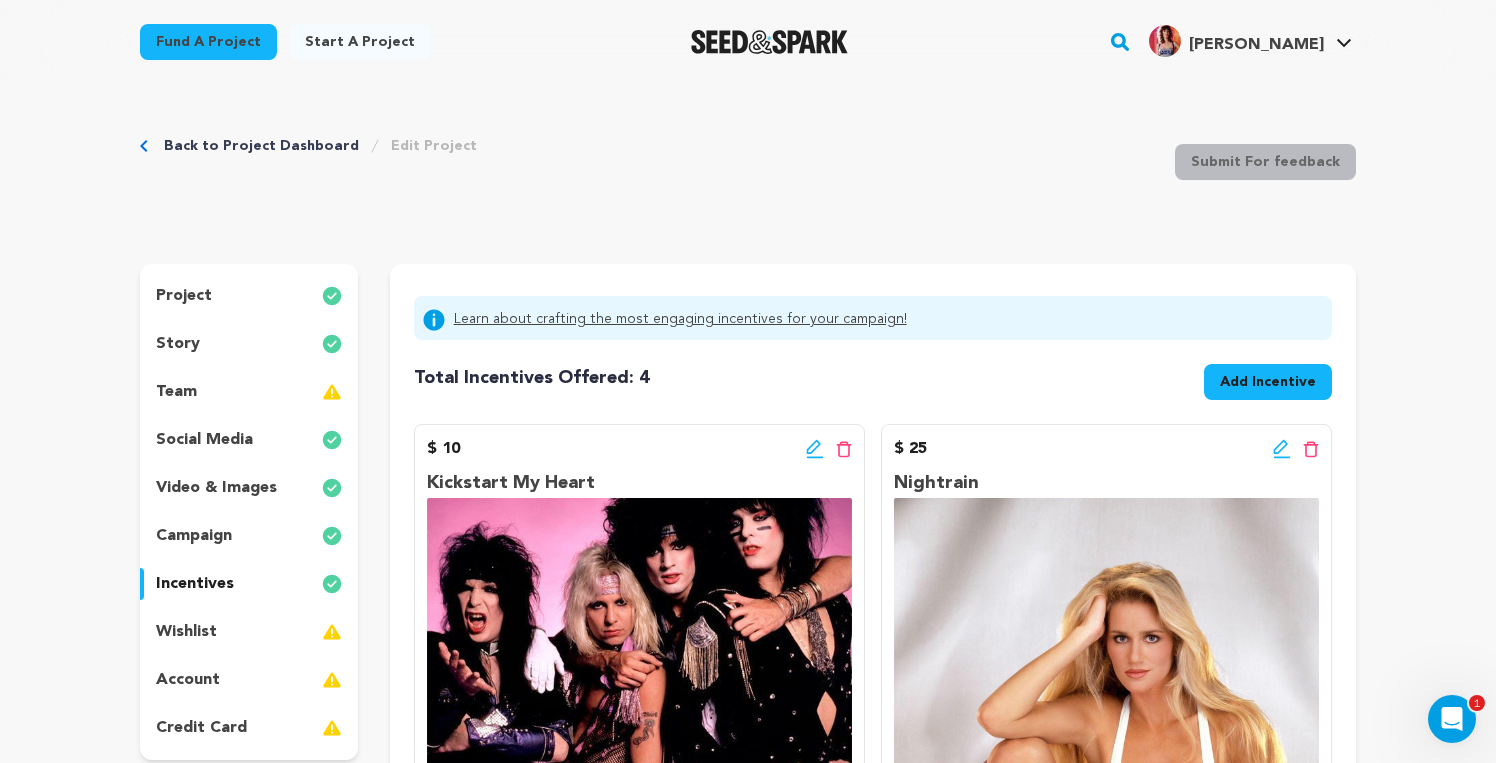 scroll, scrollTop: 0, scrollLeft: 0, axis: both 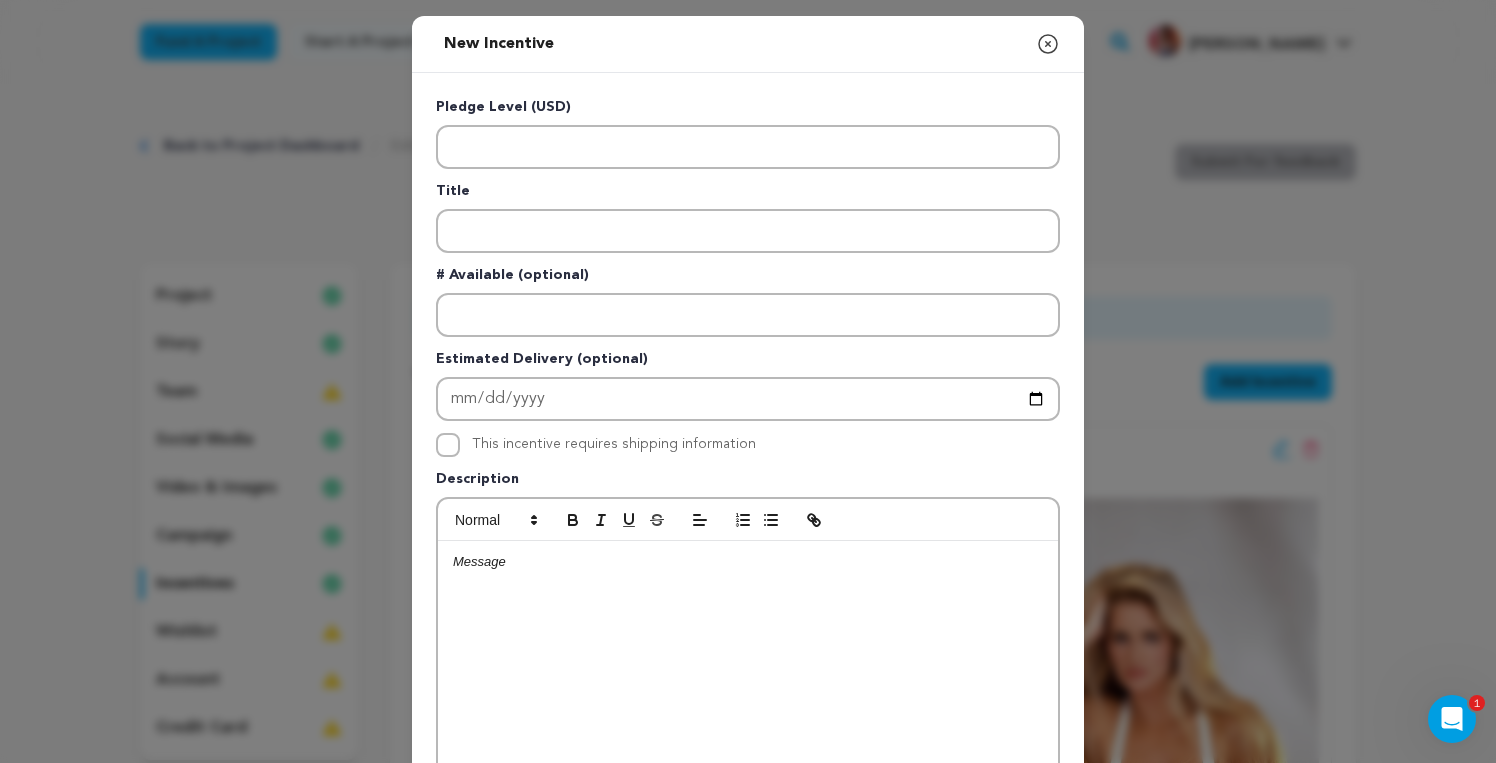 type 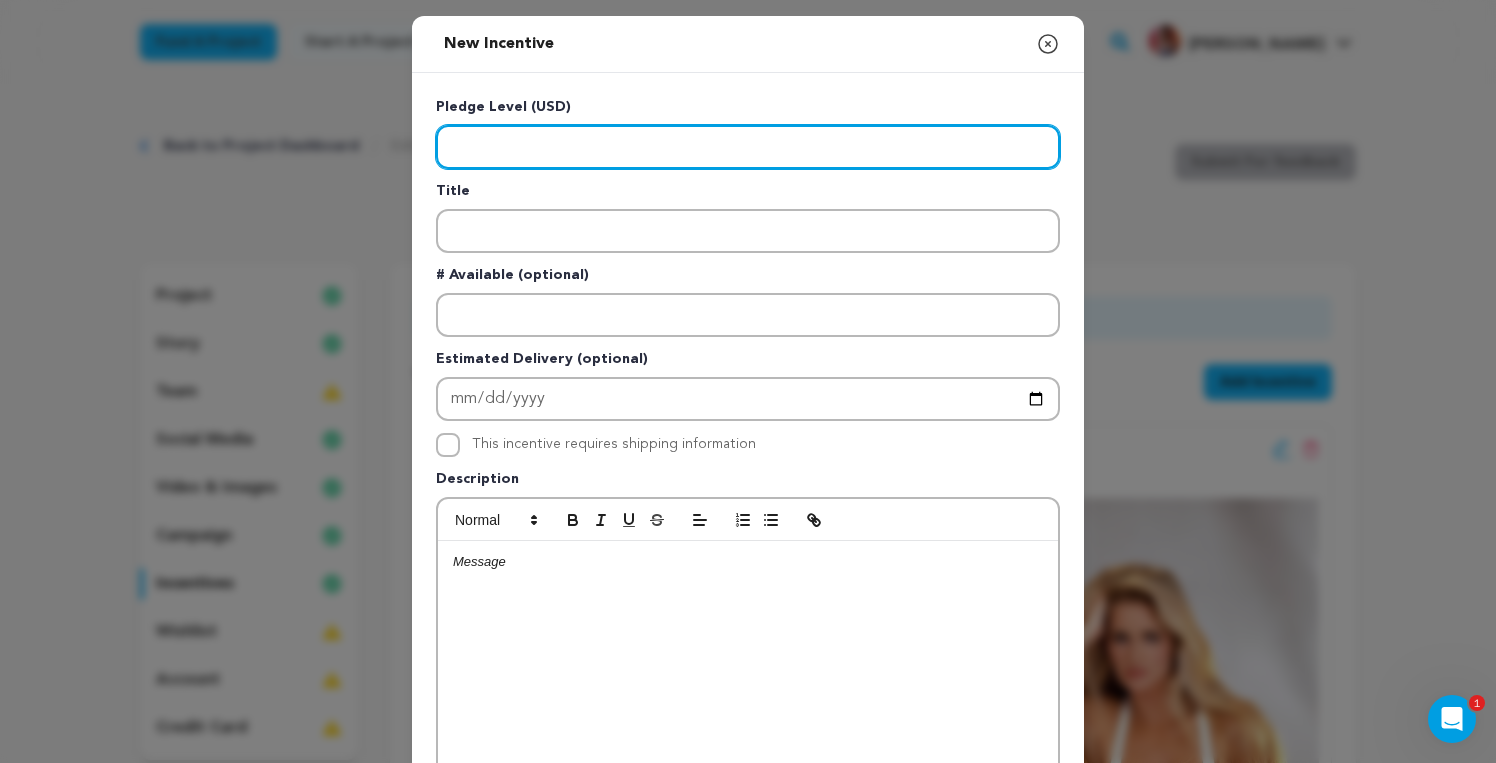 click at bounding box center (748, 147) 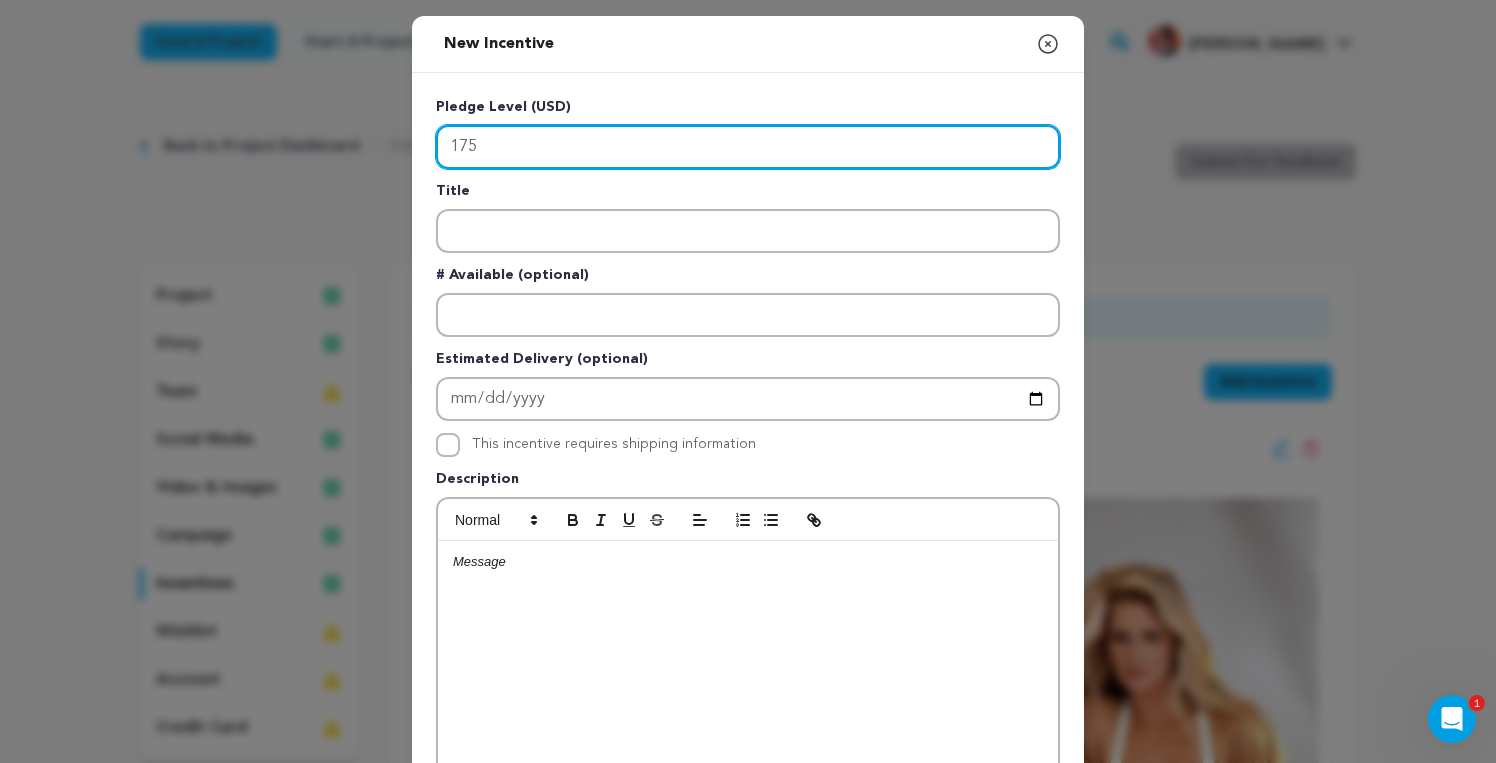 type on "175" 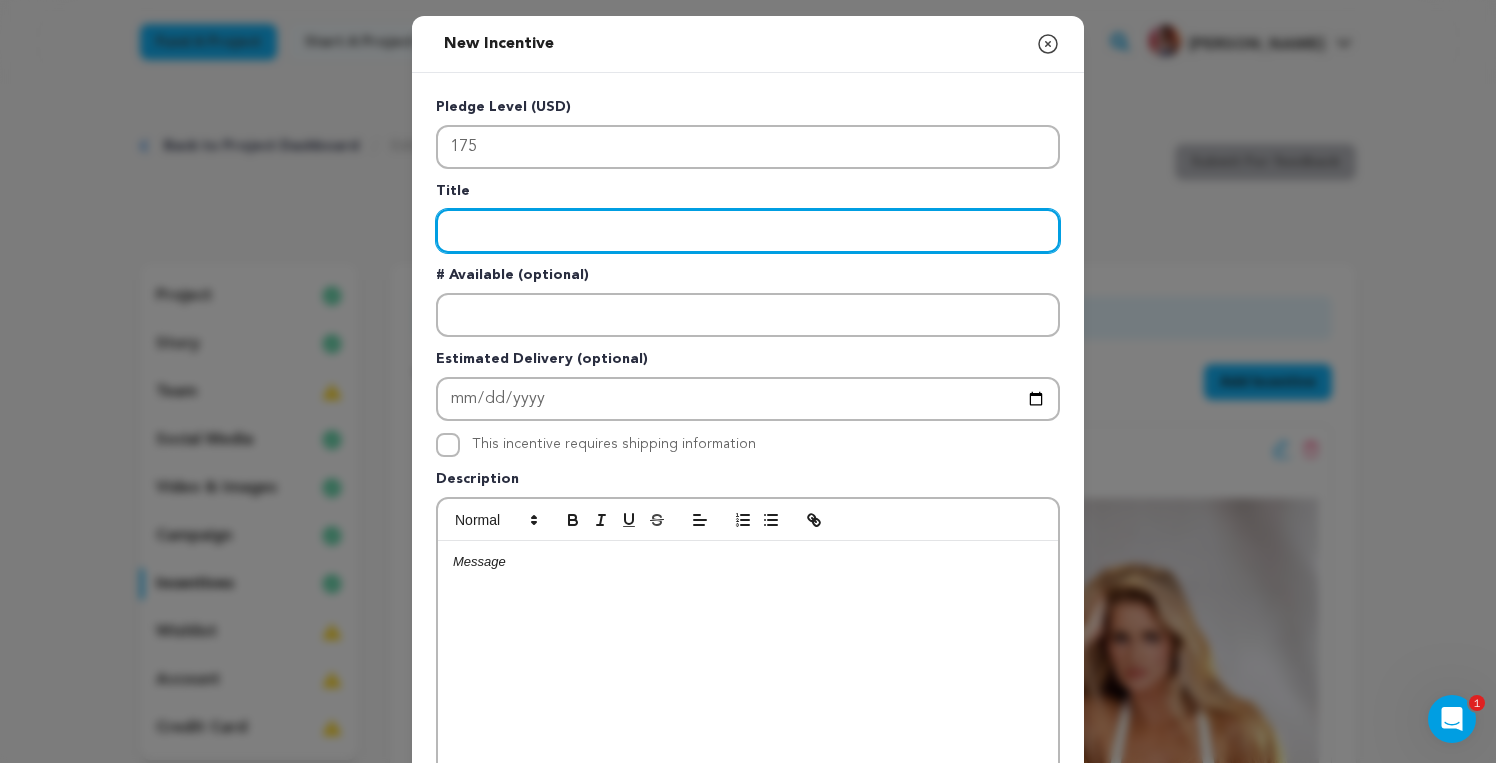 click at bounding box center (748, 231) 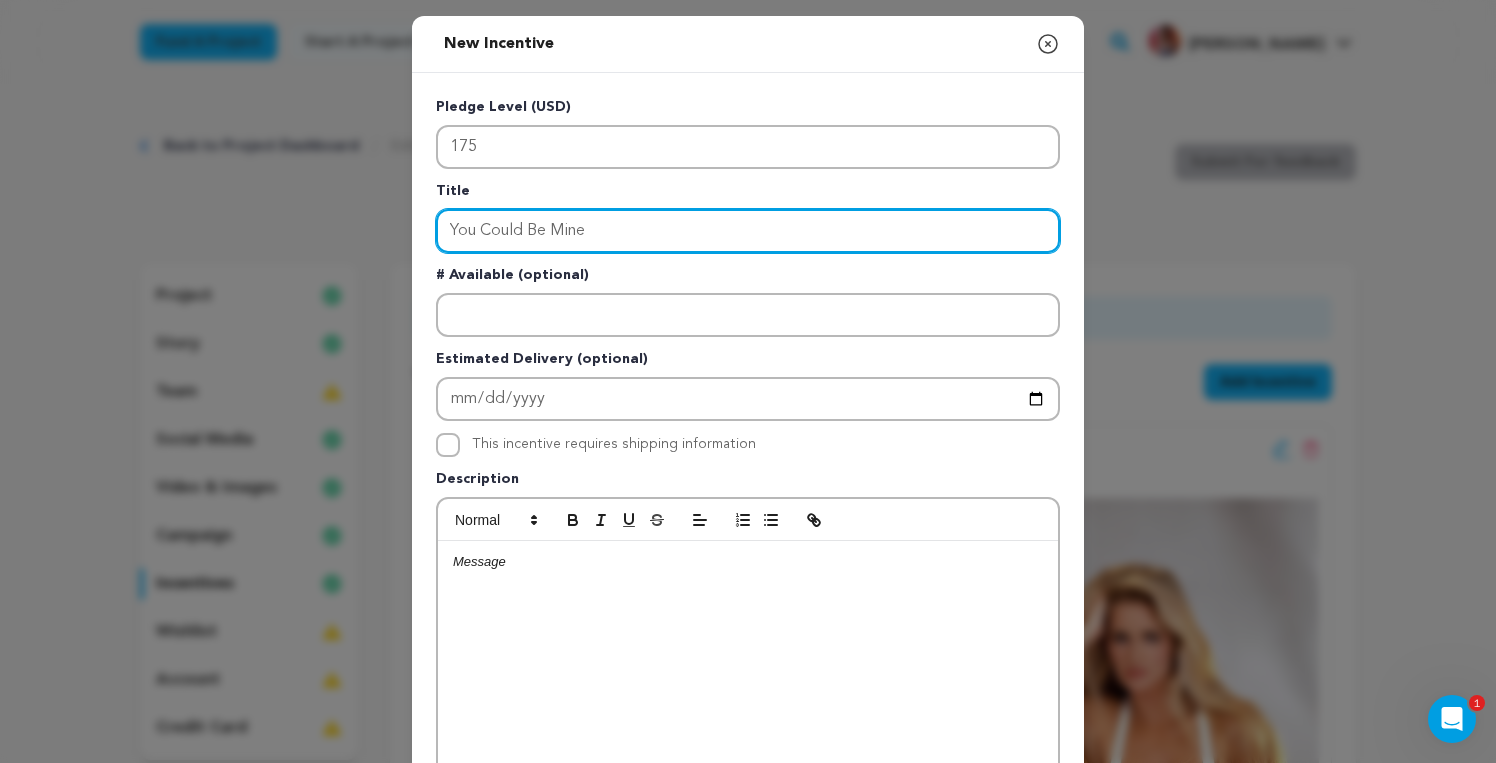 type on "You Could Be Mine" 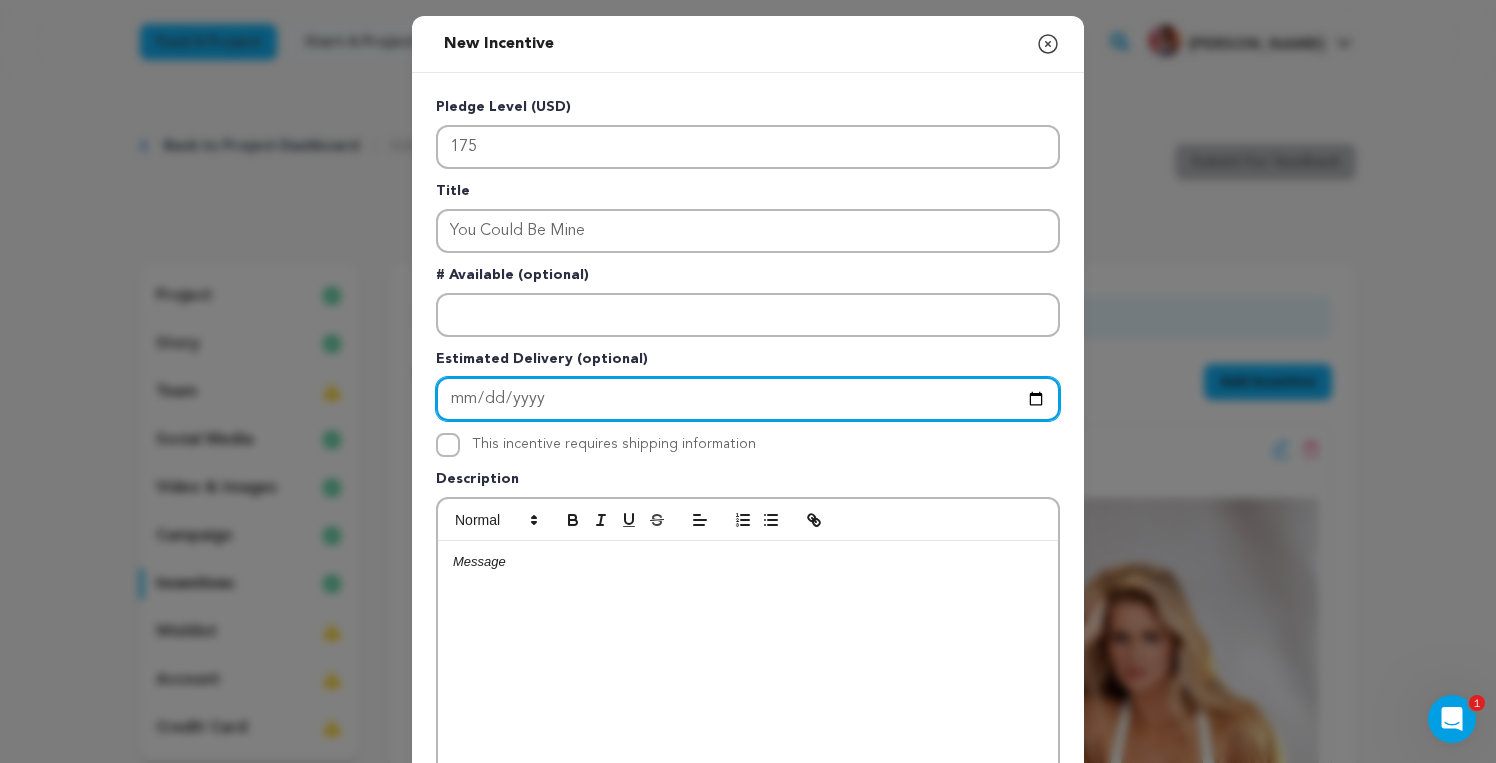 click at bounding box center (748, 399) 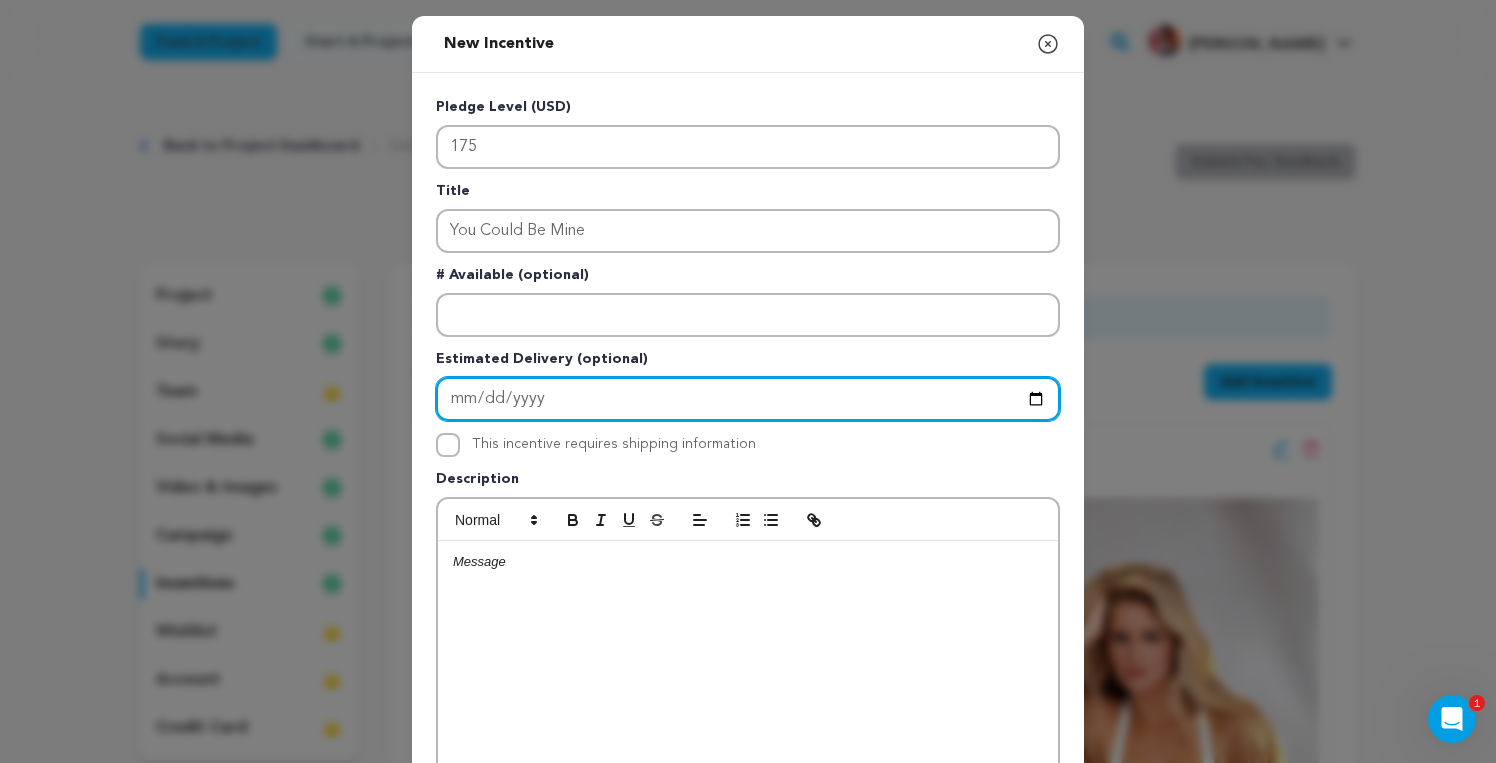type on "[DATE]" 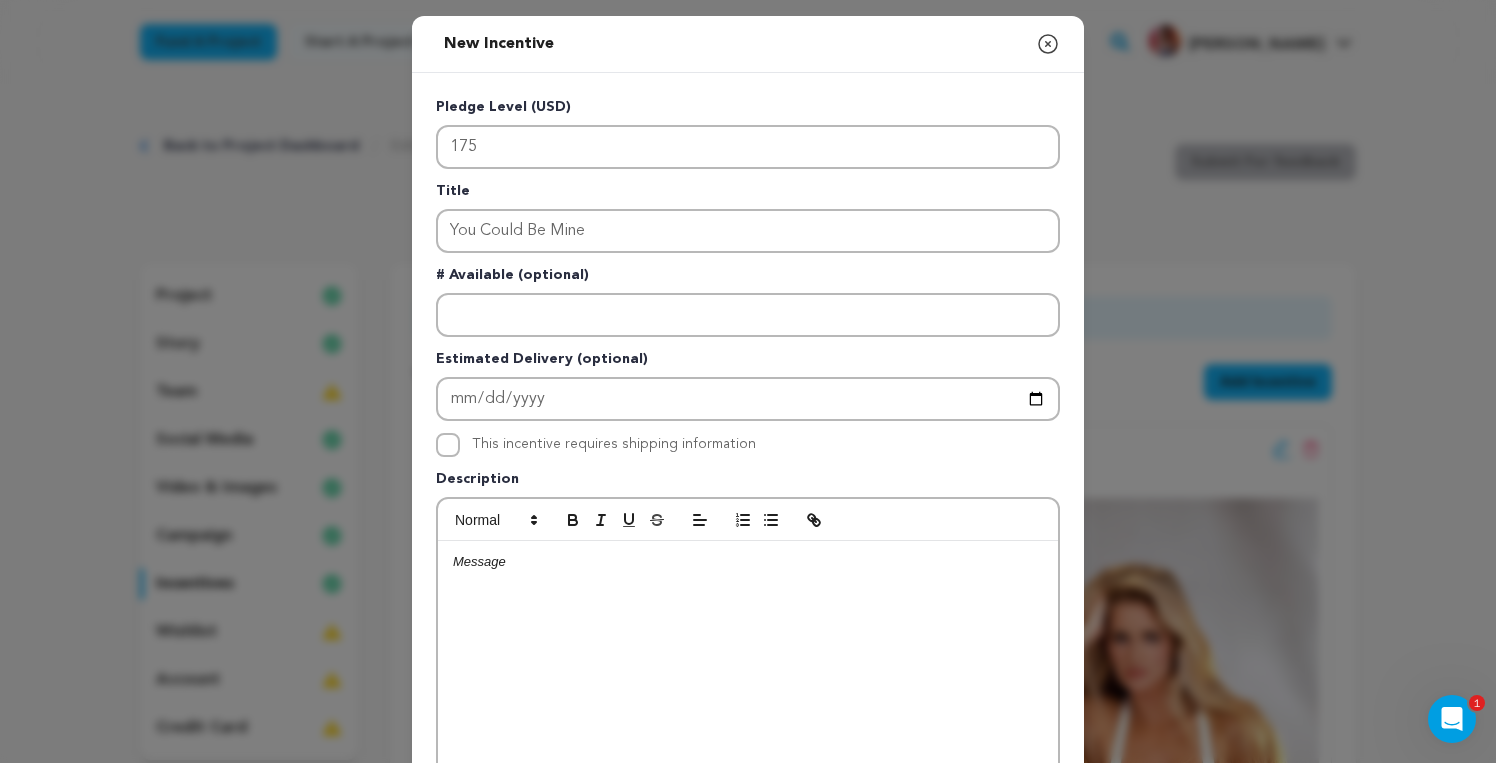 click on "This incentive requires shipping information" at bounding box center [748, 445] 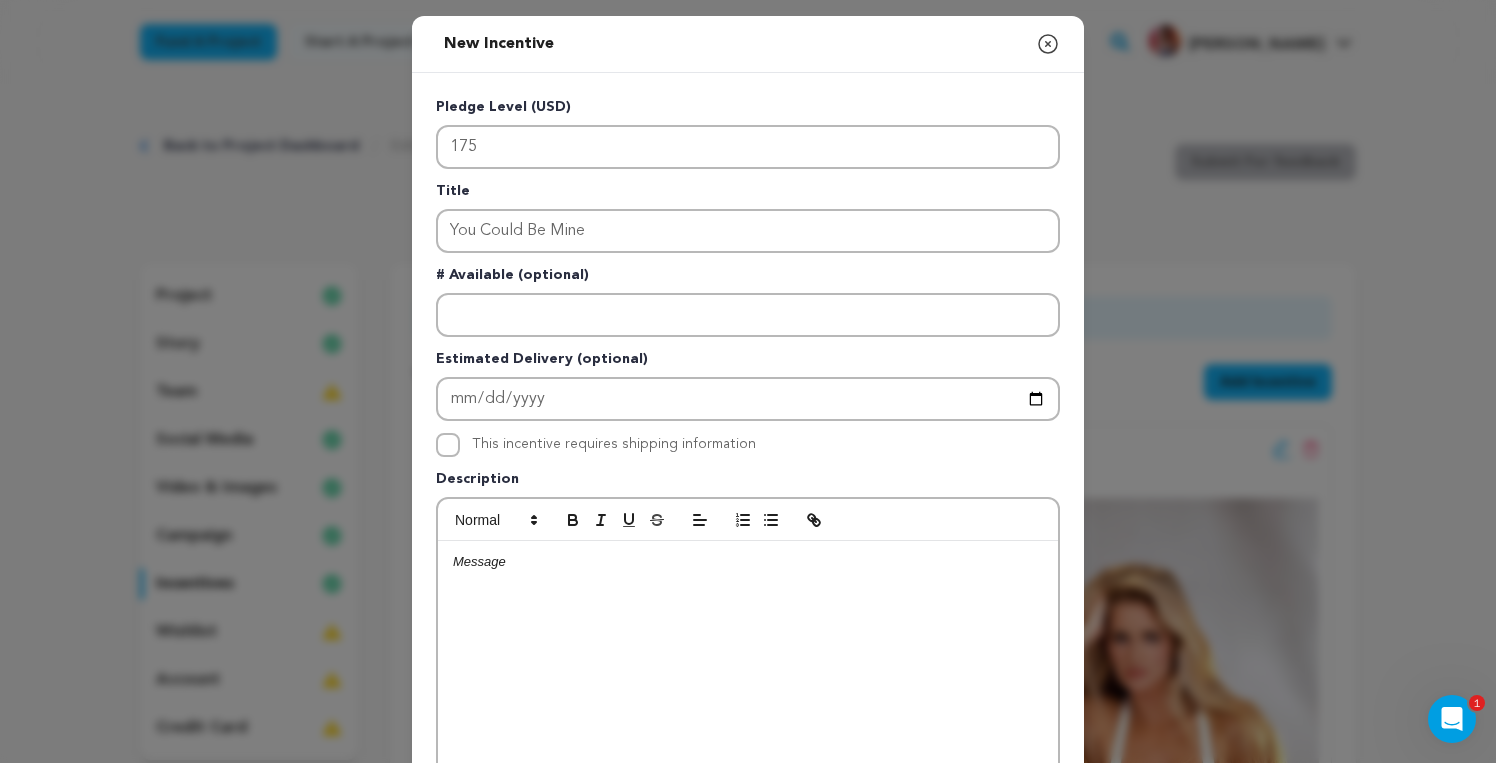 click at bounding box center [748, 691] 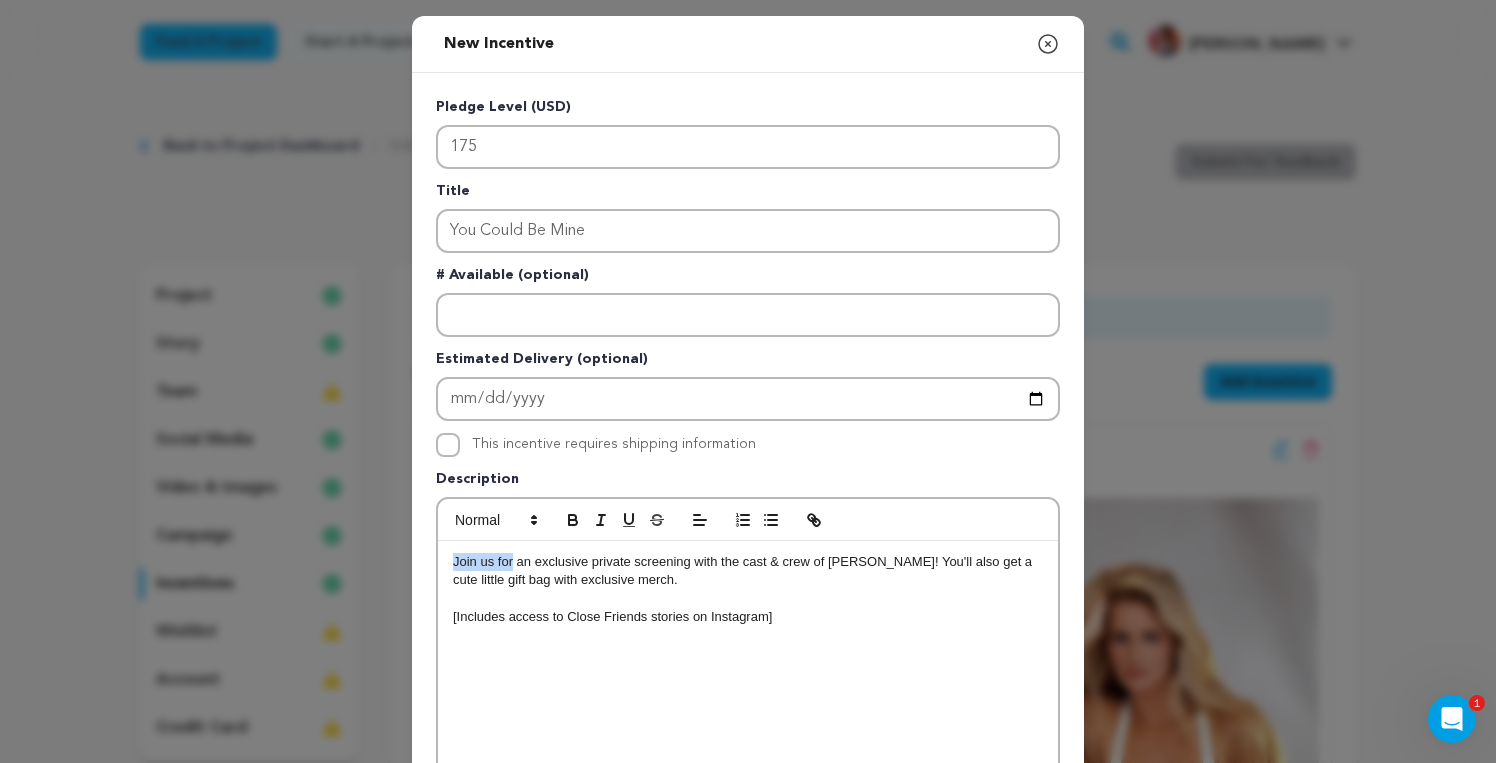 drag, startPoint x: 513, startPoint y: 563, endPoint x: 434, endPoint y: 560, distance: 79.05694 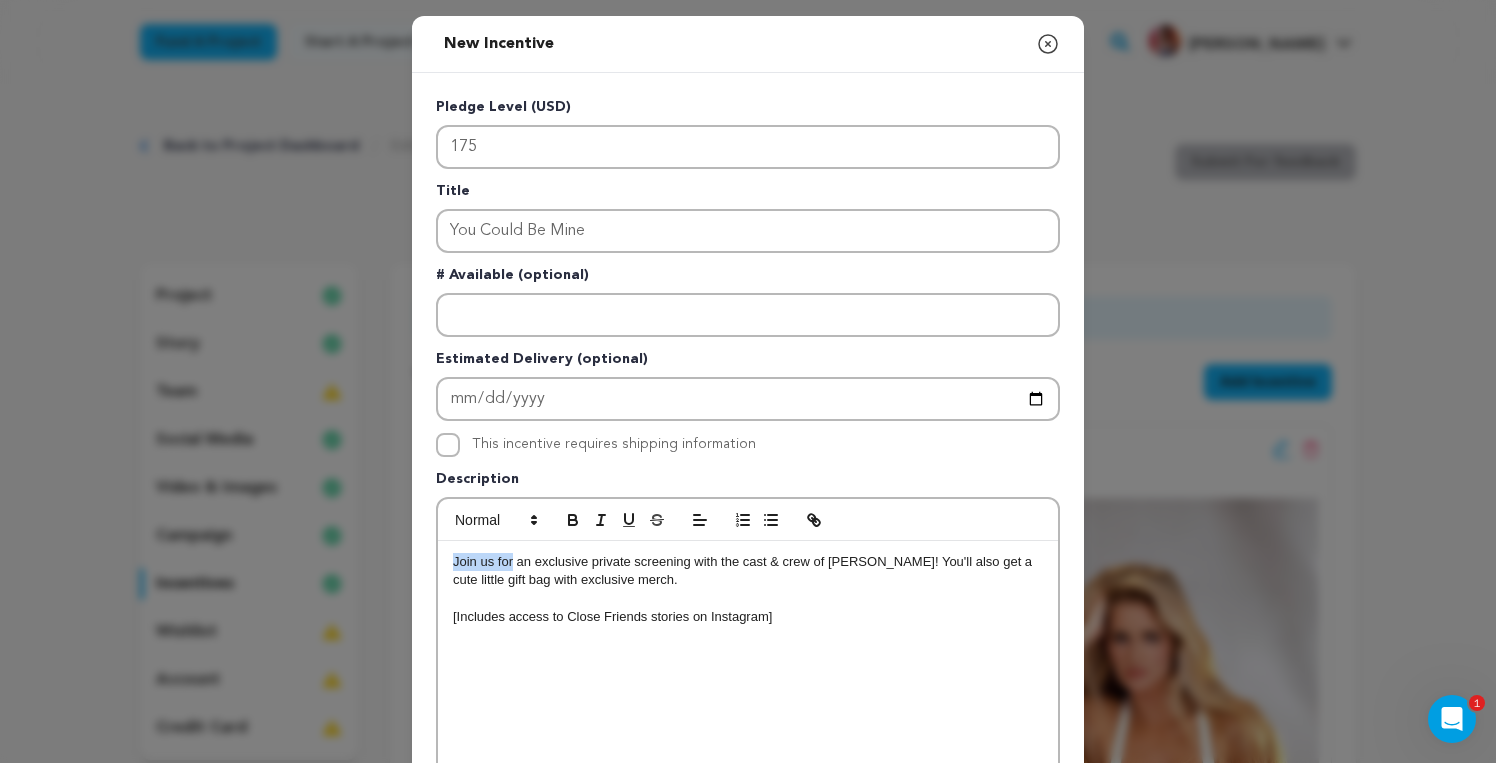 type 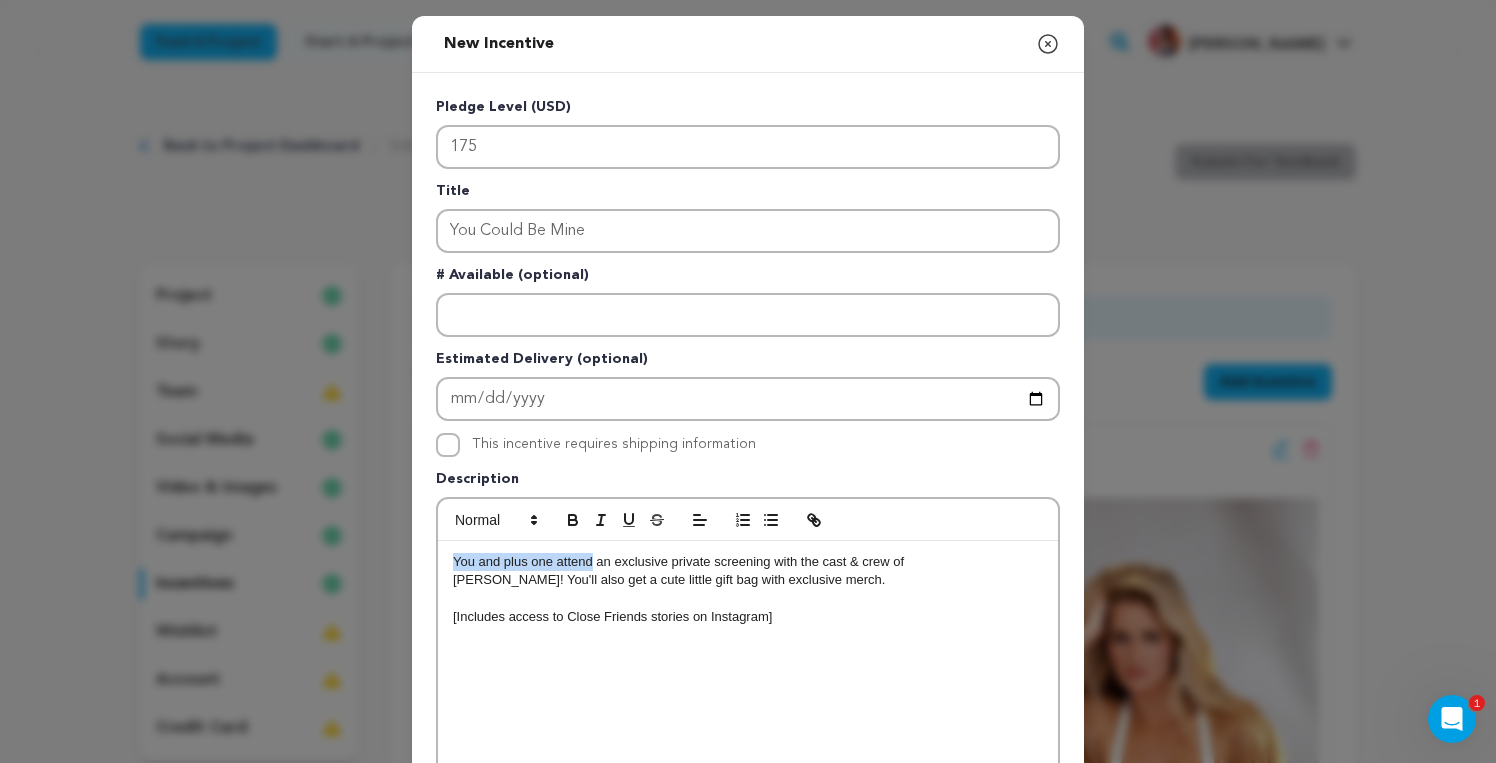 drag, startPoint x: 593, startPoint y: 562, endPoint x: 432, endPoint y: 560, distance: 161.01242 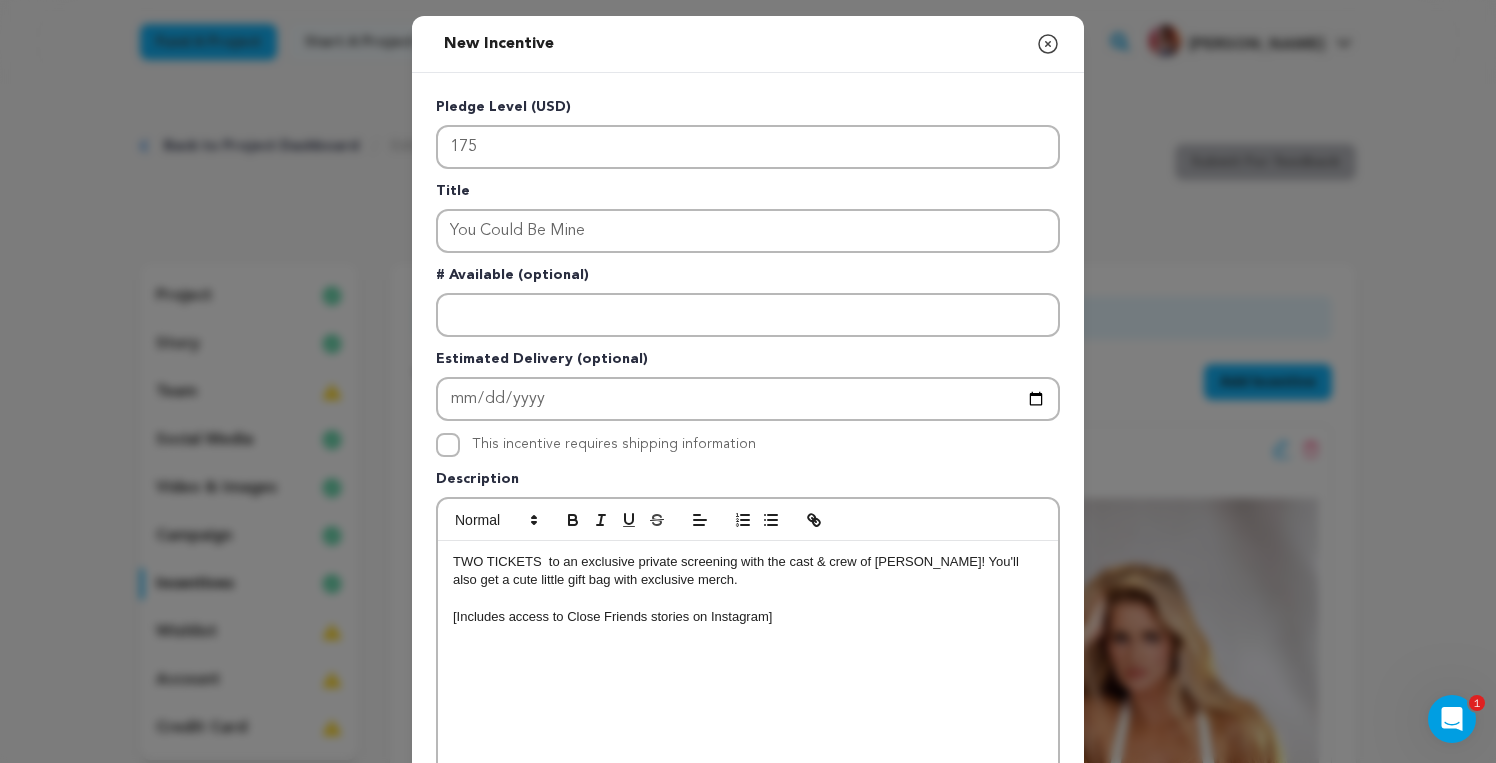 click on "TWO TICKETS  to an exclusive private screening with the cast & crew of [PERSON_NAME]! You'll also get a cute little gift bag with exclusive merch." at bounding box center [748, 571] 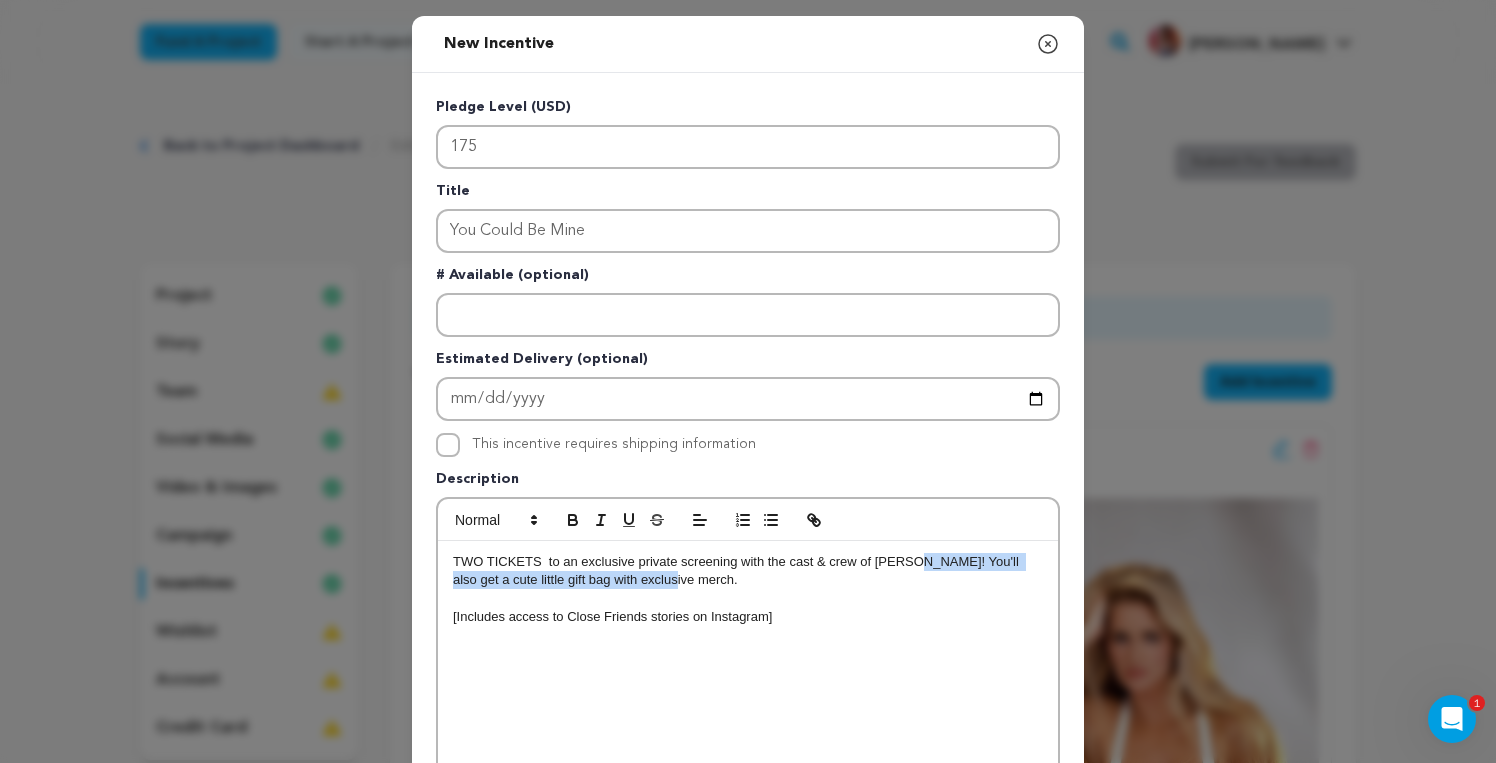 click on "TWO TICKETS  to an exclusive private screening with the cast & crew of [PERSON_NAME]! You'll also get a cute little gift bag with exclusive merch." at bounding box center (748, 571) 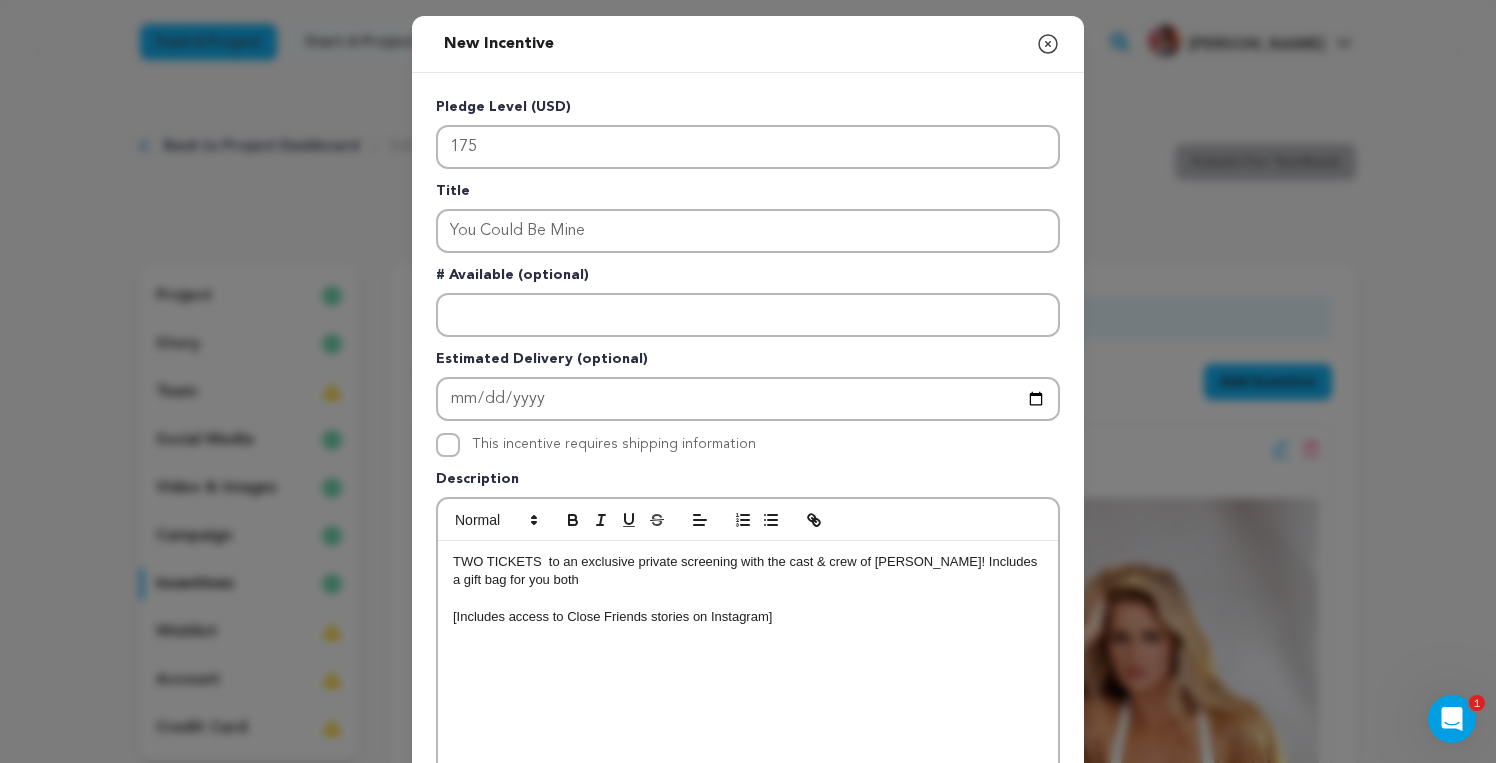 click on "TWO TICKETS  to an exclusive private screening with the cast & crew of [PERSON_NAME]! Includes a gift bag for you both" at bounding box center [748, 571] 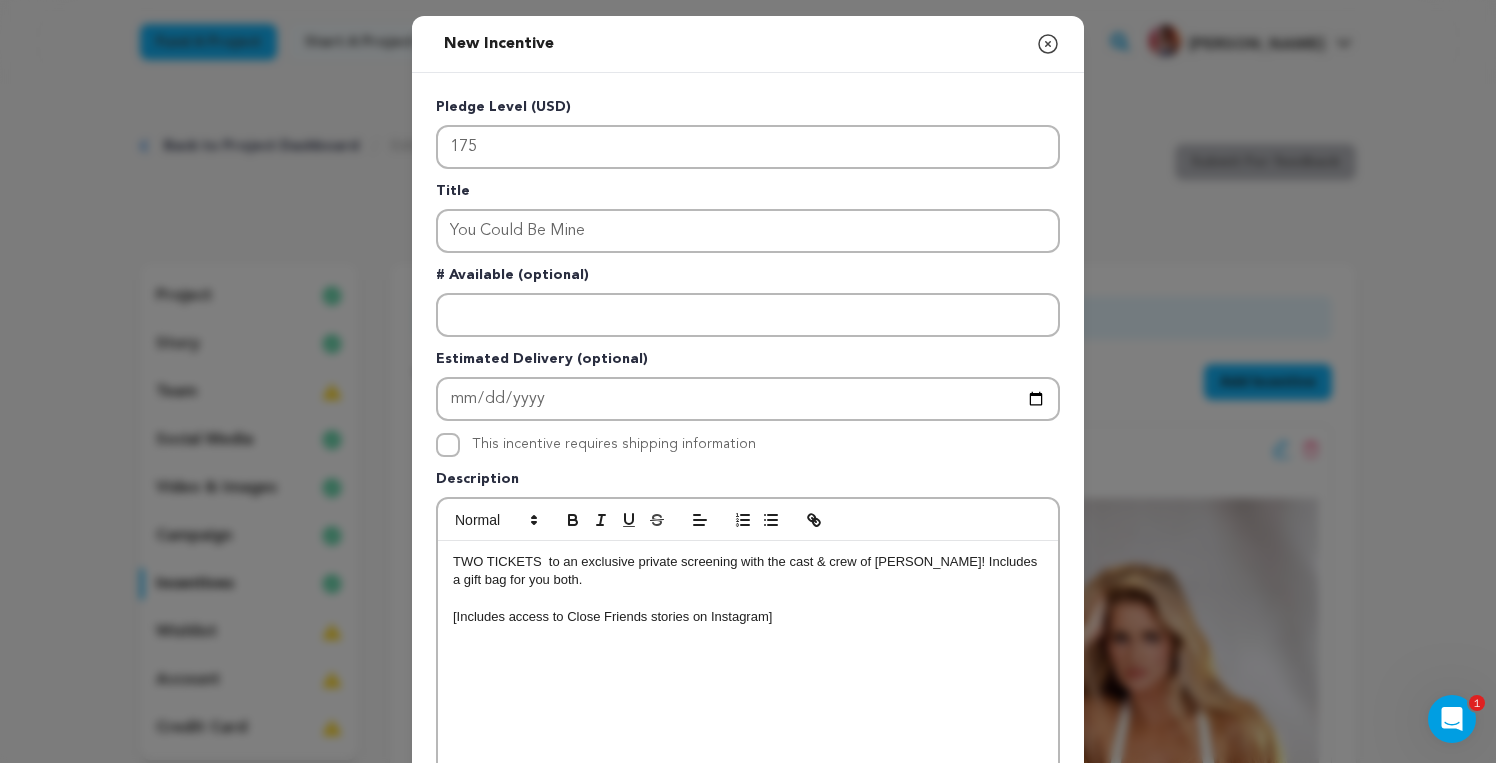 click on "TWO TICKETS  to an exclusive private screening with the cast & crew of [PERSON_NAME]! Includes a gift bag for you both." at bounding box center (748, 571) 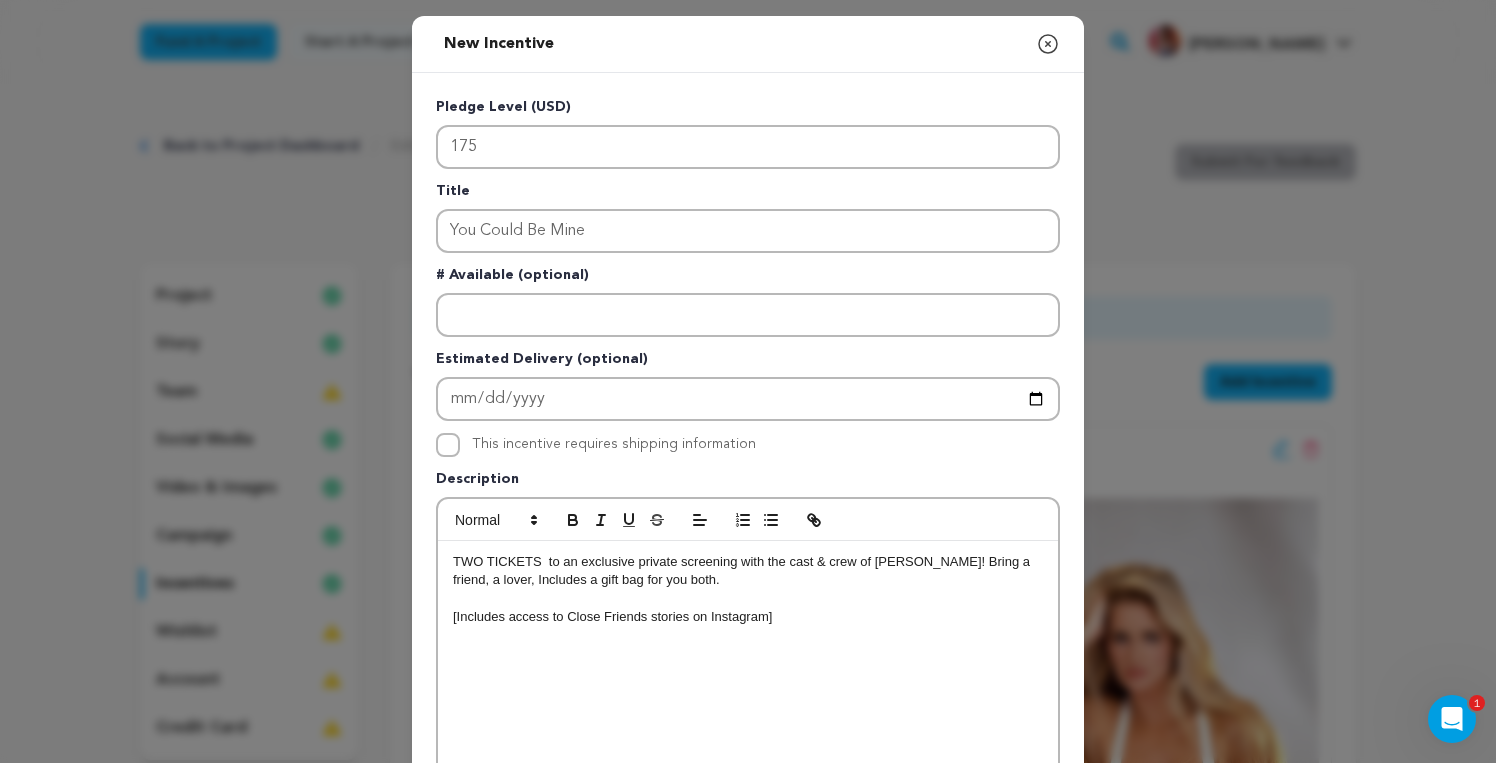 click on "TWO TICKETS  to an exclusive private screening with the cast & crew of [PERSON_NAME]! Bring a friend, a lover, Includes a gift bag for you both." at bounding box center (748, 571) 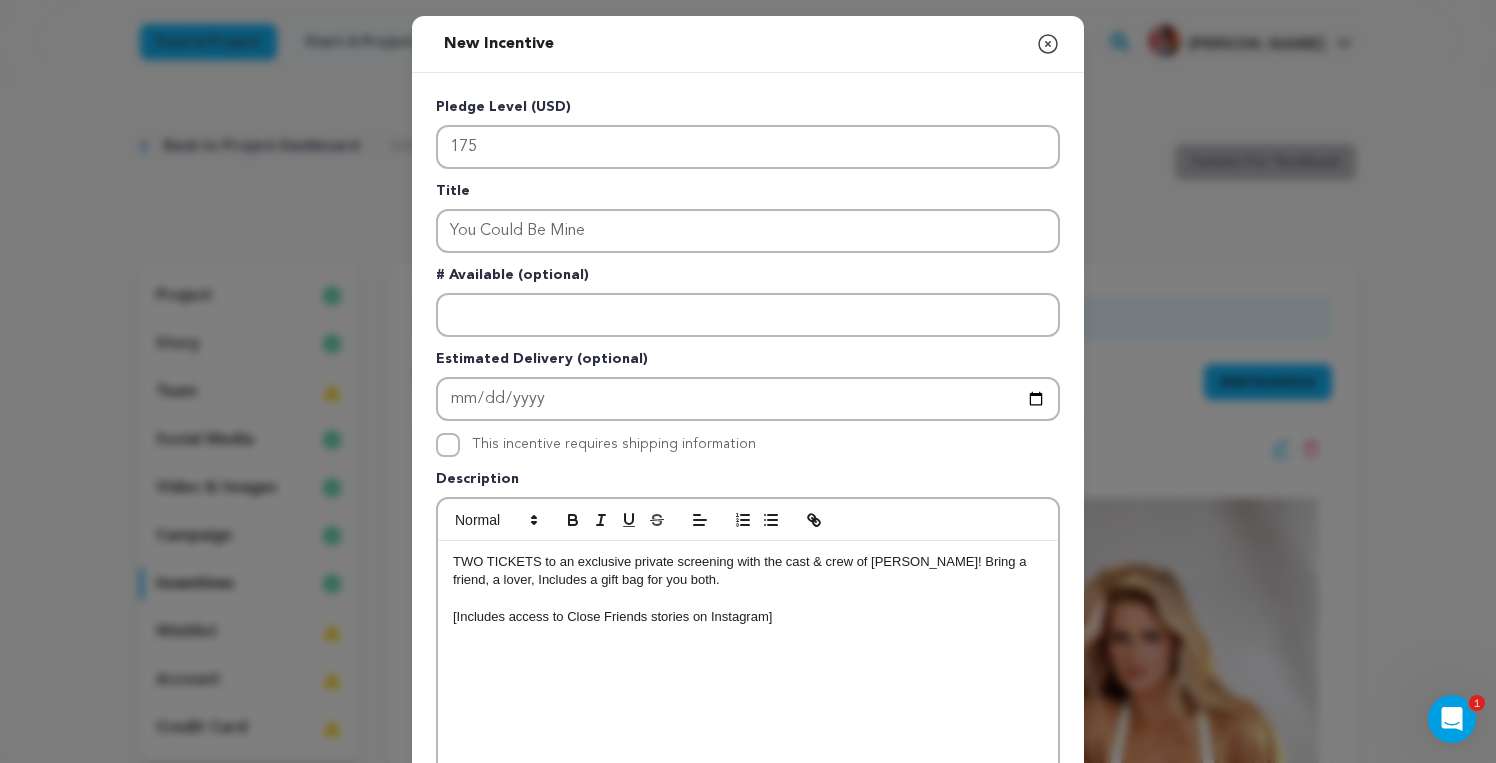 click on "TWO TICKETS to an exclusive private screening with the cast & crew of [PERSON_NAME]! Bring a friend, a lover, Includes a gift bag for you both." at bounding box center [748, 571] 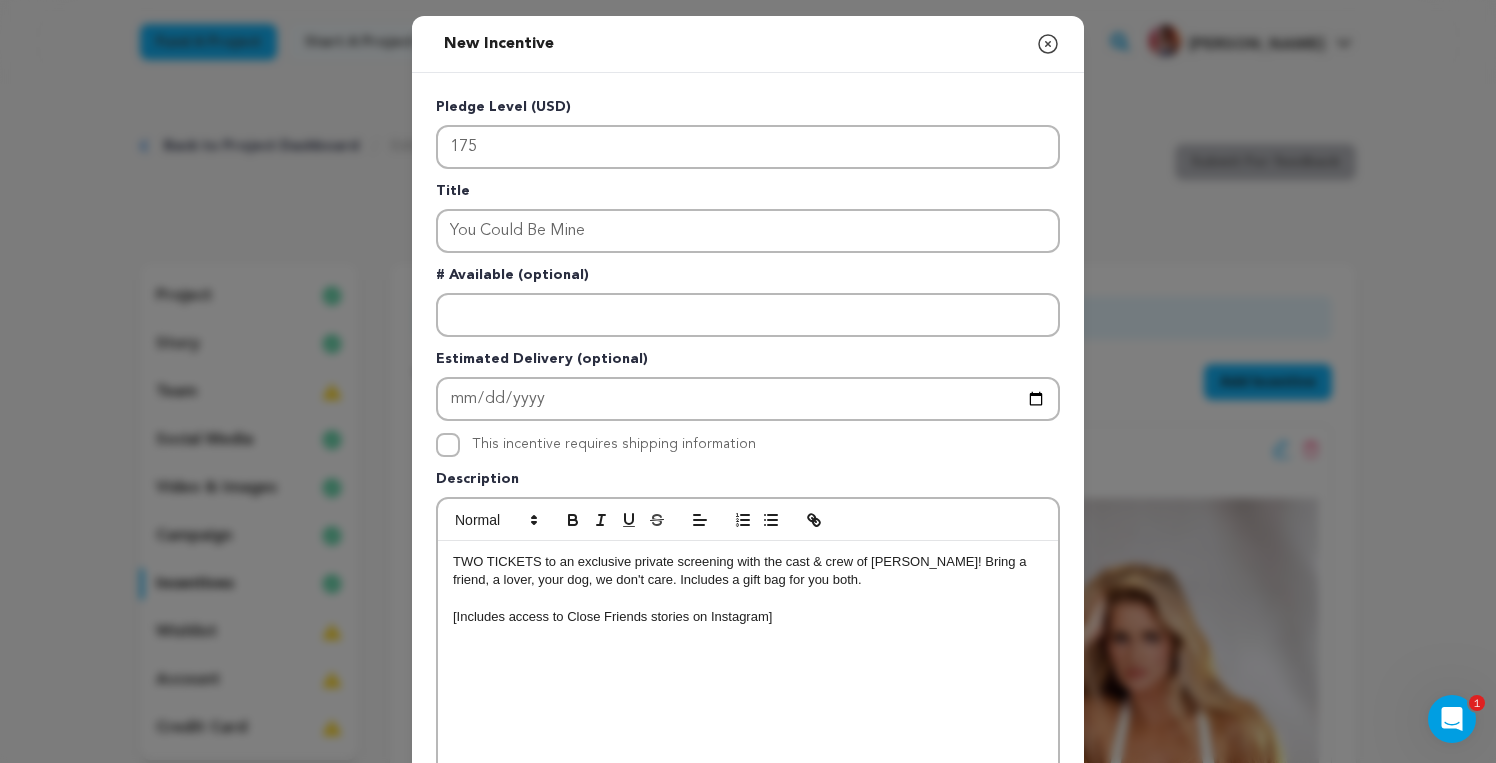 click on "TWO TICKETS to an exclusive private screening with the cast & crew of [PERSON_NAME]! Bring a friend, a lover, your dog, we don't care. Includes a gift bag for you both." at bounding box center (748, 571) 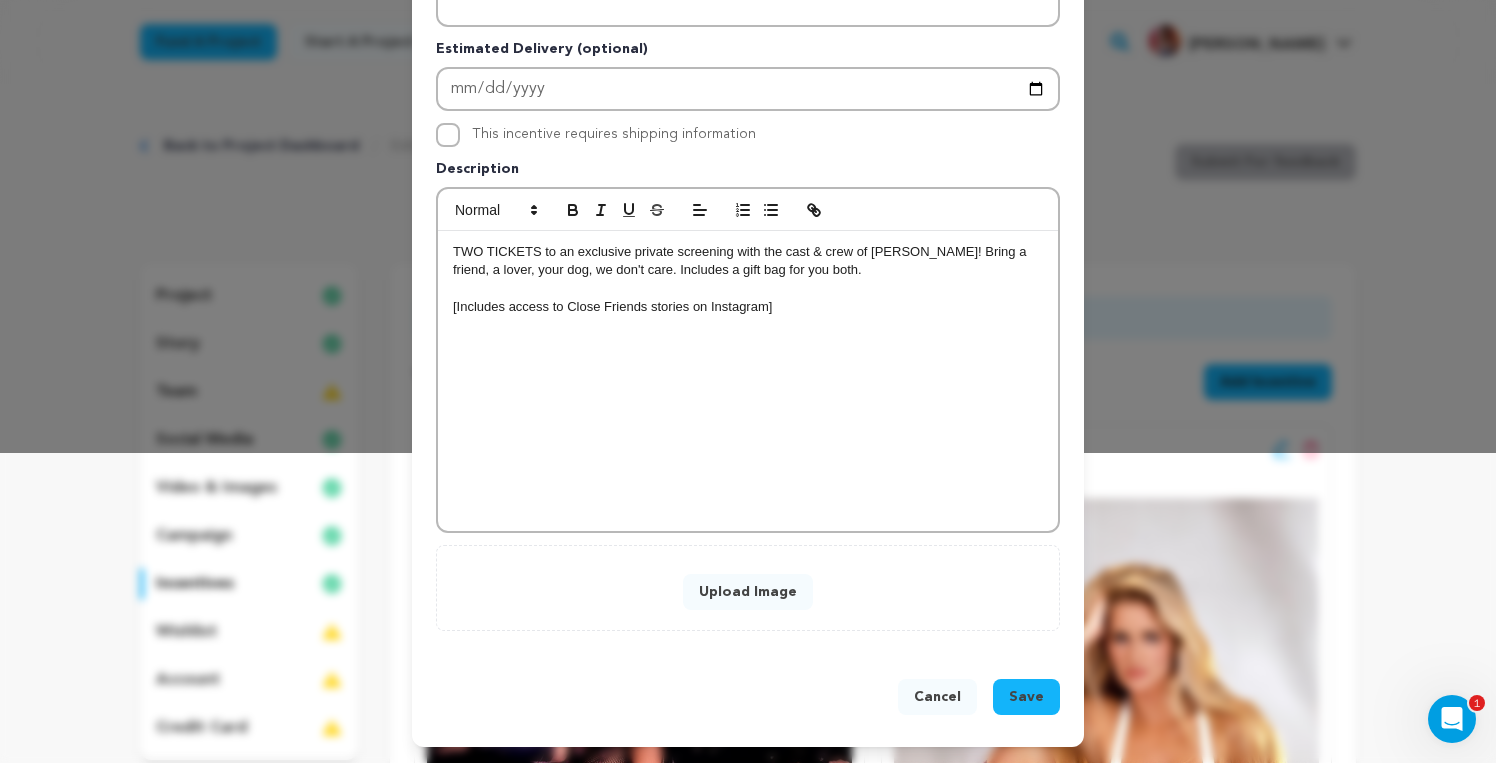 scroll, scrollTop: 311, scrollLeft: 0, axis: vertical 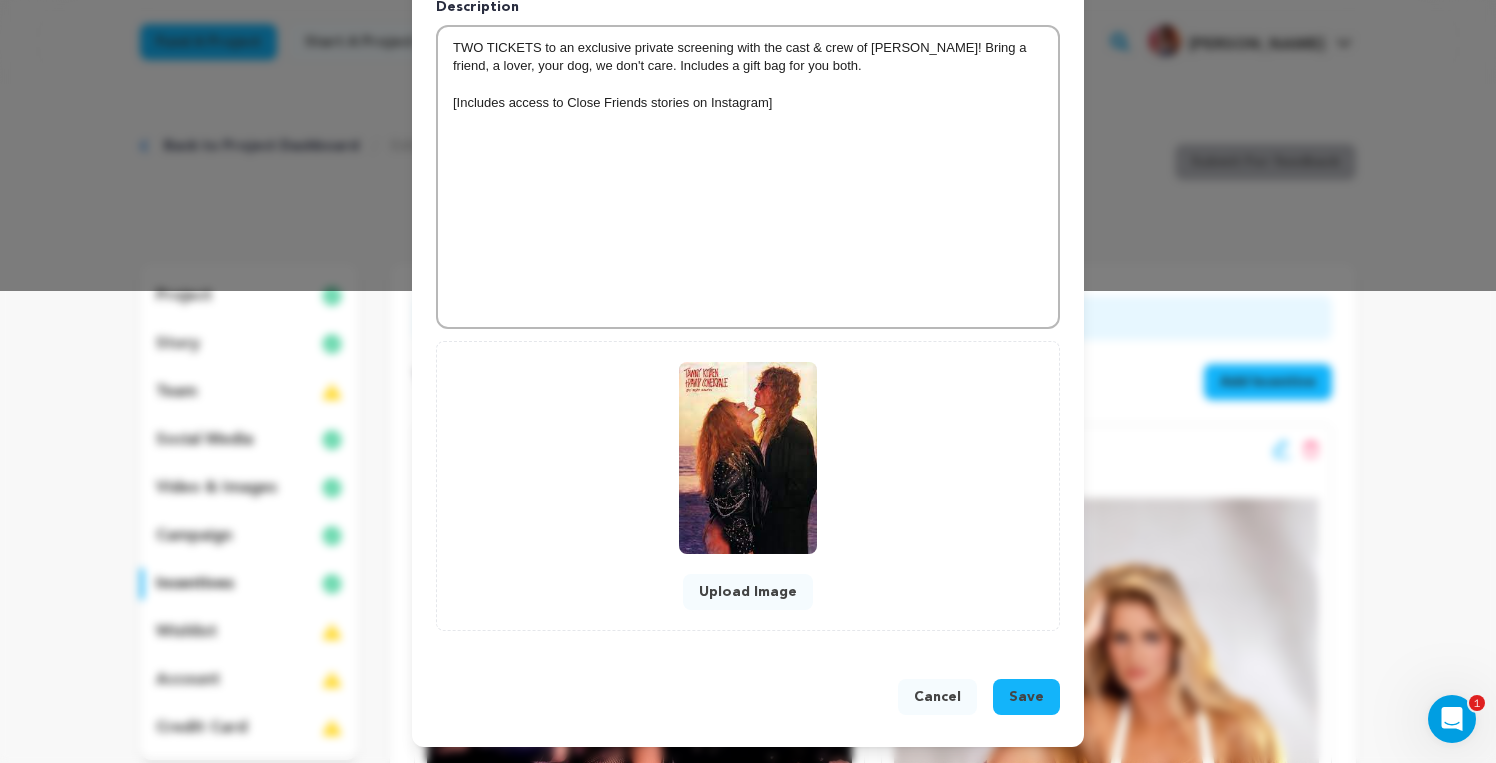 click on "Save" at bounding box center (1026, 697) 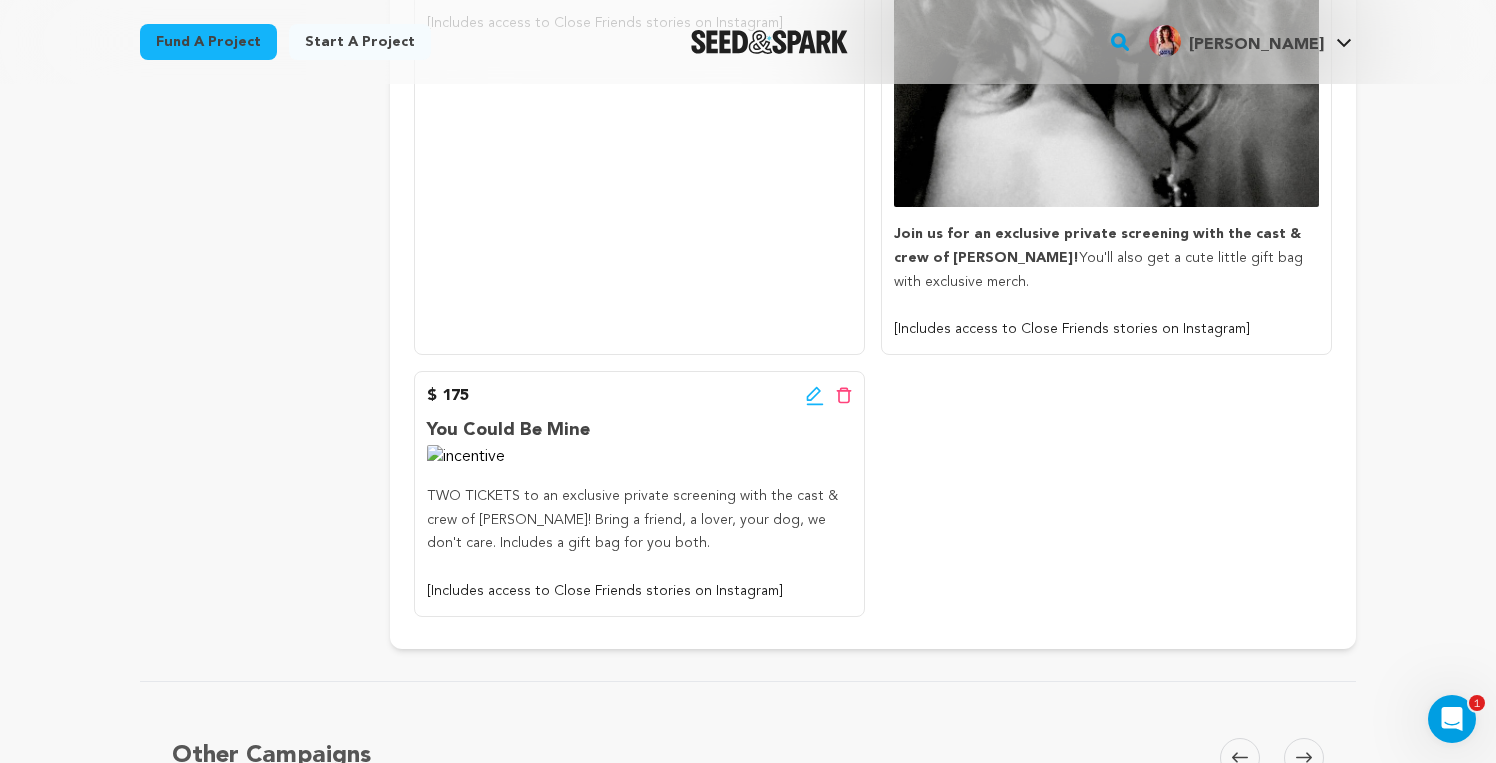 scroll, scrollTop: 1648, scrollLeft: 0, axis: vertical 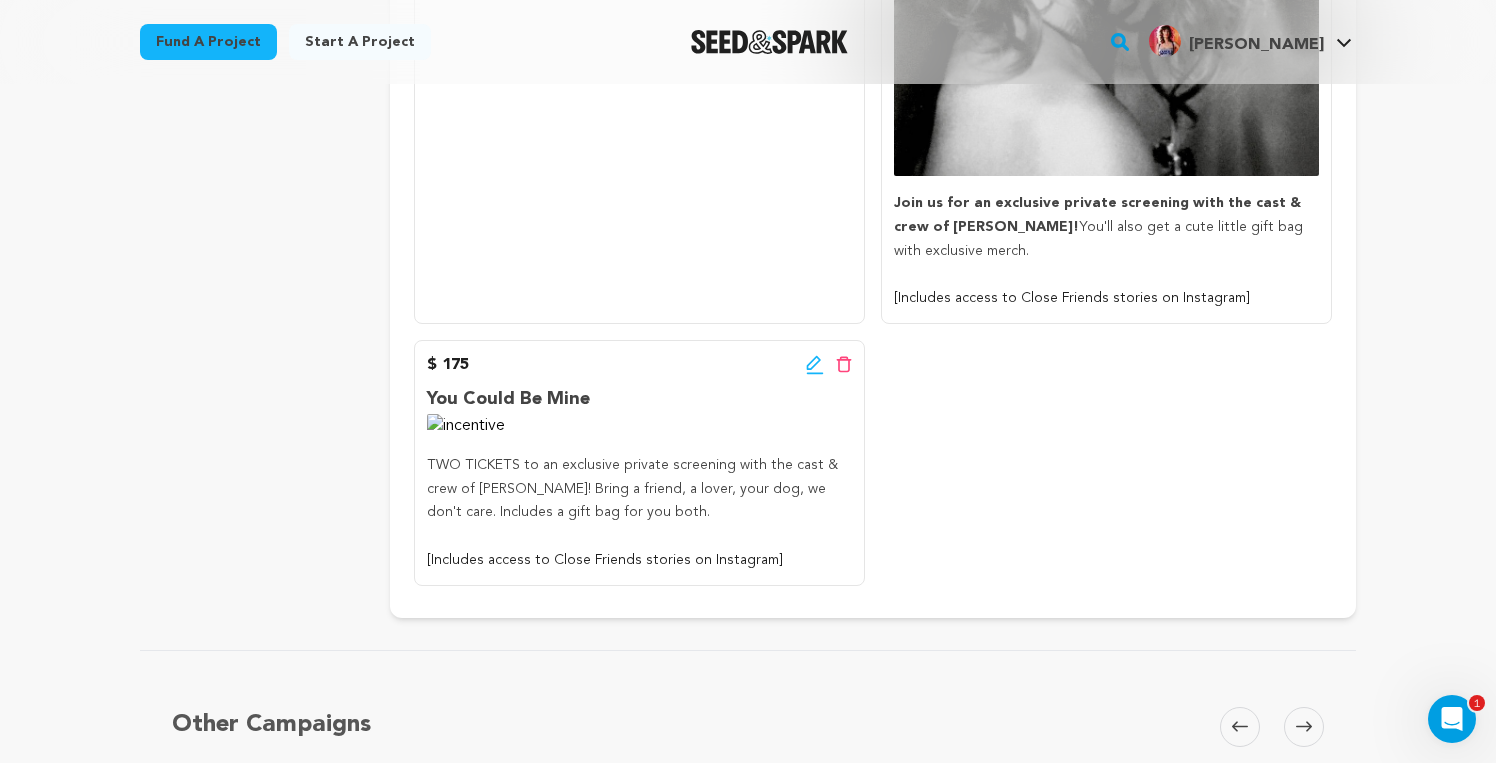 click 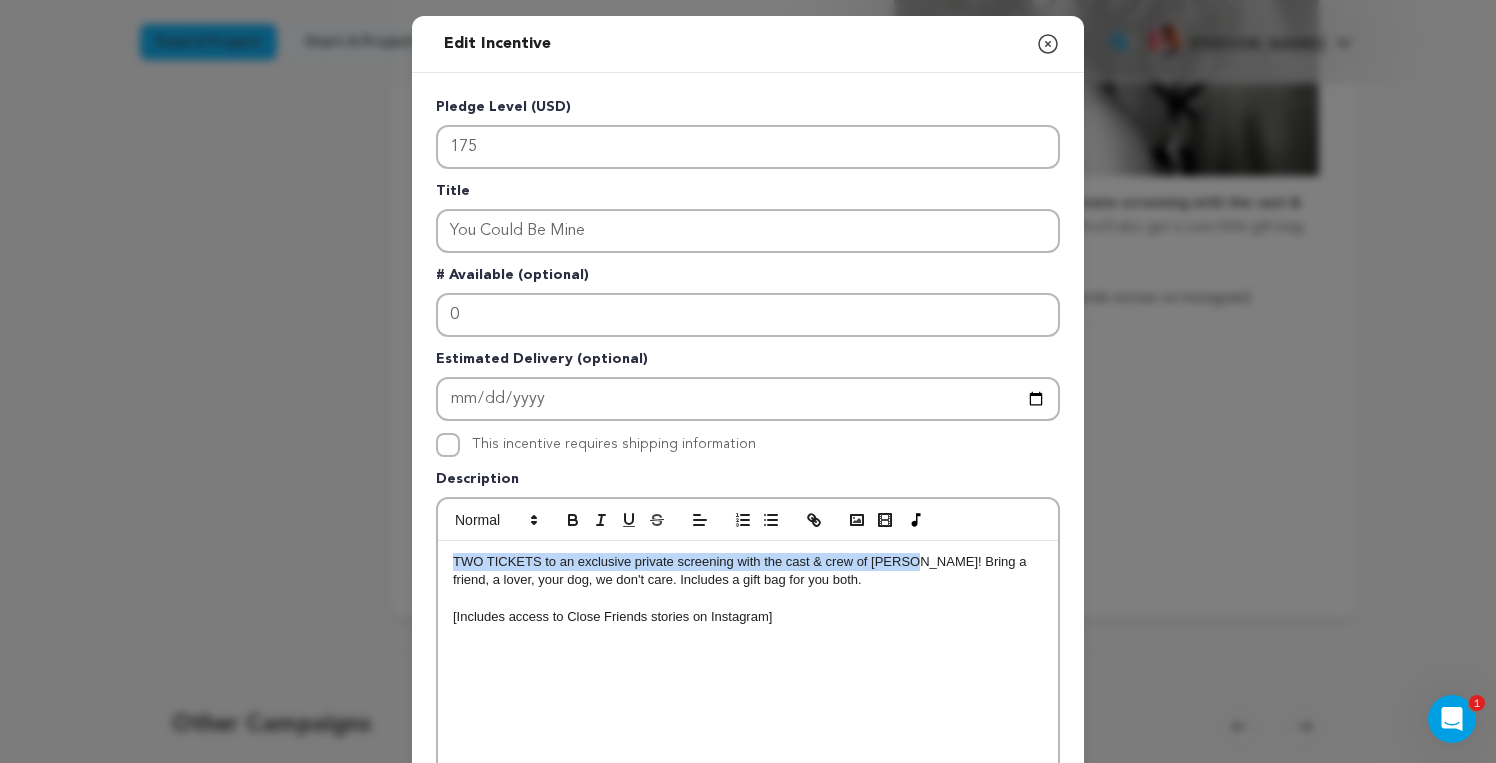 drag, startPoint x: 454, startPoint y: 560, endPoint x: 901, endPoint y: 559, distance: 447.00113 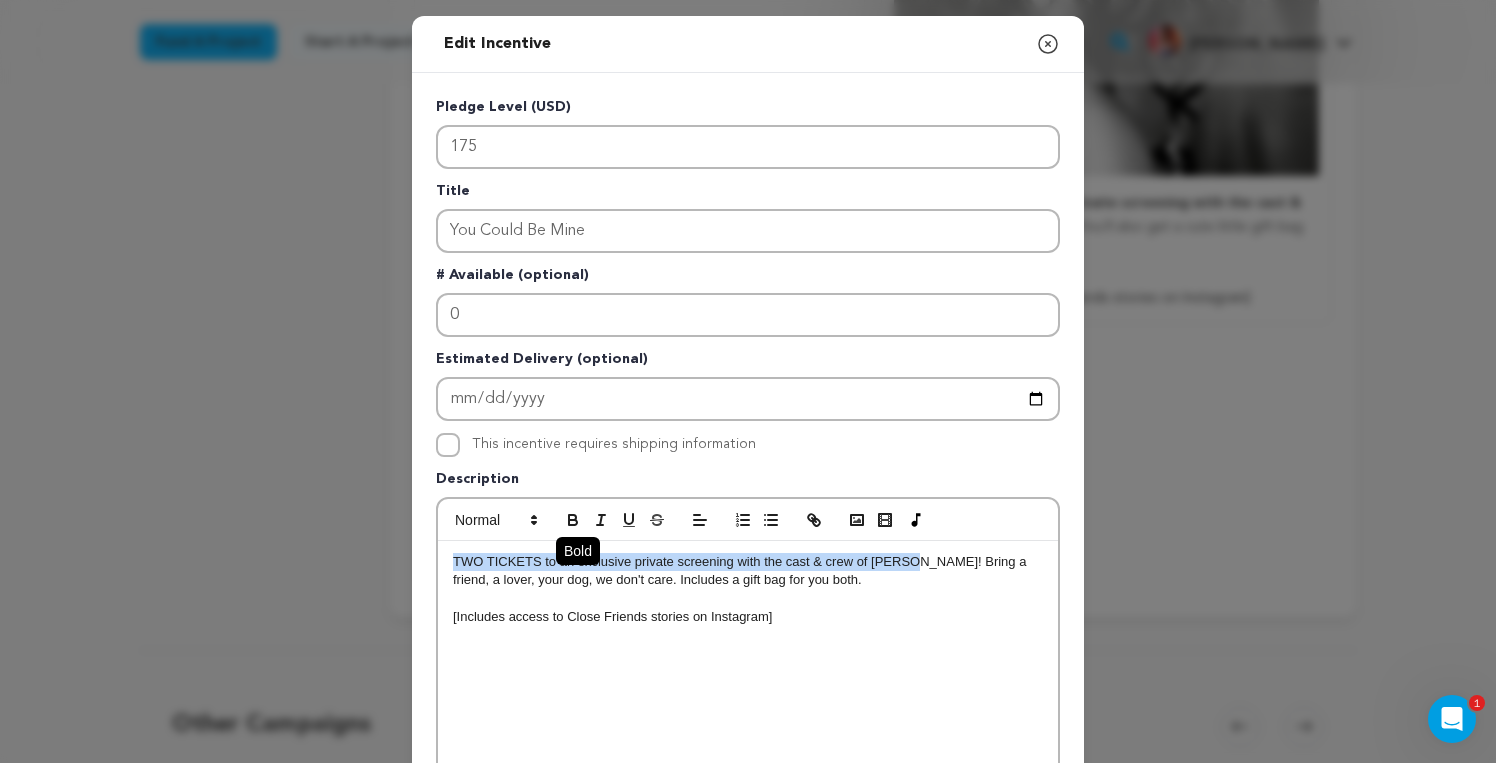 click 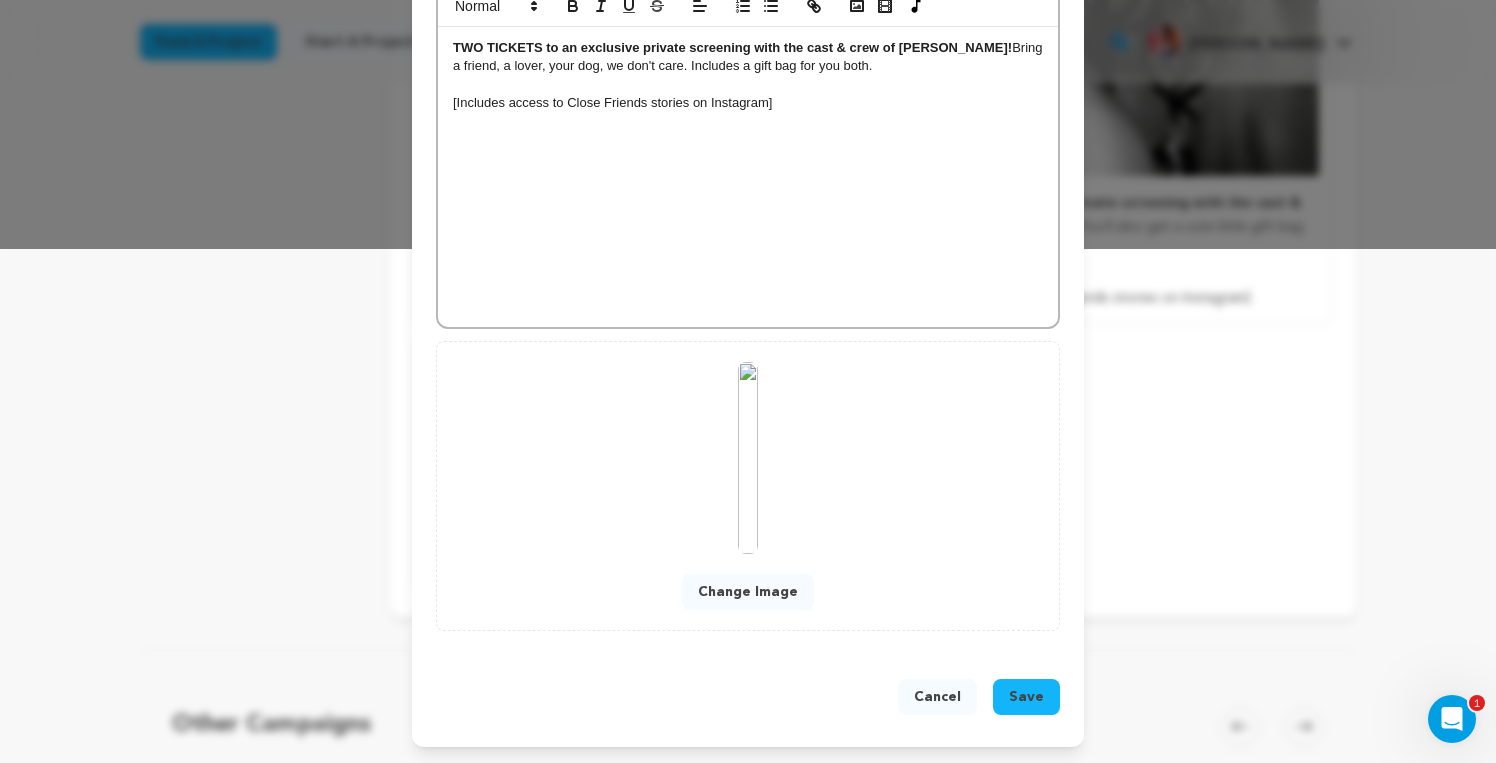 scroll, scrollTop: 515, scrollLeft: 0, axis: vertical 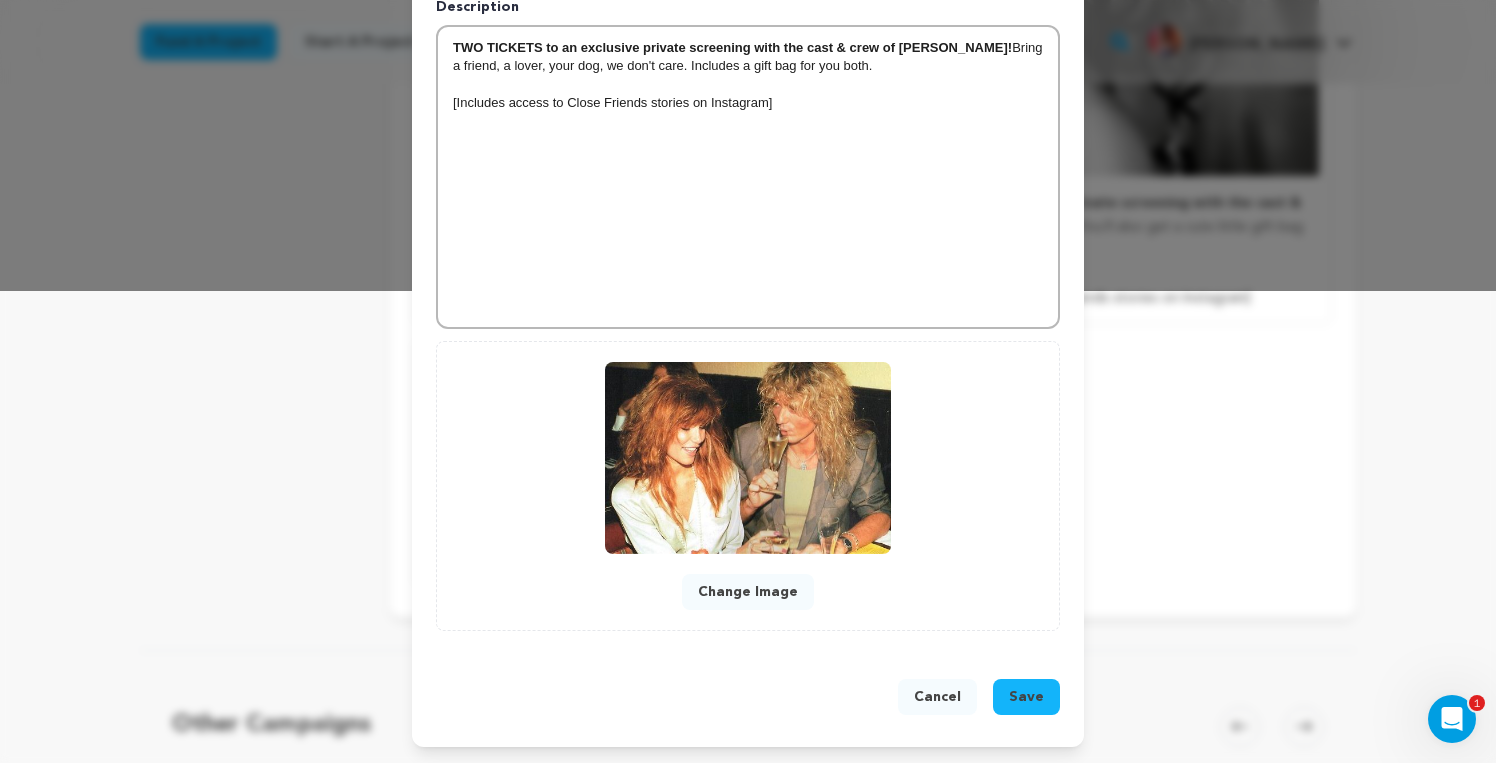 click on "Save" at bounding box center (1026, 697) 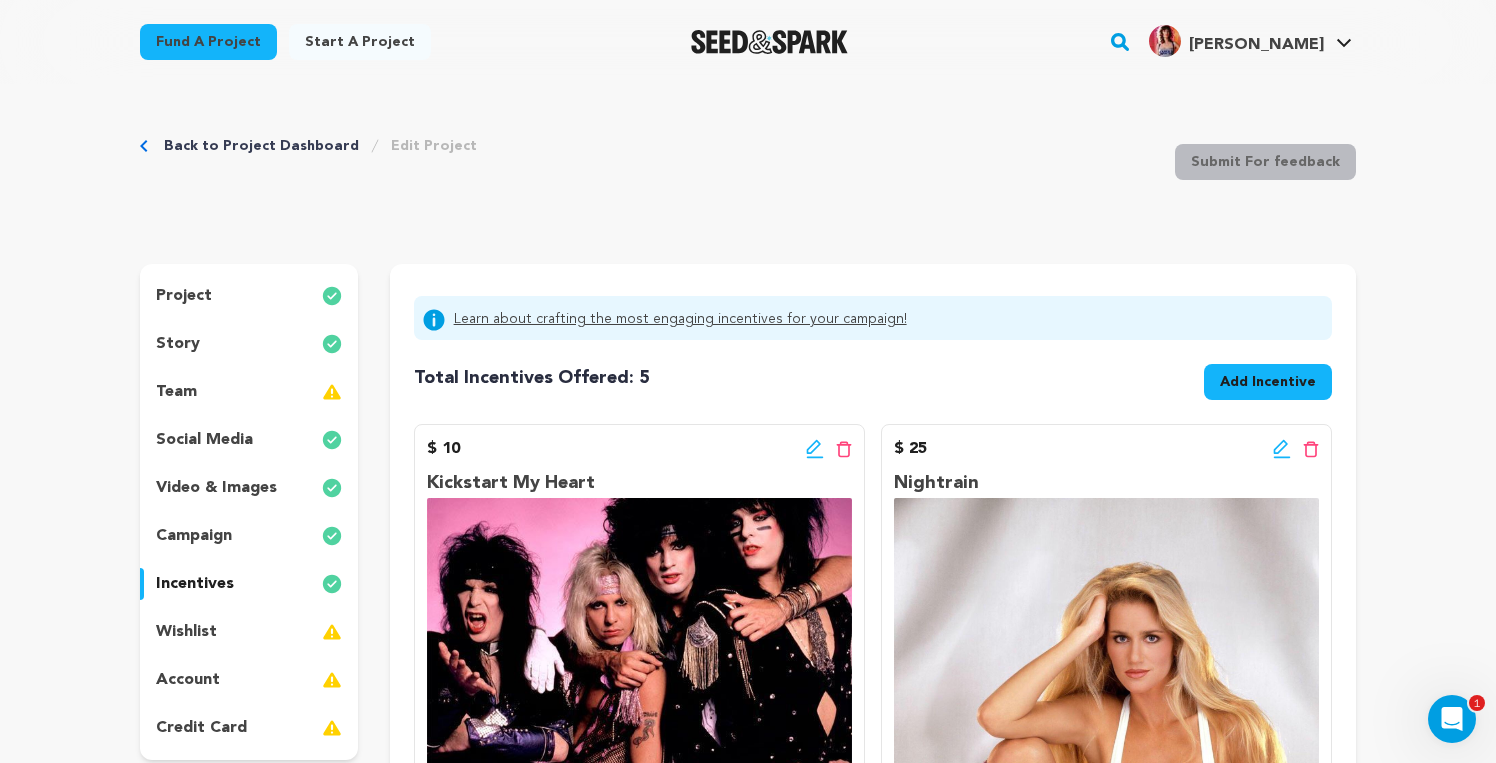scroll, scrollTop: 0, scrollLeft: 0, axis: both 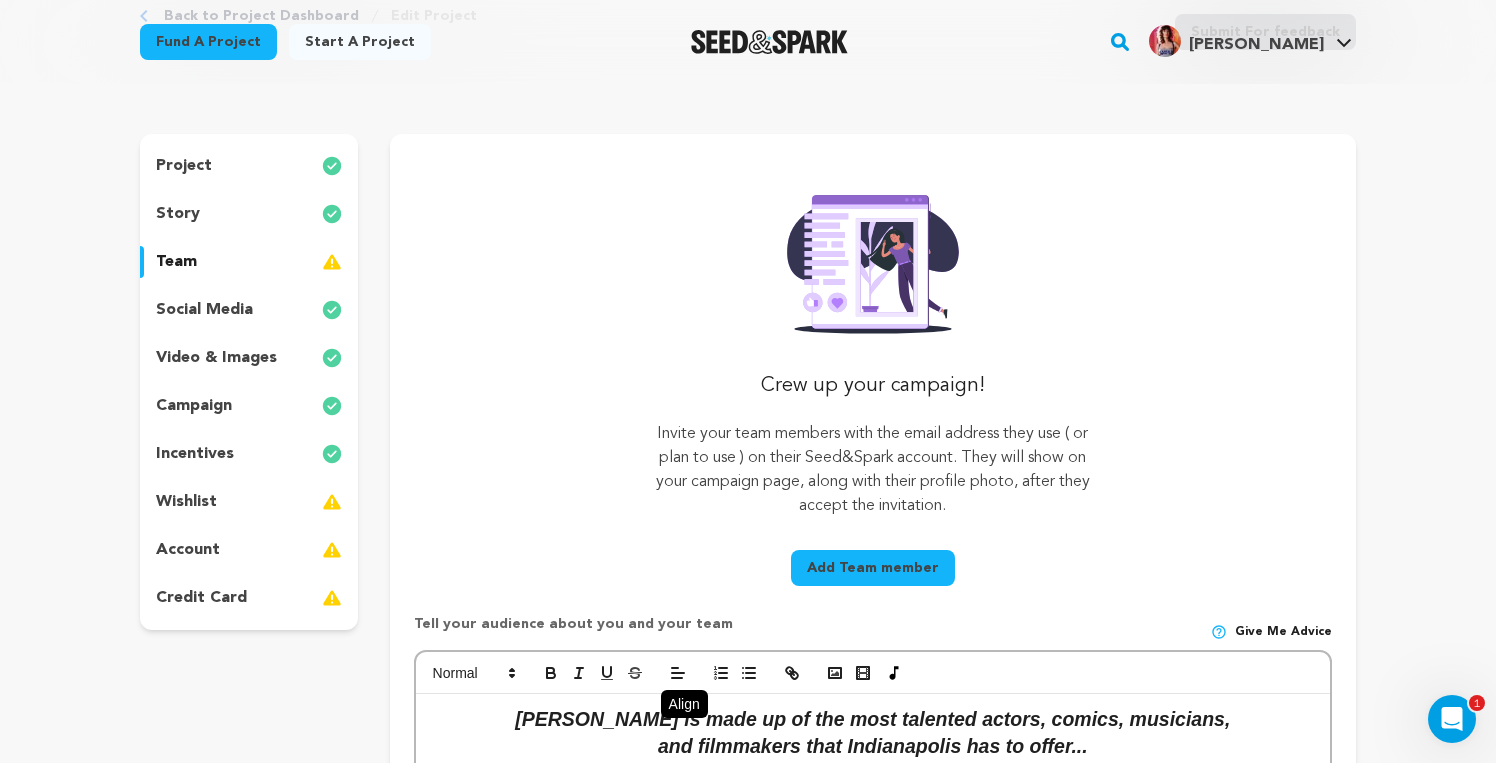 click on "Add Team member" at bounding box center (873, 568) 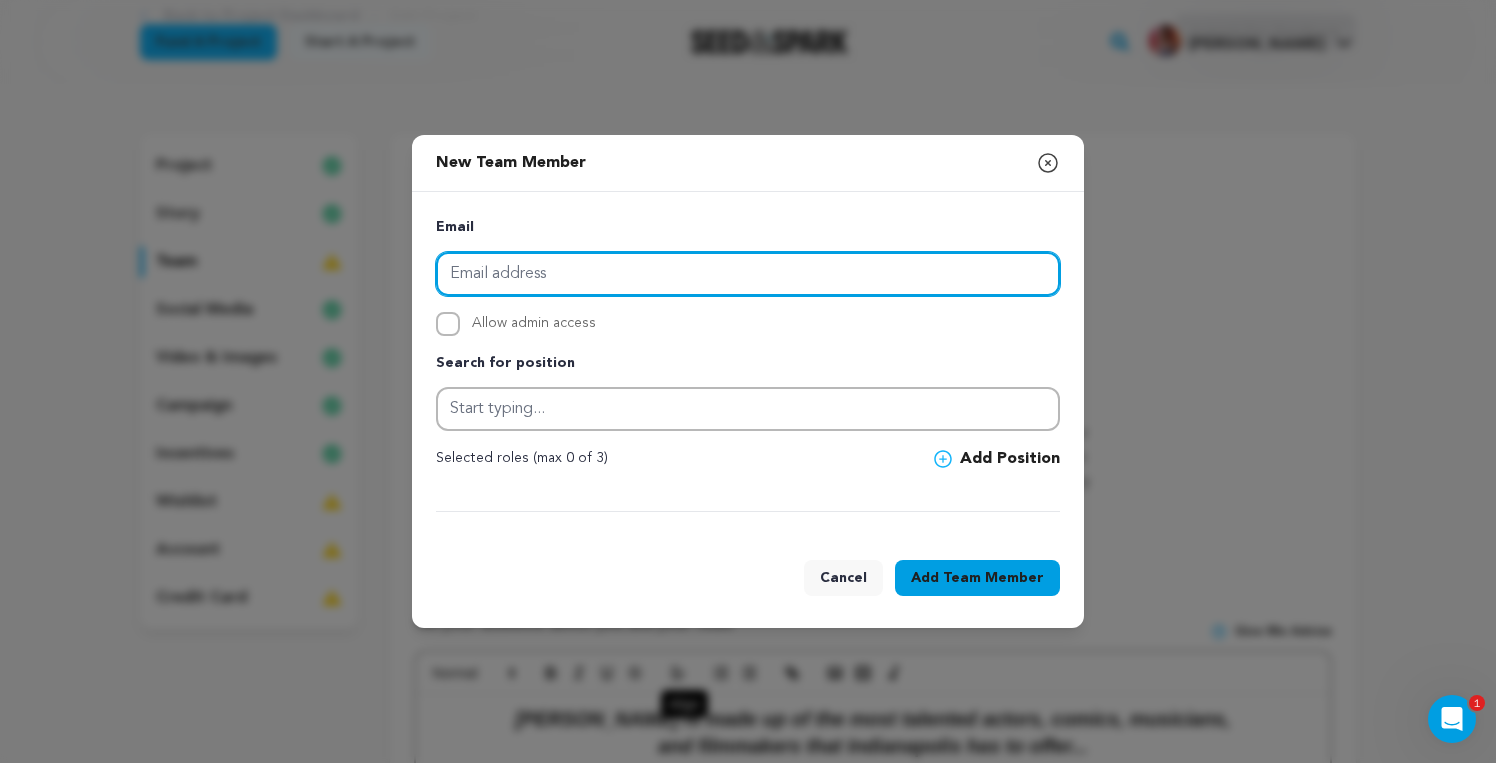 click at bounding box center (748, 274) 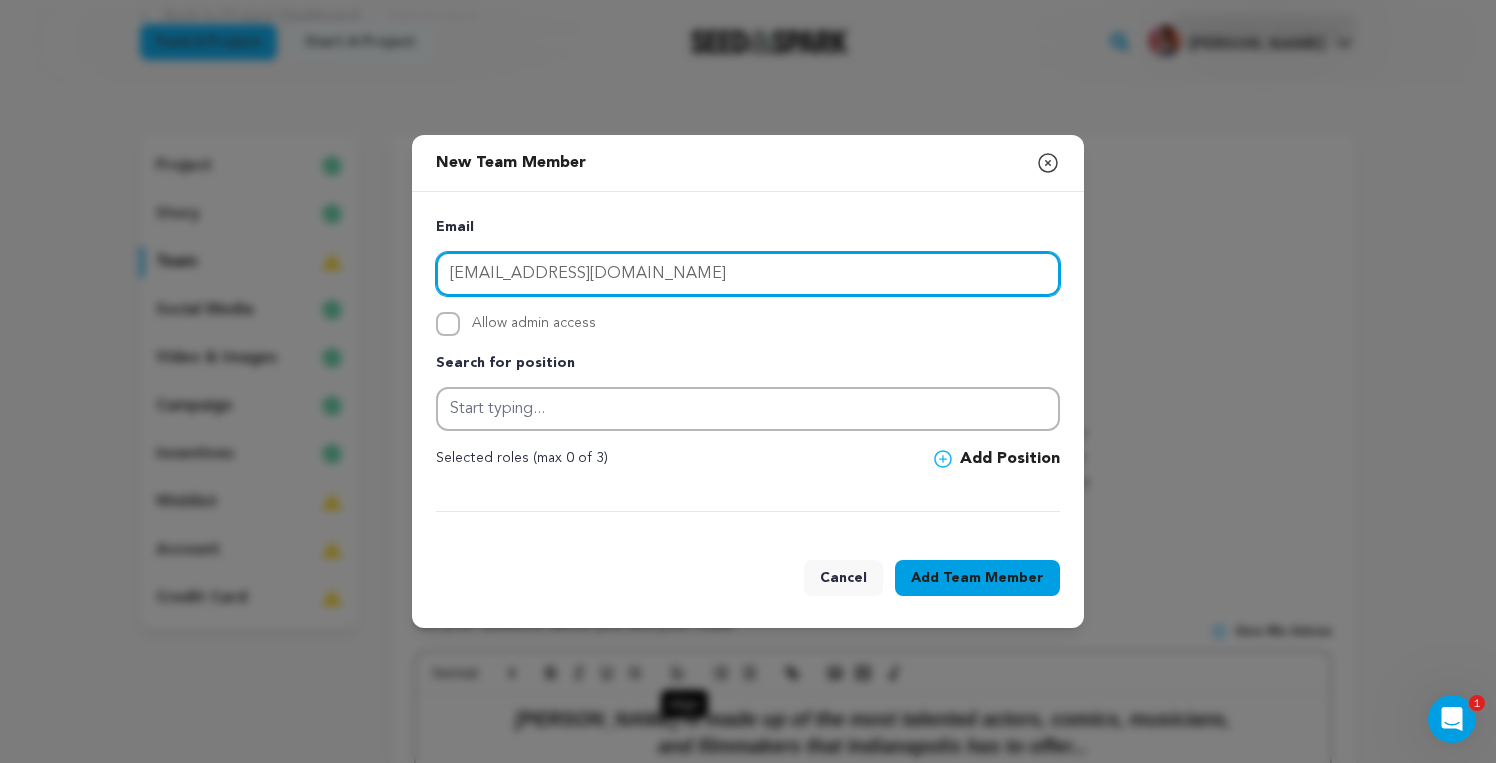 type on "[EMAIL_ADDRESS][DOMAIN_NAME]" 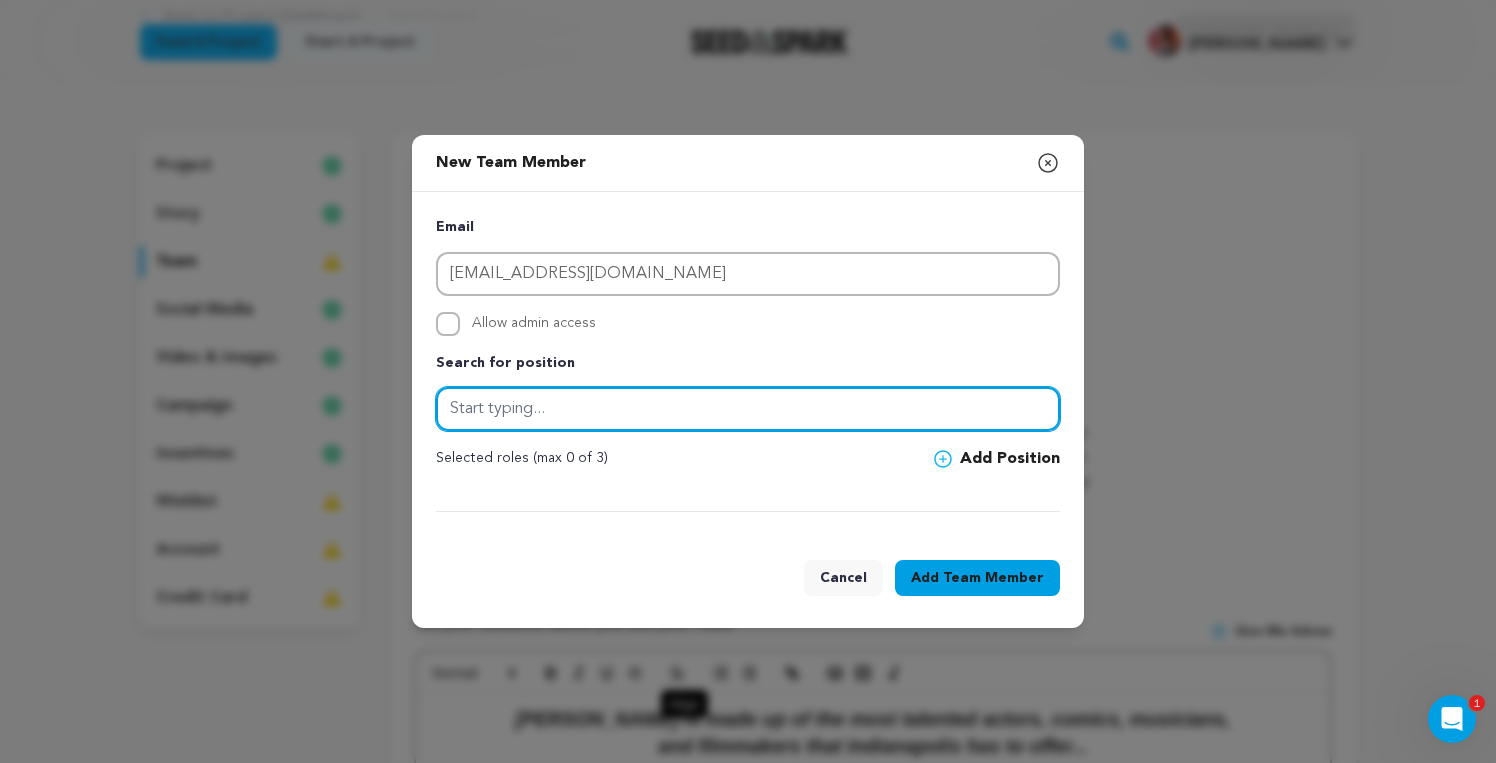 click at bounding box center [748, 409] 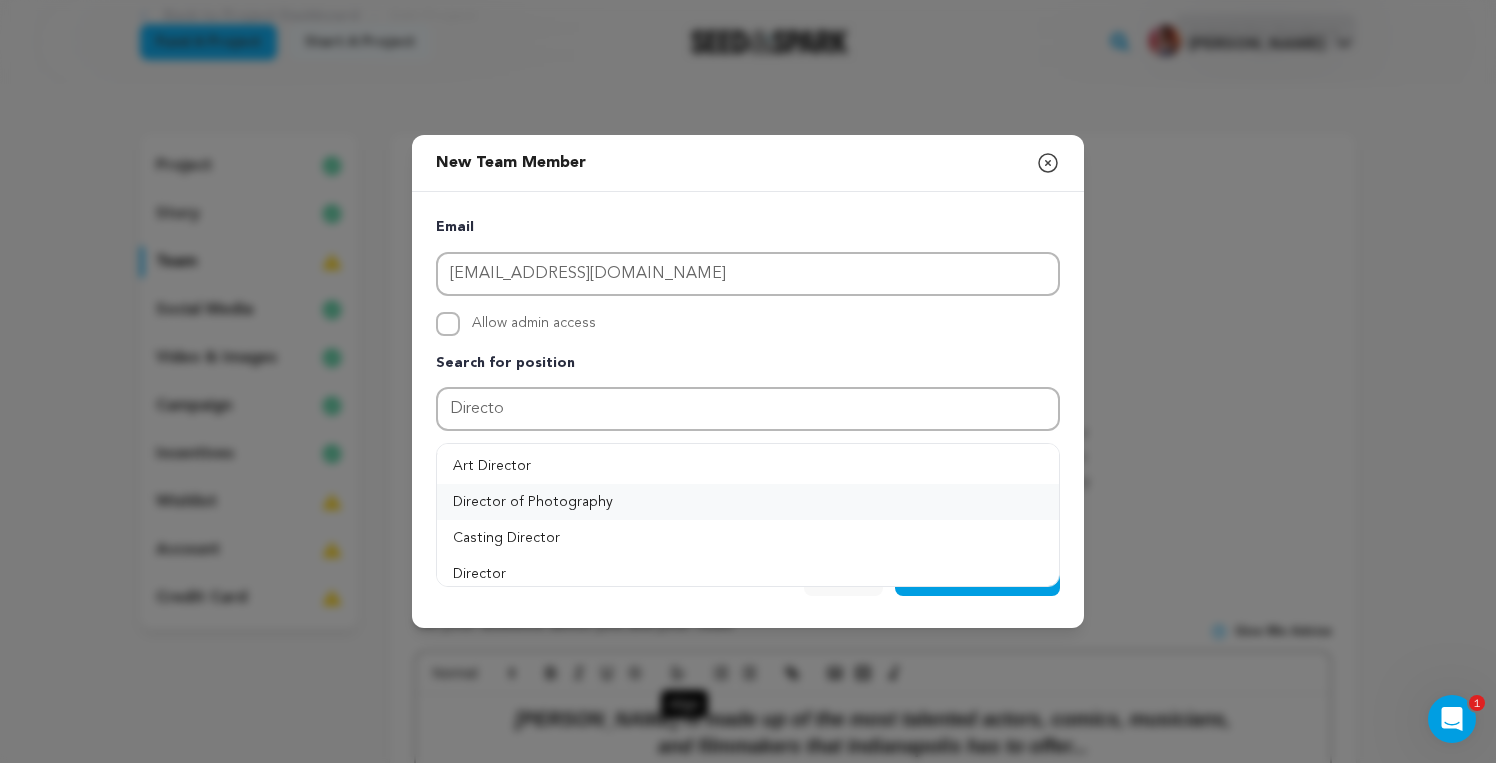click on "Director of Photography" at bounding box center [748, 502] 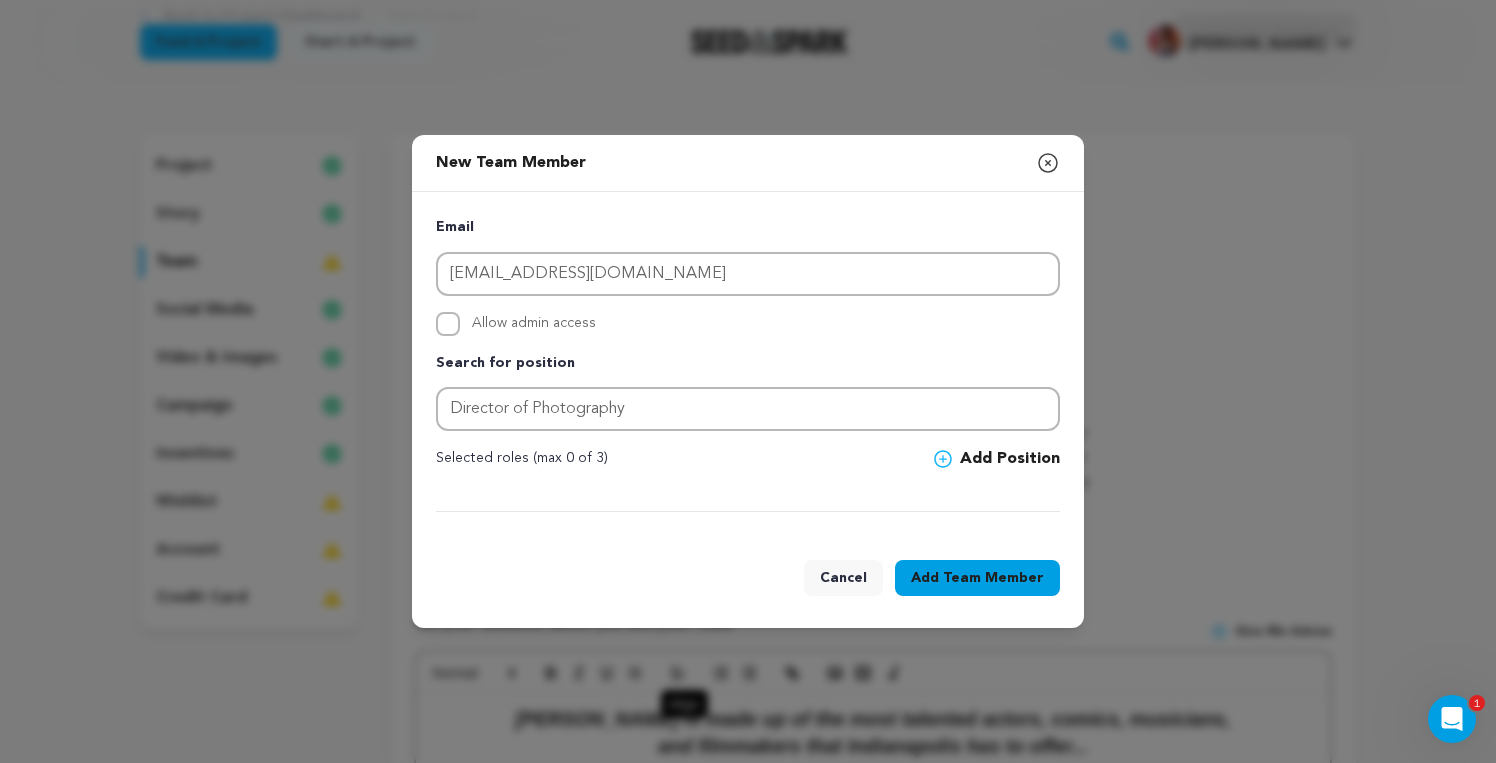 click on "Team Member" at bounding box center (993, 578) 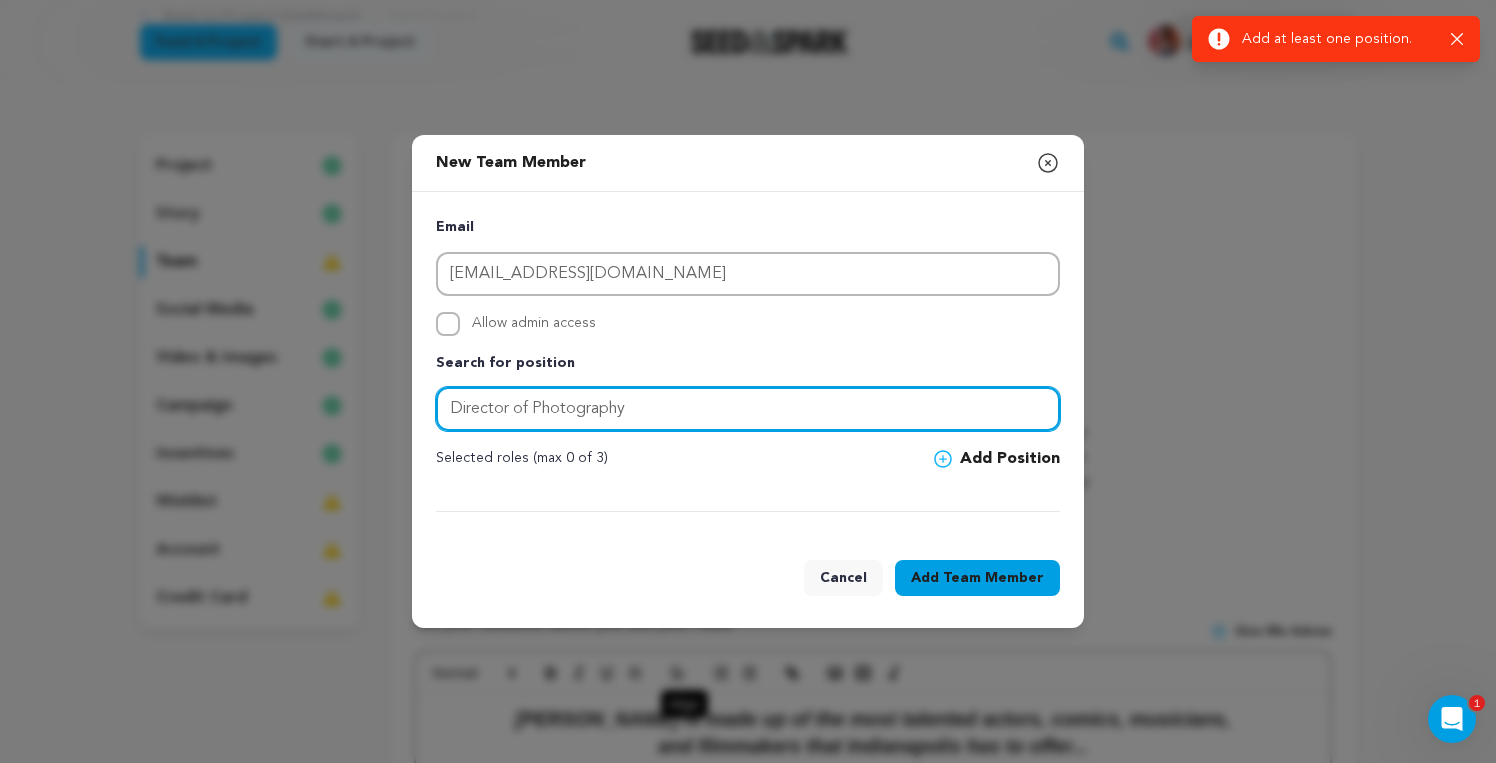click on "Director of Photography" at bounding box center [748, 409] 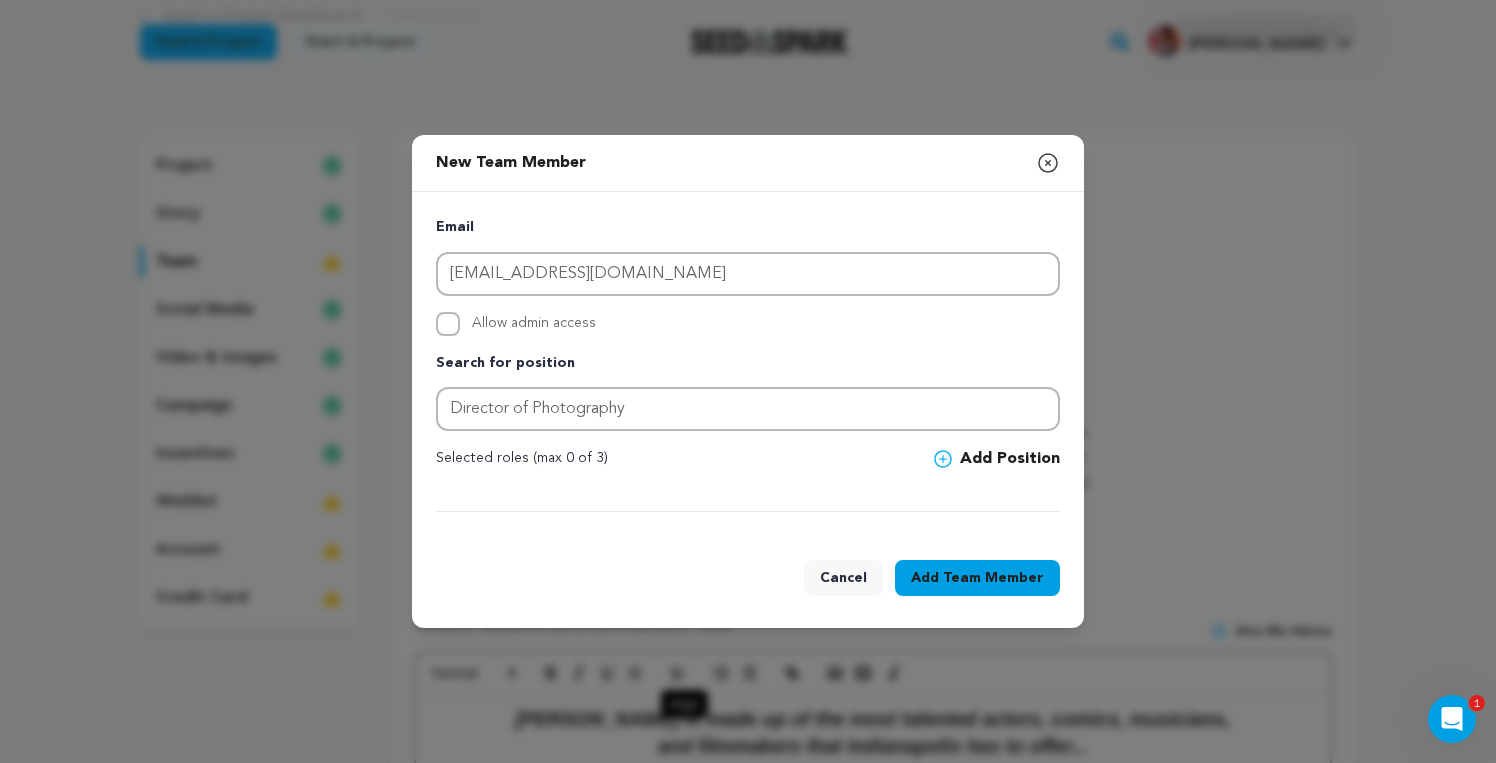 click on "Add Position" at bounding box center [997, 459] 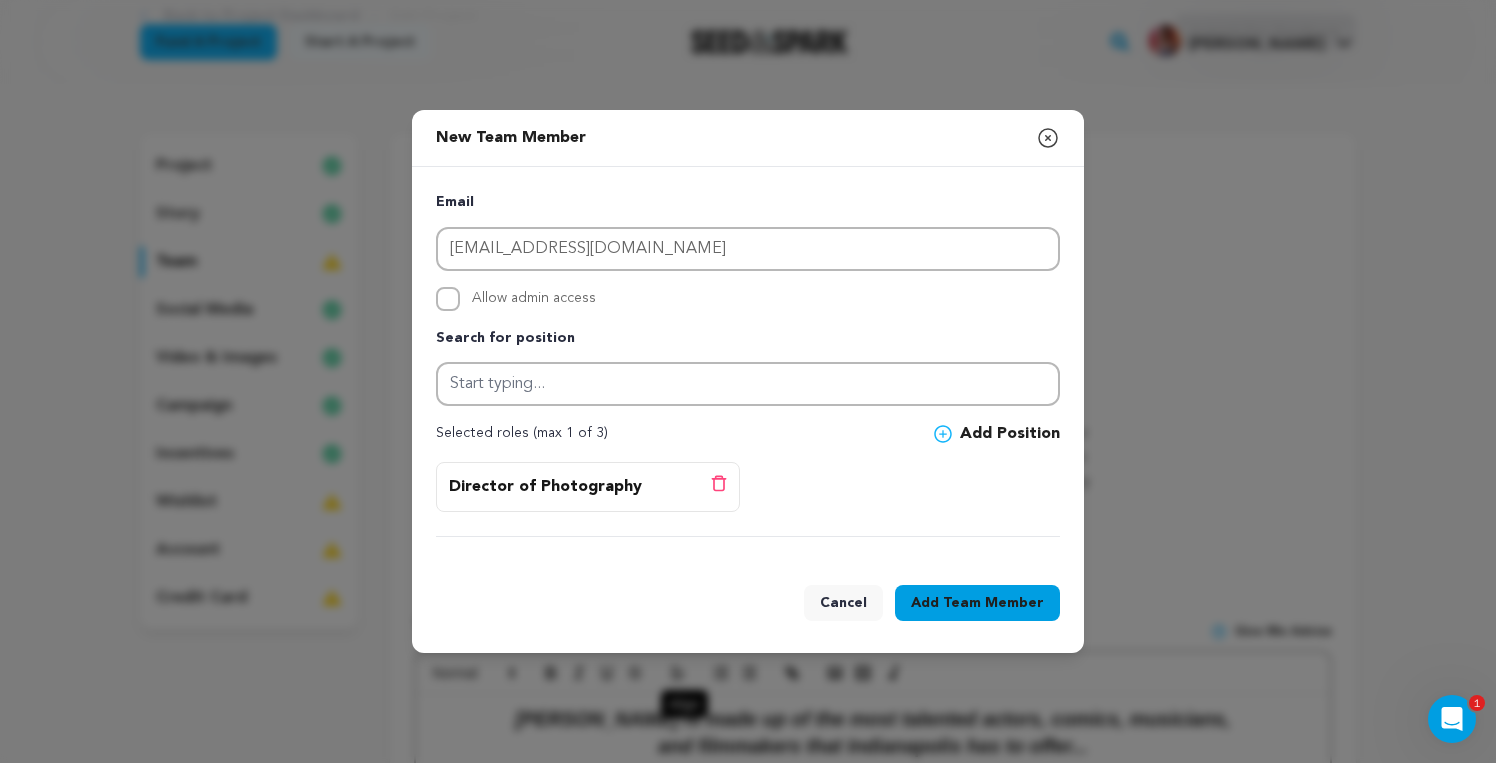 click on "Team Member" at bounding box center (993, 603) 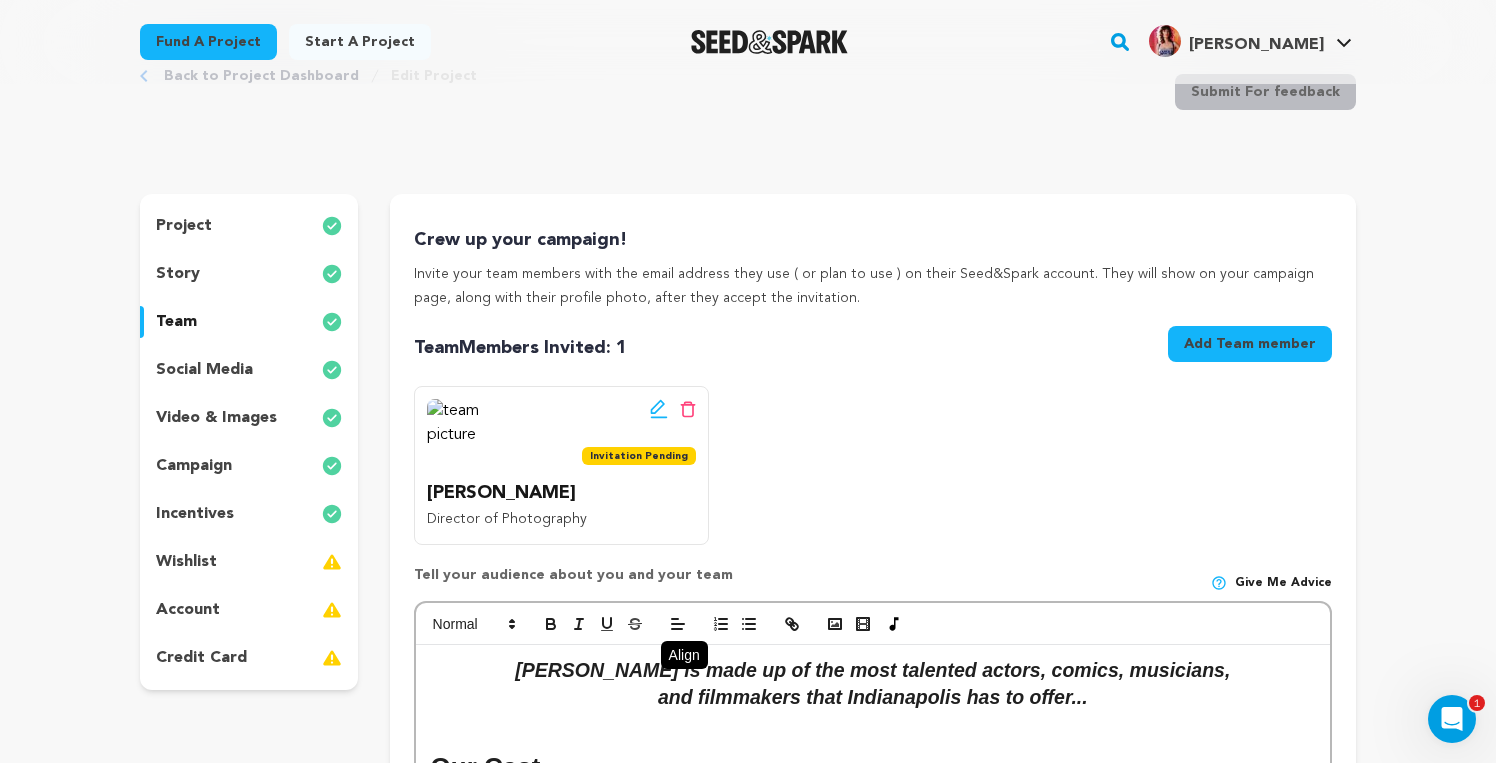 scroll, scrollTop: 69, scrollLeft: 0, axis: vertical 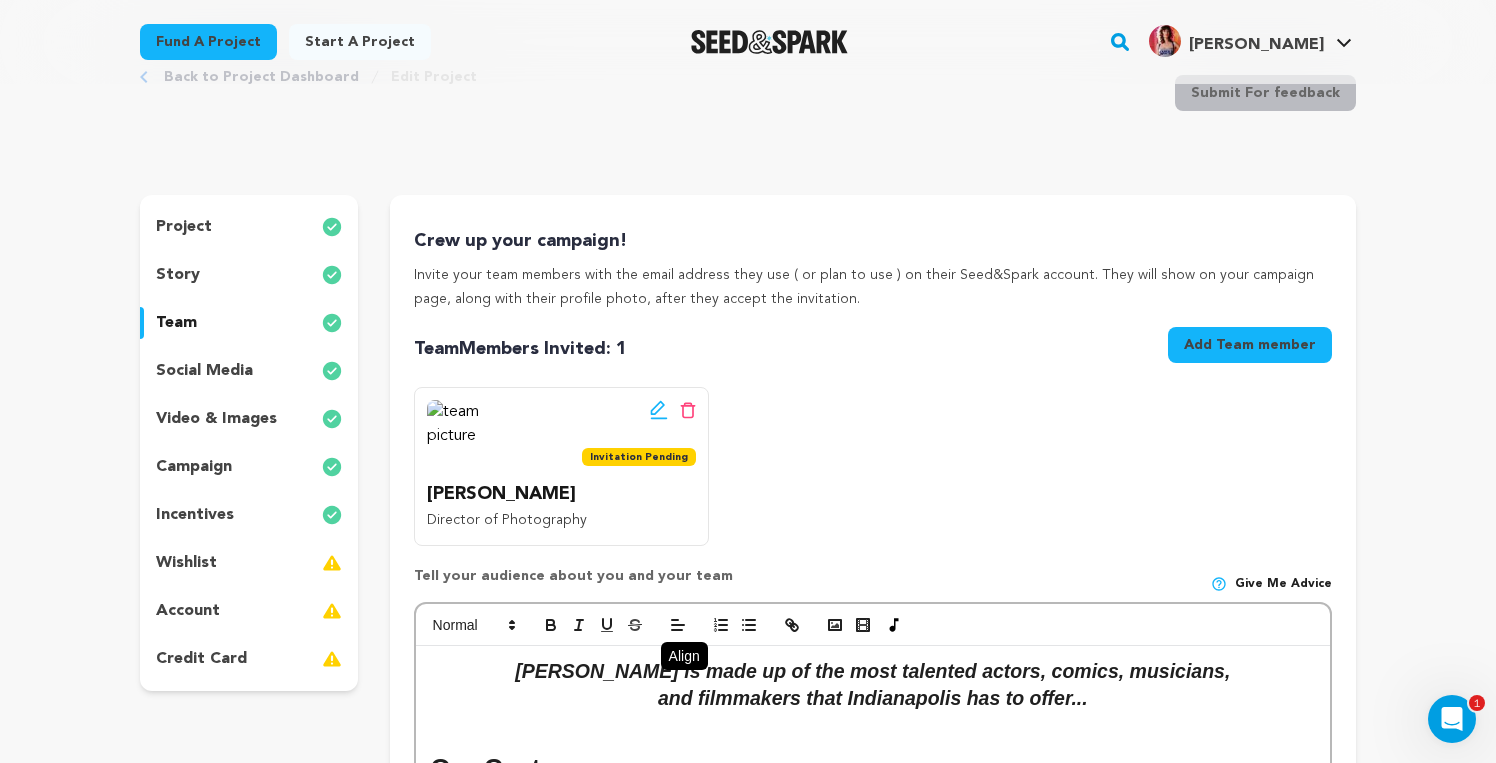 click 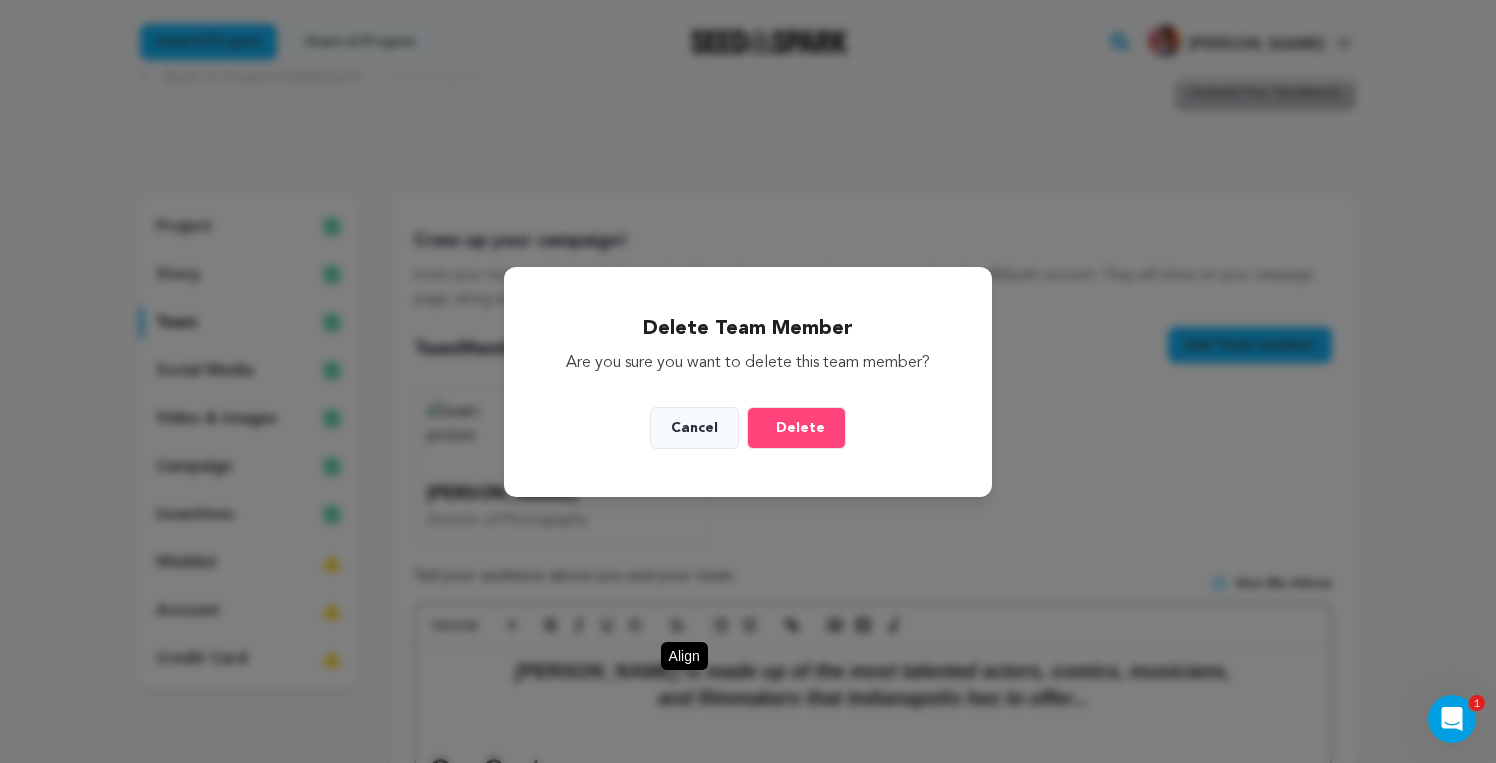 click on "Cancel" at bounding box center (694, 428) 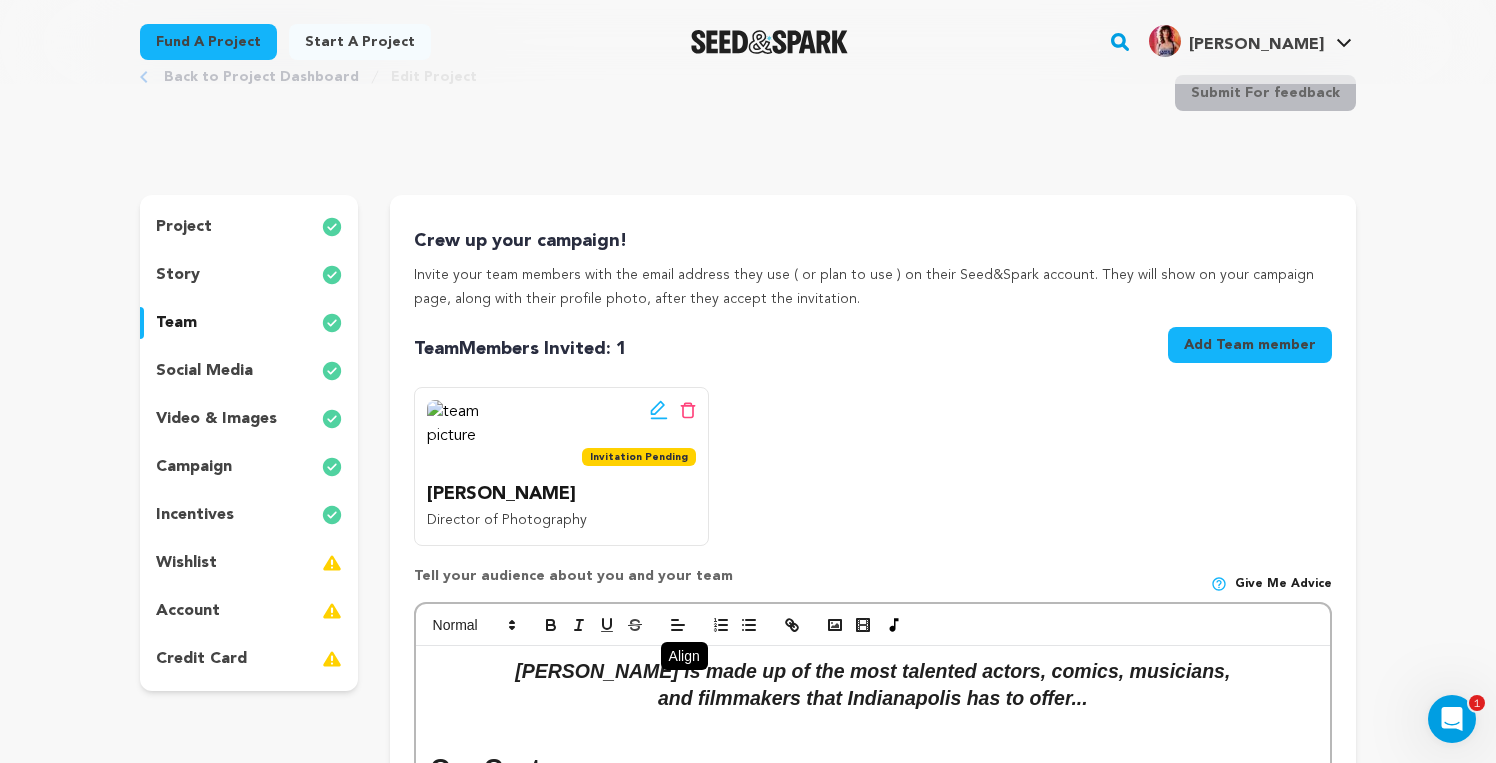 click 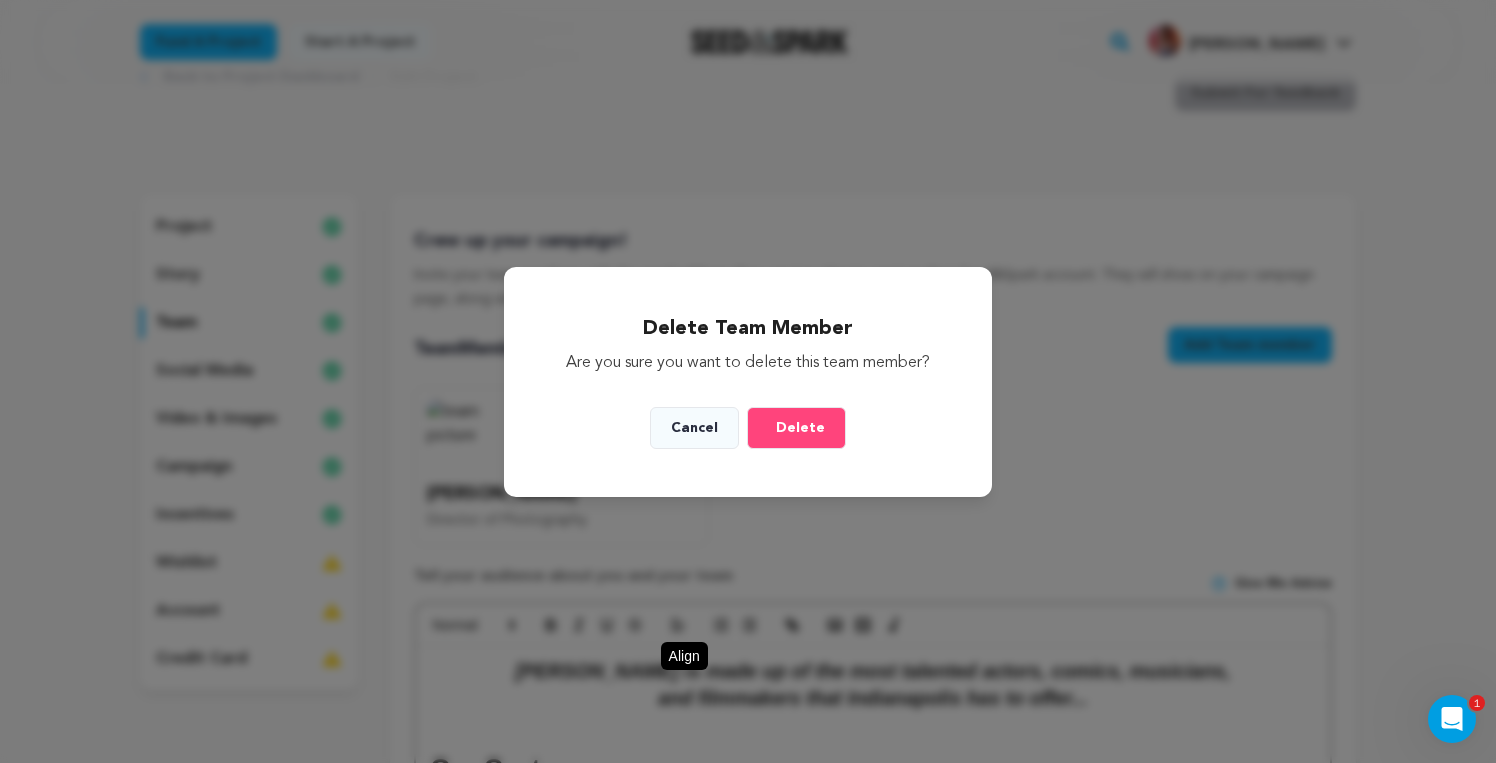 click on "Delete" at bounding box center [800, 428] 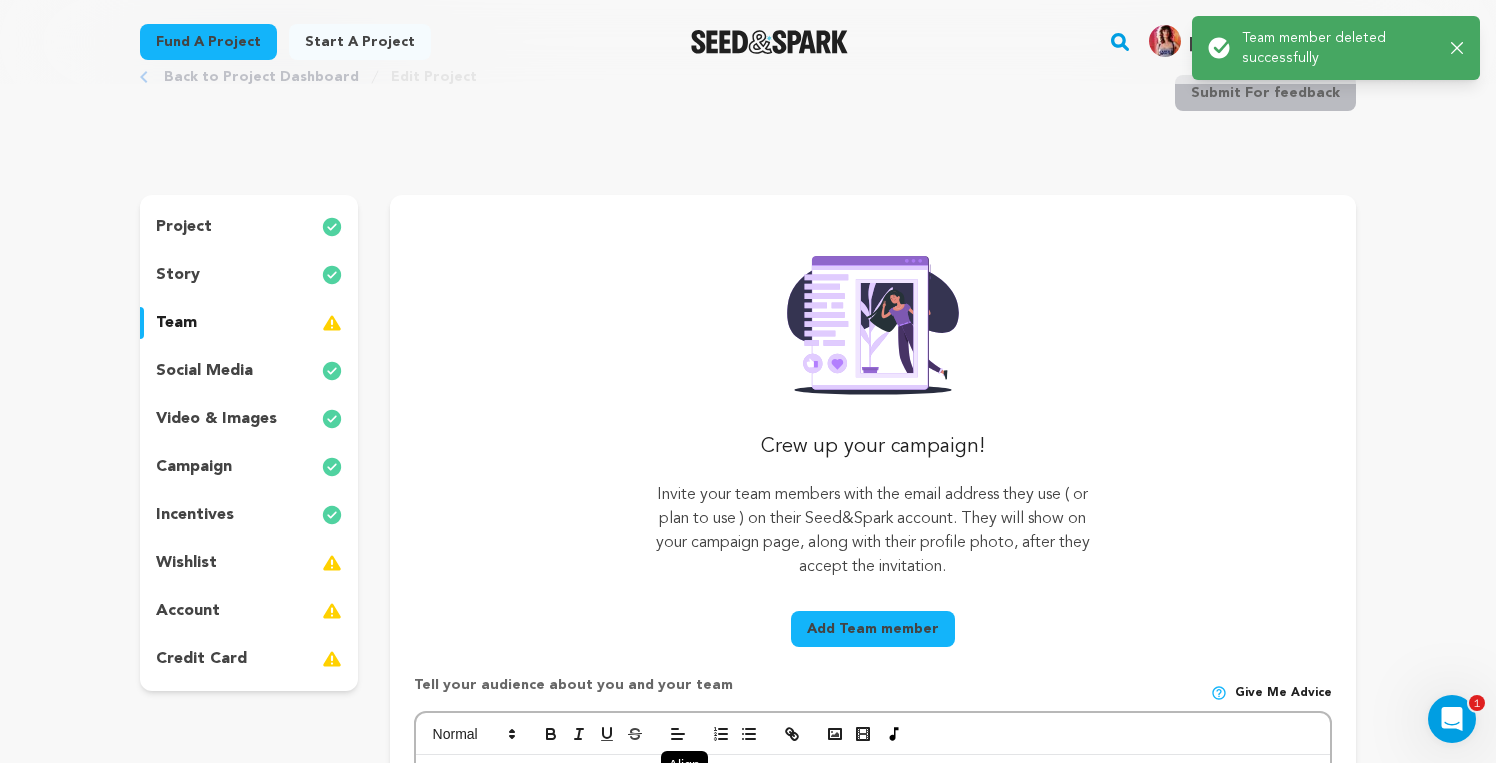 scroll, scrollTop: 0, scrollLeft: 0, axis: both 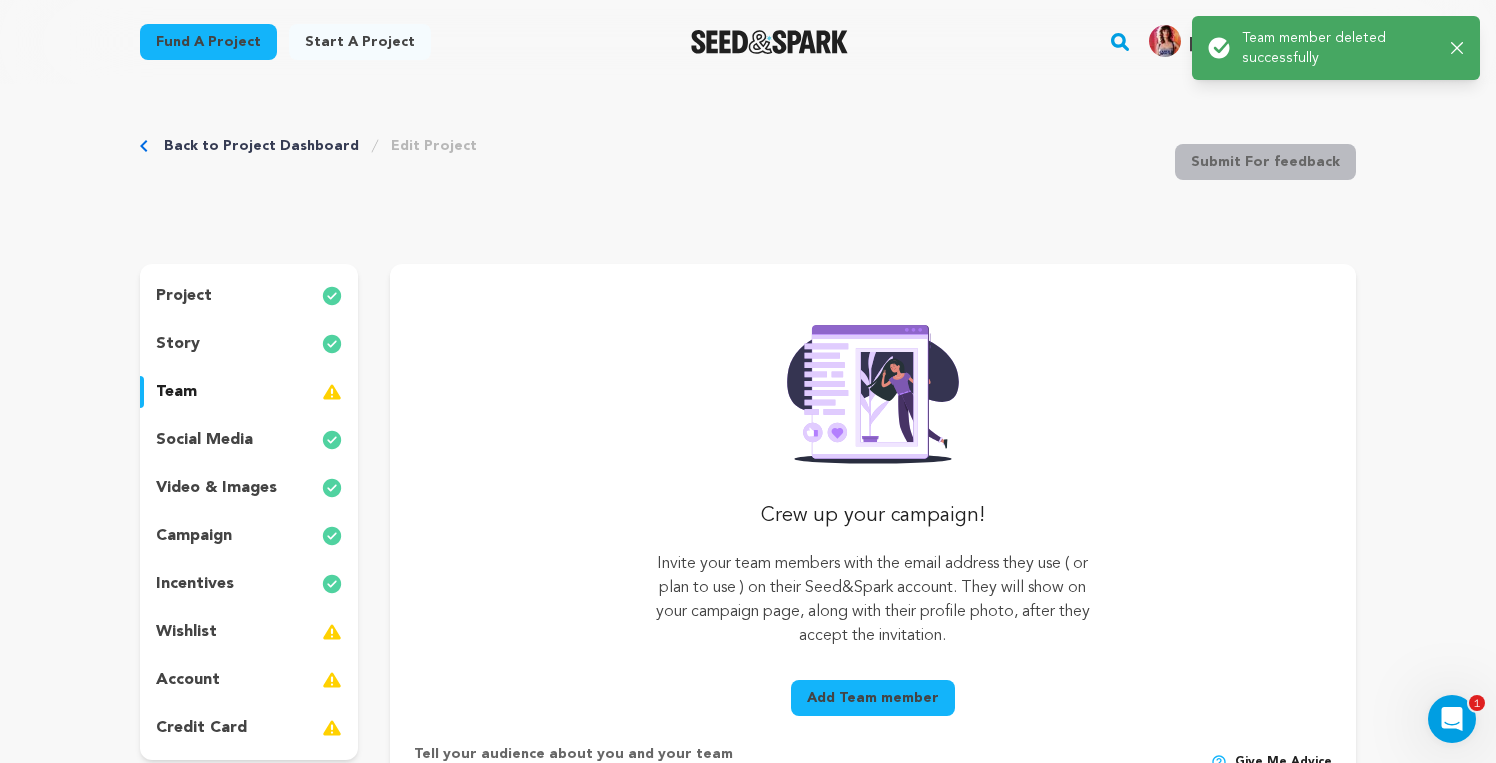 click on "Success:
Info:
Warning:
Error:
Team member deleted successfully
Close notification" at bounding box center [1336, 48] 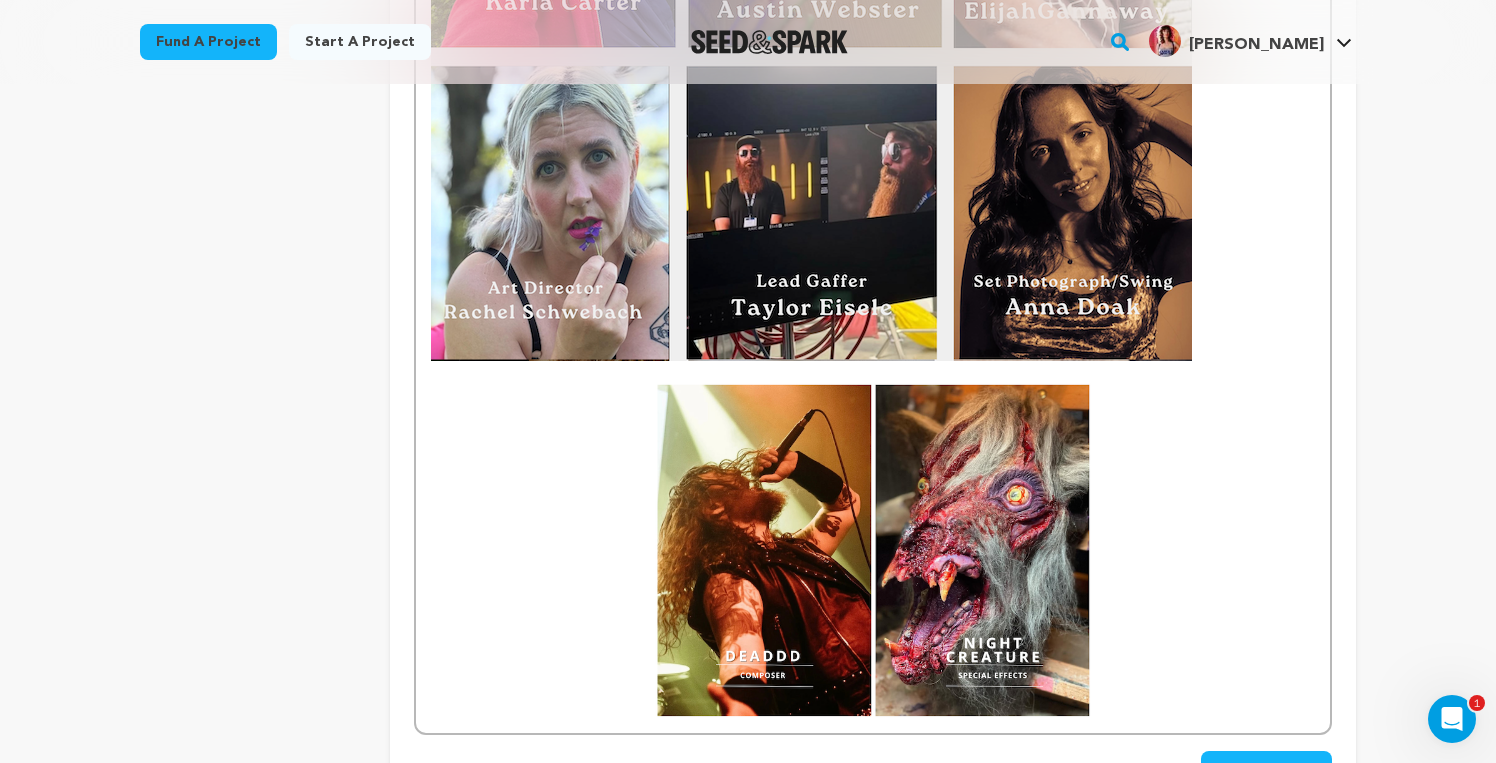 scroll, scrollTop: 2539, scrollLeft: 0, axis: vertical 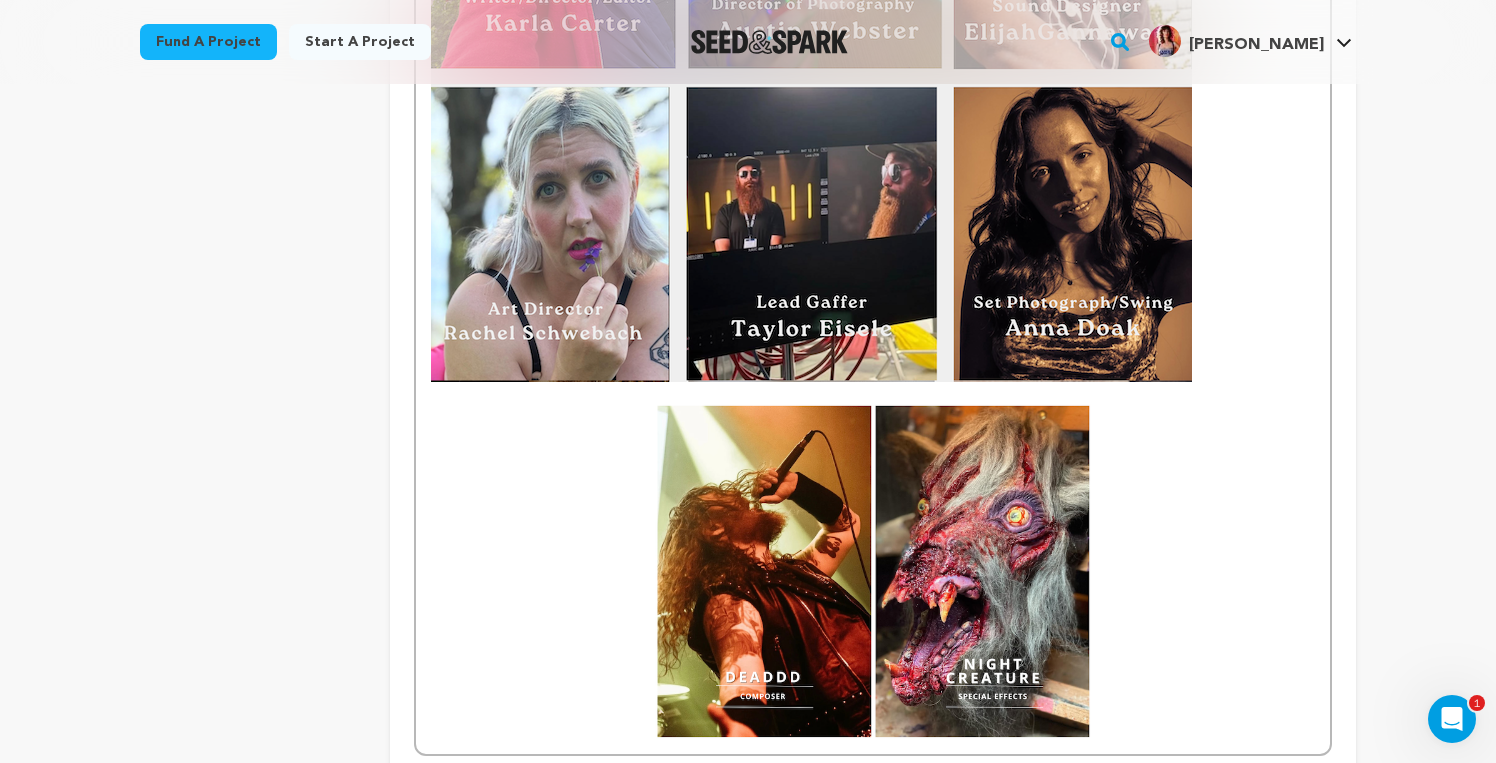 click at bounding box center (873, 572) 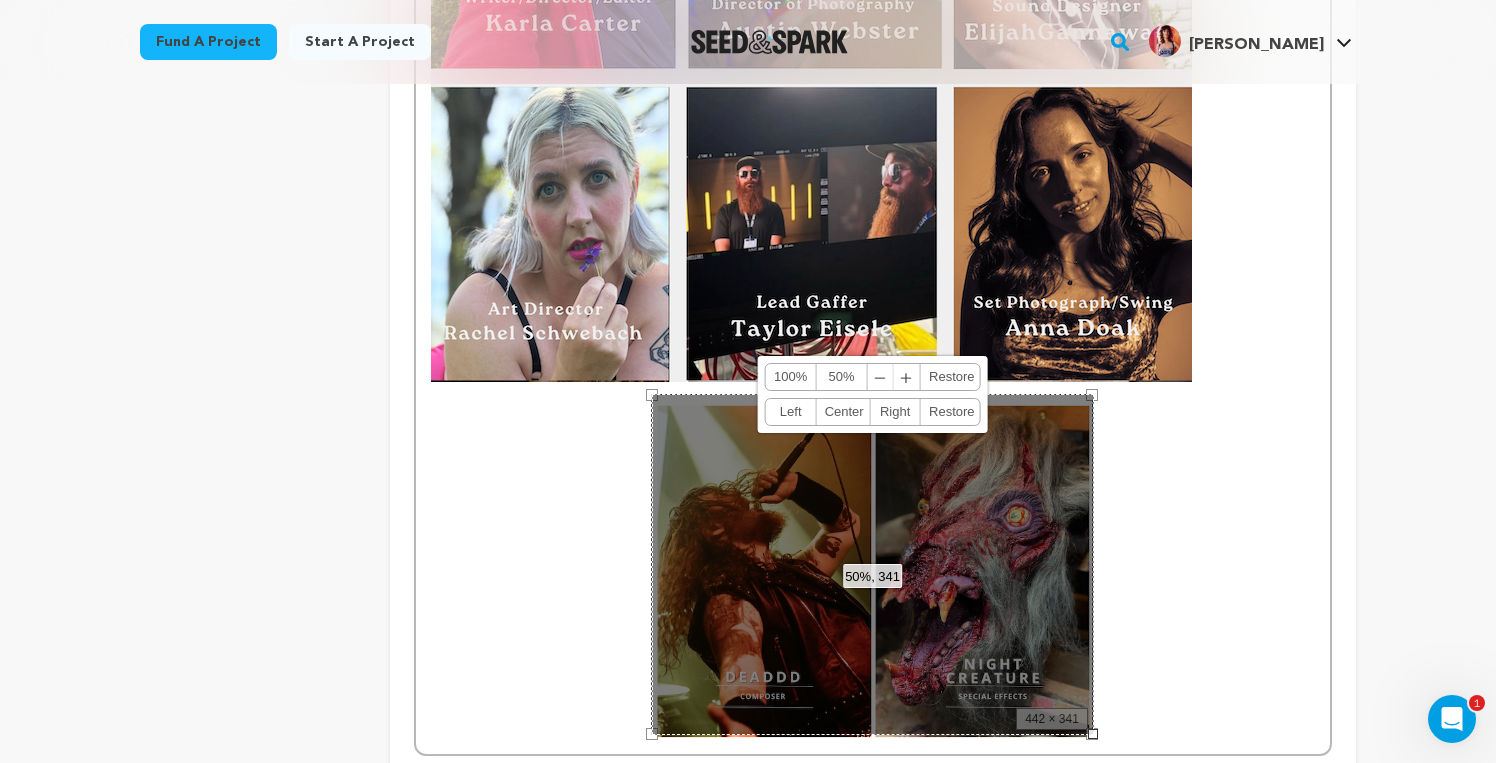 click on "﹢" at bounding box center [907, 377] 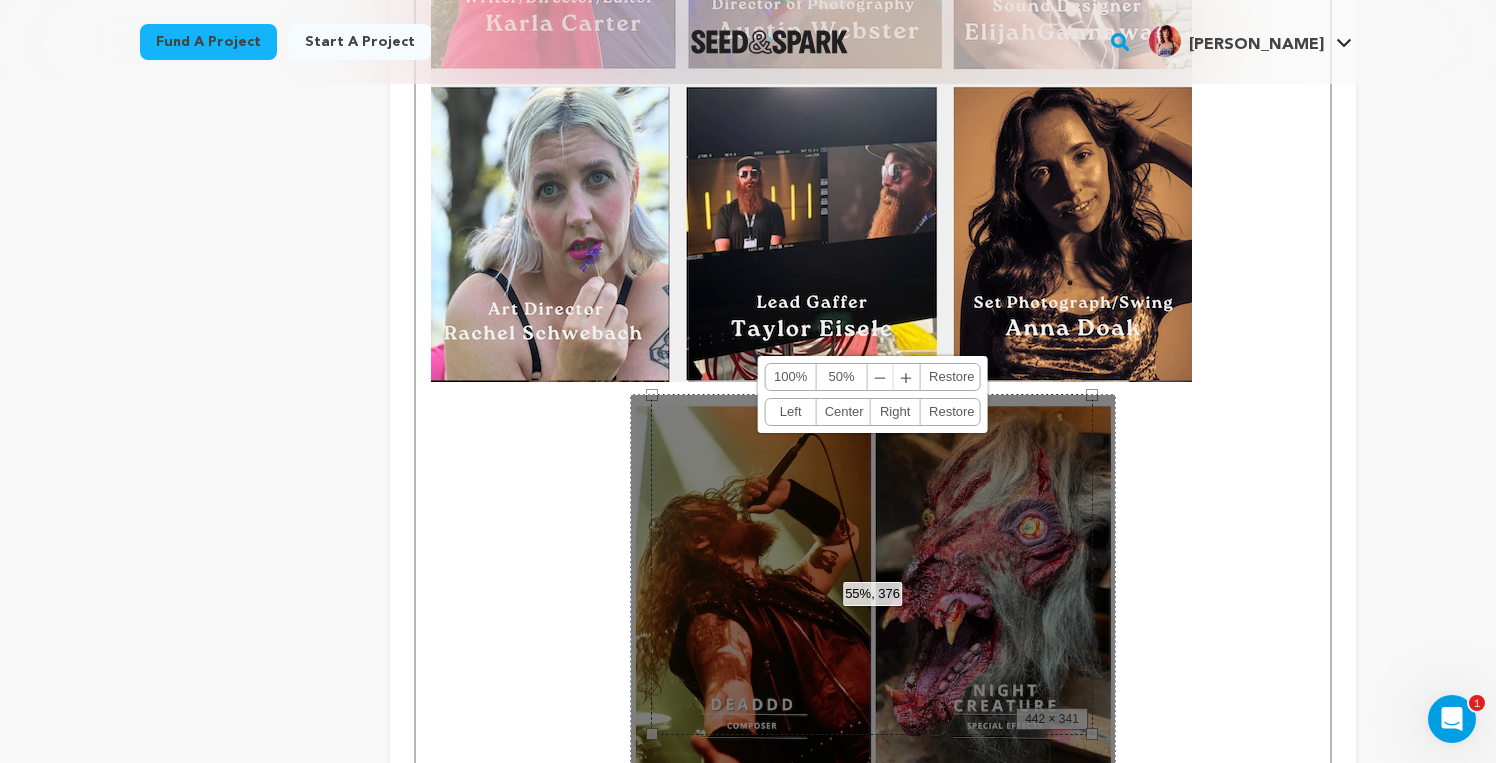 click at bounding box center [873, 589] 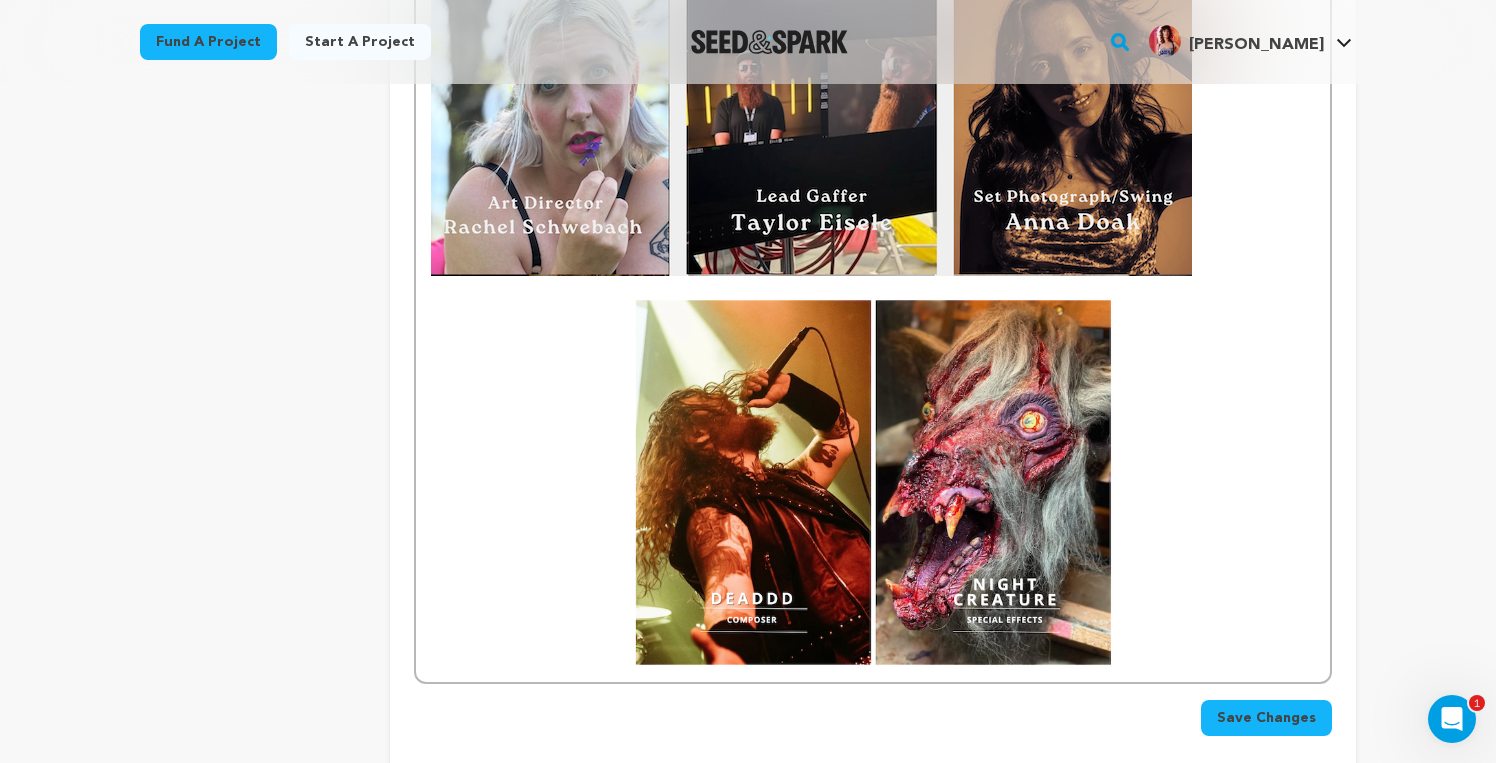 scroll, scrollTop: 2648, scrollLeft: 0, axis: vertical 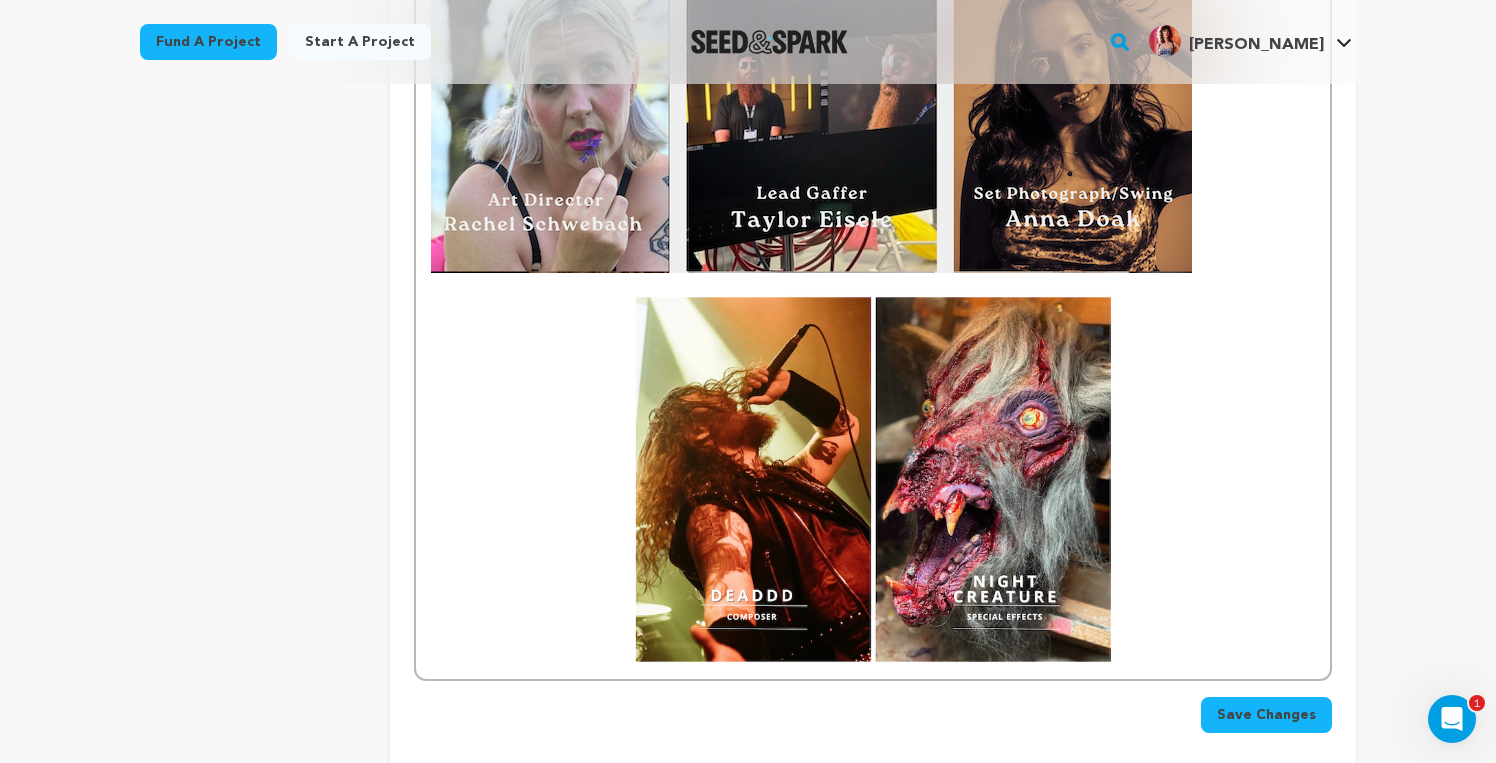 click at bounding box center [873, 480] 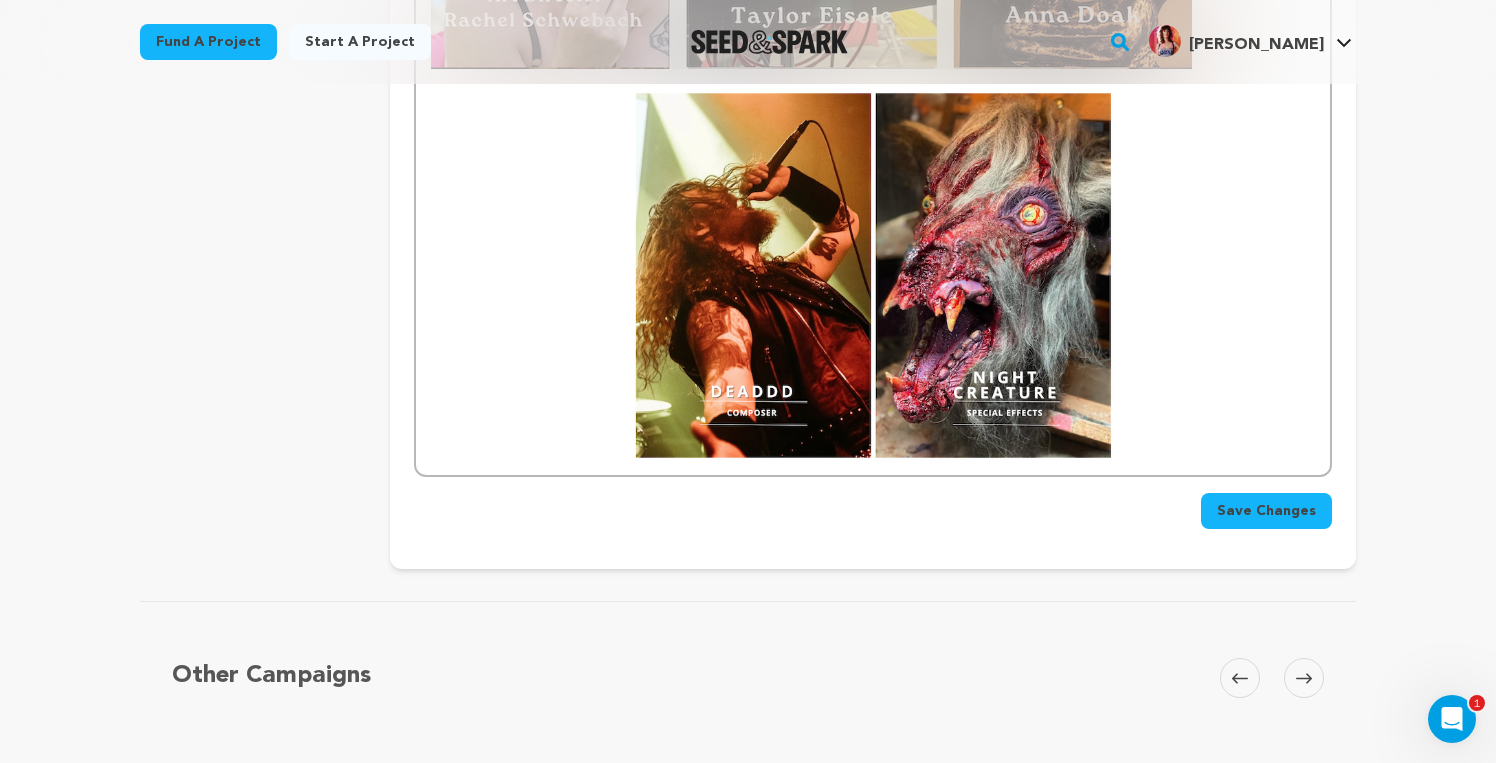 scroll, scrollTop: 2860, scrollLeft: 0, axis: vertical 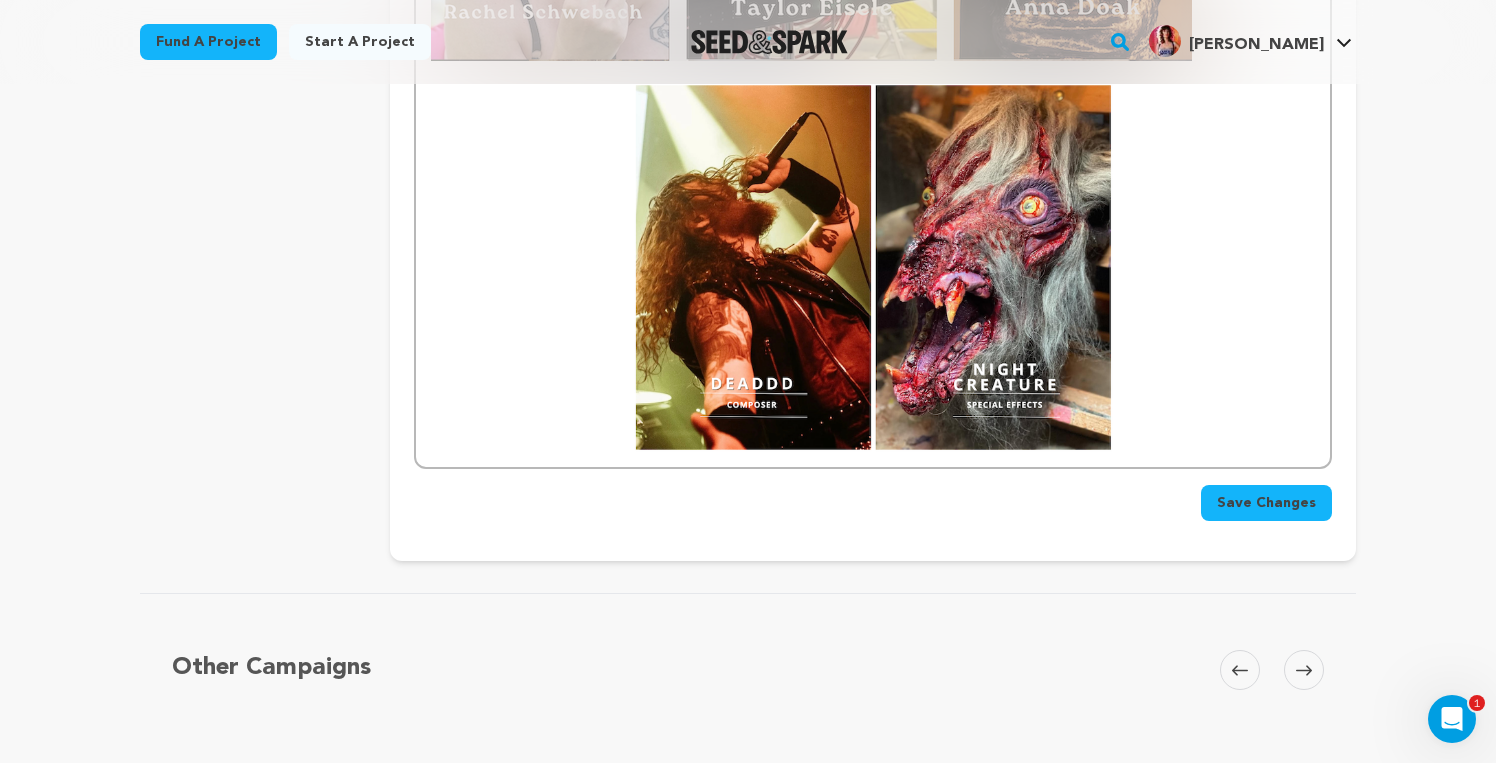 click on "Save Changes" at bounding box center (1266, 503) 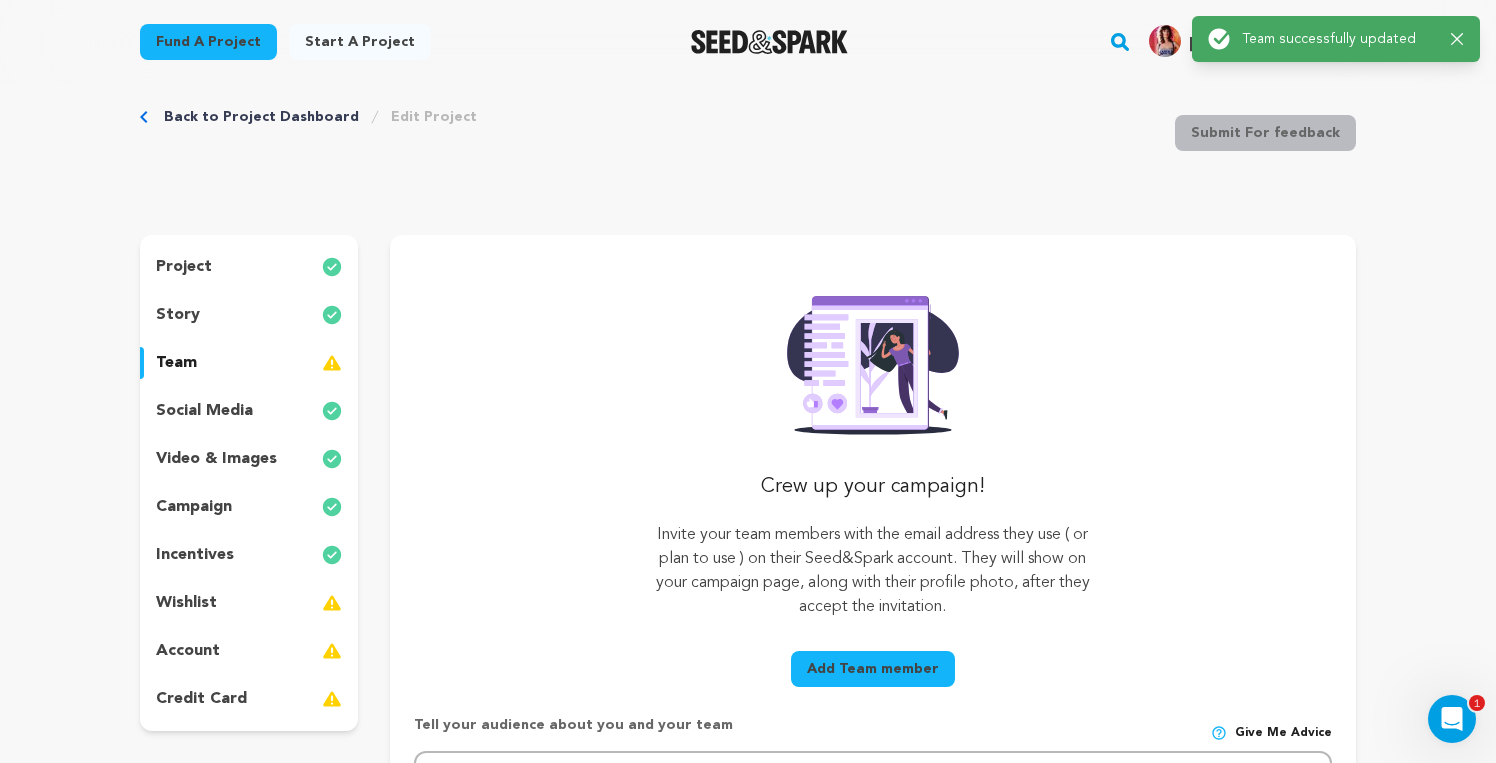 scroll, scrollTop: 0, scrollLeft: 0, axis: both 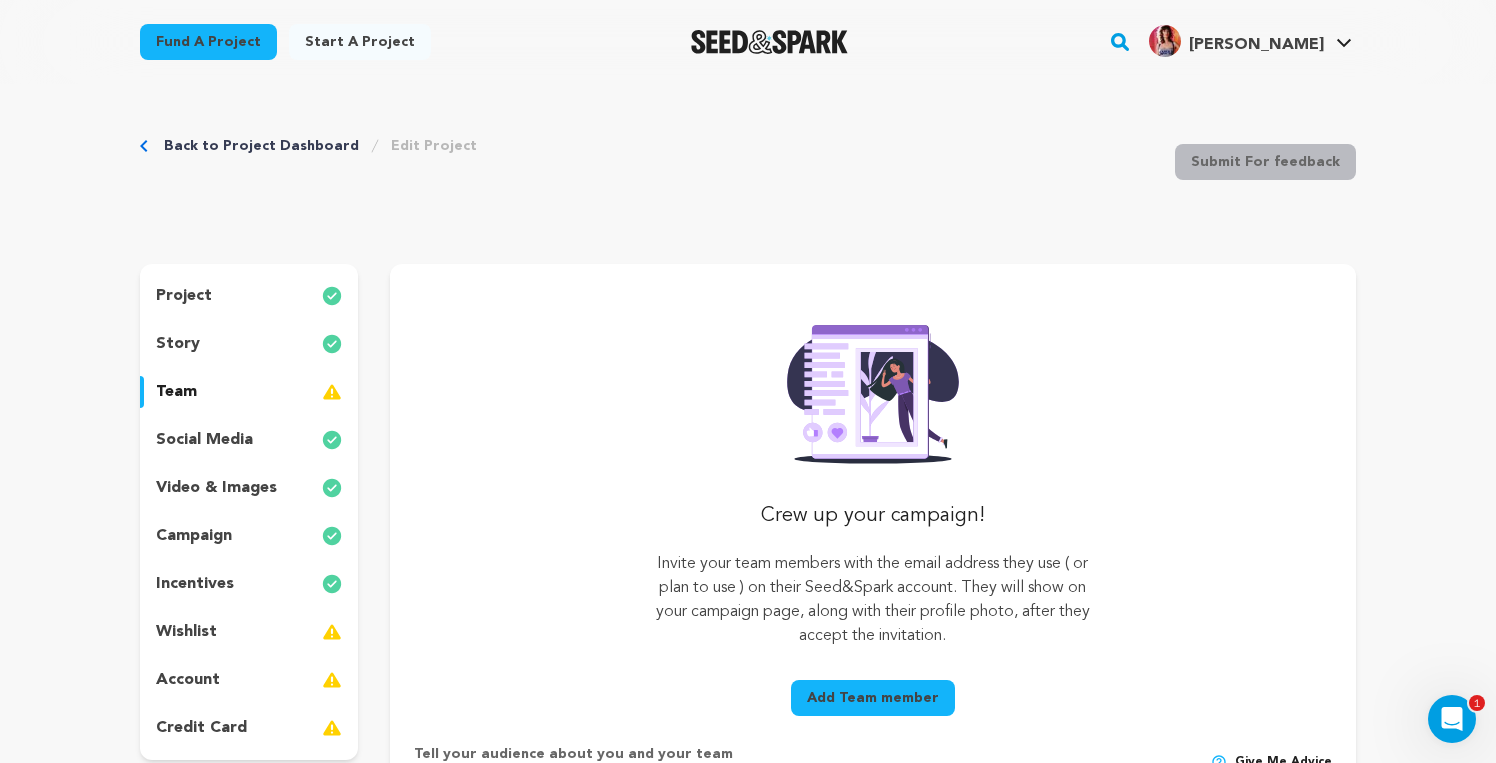 click on "Add Team member" at bounding box center [873, 698] 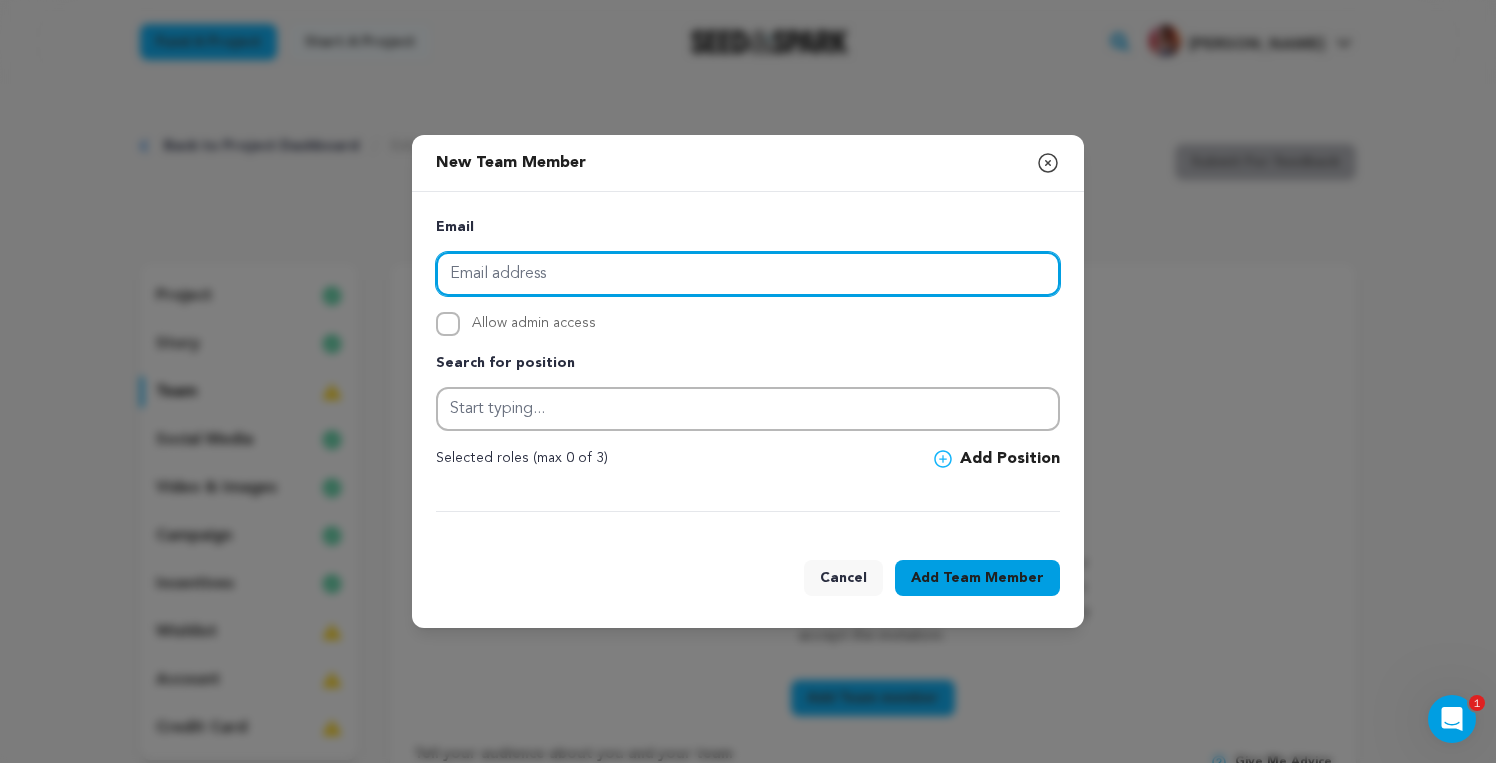 click at bounding box center [748, 274] 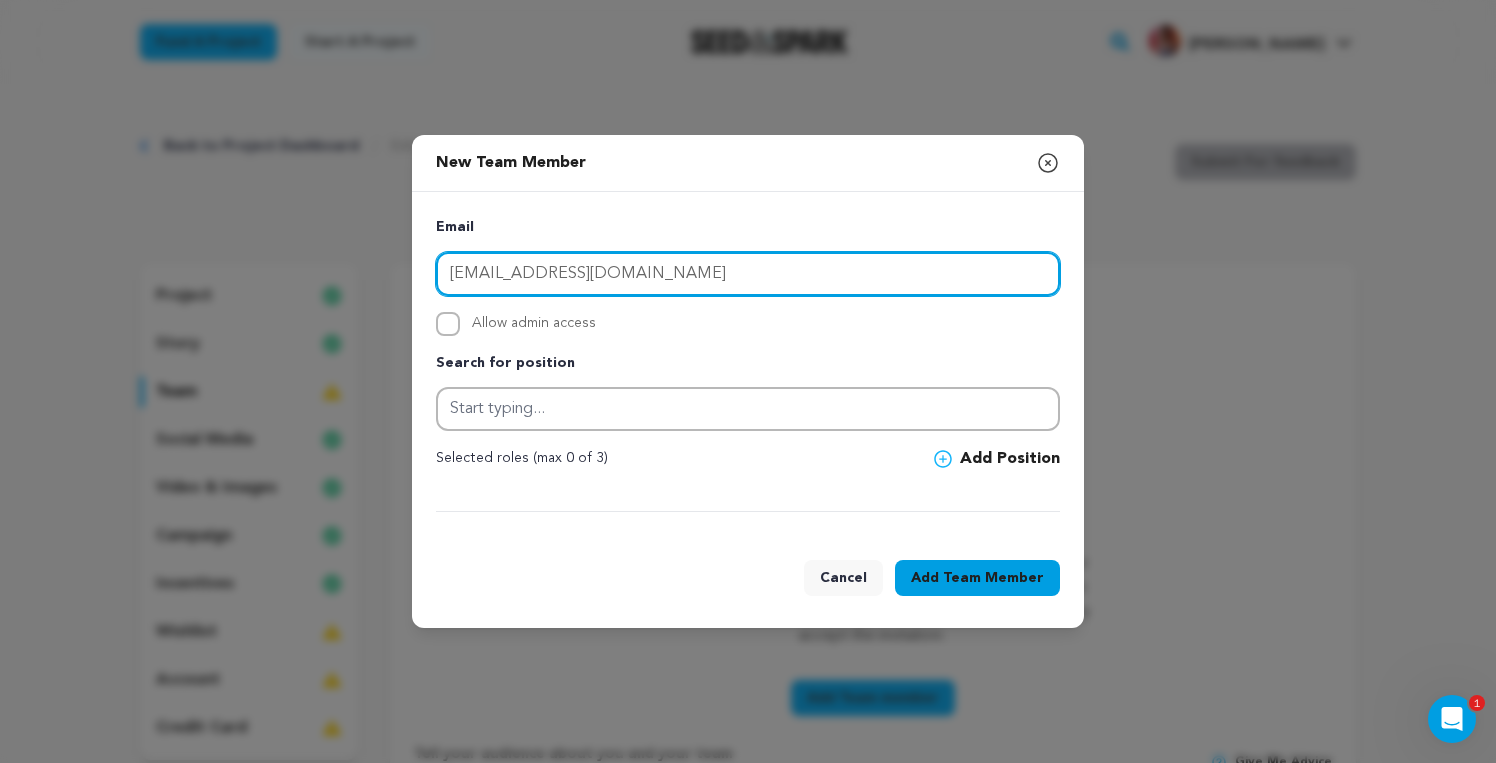 type on "[EMAIL_ADDRESS][DOMAIN_NAME]" 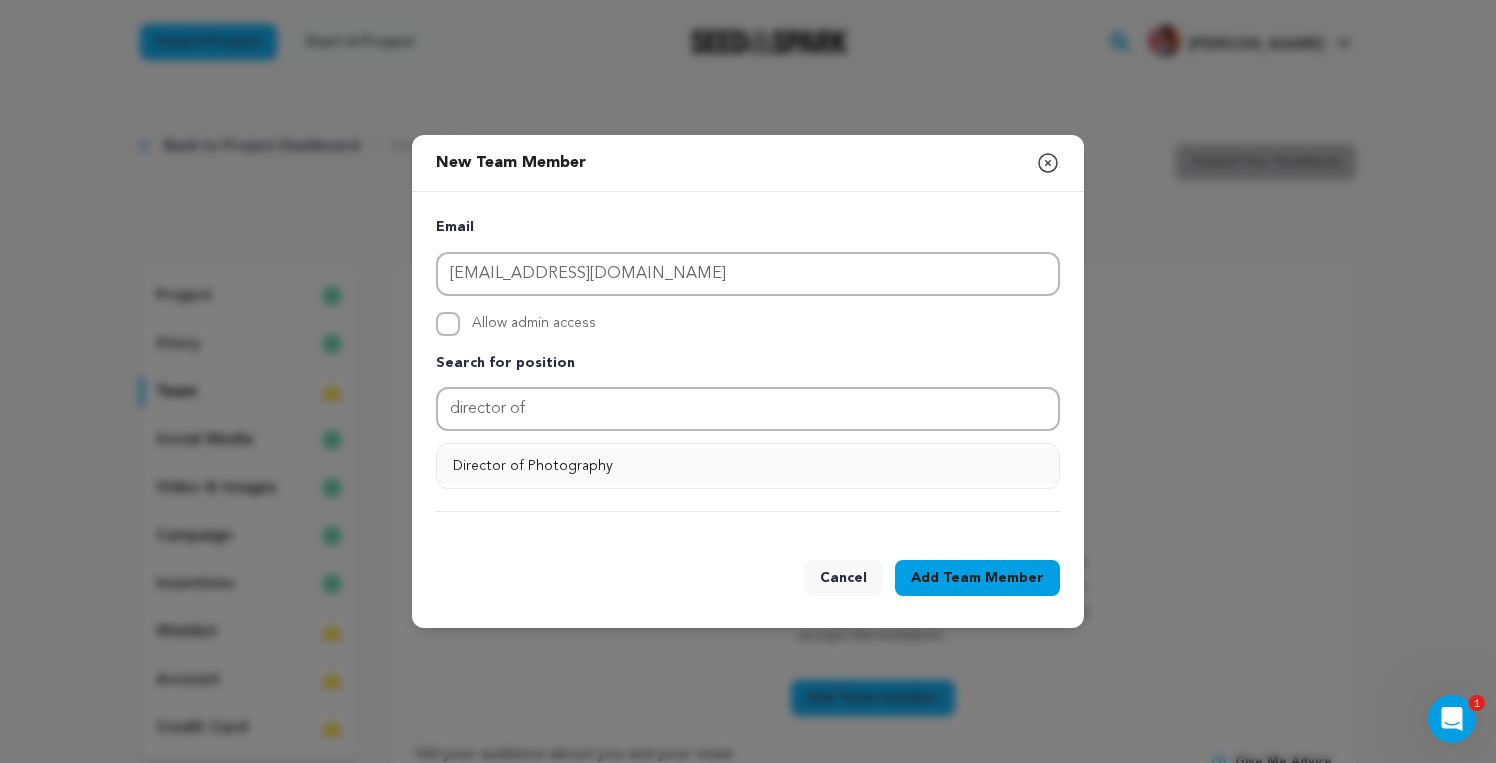 click on "Director of Photography" at bounding box center [748, 466] 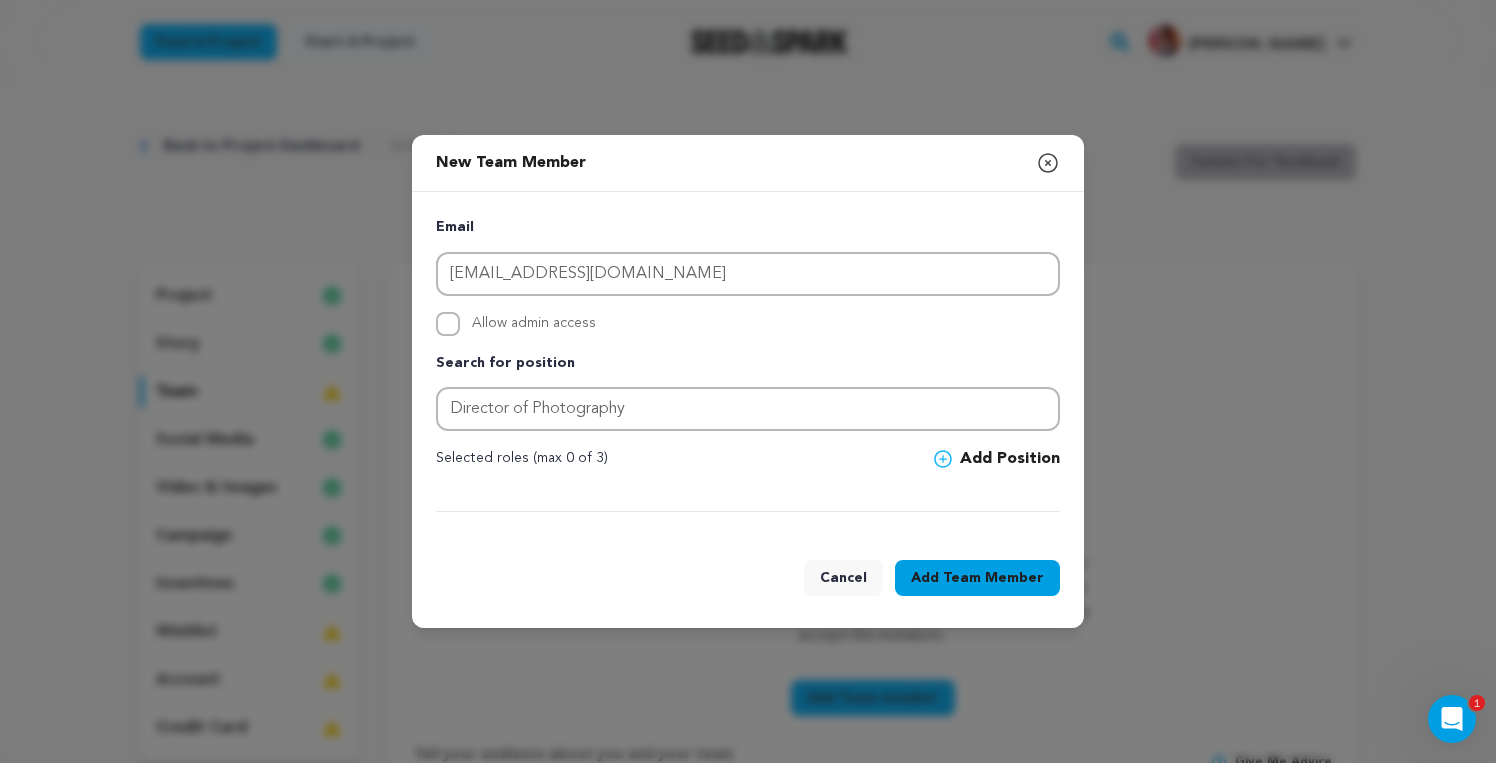 click 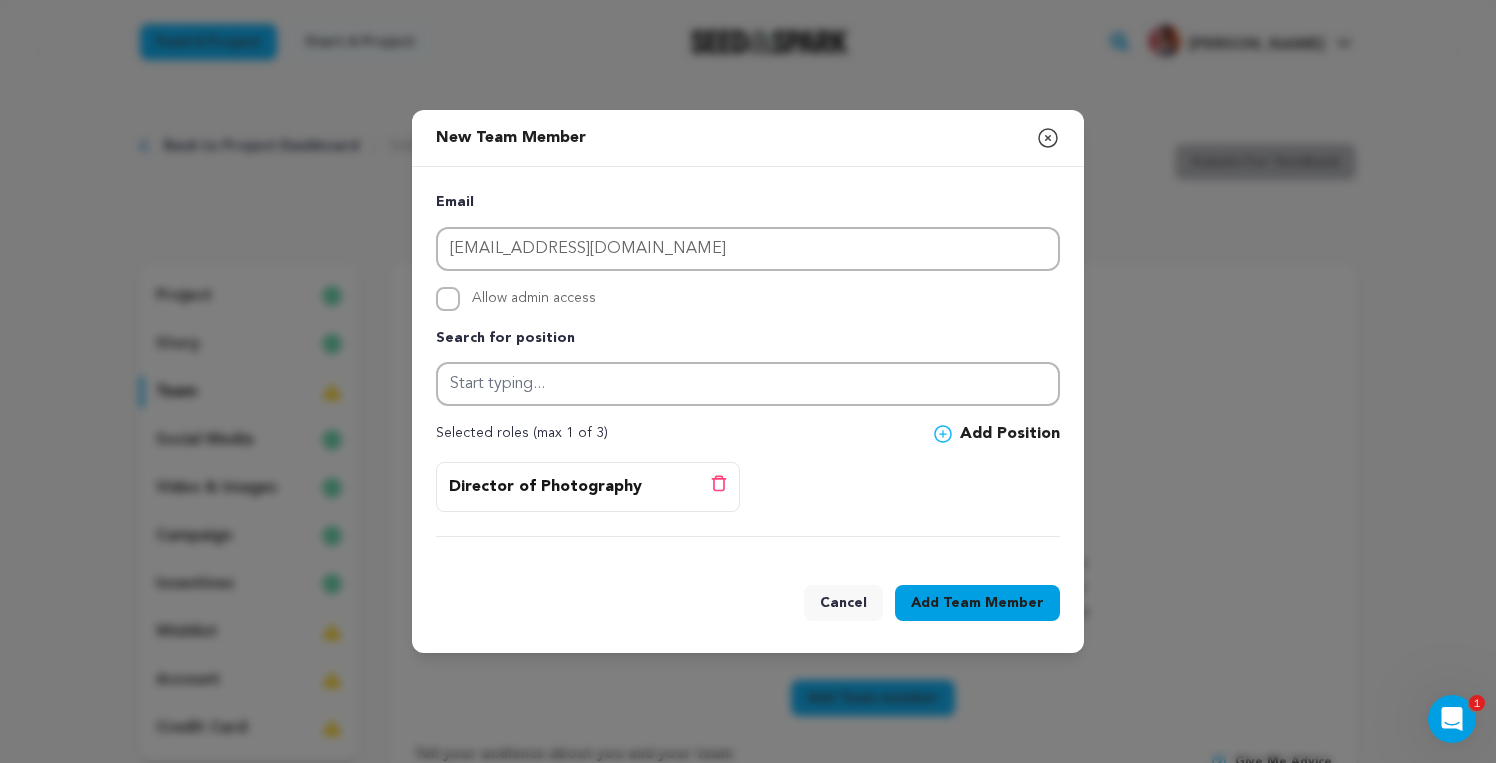 click on "Team Member" at bounding box center (993, 603) 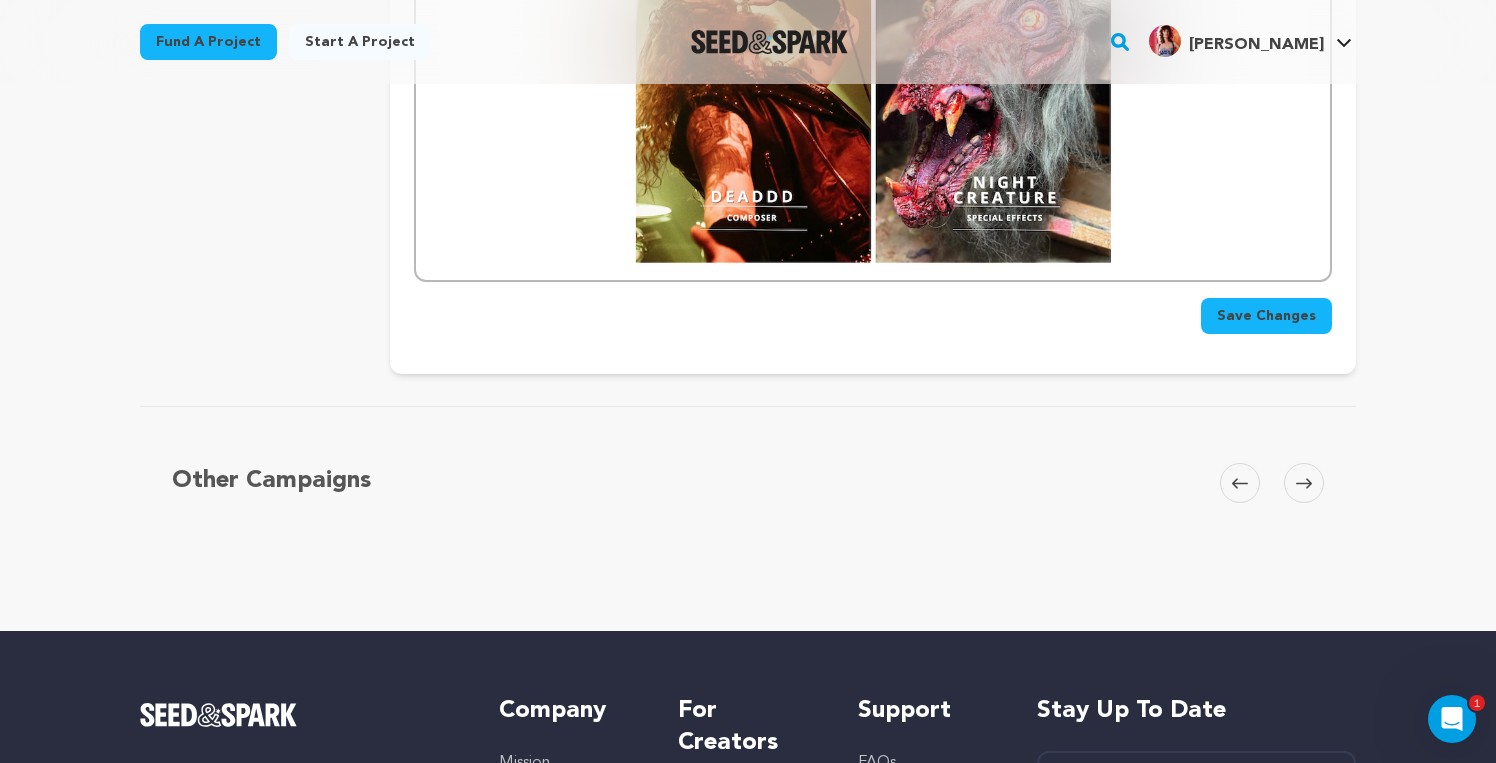 scroll, scrollTop: 2936, scrollLeft: 0, axis: vertical 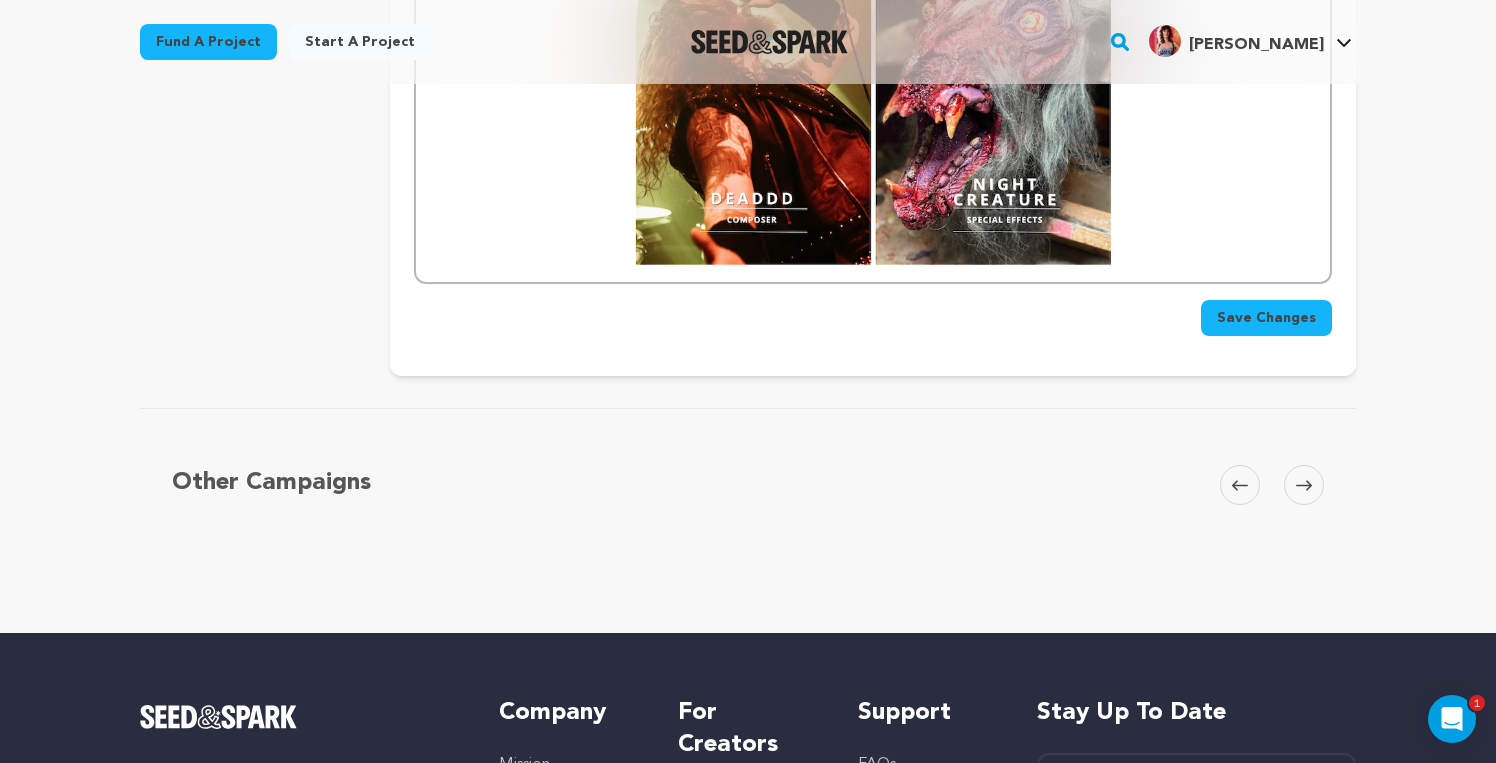 click on "Save Changes" at bounding box center [1266, 318] 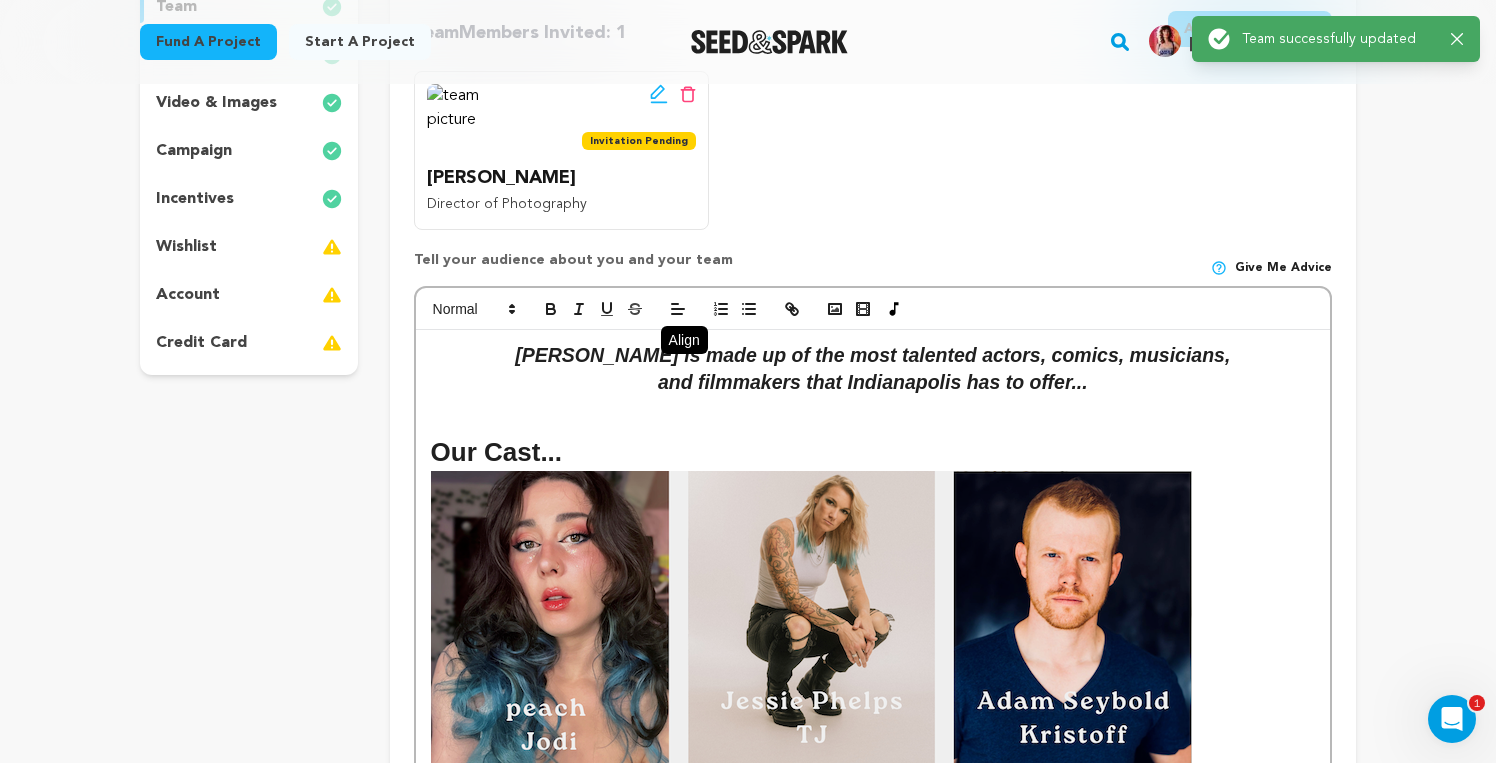 scroll, scrollTop: 0, scrollLeft: 0, axis: both 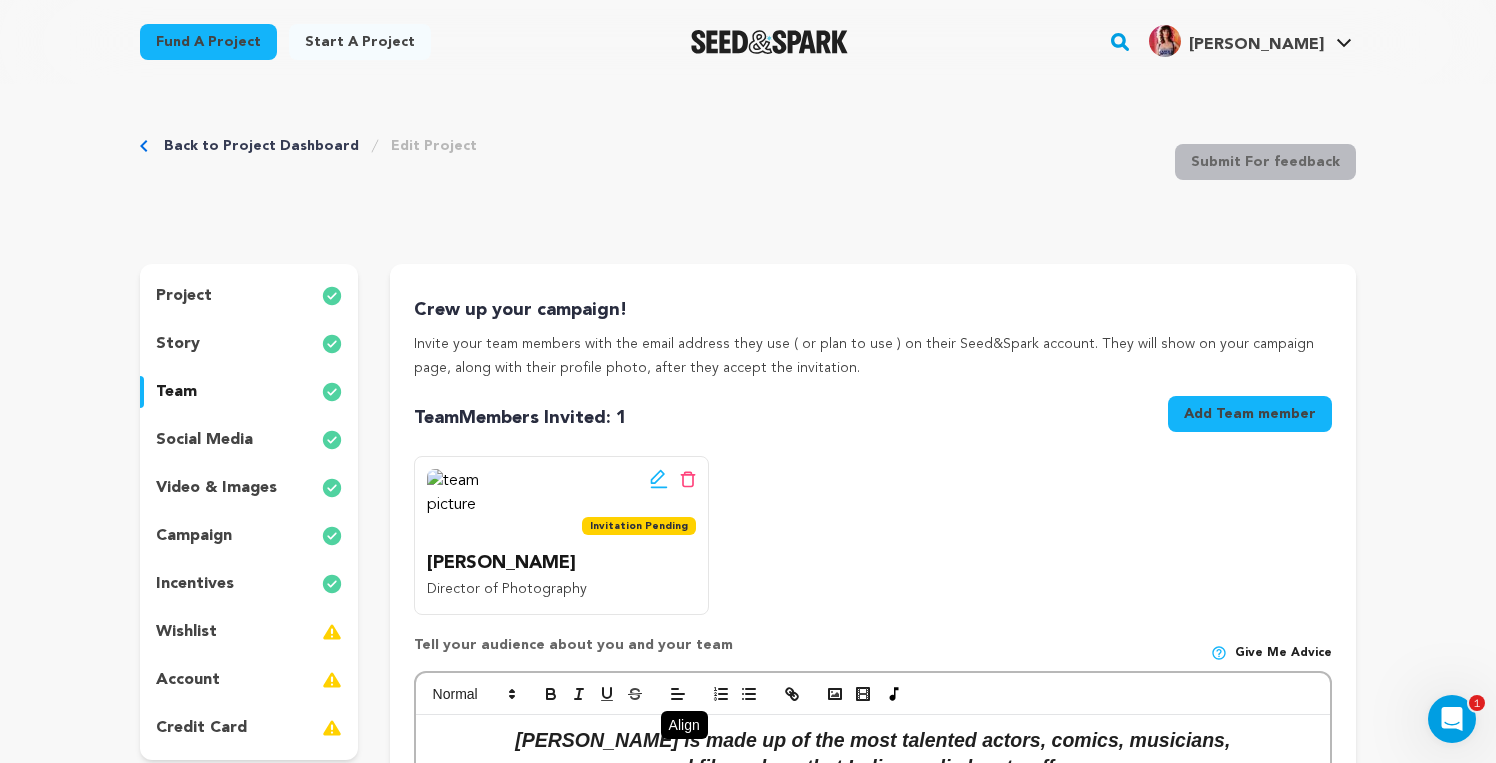 click on "incentives" at bounding box center (249, 584) 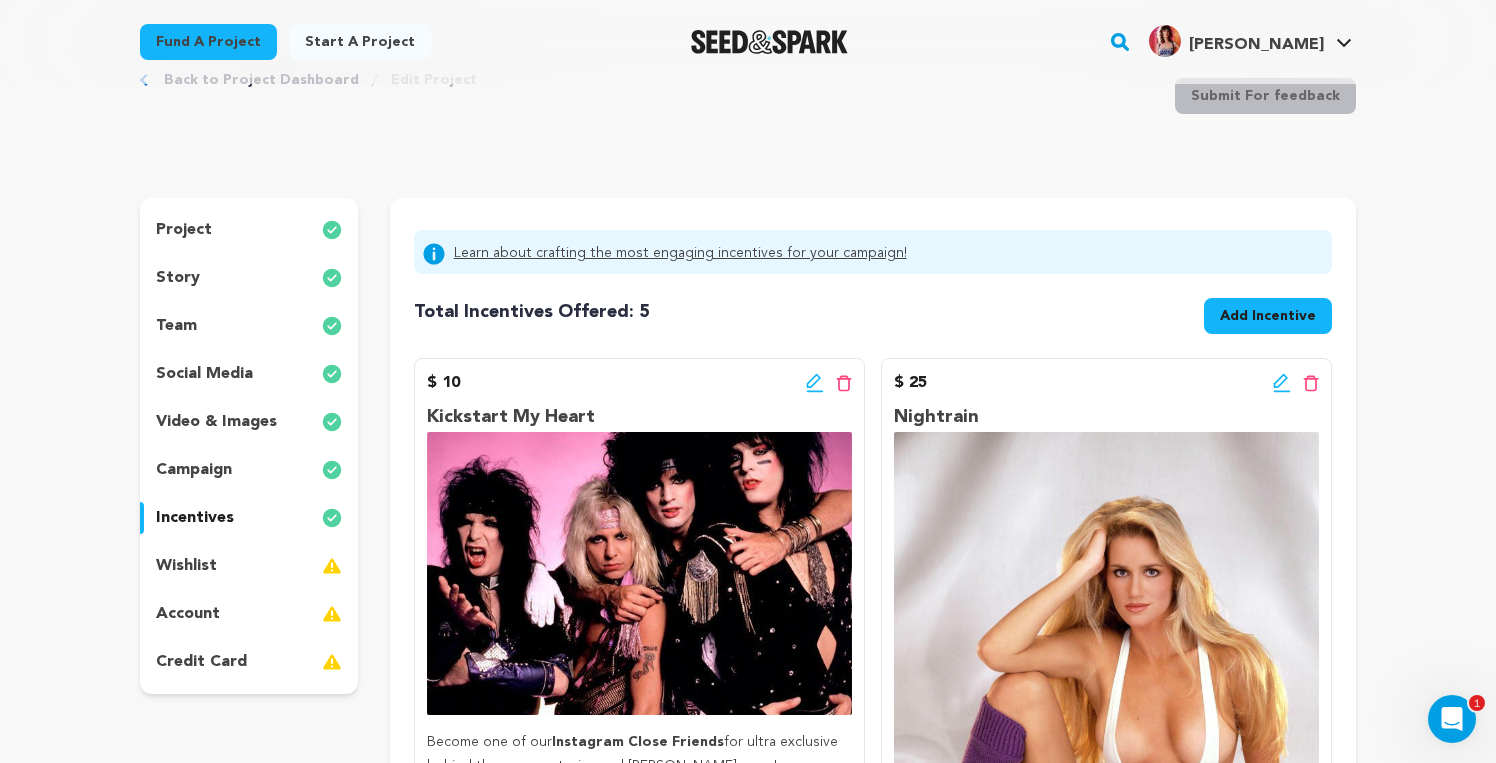 scroll, scrollTop: 61, scrollLeft: 0, axis: vertical 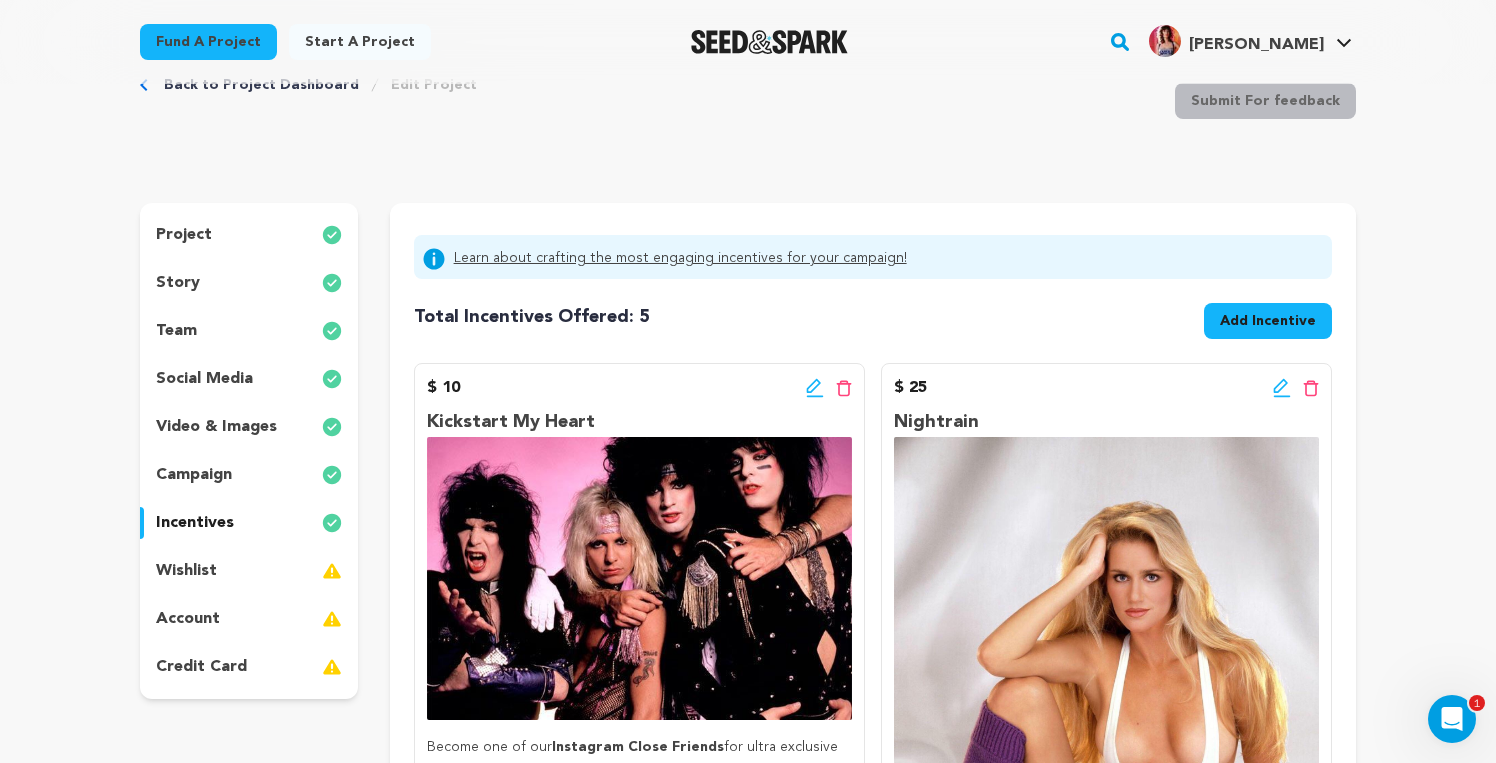 click on "Add Incentive" at bounding box center (1268, 321) 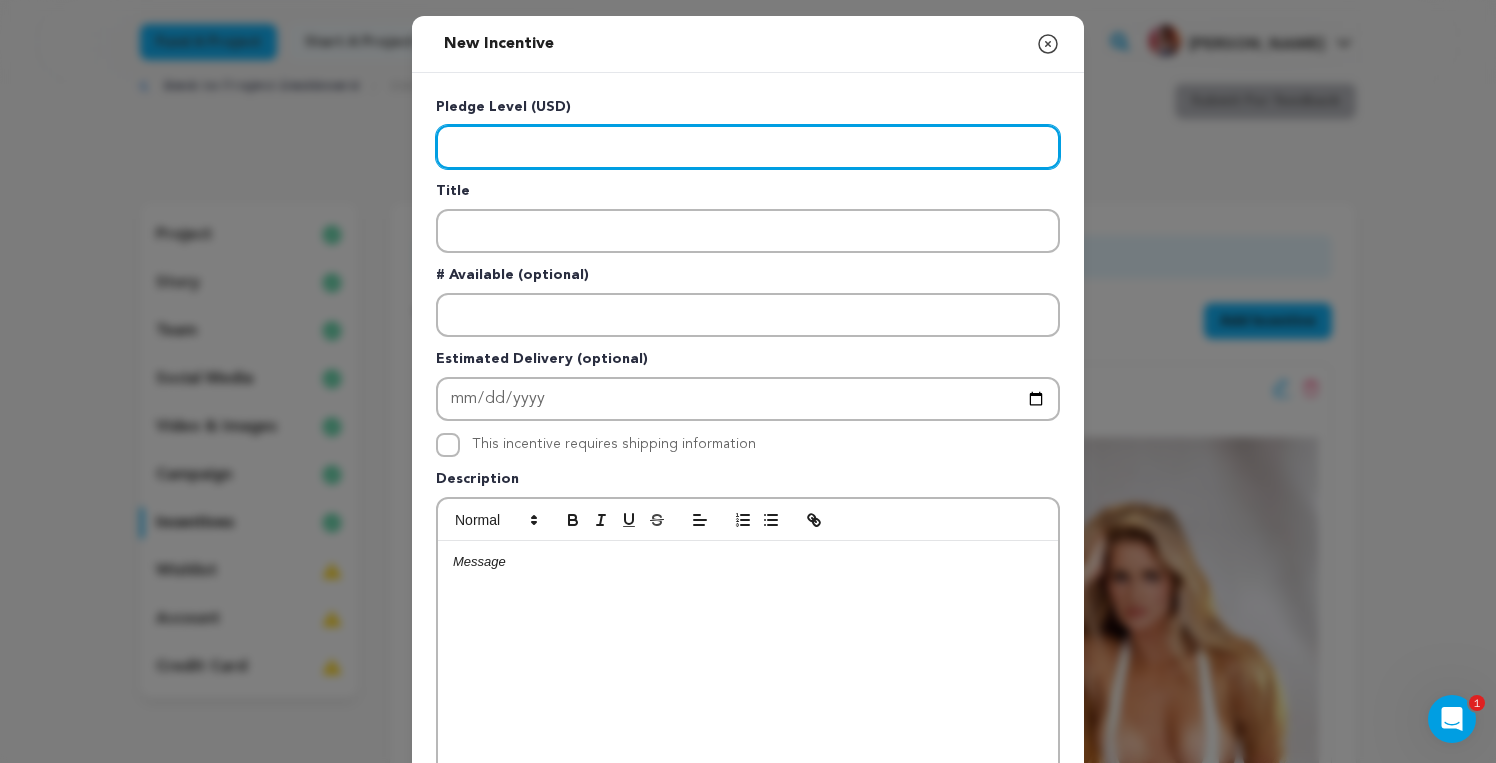 click at bounding box center [748, 147] 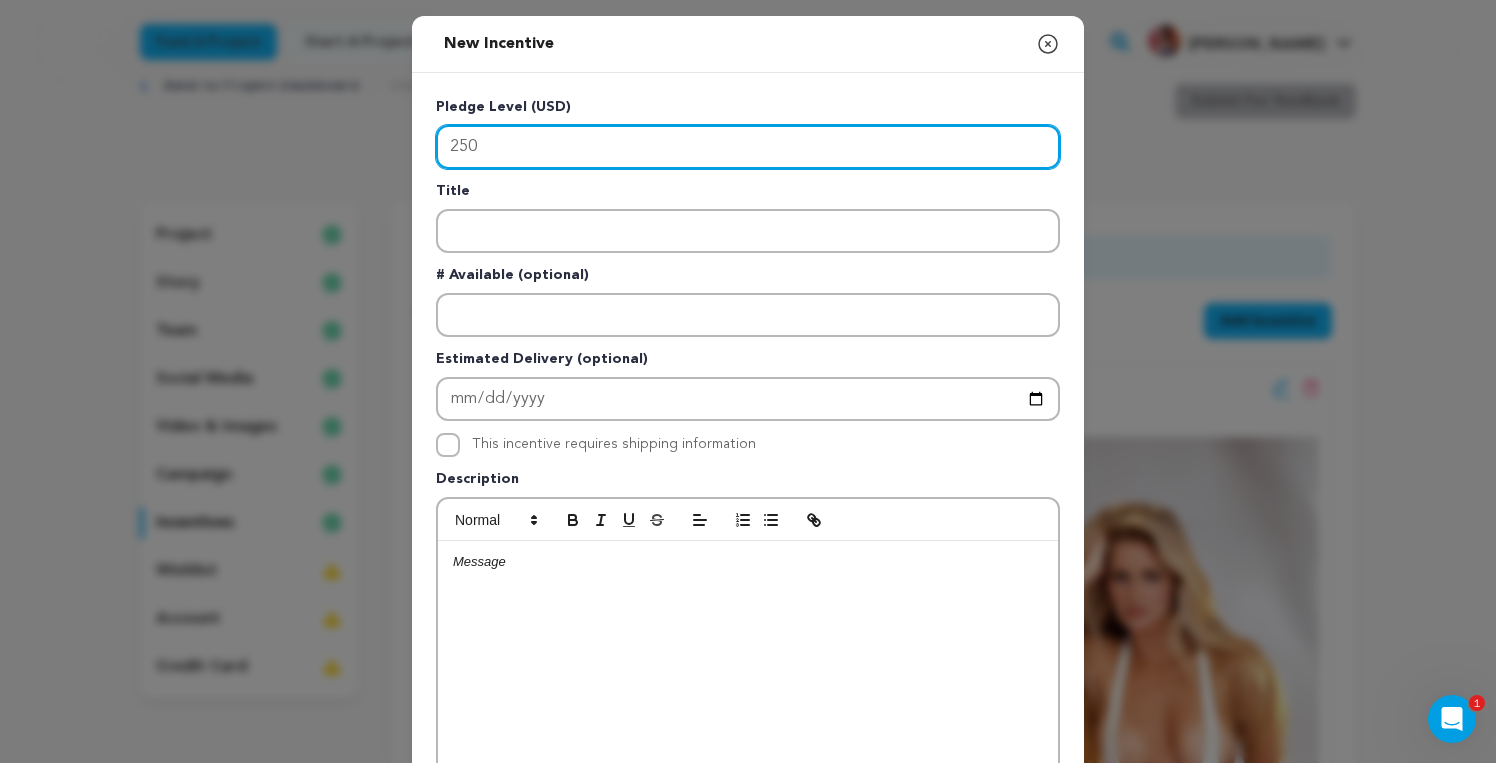 type on "250" 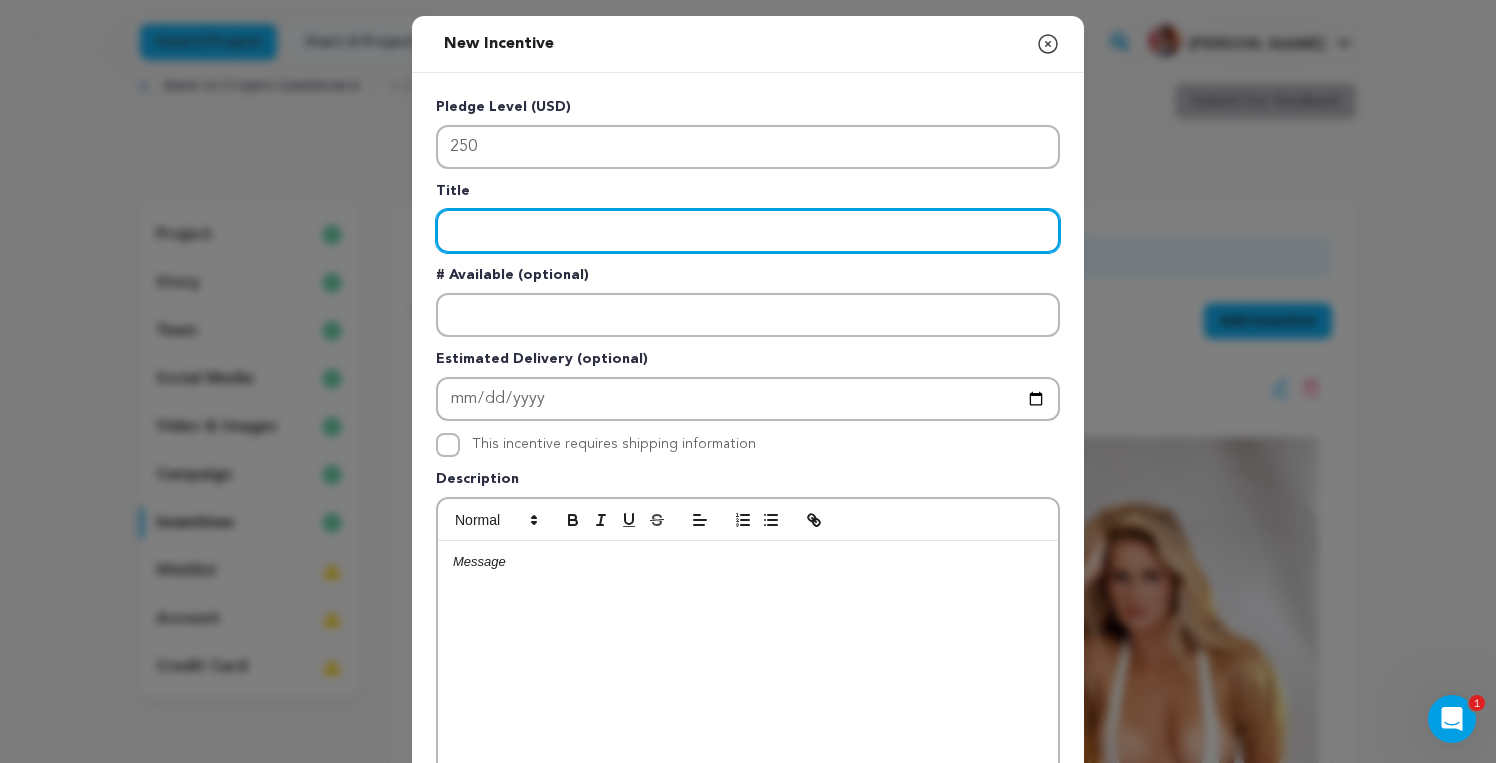 click at bounding box center (748, 231) 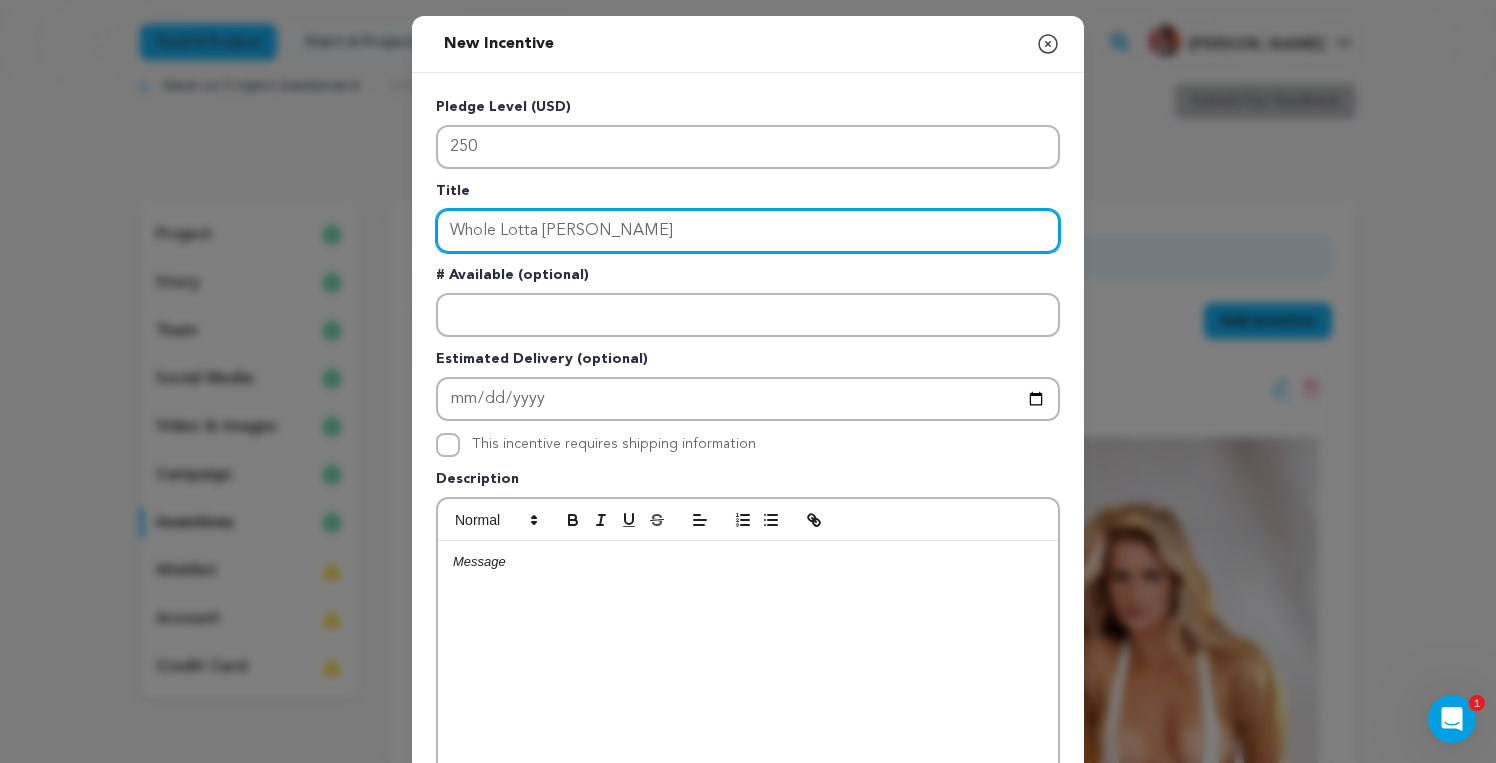 type on "Whole Lotta [PERSON_NAME]" 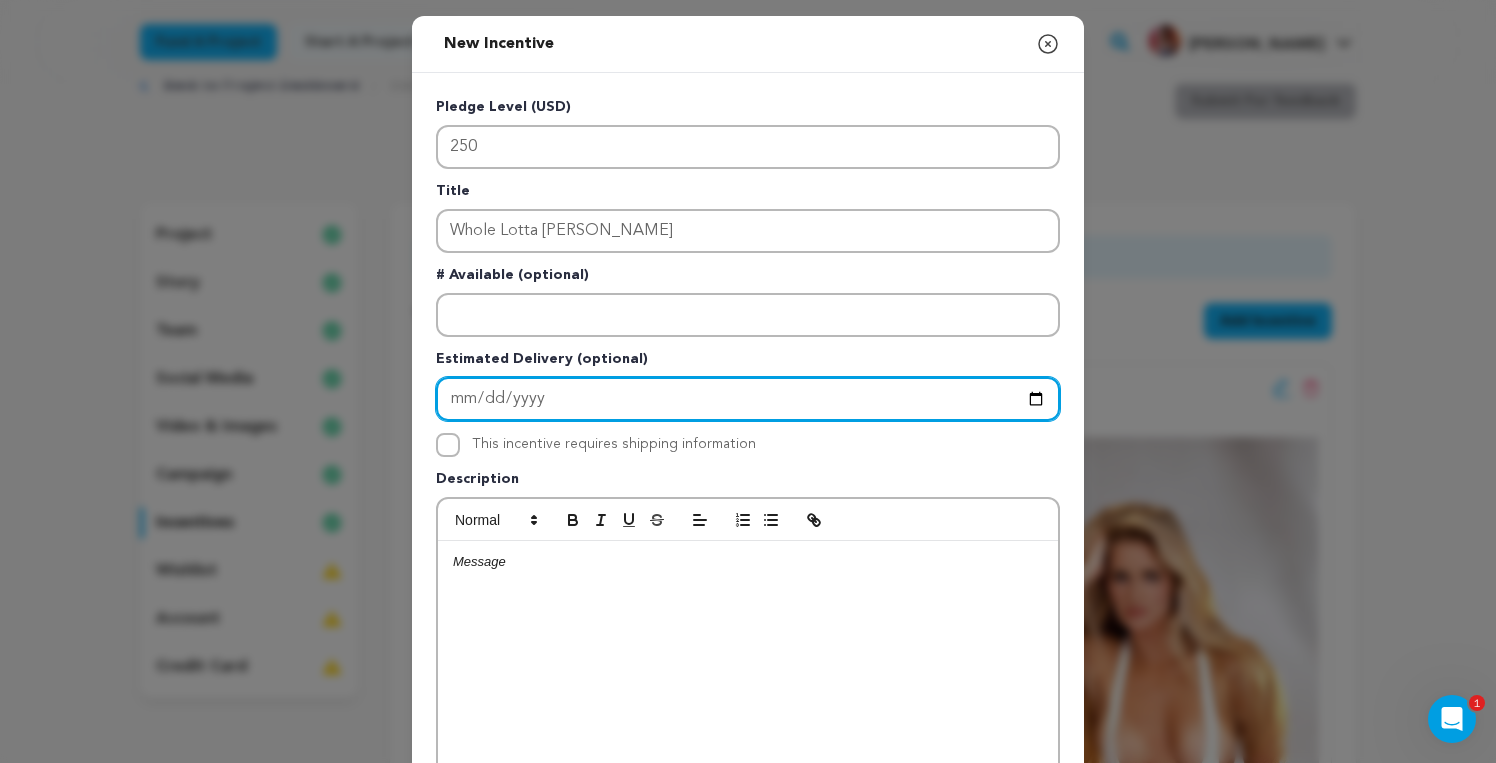 click at bounding box center [748, 399] 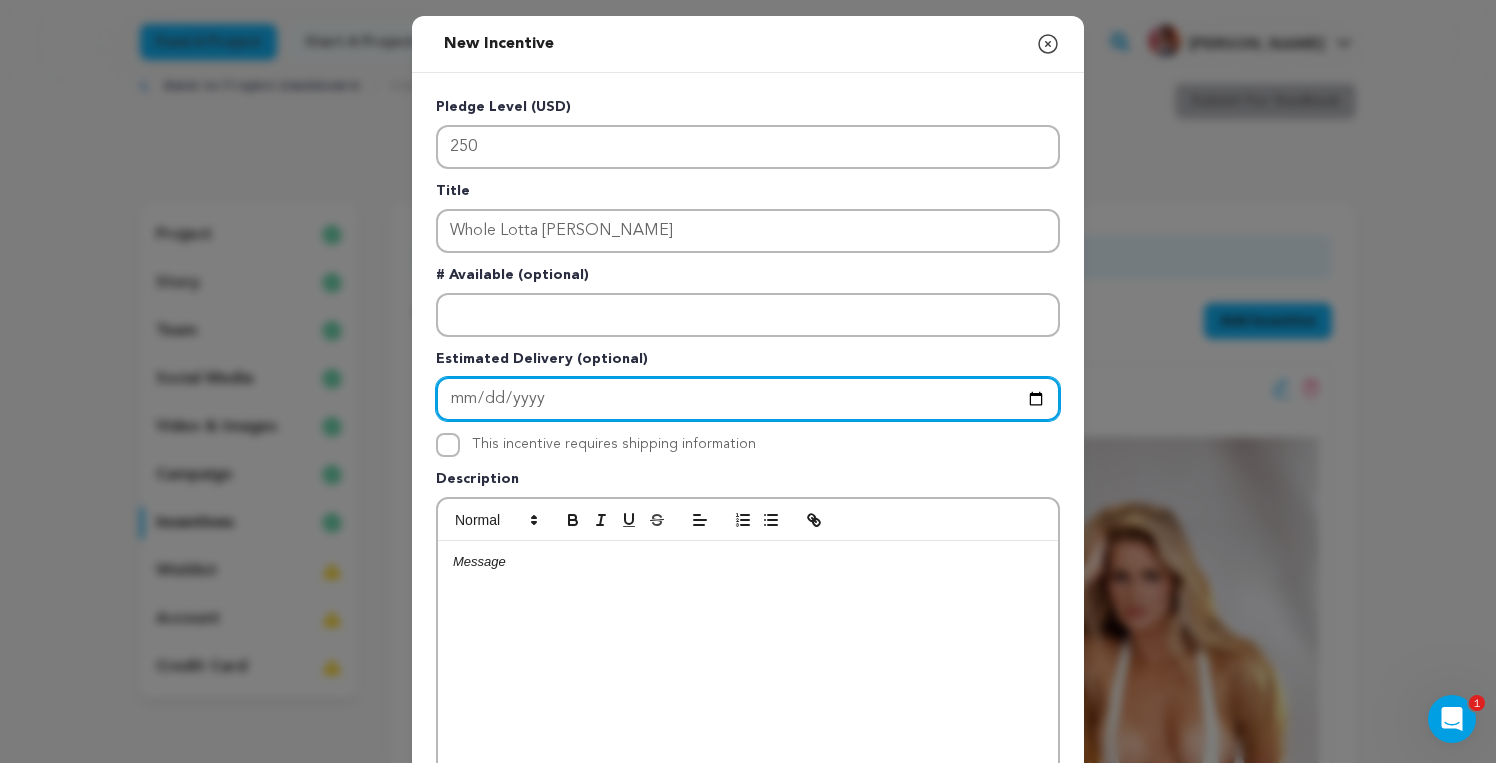 type on "[DATE]" 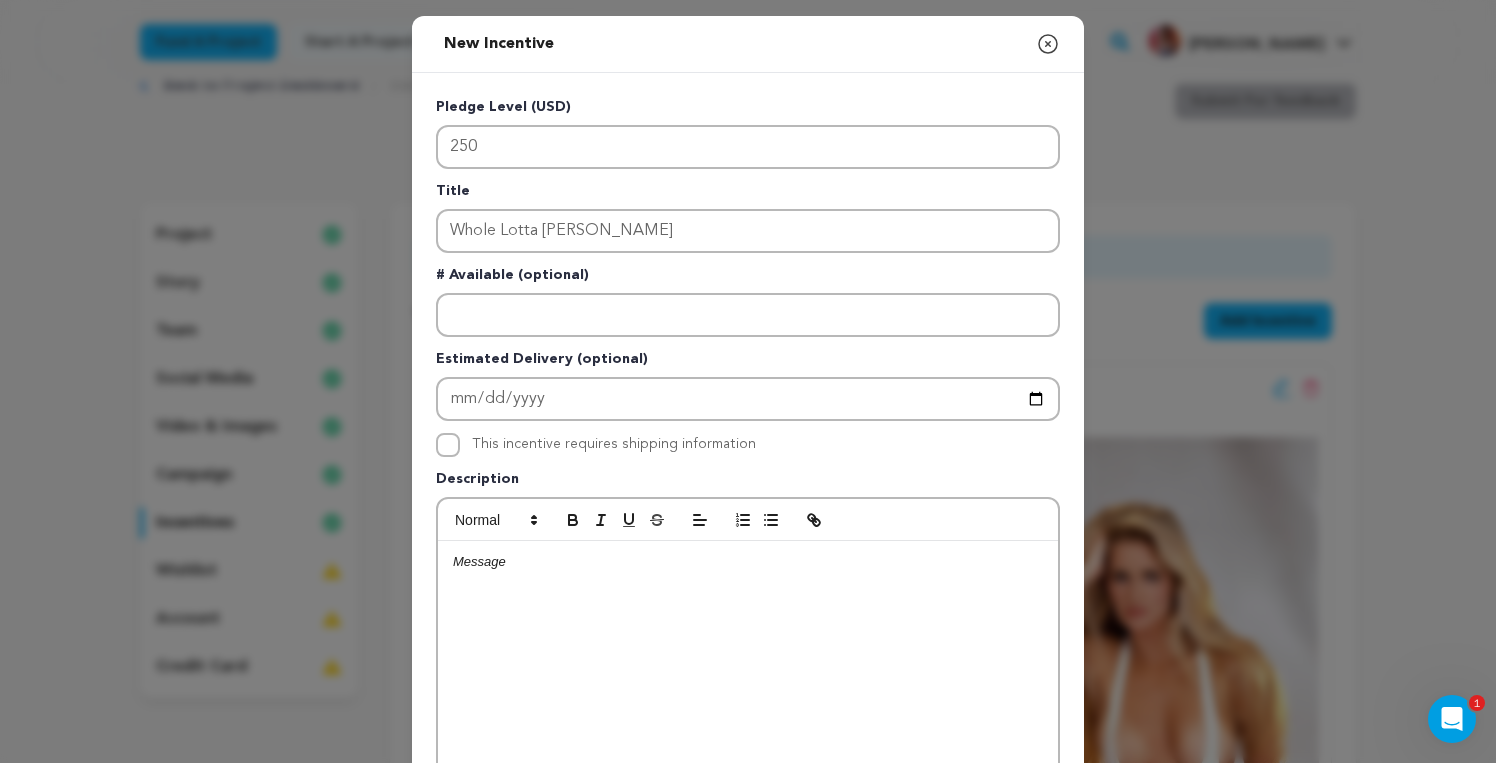 click at bounding box center [748, 691] 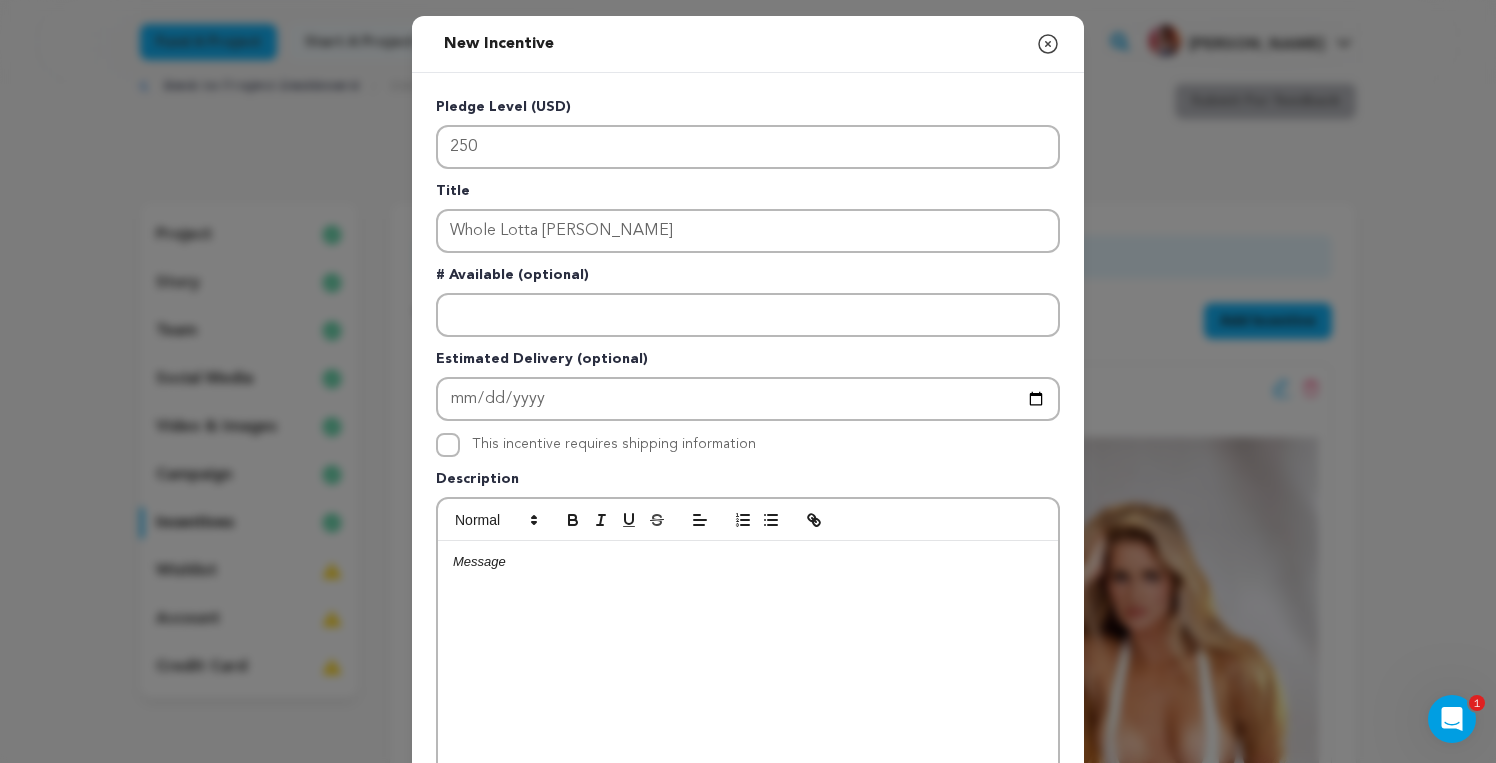 scroll, scrollTop: 19, scrollLeft: 0, axis: vertical 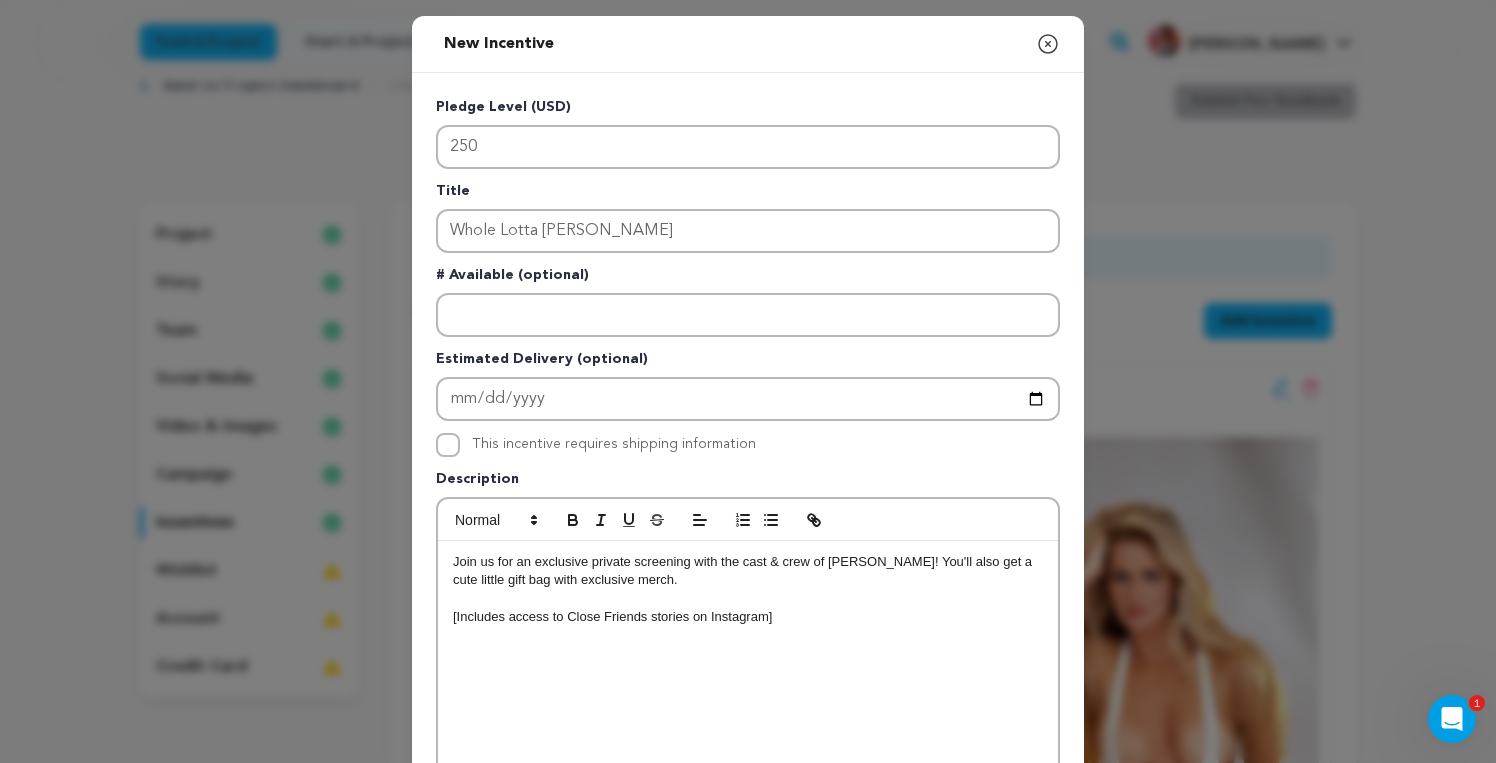 click on "Join us for an exclusive private screening with the cast & crew of [PERSON_NAME]! You'll also get a cute little gift bag with exclusive merch." at bounding box center (748, 571) 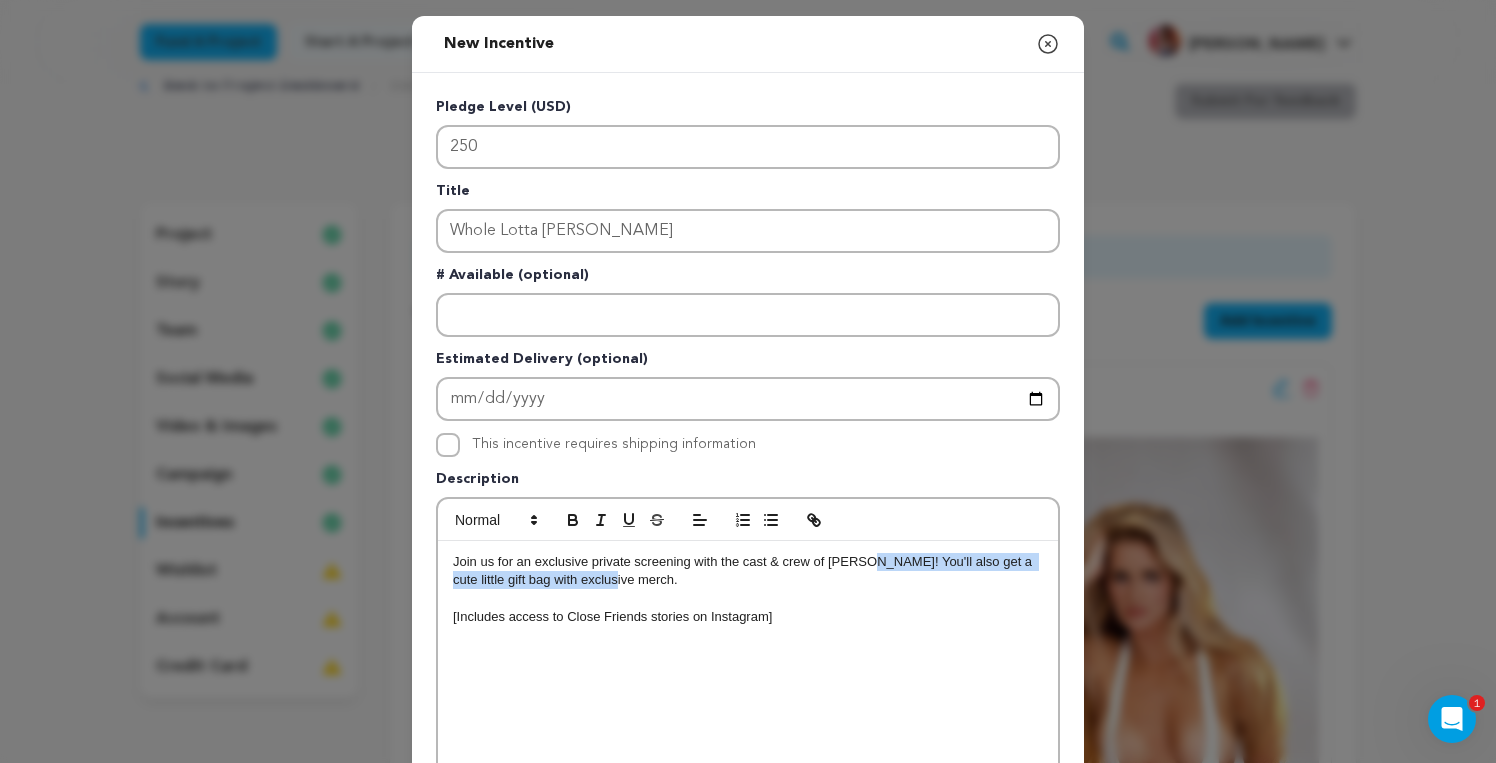 click on "Join us for an exclusive private screening with the cast & crew of [PERSON_NAME]! You'll also get a cute little gift bag with exclusive merch." at bounding box center (748, 571) 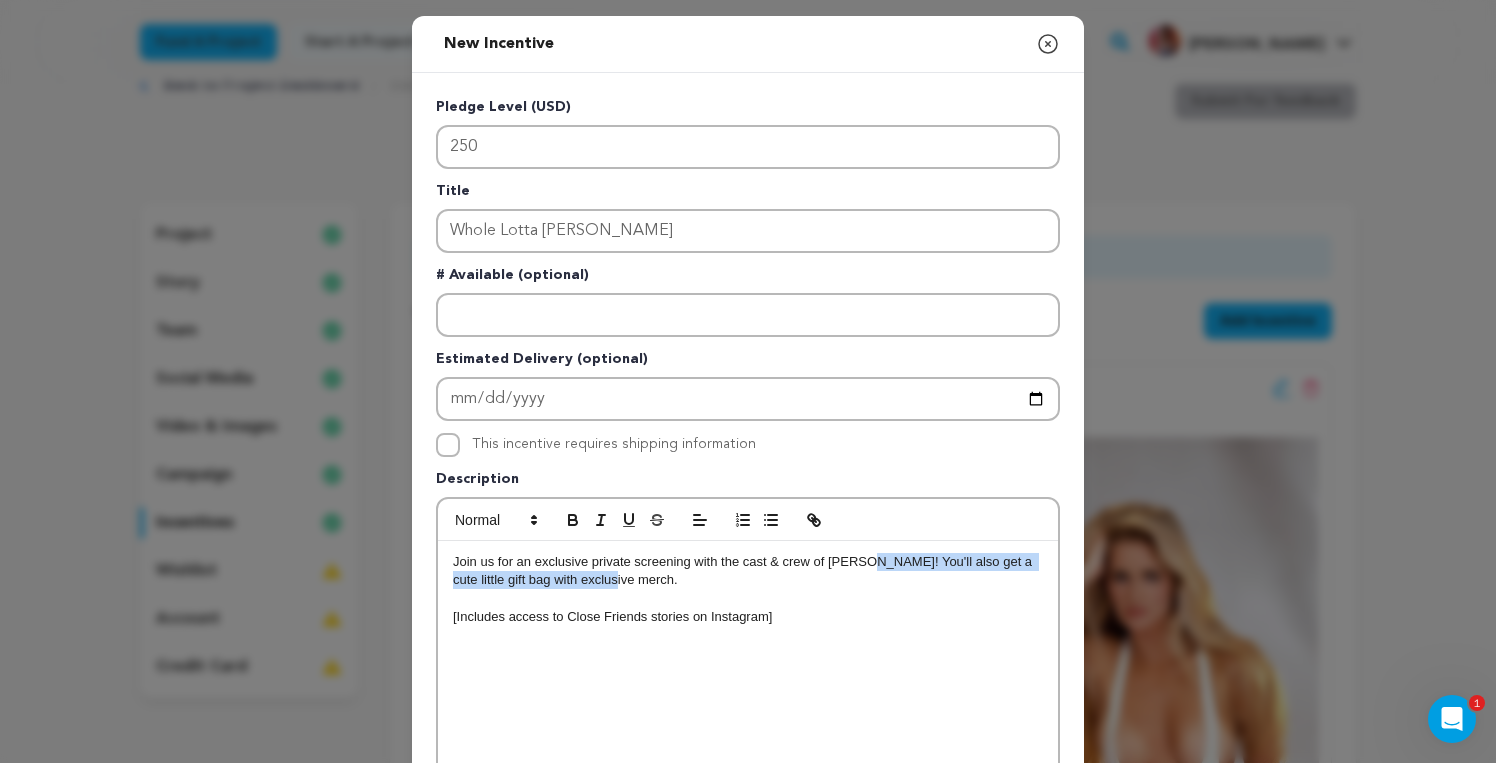 type 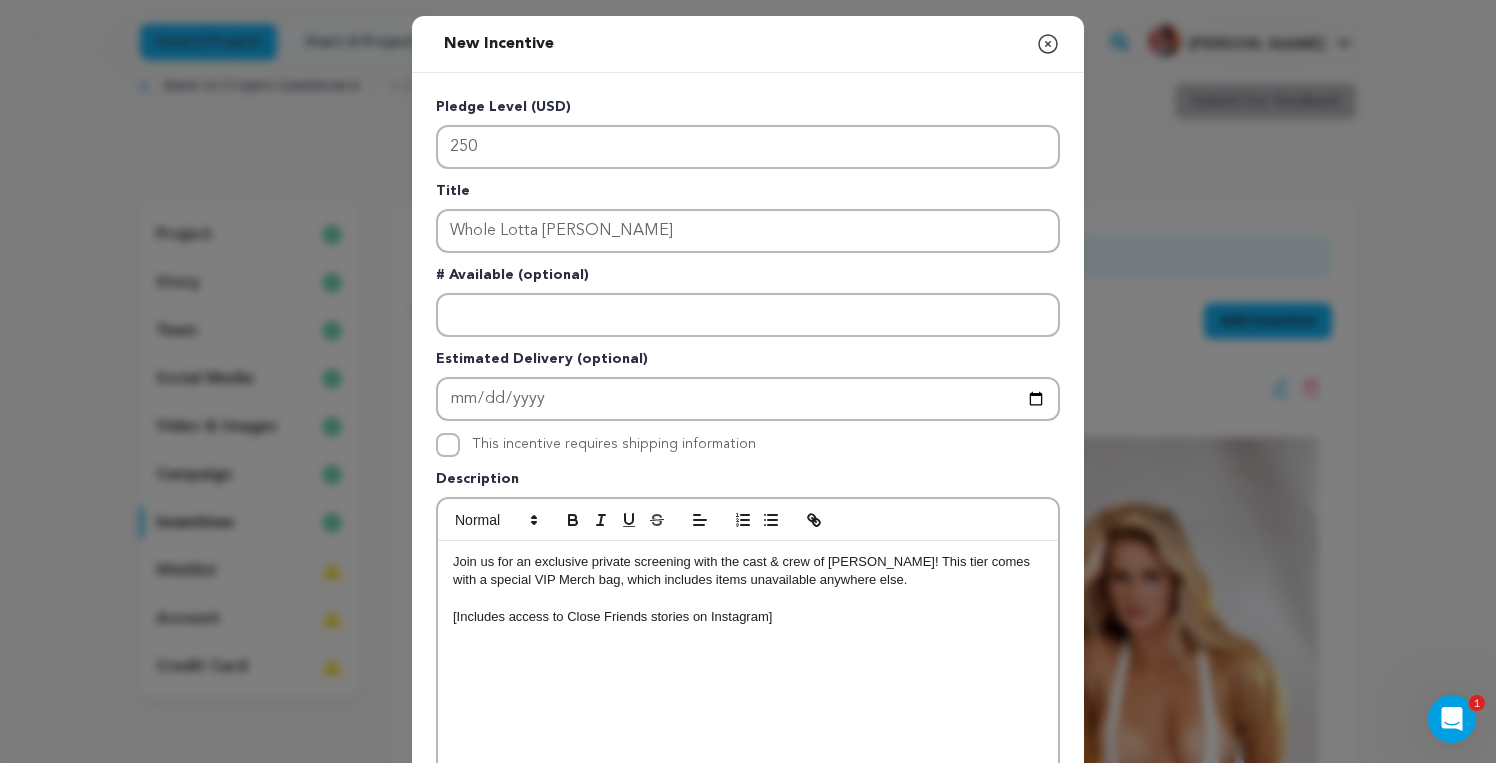 click on "Join us for an exclusive private screening with the cast & crew of [PERSON_NAME]! This tier comes with a special VIP Merch bag, which includes items unavailable anywhere else." at bounding box center (748, 571) 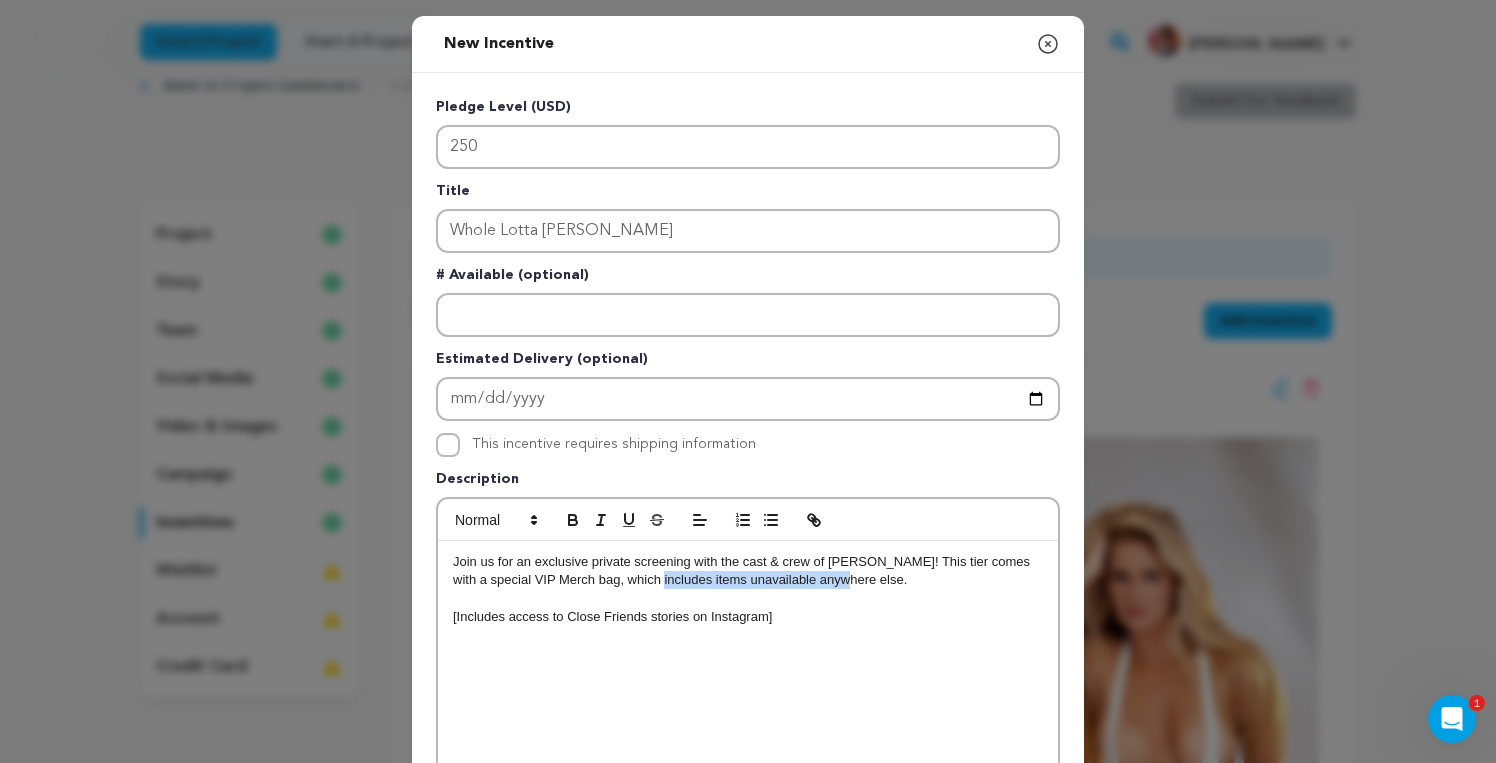 click on "Join us for an exclusive private screening with the cast & crew of [PERSON_NAME]! This tier comes with a special VIP Merch bag, which includes items unavailable anywhere else." at bounding box center [748, 571] 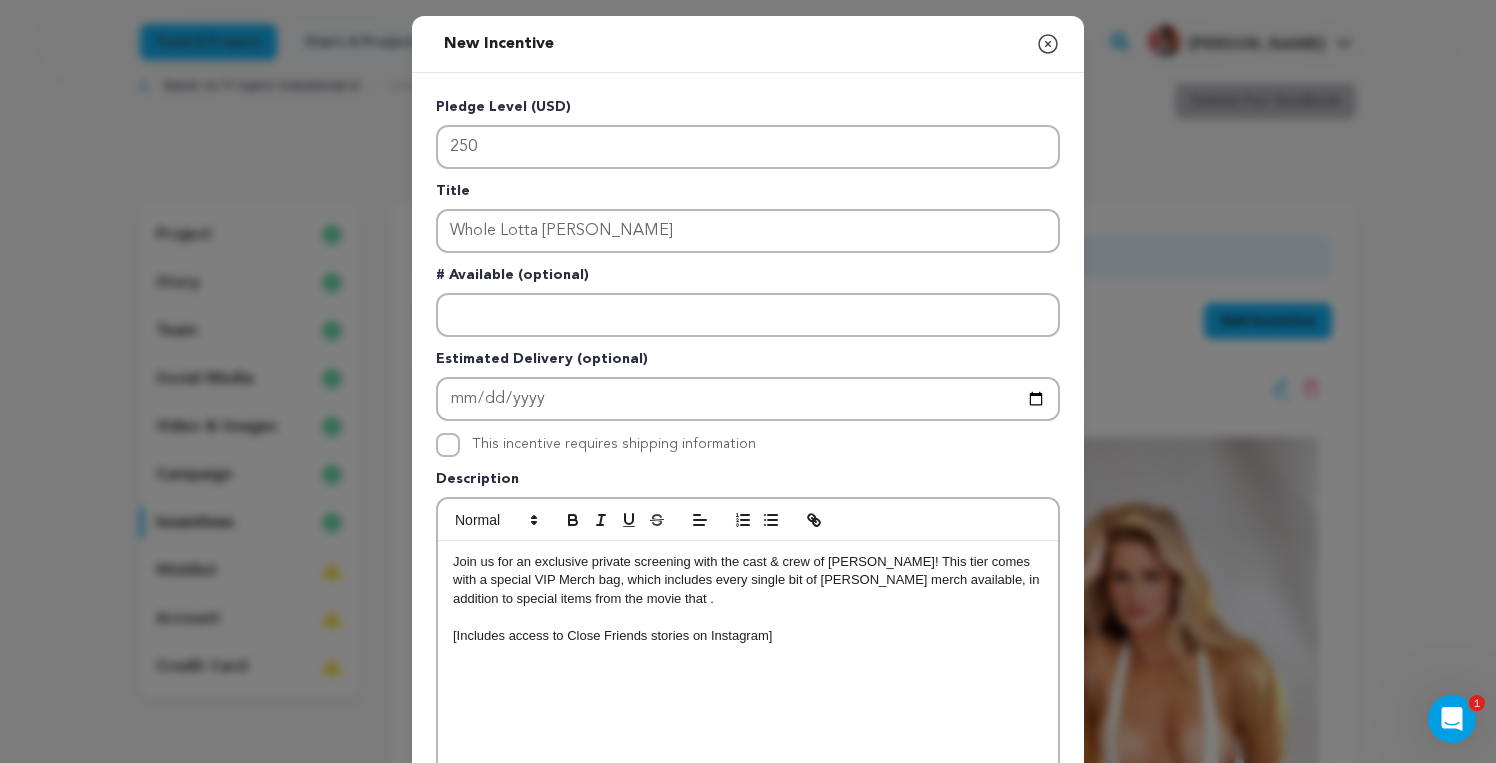 click on "Join us for an exclusive private screening with the cast & crew of [PERSON_NAME]! This tier comes with a special VIP Merch bag, which includes every single bit of [PERSON_NAME] merch available, in addition to special items from the movie that ." at bounding box center (748, 580) 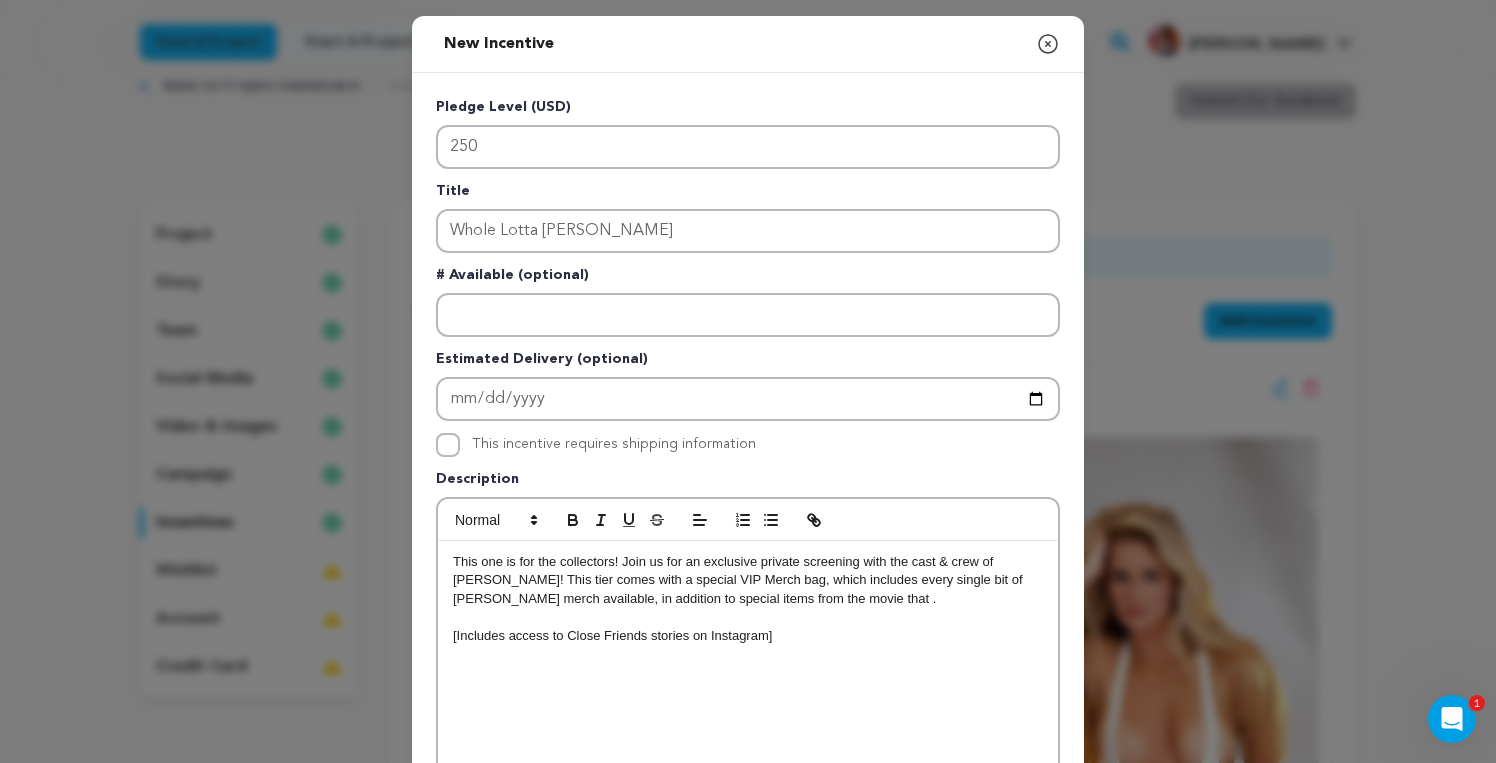 click on "This one is for the collectors! Join us for an exclusive private screening with the cast & crew of [PERSON_NAME]! This tier comes with a special VIP Merch bag, which includes every single bit of [PERSON_NAME] merch available, in addition to special items from the movie that ." at bounding box center [748, 580] 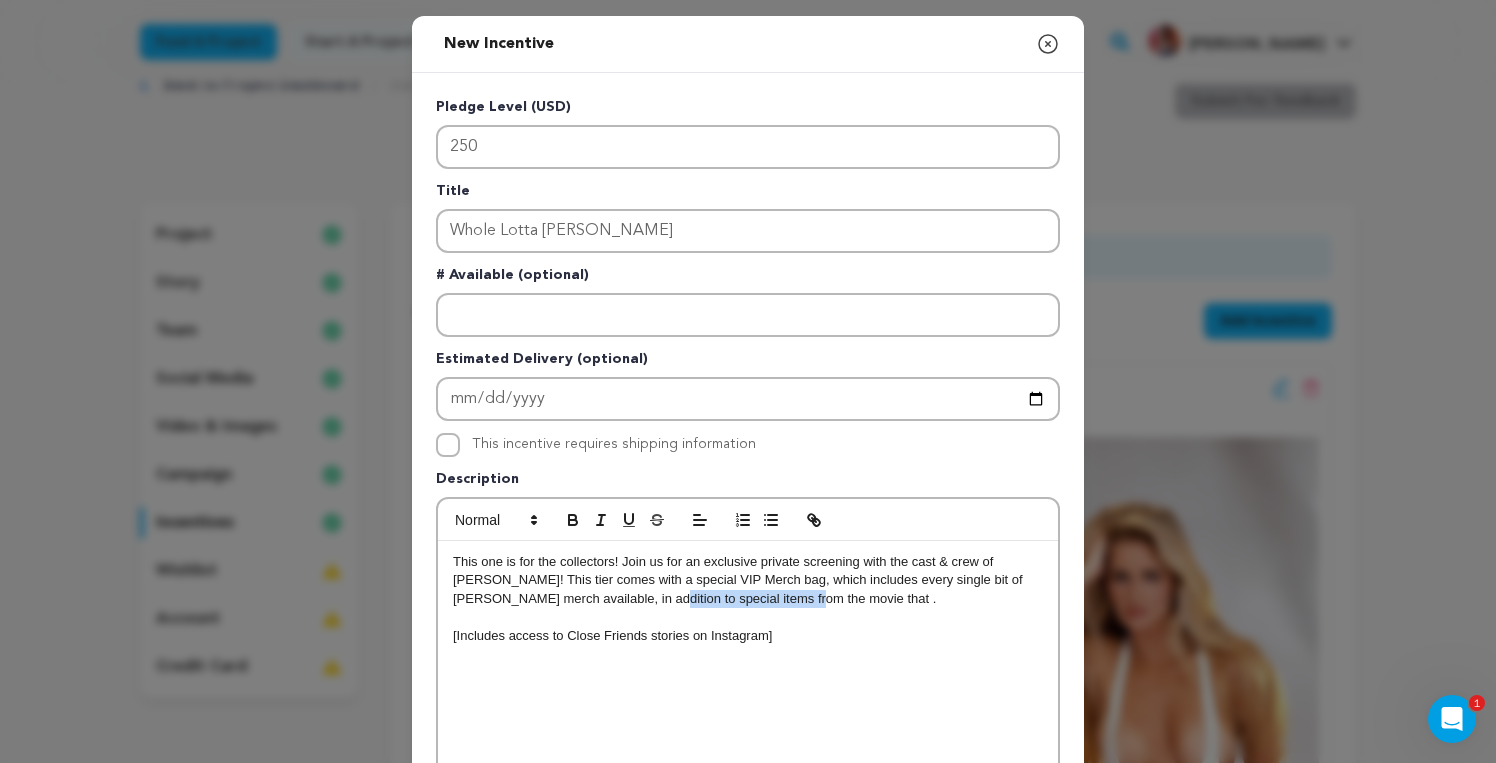 click on "This one is for the collectors! Join us for an exclusive private screening with the cast & crew of [PERSON_NAME]! This tier comes with a special VIP Merch bag, which includes every single bit of [PERSON_NAME] merch available, in addition to special items from the movie that ." at bounding box center [748, 580] 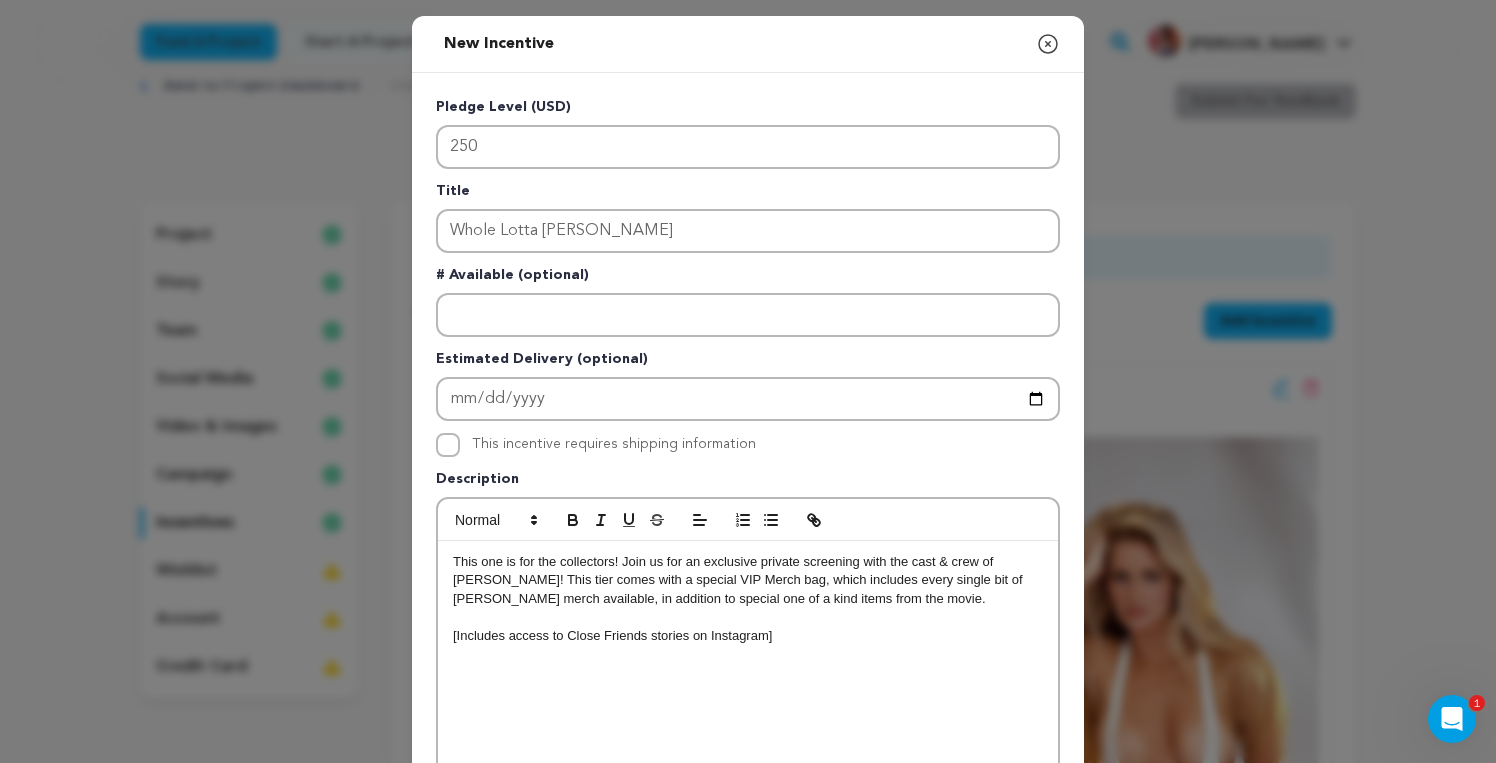 click on "This one is for the collectors! Join us for an exclusive private screening with the cast & crew of [PERSON_NAME]! This tier comes with a special VIP Merch bag, which includes every single bit of [PERSON_NAME] merch available, in addition to special one of a kind items from the movie." at bounding box center [748, 580] 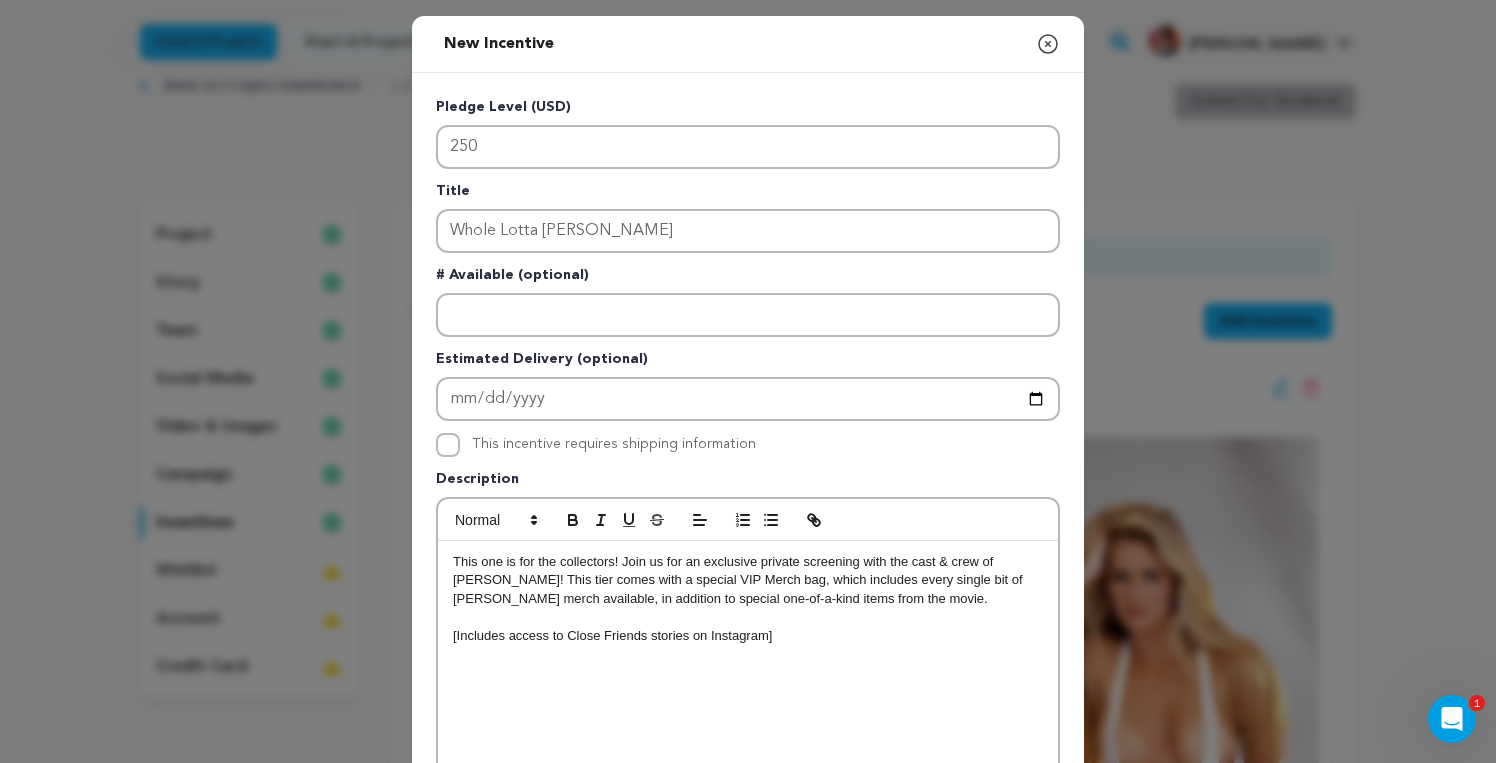 click on "This one is for the collectors! Join us for an exclusive private screening with the cast & crew of [PERSON_NAME]! This tier comes with a special VIP Merch bag, which includes every single bit of [PERSON_NAME] merch available, in addition to special one-of-a-kind items from the movie." at bounding box center [748, 580] 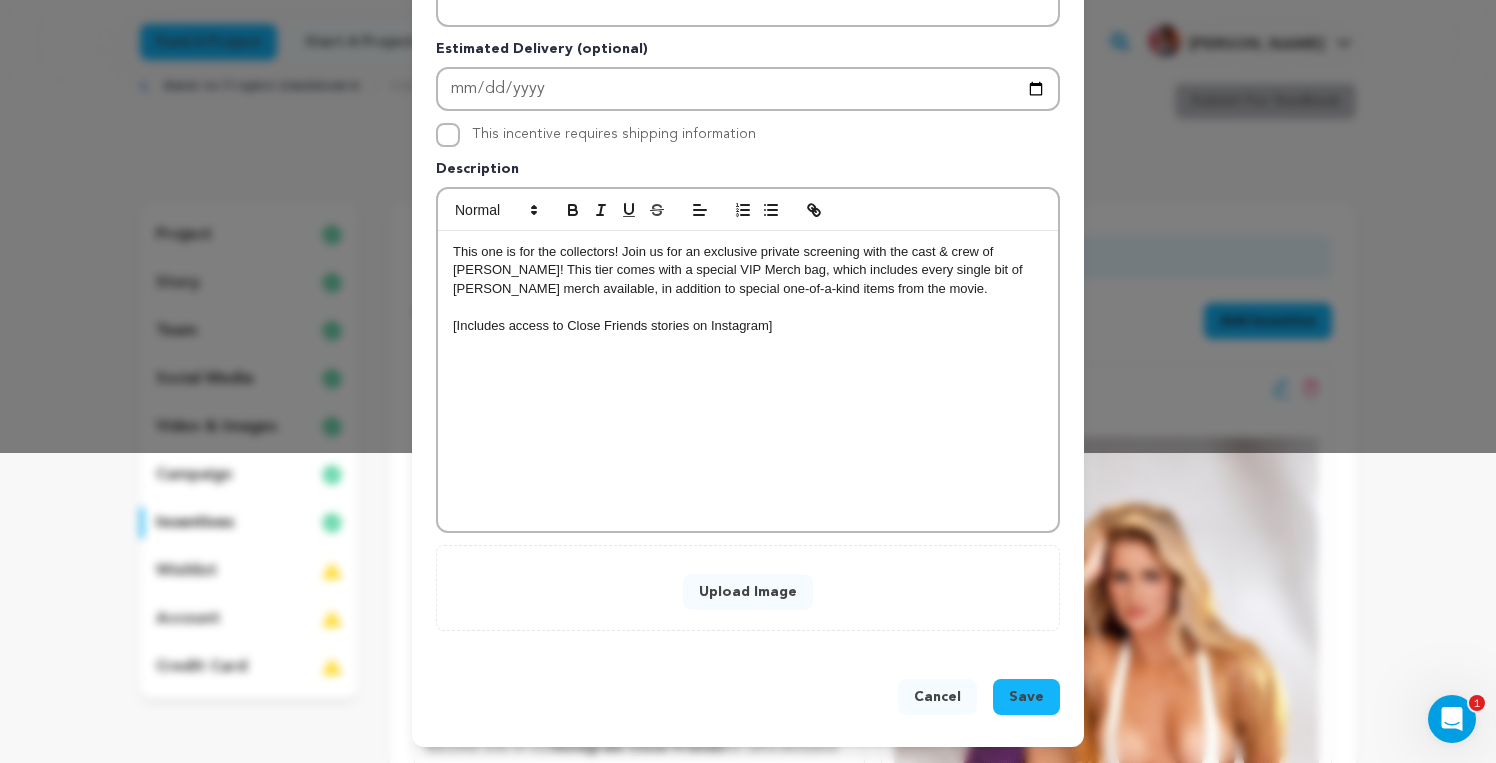 scroll, scrollTop: 311, scrollLeft: 0, axis: vertical 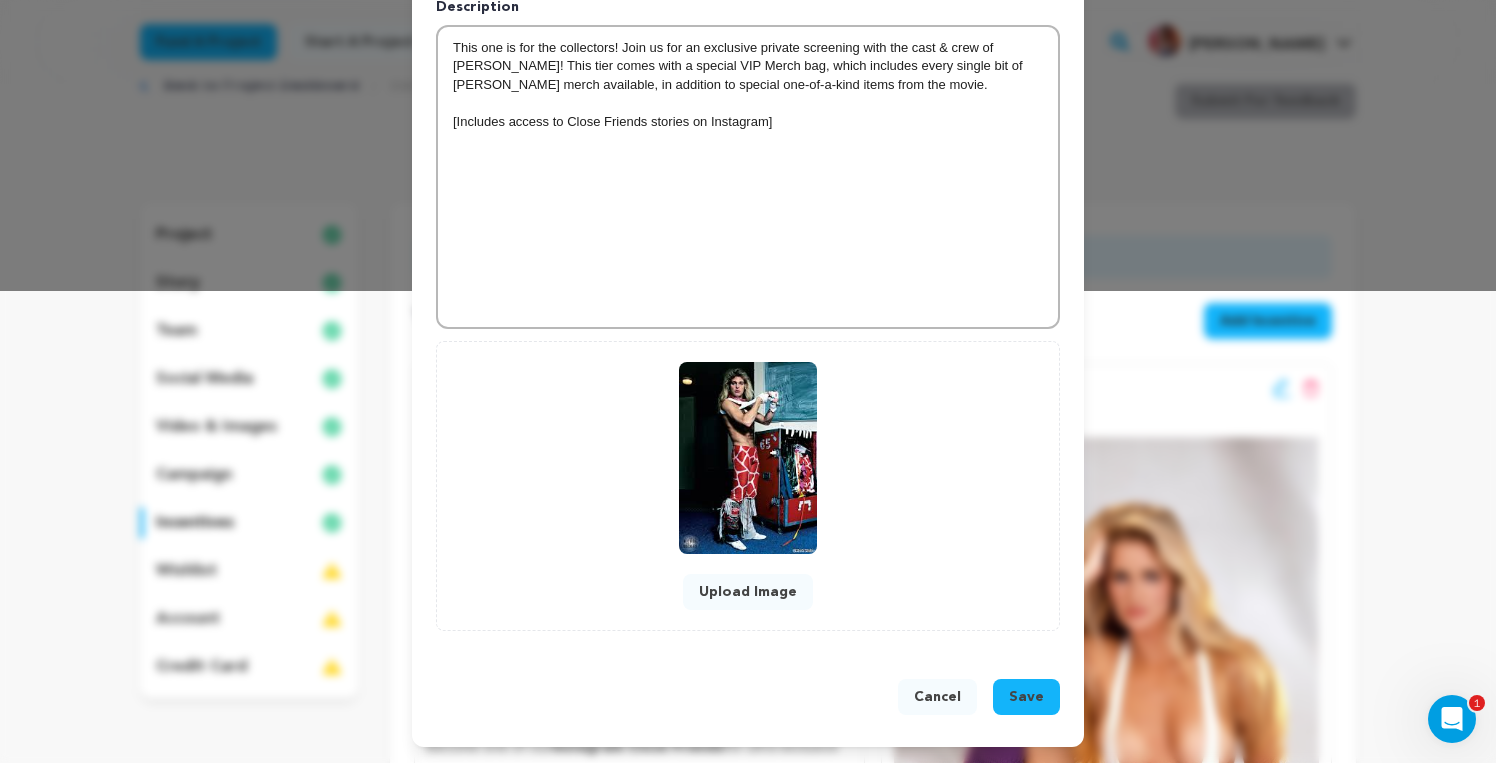 click on "Cancel
Save" at bounding box center [748, 701] 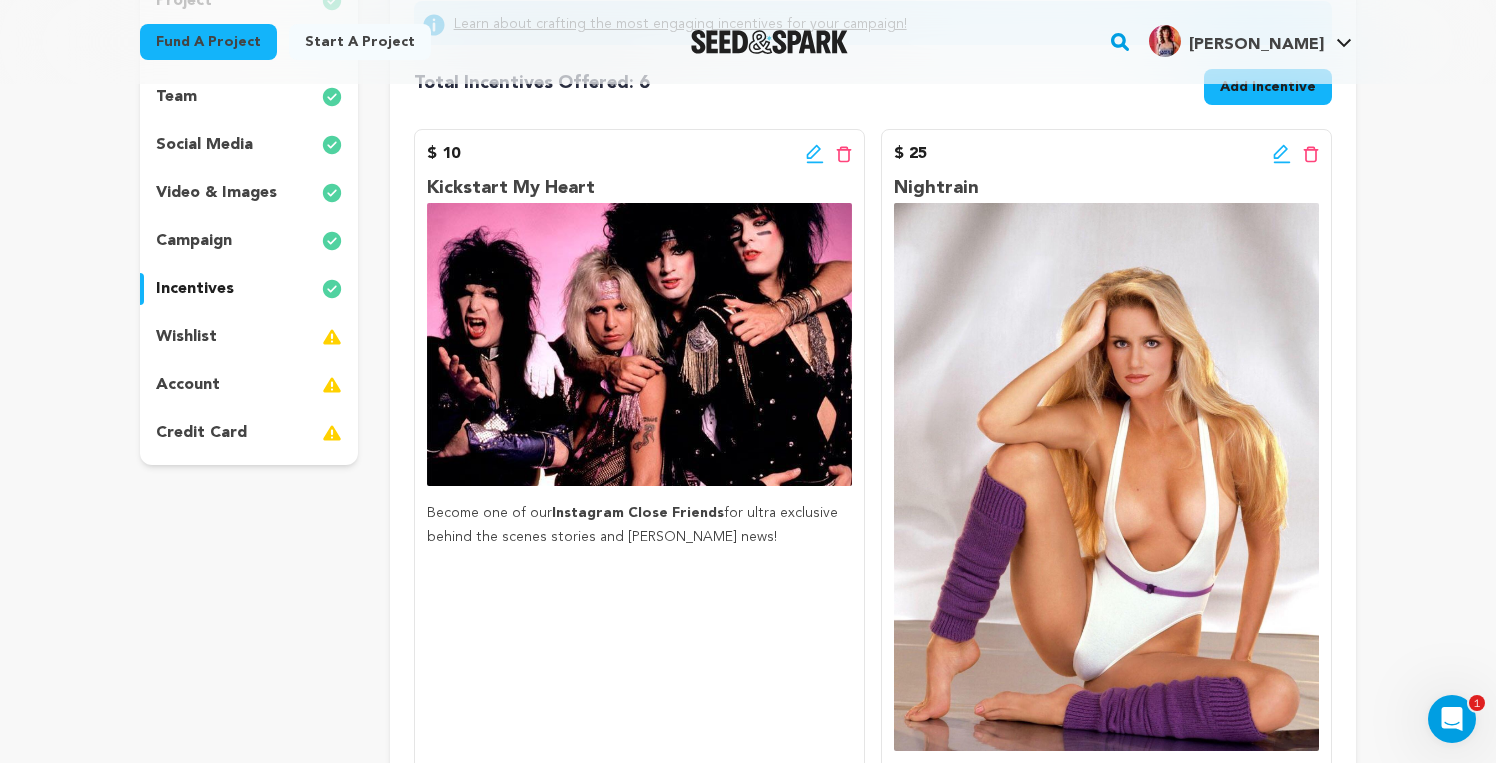 scroll, scrollTop: 309, scrollLeft: 0, axis: vertical 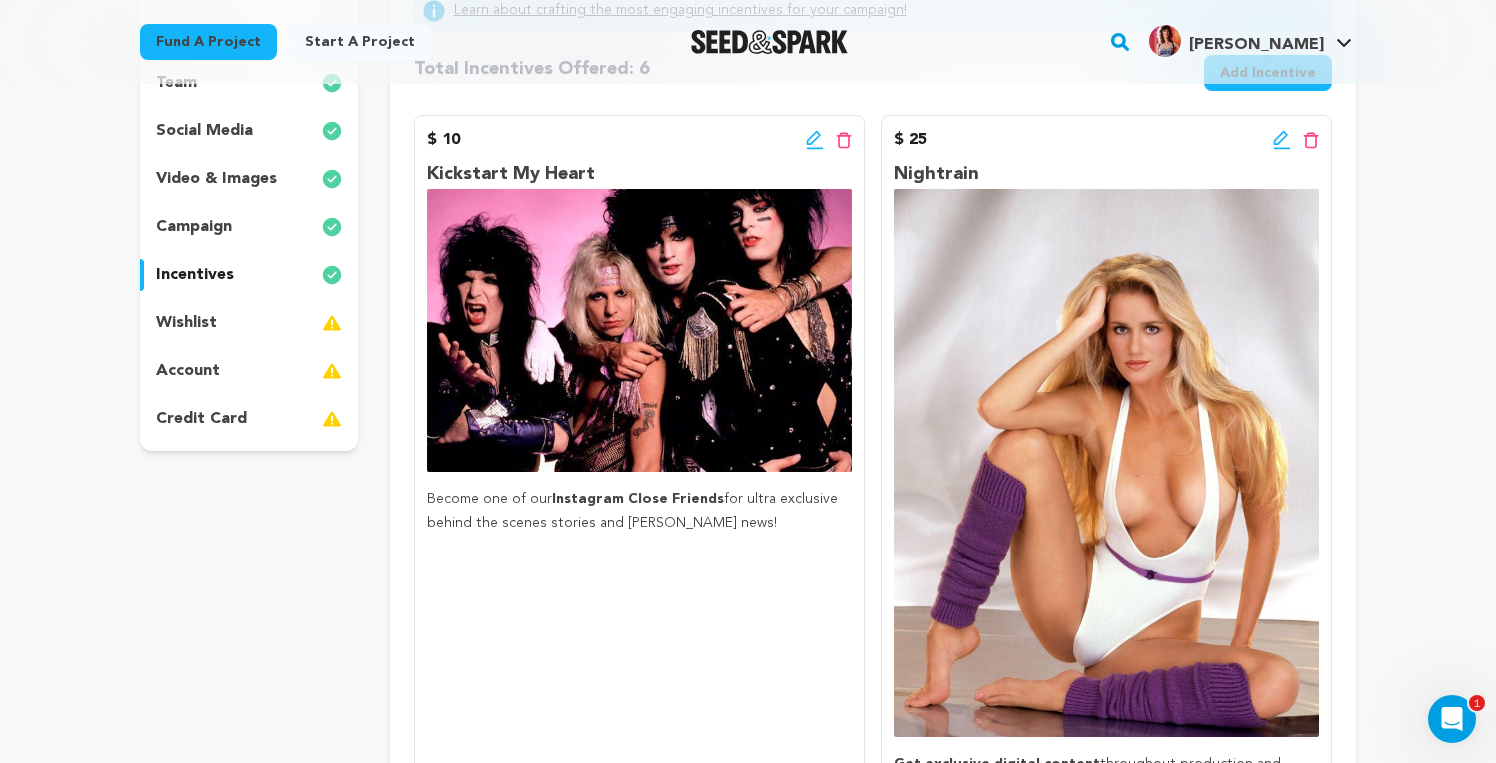 click at bounding box center (1106, 463) 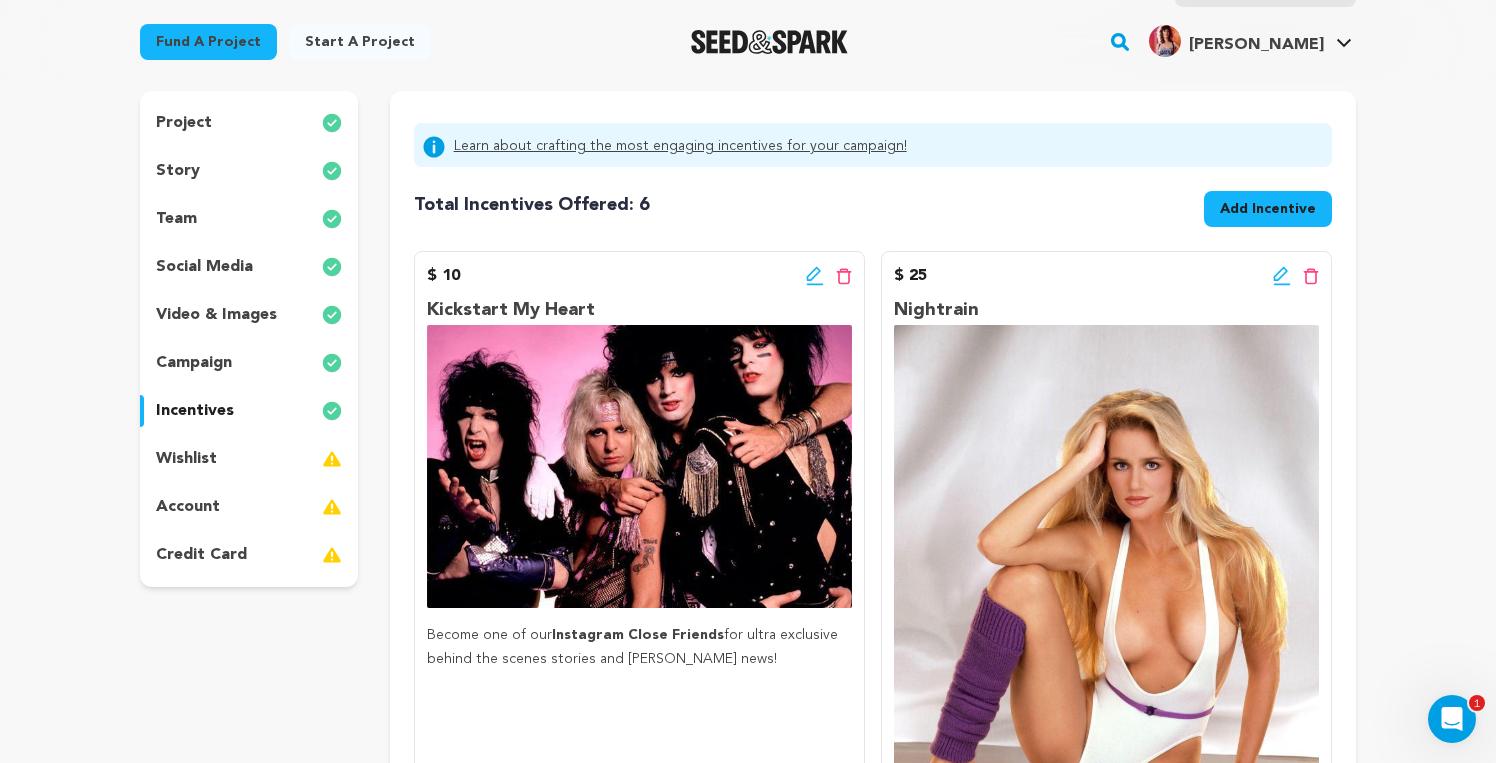 scroll, scrollTop: 171, scrollLeft: 0, axis: vertical 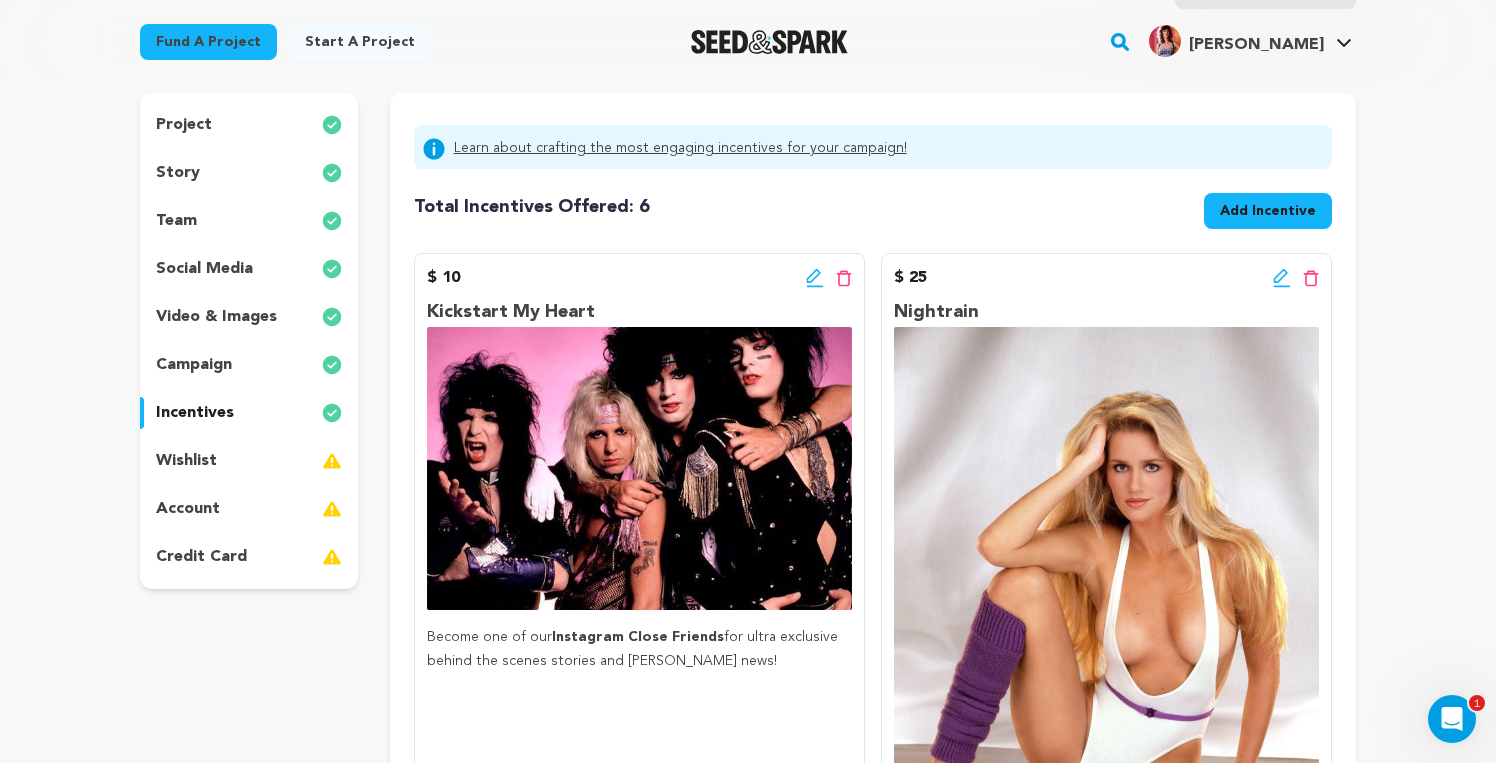 click 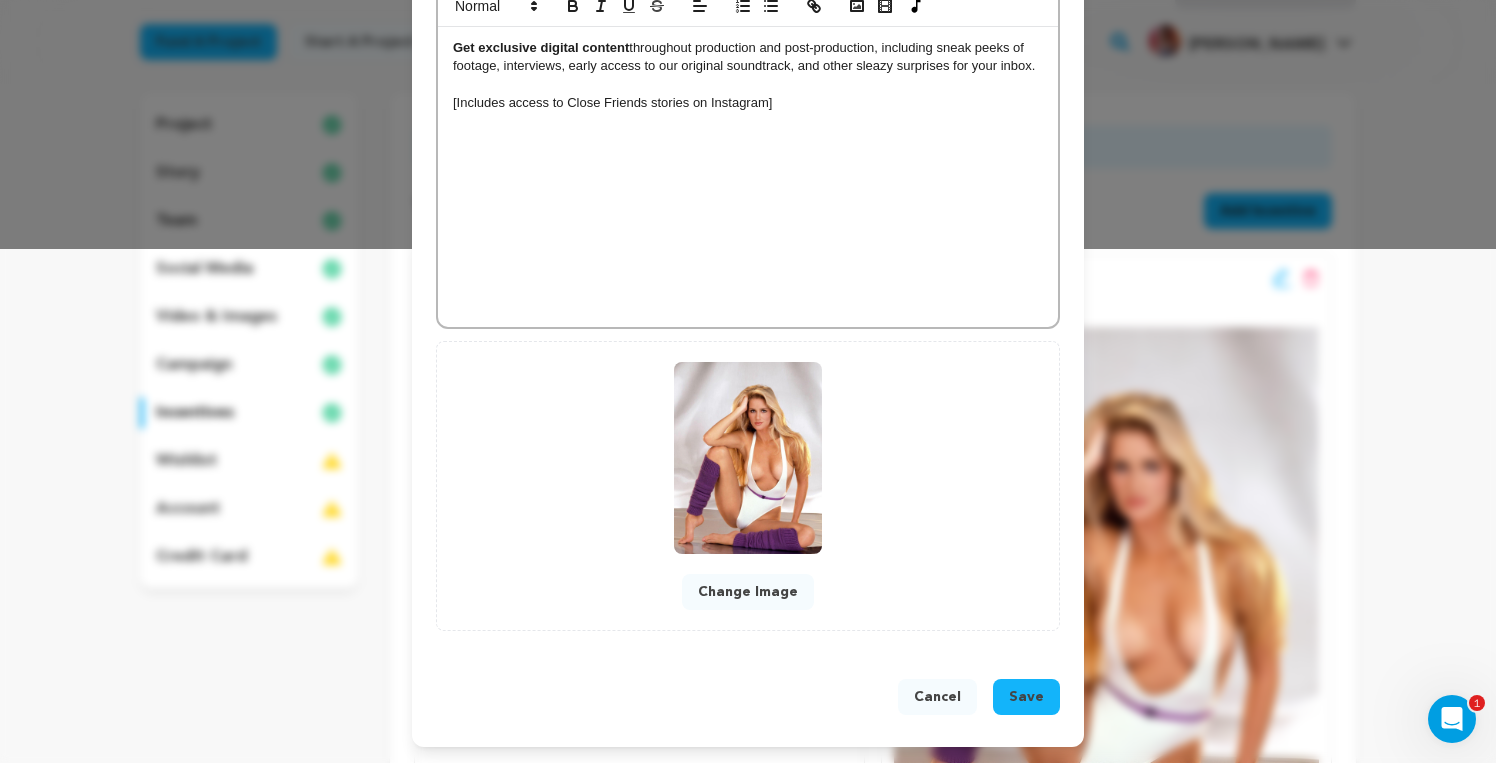 scroll, scrollTop: 515, scrollLeft: 0, axis: vertical 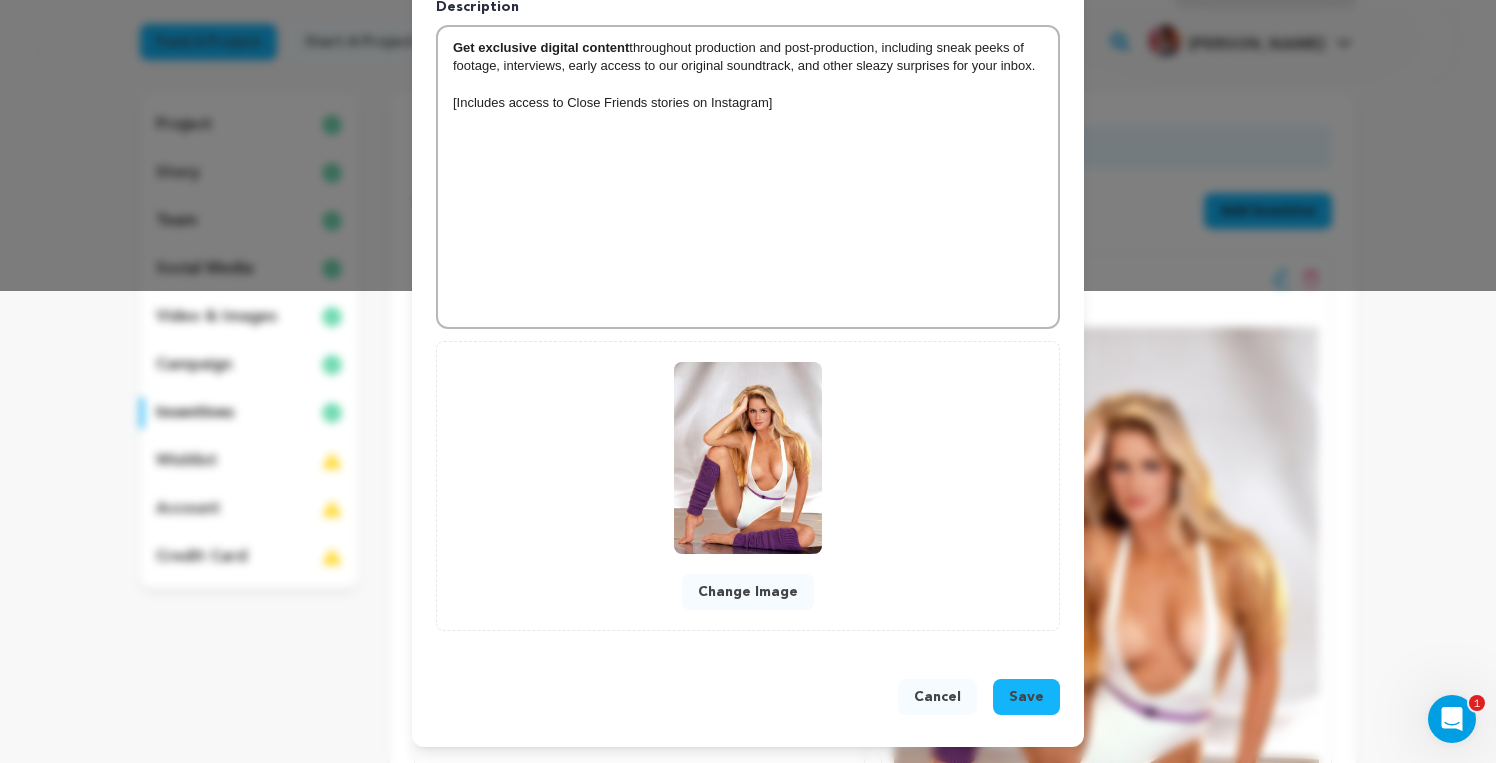 click on "Save" at bounding box center (1026, 697) 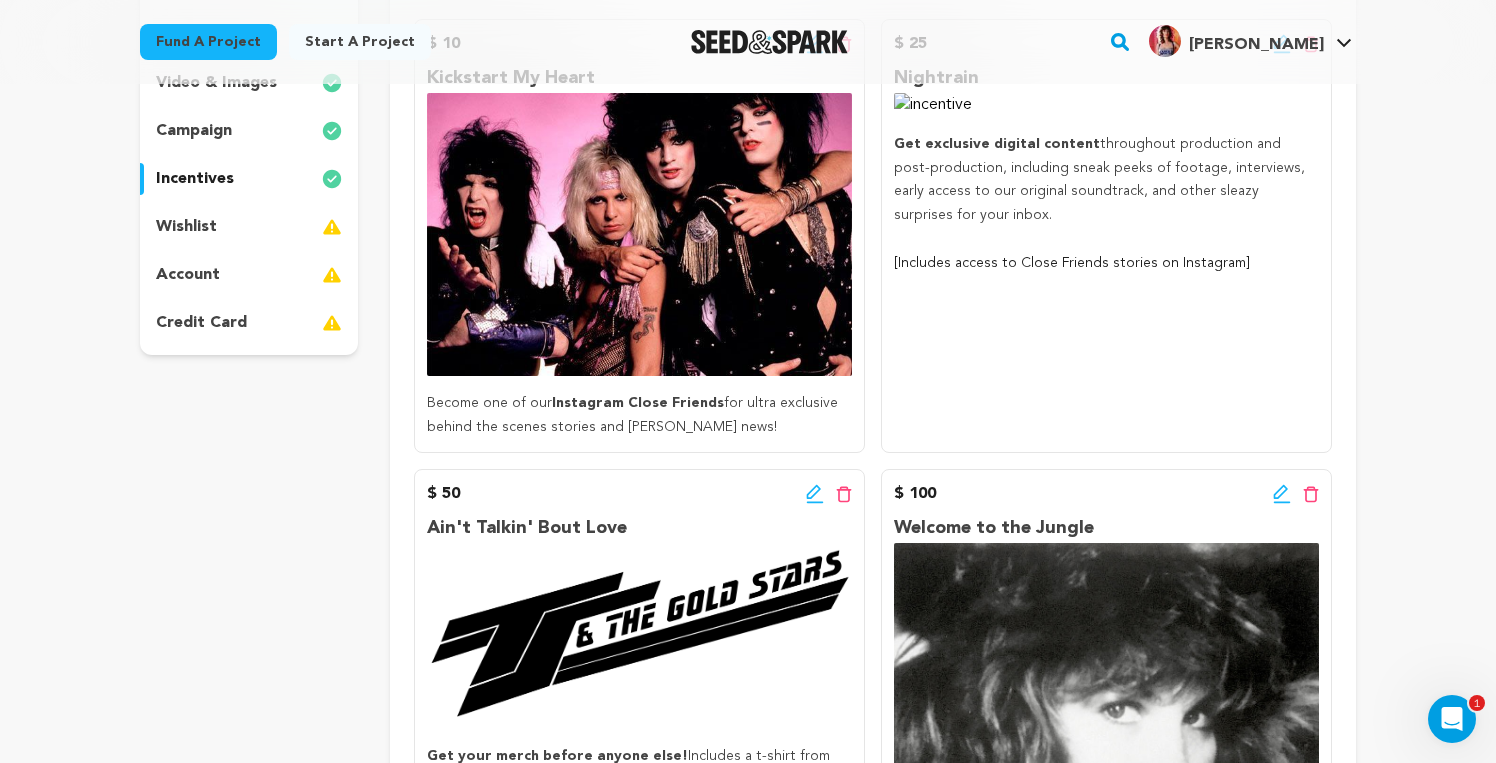 scroll, scrollTop: 346, scrollLeft: 0, axis: vertical 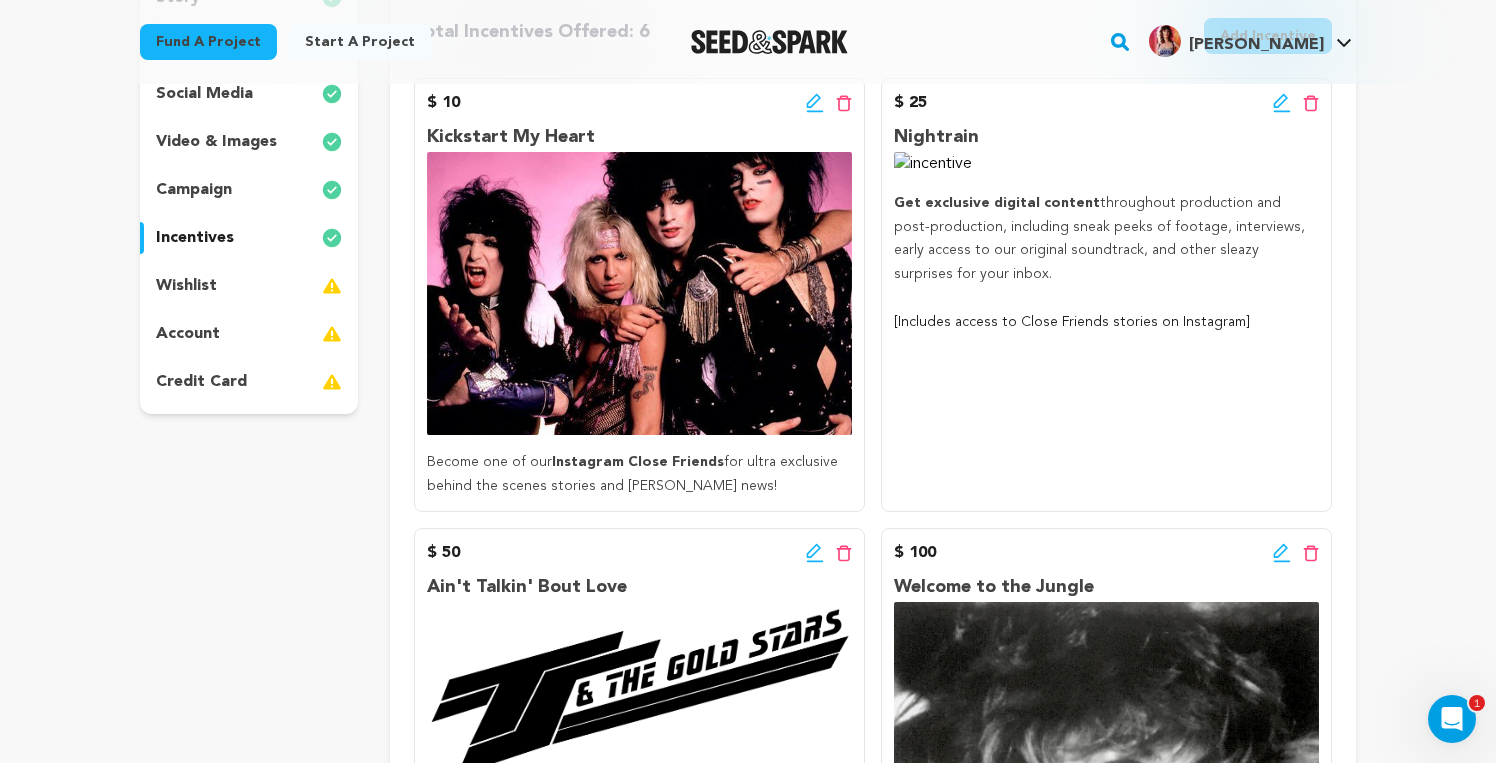 click 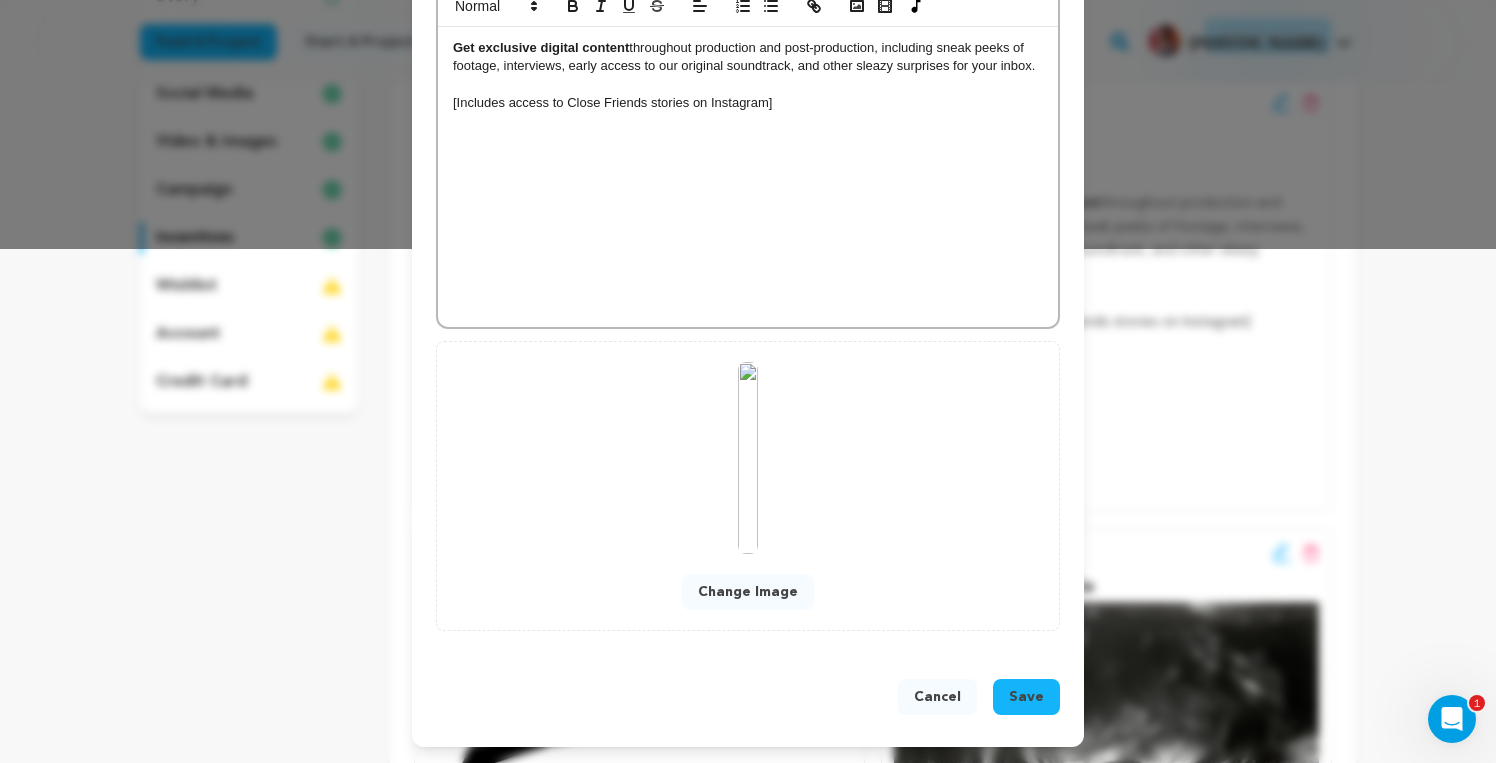 scroll, scrollTop: 515, scrollLeft: 0, axis: vertical 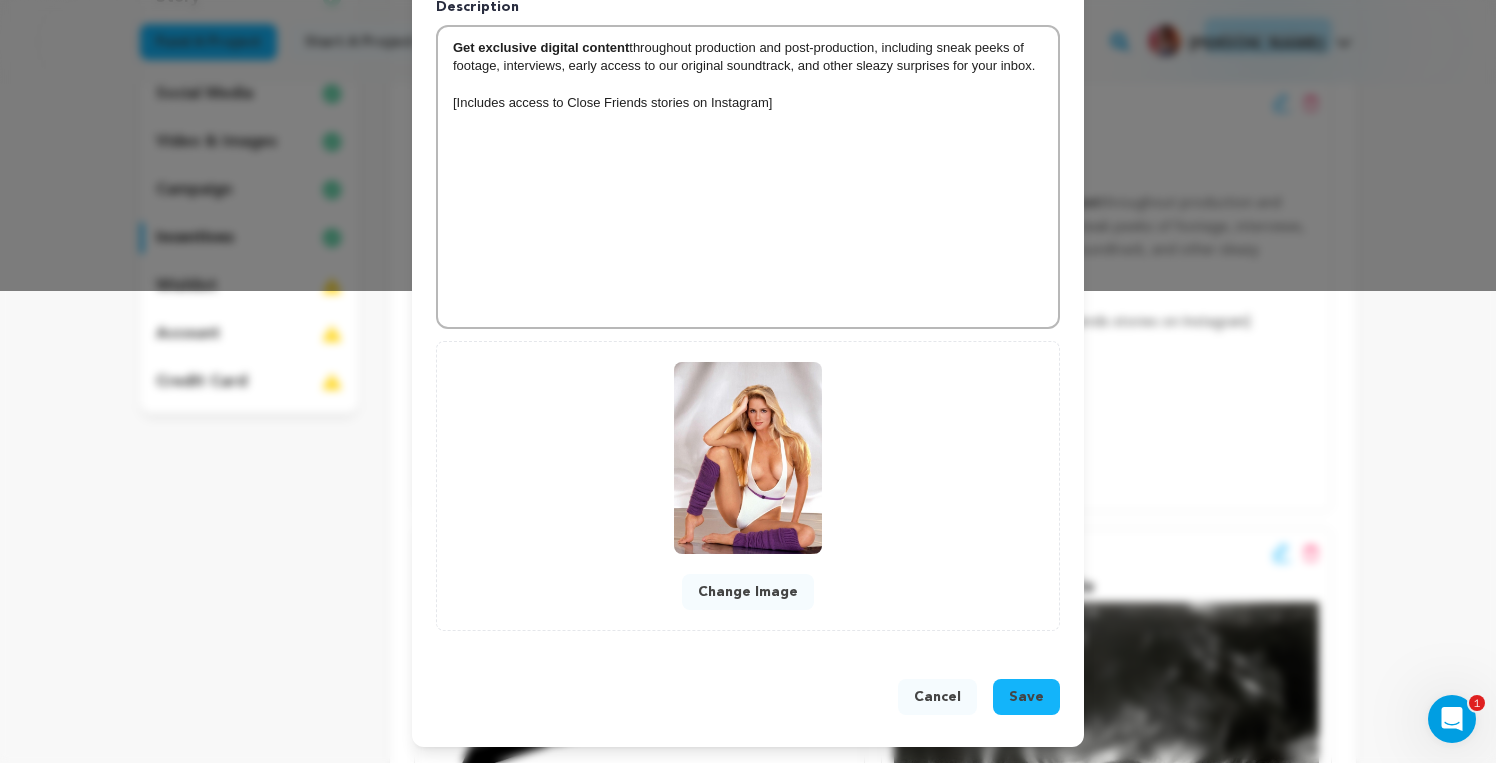 click on "Save" at bounding box center [1026, 697] 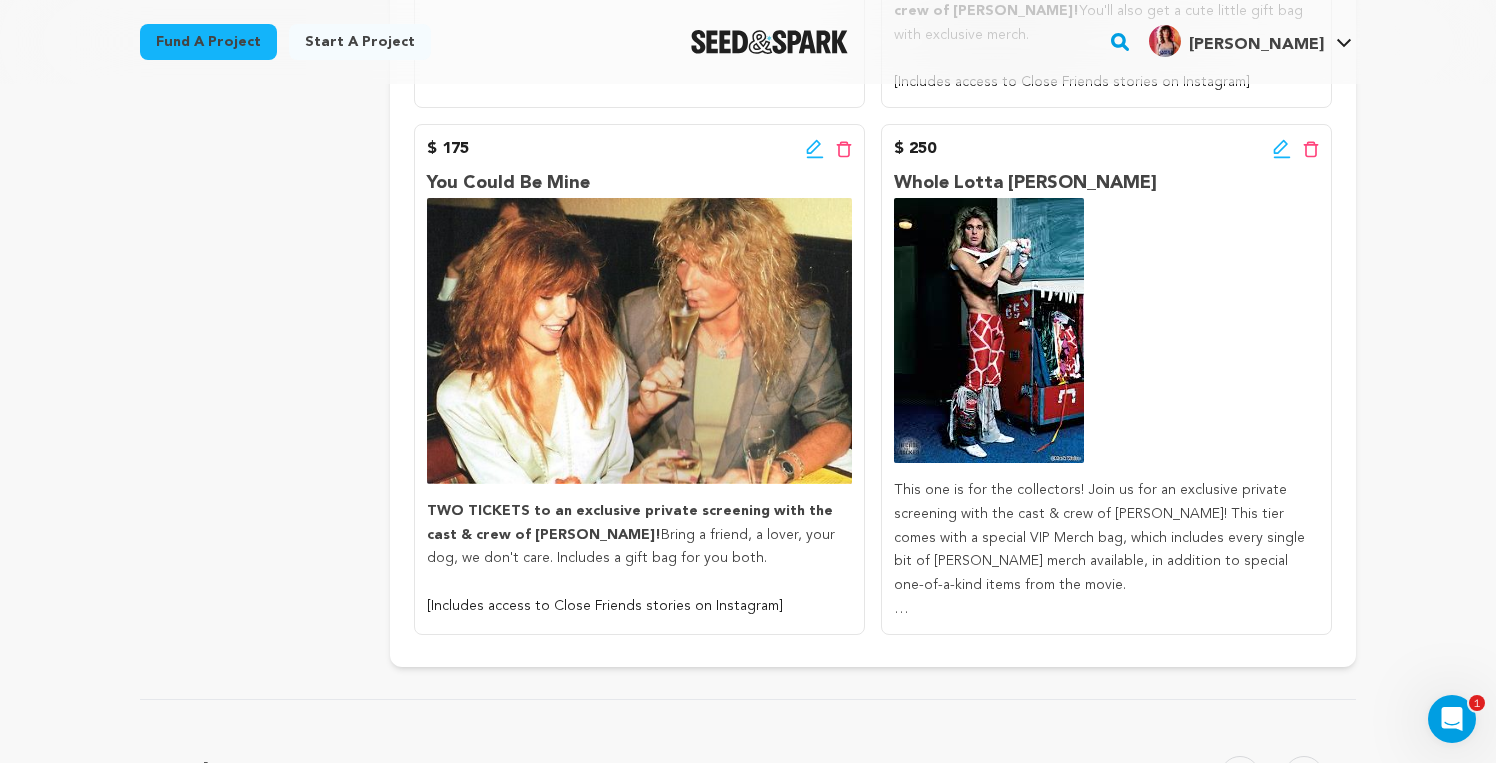 scroll, scrollTop: 1865, scrollLeft: 0, axis: vertical 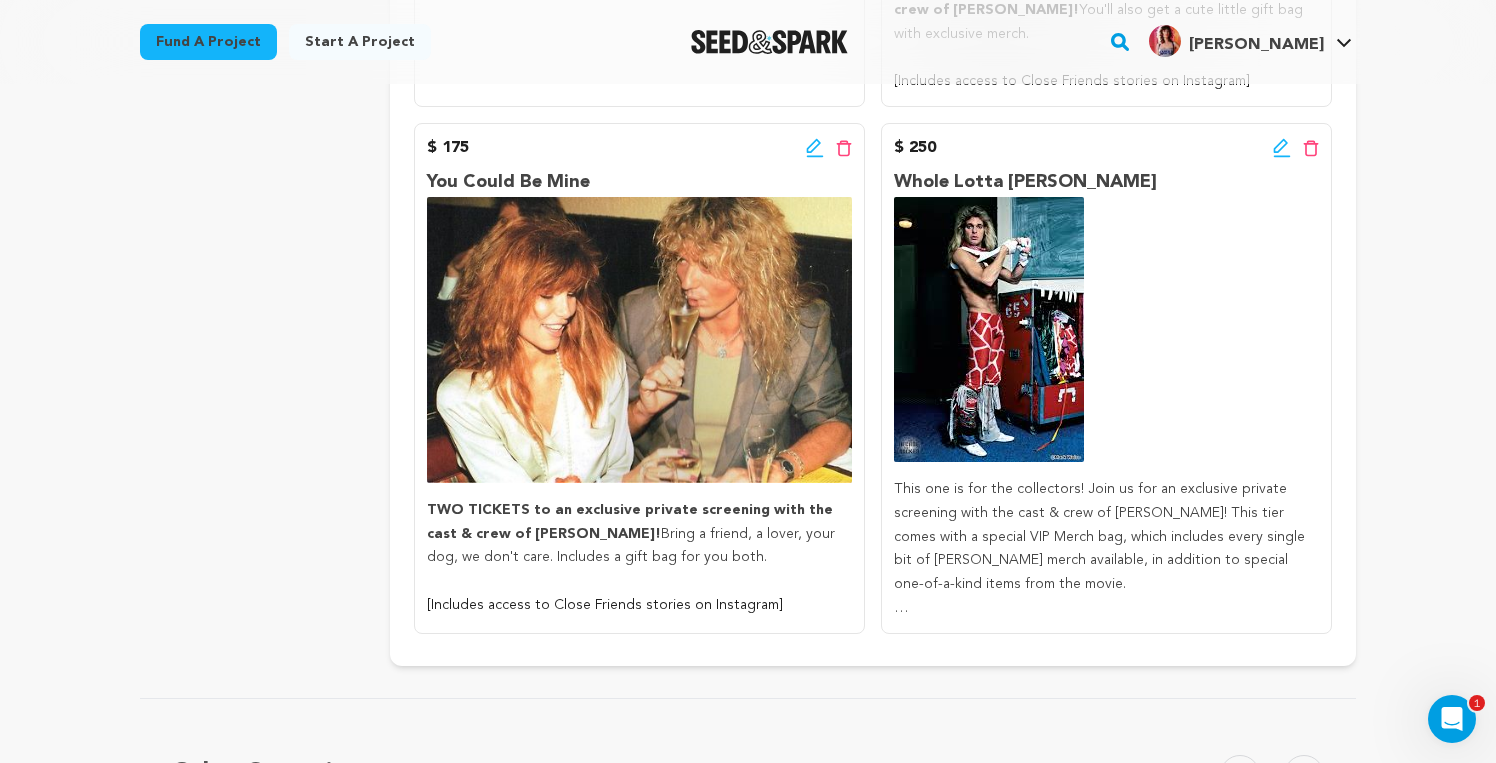 click on "$ 250
Edit incentive button
Delete incentive button" at bounding box center [1106, 148] 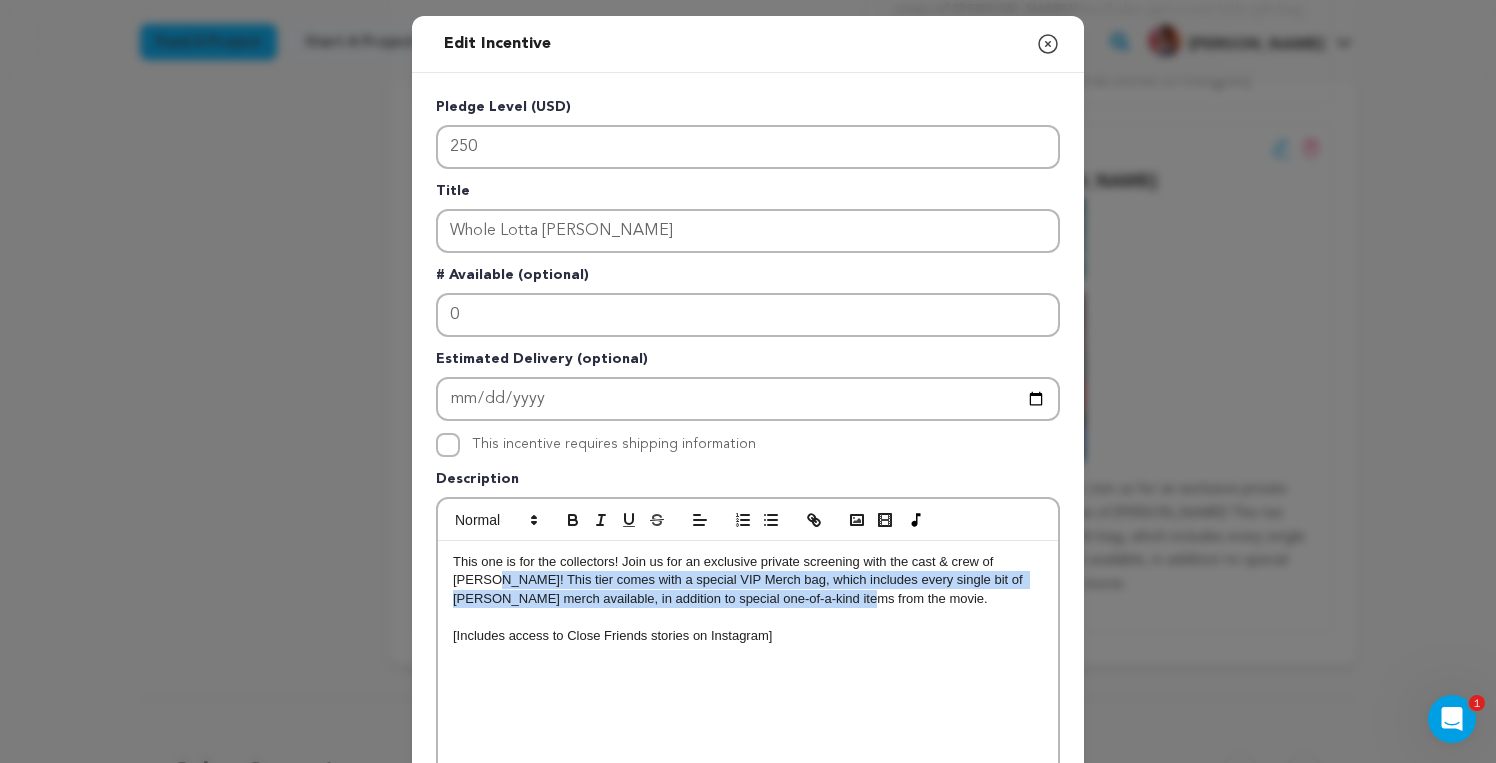 drag, startPoint x: 453, startPoint y: 579, endPoint x: 778, endPoint y: 605, distance: 326.03833 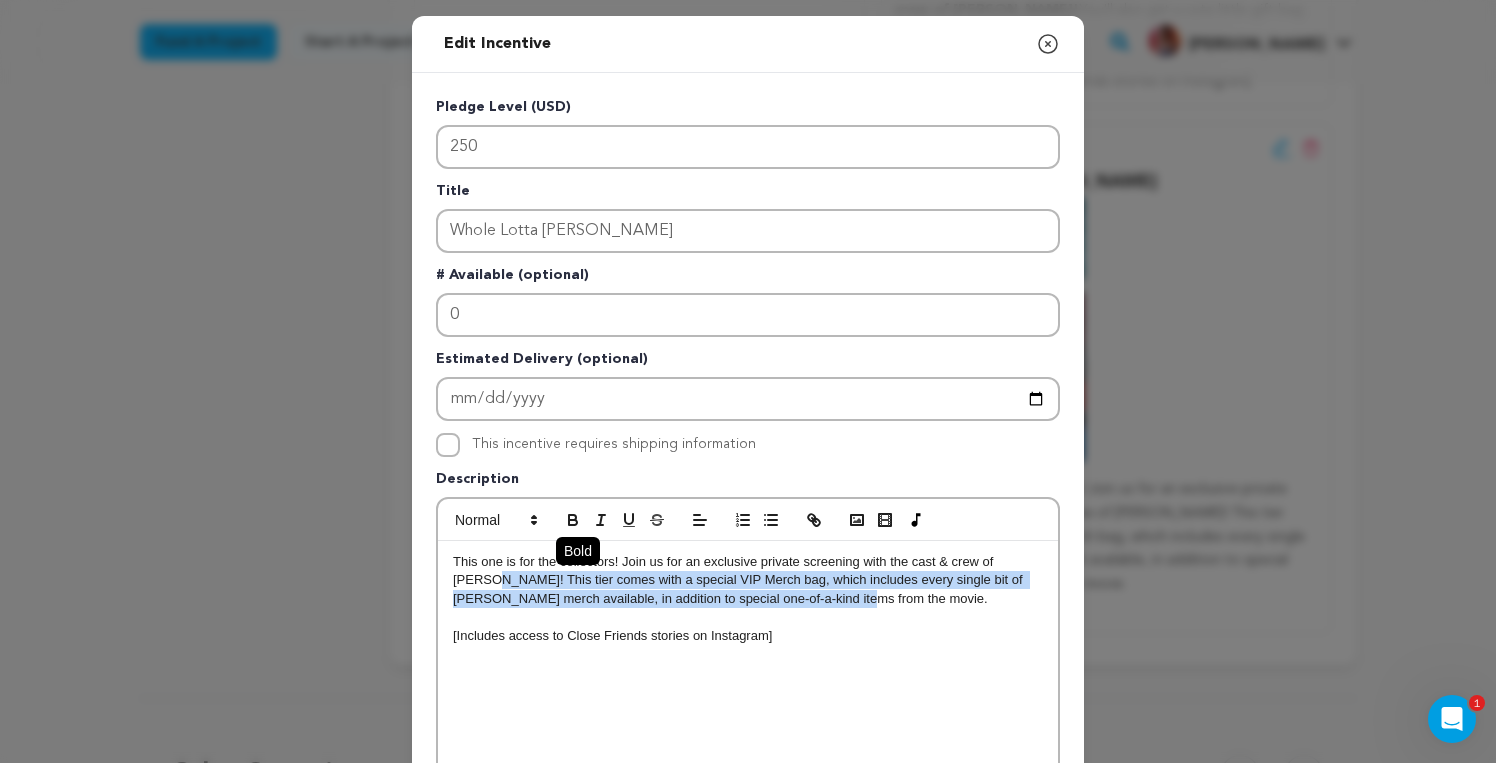 click 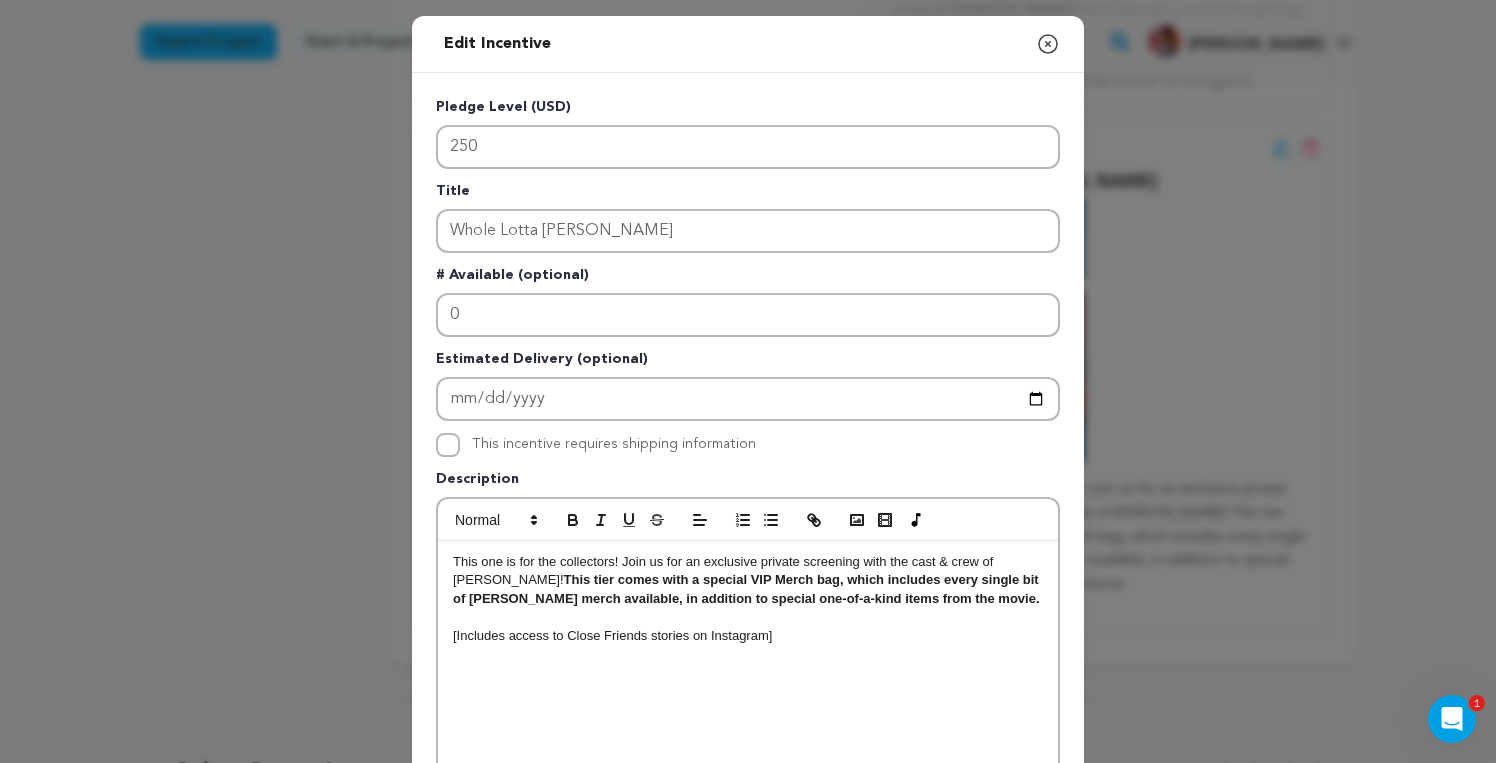 click on "This one is for the collectors! Join us for an exclusive private screening with the cast & crew of [PERSON_NAME]!  This tier comes with a special VIP Merch bag, which includes every single bit of [PERSON_NAME] merch available, in addition to special one-of-a-kind items from the movie. [Includes access to Close Friends stories on Instagram]" at bounding box center (748, 691) 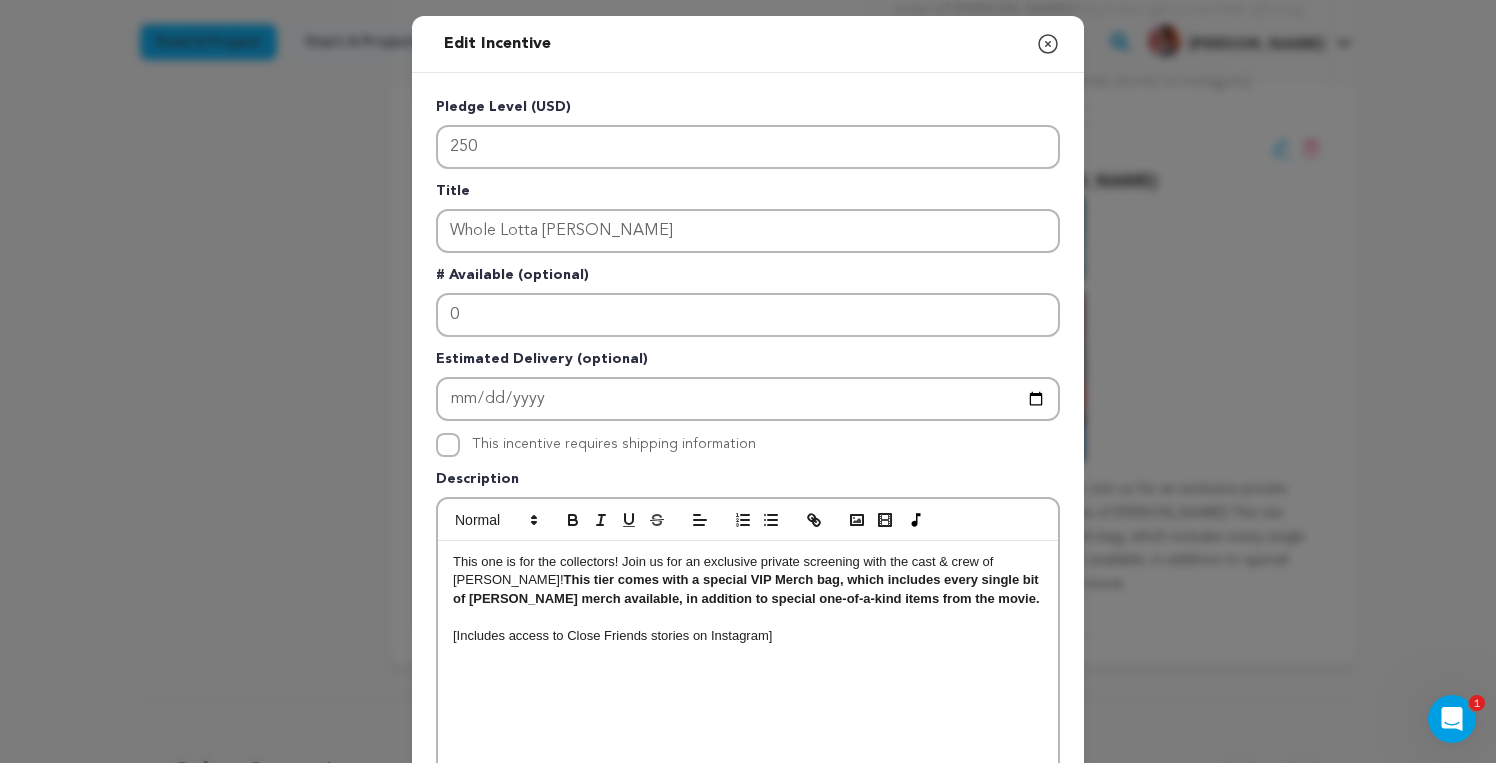 type 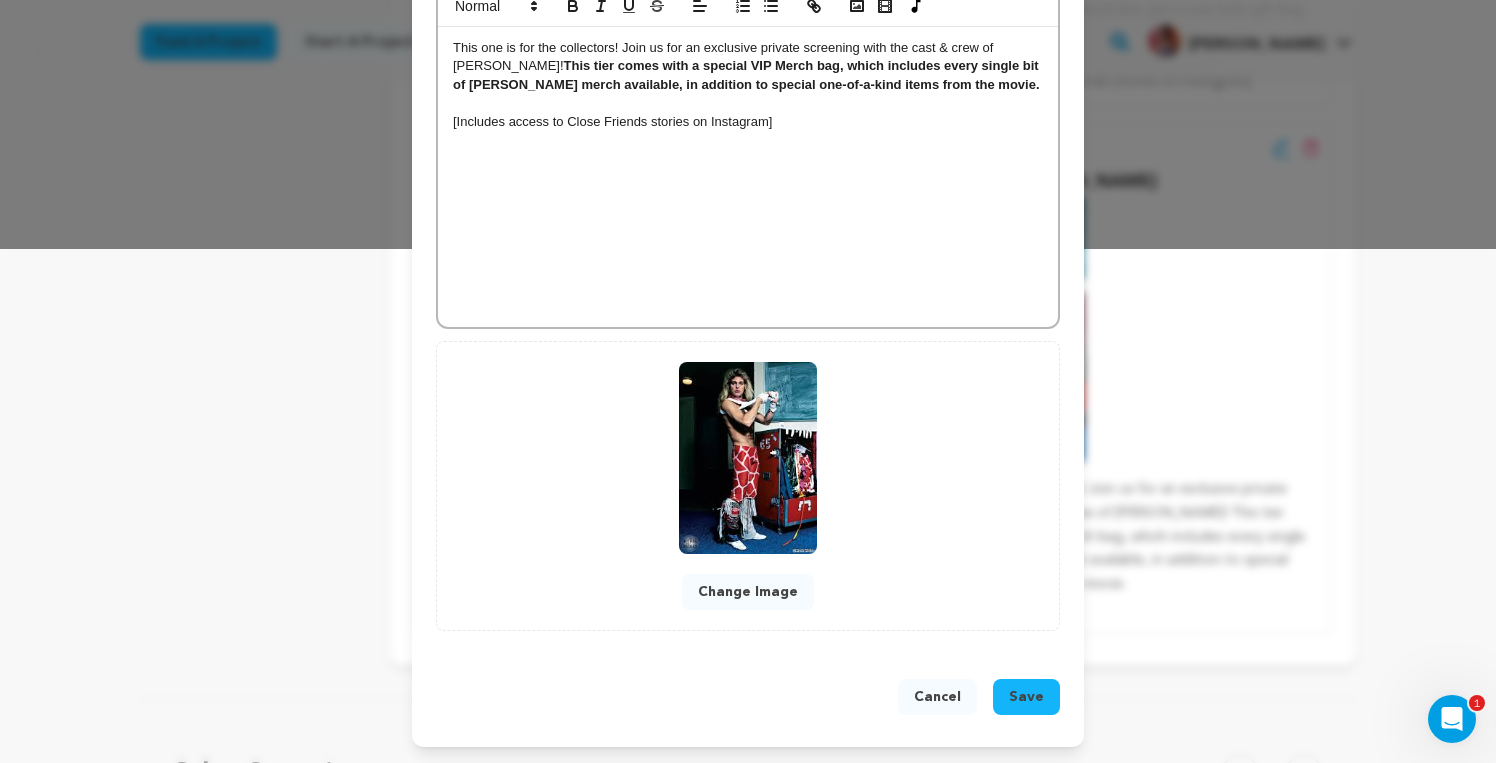 scroll, scrollTop: 515, scrollLeft: 0, axis: vertical 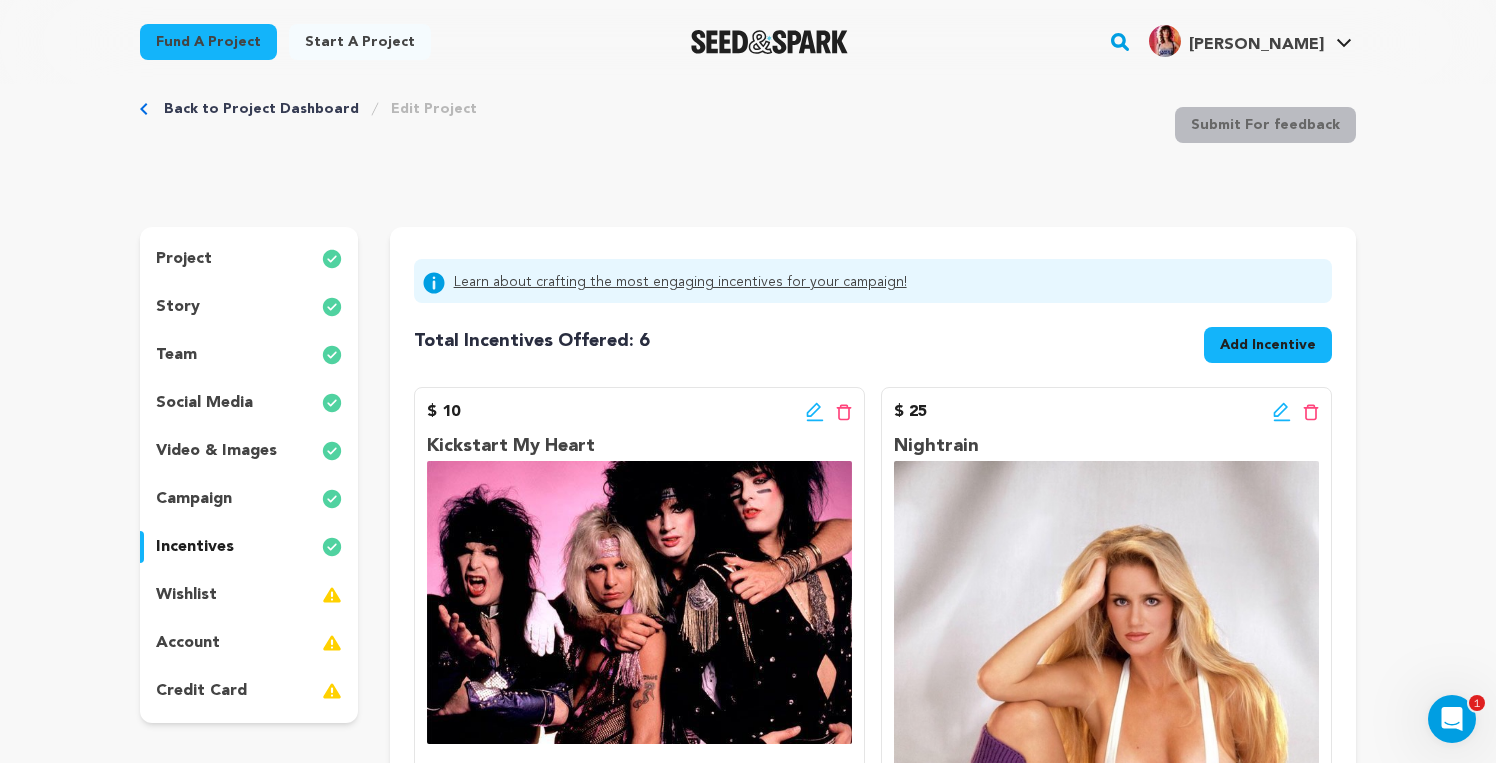 click on "Add Incentive" at bounding box center (1268, 345) 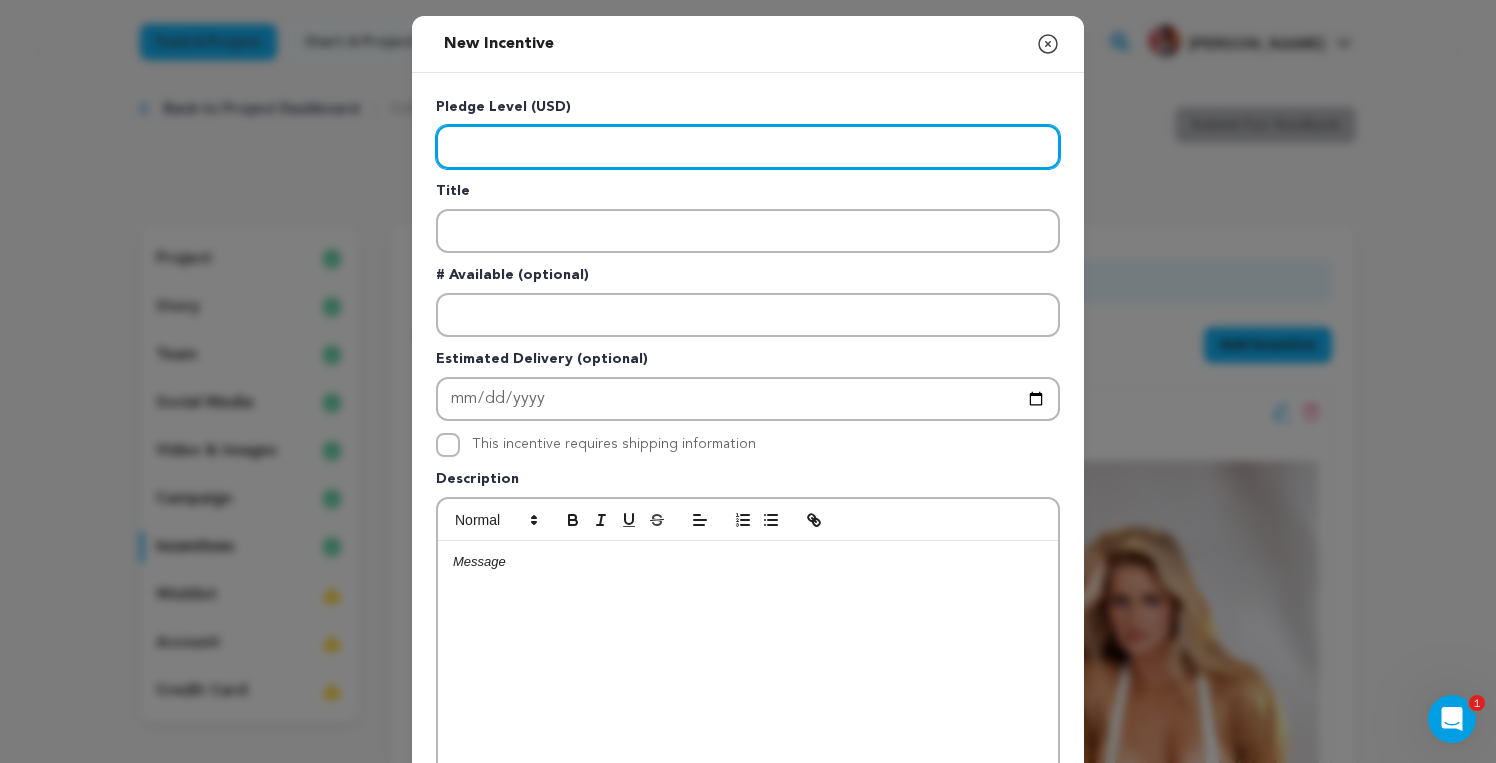 click at bounding box center [748, 147] 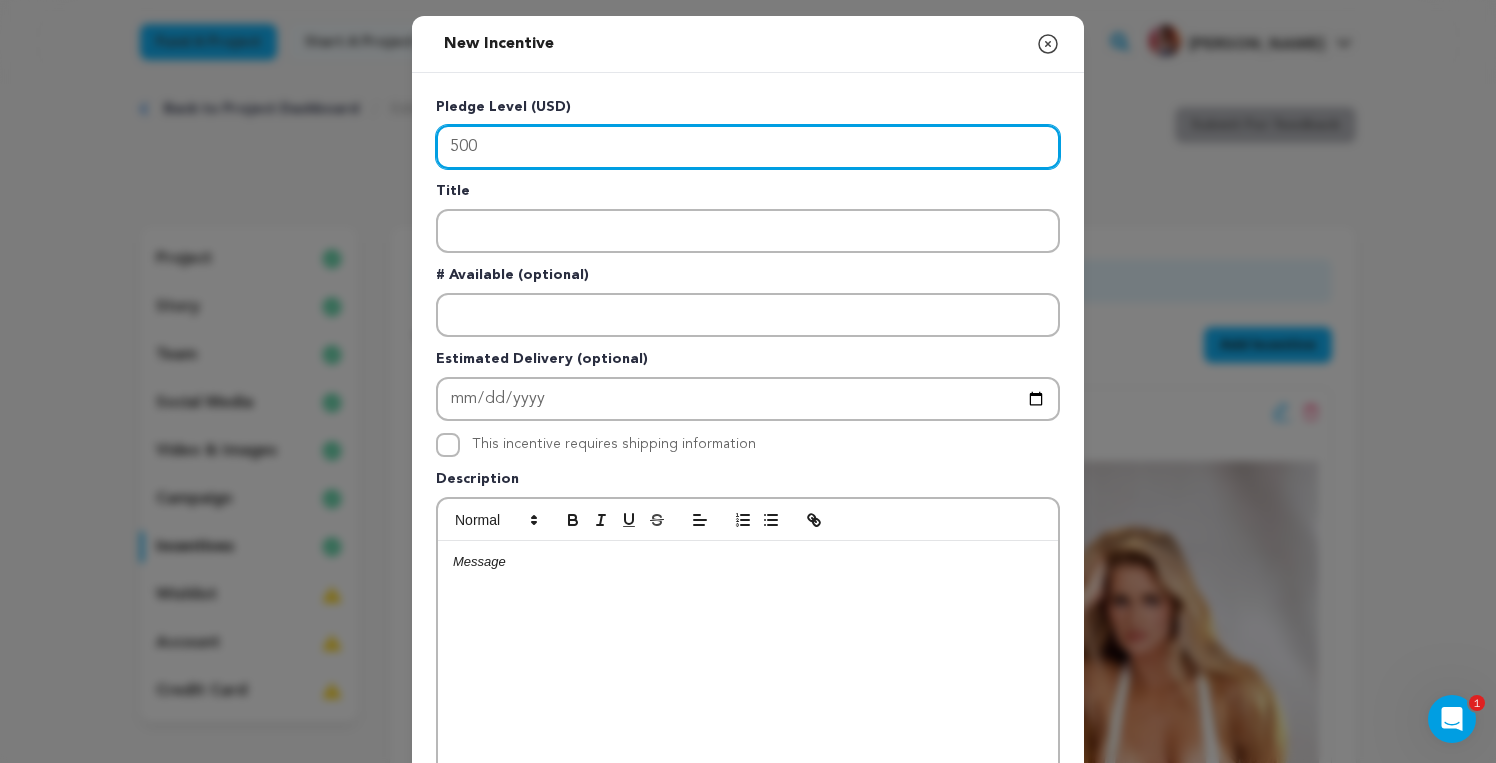 type on "500" 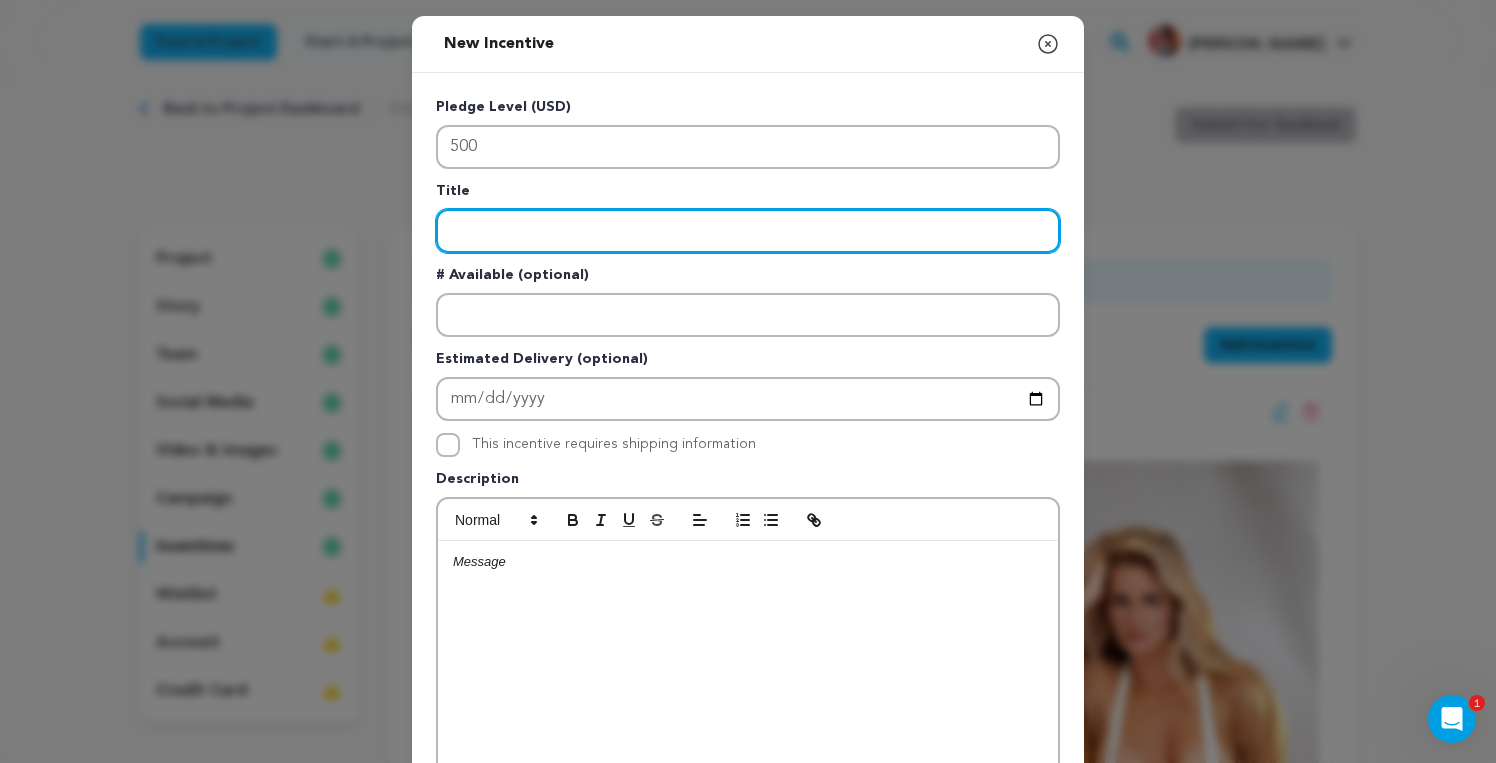 click at bounding box center (748, 231) 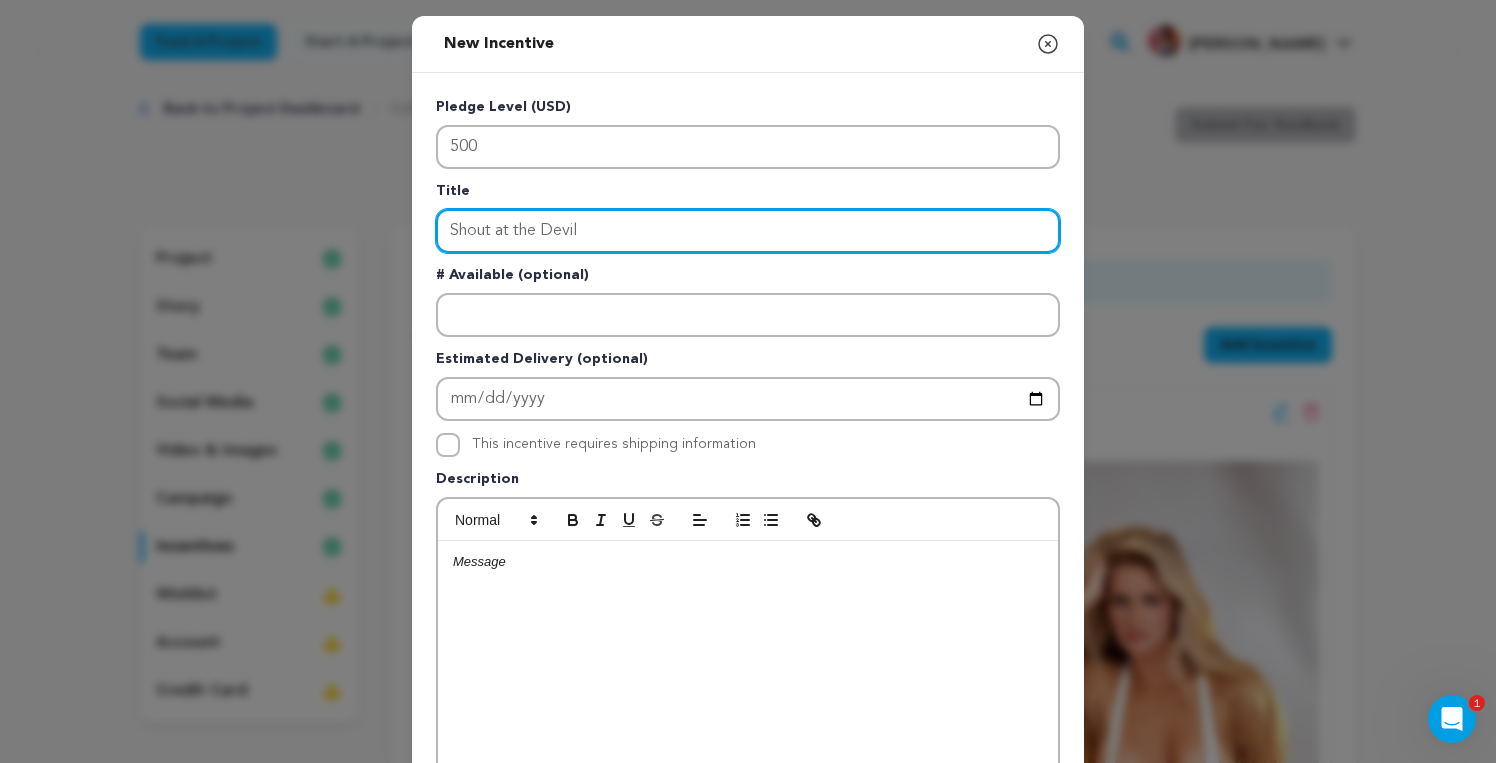 type on "Shout at the Devil" 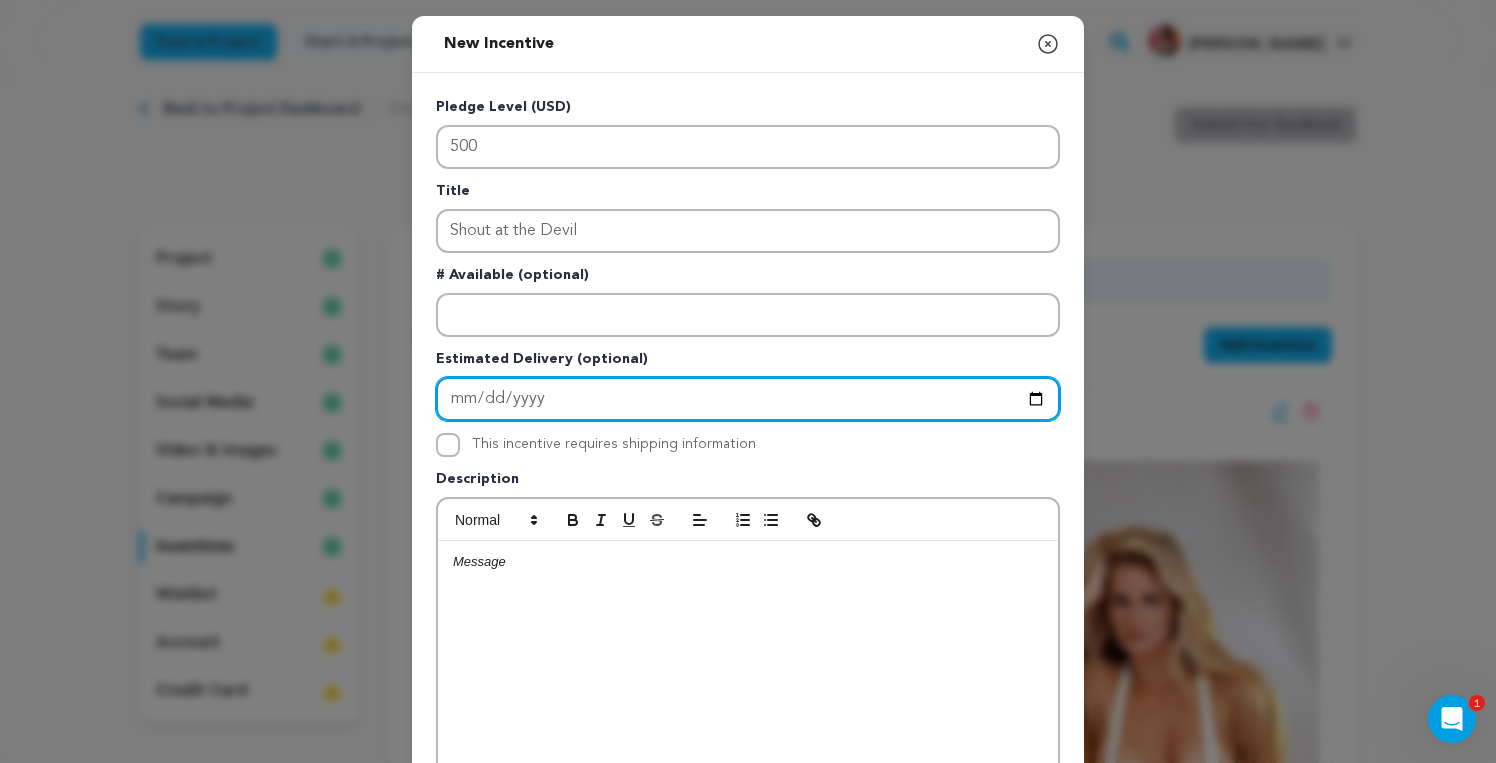 click at bounding box center [748, 399] 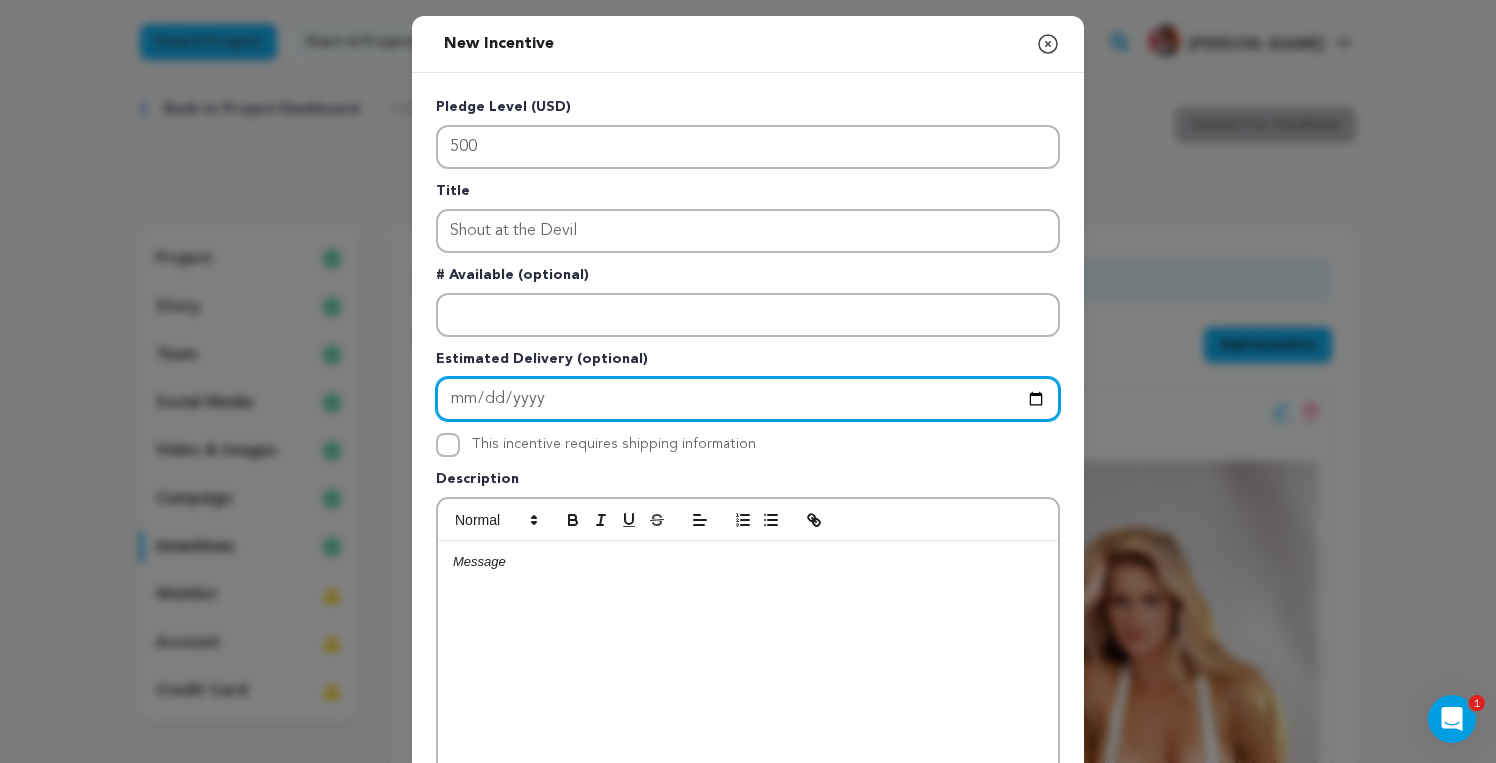 type on "[DATE]" 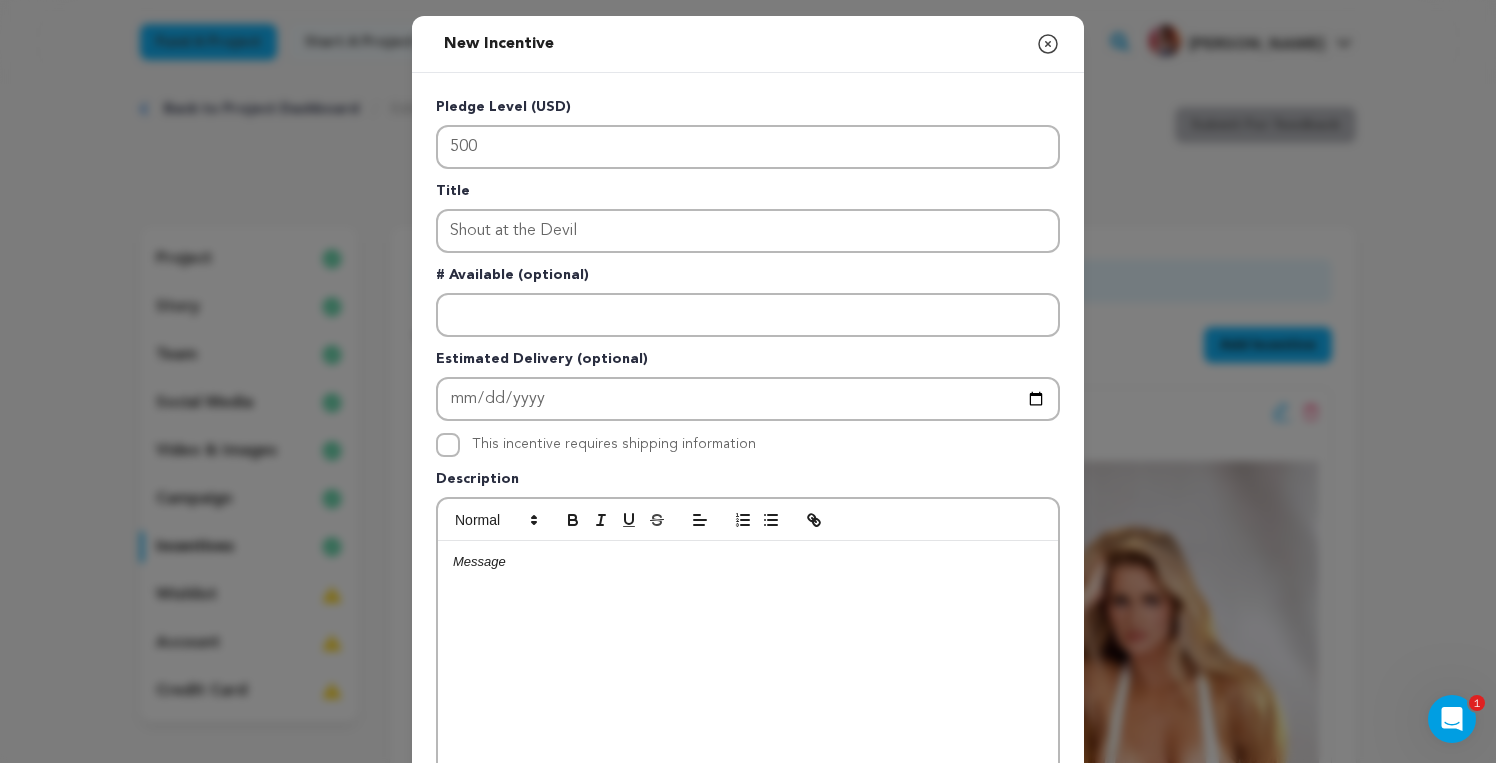 click at bounding box center (748, 691) 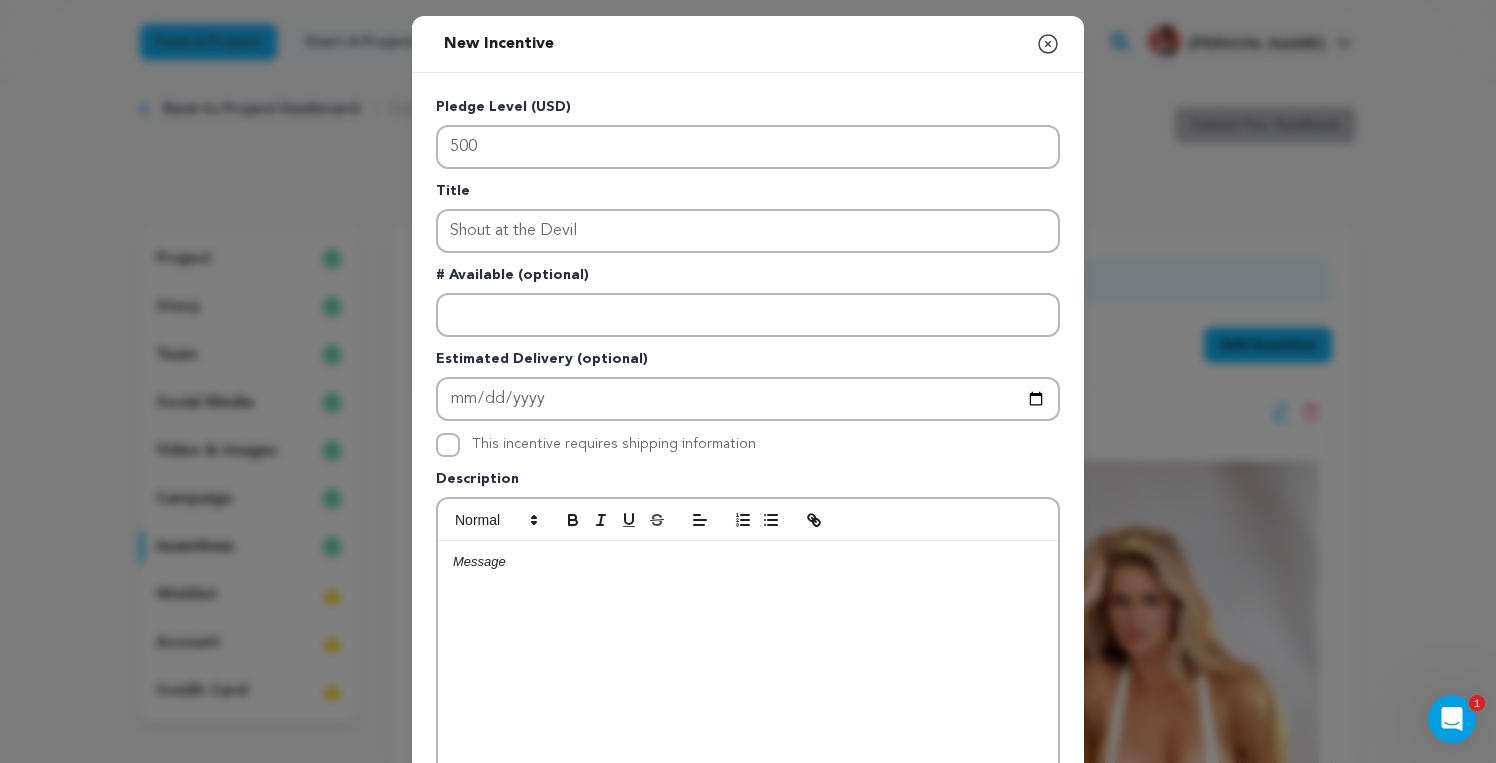 type 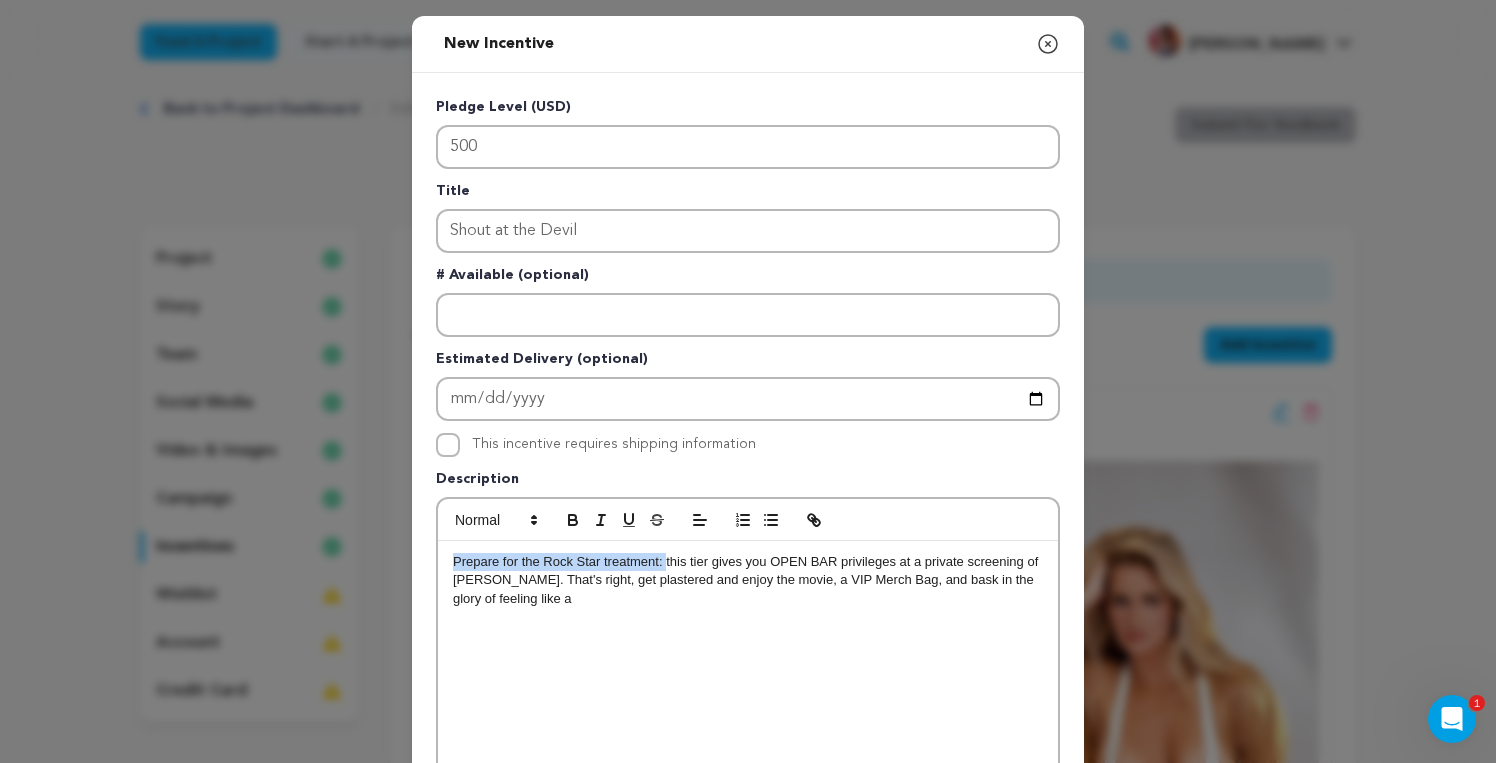 drag, startPoint x: 667, startPoint y: 559, endPoint x: 451, endPoint y: 559, distance: 216 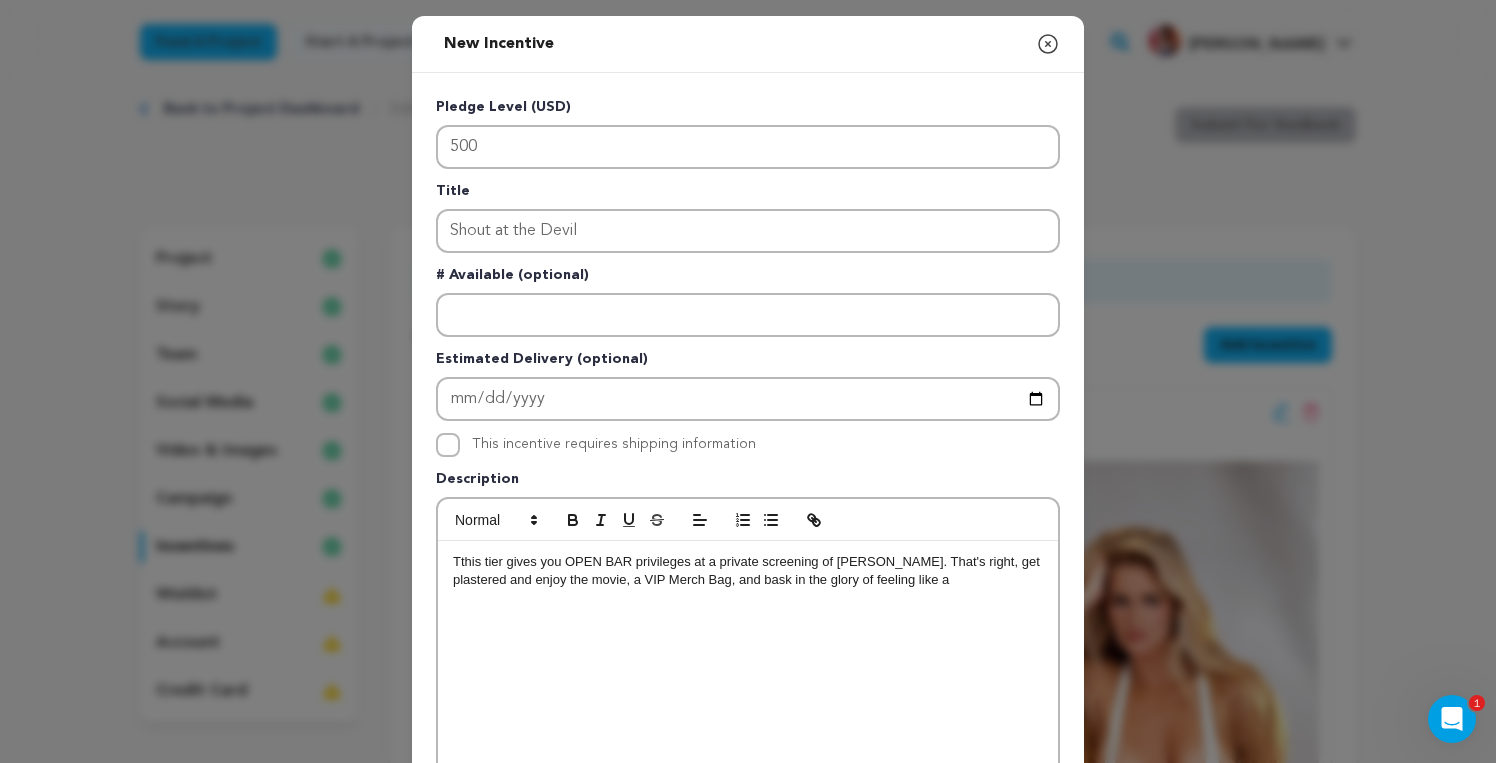 click on "Tthis tier gives you OPEN BAR privileges at a private screening of [PERSON_NAME]. That's right, get plastered and enjoy the movie, a VIP Merch Bag, and bask in the glory of feeling like a" at bounding box center (748, 571) 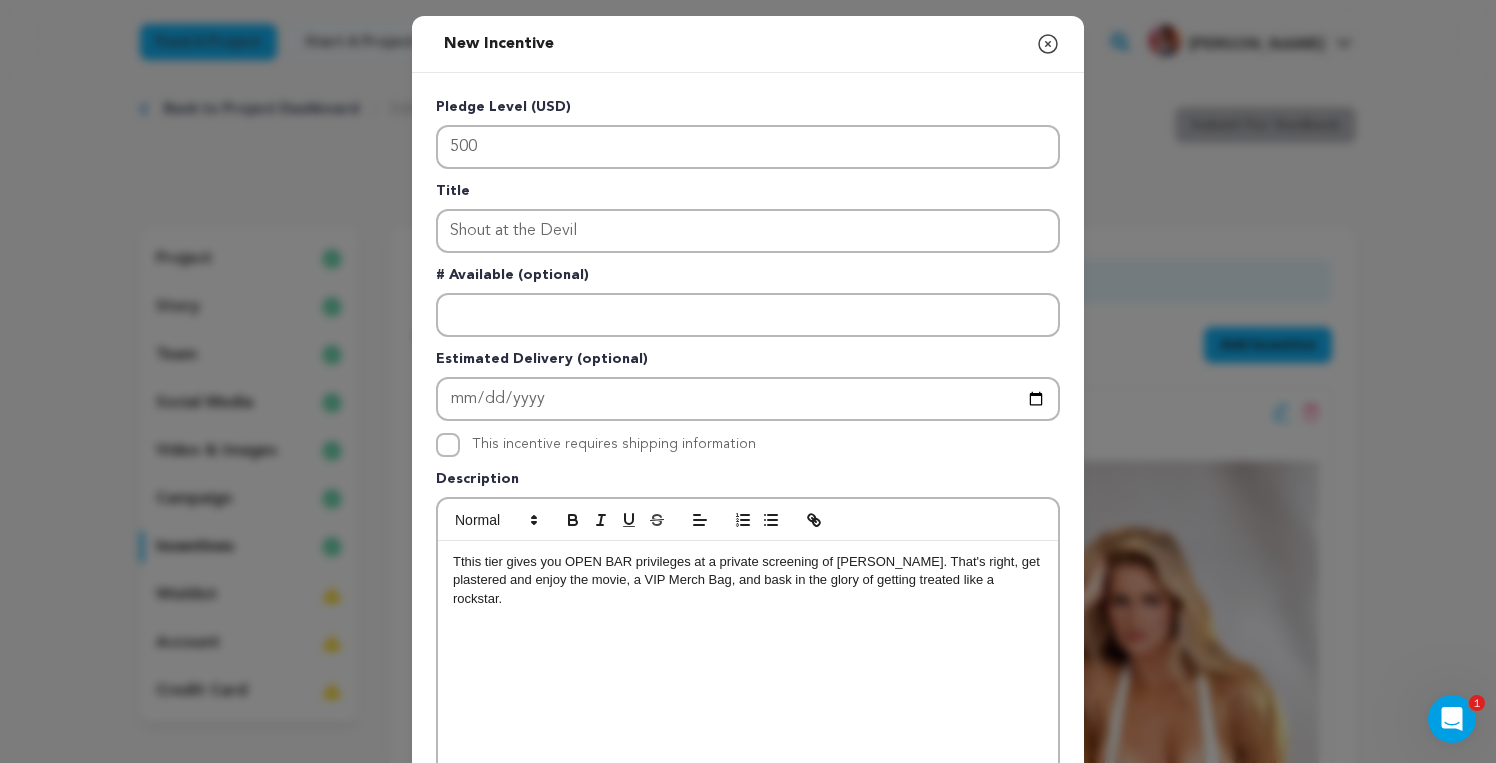 click on "Tthis tier gives you OPEN BAR privileges at a private screening of [PERSON_NAME]. That's right, get plastered and enjoy the movie, a VIP Merch Bag, and bask in the glory of getting treated like a rockstar." at bounding box center (748, 580) 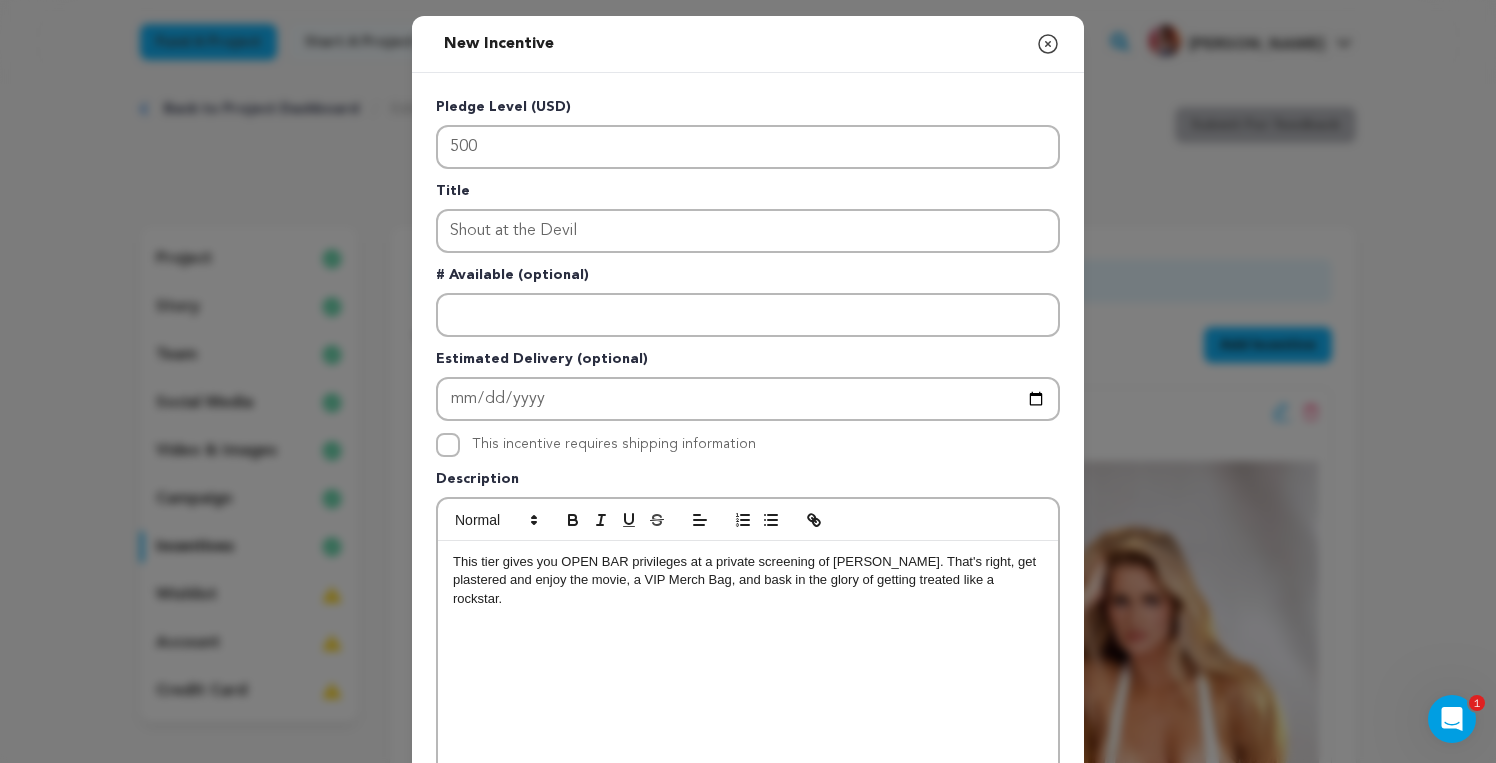 click on "This tier gives you OPEN BAR privileges at a private screening of [PERSON_NAME]. That's right, get plastered and enjoy the movie, a VIP Merch Bag, and bask in the glory of getting treated like a rockstar." at bounding box center [748, 580] 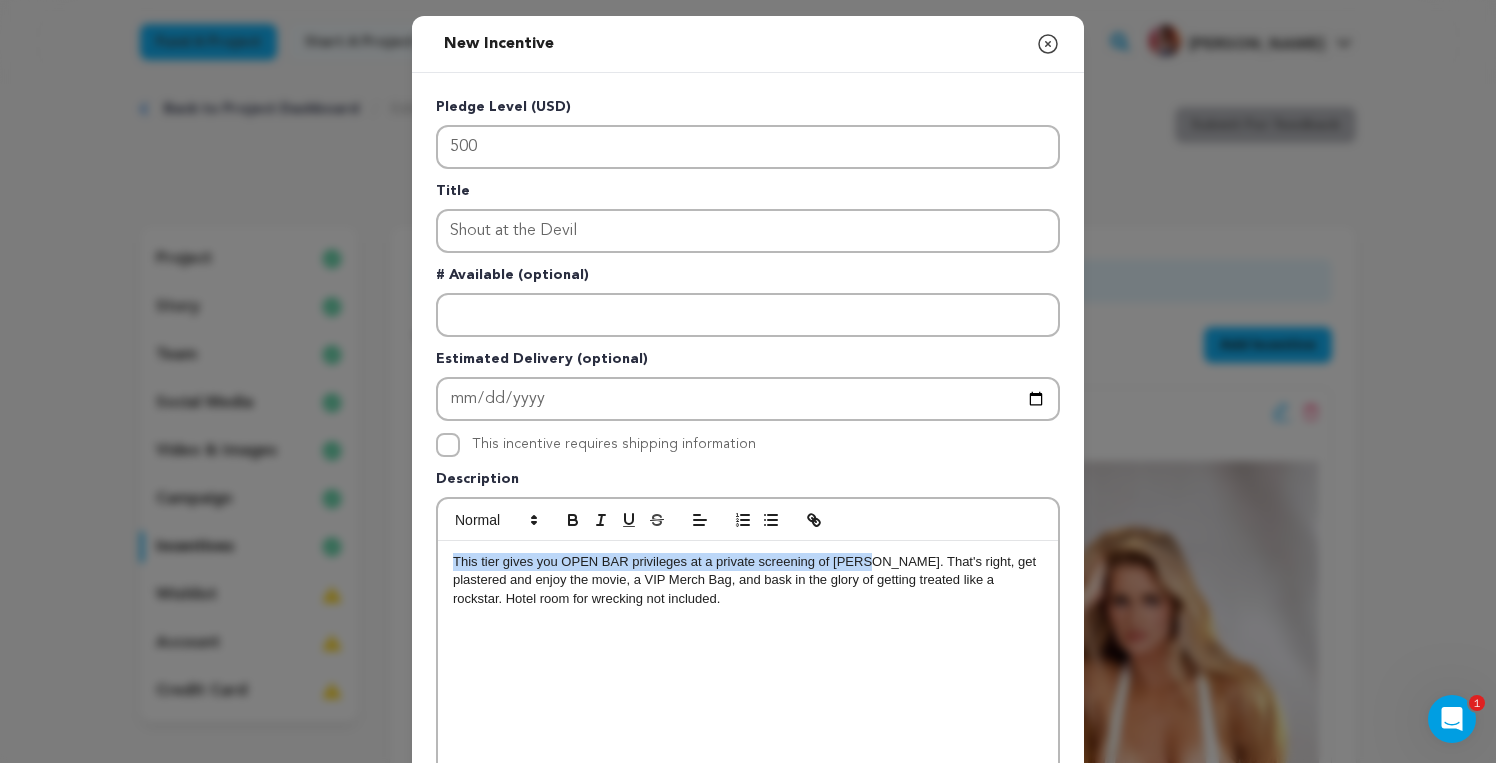drag, startPoint x: 454, startPoint y: 561, endPoint x: 860, endPoint y: 558, distance: 406.01108 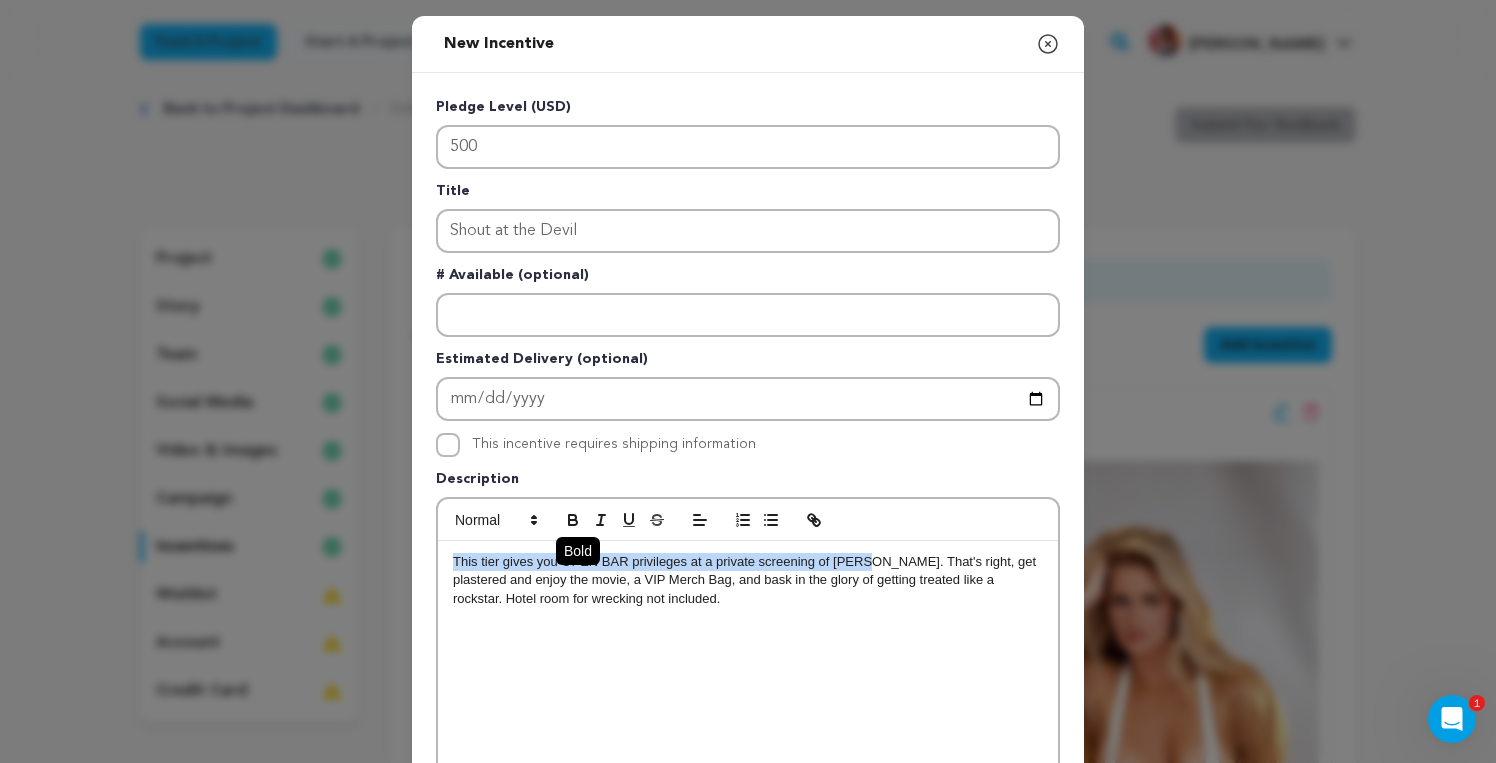 click 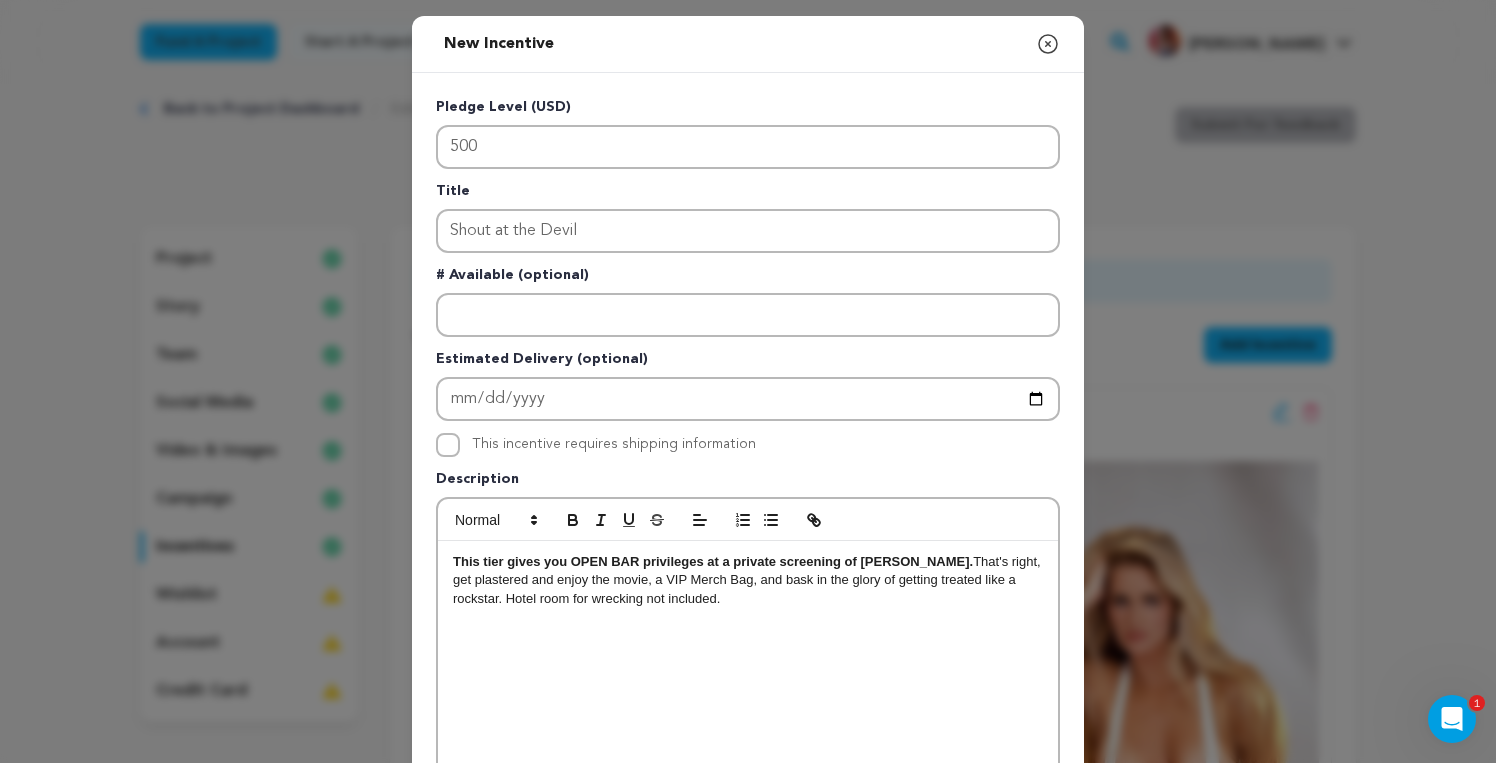 click on "This tier gives you OPEN BAR privileges at a private screening of [PERSON_NAME].  That's right, get plastered and enjoy the movie, a VIP Merch Bag, and bask in the glory of getting treated like a rockstar. Hotel room for wrecking not included." at bounding box center (748, 691) 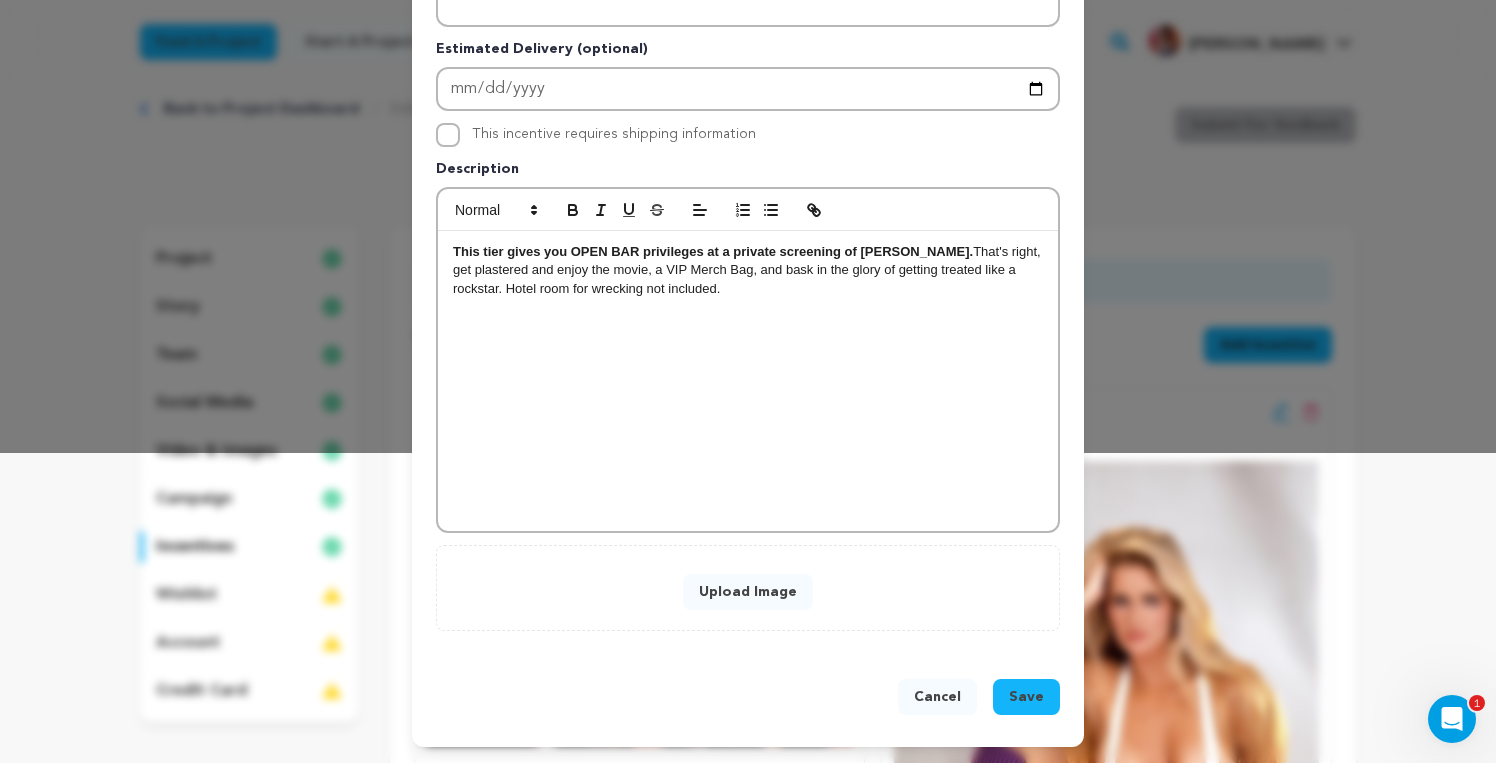scroll, scrollTop: 311, scrollLeft: 0, axis: vertical 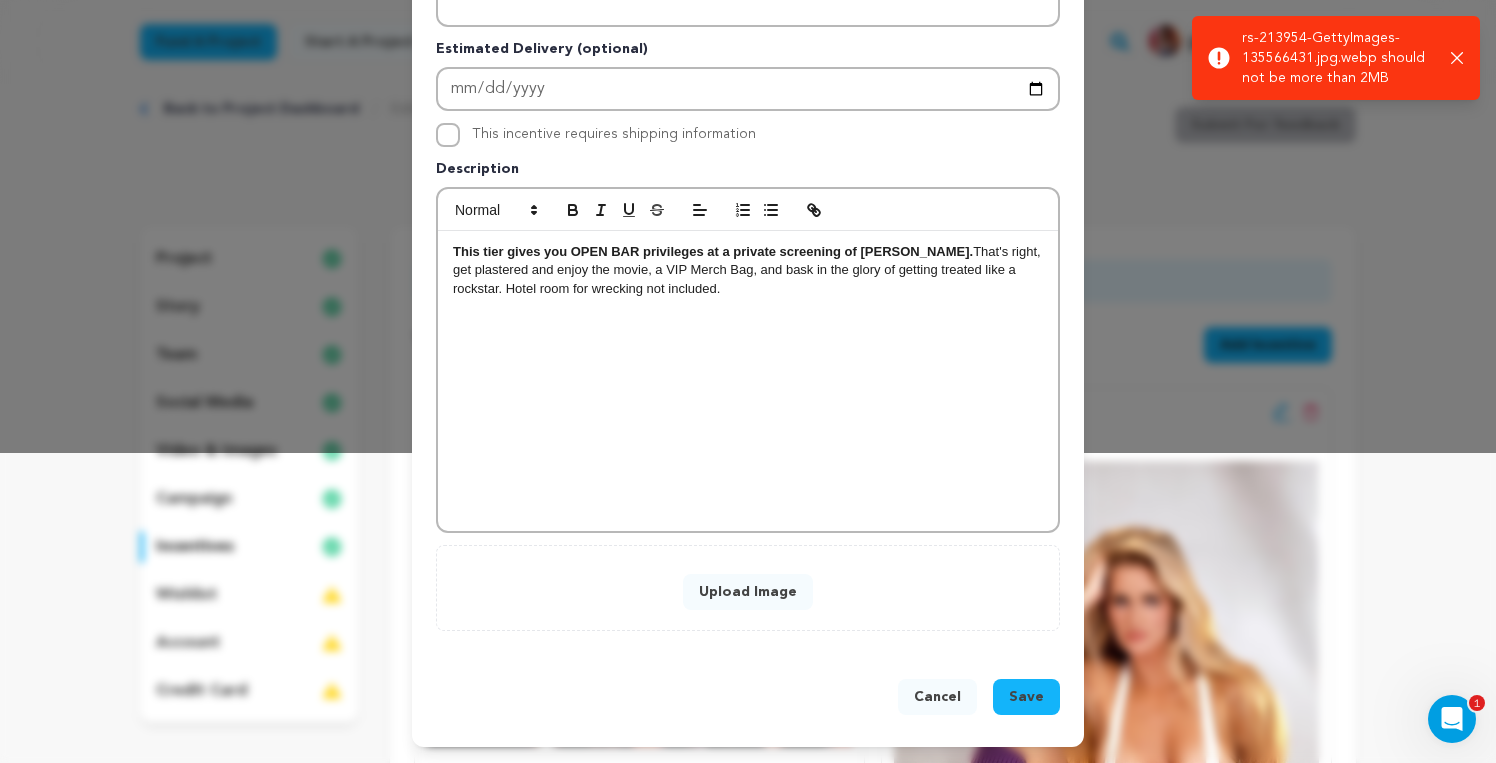 click 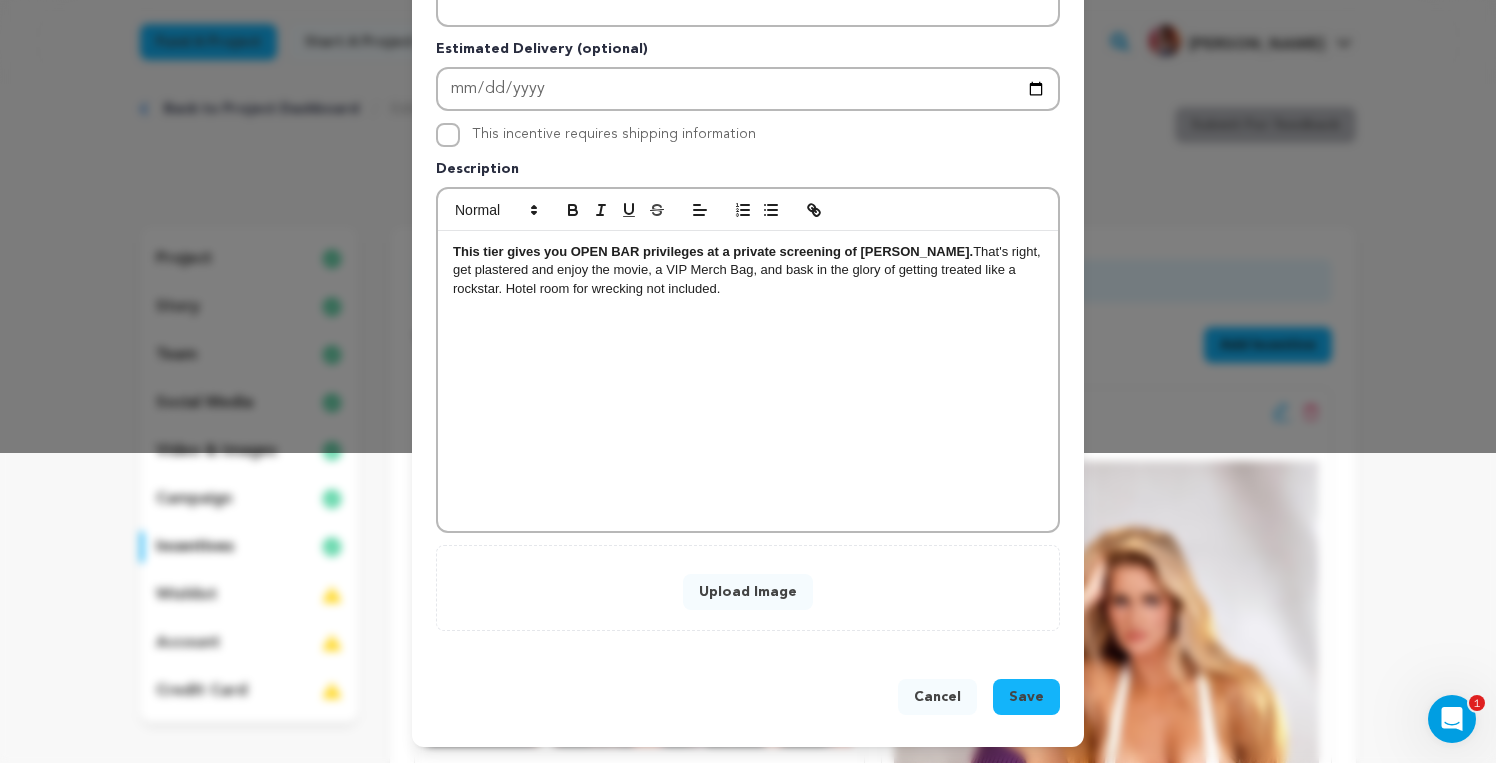 click on "Upload Image" at bounding box center (748, 592) 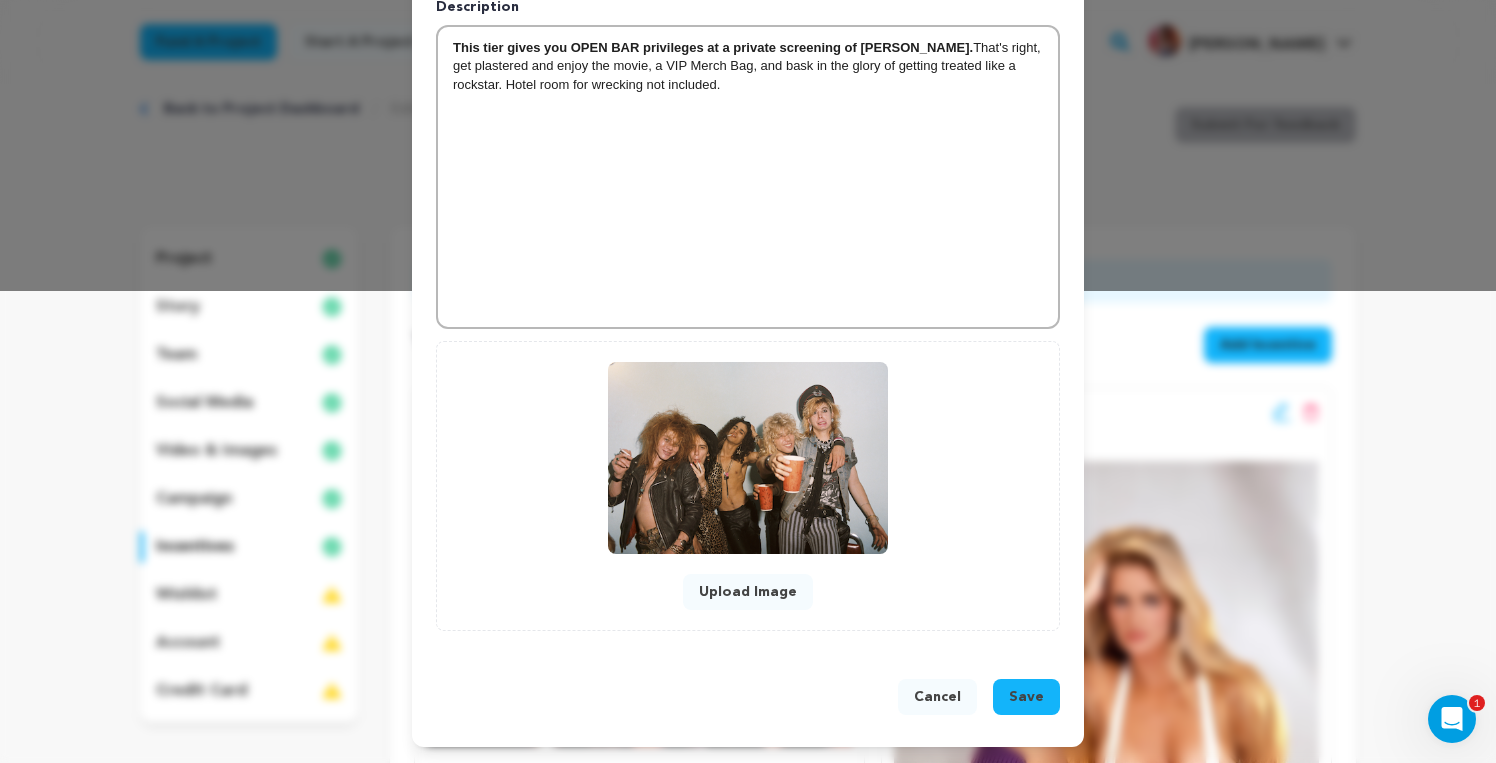 scroll, scrollTop: 472, scrollLeft: 0, axis: vertical 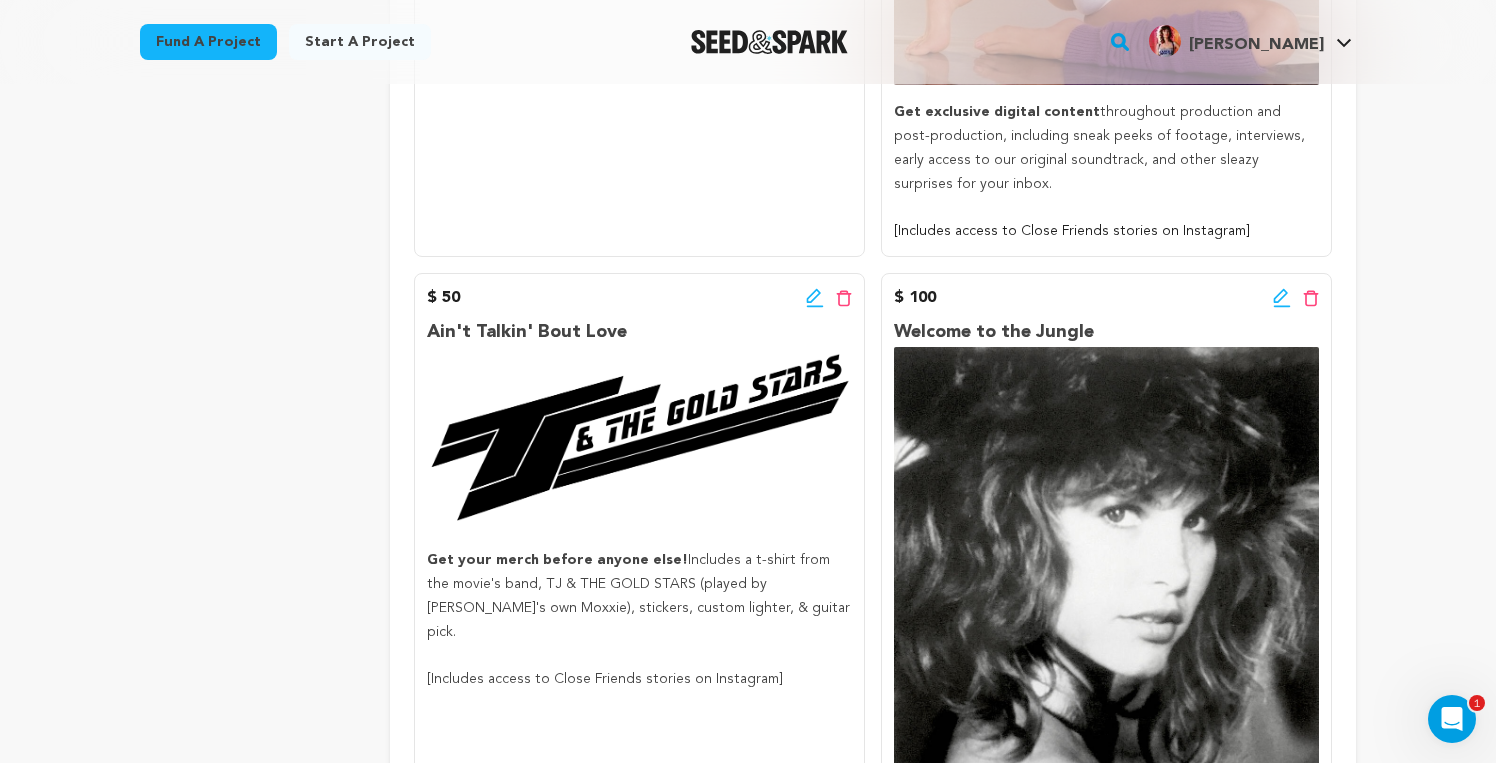 click on "[Includes access to Close Friends stories on Instagram]" at bounding box center [1106, 232] 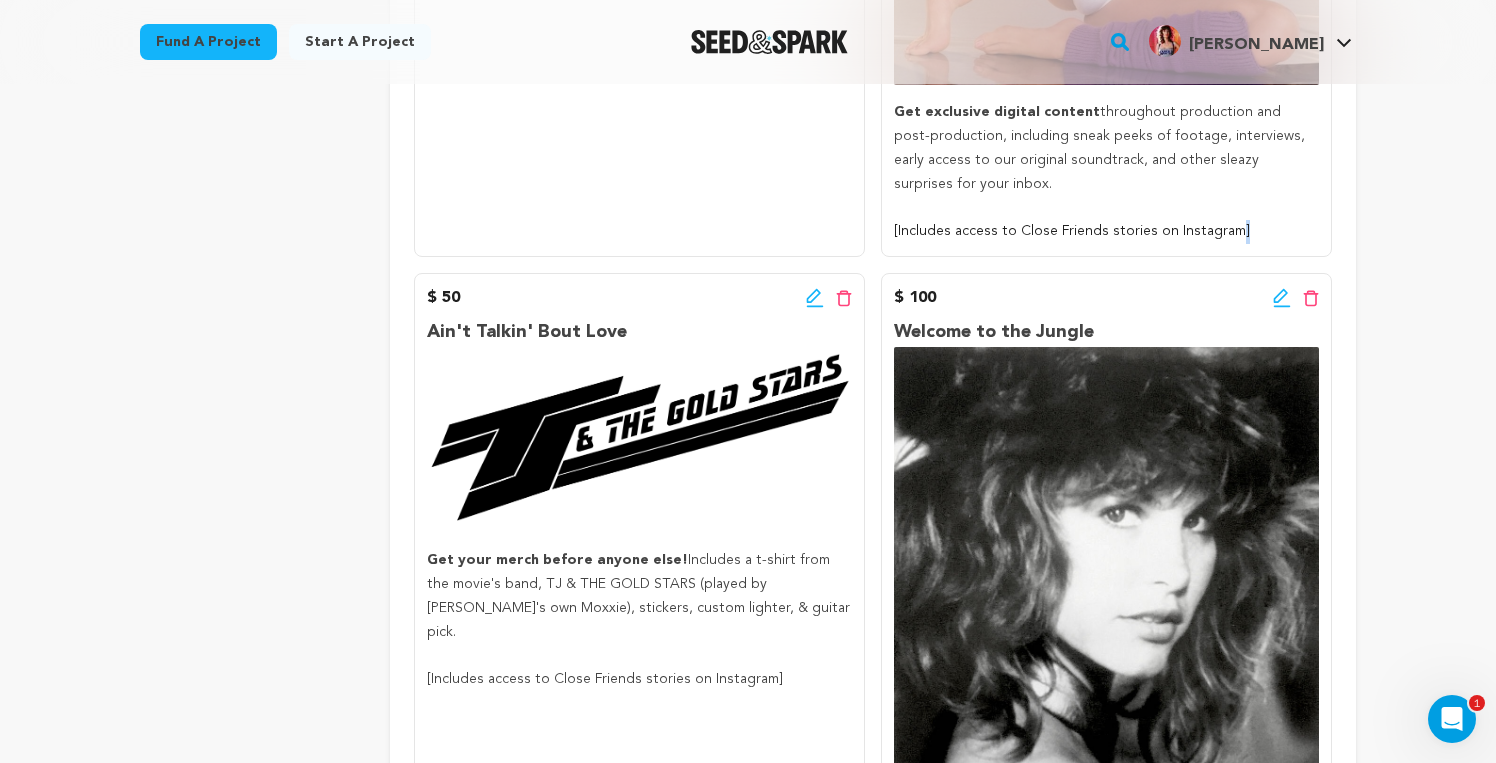 drag, startPoint x: 1231, startPoint y: 225, endPoint x: 1108, endPoint y: 244, distance: 124.45883 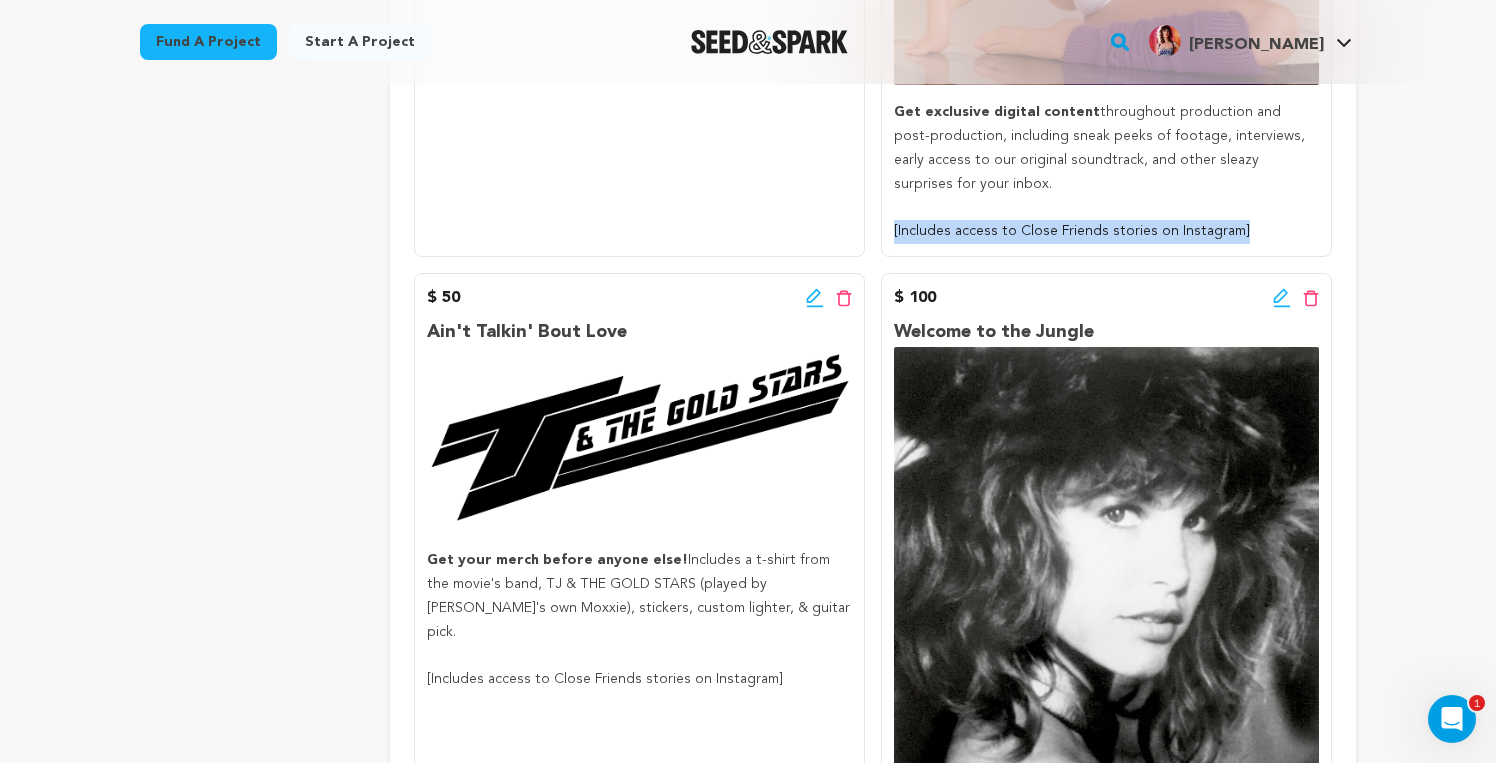 drag, startPoint x: 1232, startPoint y: 226, endPoint x: 877, endPoint y: 224, distance: 355.00565 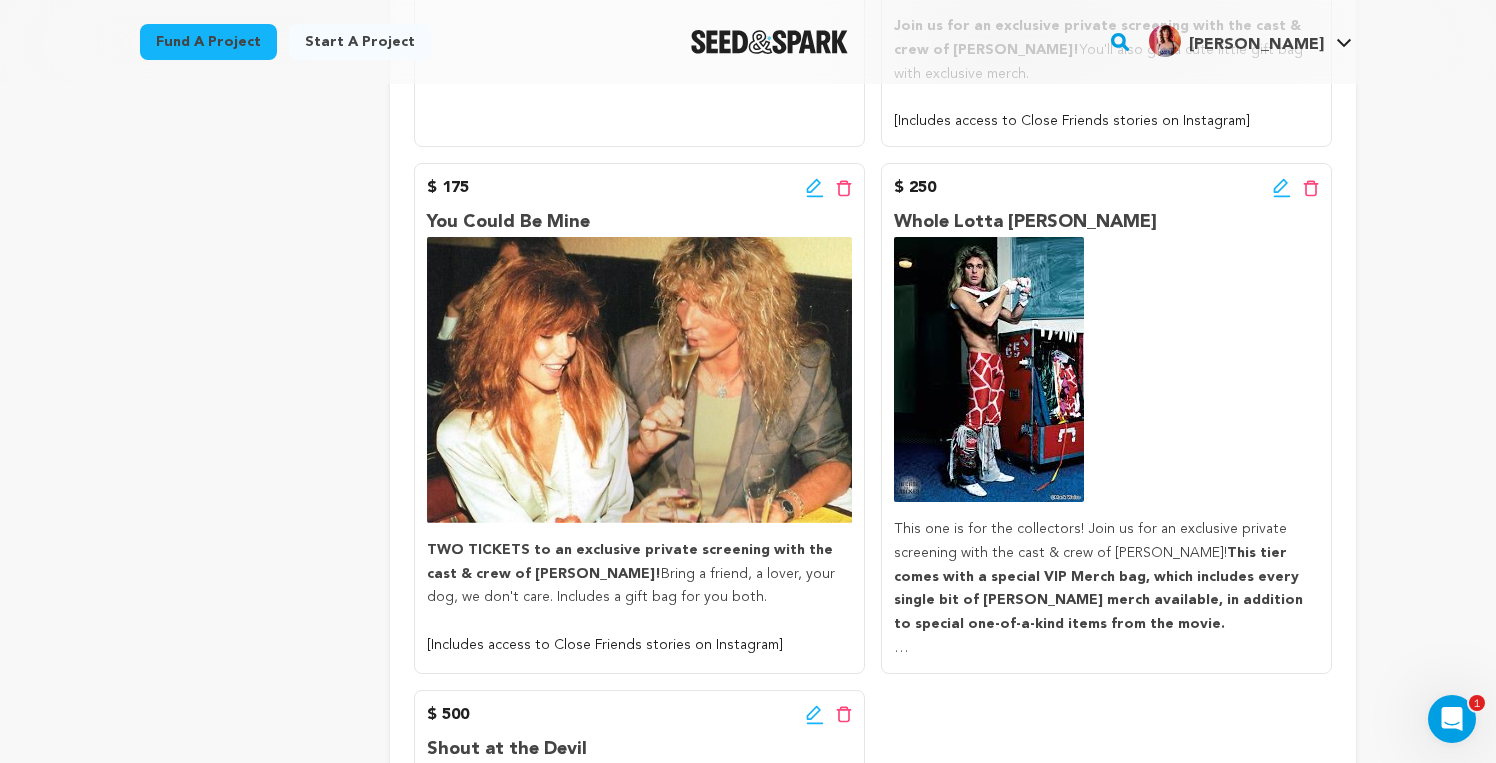 scroll, scrollTop: 1846, scrollLeft: 0, axis: vertical 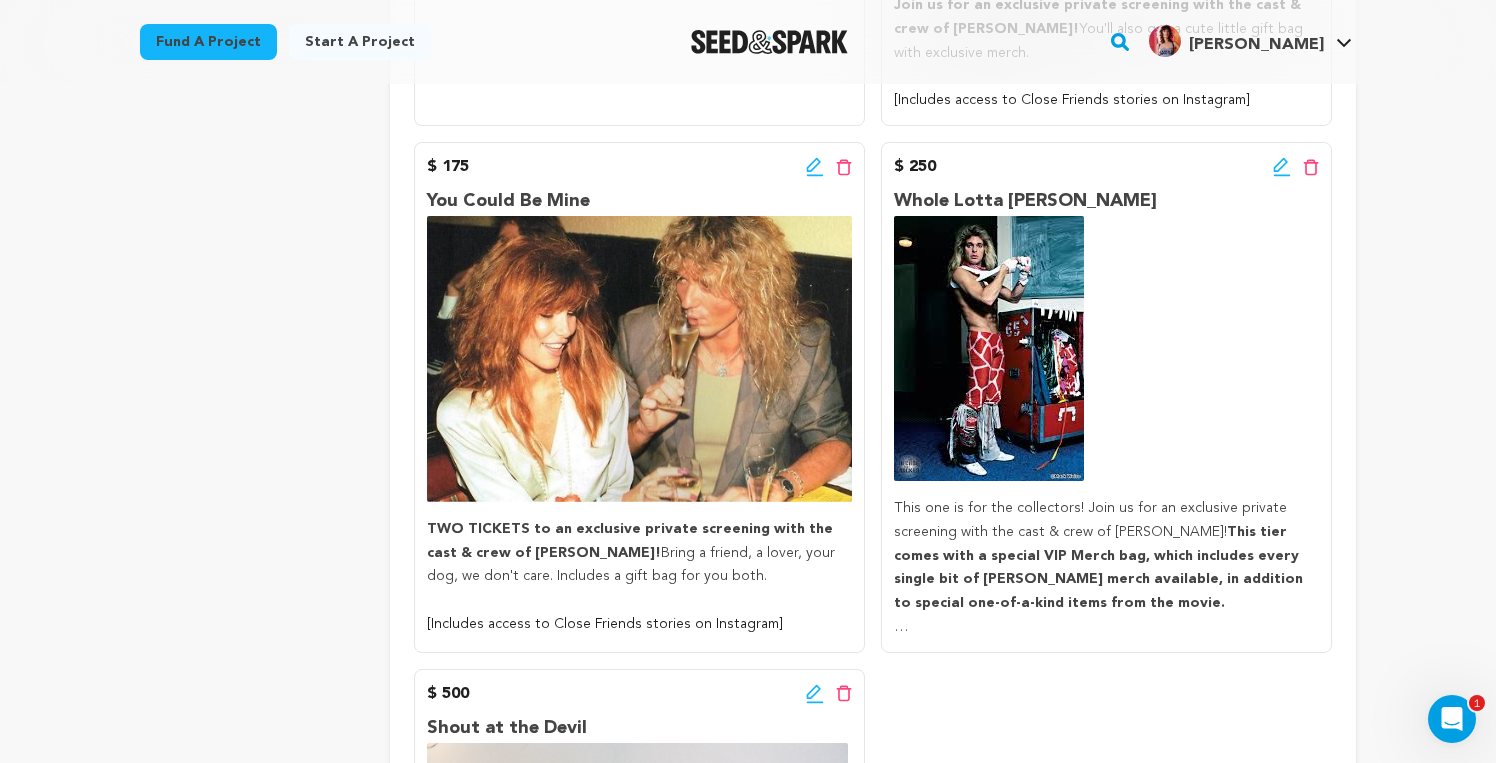 click 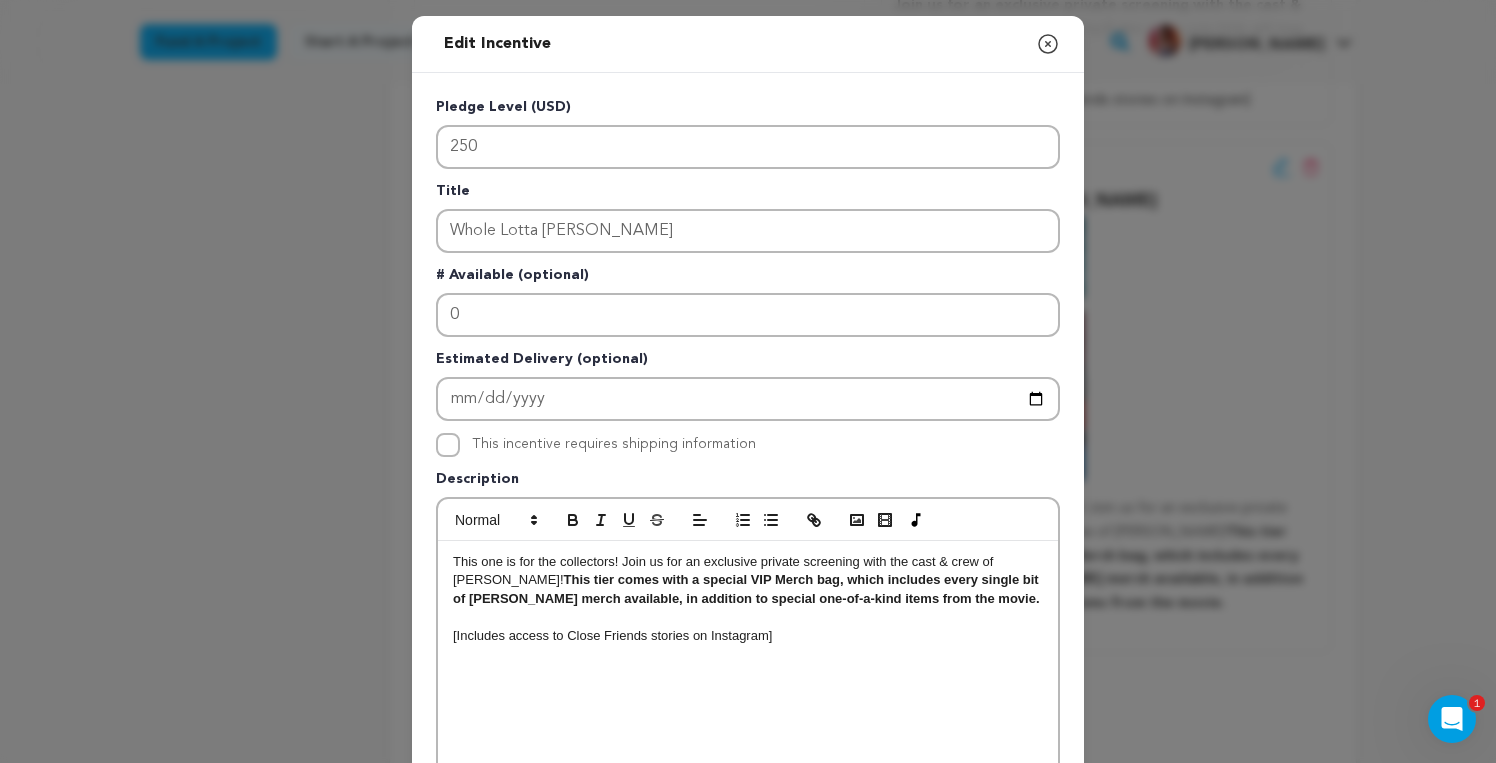 click 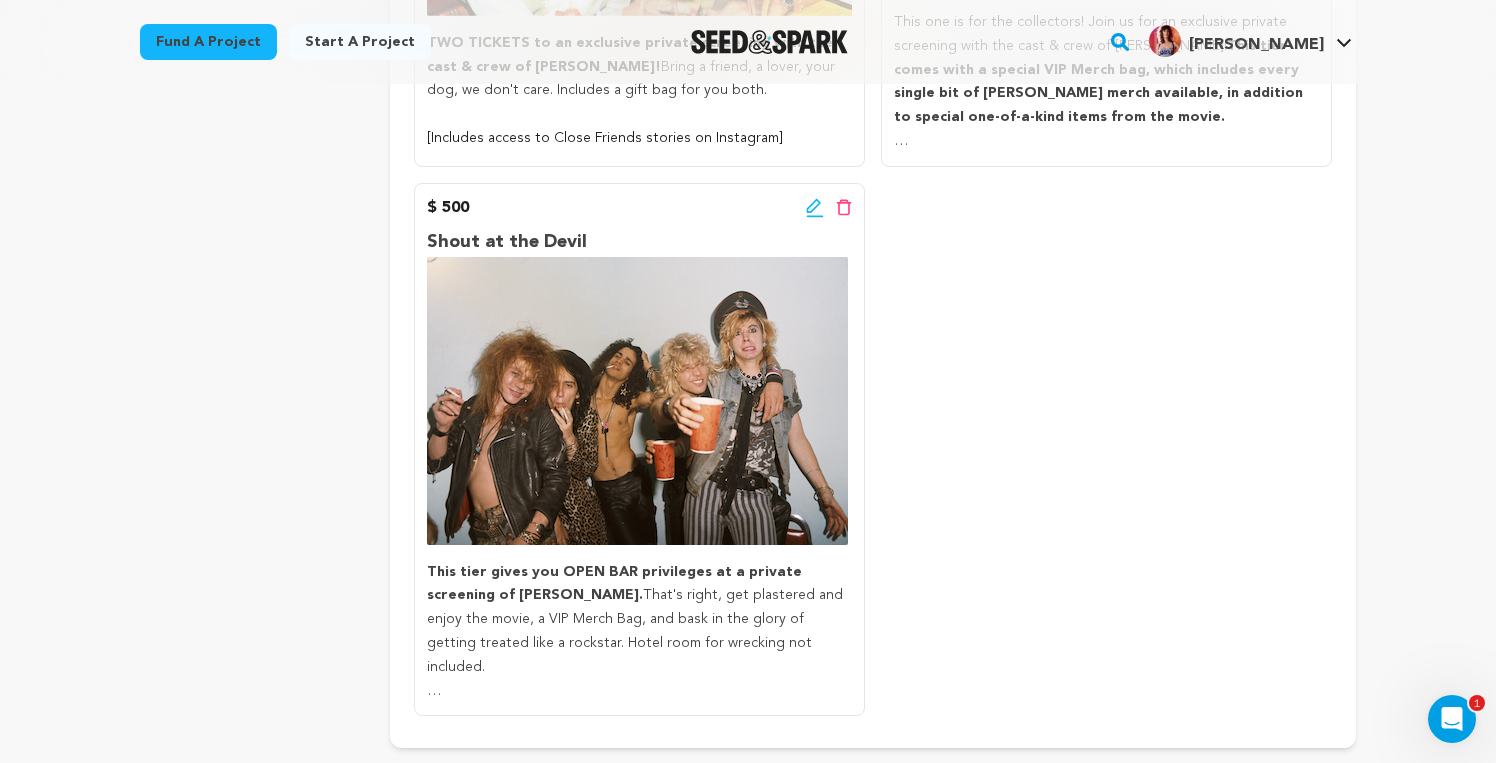 scroll, scrollTop: 2339, scrollLeft: 0, axis: vertical 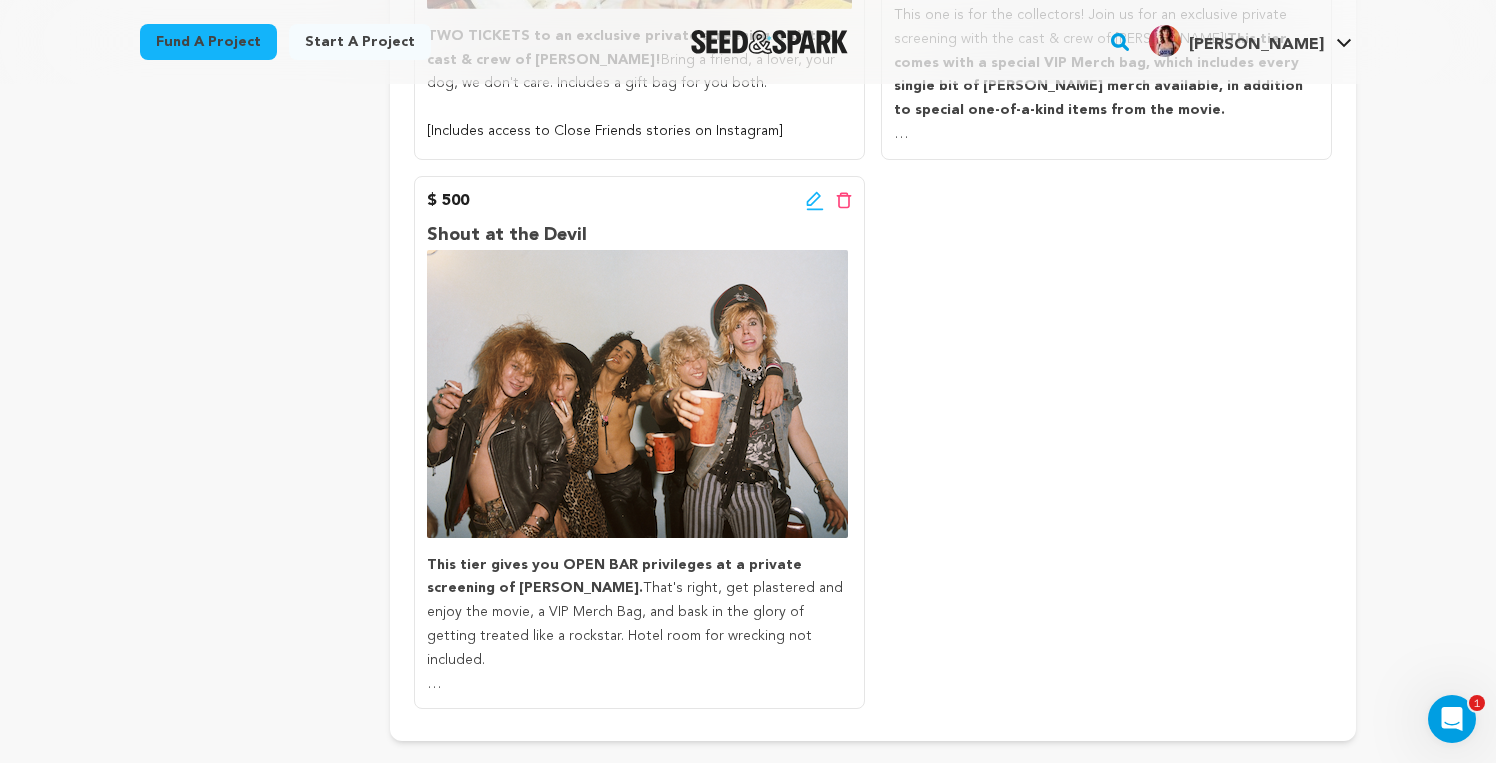 click 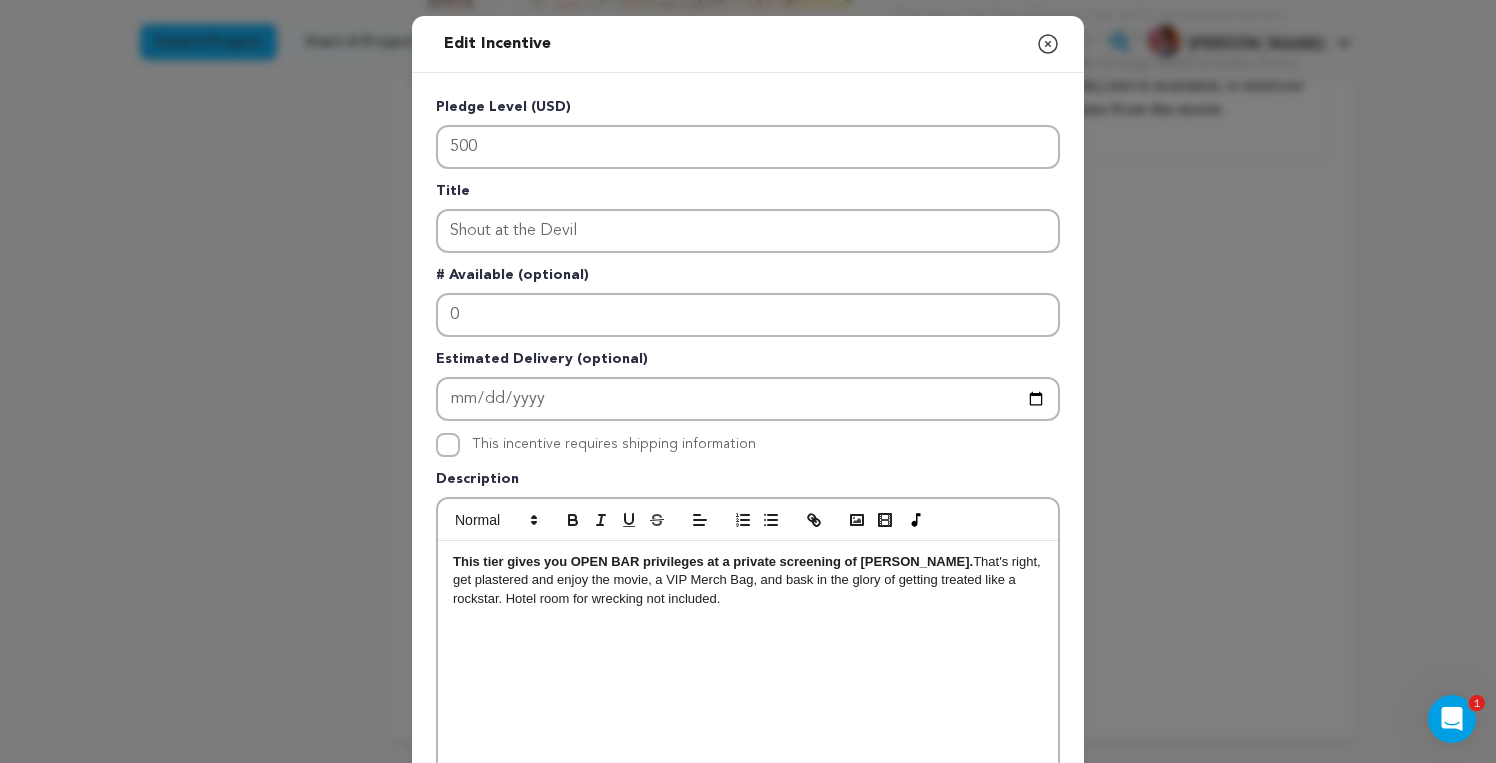 click on "This tier gives you OPEN BAR privileges at a private screening of [PERSON_NAME].  That's right, get plastered and enjoy the movie, a VIP Merch Bag, and bask in the glory of getting treated like a rockstar. Hotel room for wrecking not included." at bounding box center (748, 580) 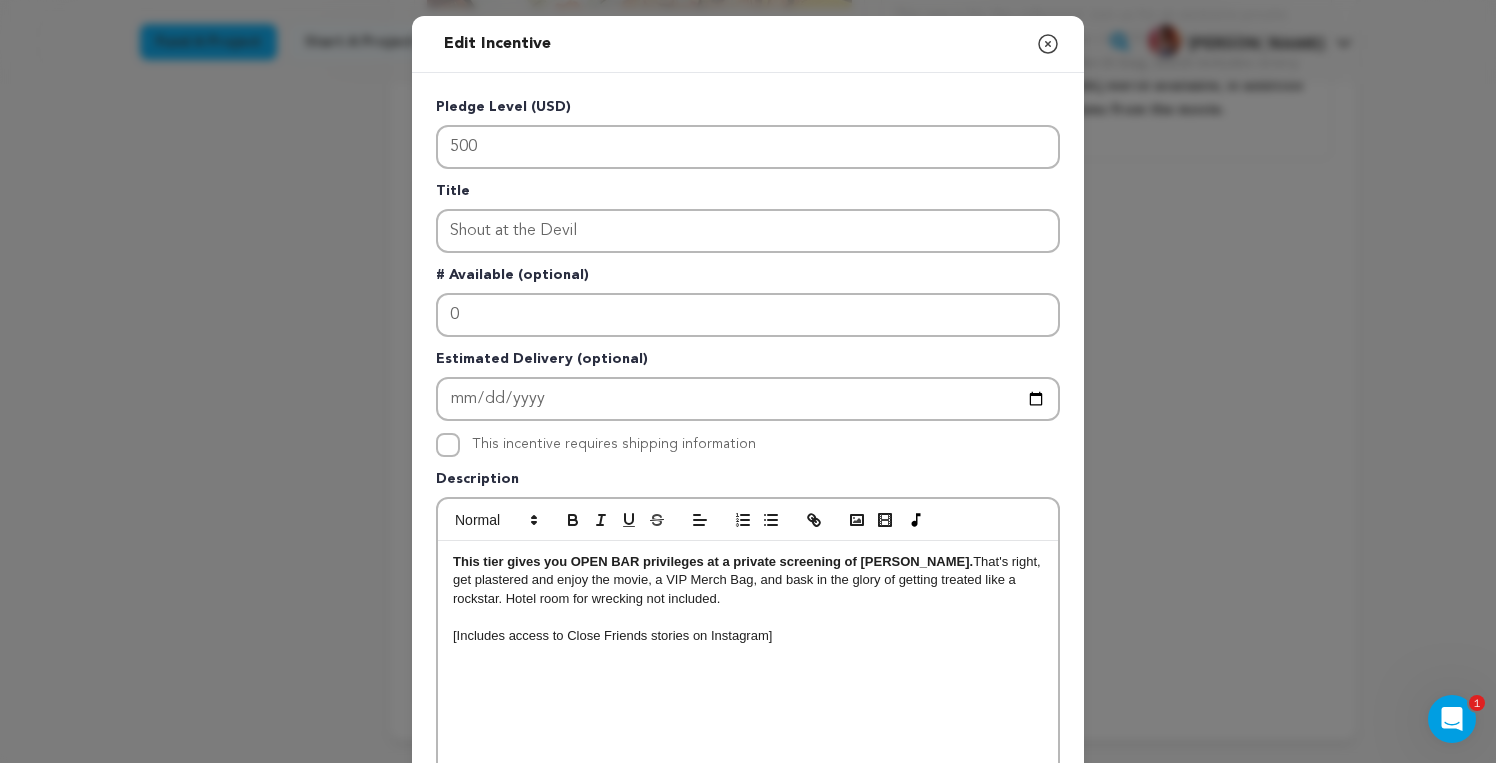 scroll, scrollTop: 10, scrollLeft: 1, axis: both 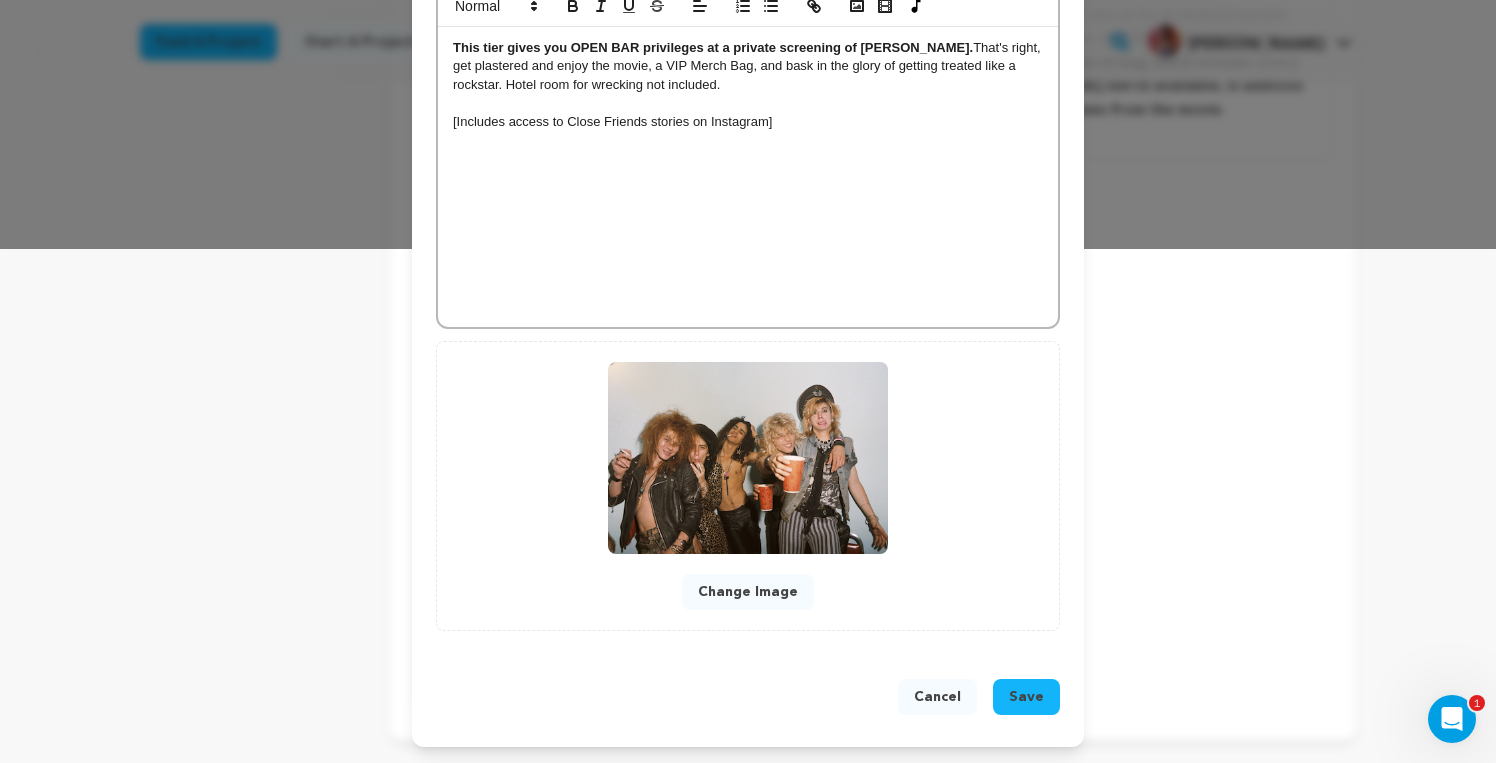 click on "Save" at bounding box center [1026, 697] 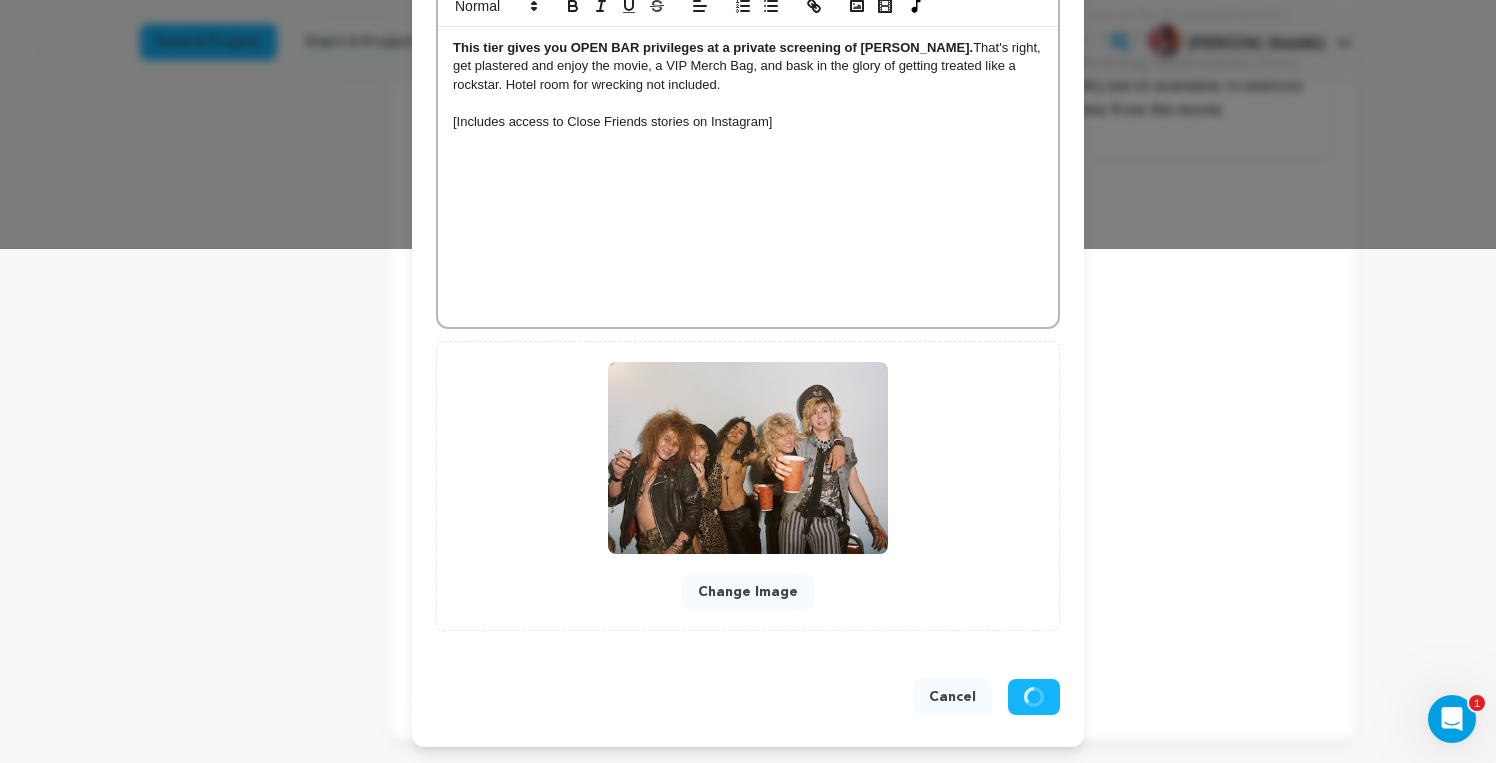 scroll, scrollTop: 472, scrollLeft: 0, axis: vertical 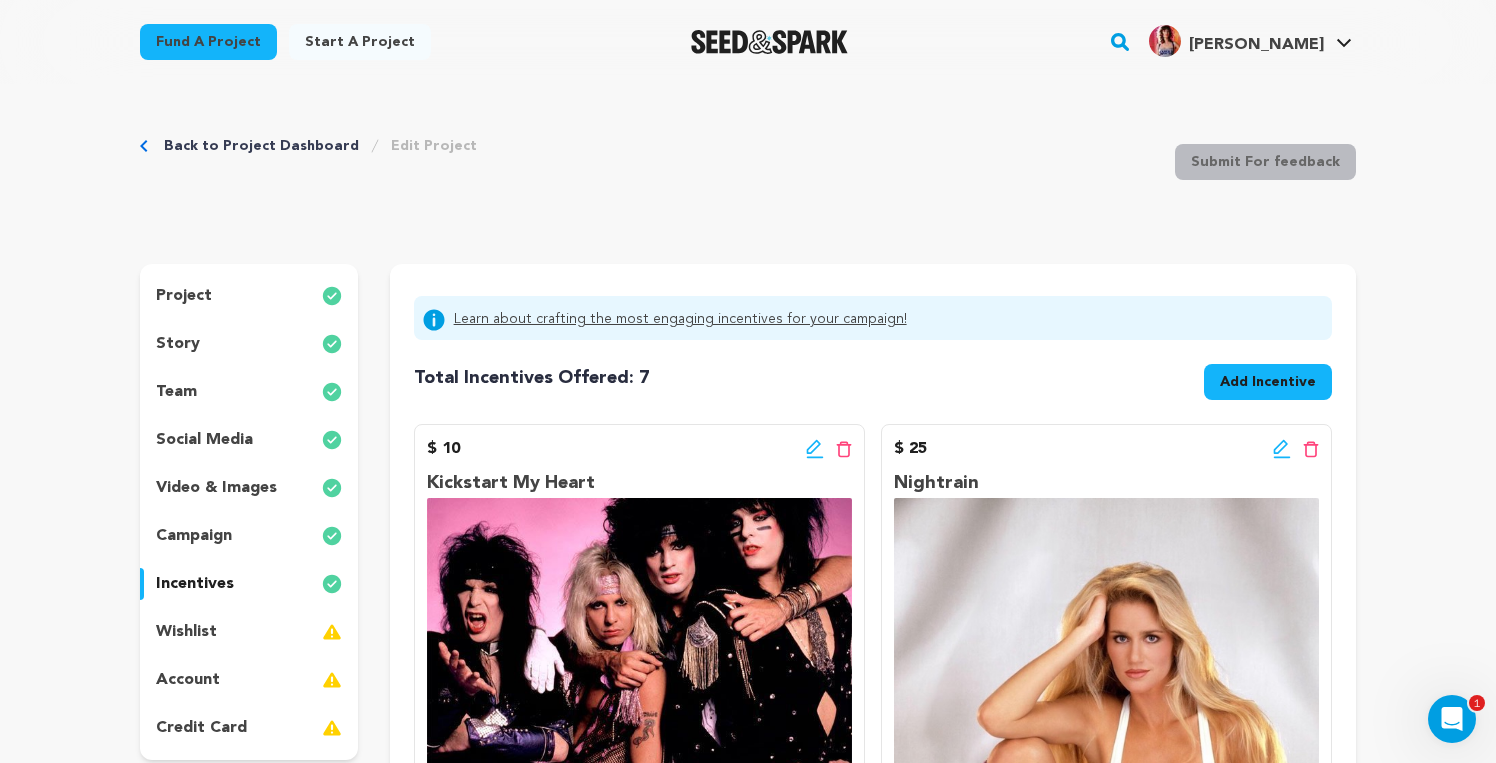 click on "Add Incentive" at bounding box center (1268, 382) 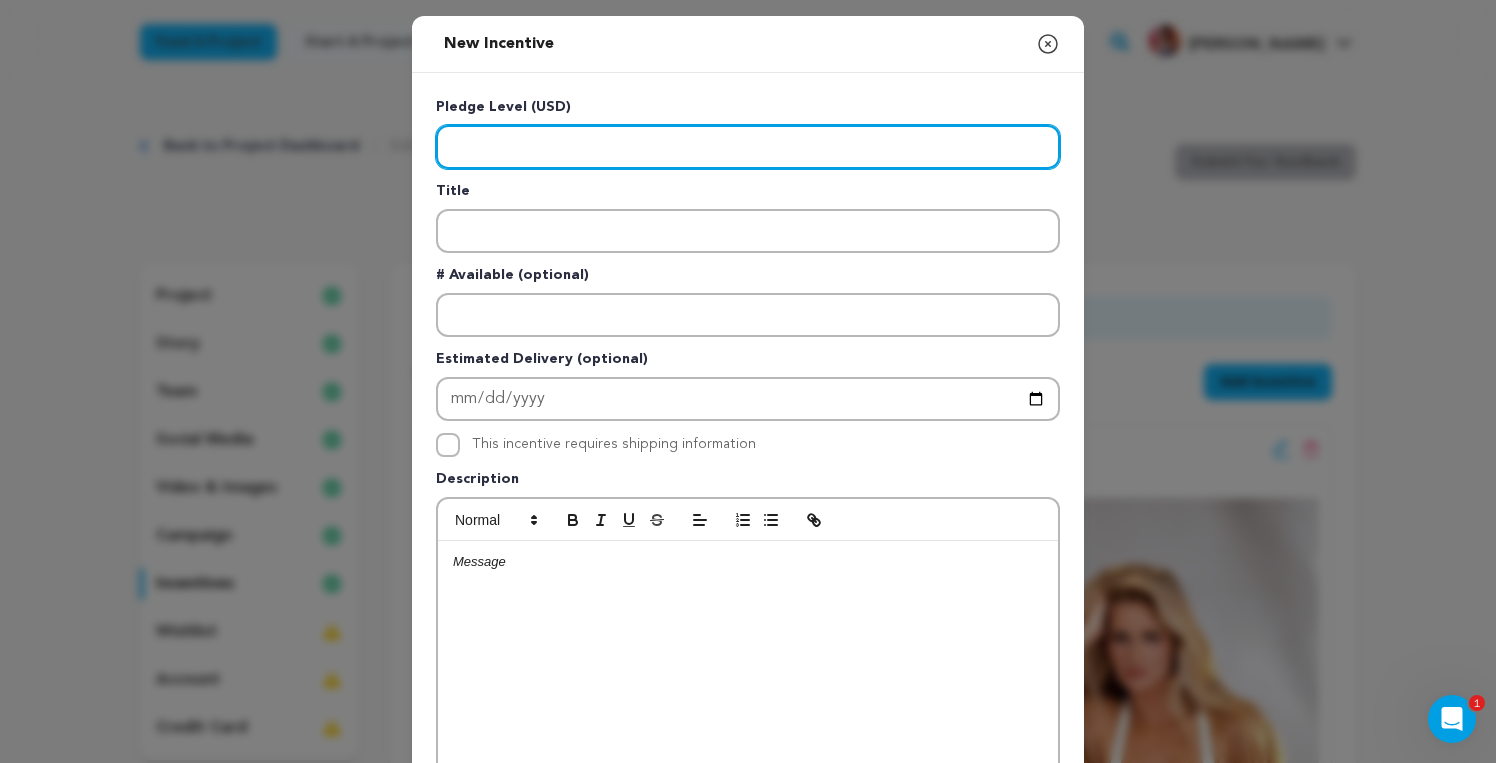 click at bounding box center [748, 147] 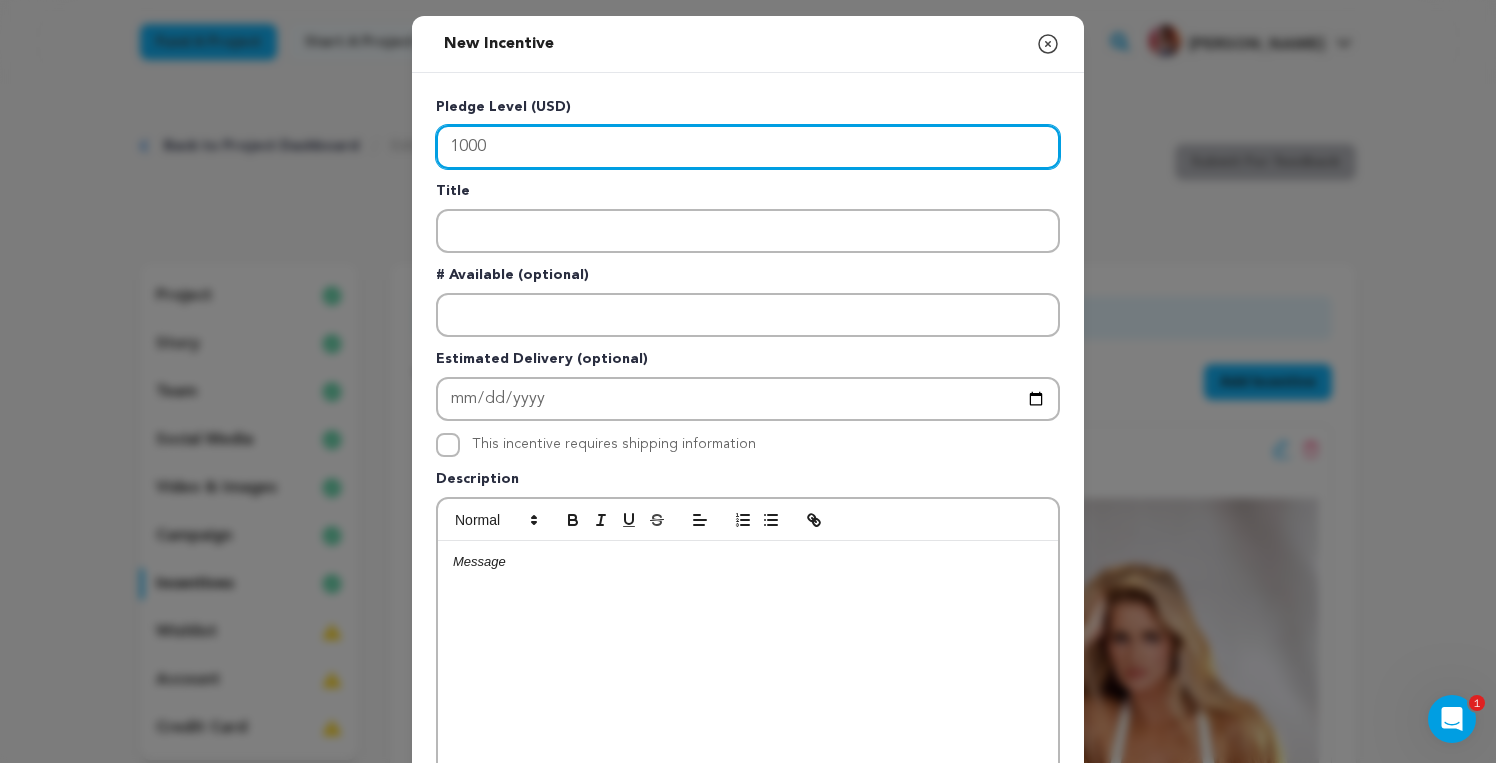 type on "1000" 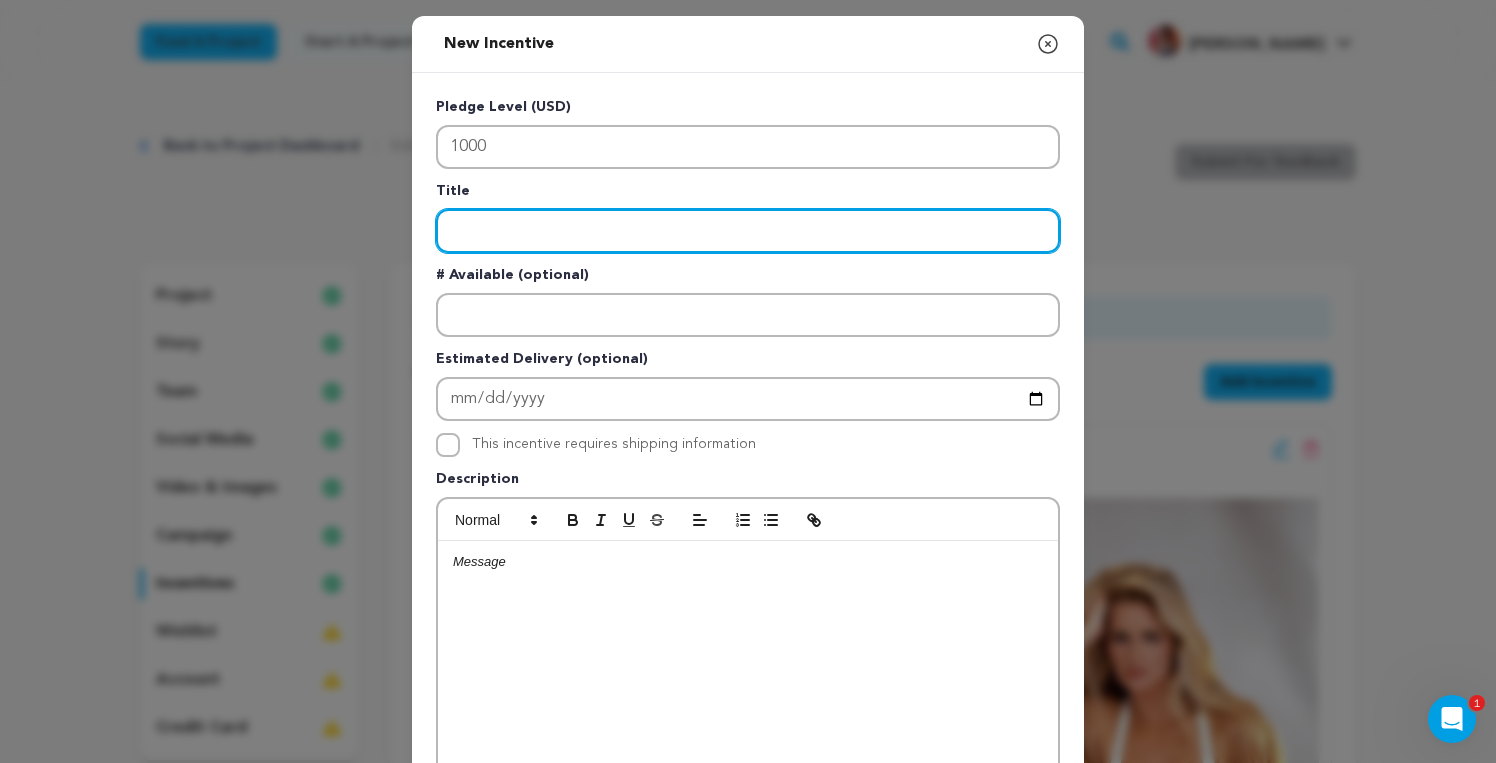 click at bounding box center (748, 231) 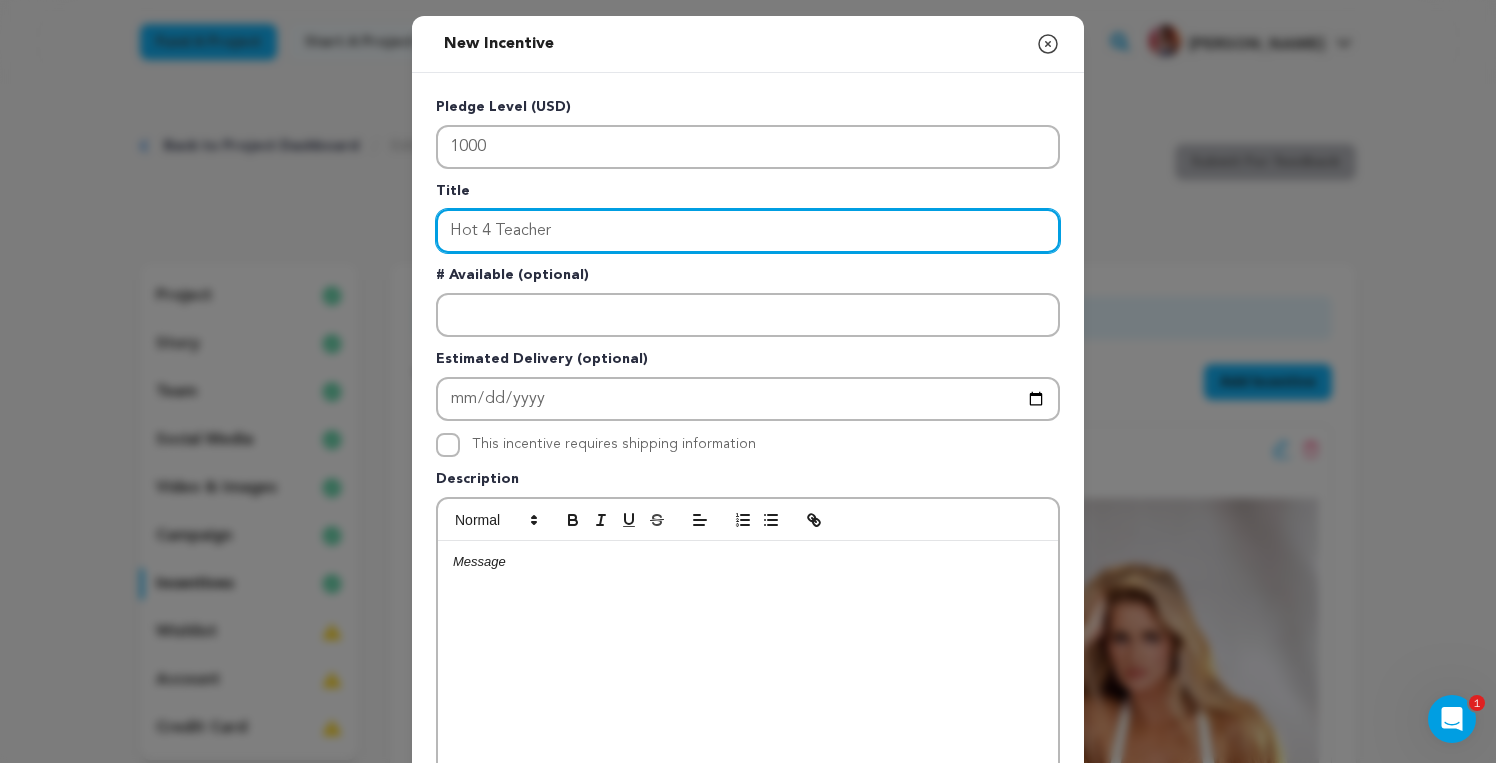 type on "Hot 4 Teacher" 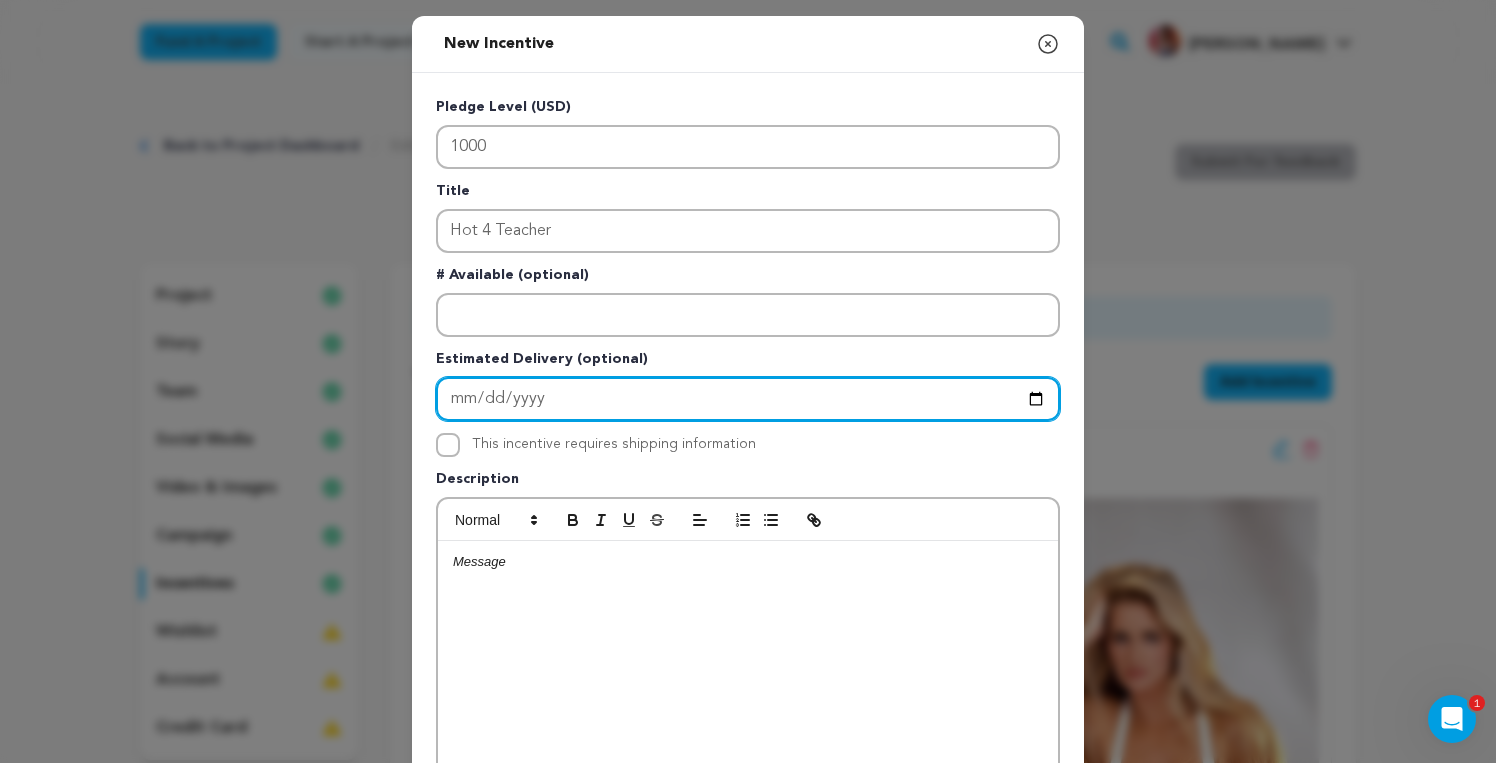 click at bounding box center (748, 399) 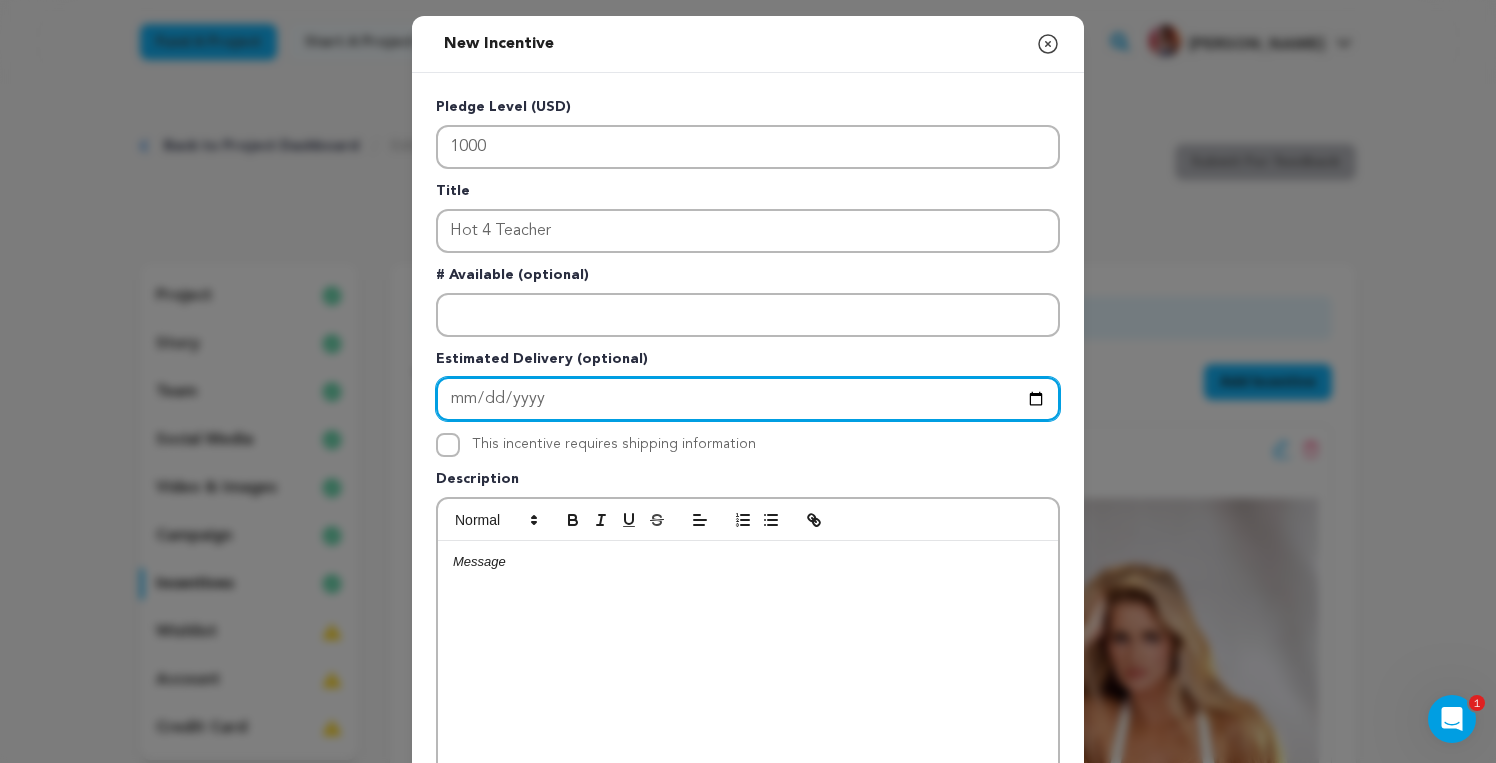 type on "[DATE]" 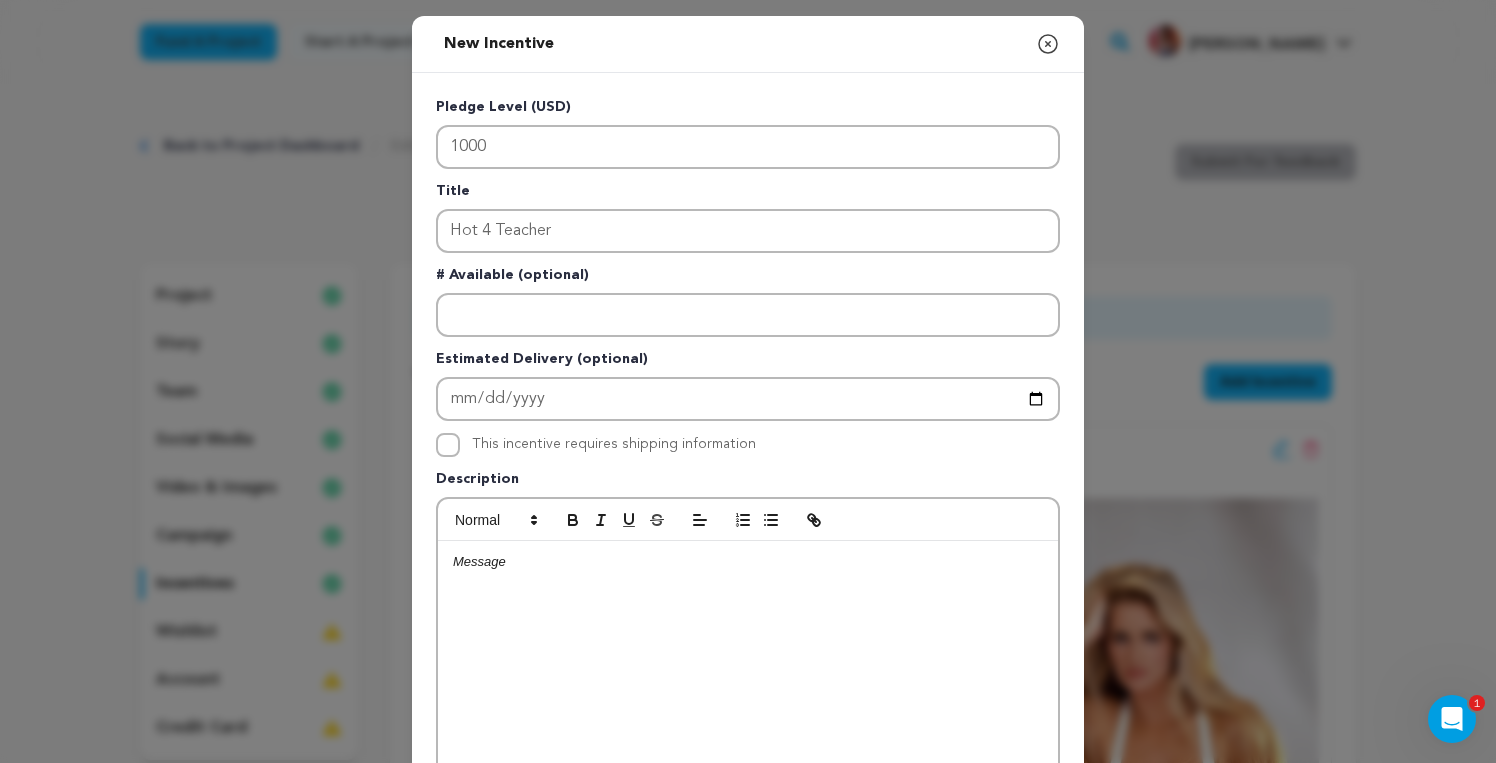 click at bounding box center [748, 691] 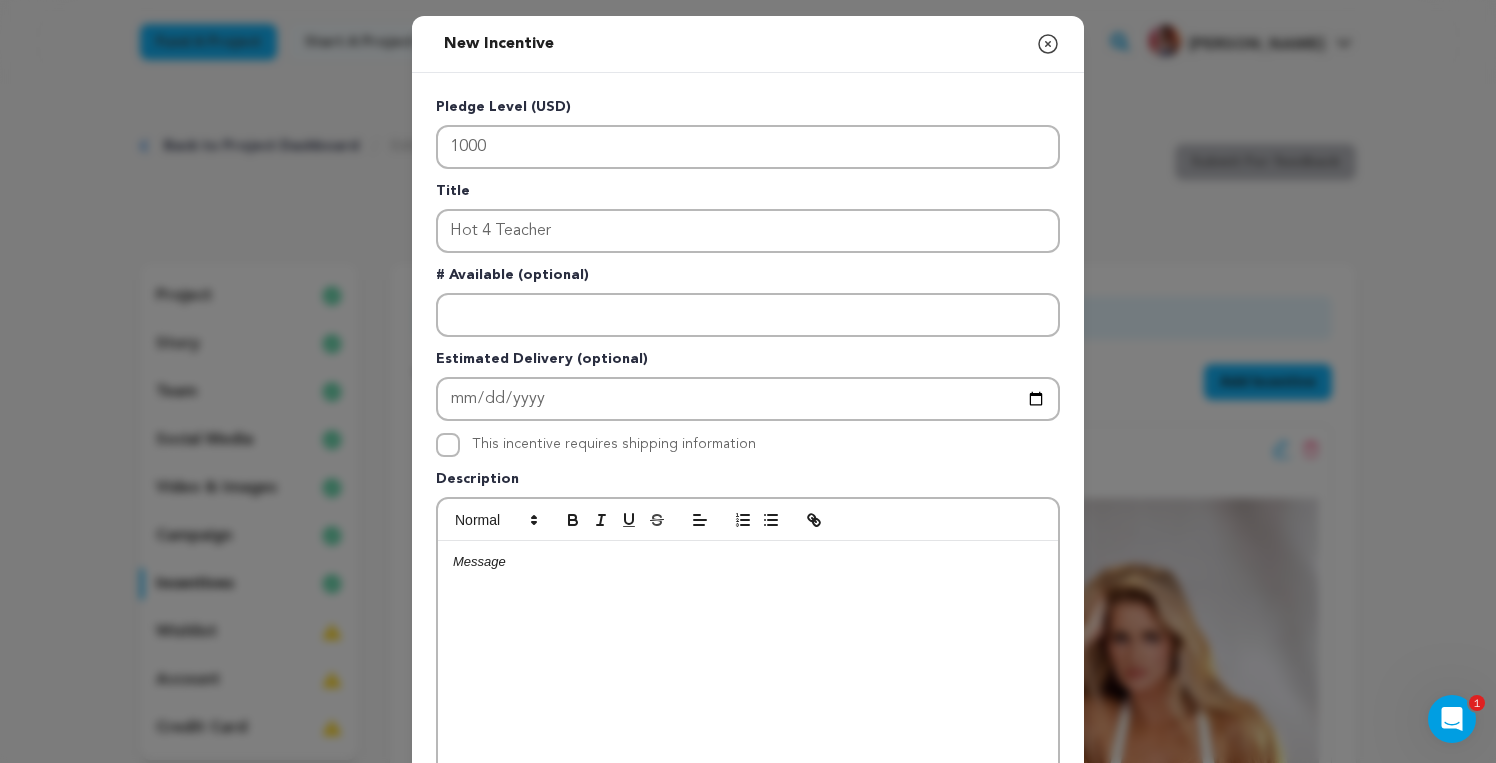 type 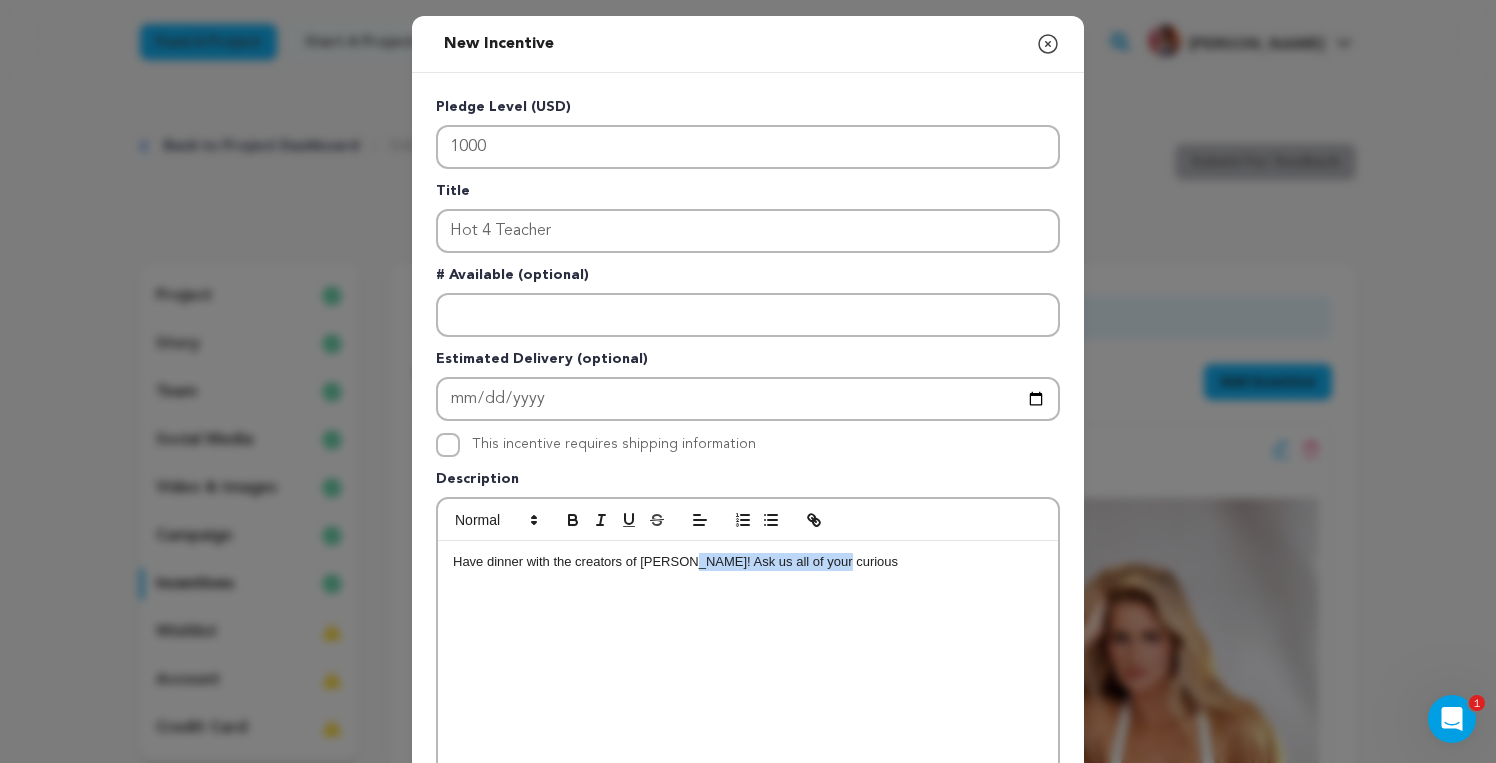 click on "Have dinner with the creators of [PERSON_NAME]! Ask us all of your curious" at bounding box center [748, 562] 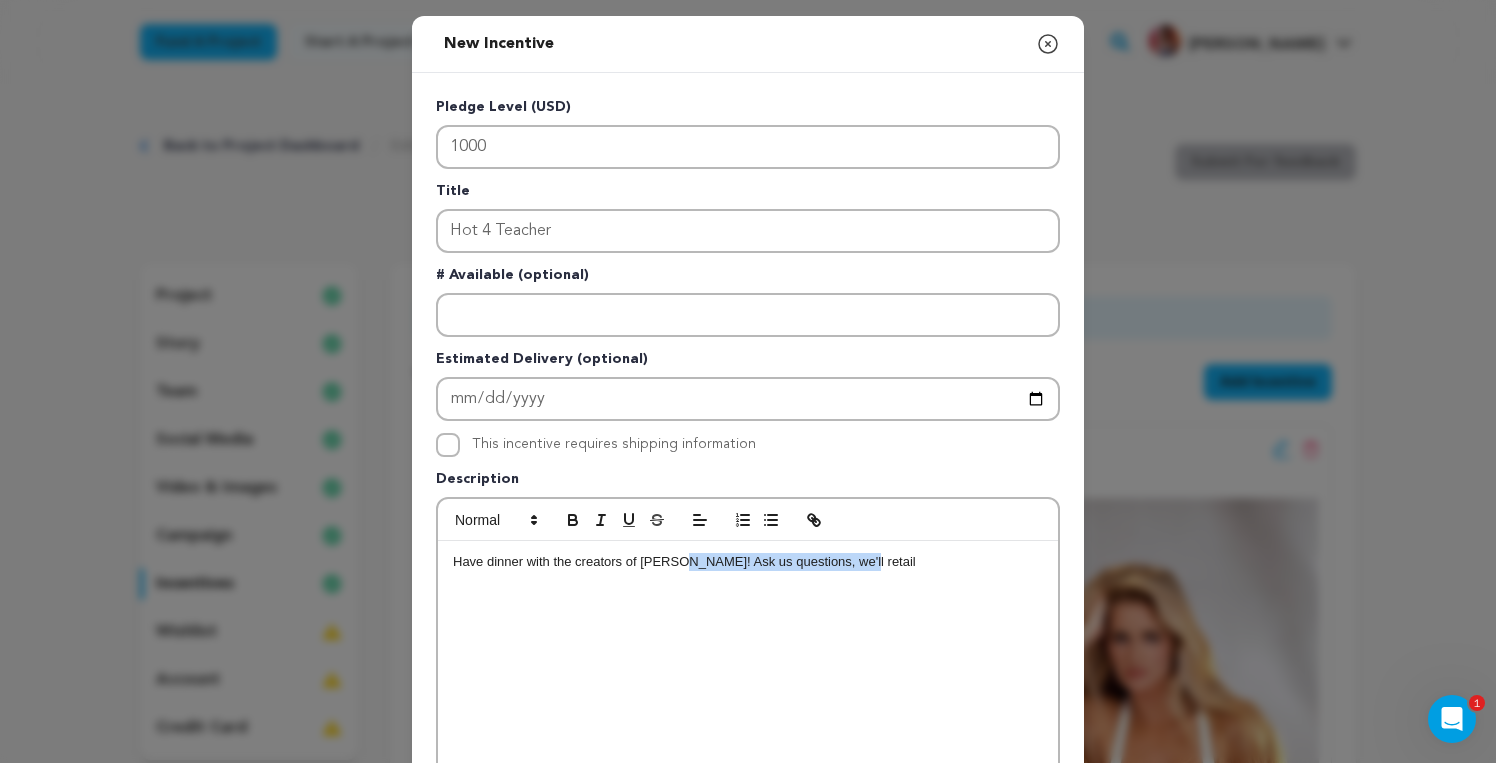 click on "Have dinner with the creators of [PERSON_NAME]! Ask us questions, we'll retail" at bounding box center [748, 562] 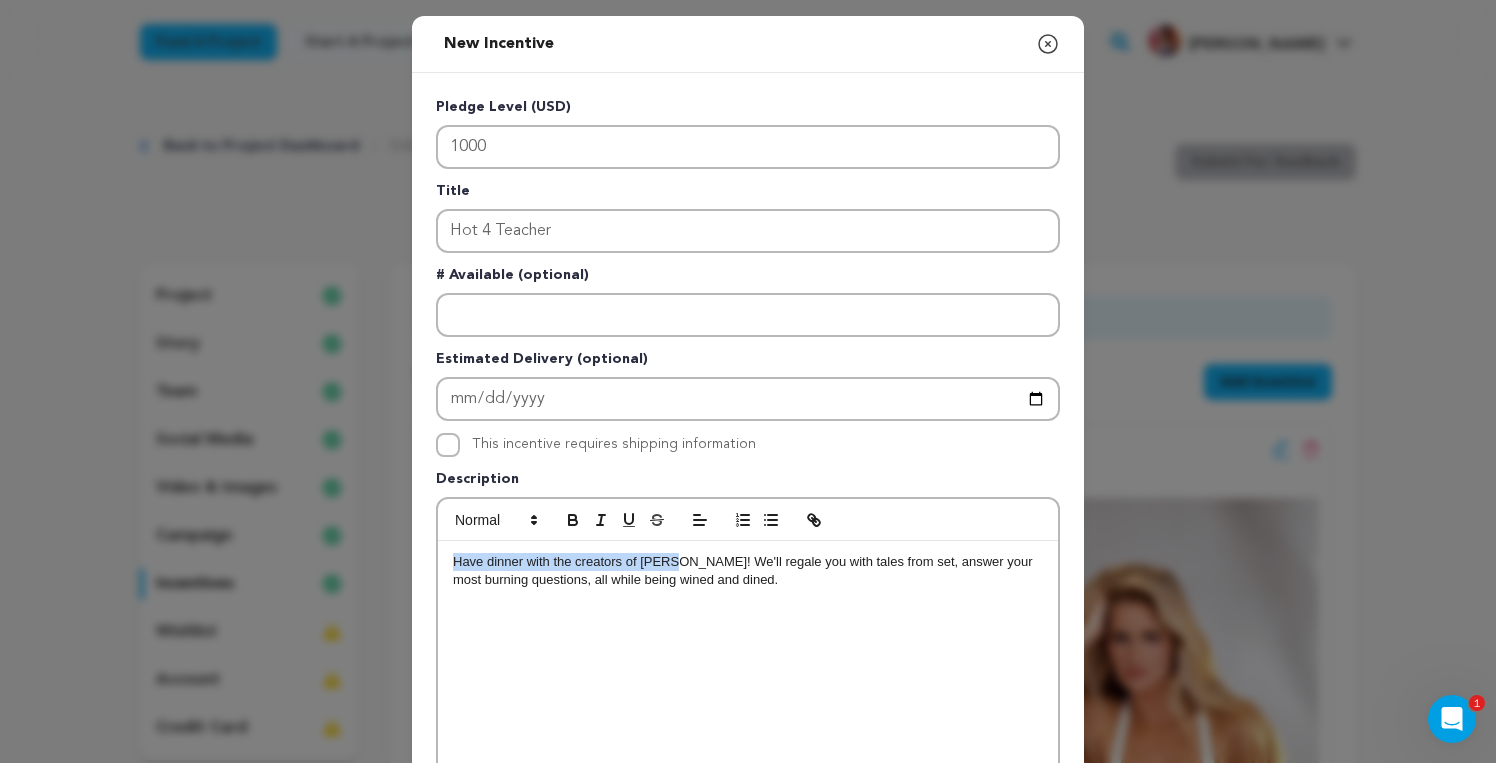 drag, startPoint x: 668, startPoint y: 563, endPoint x: 421, endPoint y: 562, distance: 247.00203 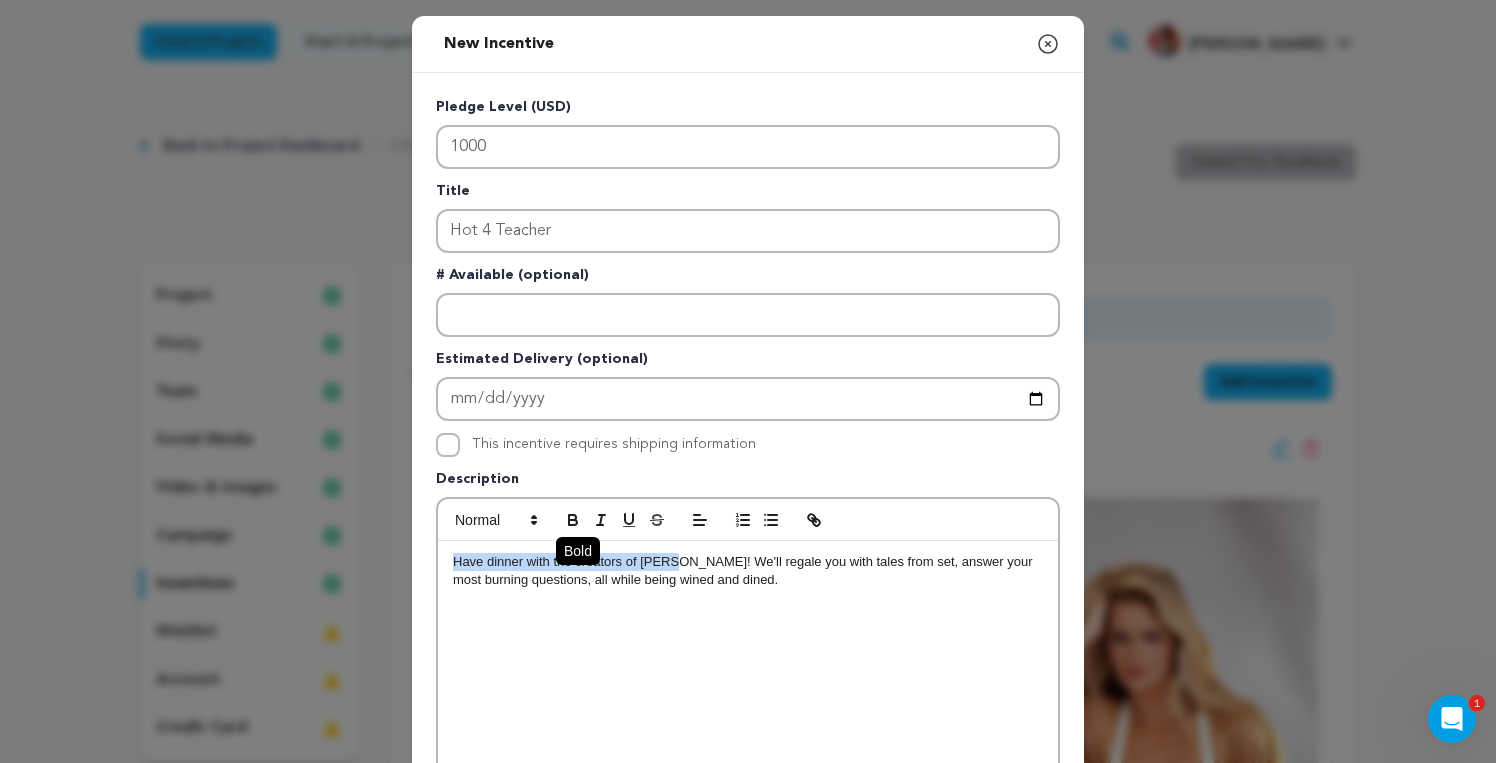 click 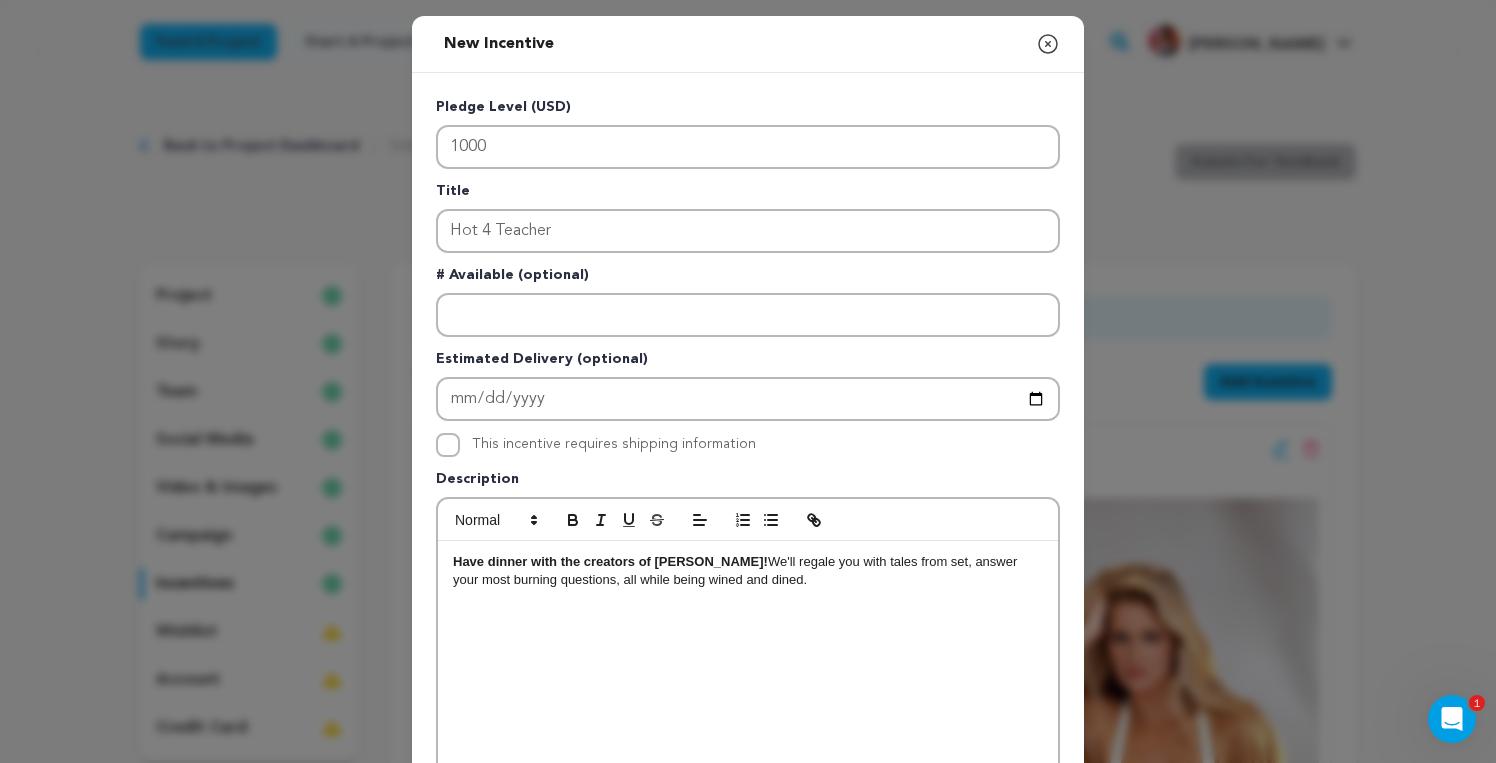 click on "Have dinner with the creators of [PERSON_NAME]!  We'll regale you with tales from set, answer your most burning questions, all while being wined and dined." at bounding box center [748, 571] 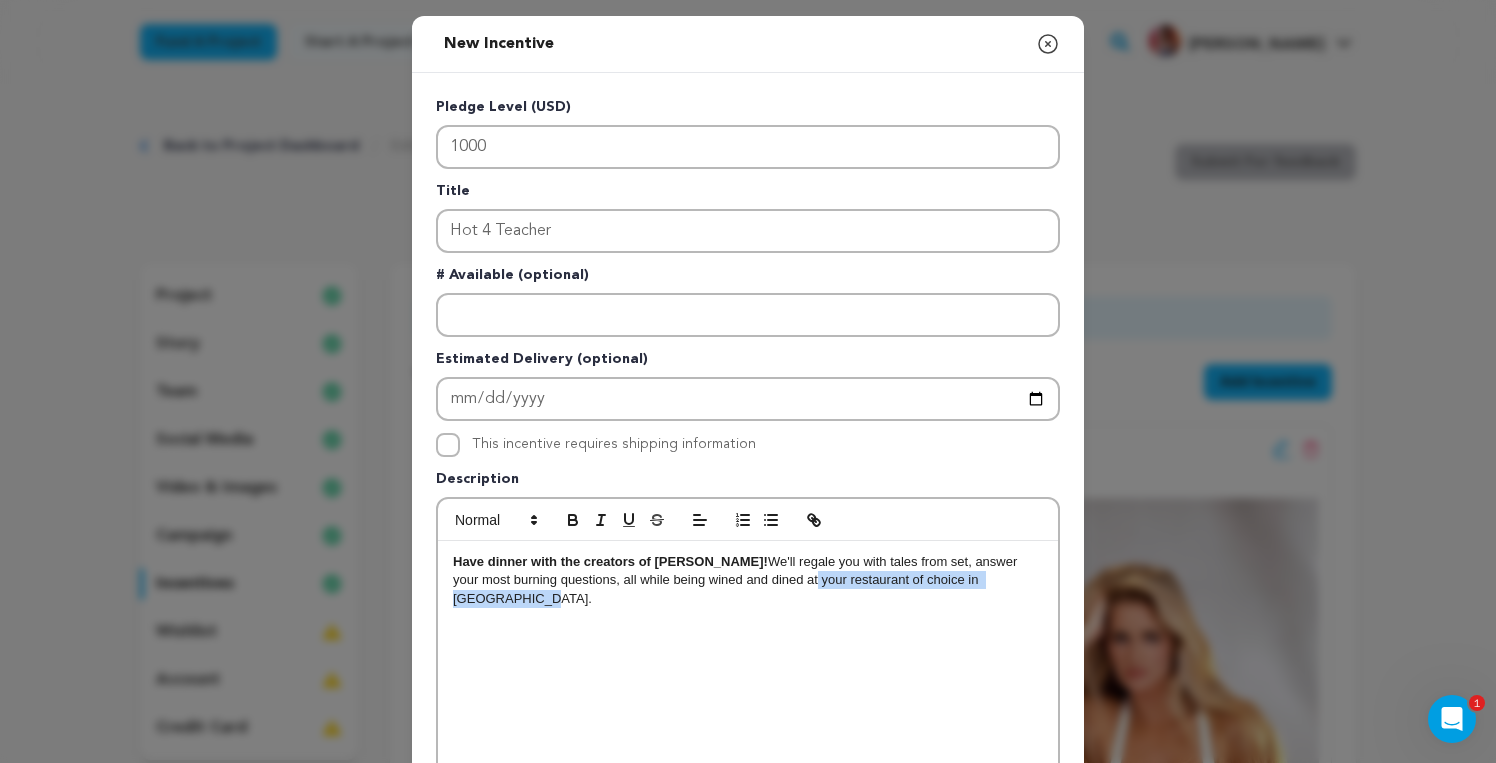 drag, startPoint x: 989, startPoint y: 582, endPoint x: 755, endPoint y: 580, distance: 234.00854 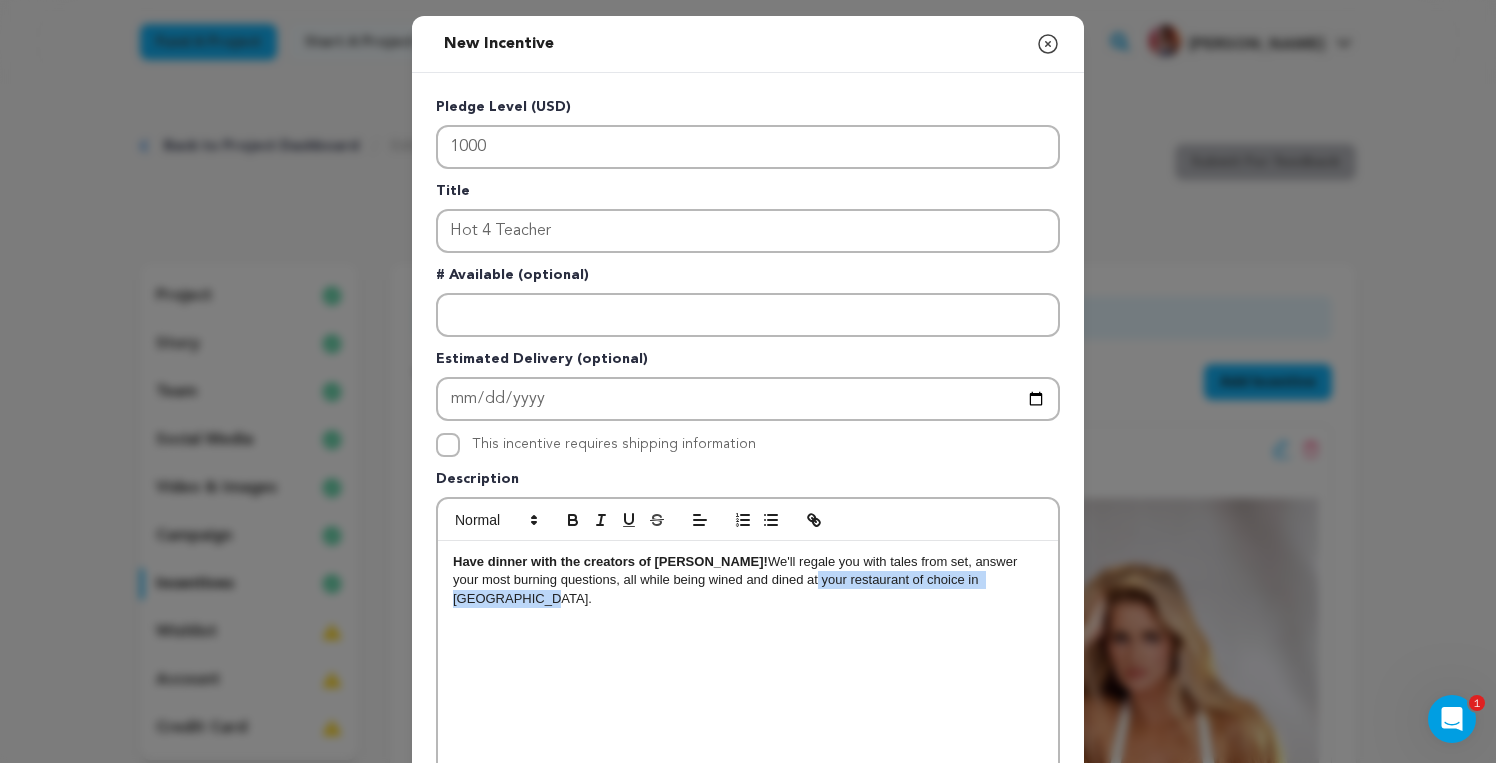 click on "Have dinner with the creators of [PERSON_NAME]!  We'll regale you with tales from set, answer your most burning questions, all while being wined and dined at your restaurant of choice in [GEOGRAPHIC_DATA]." at bounding box center [748, 580] 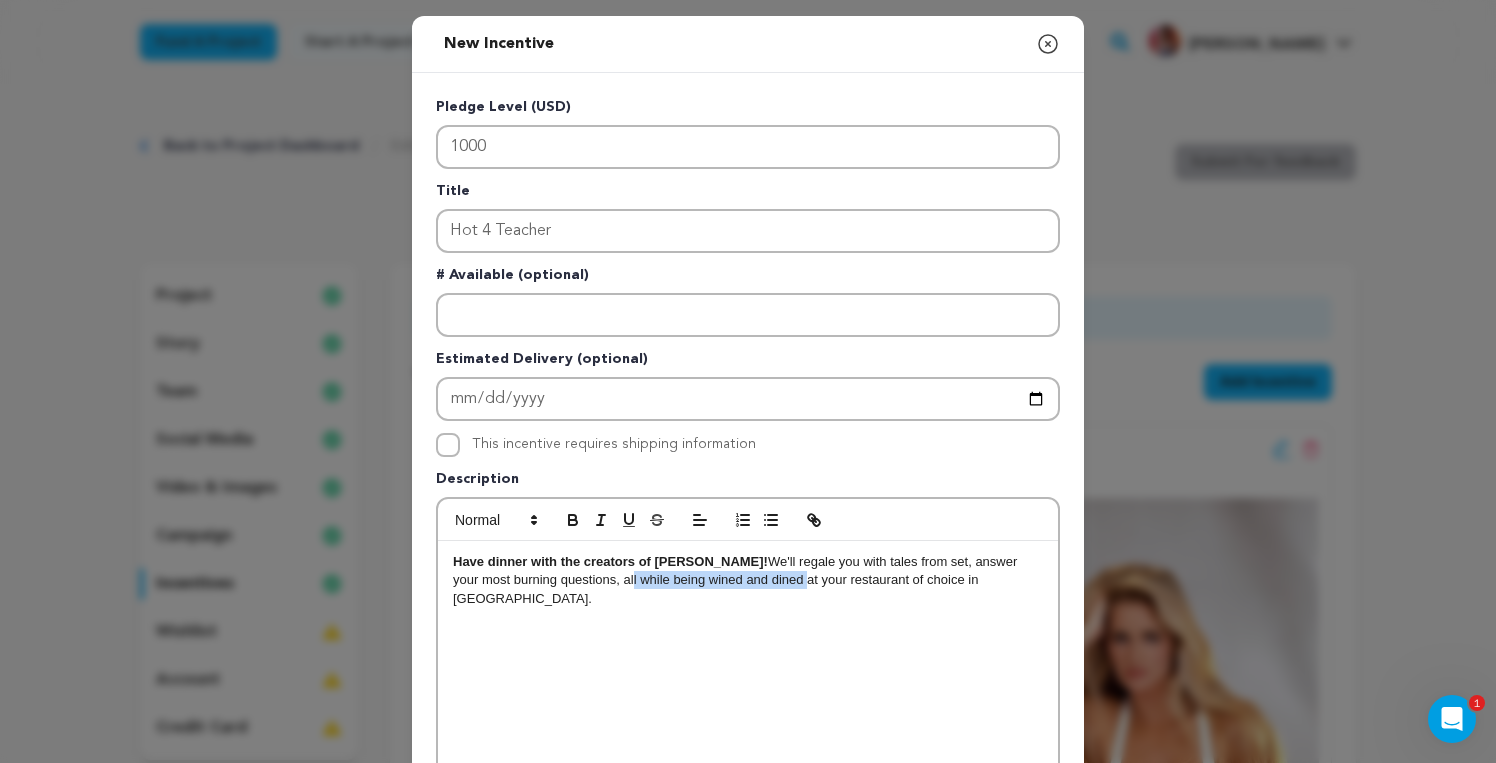 drag, startPoint x: 741, startPoint y: 578, endPoint x: 569, endPoint y: 577, distance: 172.00291 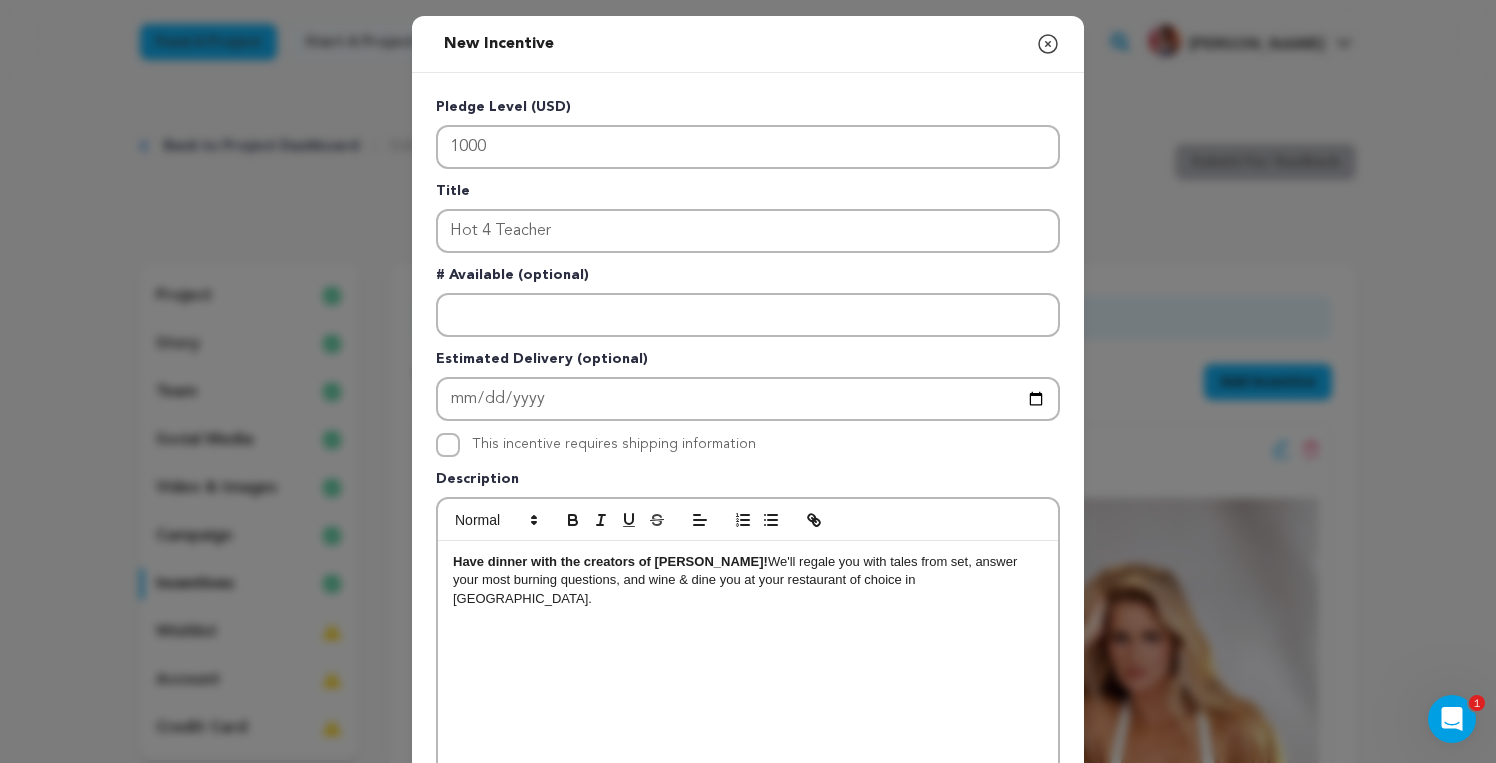 click on "Have dinner with the creators of [PERSON_NAME]!  We'll regale you with tales from set, answer your most burning questions, and wine & dine you at your restaurant of choice in [GEOGRAPHIC_DATA]." at bounding box center [748, 580] 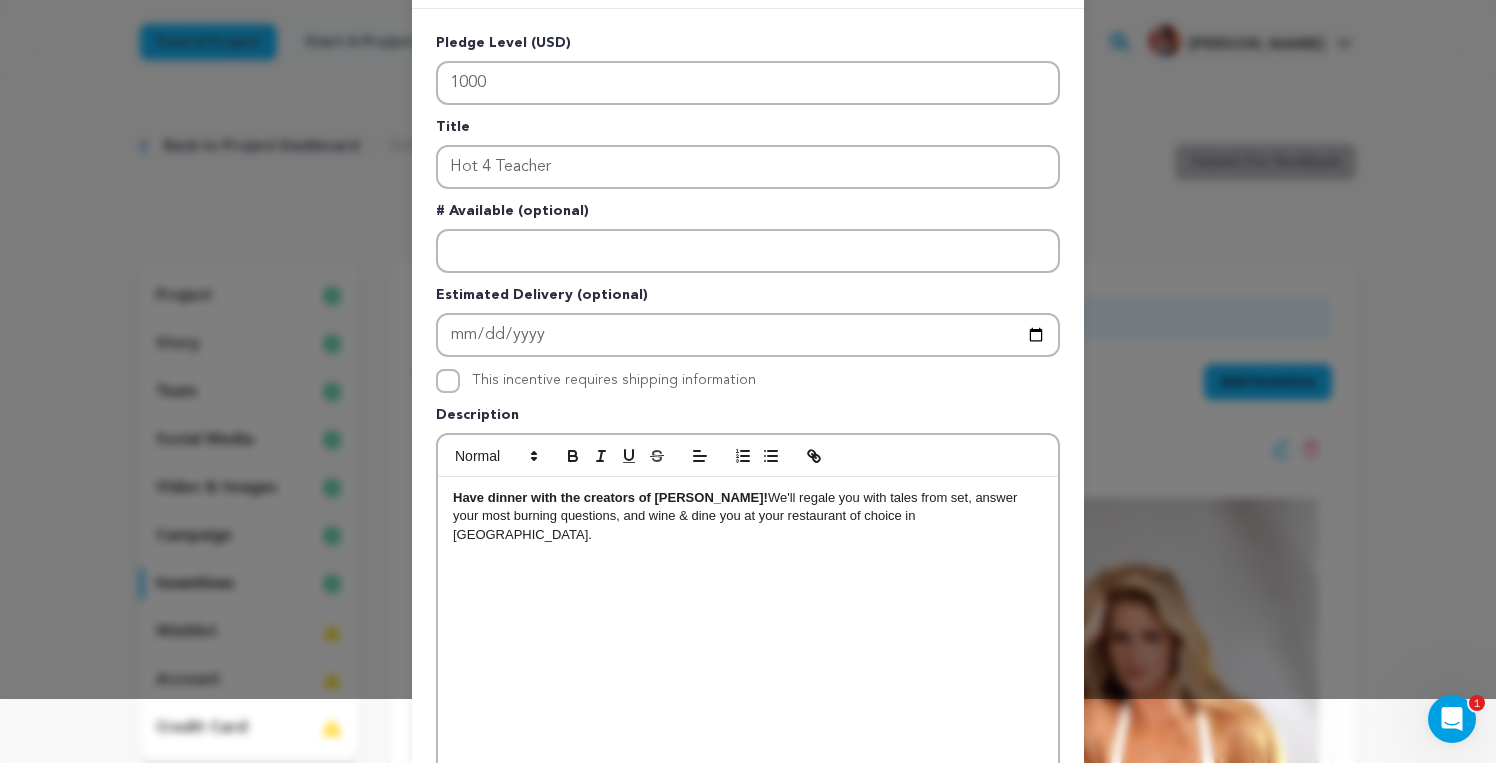 scroll, scrollTop: 72, scrollLeft: 0, axis: vertical 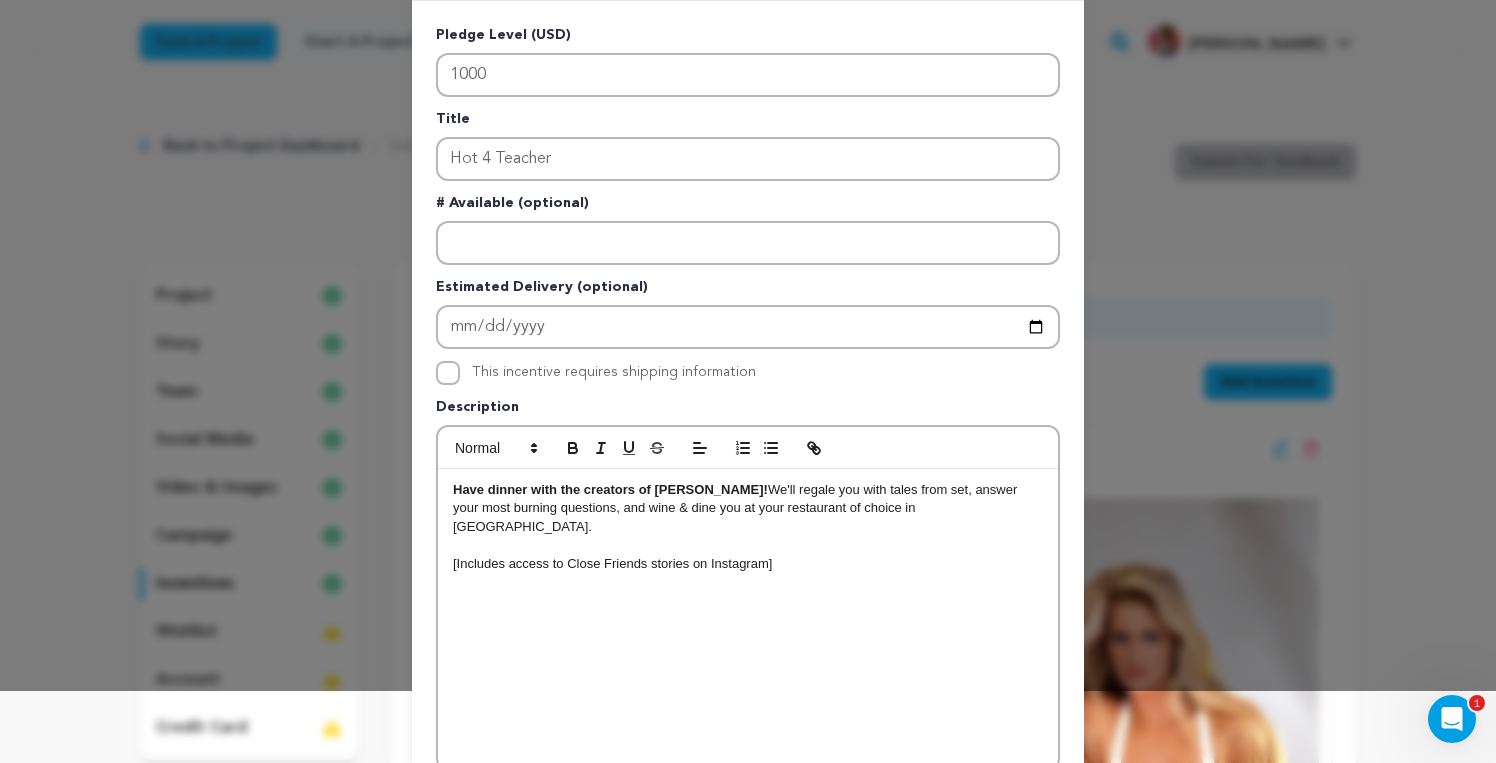 click on "[Includes access to Close Friends stories on Instagram]" at bounding box center [612, 563] 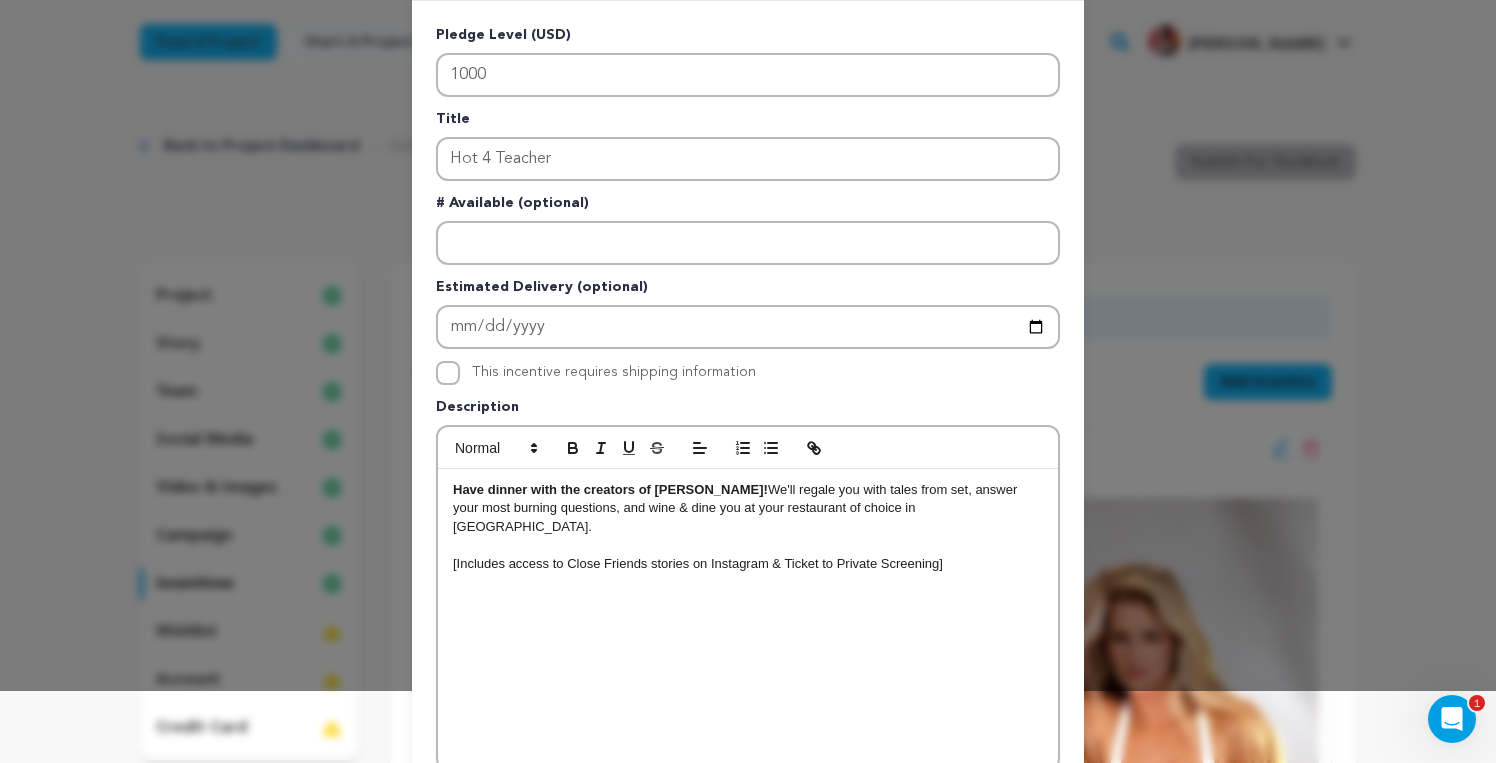 click on "[Includes access to Close Friends stories on Instagram & Ticket to Private Screening]" at bounding box center (698, 563) 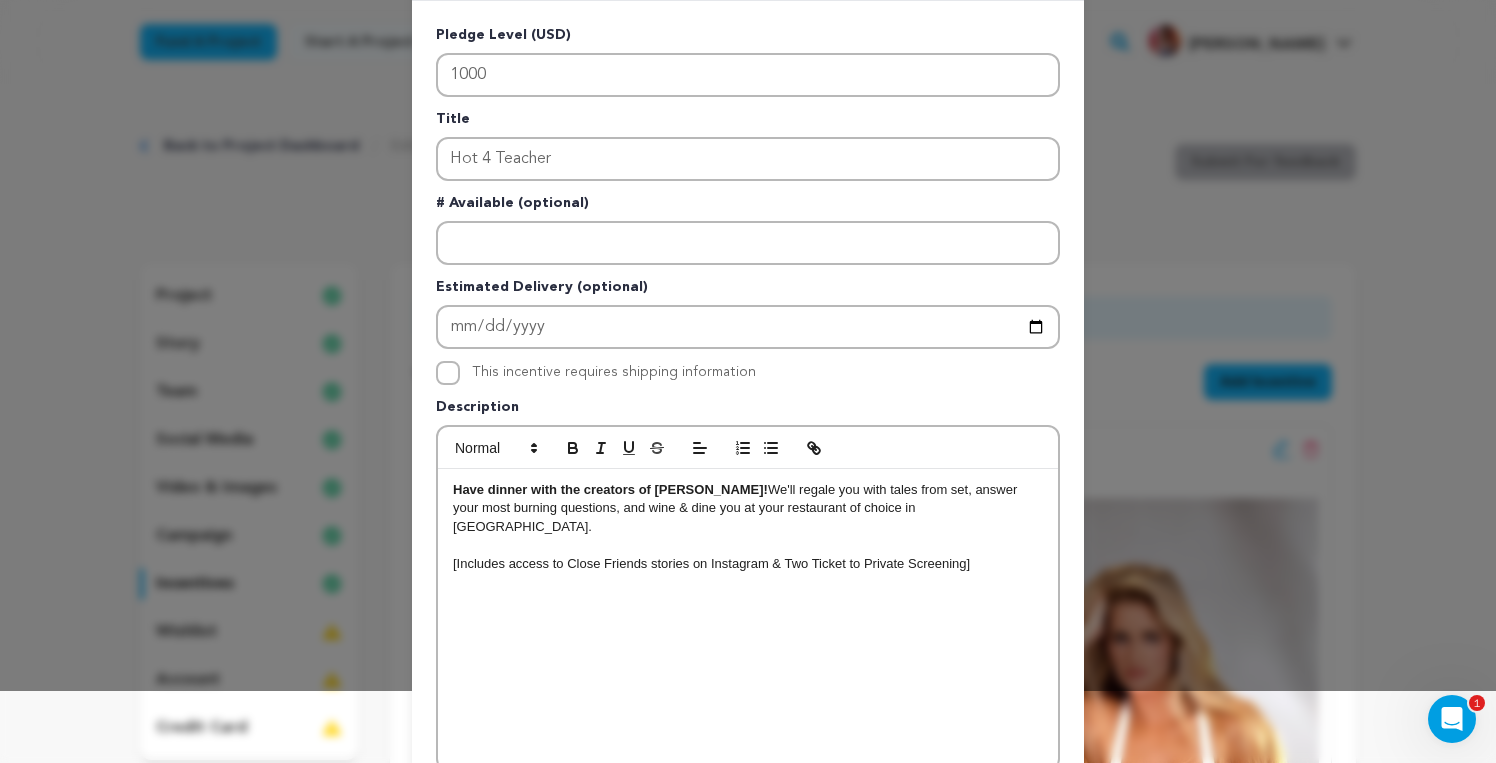click on "[Includes access to Close Friends stories on Instagram & Two Ticket to Private Screening]" at bounding box center [711, 563] 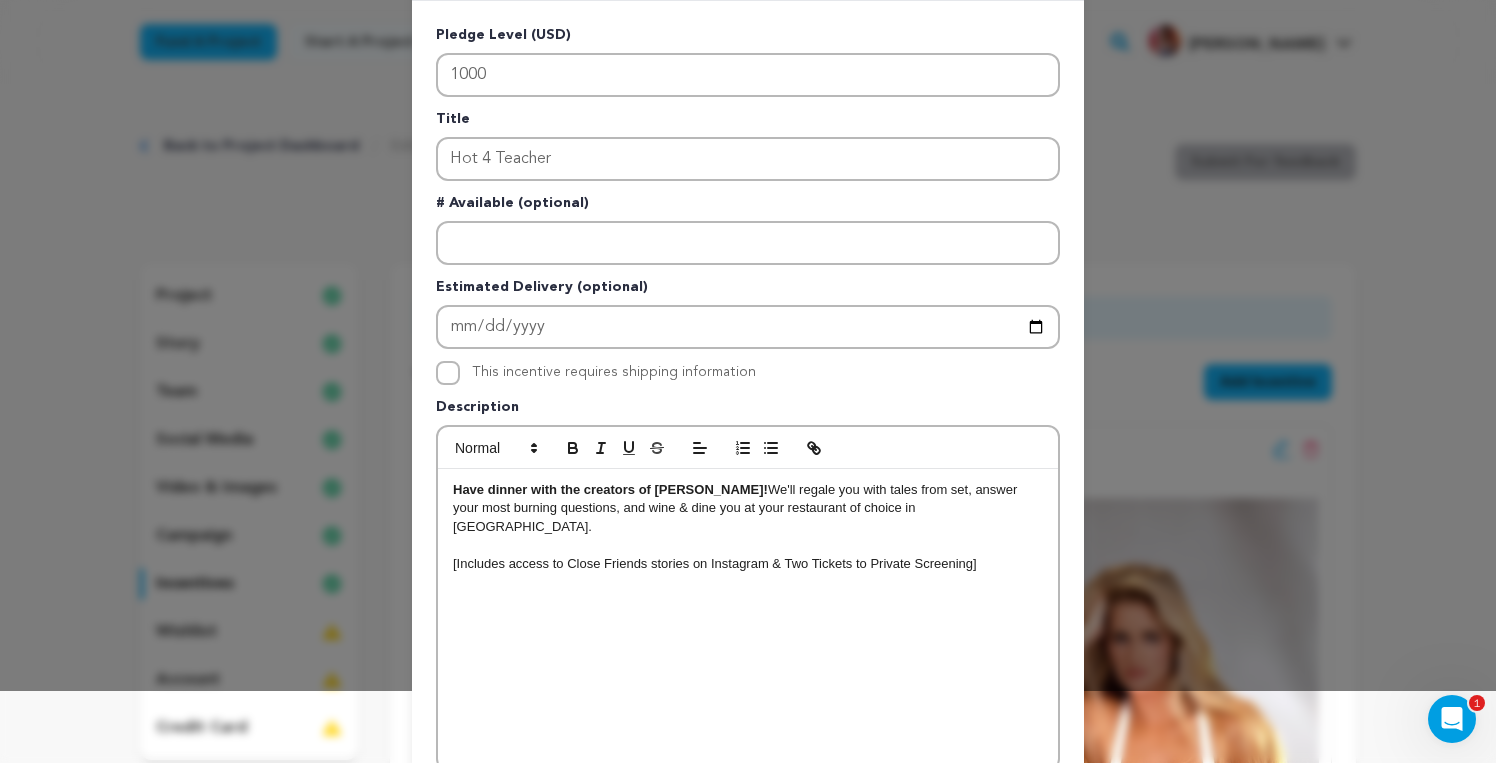 click on "[Includes access to Close Friends stories on Instagram & Two Tickets to Private Screening]" at bounding box center (715, 563) 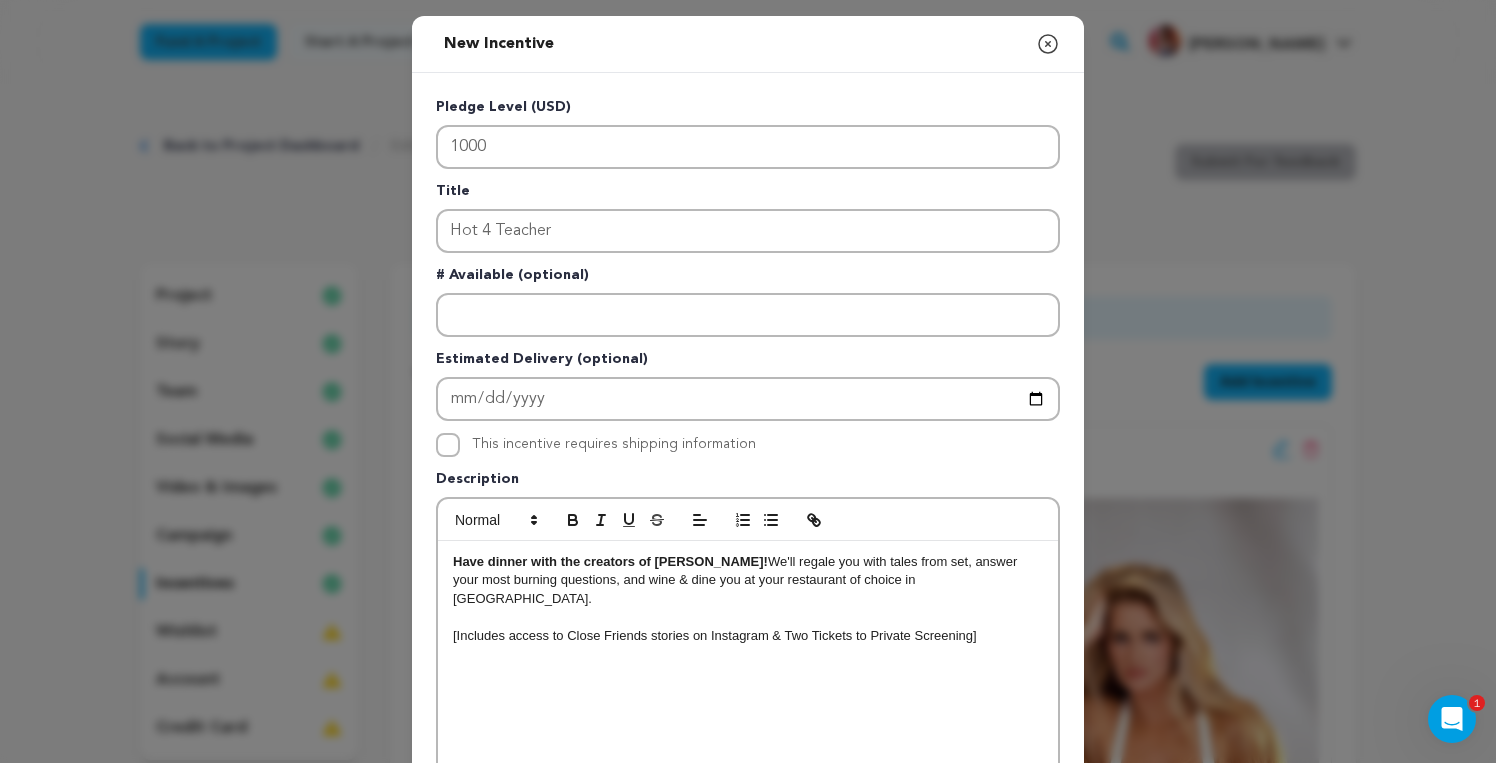 scroll, scrollTop: 0, scrollLeft: 0, axis: both 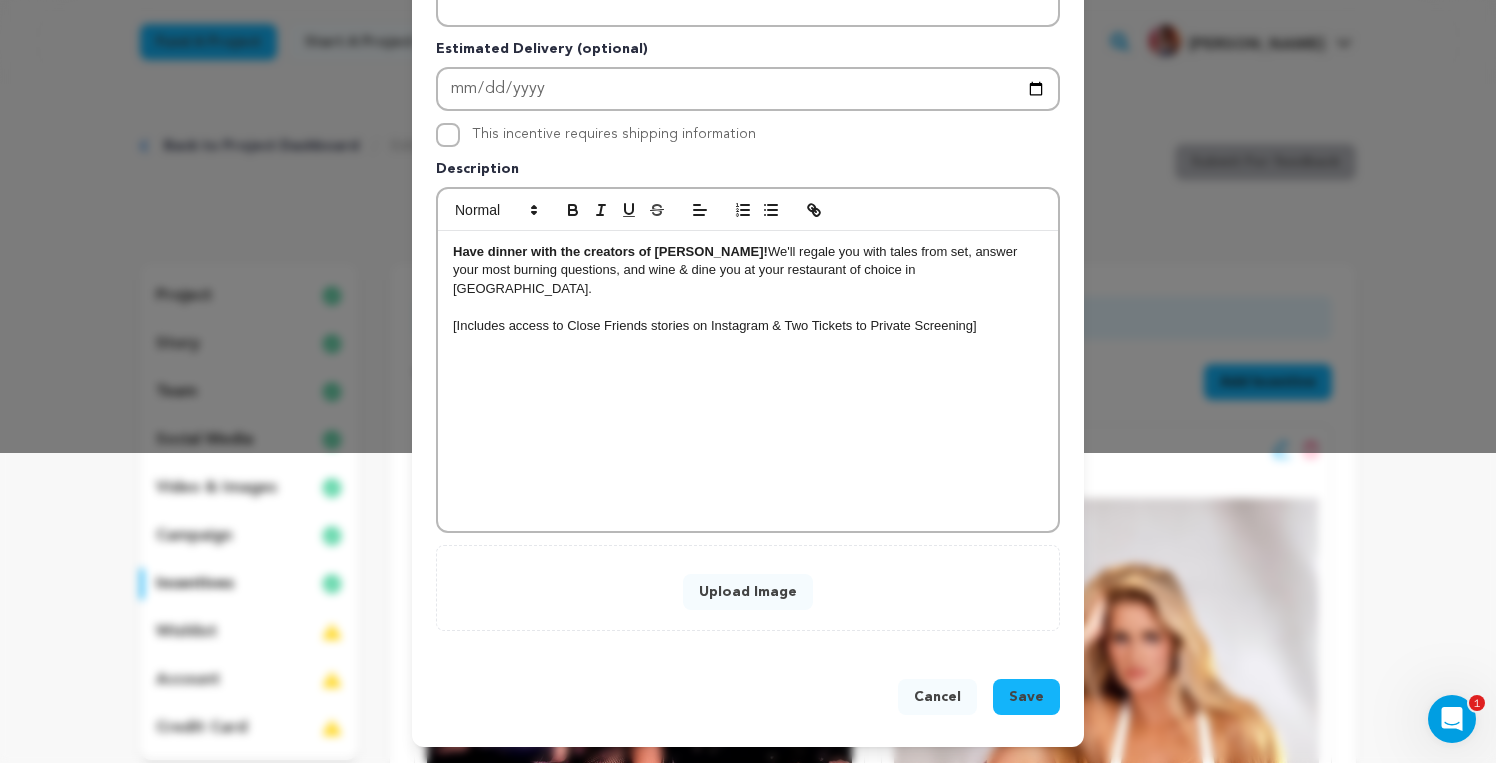 click on "Upload Image" at bounding box center [748, 592] 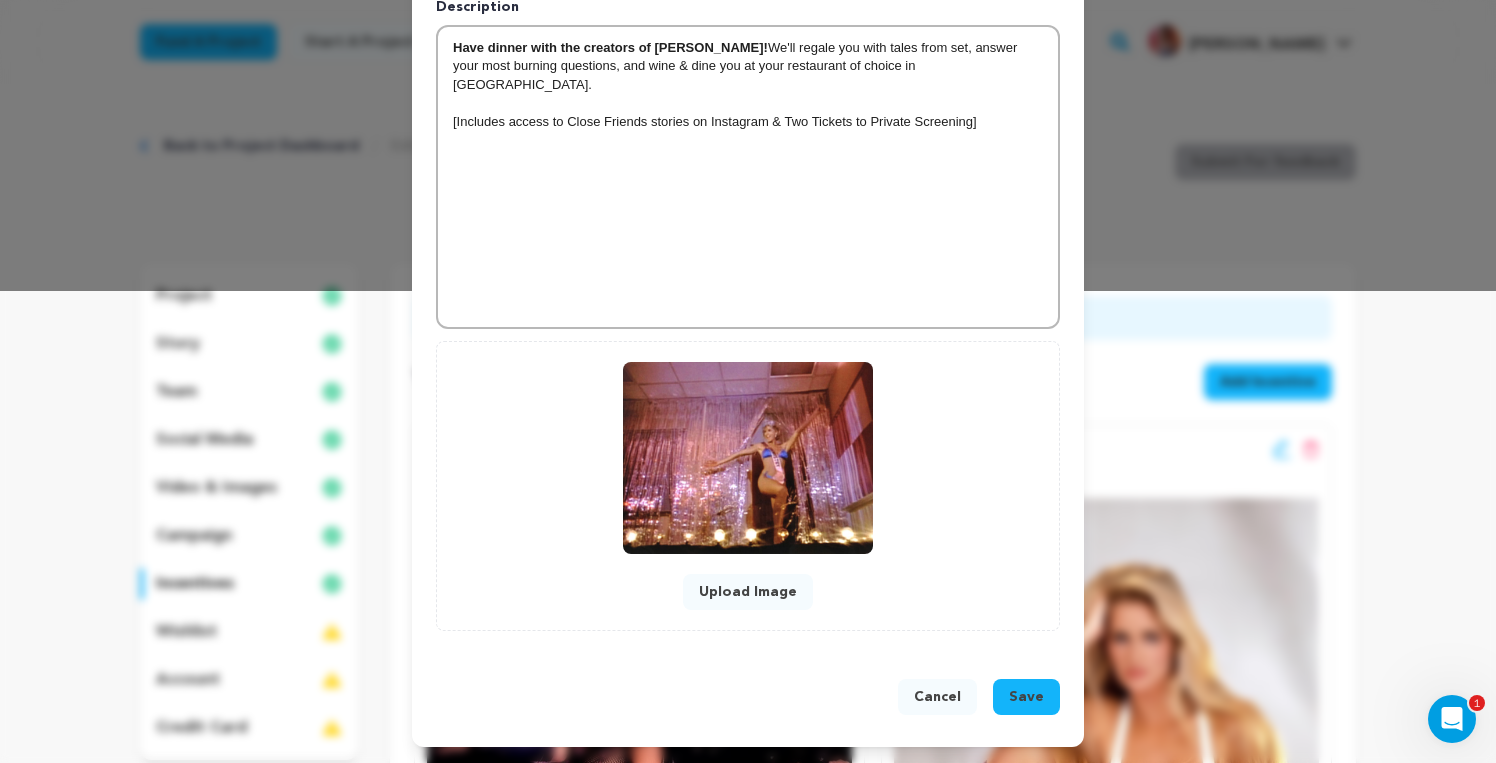 scroll, scrollTop: 472, scrollLeft: 0, axis: vertical 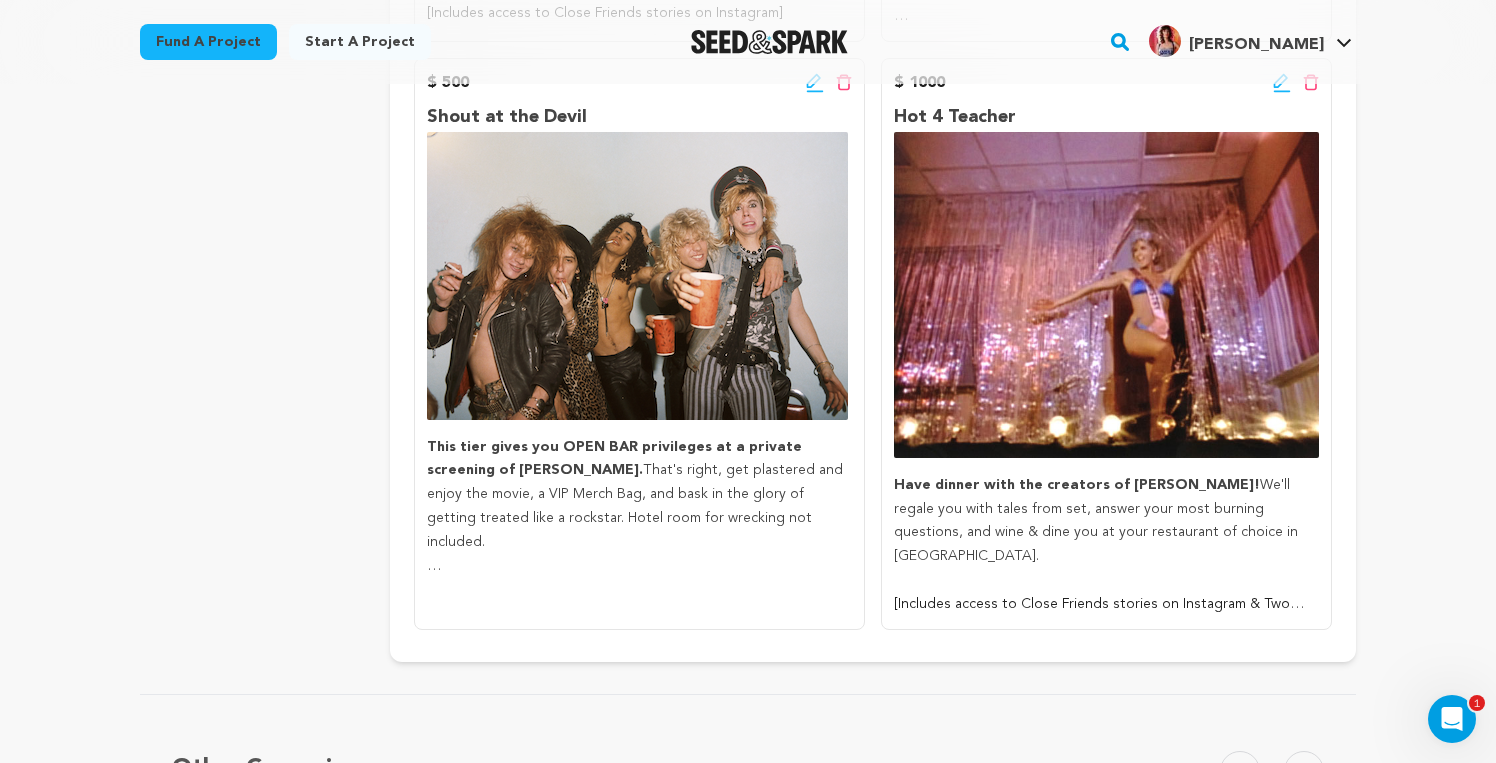 click at bounding box center [637, 276] 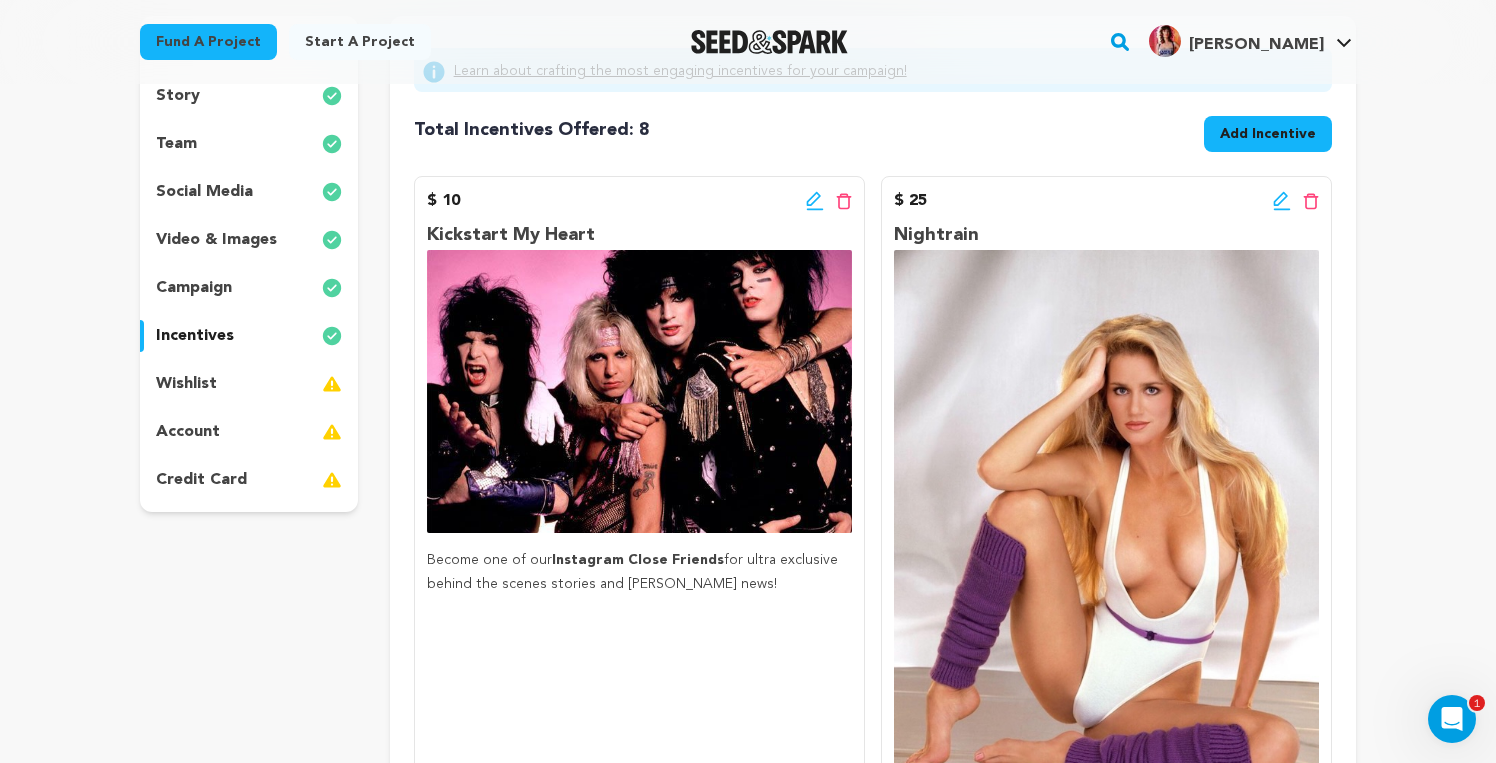 scroll, scrollTop: 97, scrollLeft: 0, axis: vertical 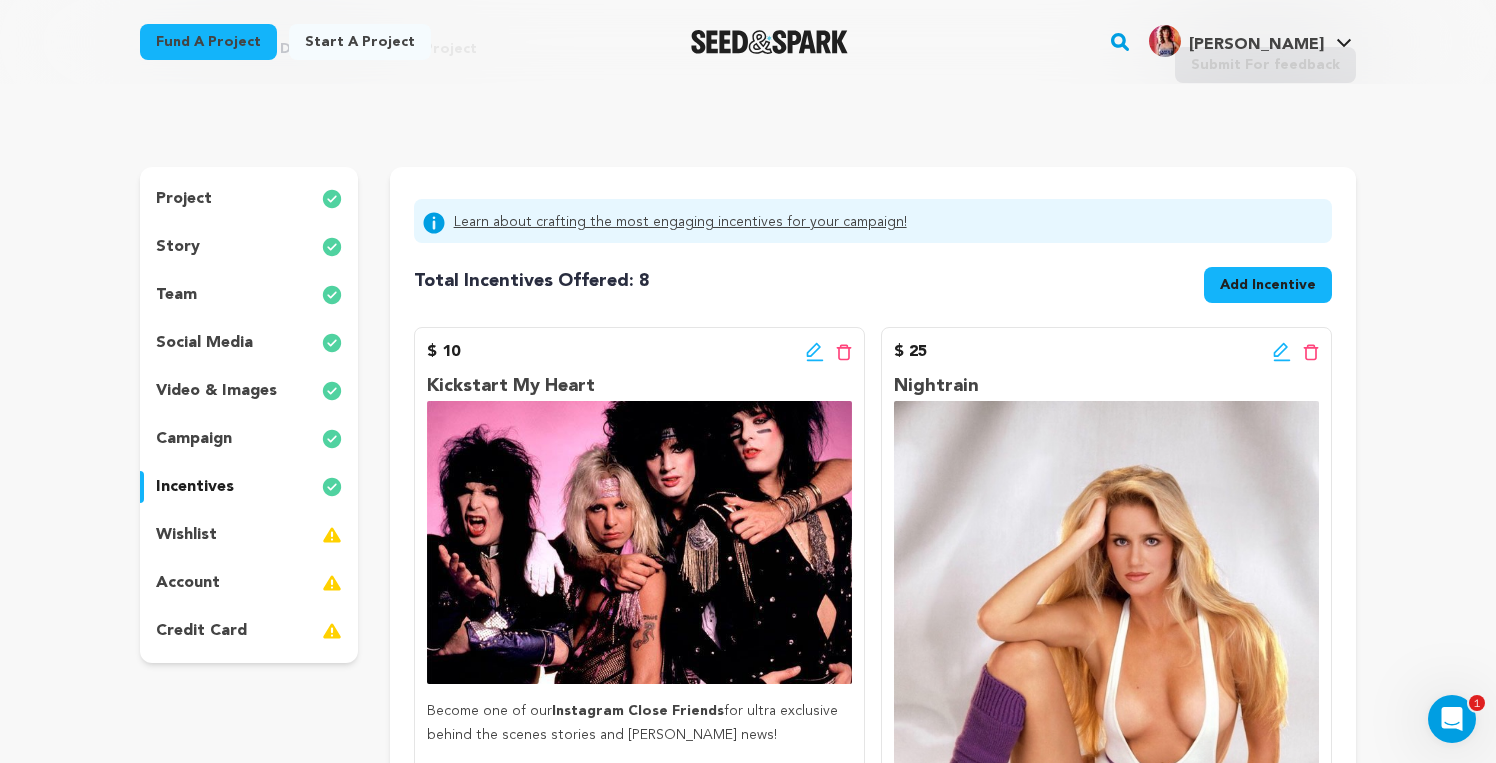 click 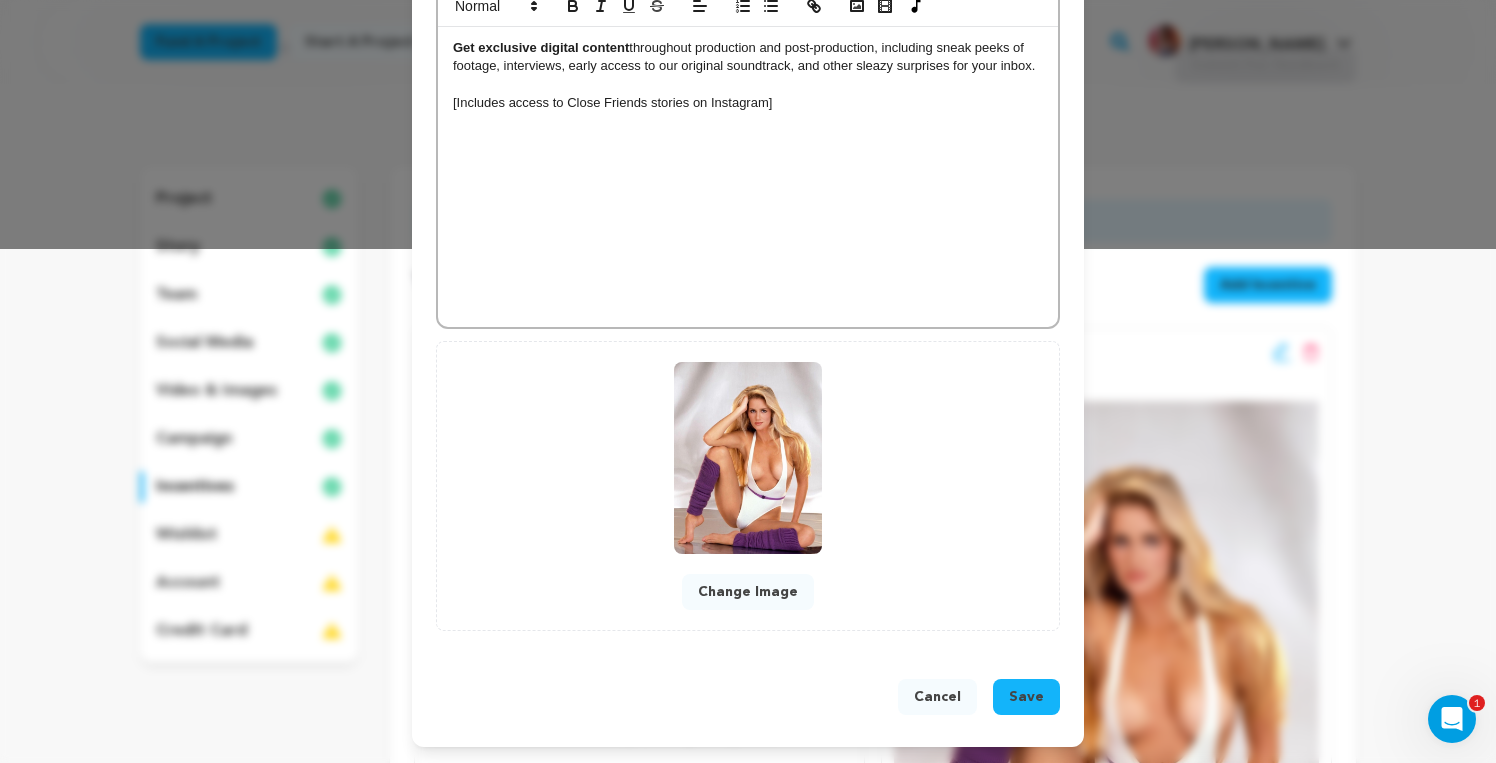 scroll, scrollTop: 515, scrollLeft: 0, axis: vertical 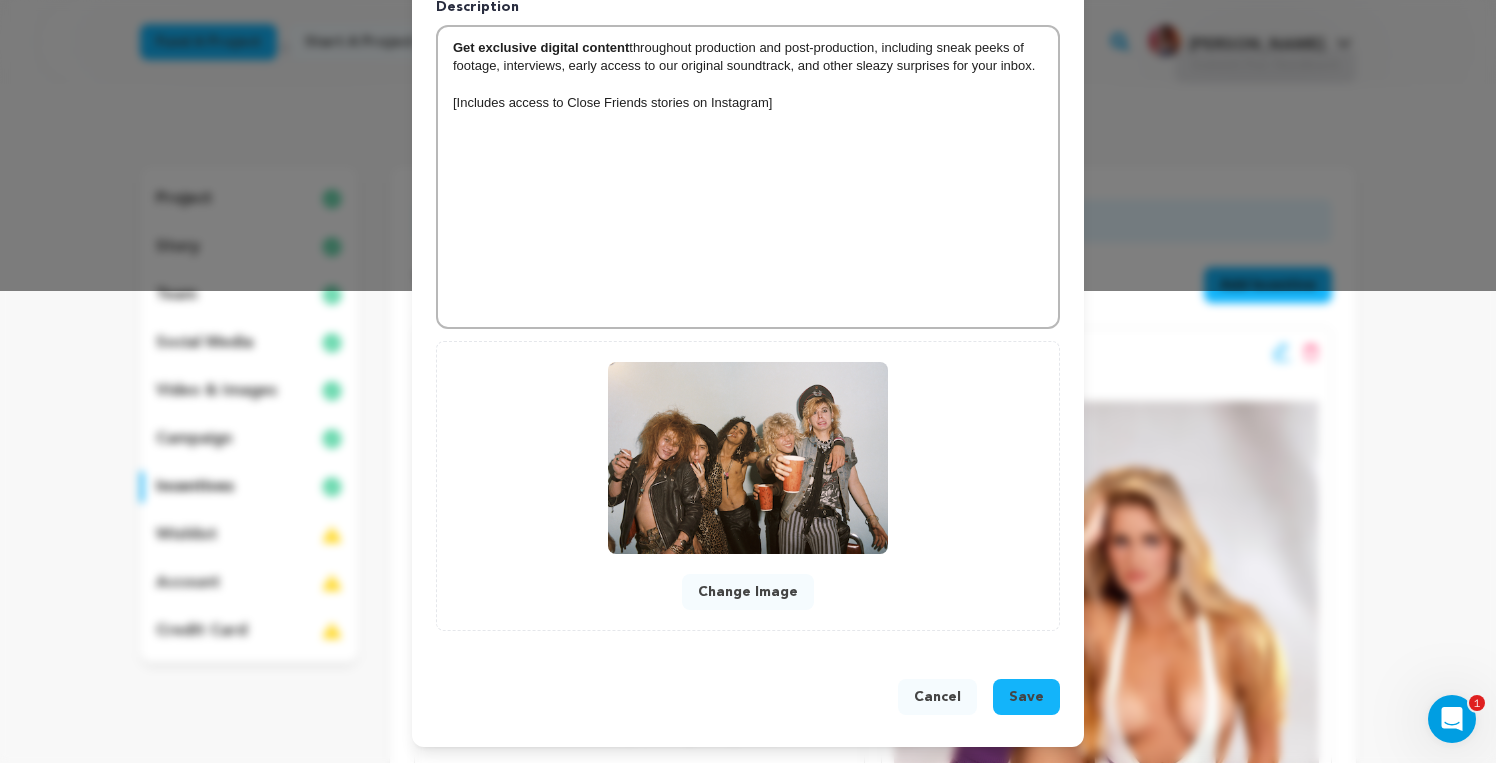 click on "Save" at bounding box center (1026, 697) 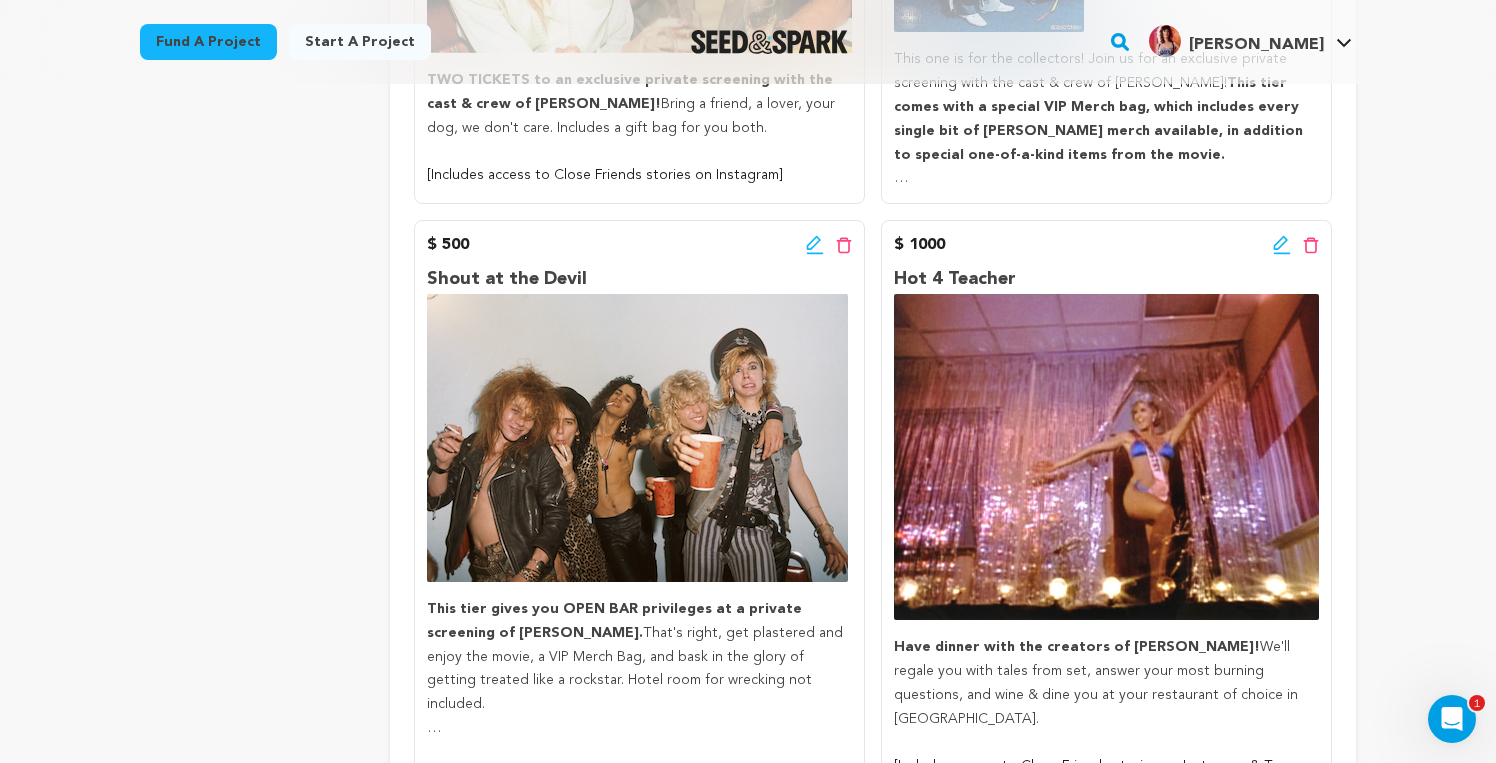 scroll, scrollTop: 2033, scrollLeft: 0, axis: vertical 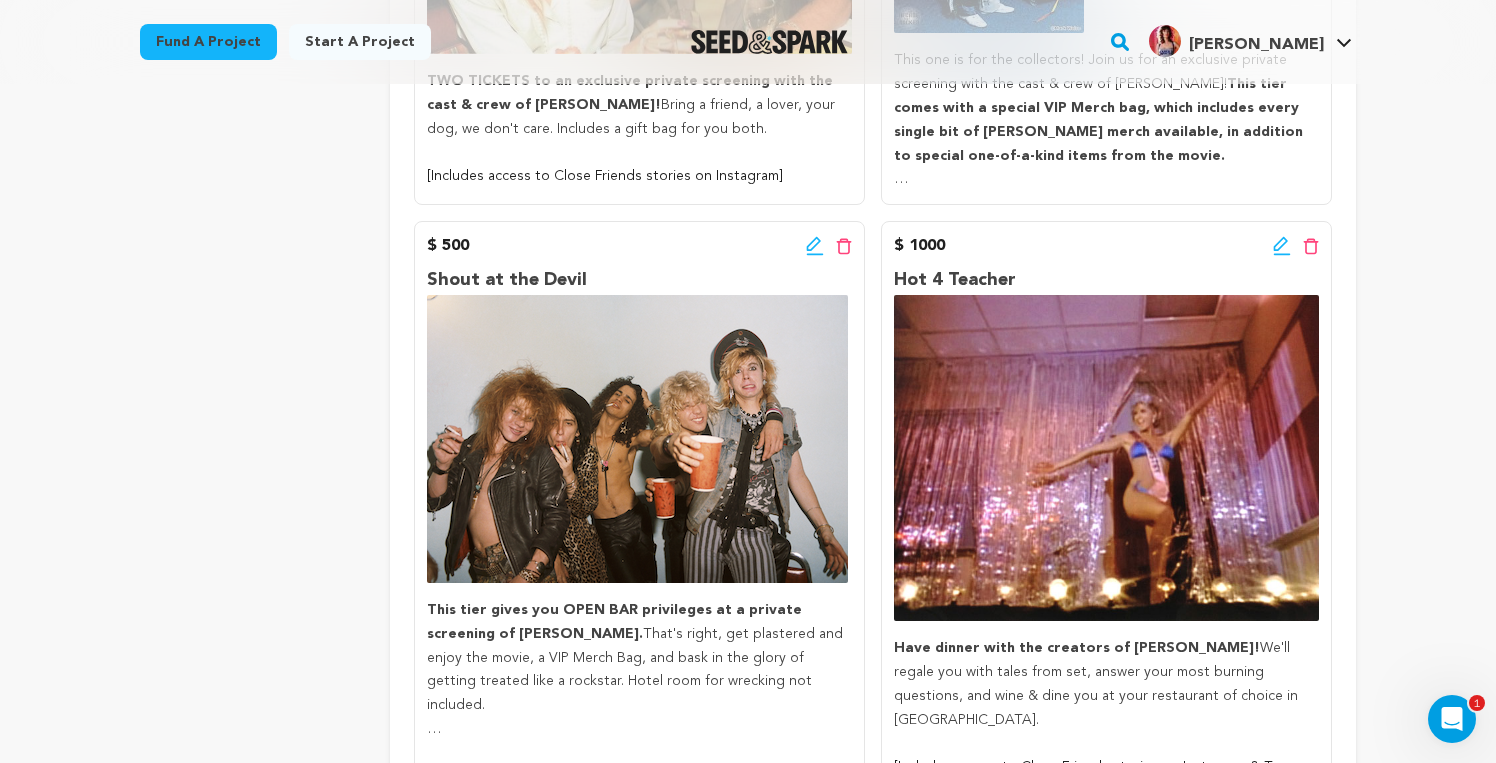 click 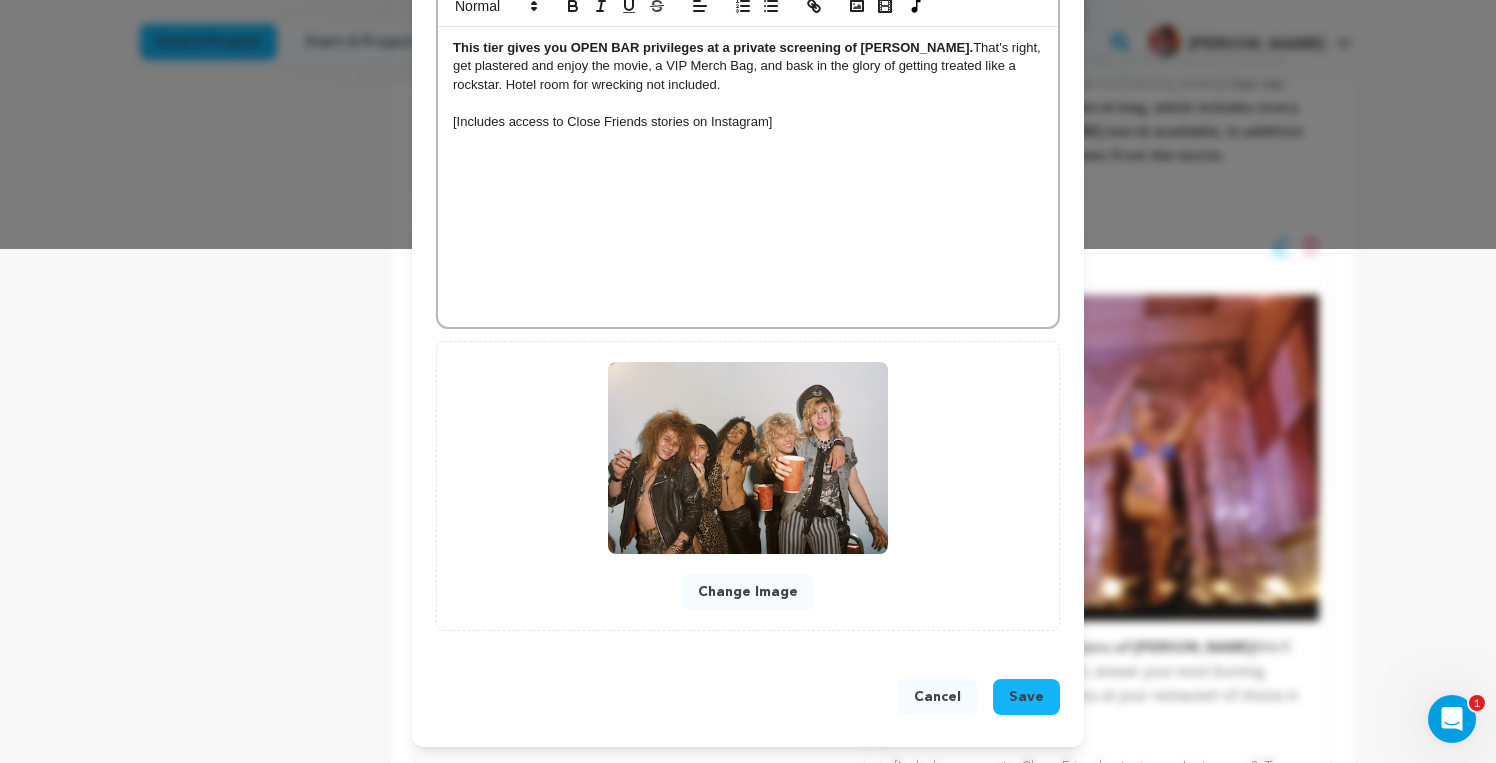 scroll, scrollTop: 515, scrollLeft: 0, axis: vertical 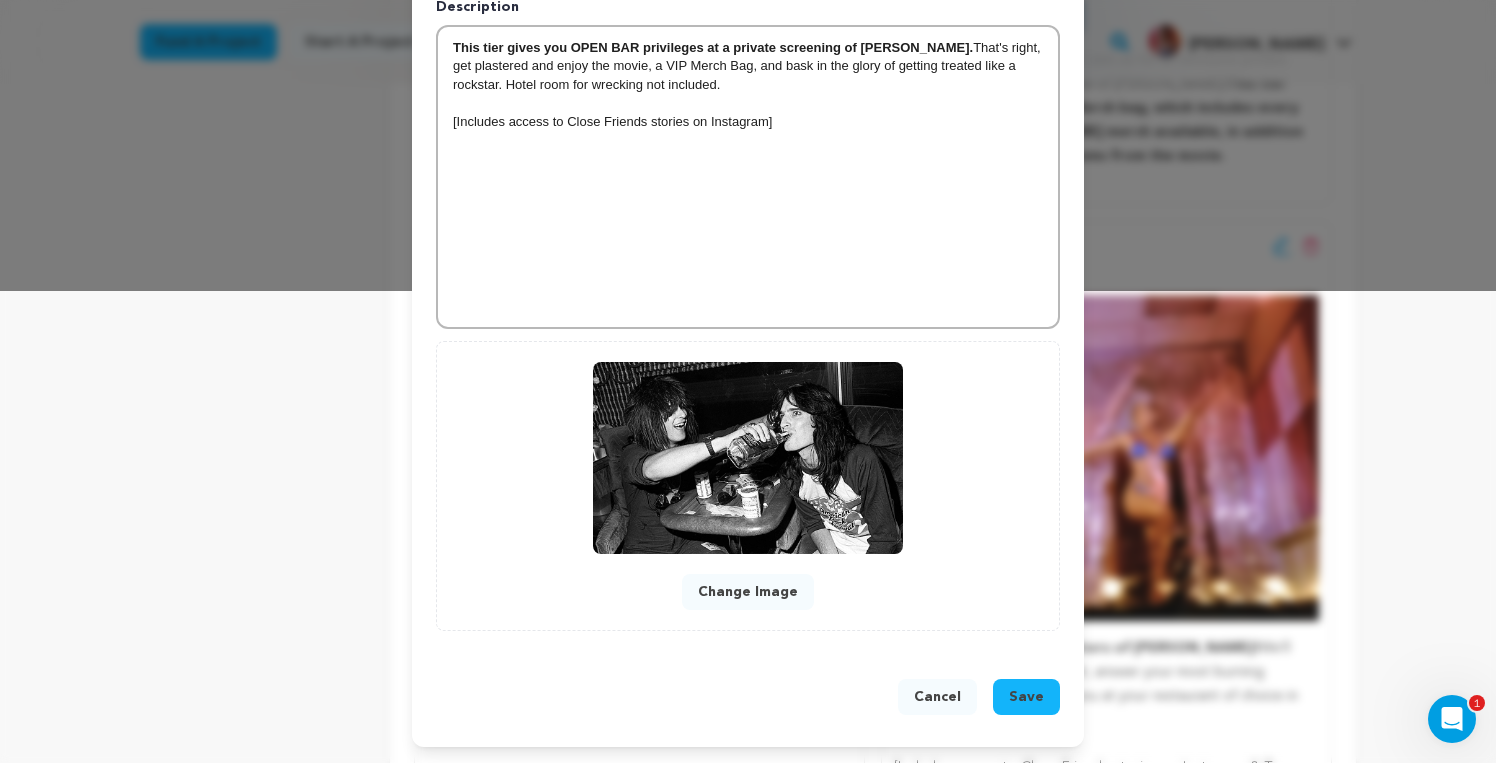 click on "Save" at bounding box center (1026, 697) 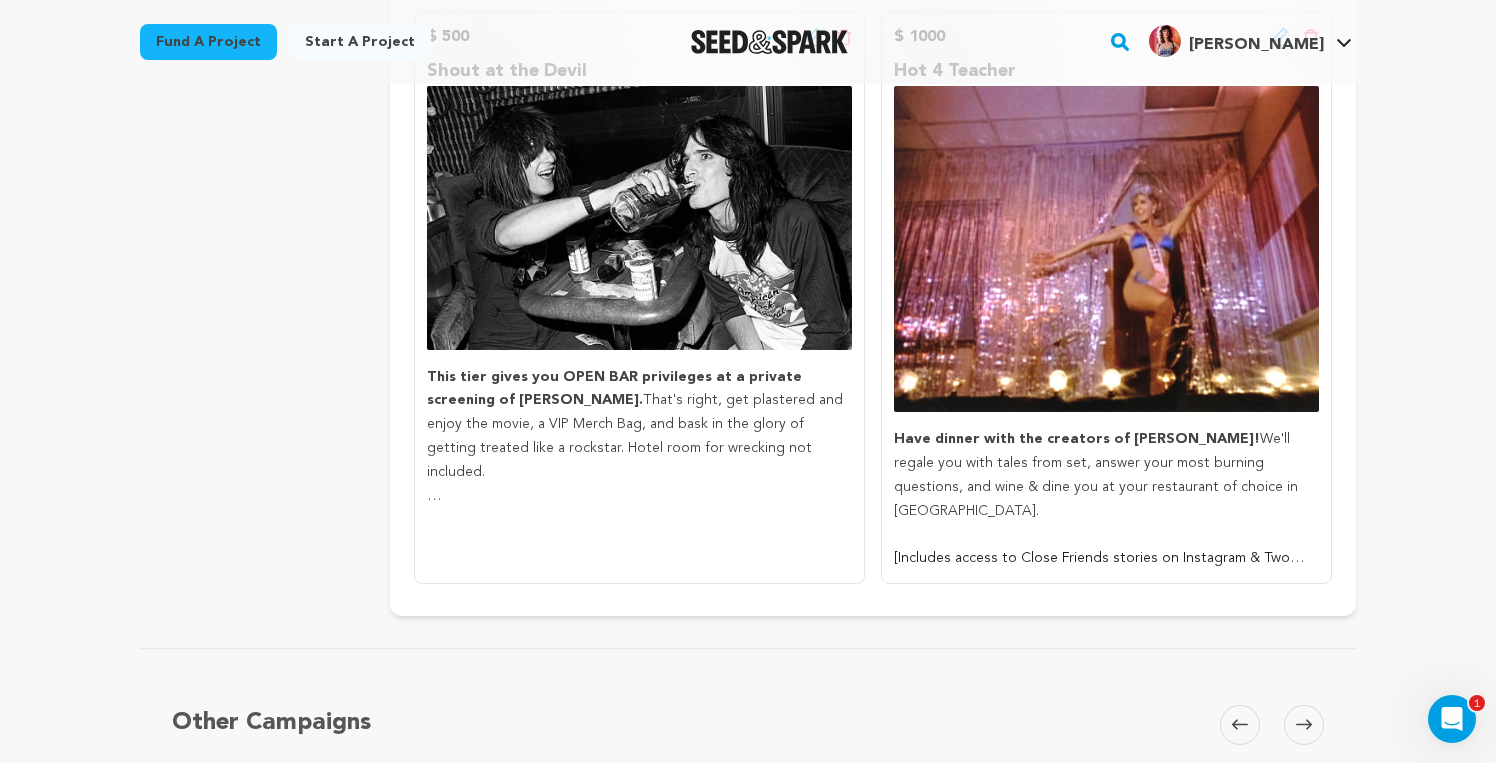 scroll, scrollTop: 2136, scrollLeft: 0, axis: vertical 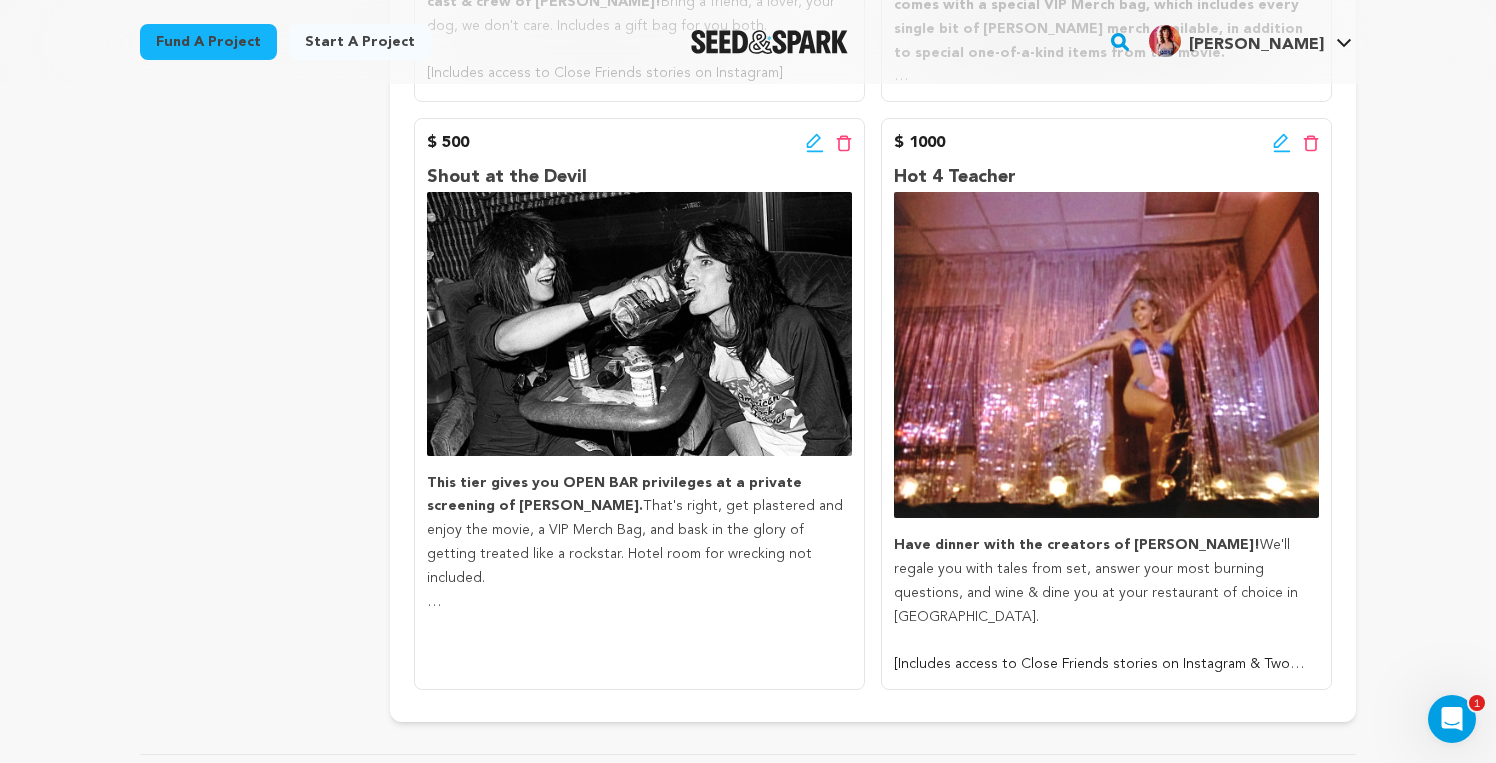 click on "[Includes access to Close Friends stories on Instagram & Two Tickets to Private Screening]" at bounding box center [1106, 665] 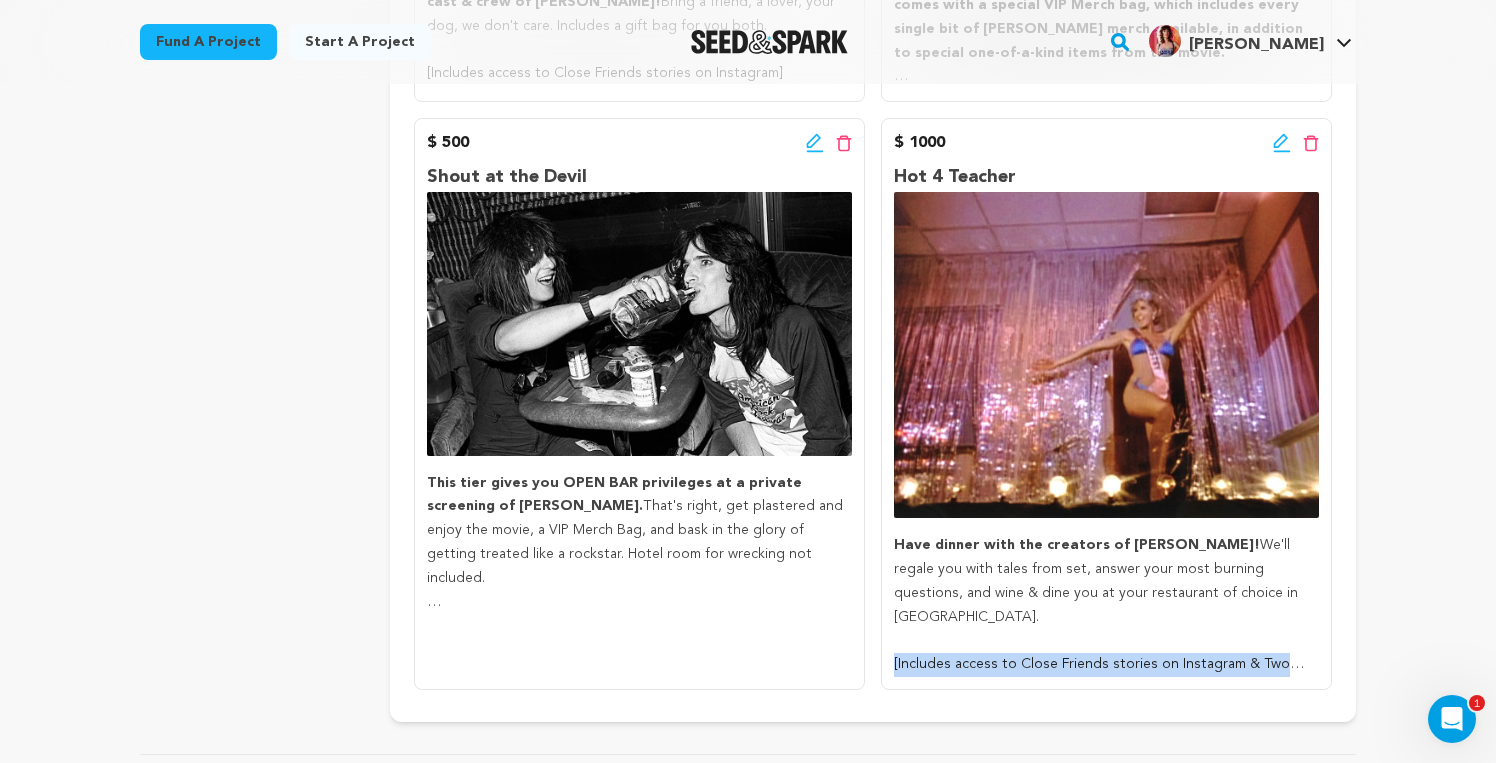 drag, startPoint x: 1021, startPoint y: 619, endPoint x: 887, endPoint y: 596, distance: 135.95955 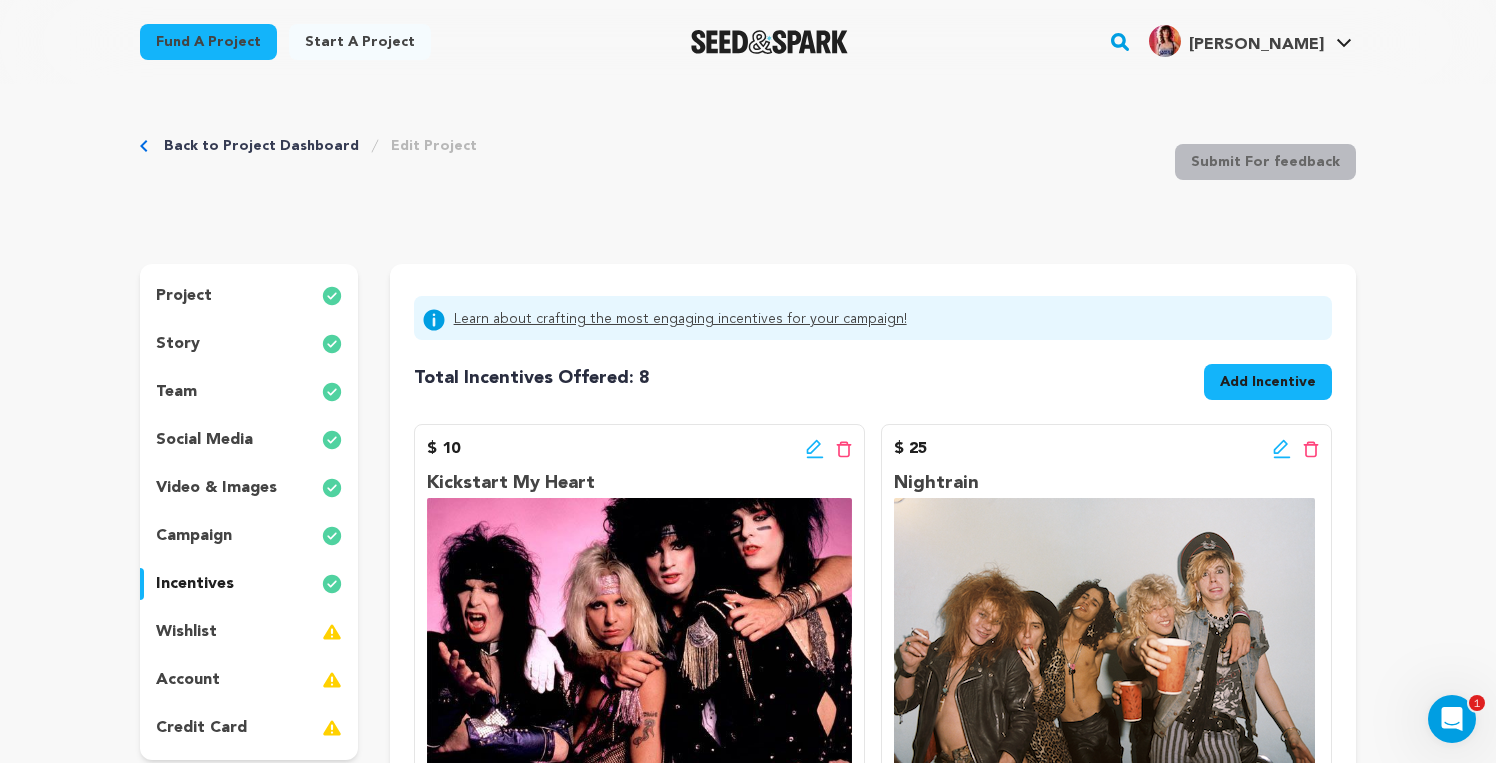 scroll, scrollTop: 0, scrollLeft: 0, axis: both 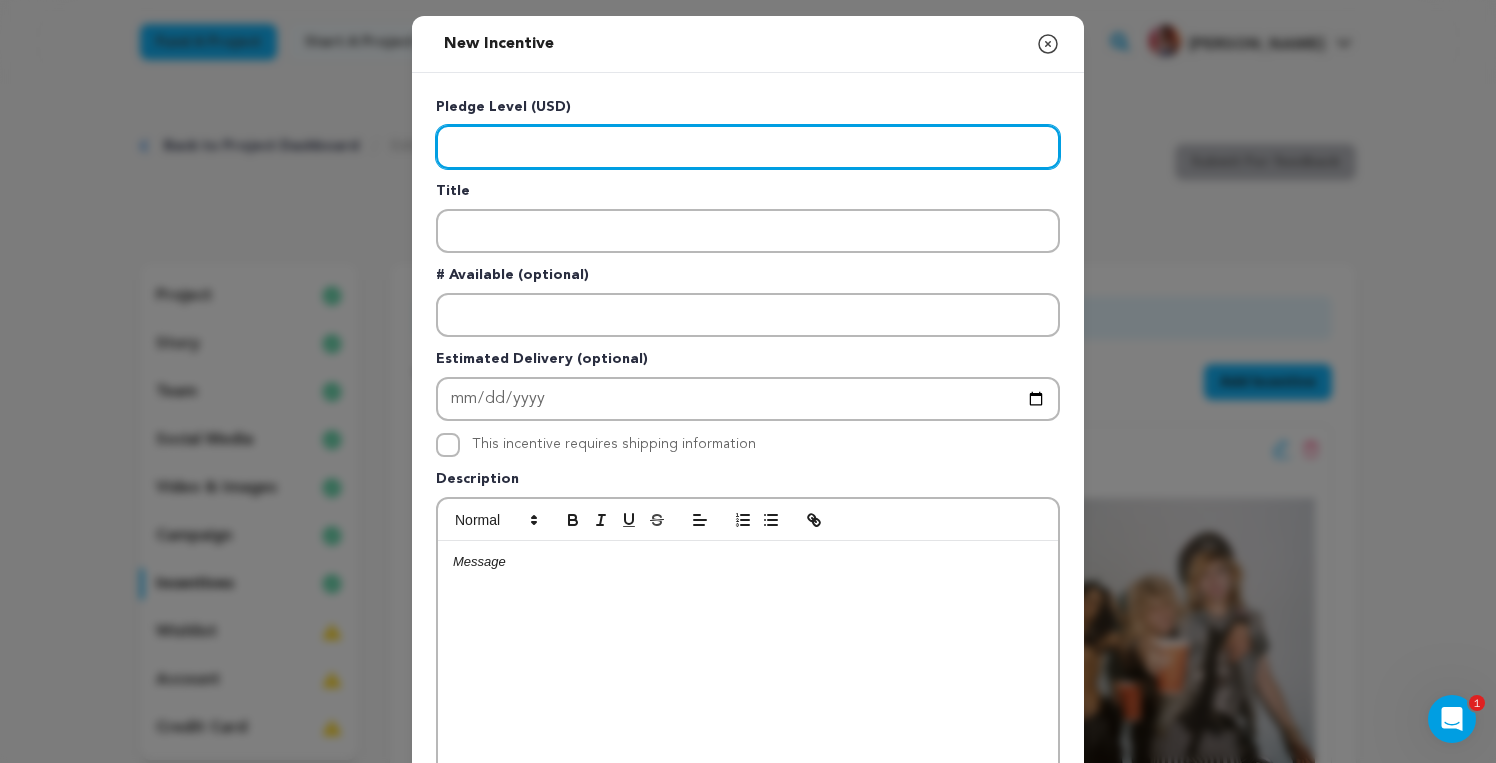 click at bounding box center [748, 147] 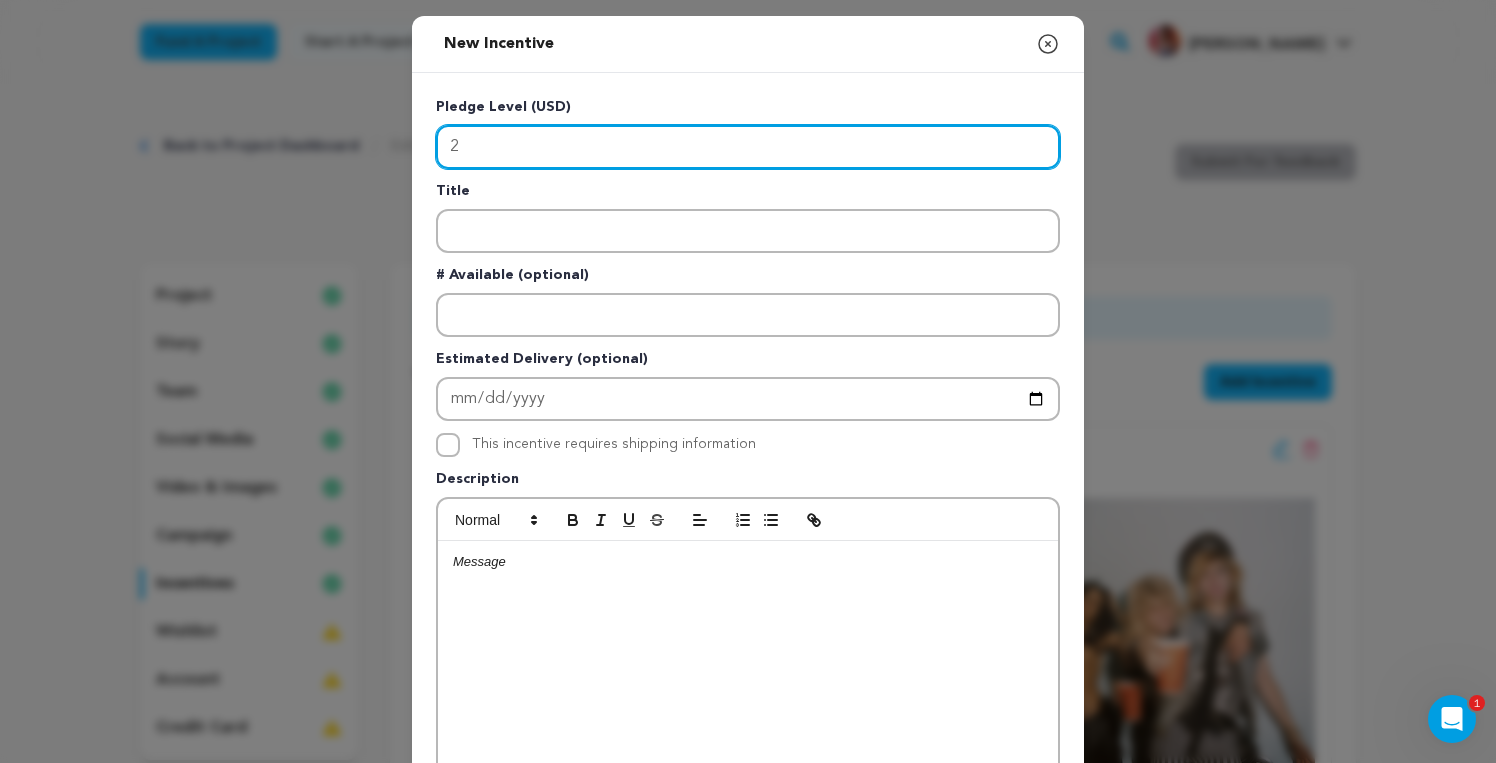 type 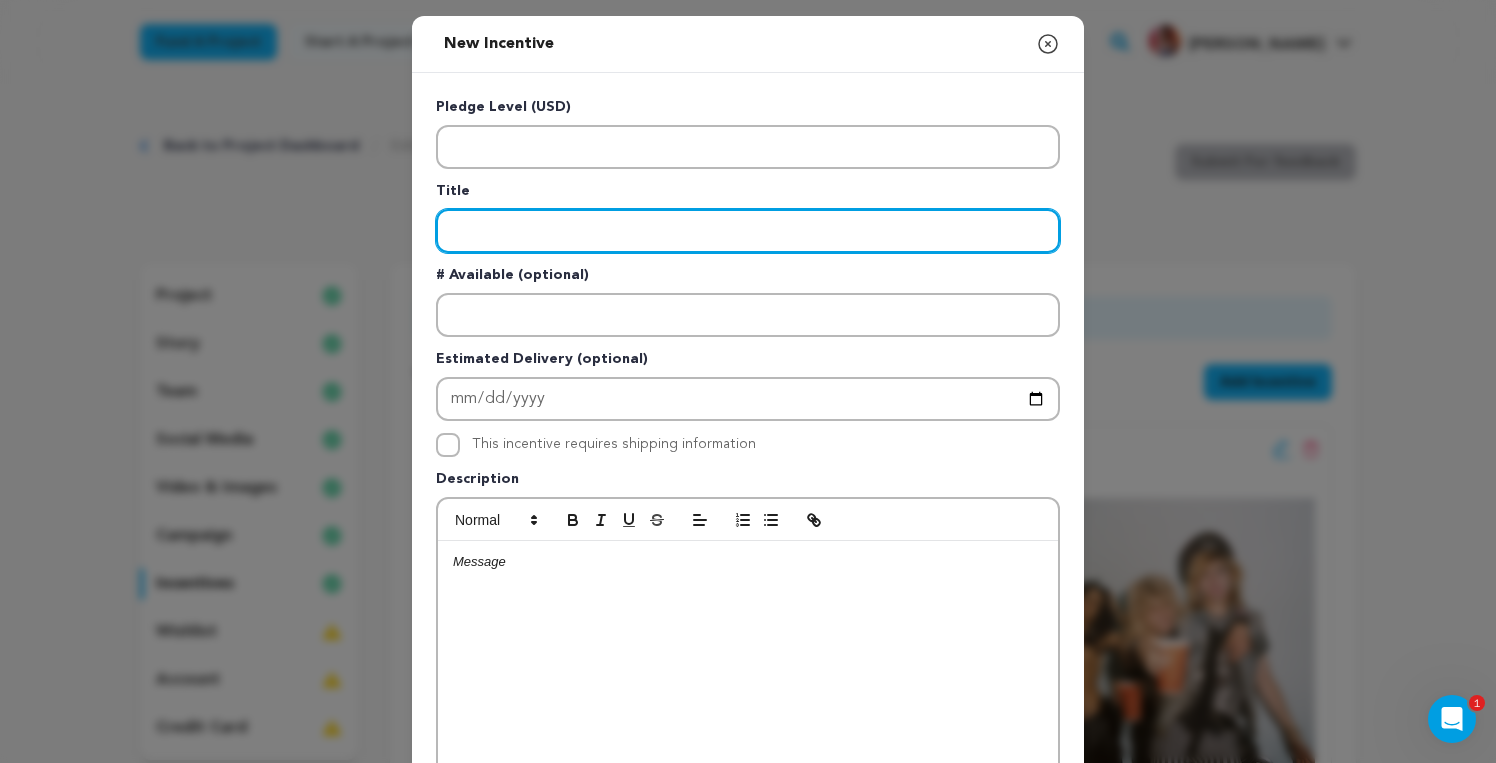 click at bounding box center (748, 231) 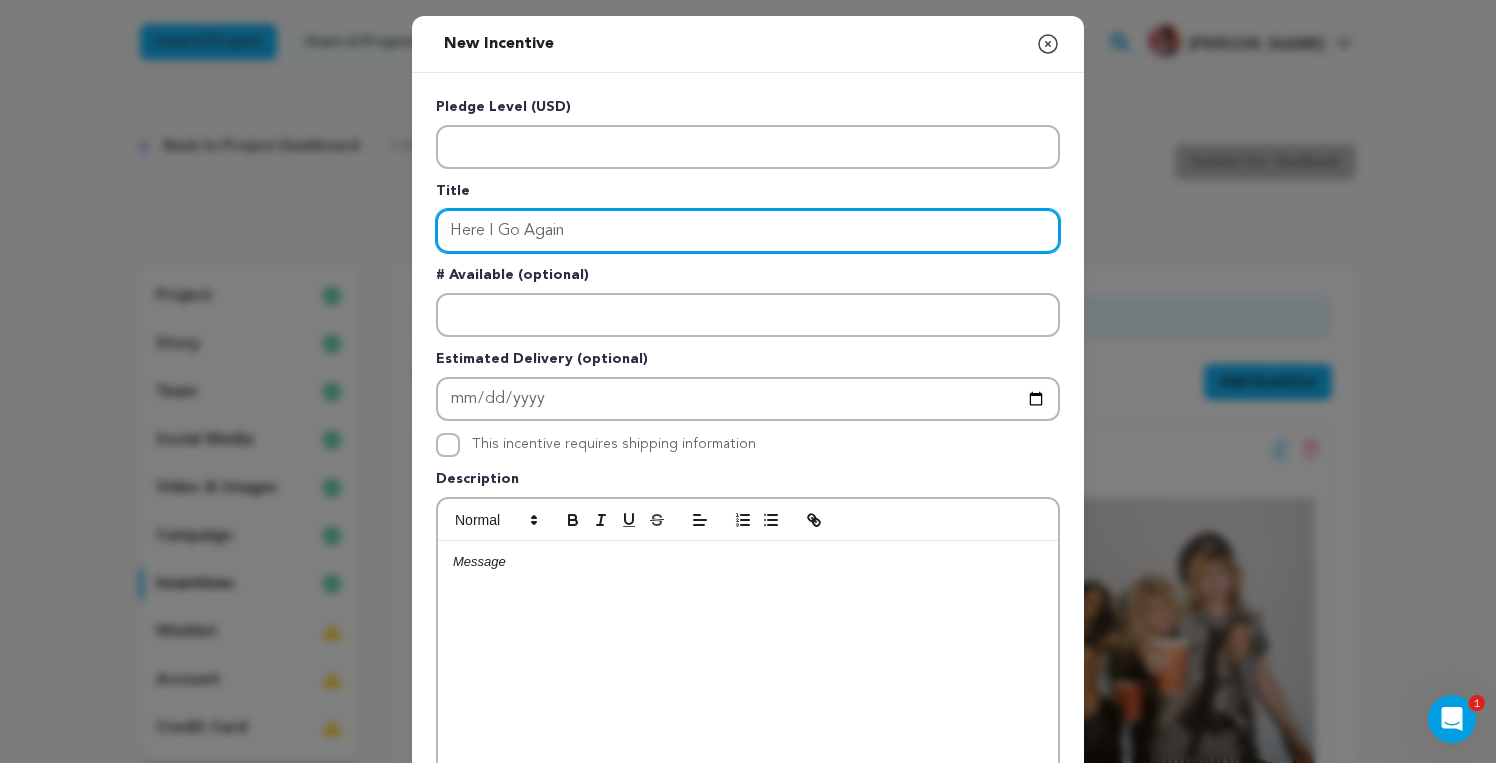 type on "Here I Go Again" 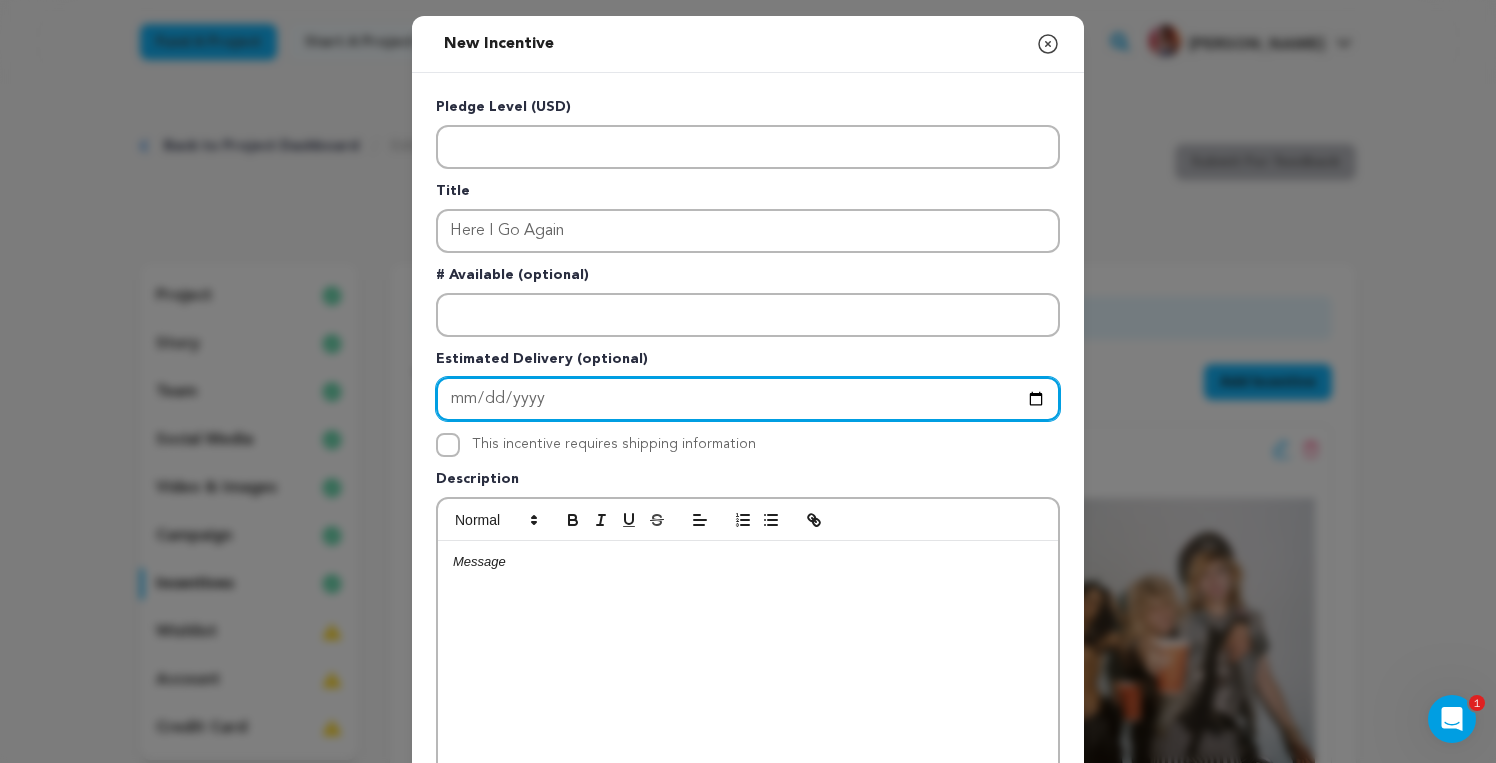 click at bounding box center (748, 399) 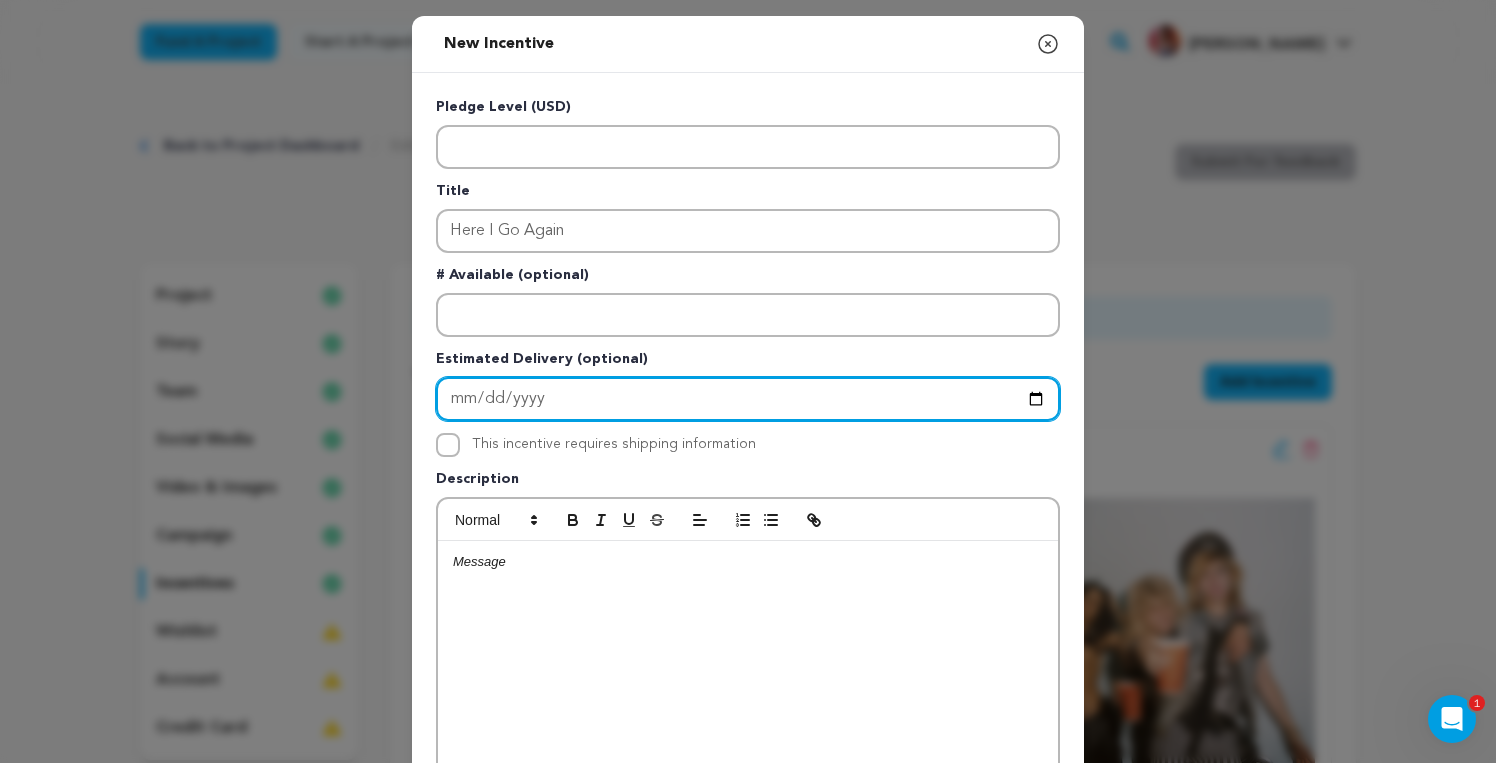type on "[DATE]" 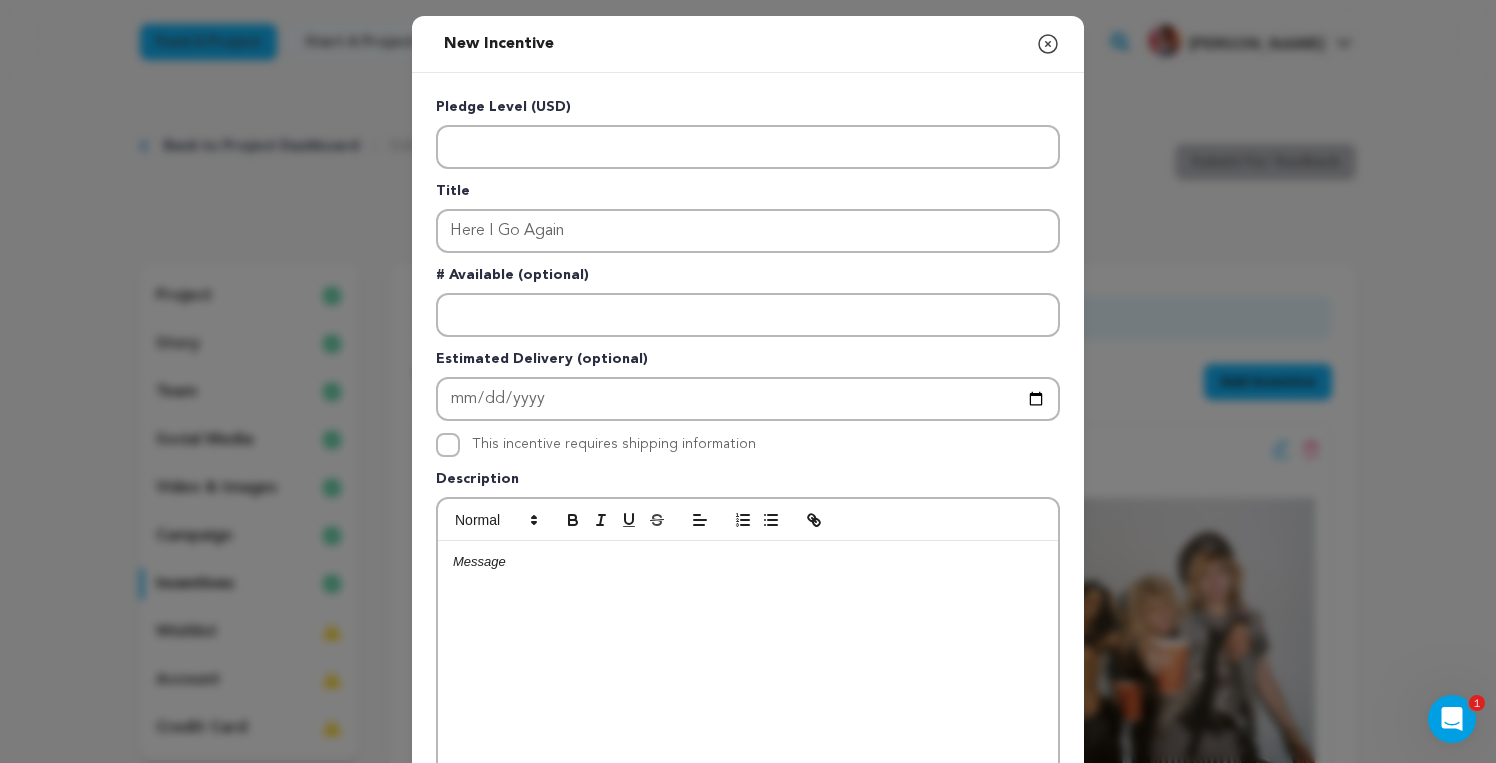 click at bounding box center (748, 691) 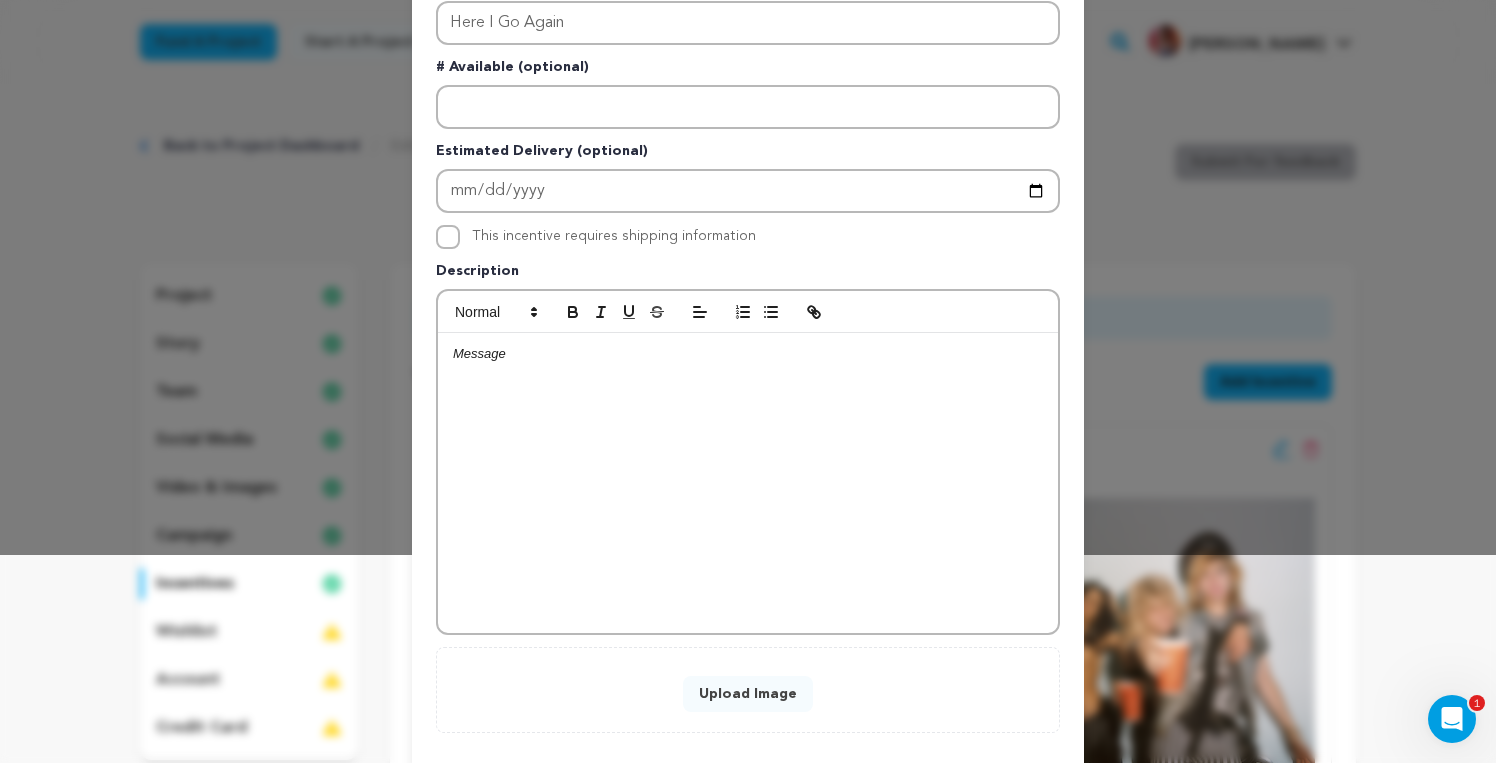 scroll, scrollTop: 223, scrollLeft: 0, axis: vertical 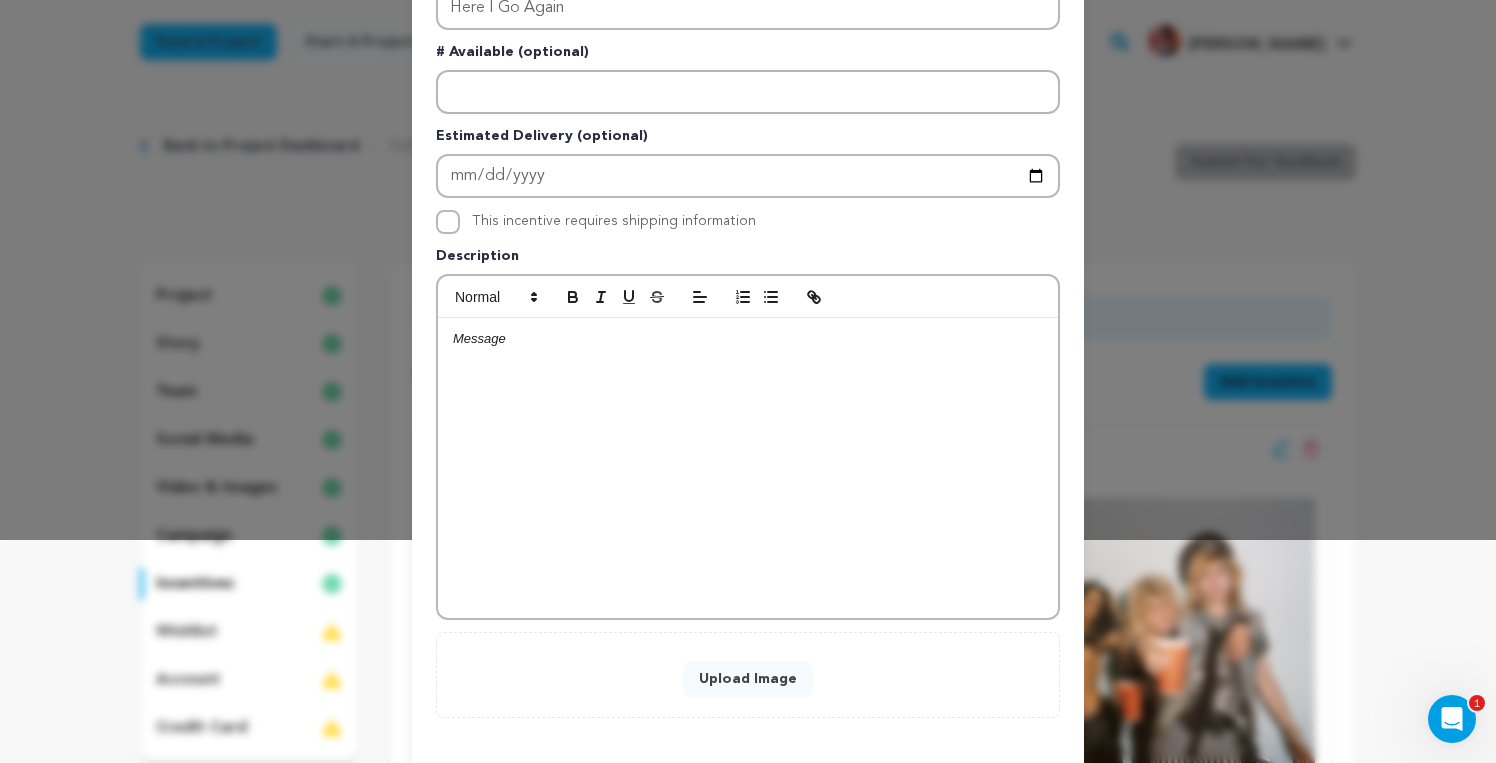 type 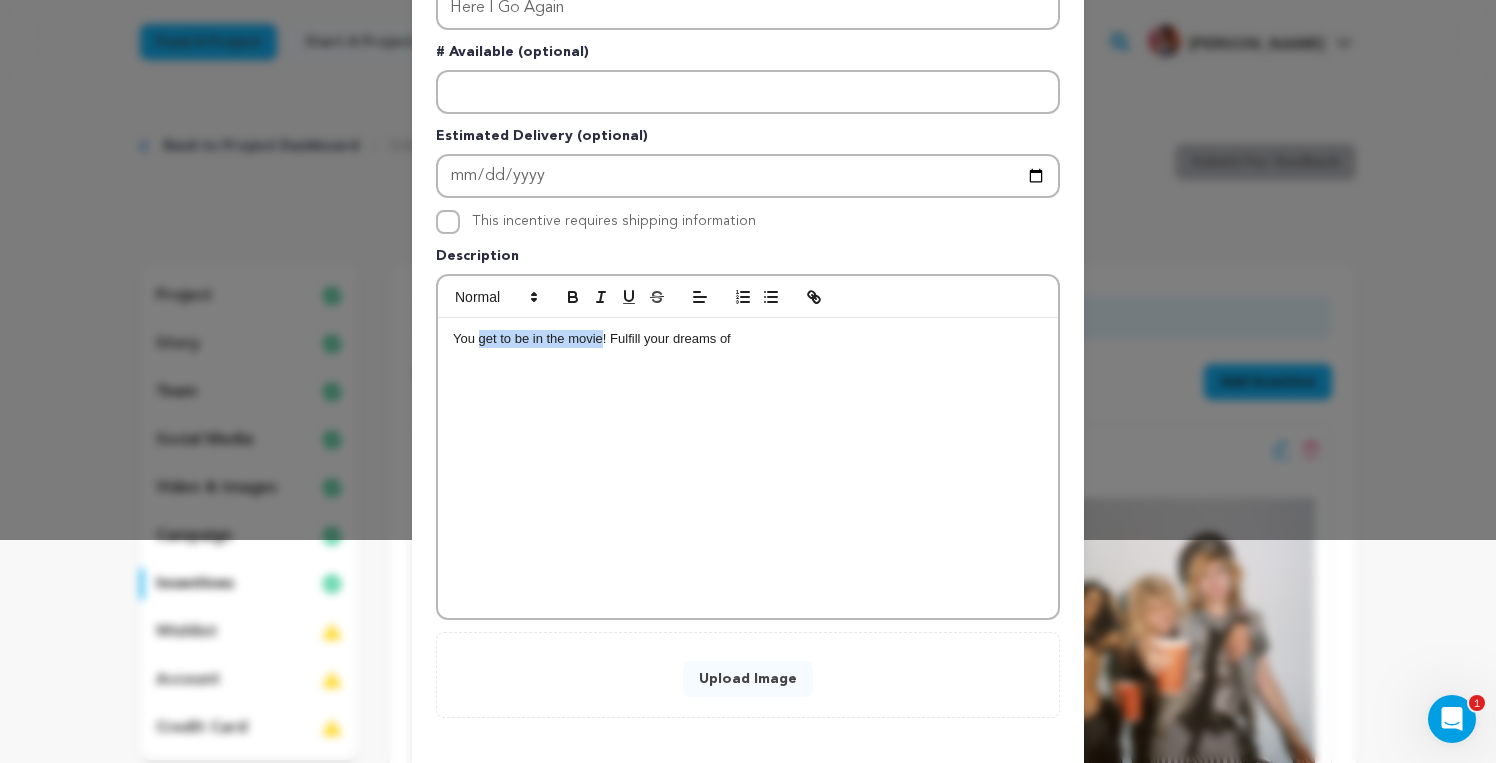 drag, startPoint x: 603, startPoint y: 339, endPoint x: 477, endPoint y: 345, distance: 126.14278 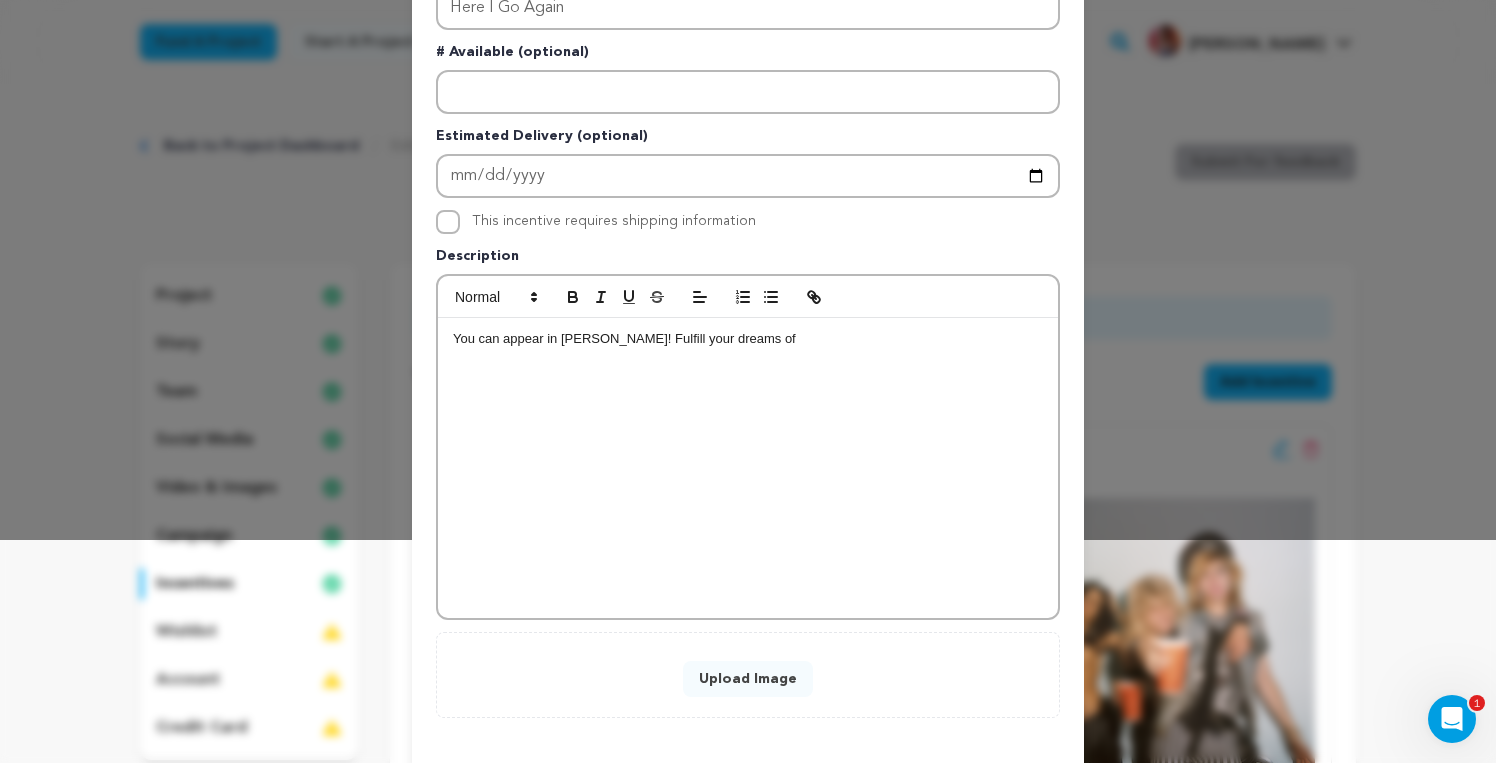 click on "You can appear in [PERSON_NAME]! Fulfill your dreams of" at bounding box center [748, 339] 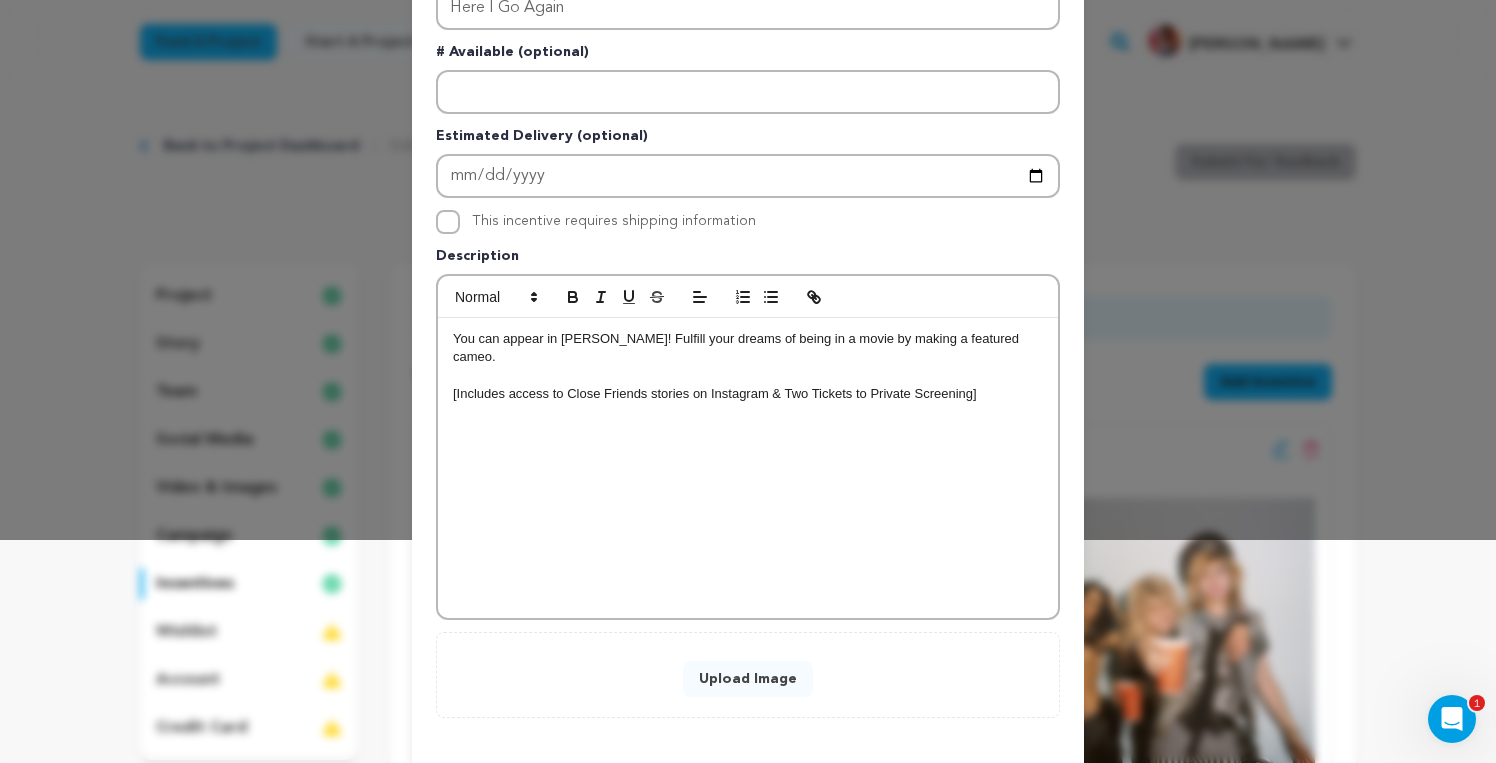 scroll, scrollTop: 10, scrollLeft: 0, axis: vertical 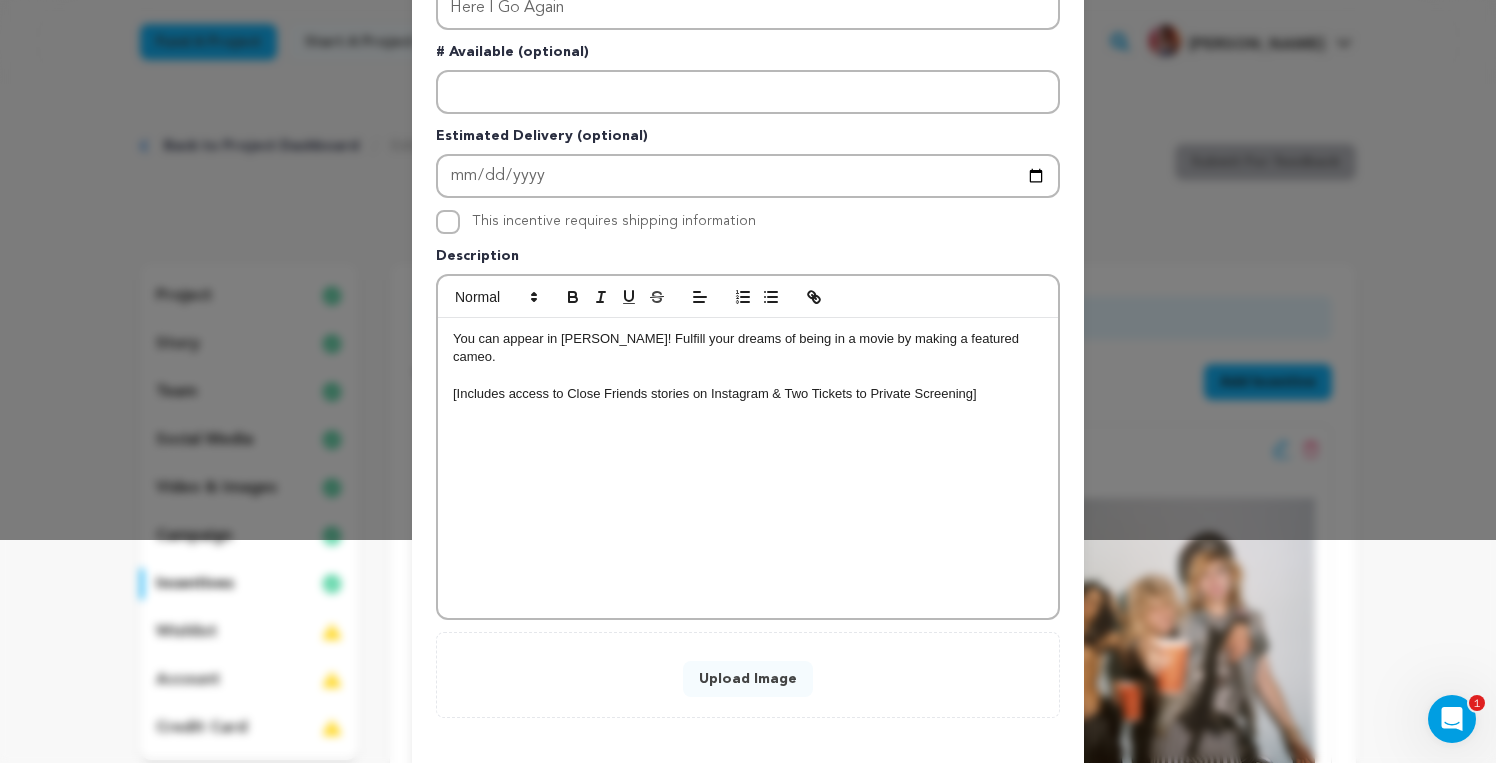 click on "[Includes access to Close Friends stories on Instagram & Two Tickets to Private Screening]" at bounding box center [715, 393] 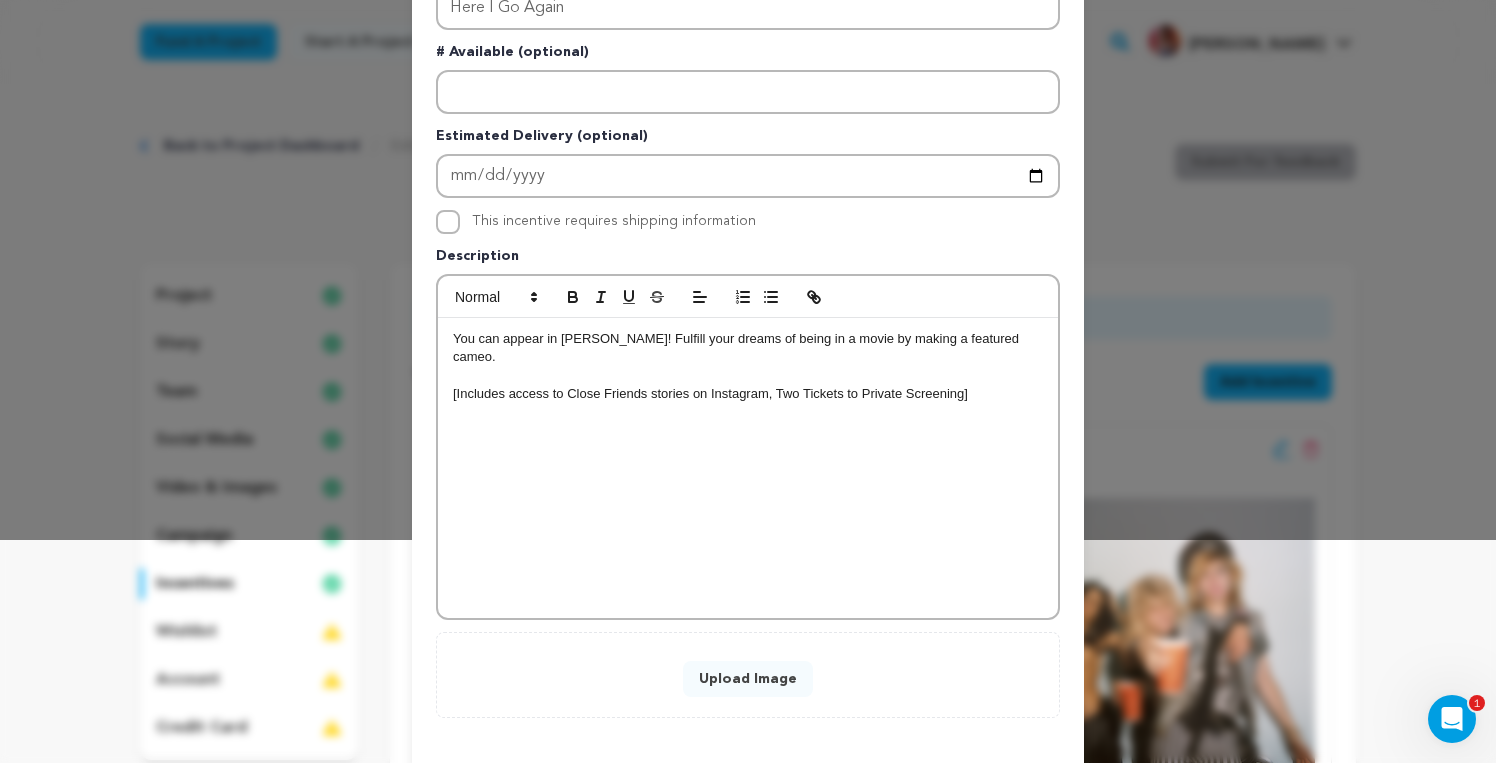 click on "[Includes access to Close Friends stories on Instagram, Two Tickets to Private Screening]" at bounding box center (710, 393) 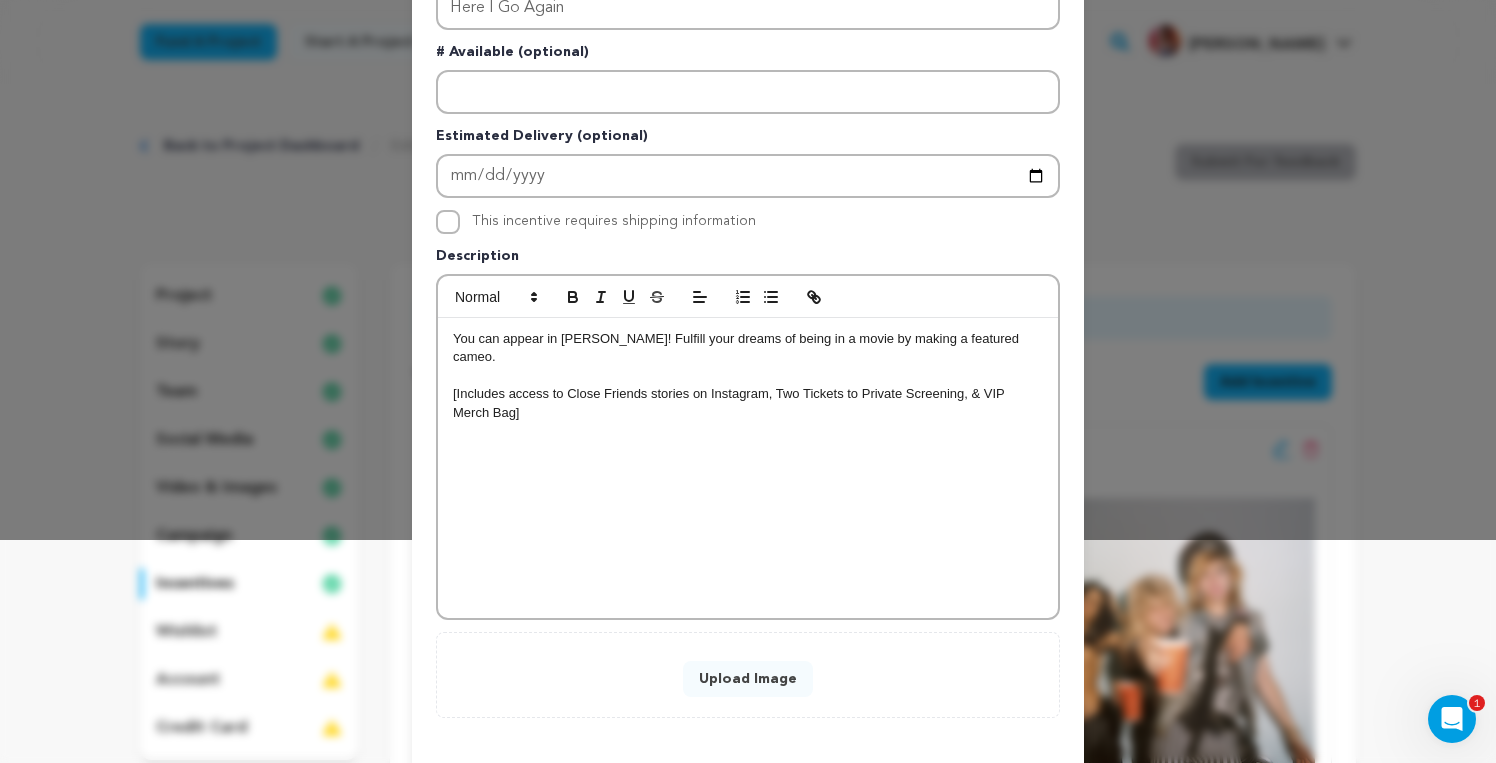 click on "[Includes access to Close Friends stories on Instagram, Two Tickets to Private Screening, & VIP Merch Bag]" at bounding box center (730, 402) 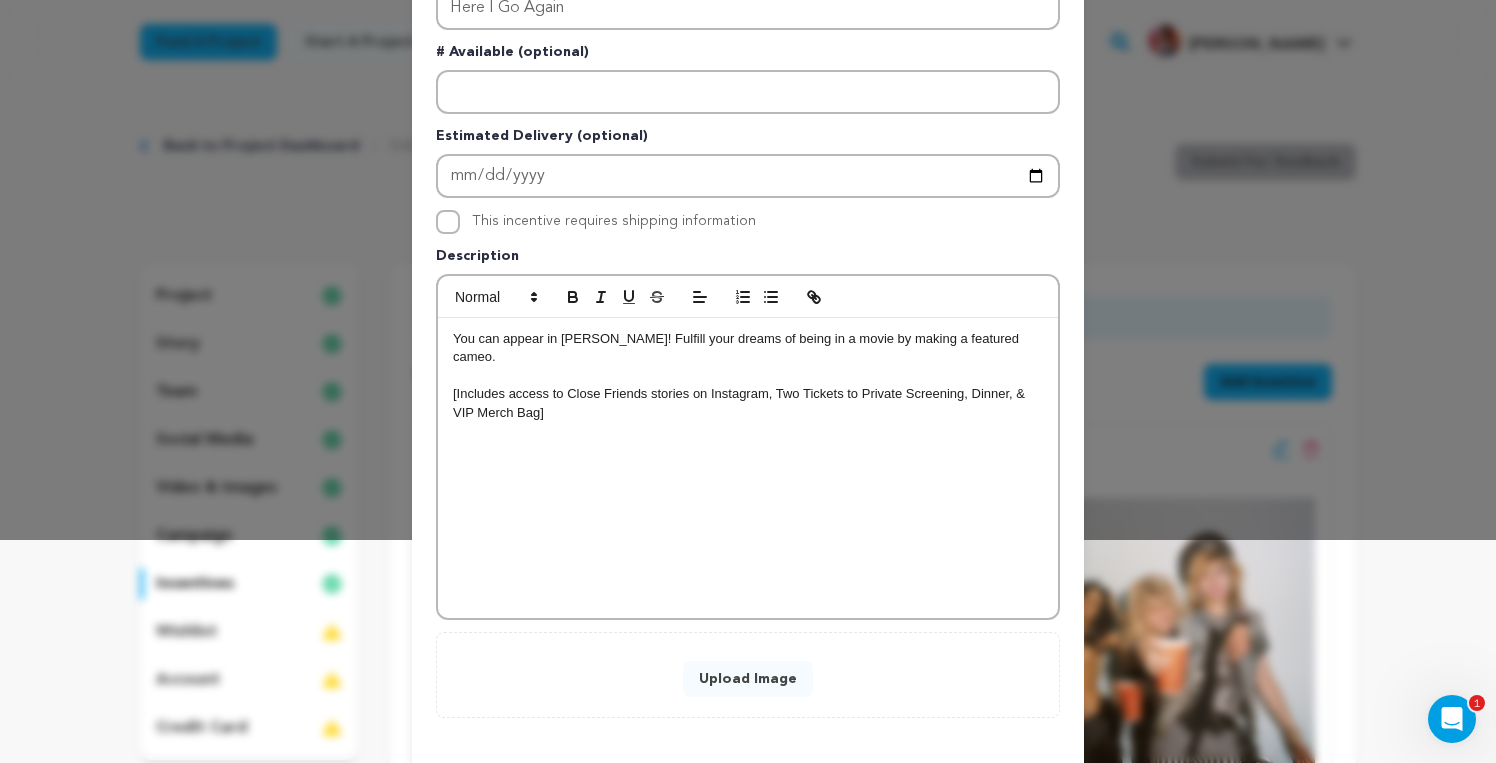 click on "Upload Image" at bounding box center (748, 679) 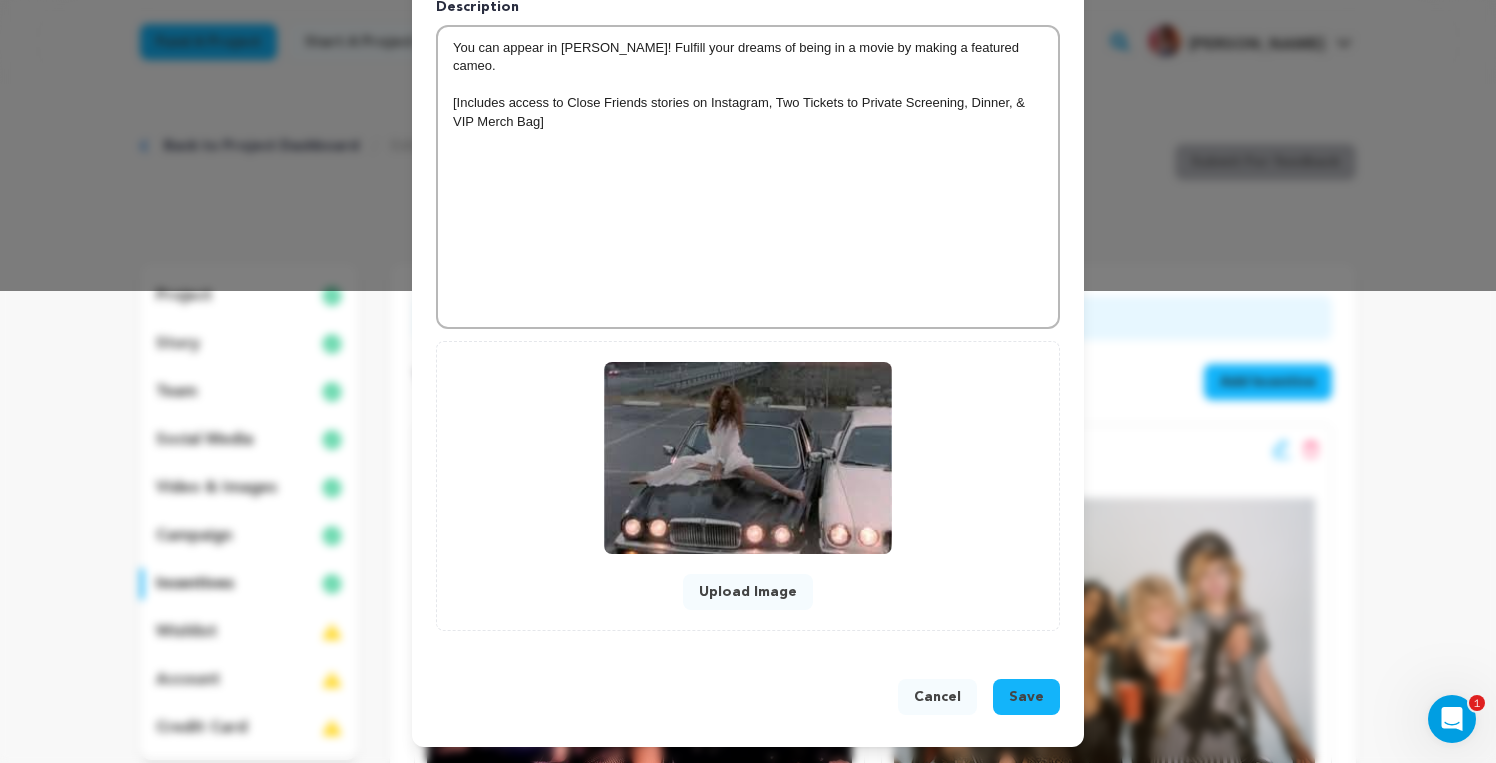 scroll, scrollTop: 472, scrollLeft: 0, axis: vertical 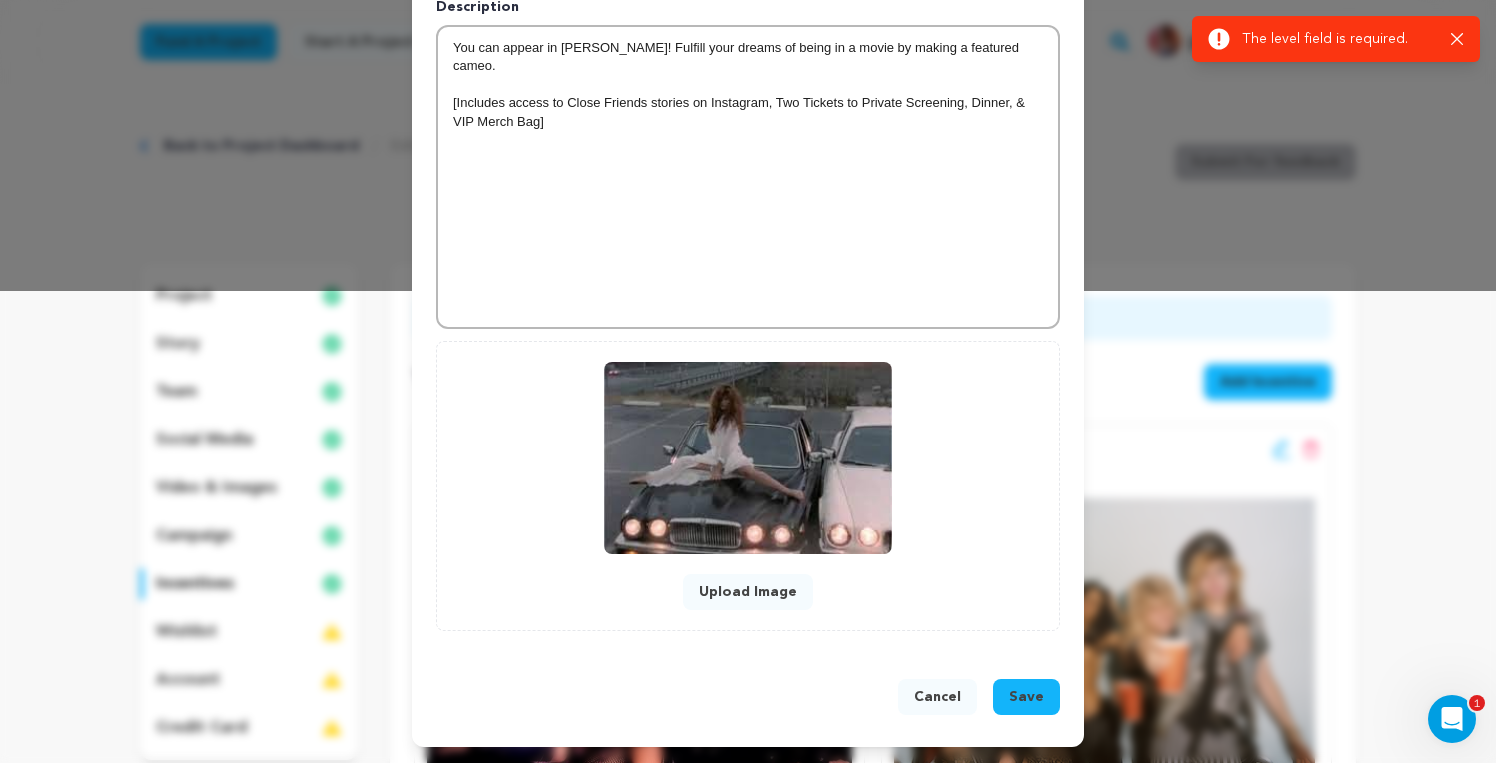 click on "Upload Image" at bounding box center [748, 592] 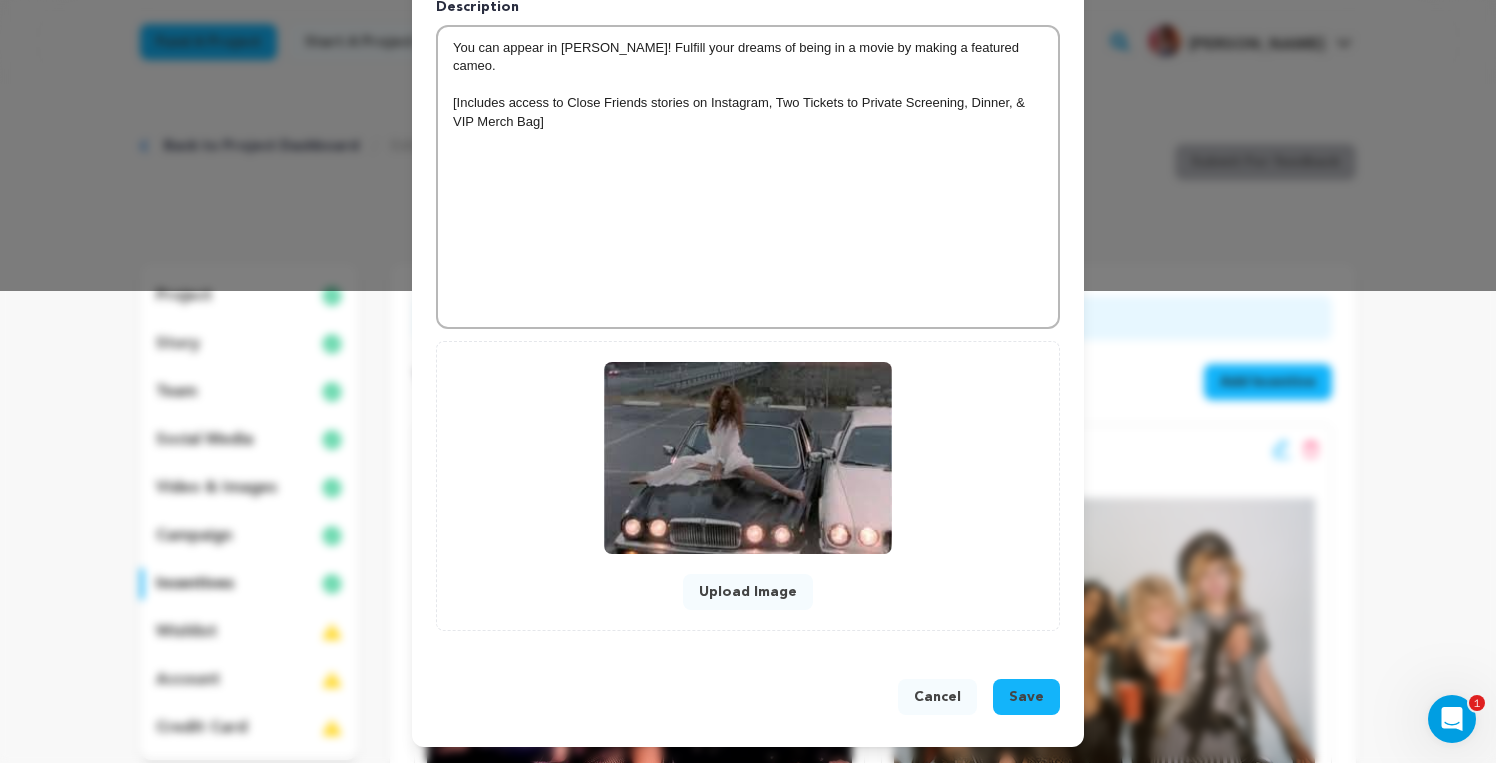 click on "Save" at bounding box center [1026, 697] 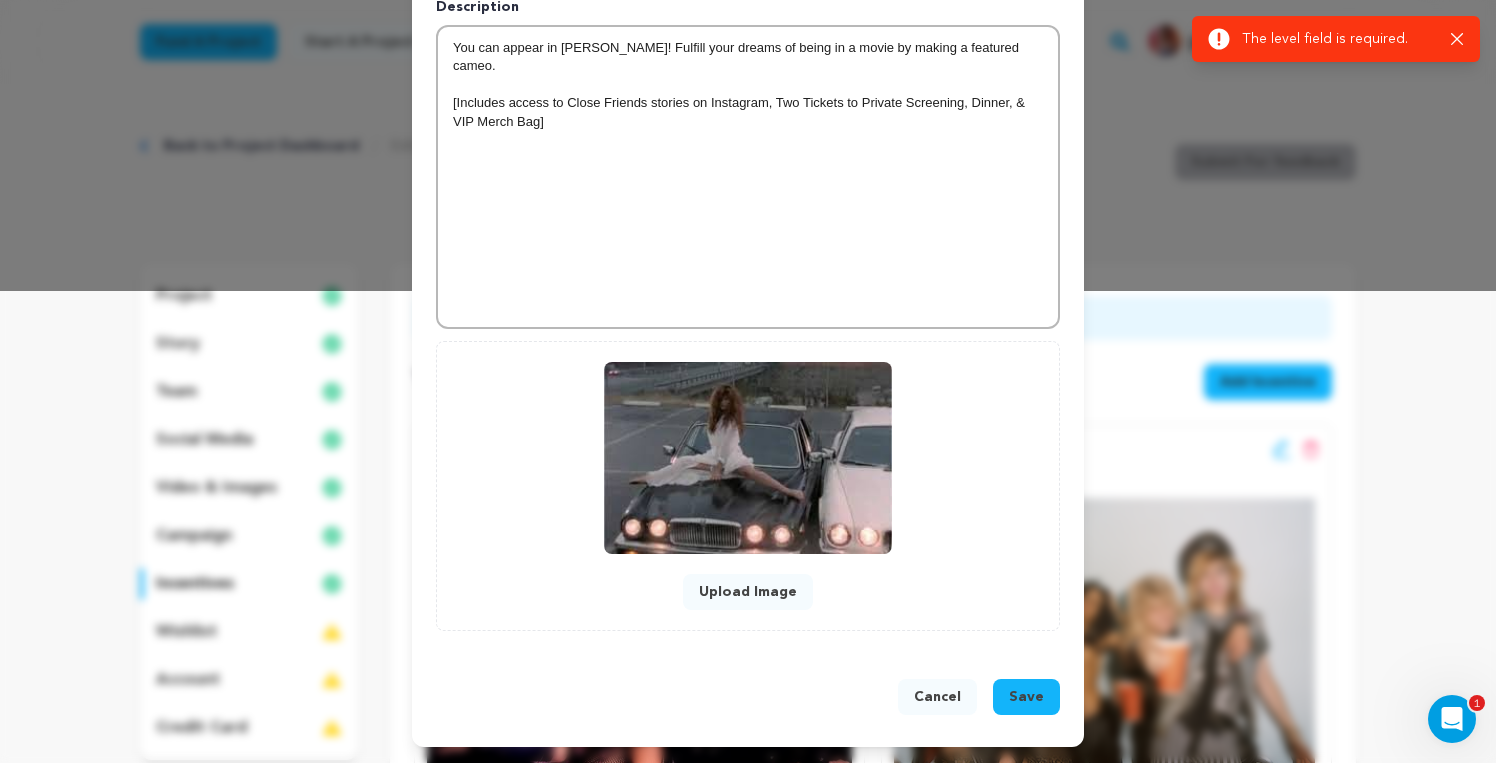 click 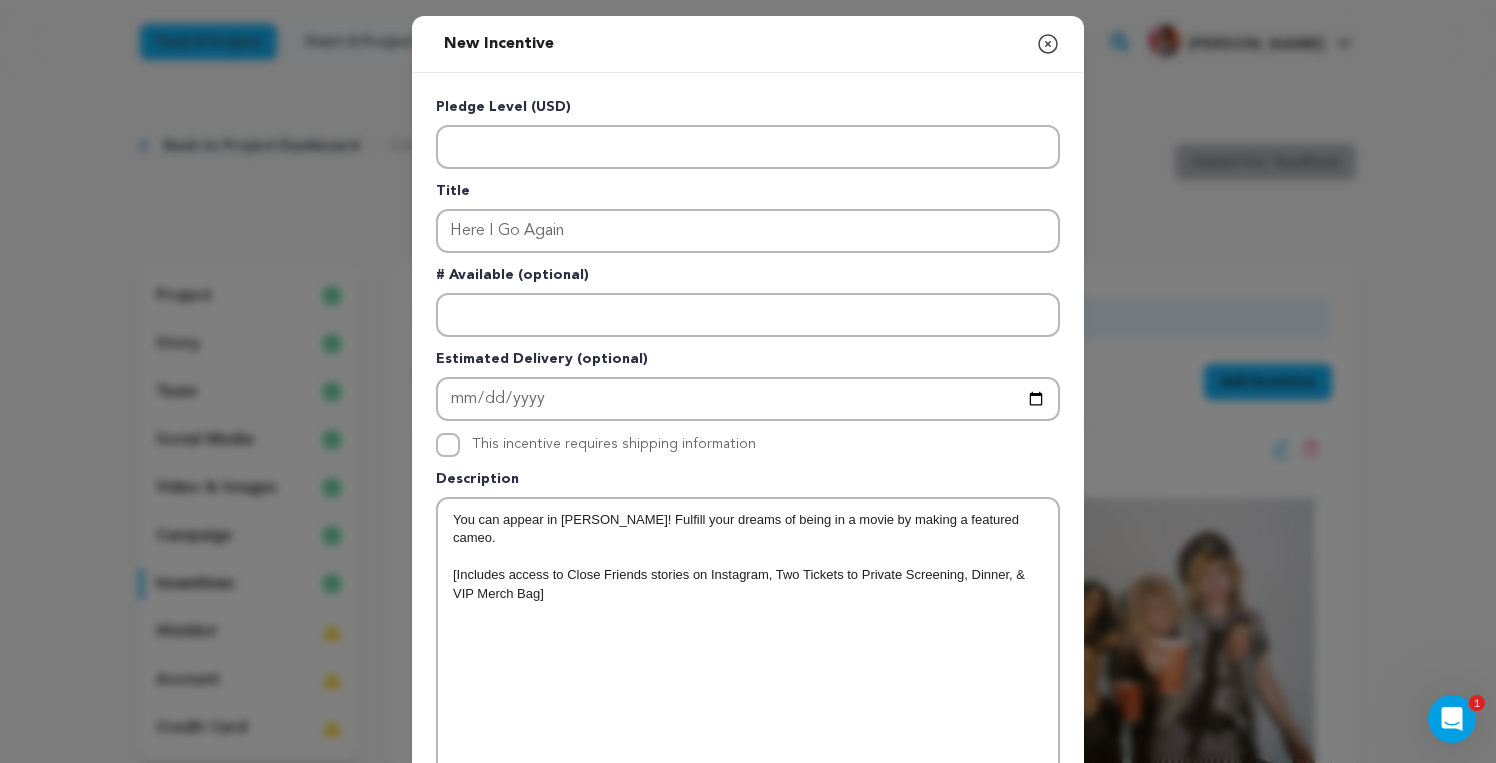 scroll, scrollTop: 0, scrollLeft: 0, axis: both 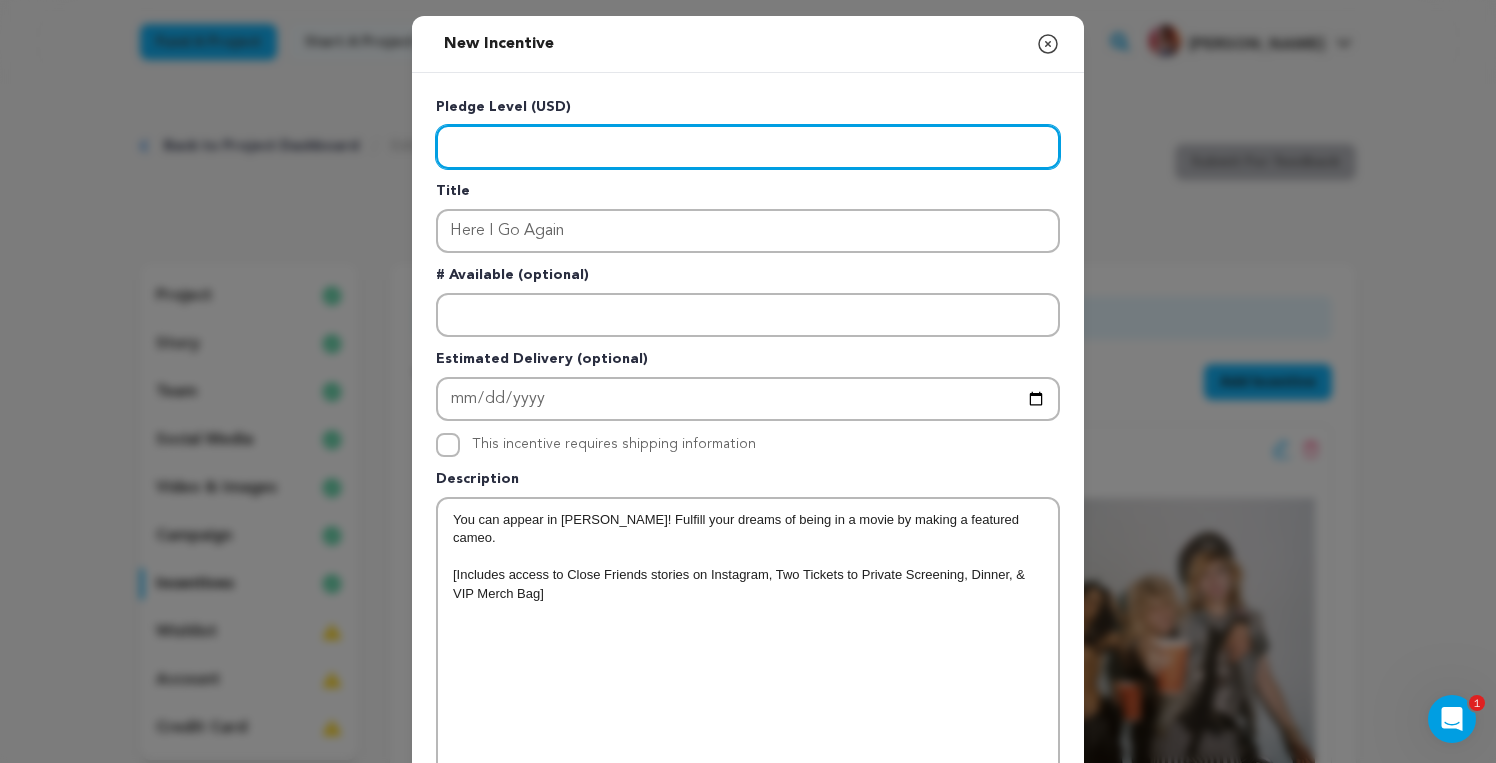 click at bounding box center (748, 147) 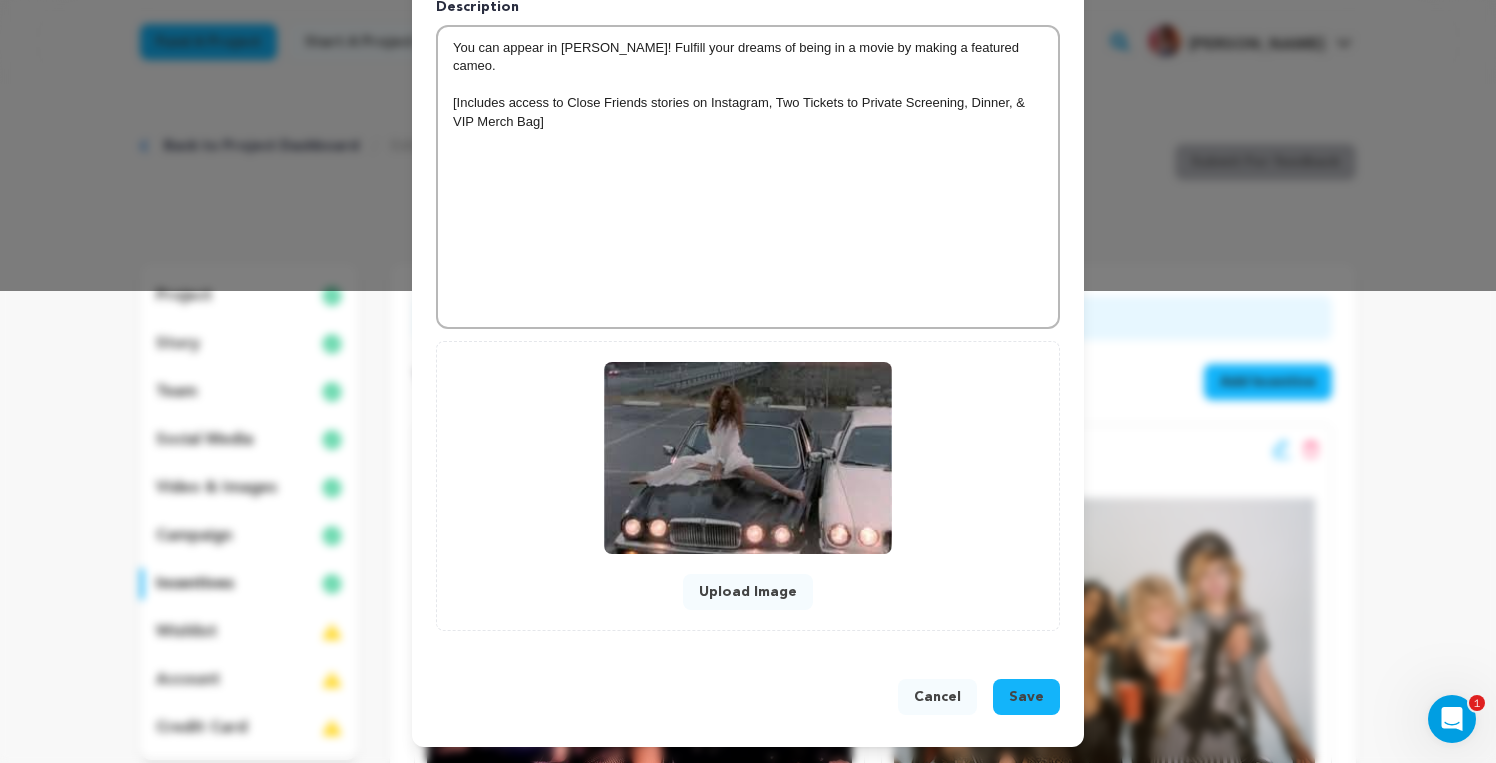 scroll, scrollTop: 472, scrollLeft: 0, axis: vertical 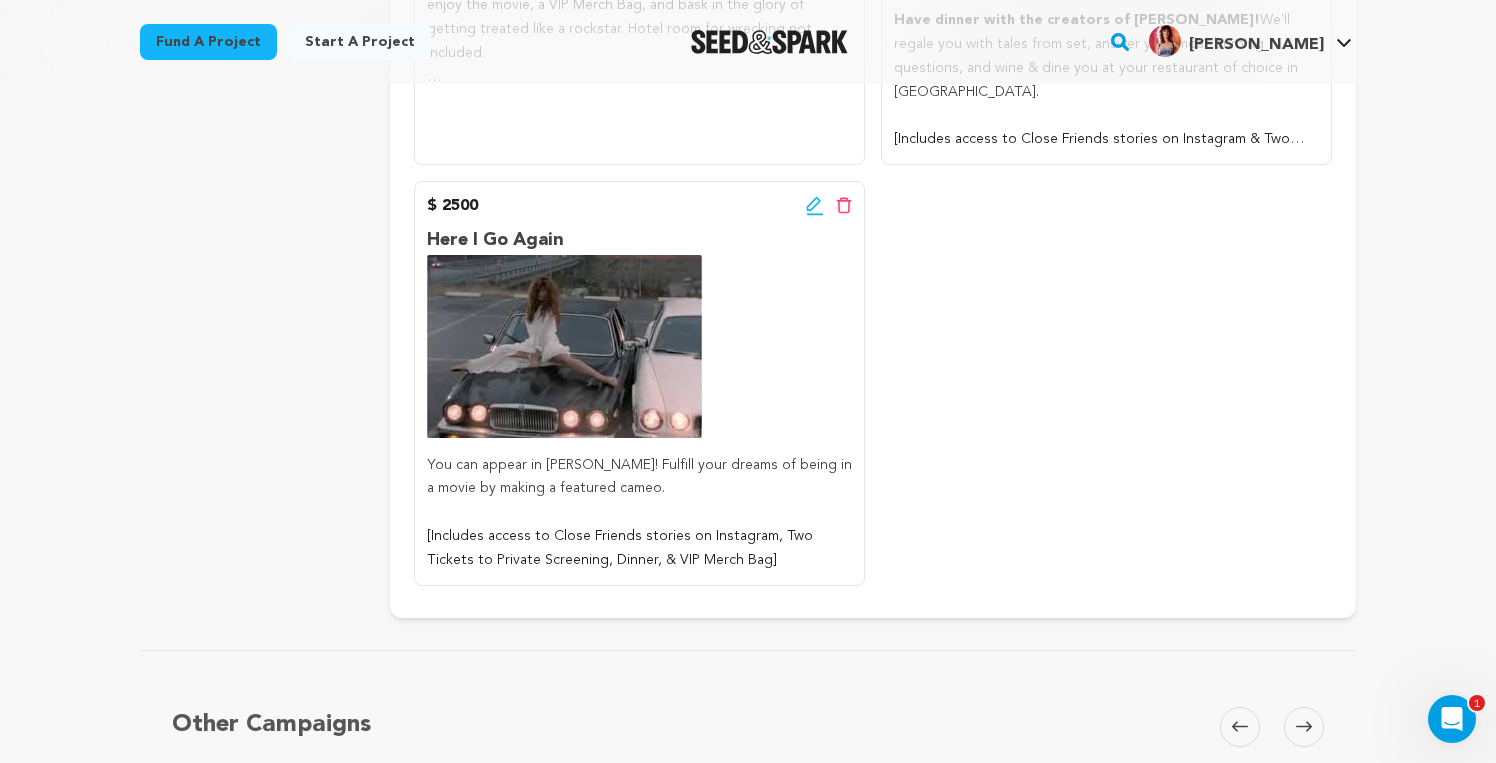 click 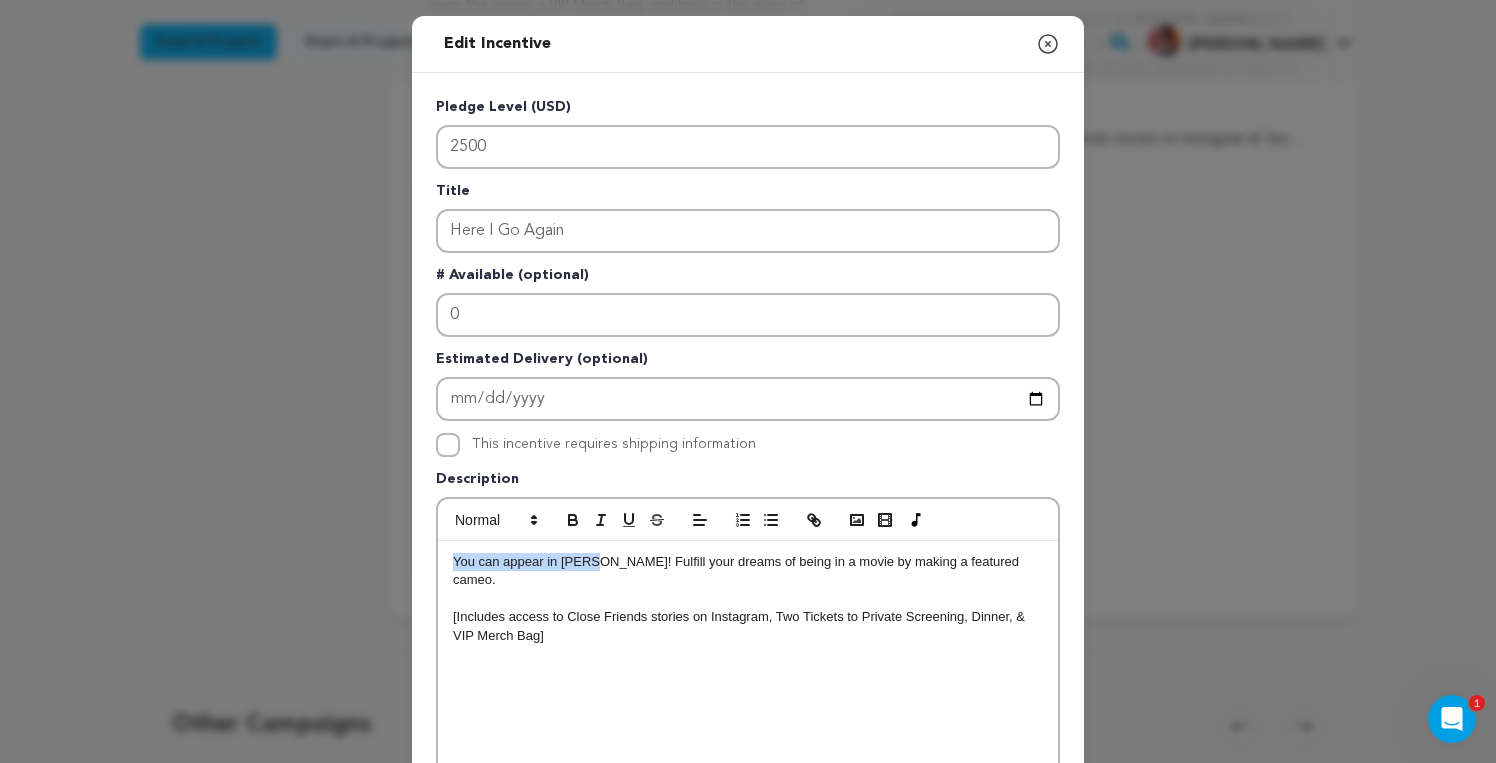 drag, startPoint x: 589, startPoint y: 562, endPoint x: 434, endPoint y: 563, distance: 155.00322 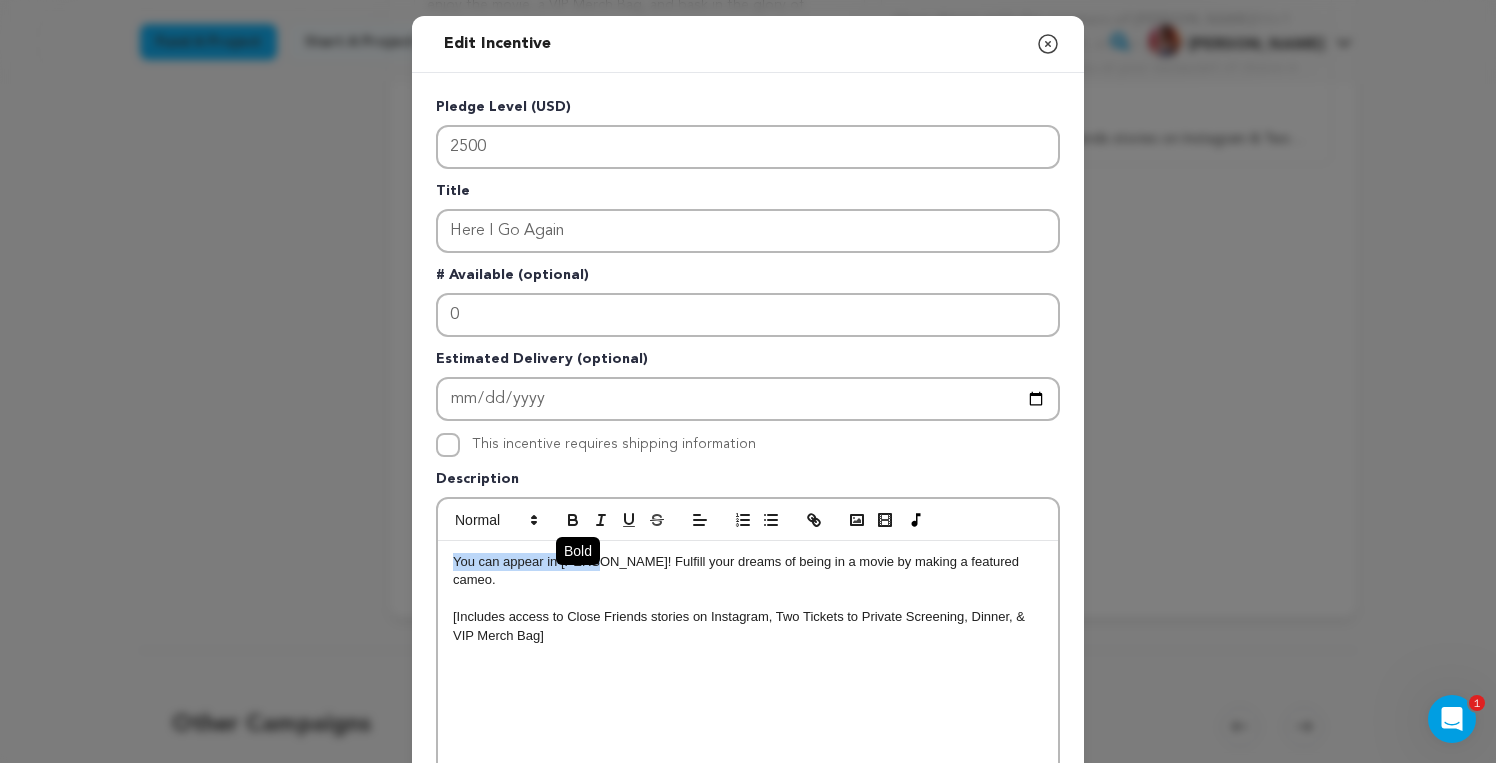 click 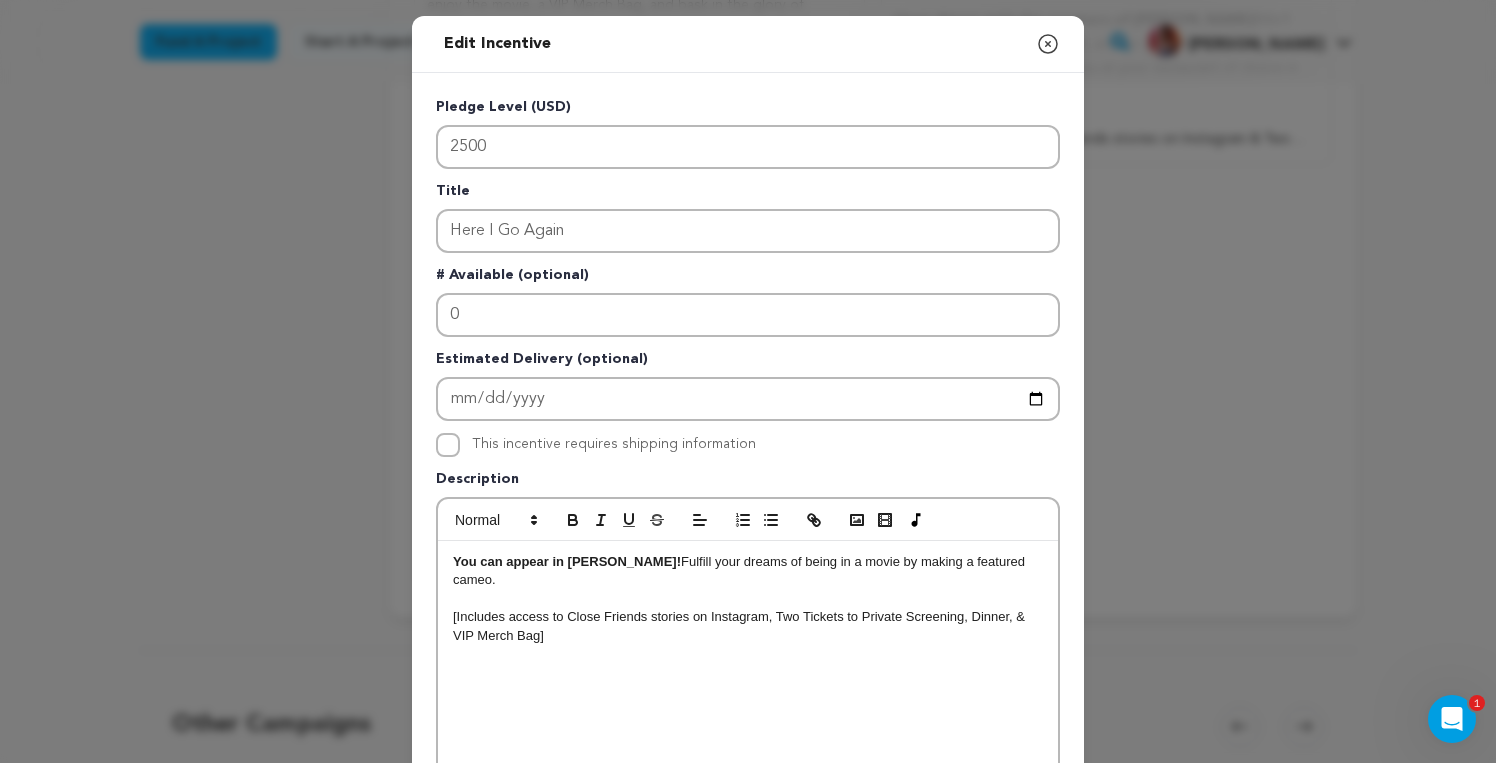 click on "You can appear in [PERSON_NAME]!  Fulfill your dreams of being in a movie by making a featured cameo.  [Includes access to Close Friends stories on Instagram, Two Tickets to Private Screening, Dinner, & VIP Merch Bag]" at bounding box center (748, 691) 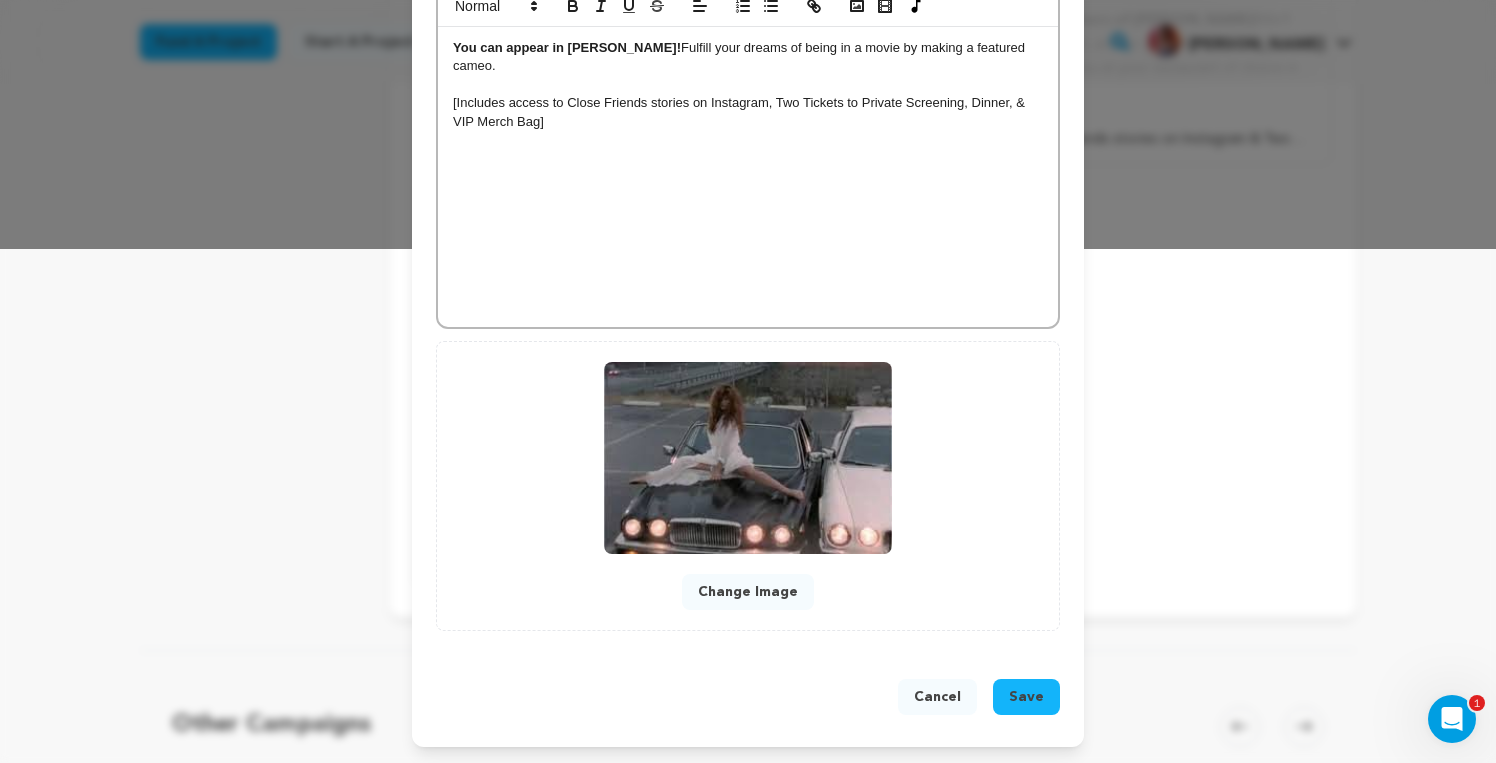 scroll, scrollTop: 515, scrollLeft: 0, axis: vertical 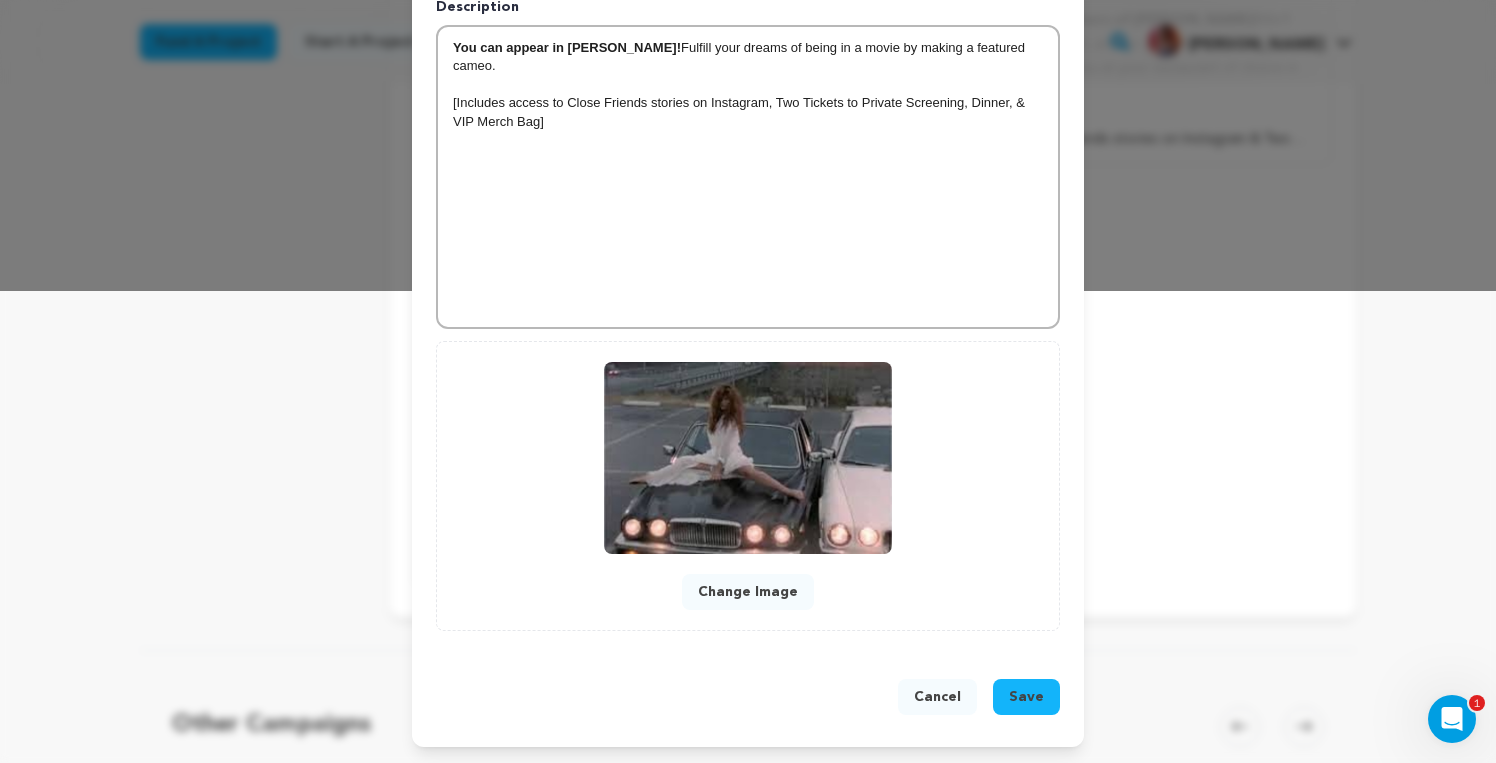 click on "Save" at bounding box center [1026, 697] 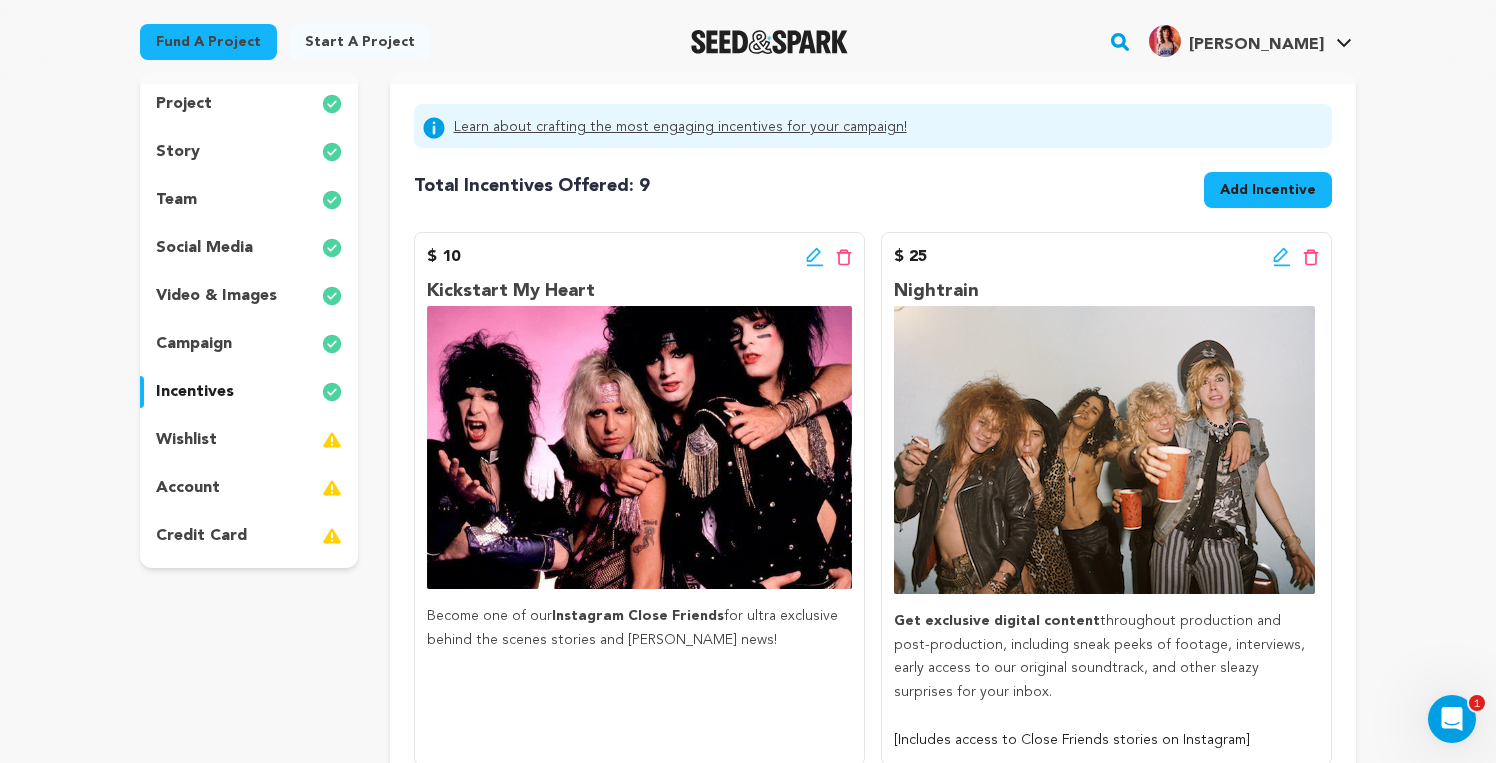 scroll, scrollTop: 231, scrollLeft: 0, axis: vertical 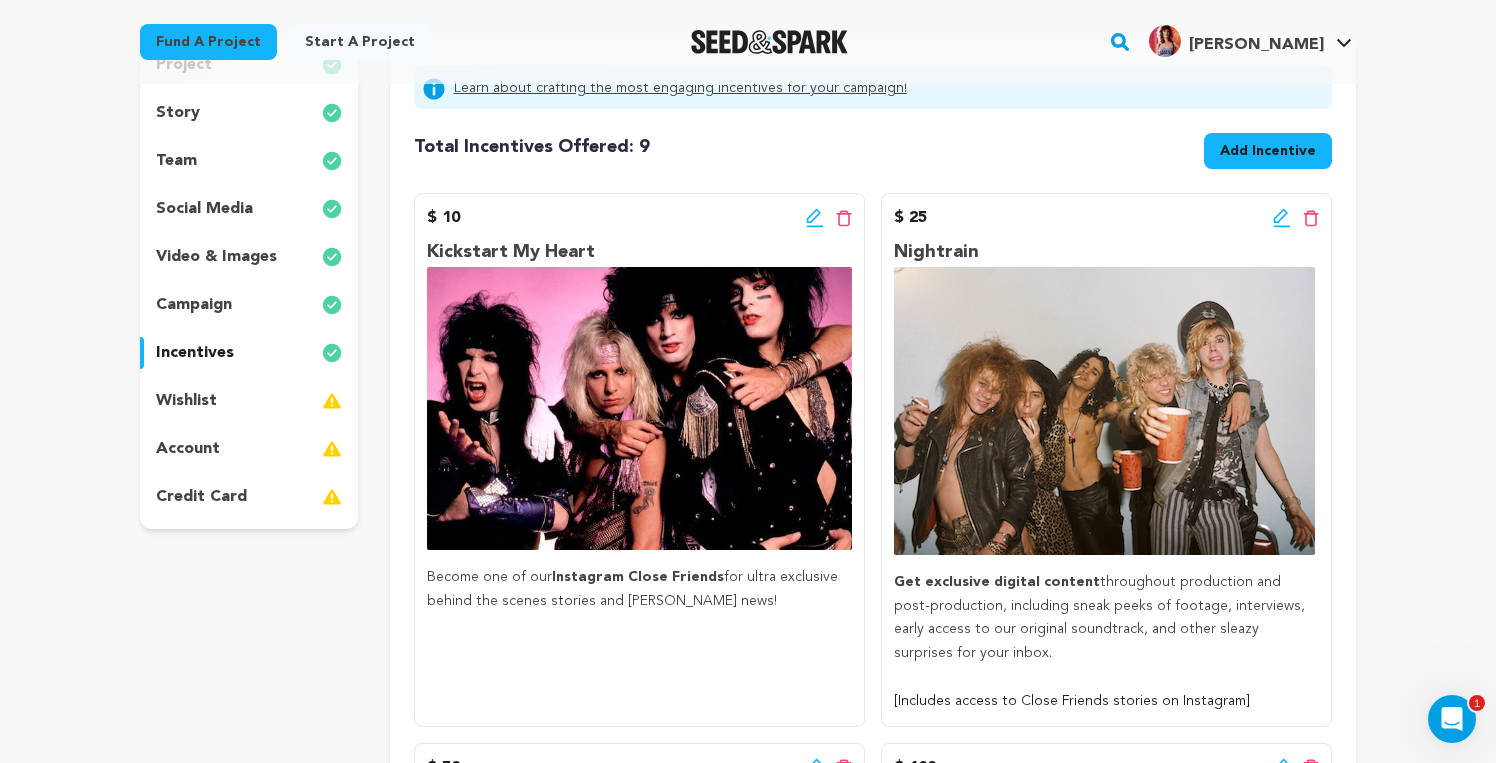 click on "wishlist" at bounding box center [249, 401] 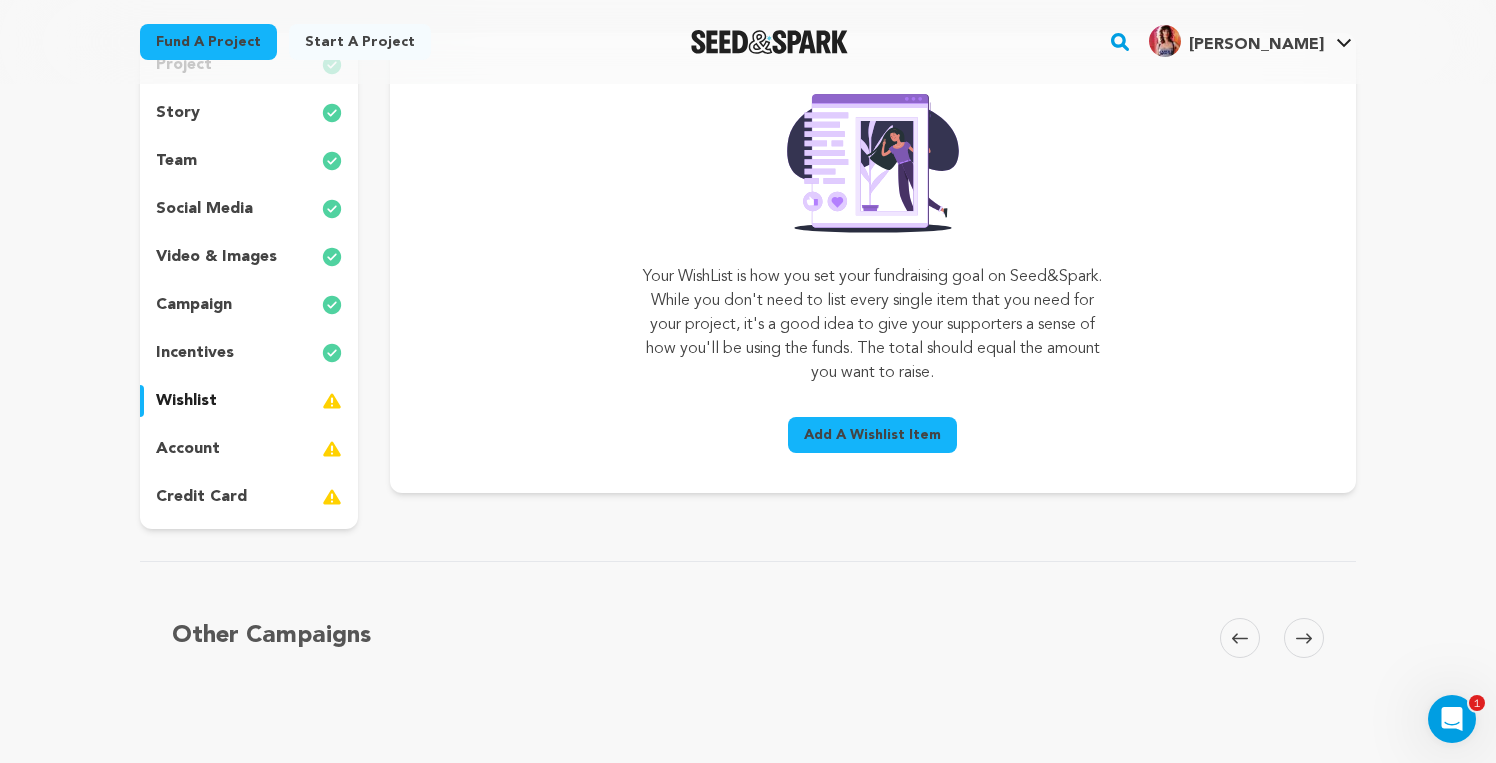 click on "Add A Wishlist Item" at bounding box center [872, 435] 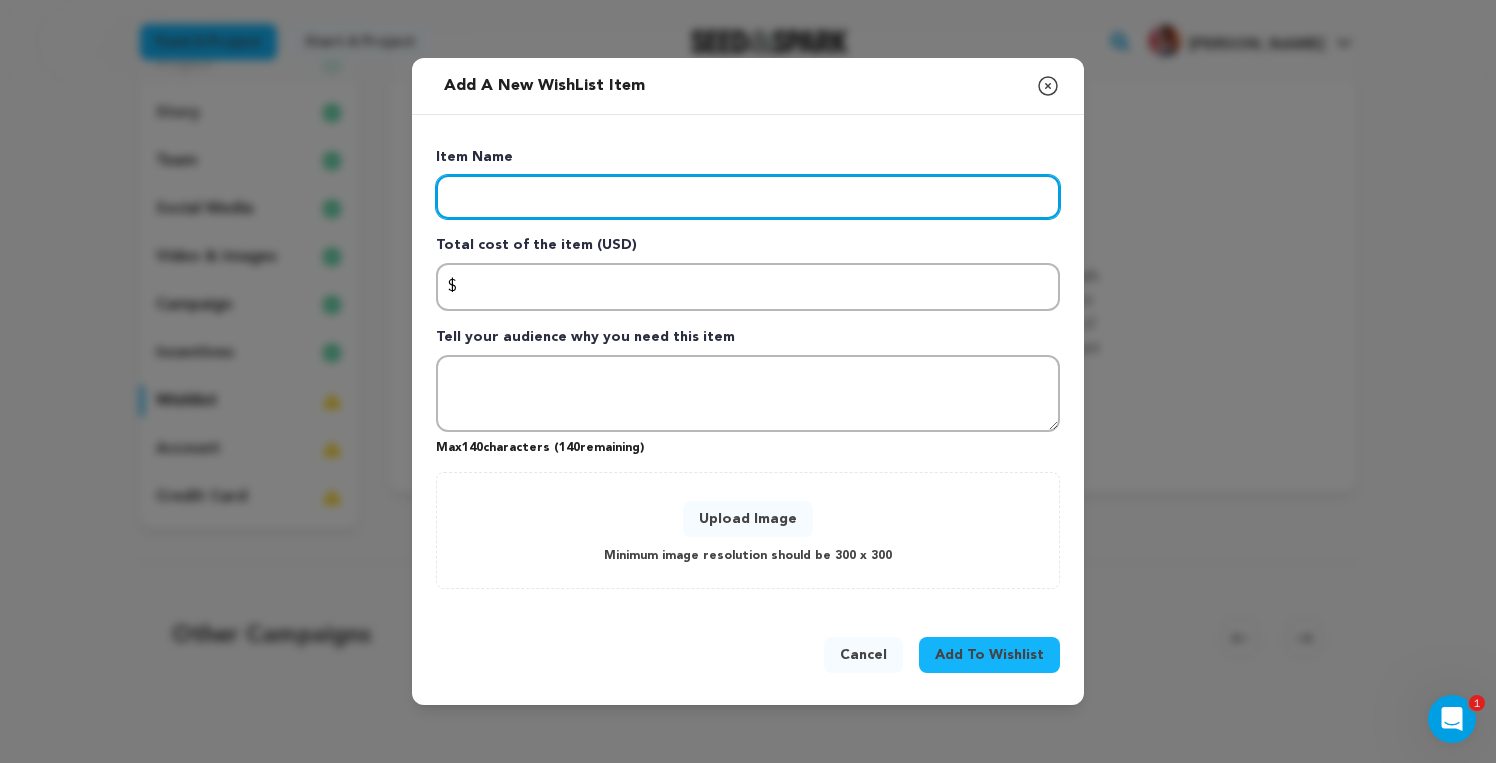 click at bounding box center (748, 197) 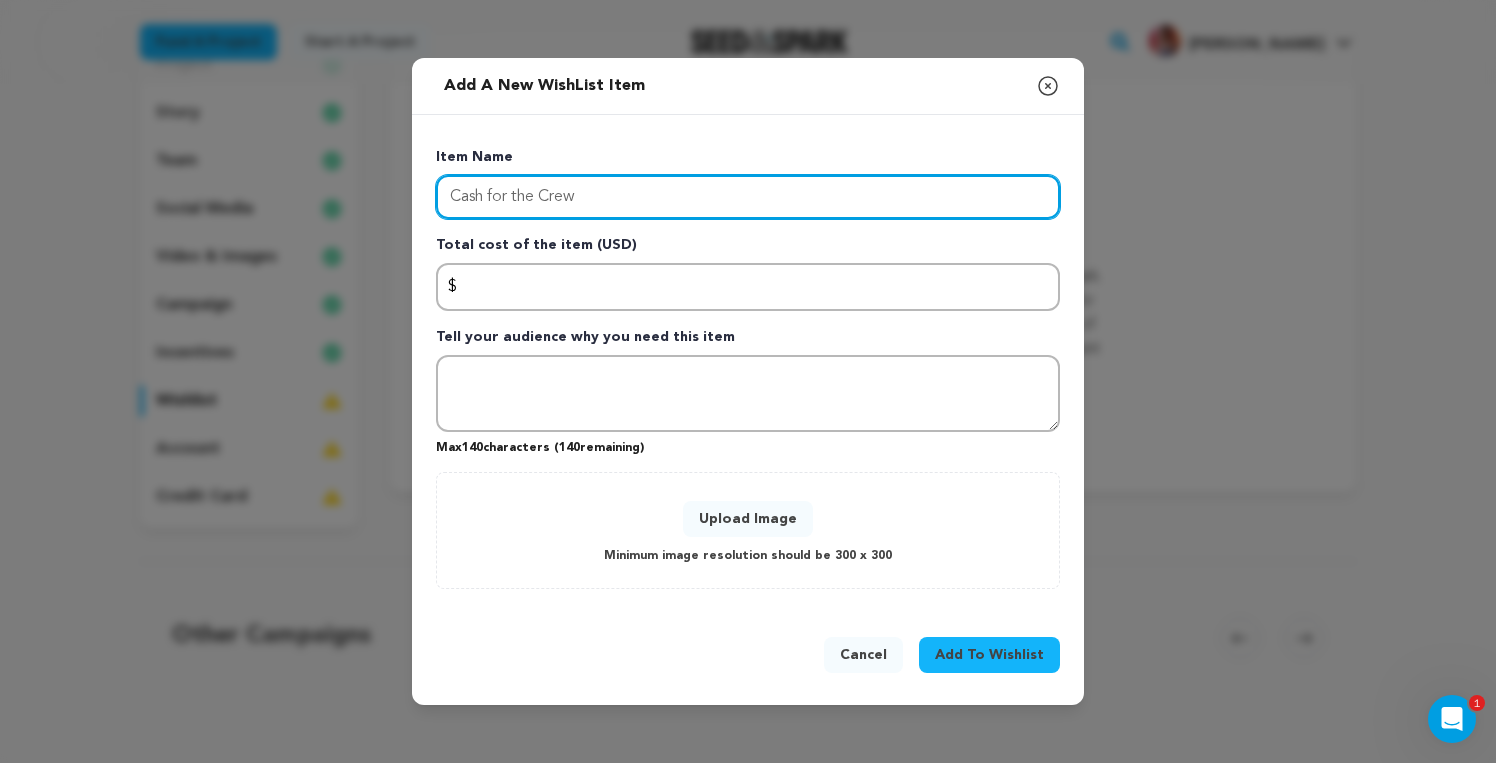 type on "Cash for the Crew" 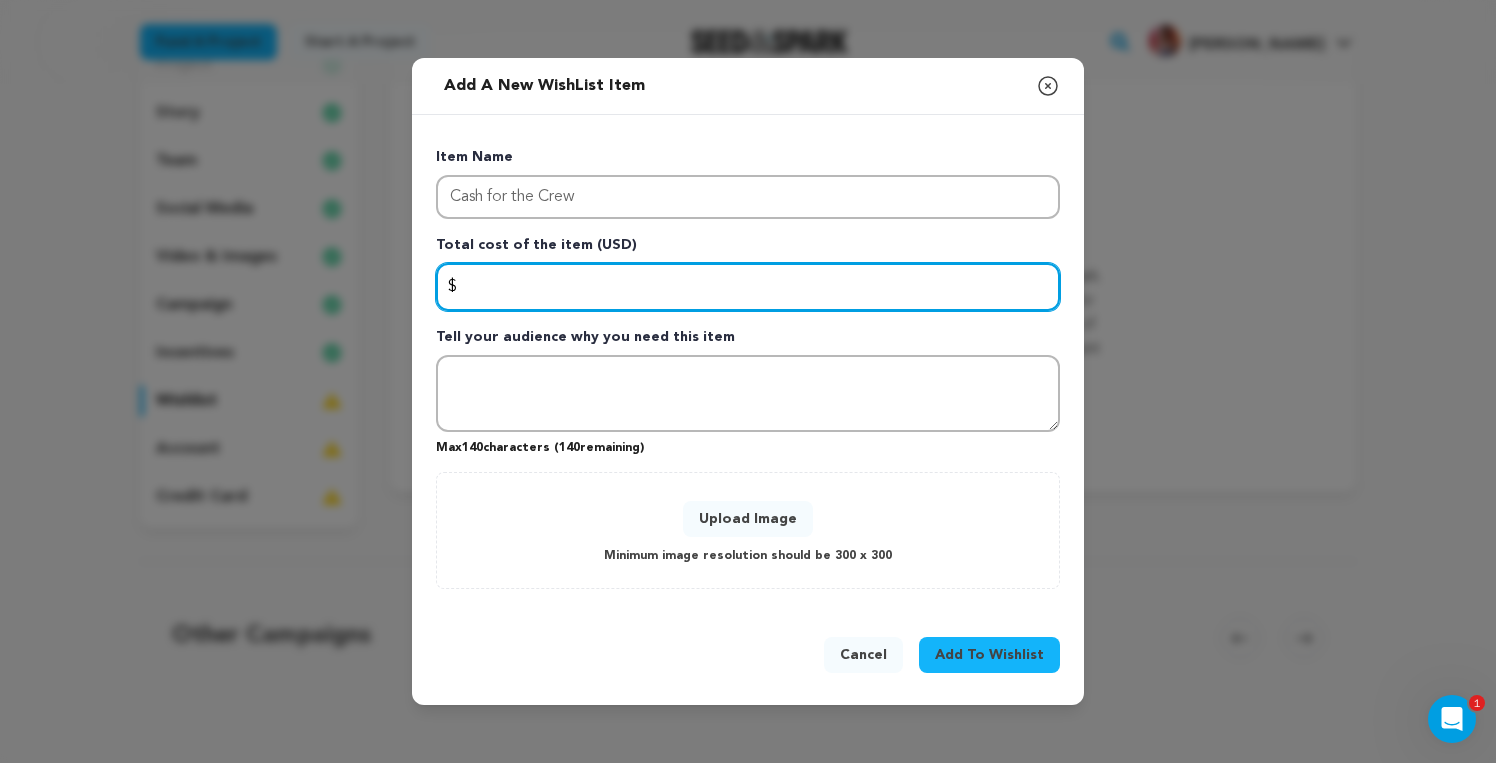 click at bounding box center [748, 287] 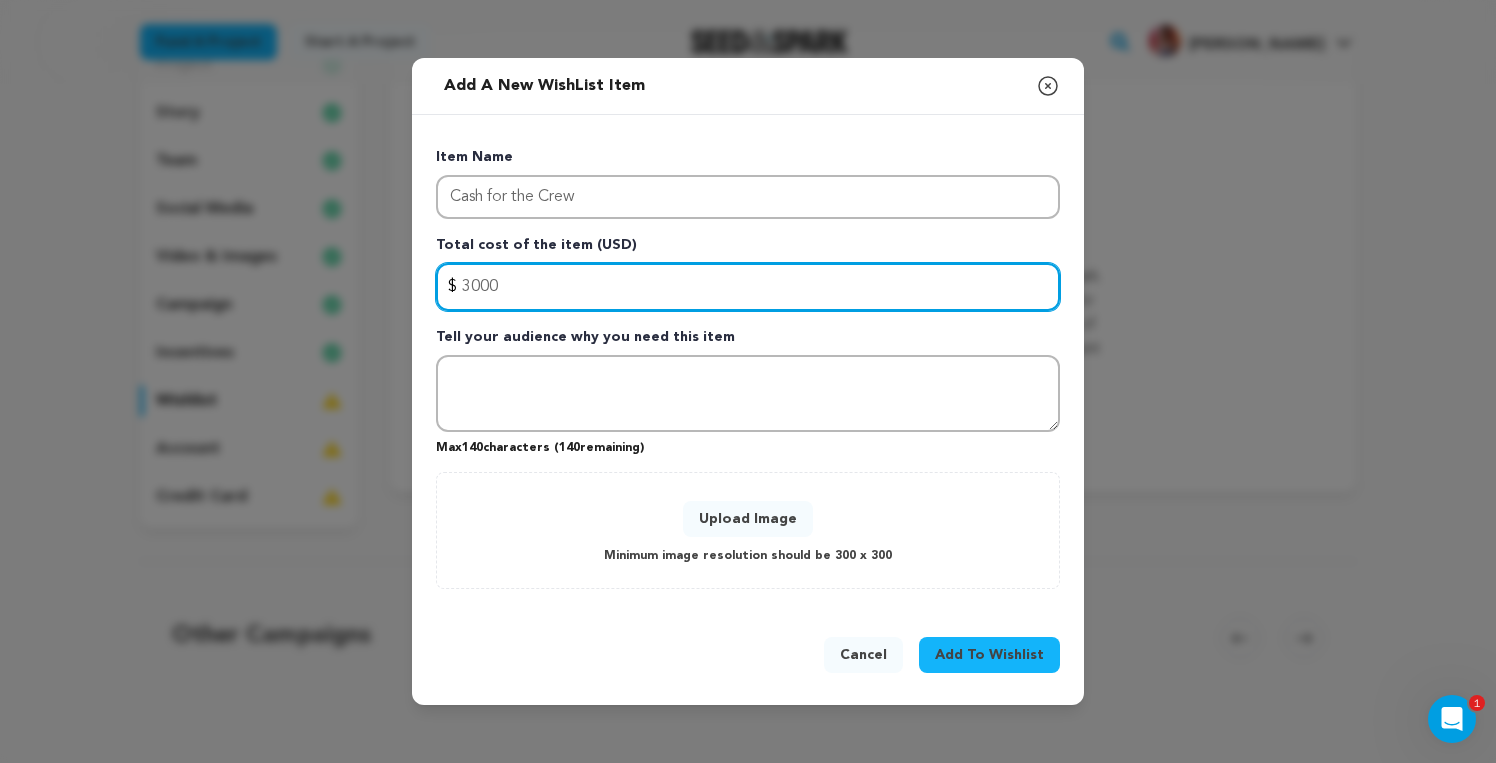 type on "3000" 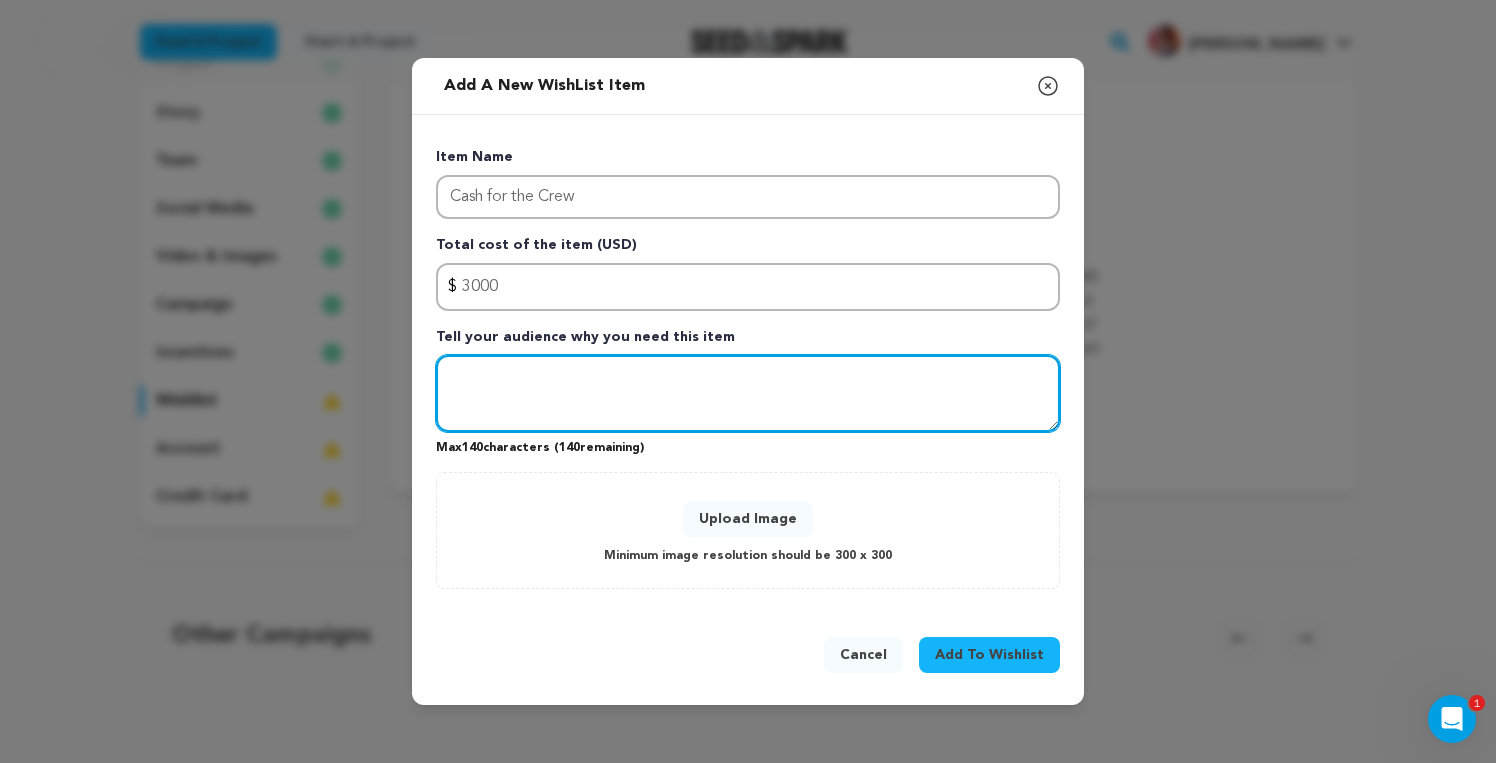 click at bounding box center (748, 394) 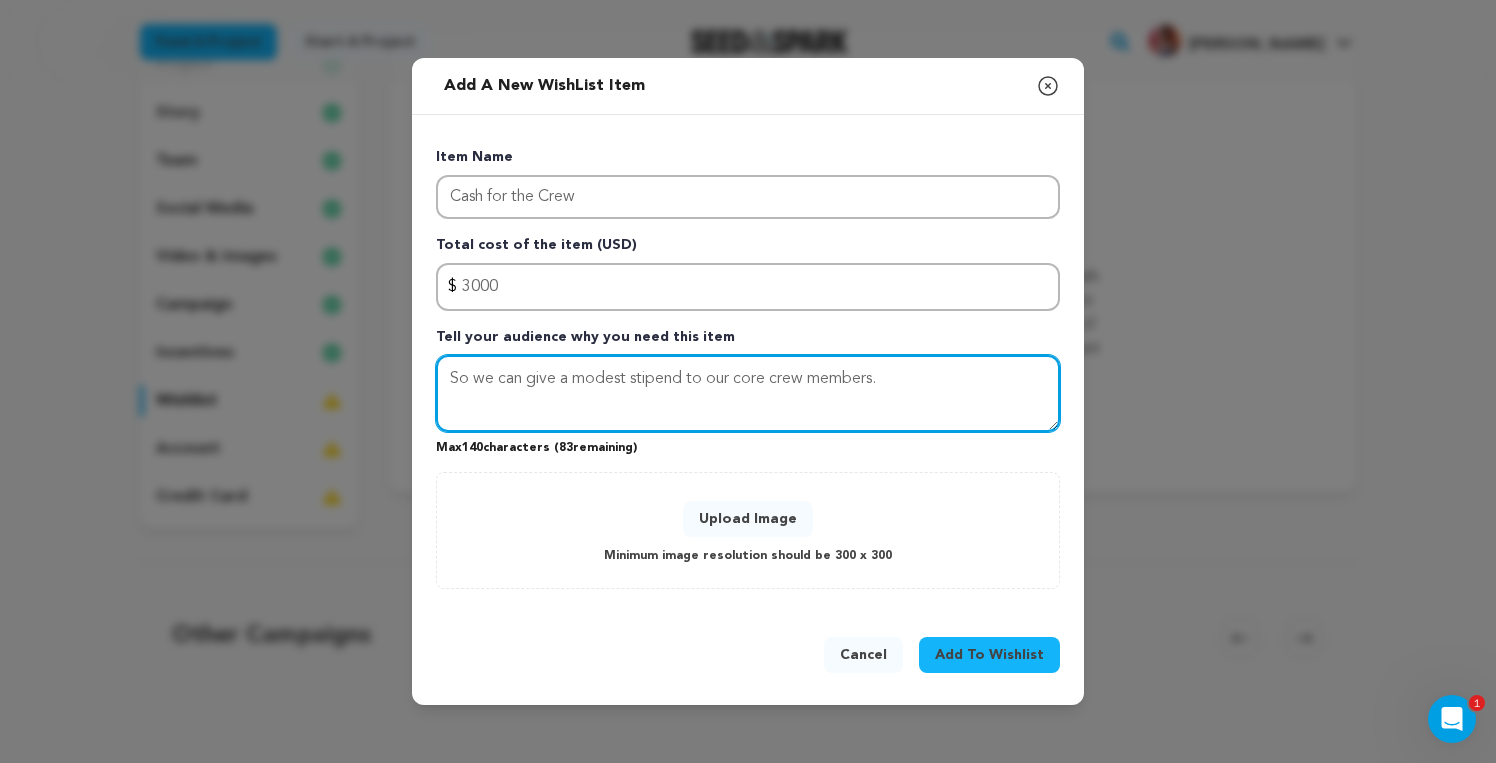 type on "So we can give a modest stipend to our core crew members." 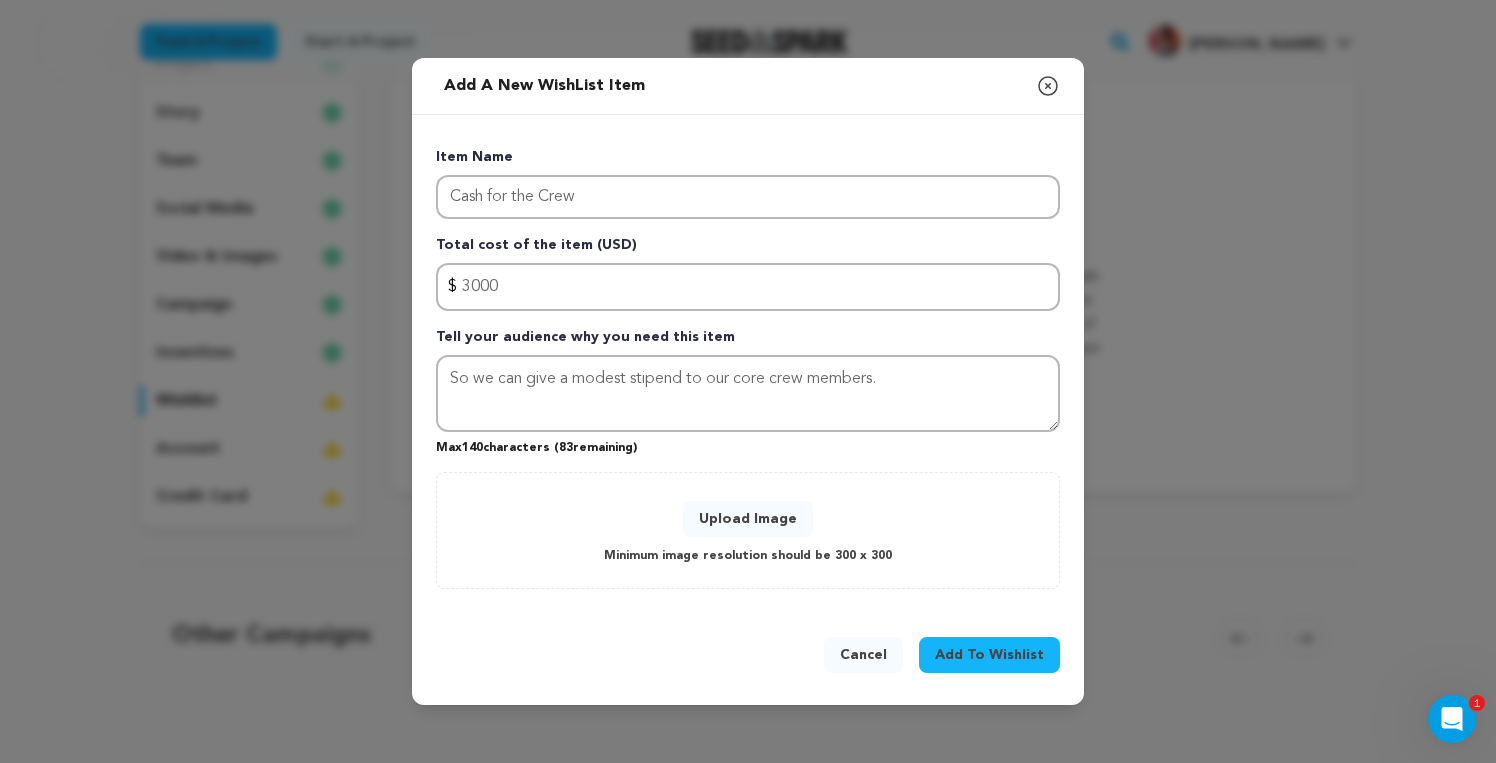 click on "Upload Image" at bounding box center [748, 519] 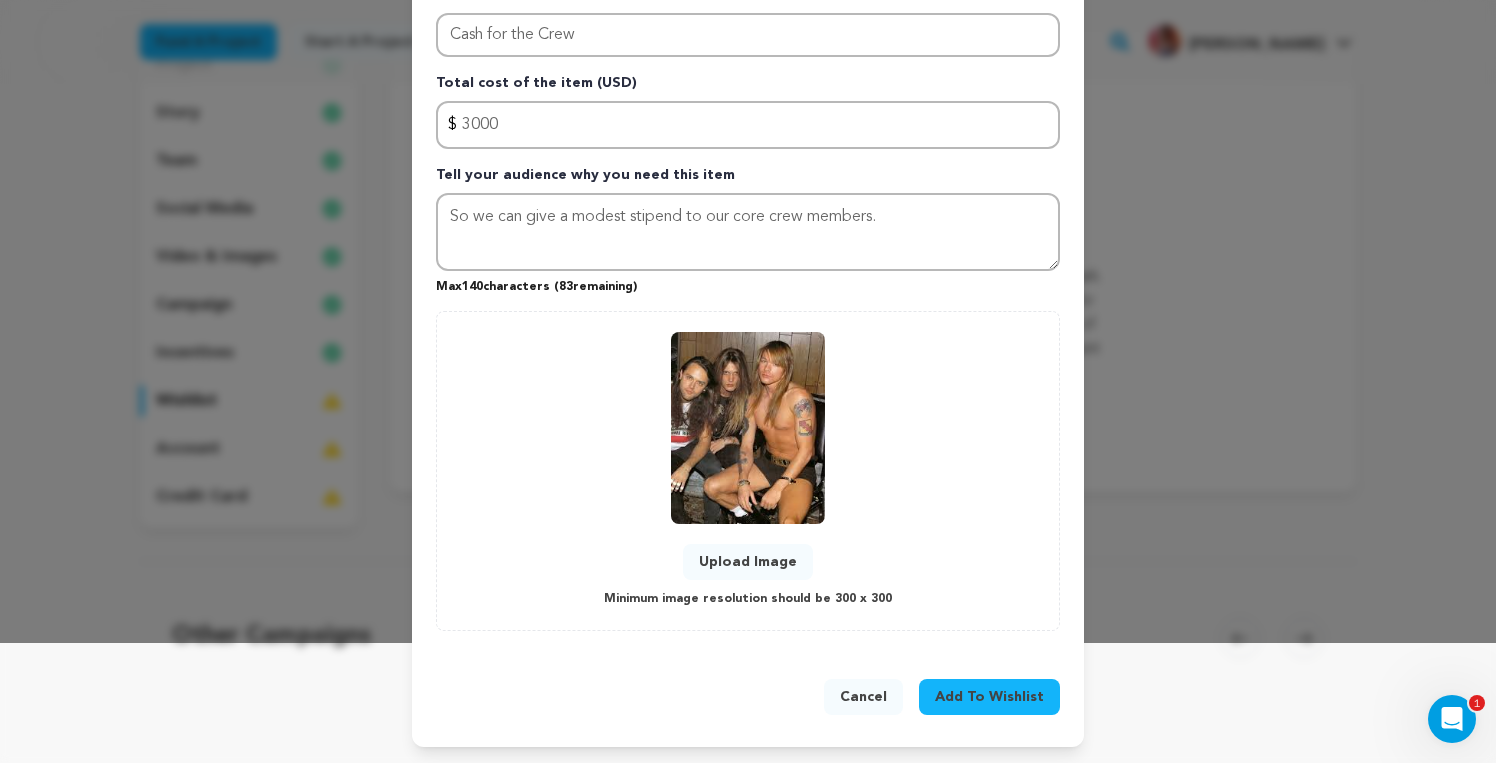 scroll, scrollTop: 120, scrollLeft: 0, axis: vertical 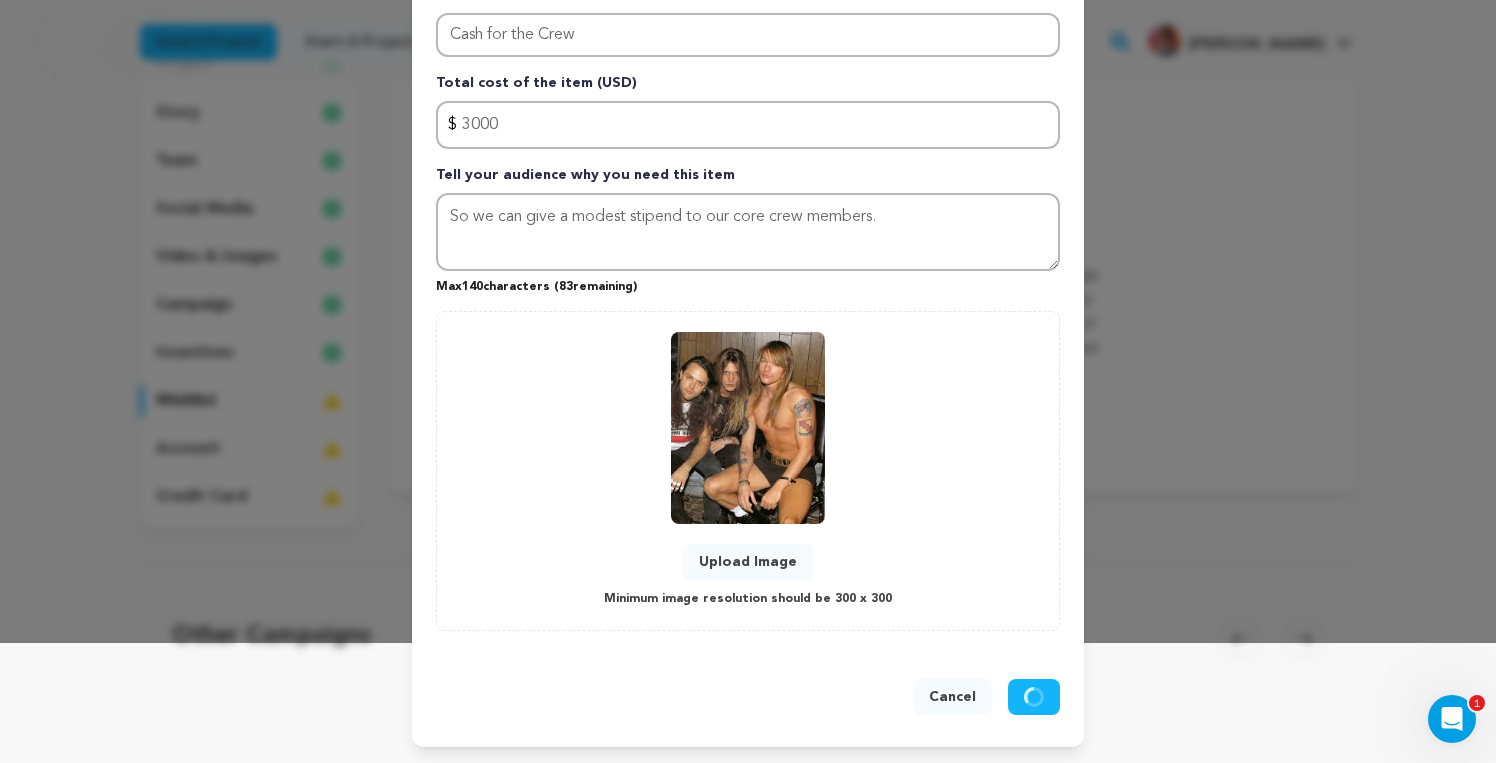 type 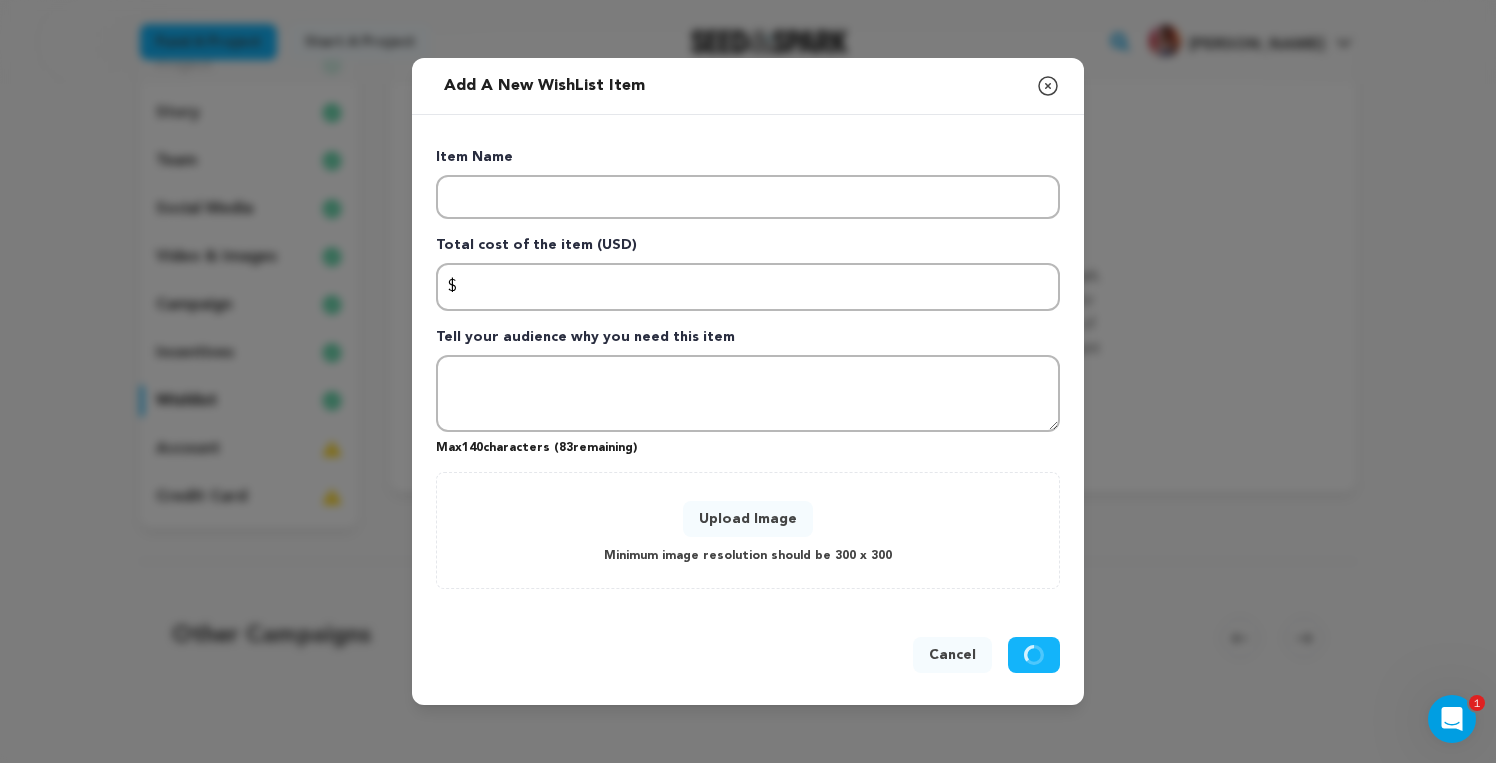 scroll, scrollTop: 0, scrollLeft: 0, axis: both 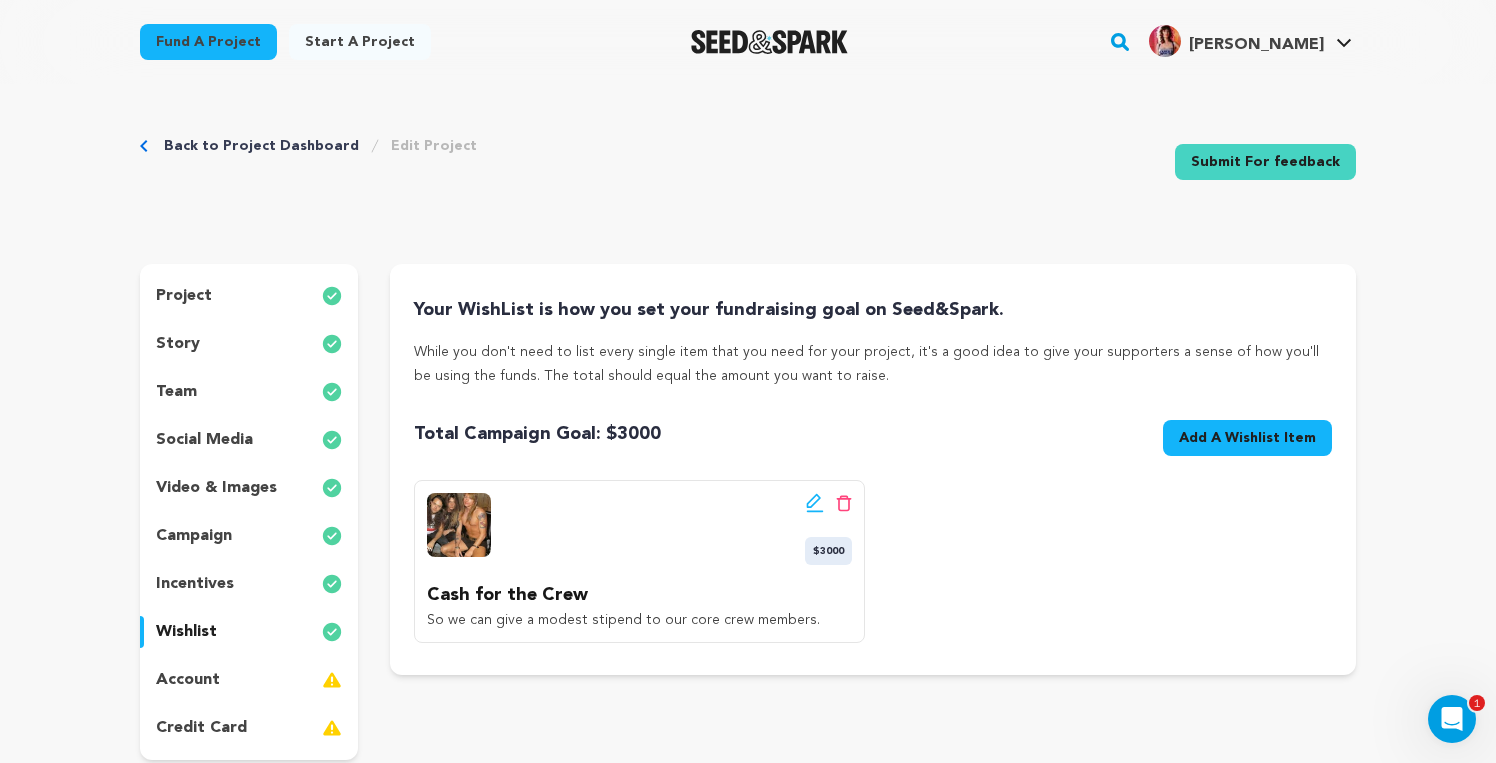 click on "Add A Wishlist Item" at bounding box center [1247, 438] 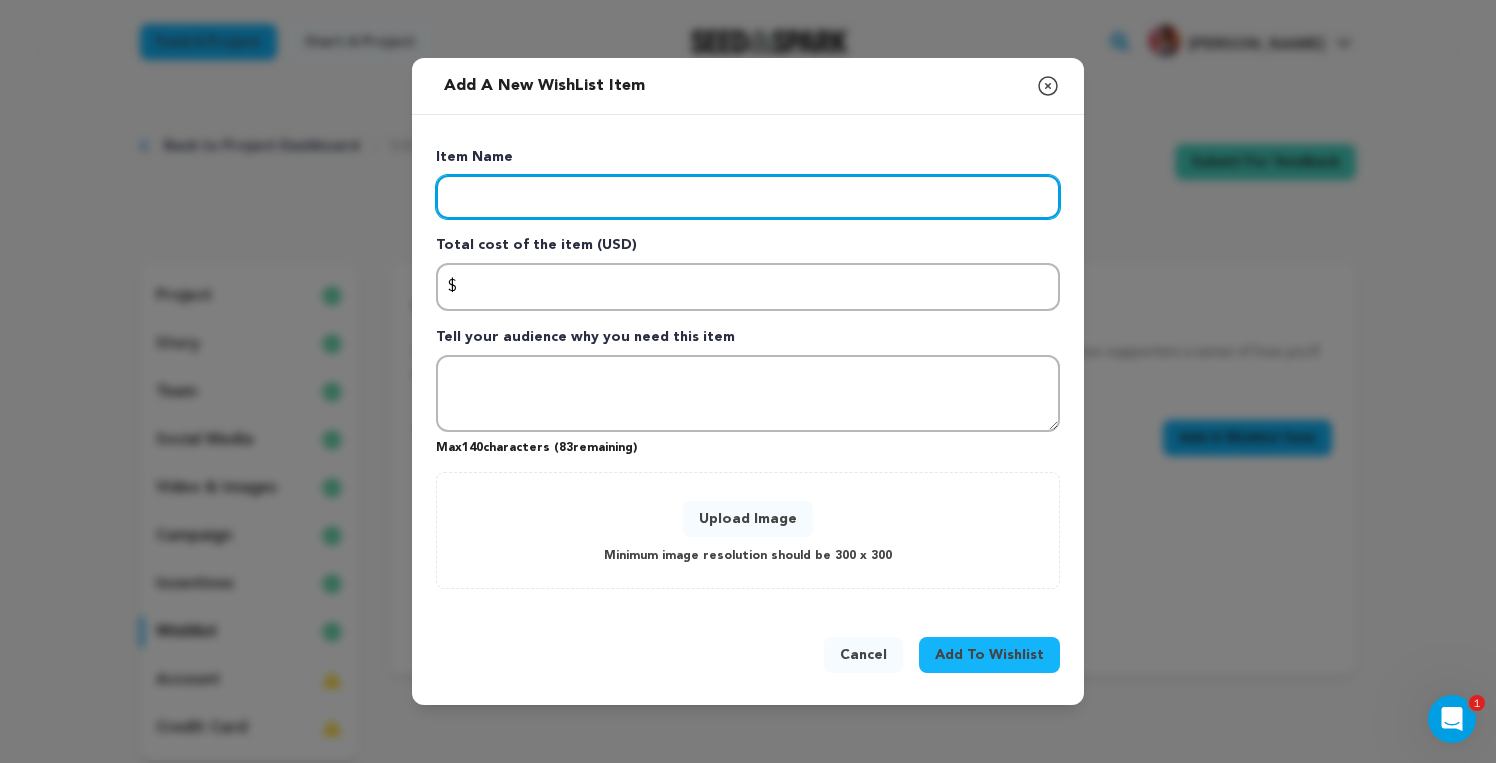click at bounding box center [748, 197] 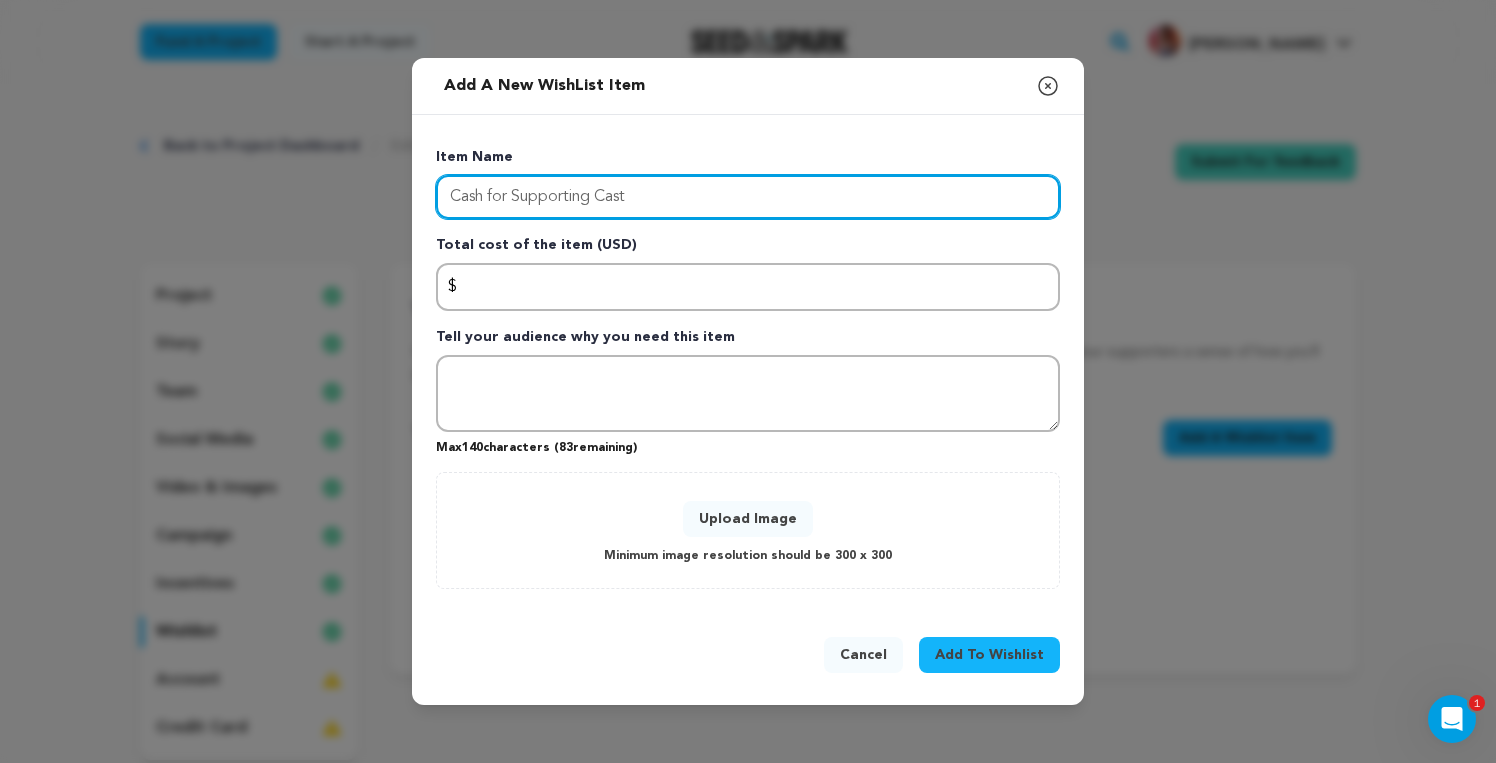 type on "Cash for Supporting Cast" 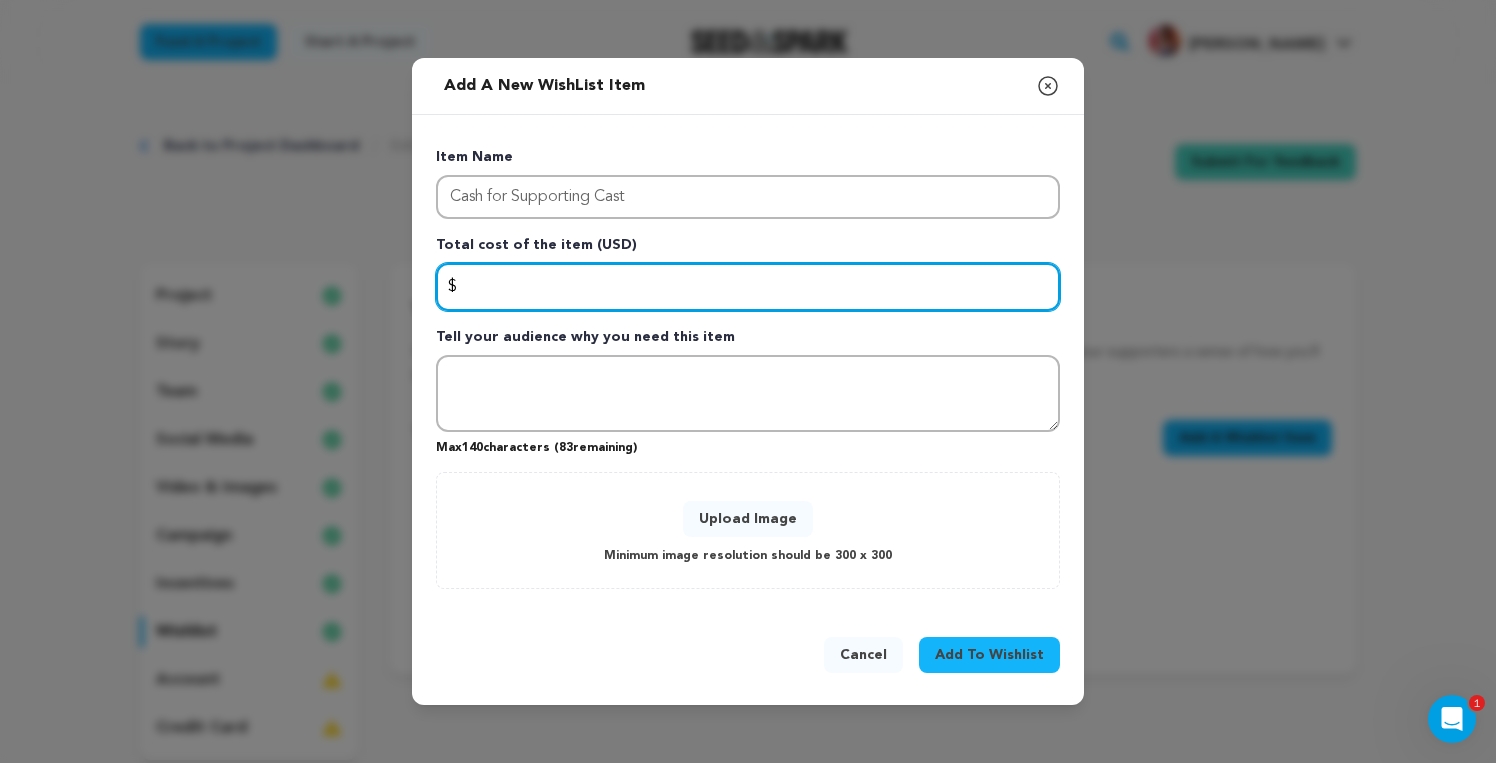 click at bounding box center (748, 287) 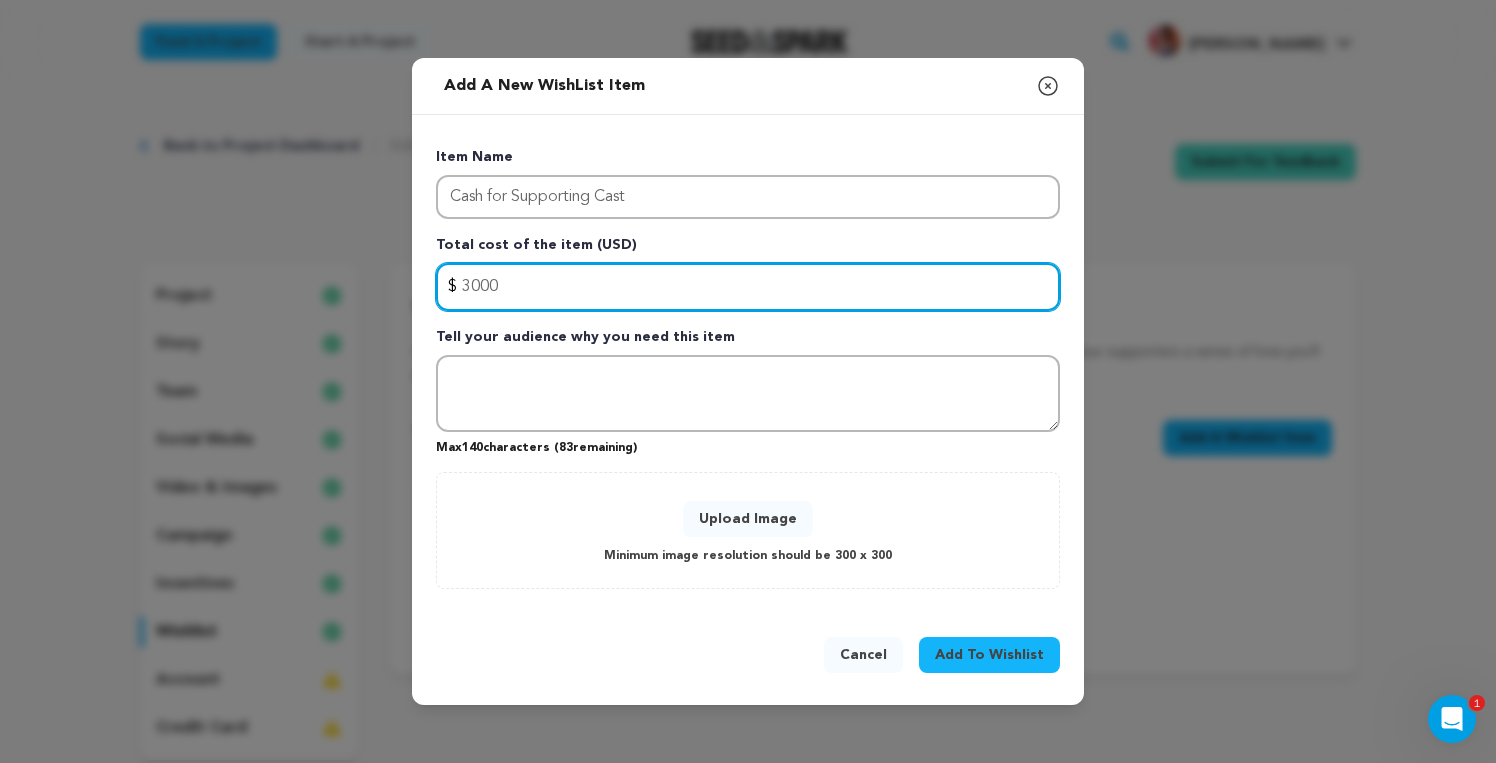 type on "3000" 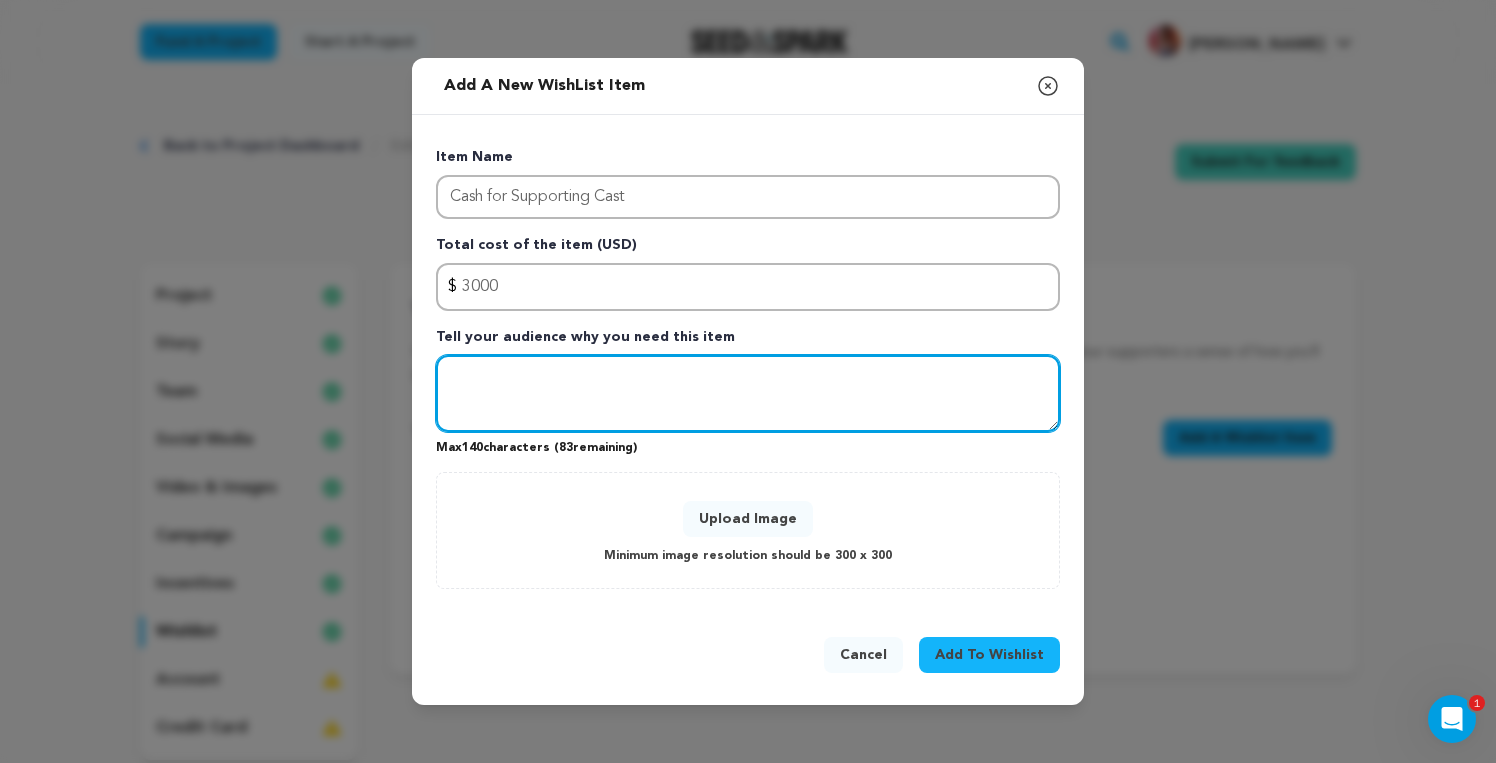 click at bounding box center (748, 394) 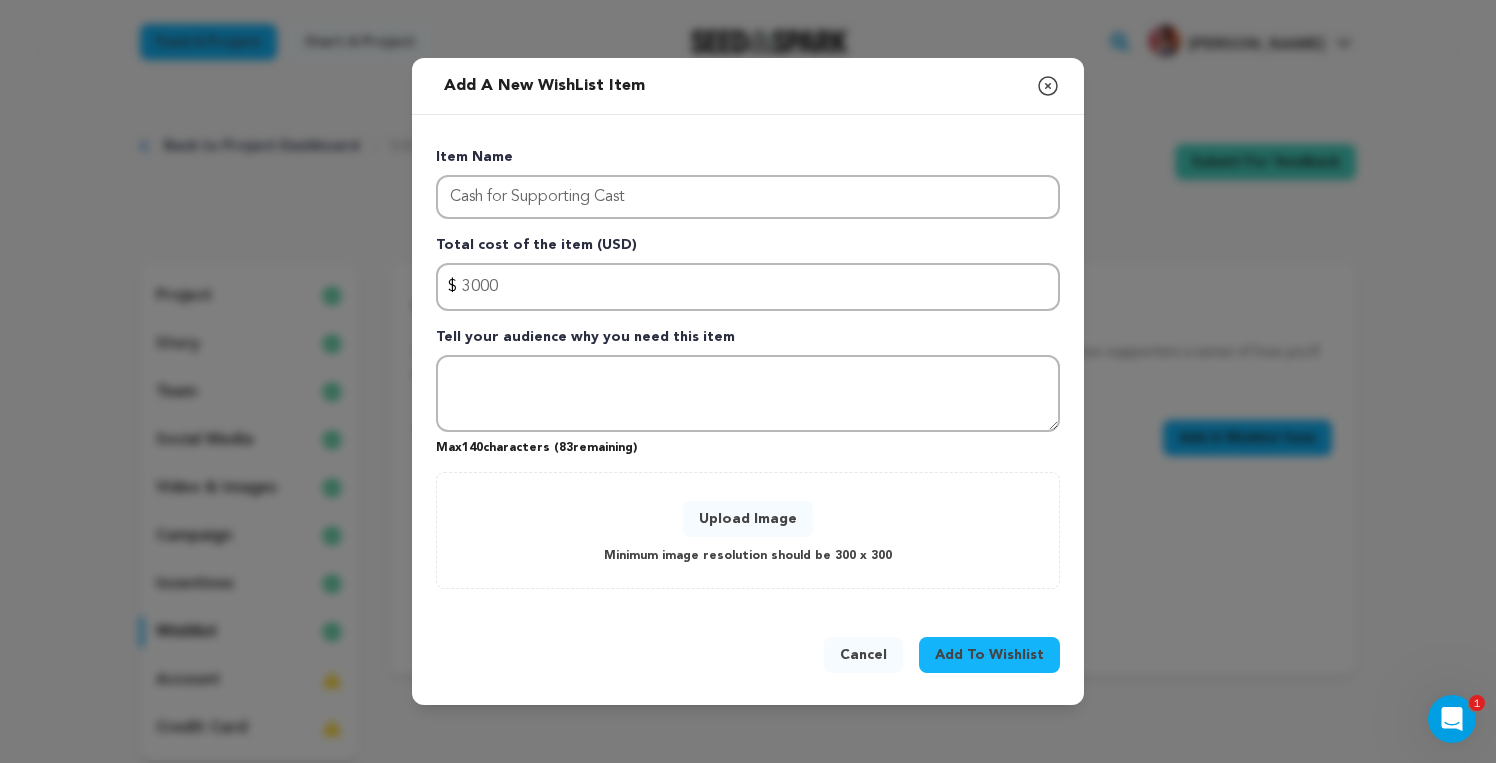 click on "Add To Wishlist" at bounding box center (989, 655) 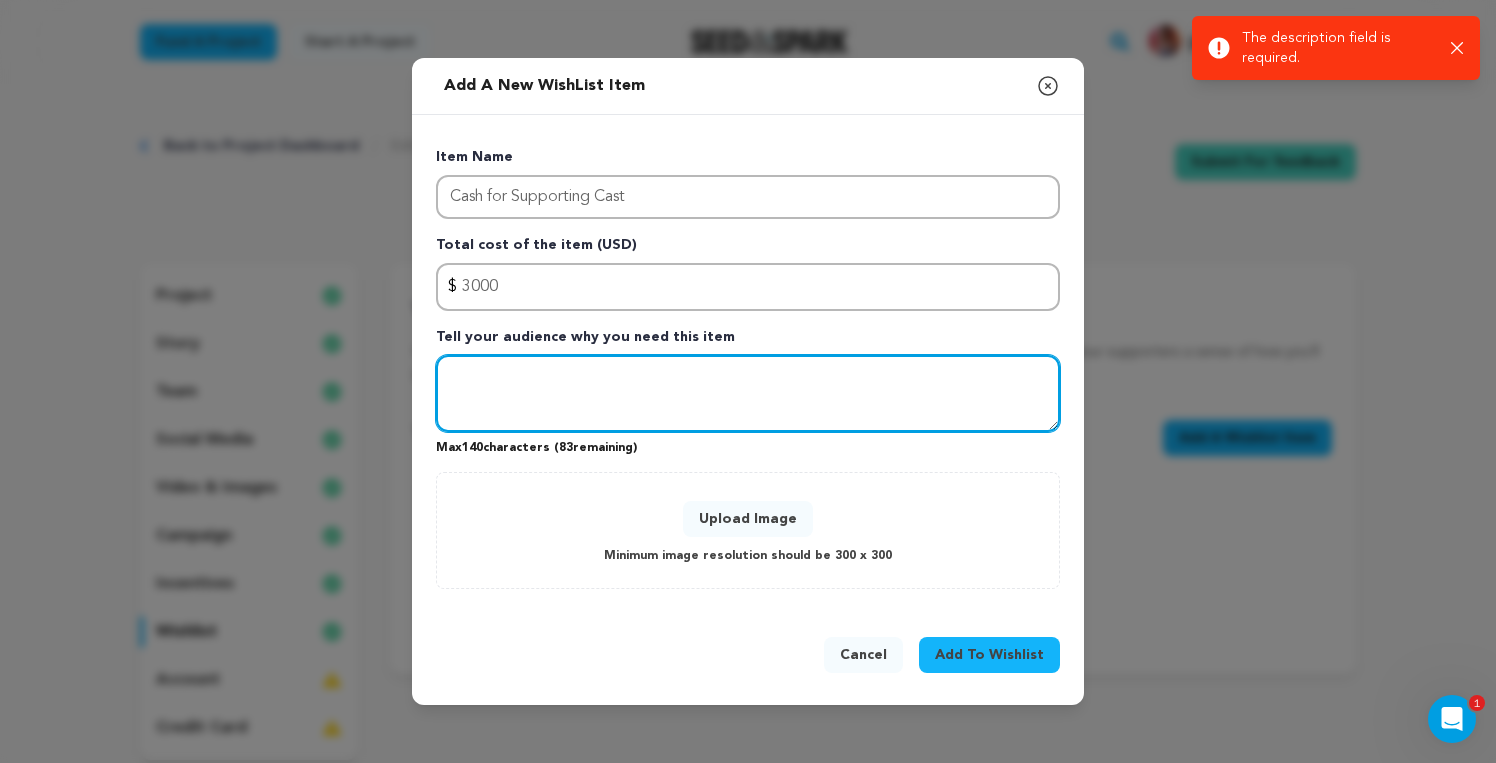 click at bounding box center (748, 394) 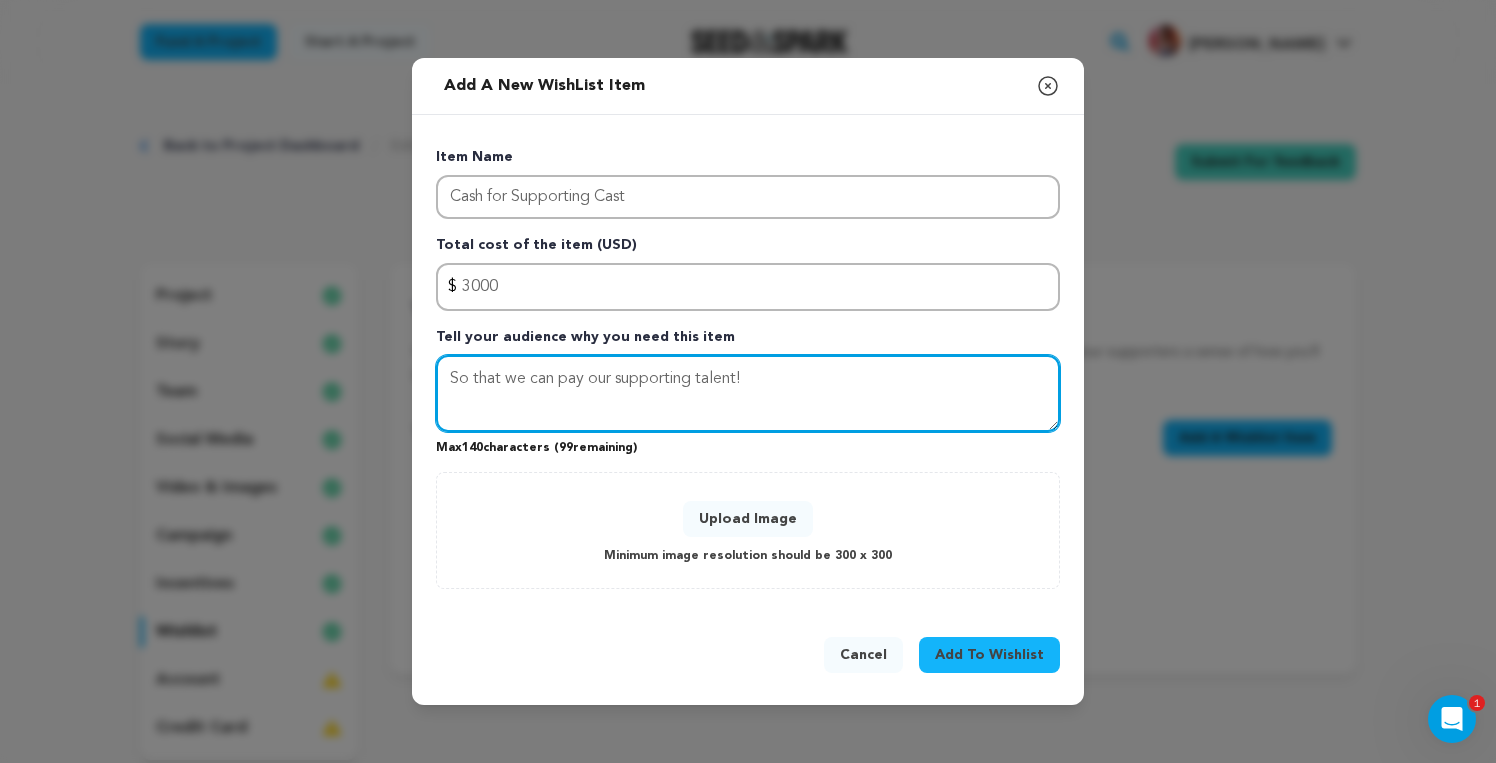 type on "So that we can pay our supporting talent!" 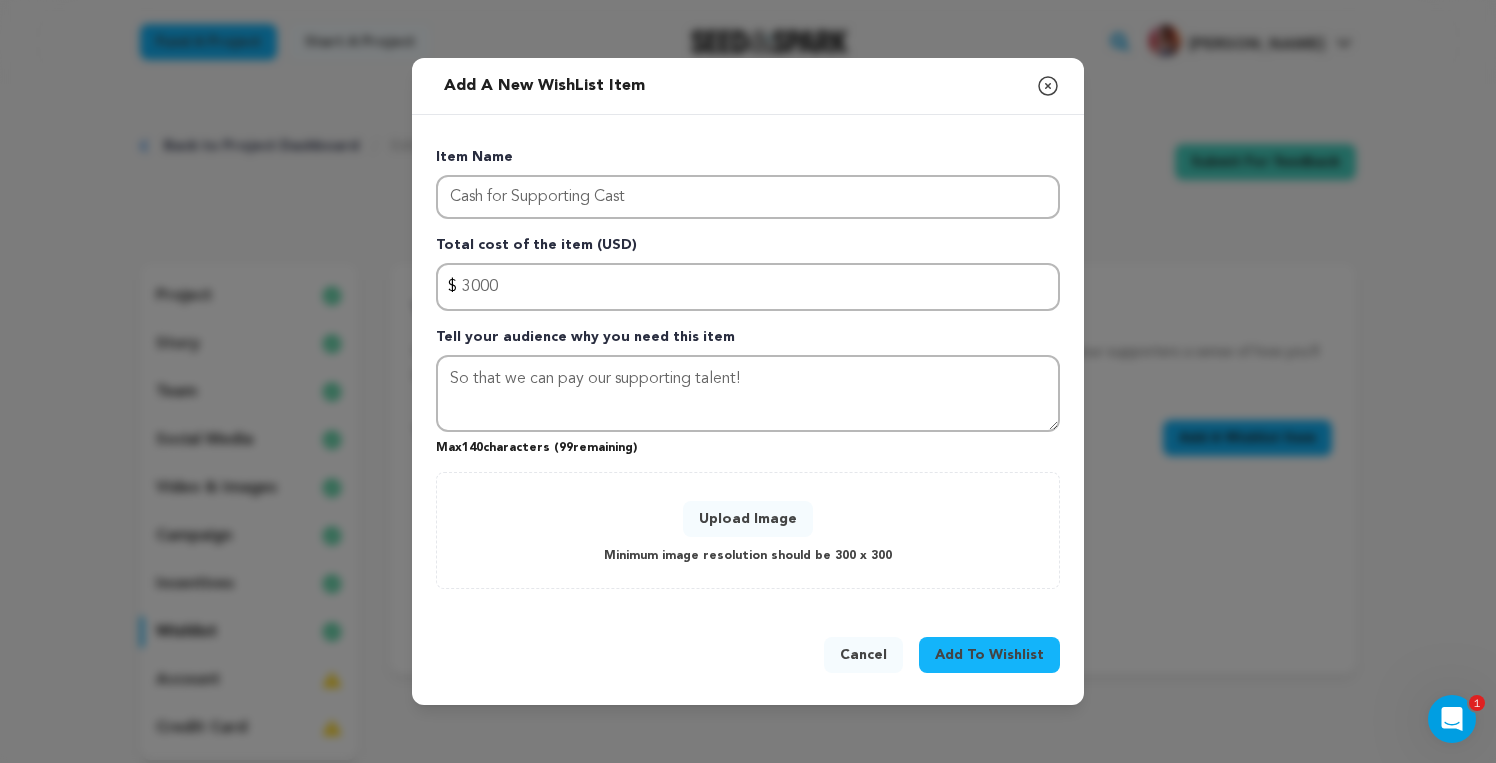 click on "Upload Image" at bounding box center (748, 519) 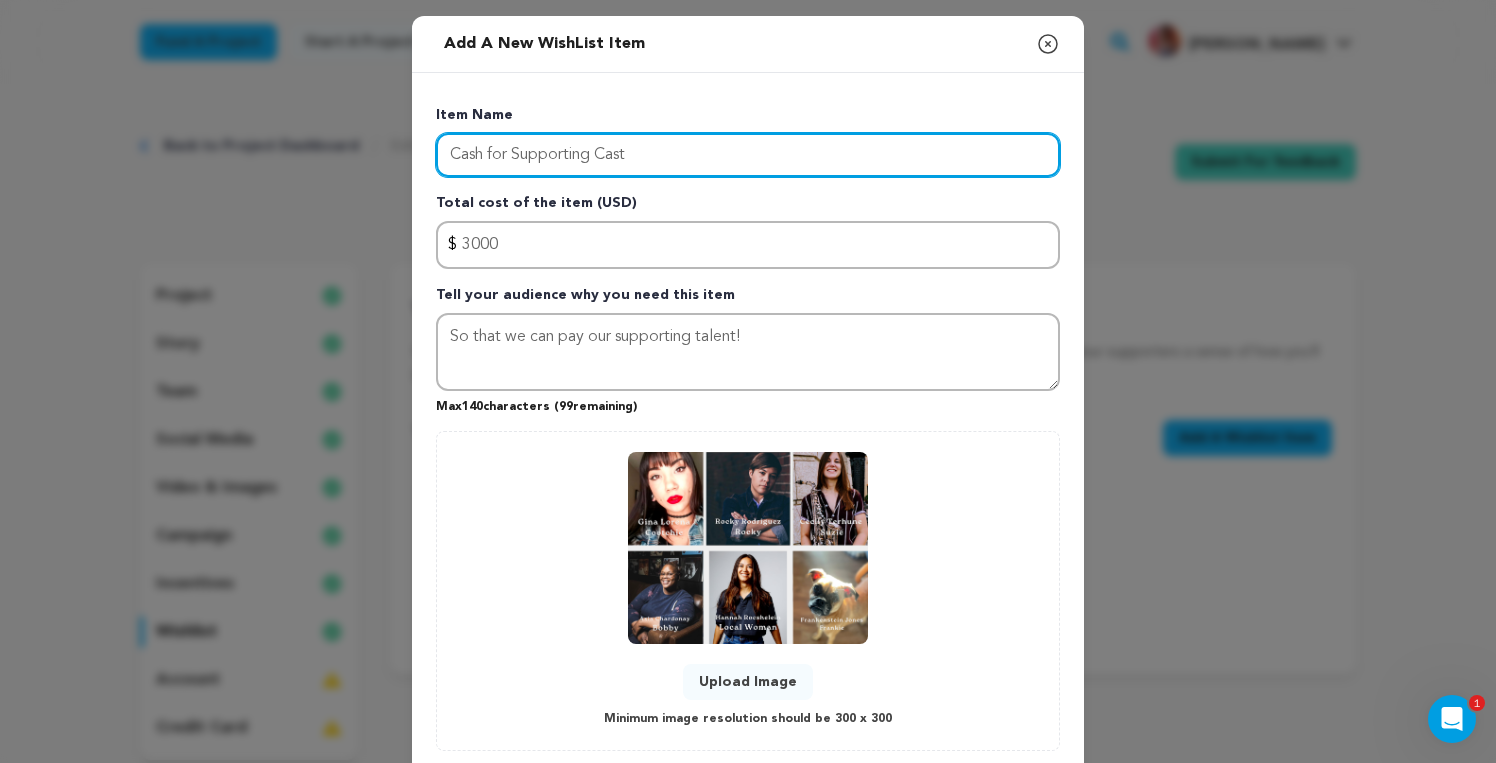 click on "Cash for Supporting Cast" at bounding box center [748, 155] 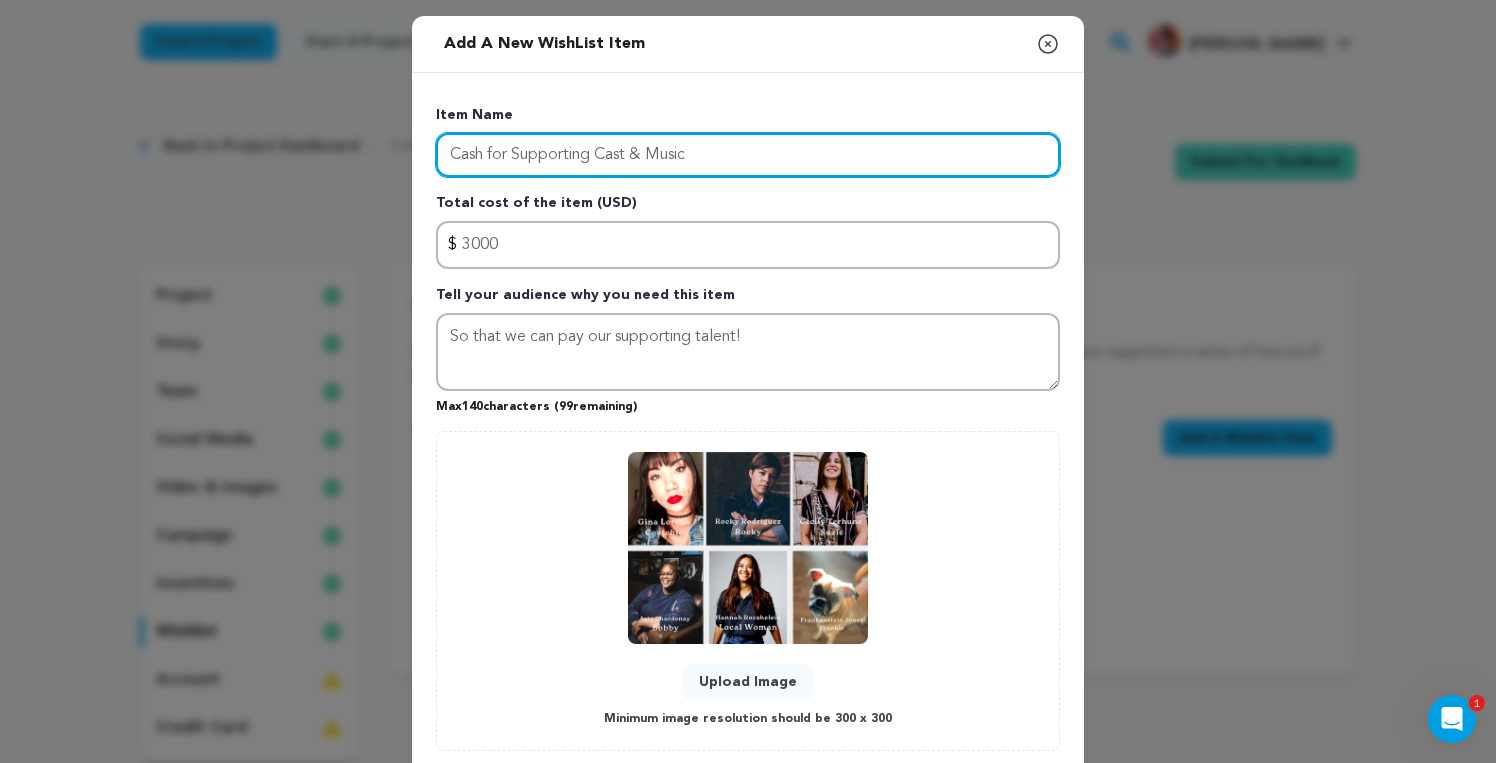 type on "Cash for Supporting Cast & Music" 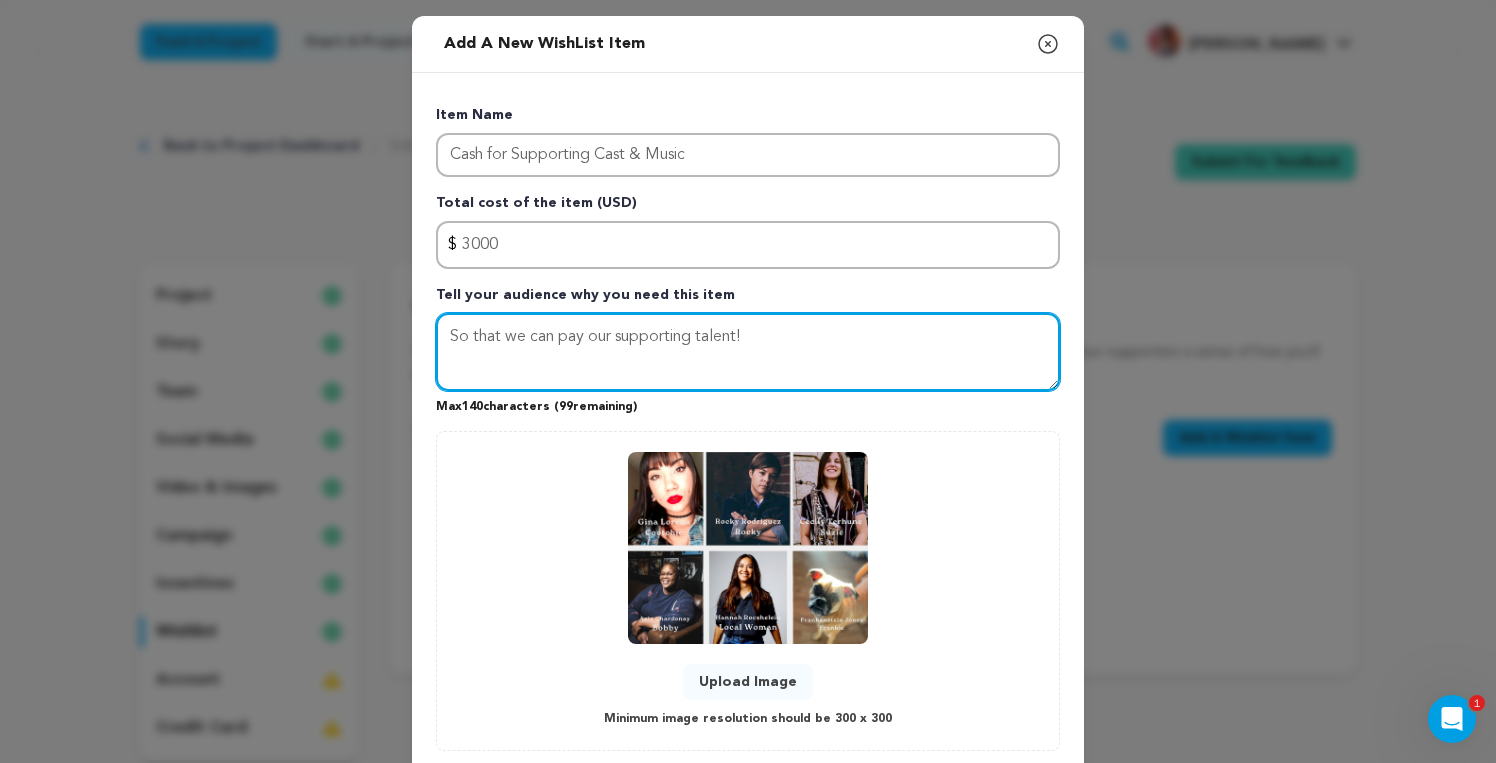 click on "So that we can pay our supporting talent!" at bounding box center [748, 352] 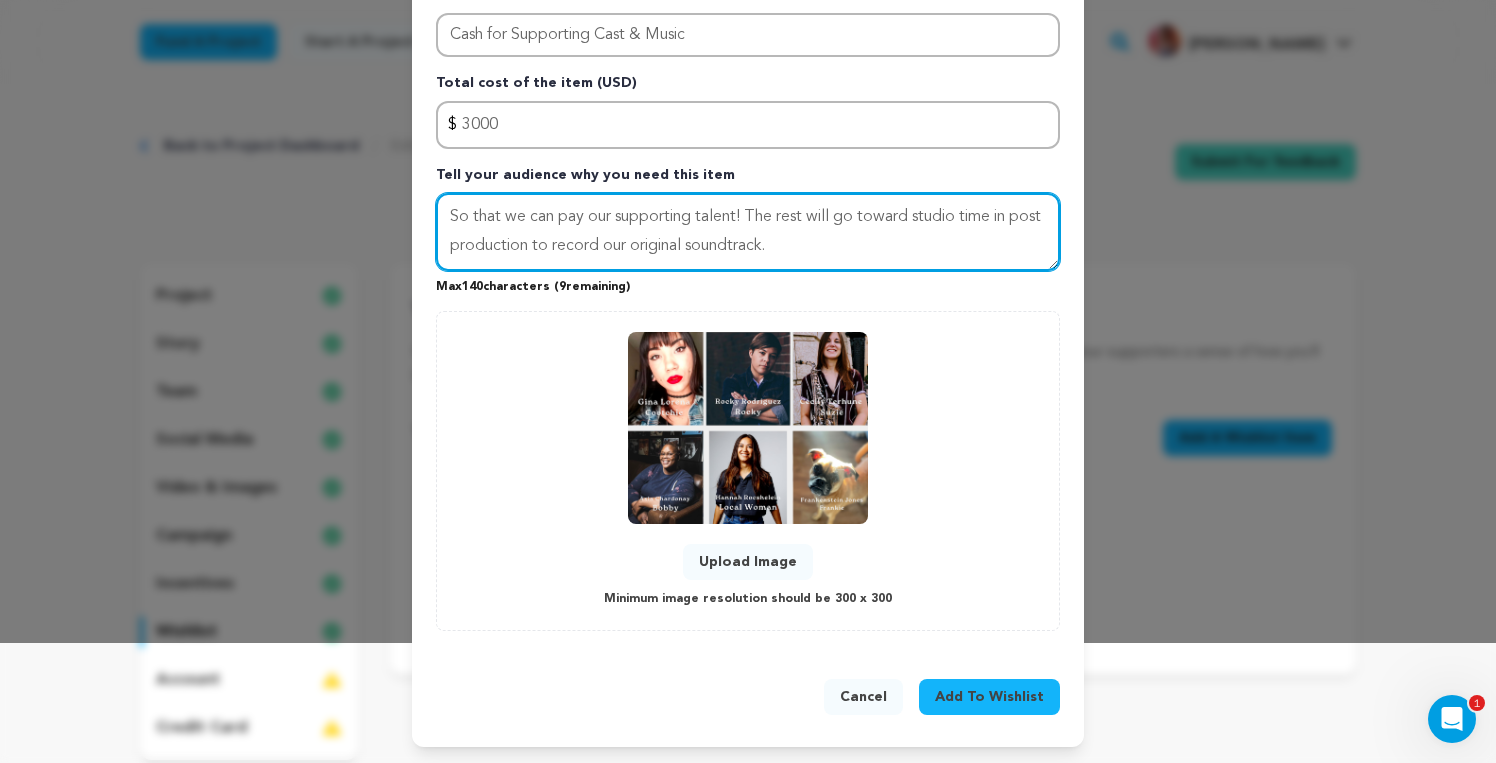 scroll, scrollTop: 120, scrollLeft: 0, axis: vertical 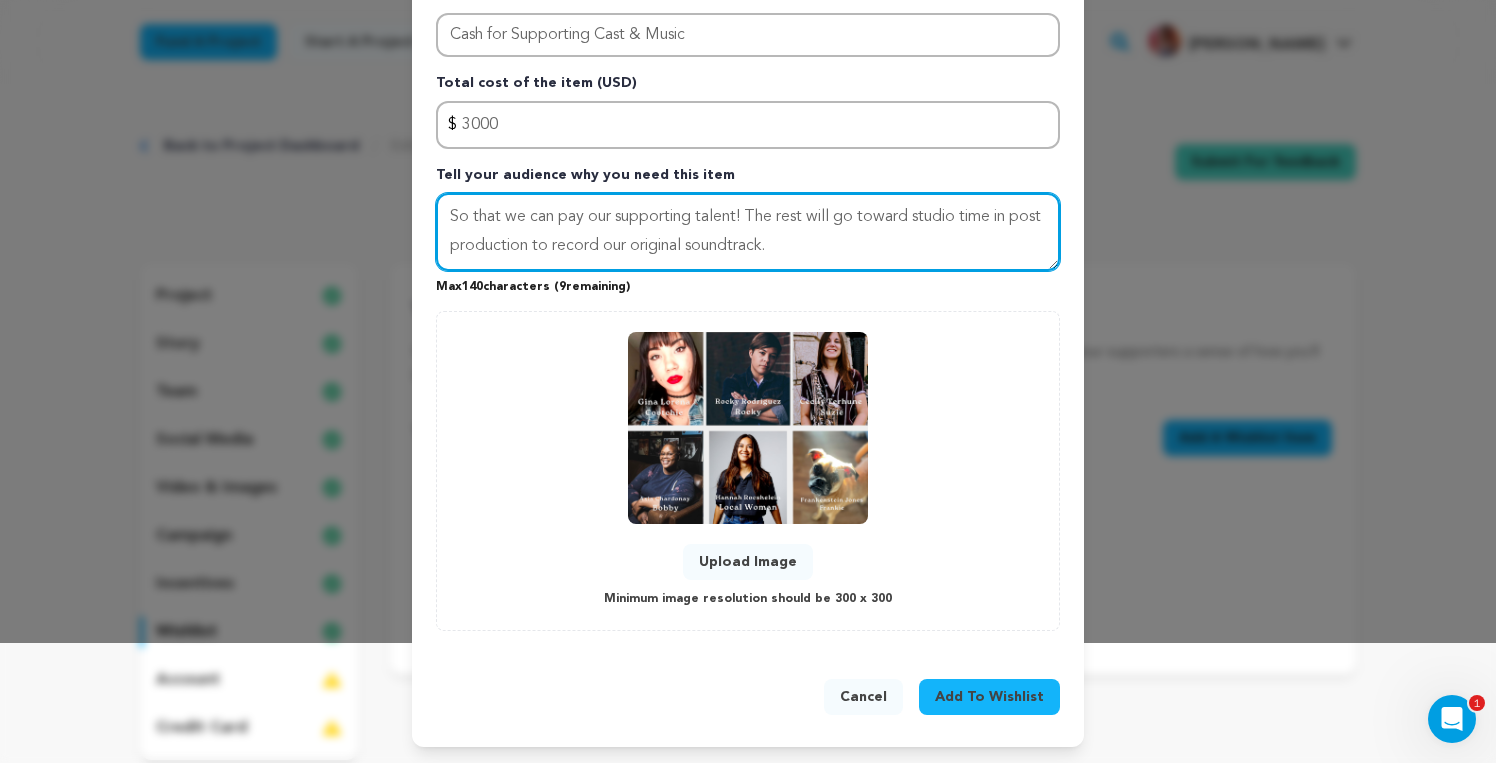 type on "So that we can pay our supporting talent! The rest will go toward studio time in post production to record our original soundtrack." 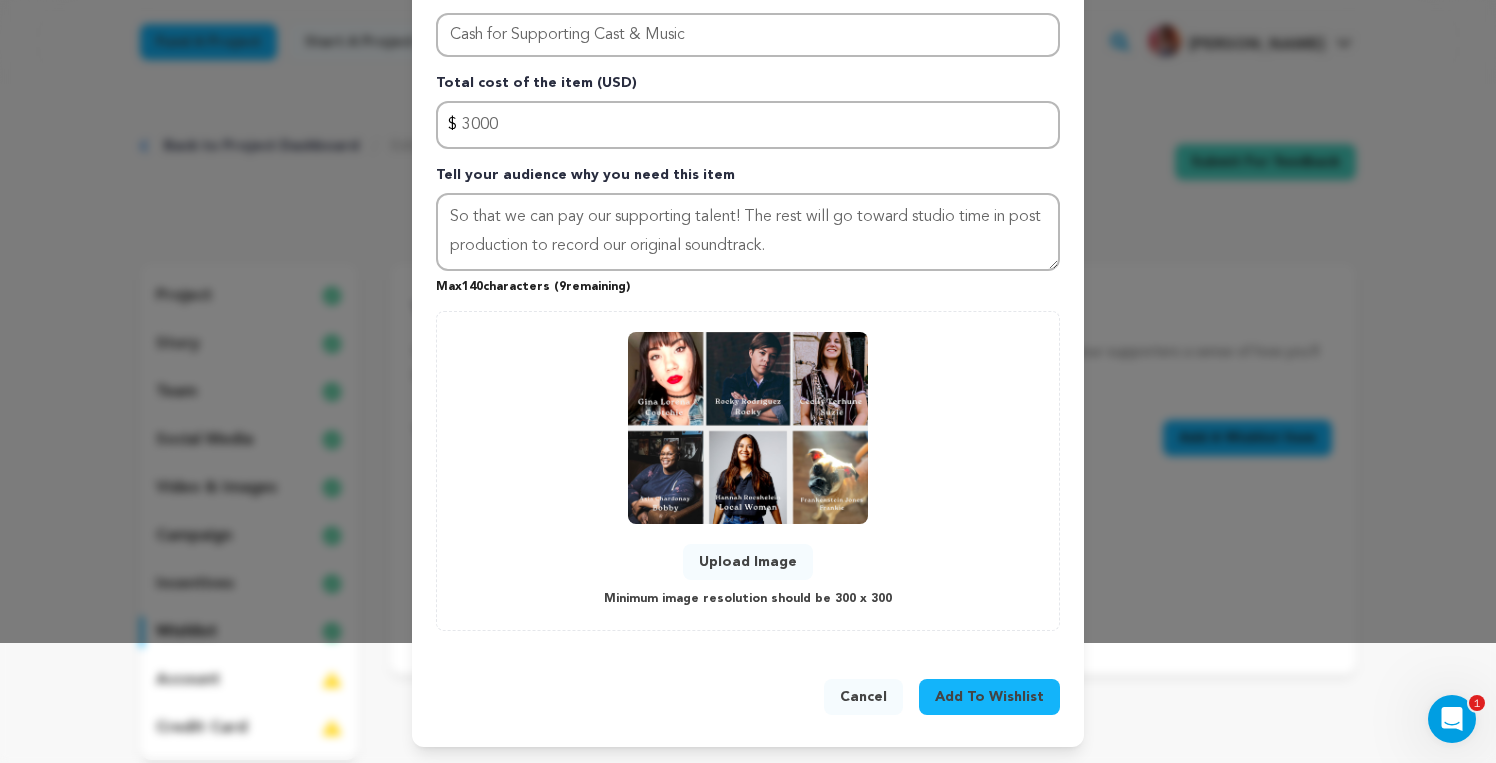 click on "Add To Wishlist" at bounding box center (989, 697) 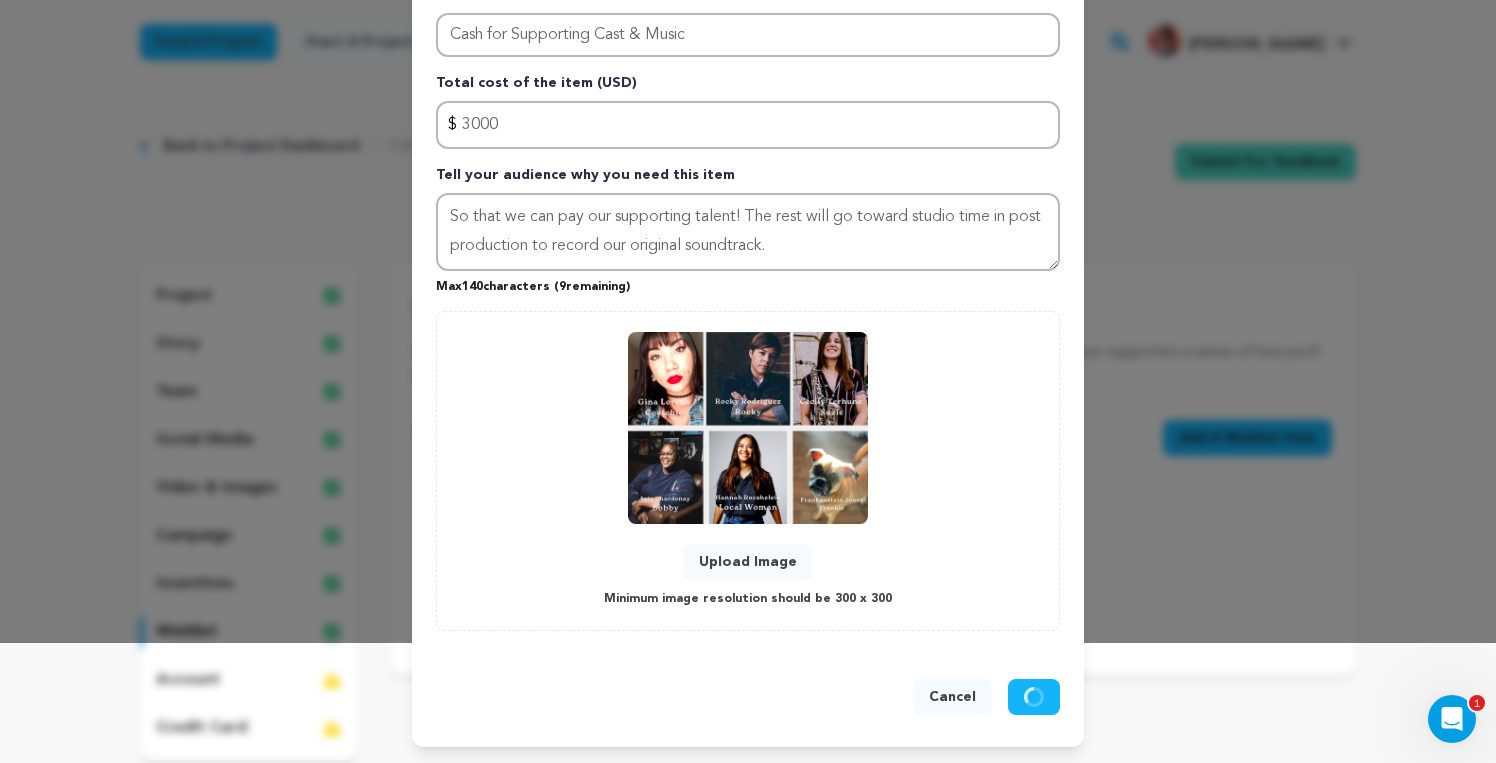 type 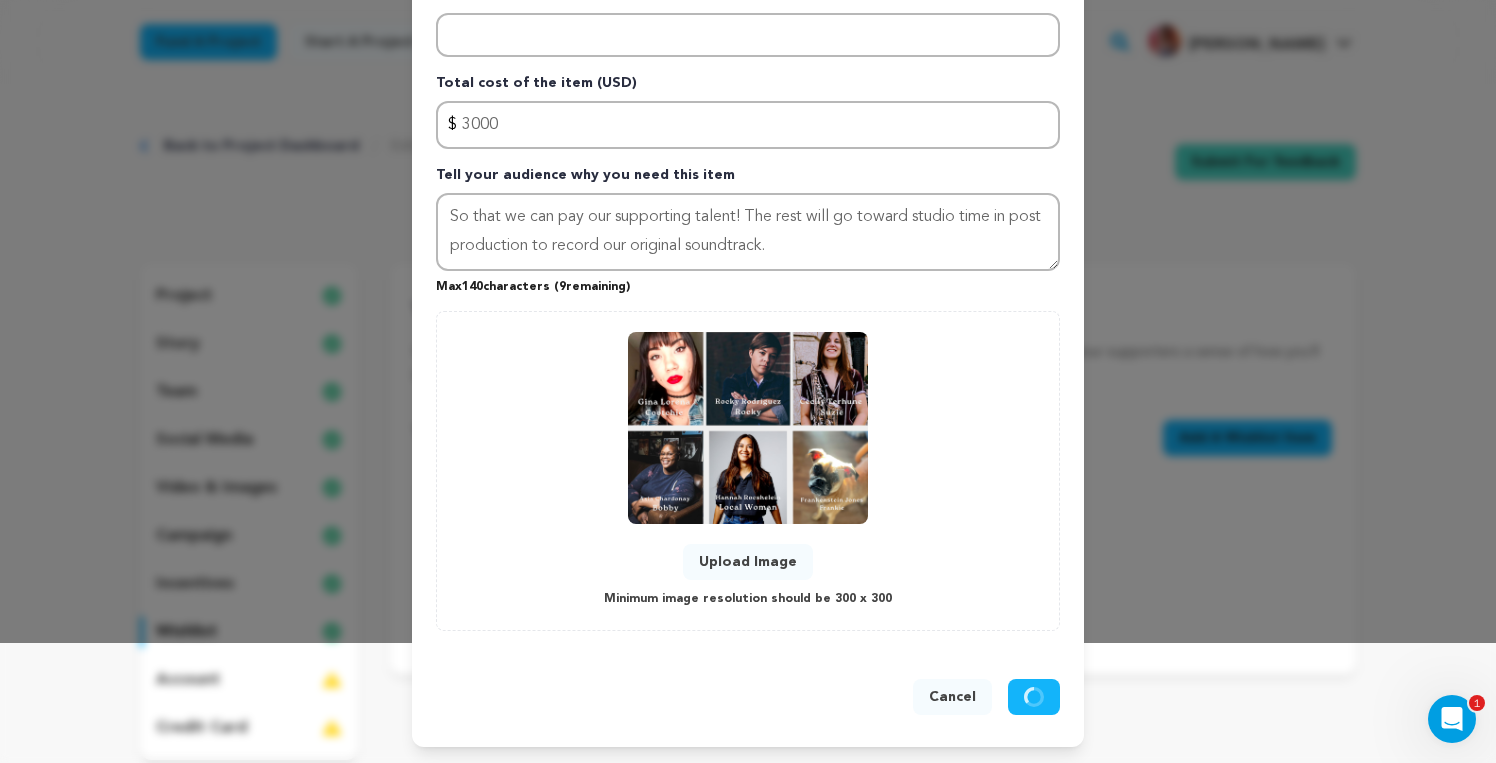 type 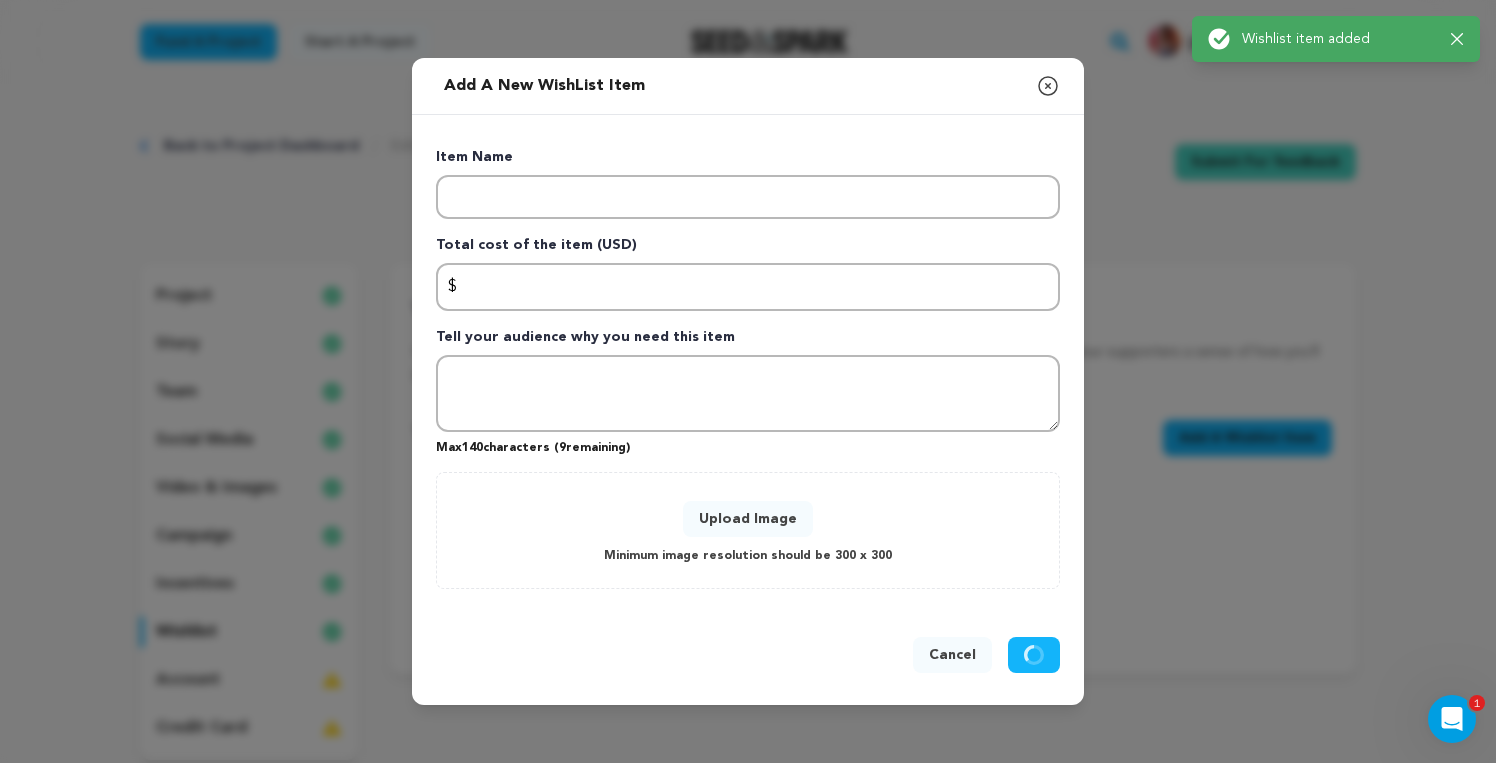scroll, scrollTop: 0, scrollLeft: 0, axis: both 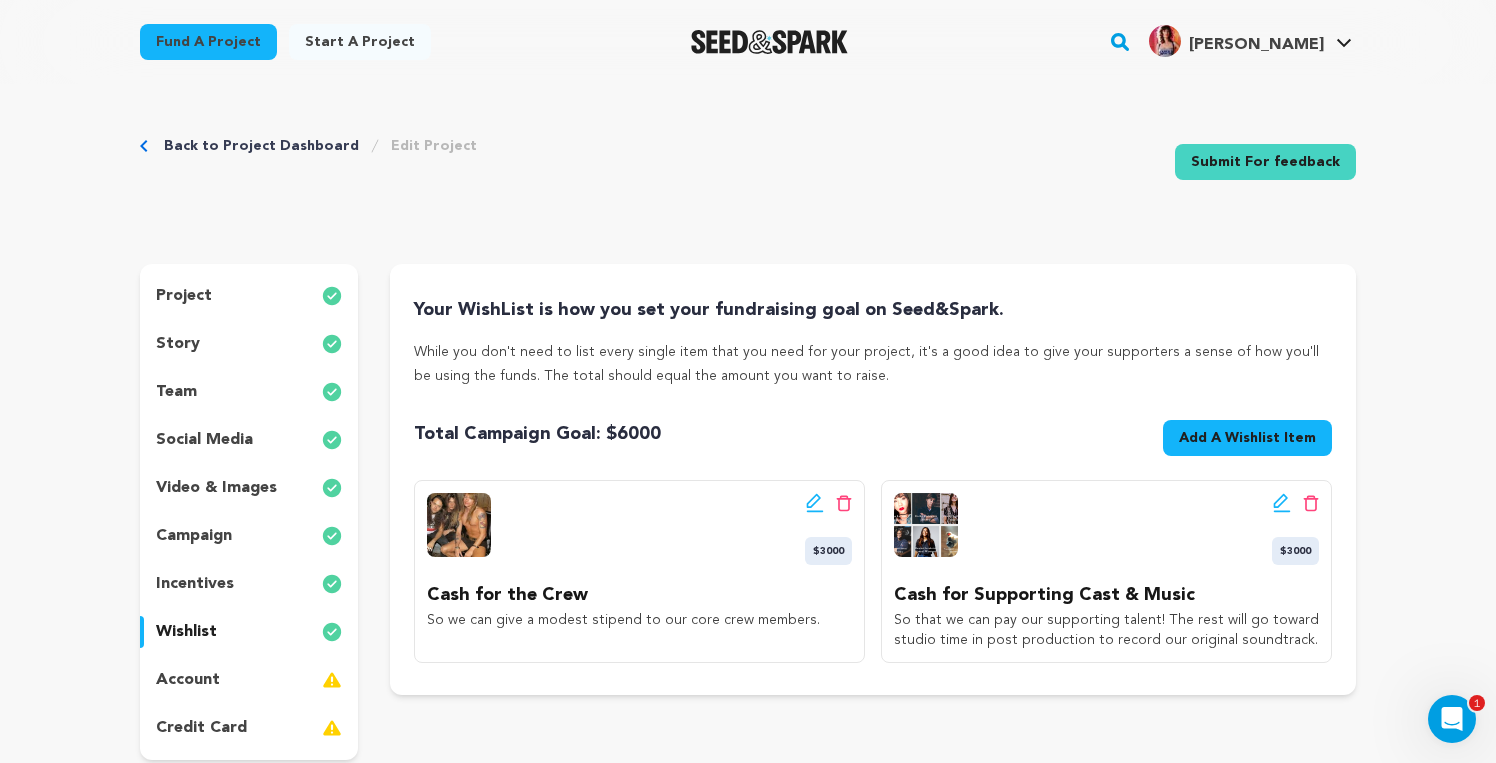 click 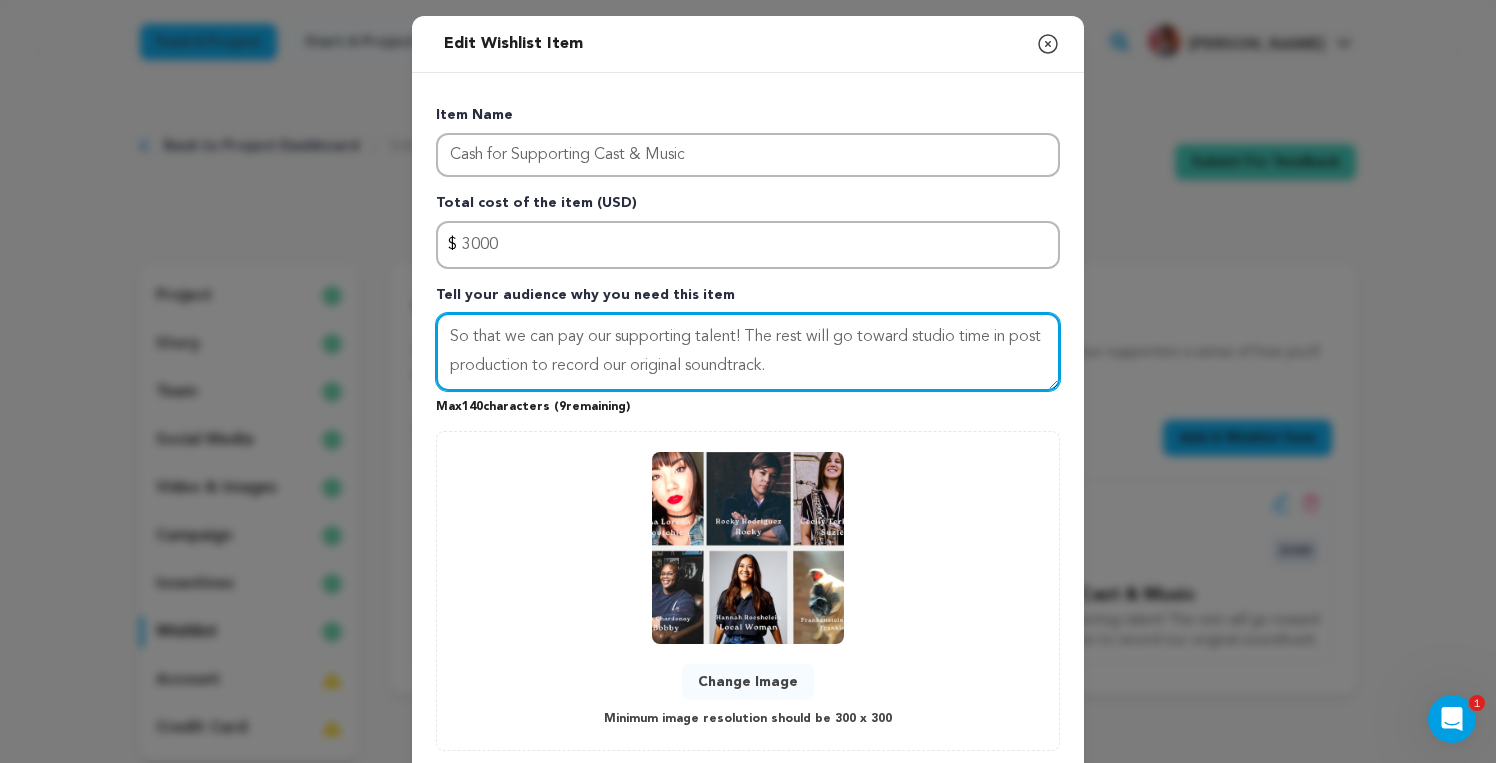 drag, startPoint x: 506, startPoint y: 334, endPoint x: 479, endPoint y: 334, distance: 27 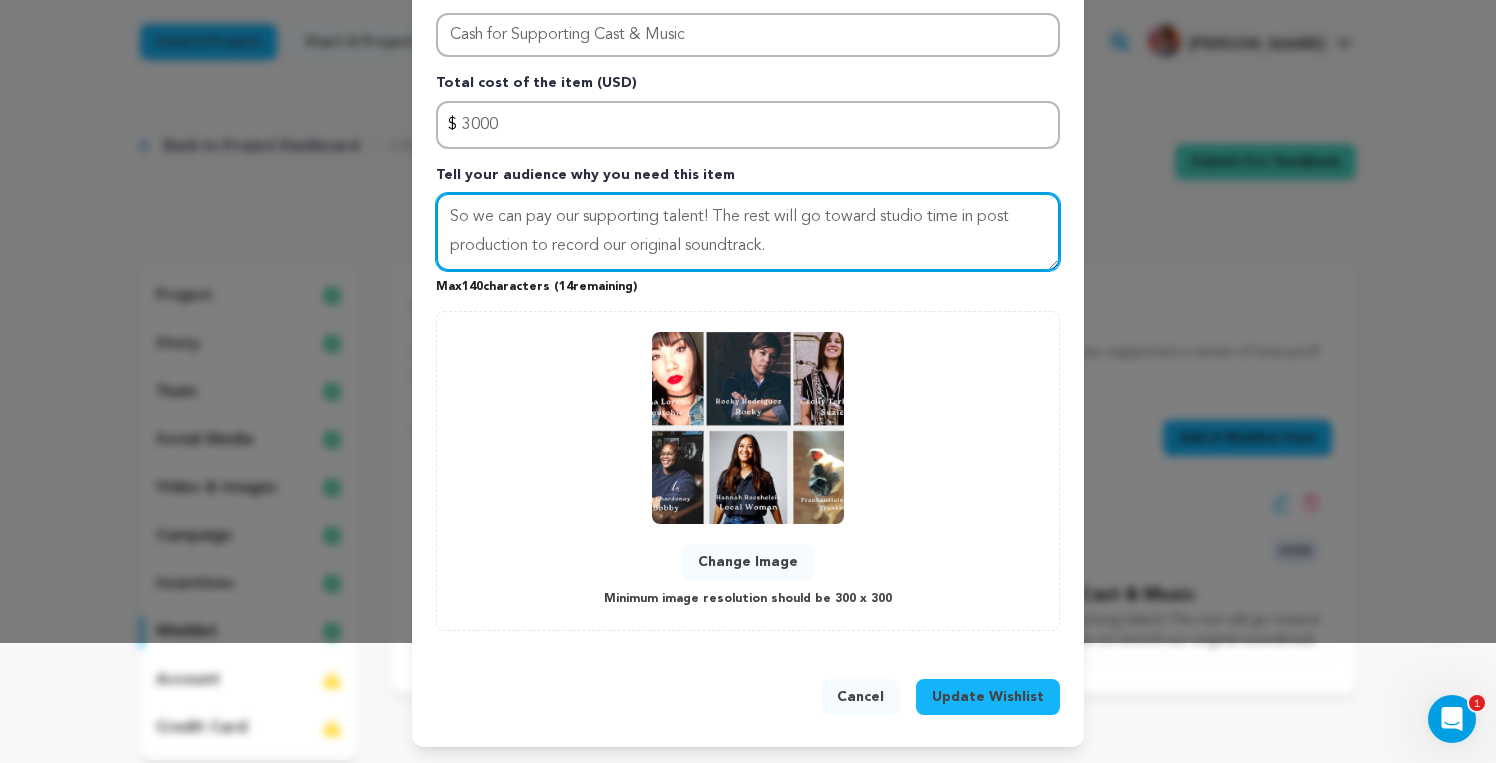 scroll, scrollTop: 120, scrollLeft: 0, axis: vertical 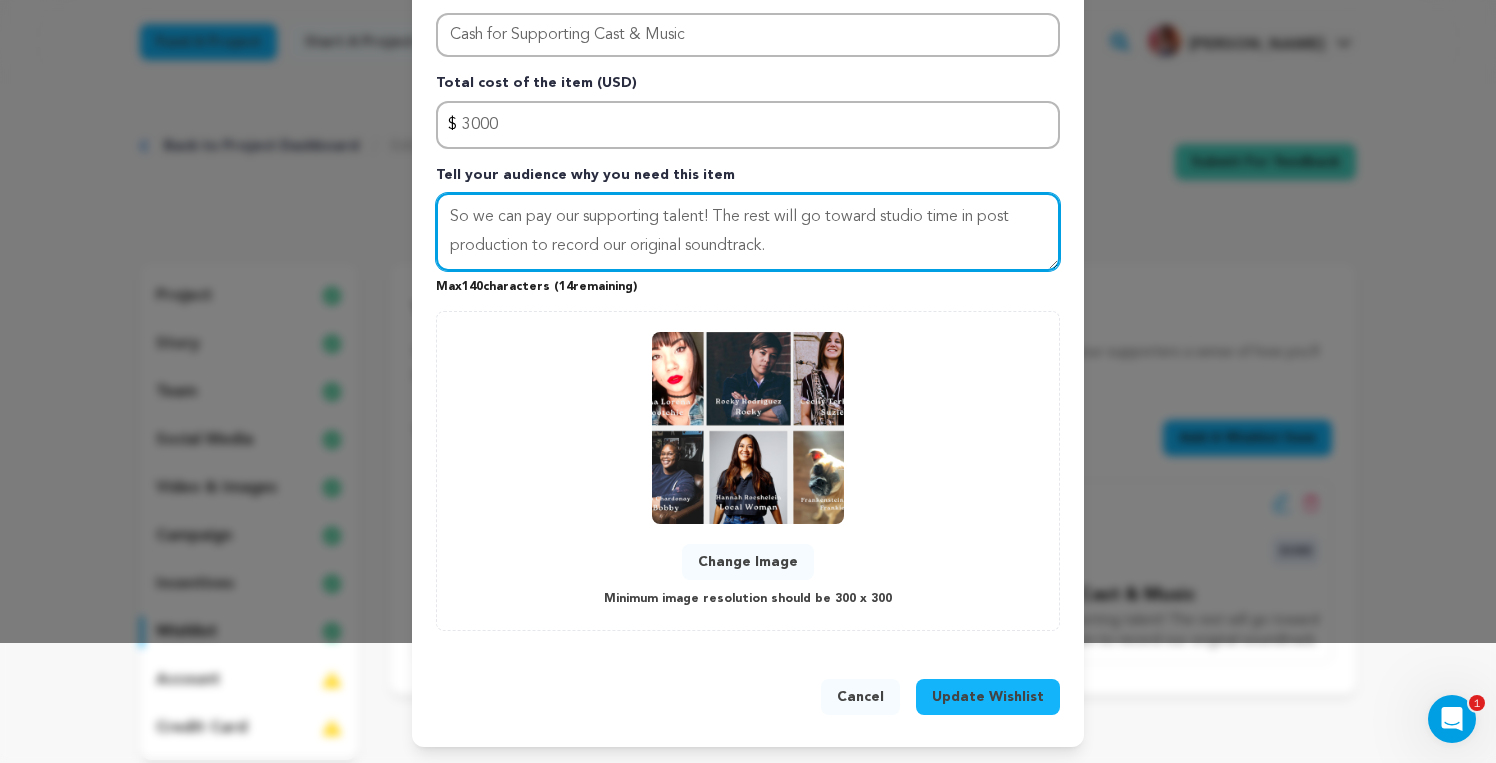 type on "So we can pay our supporting talent! The rest will go toward studio time in post production to record our original soundtrack." 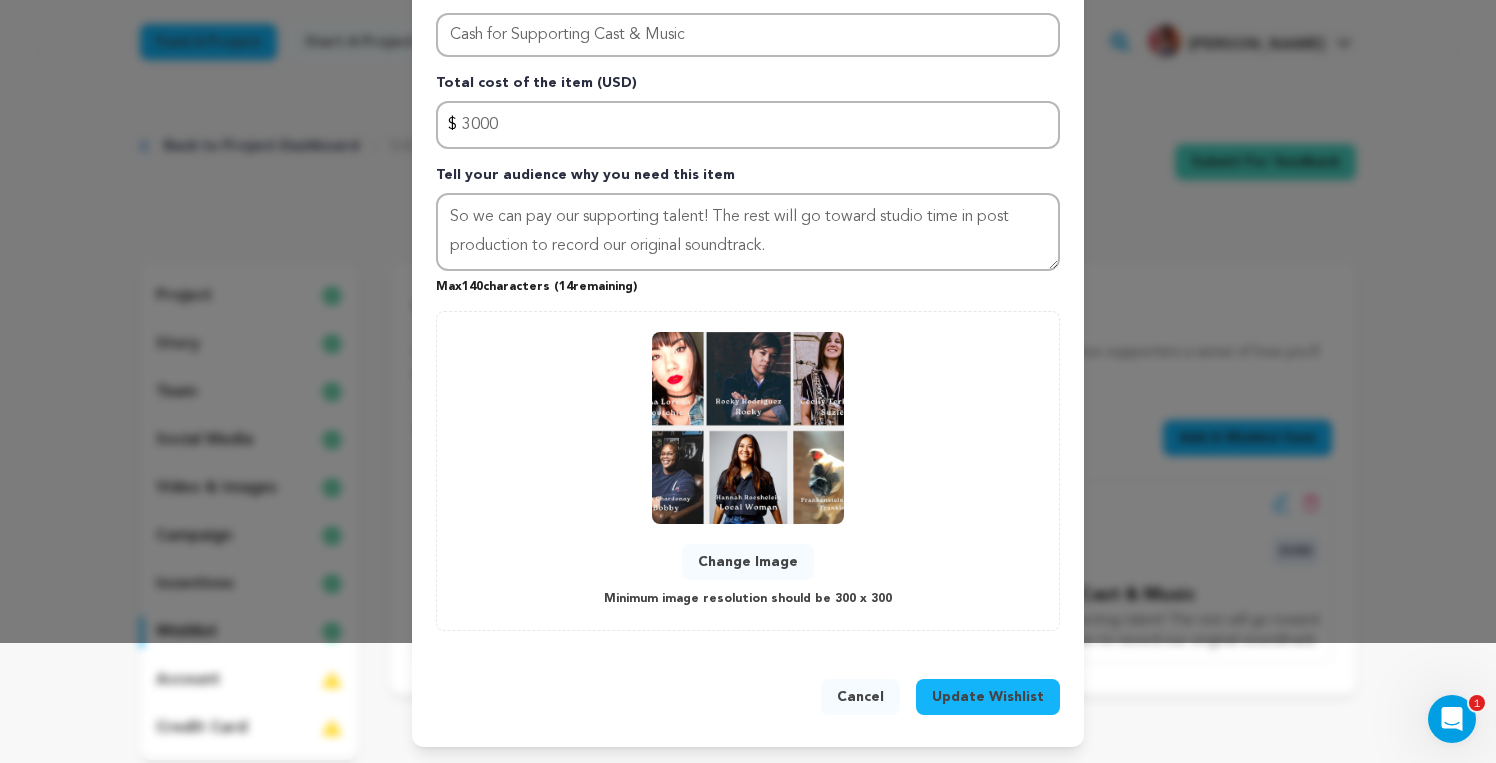 click on "Update Wishlist" at bounding box center (988, 697) 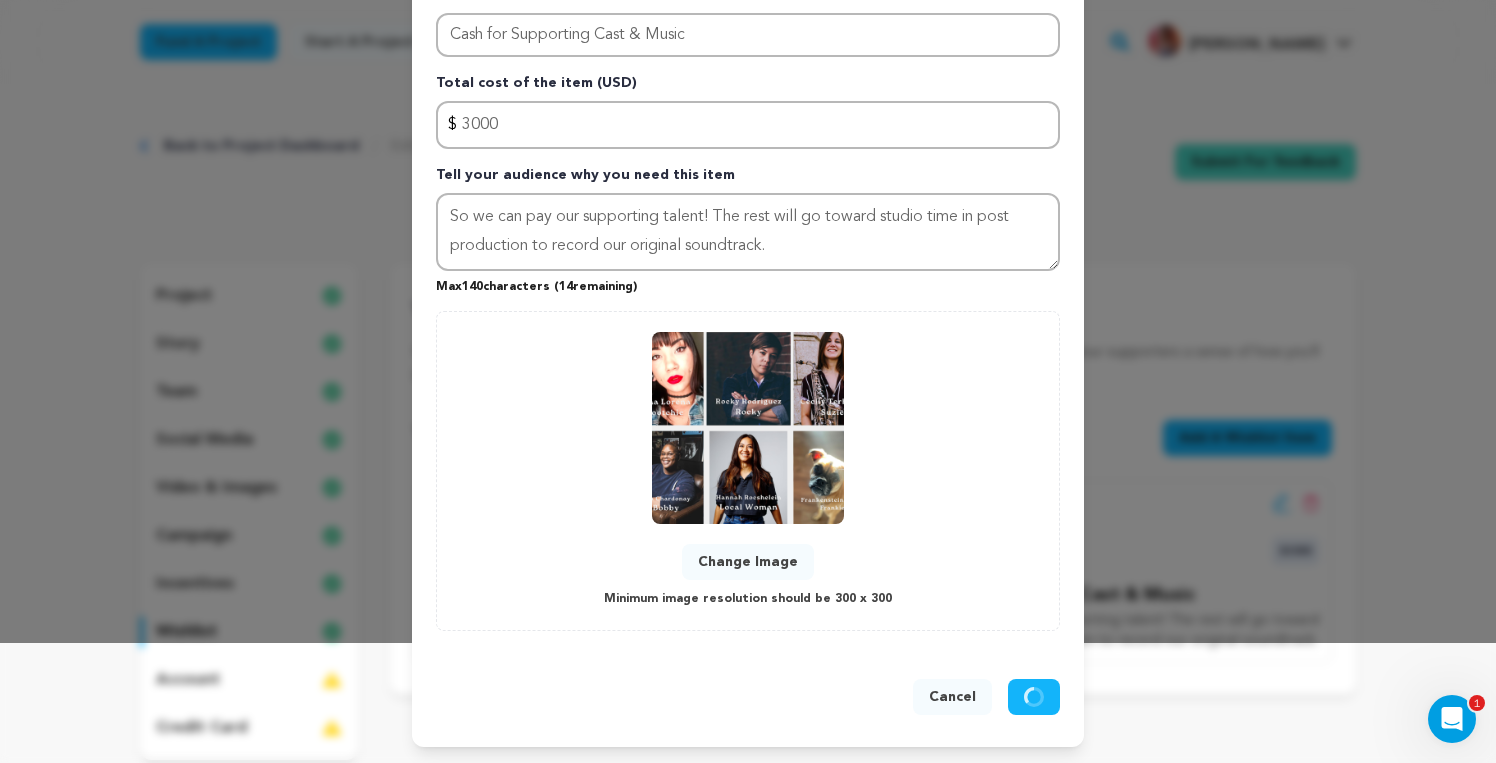 type 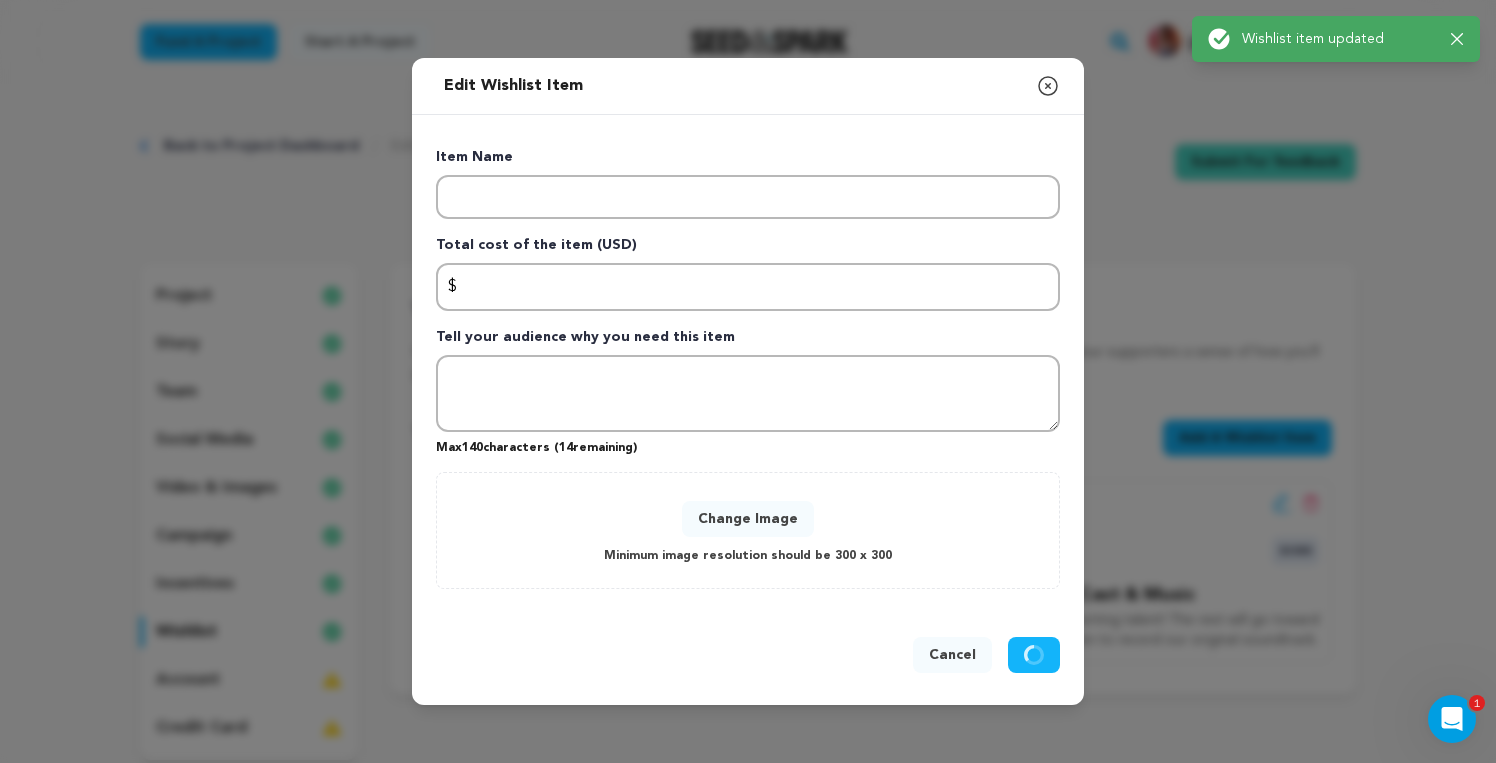 scroll, scrollTop: 0, scrollLeft: 0, axis: both 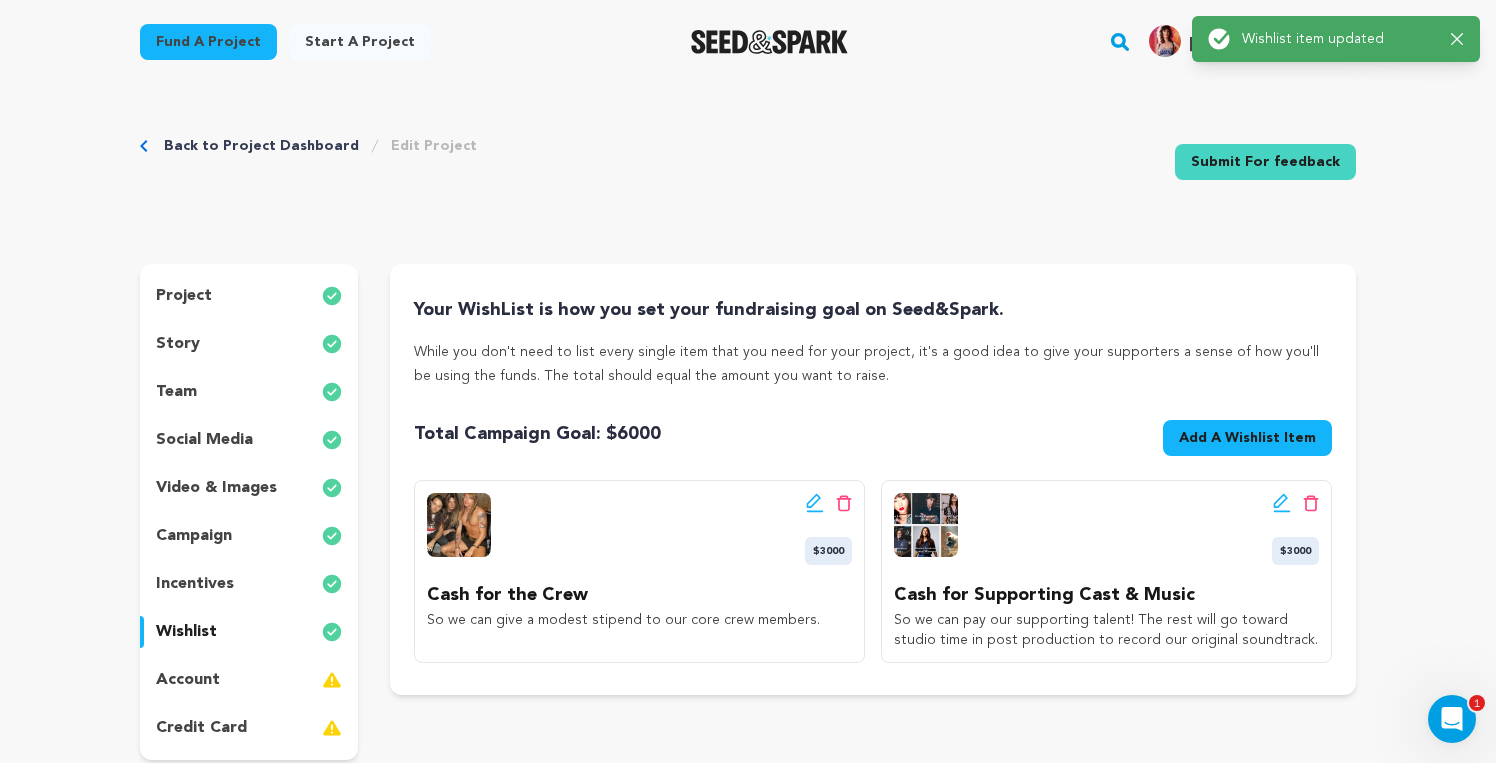 click 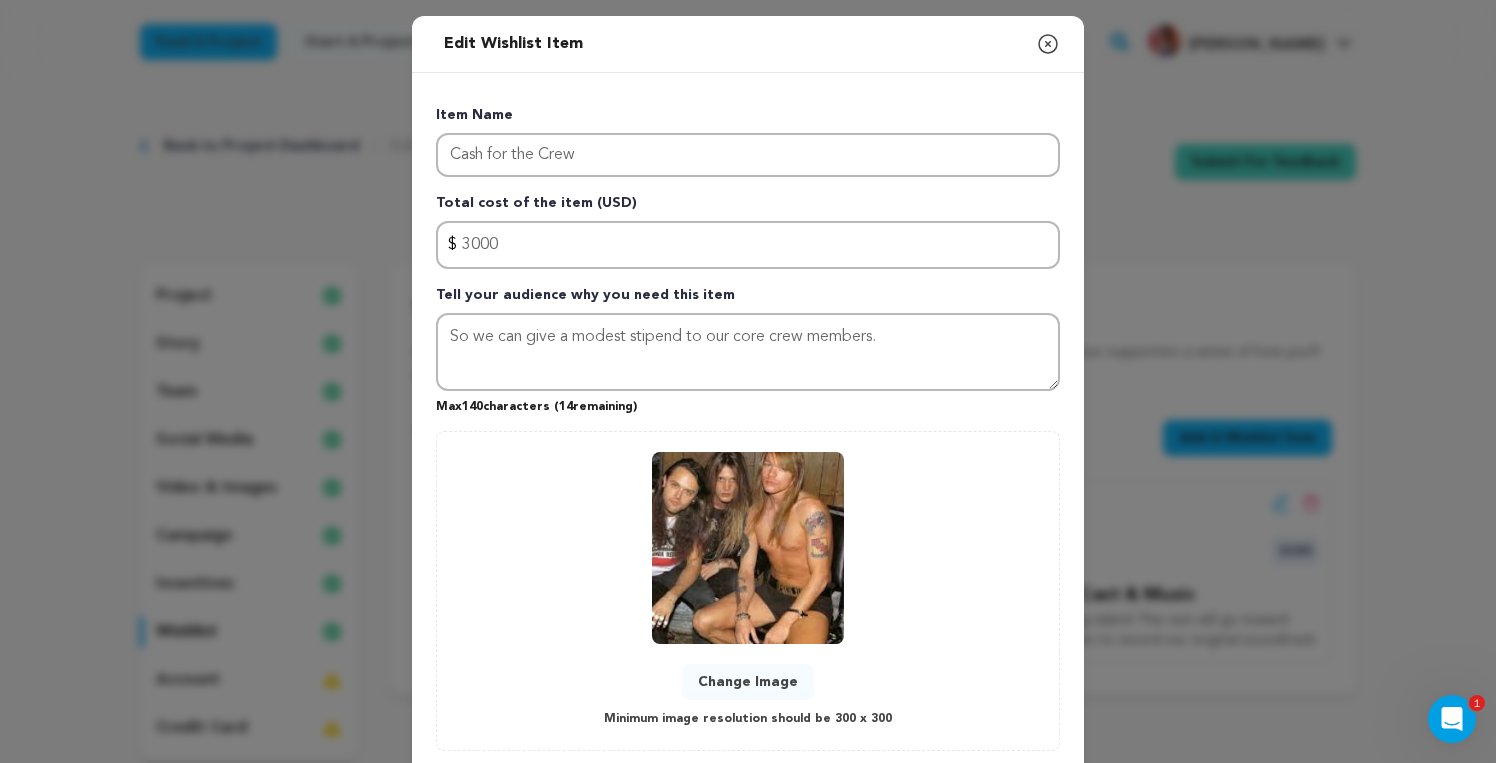 click on "Change Image" at bounding box center [748, 682] 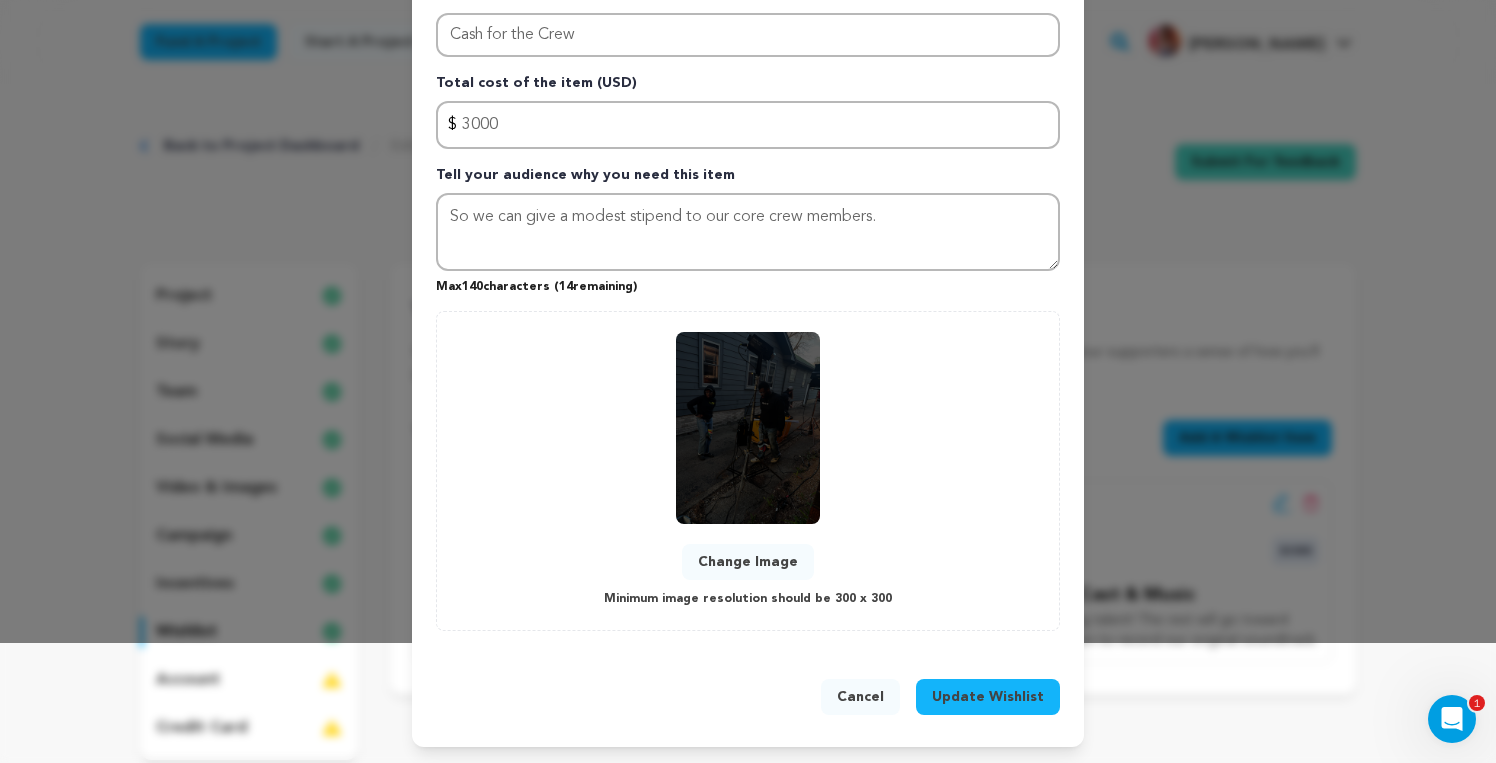 scroll, scrollTop: 120, scrollLeft: 0, axis: vertical 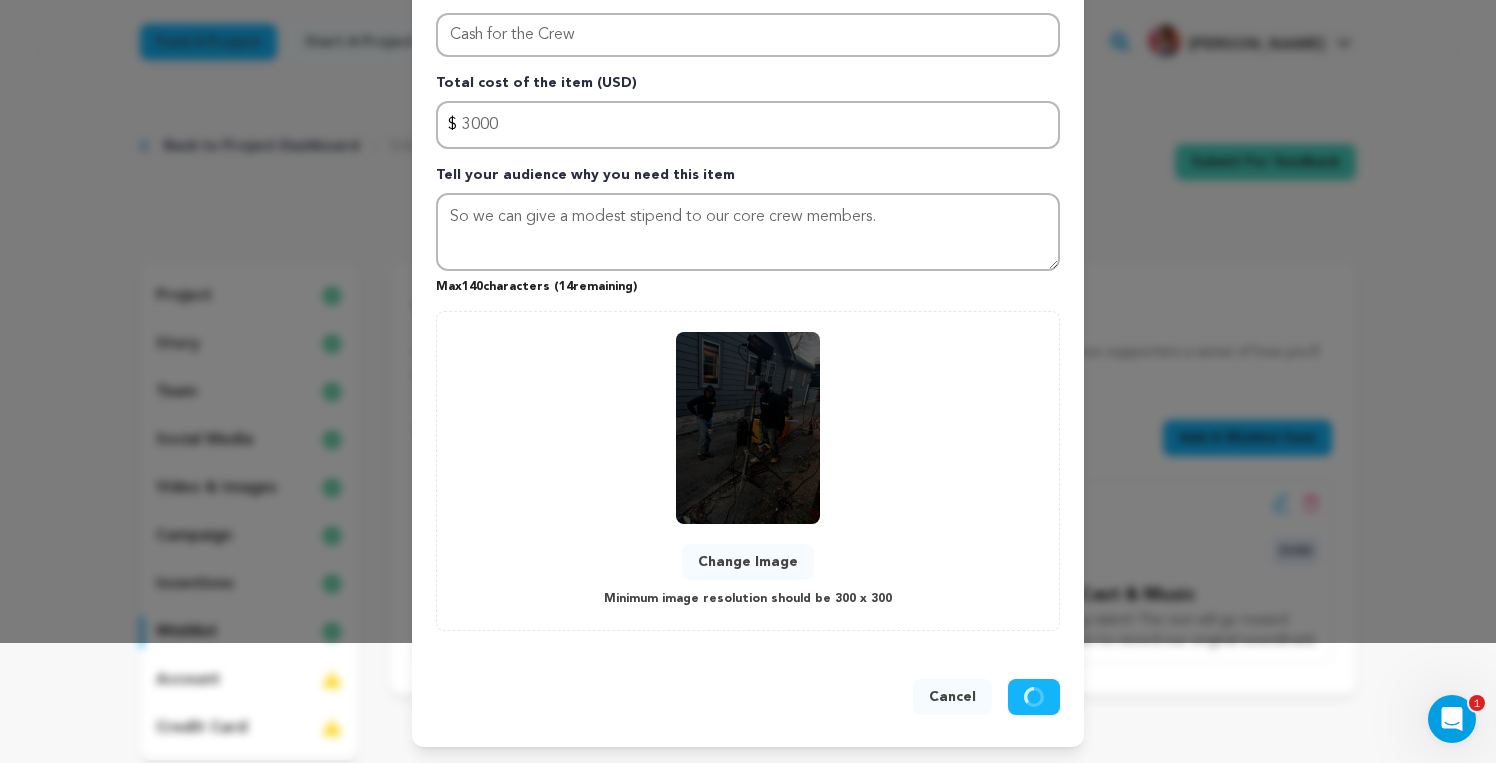 type 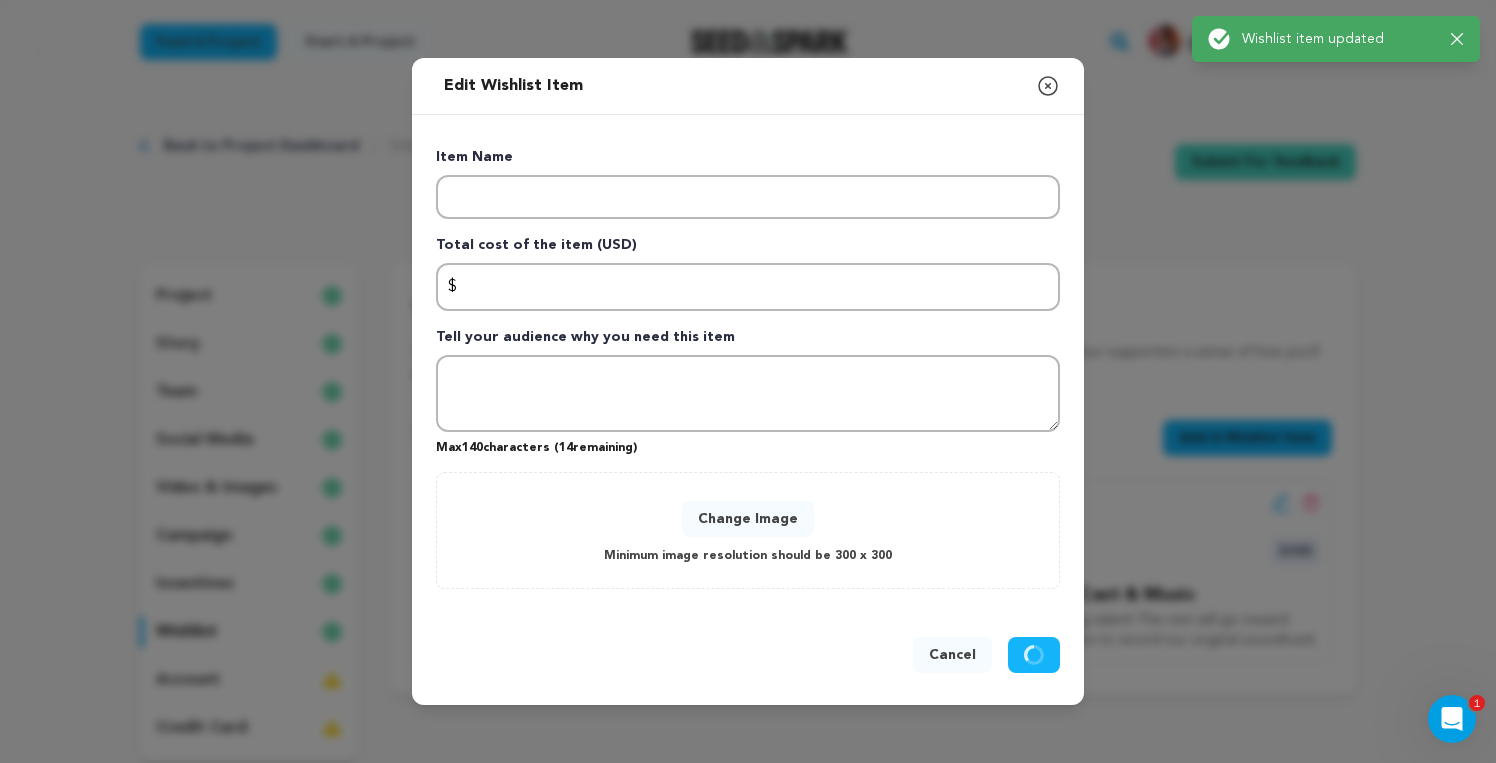 scroll, scrollTop: 0, scrollLeft: 0, axis: both 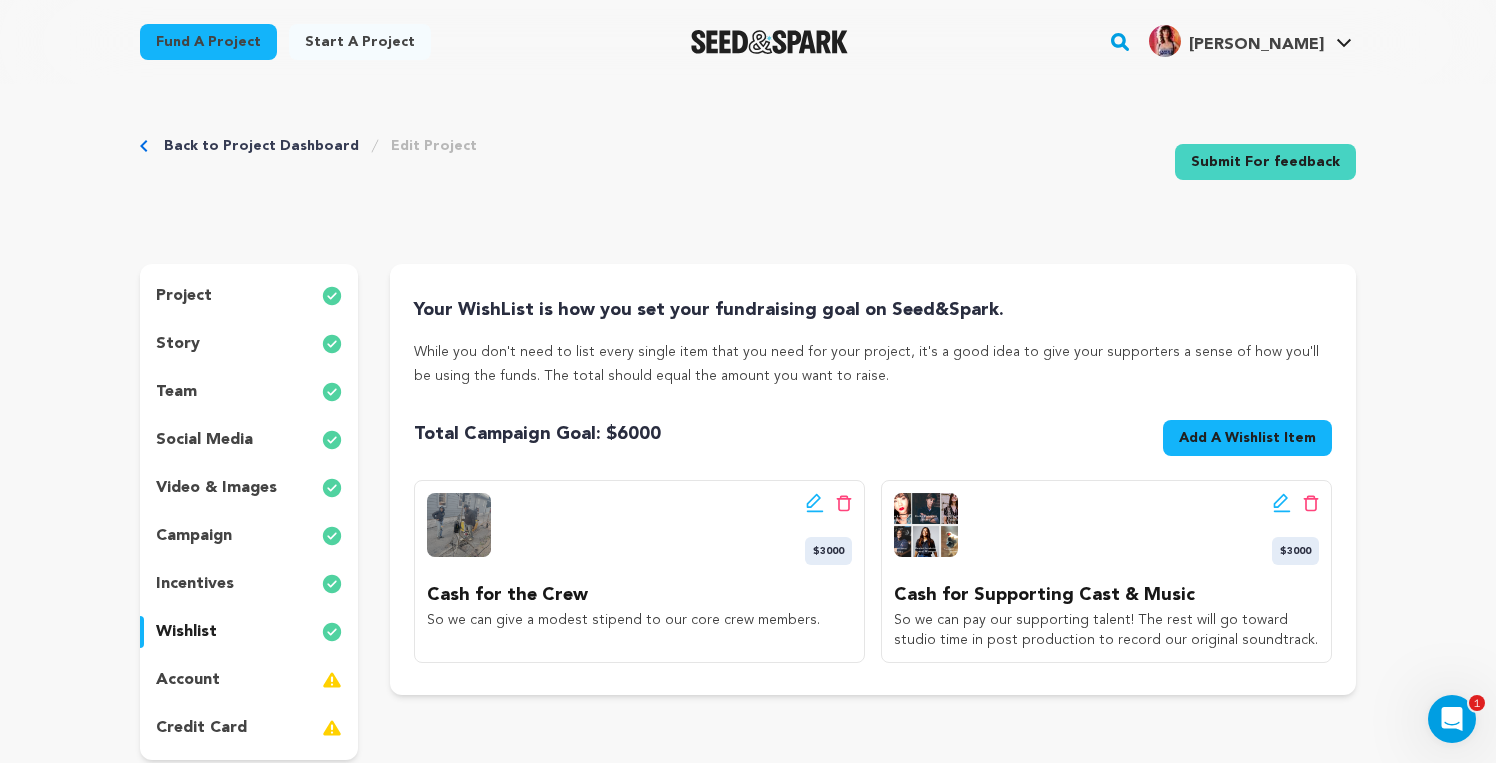 click on "Add A Wishlist Item" at bounding box center [1247, 438] 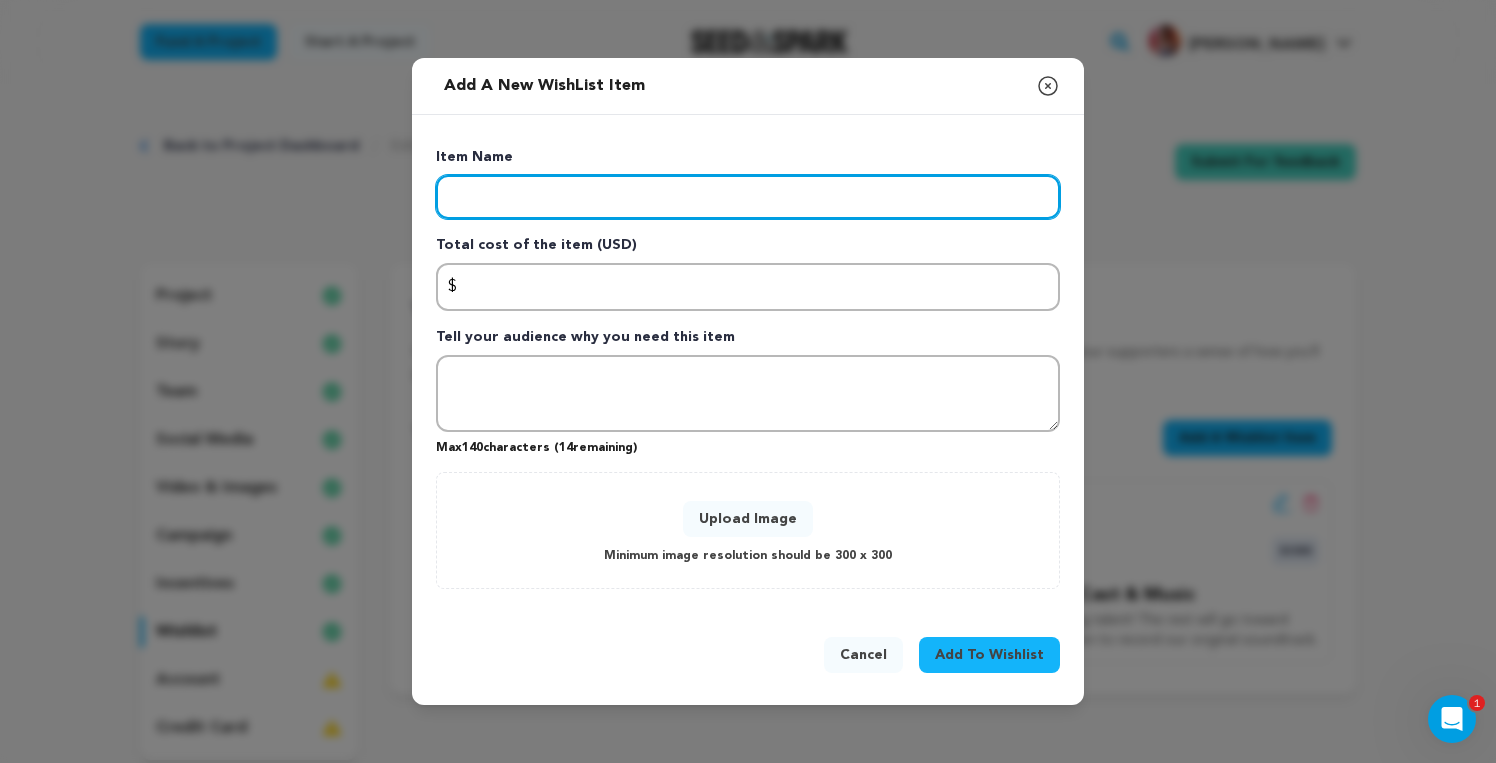 click at bounding box center [748, 197] 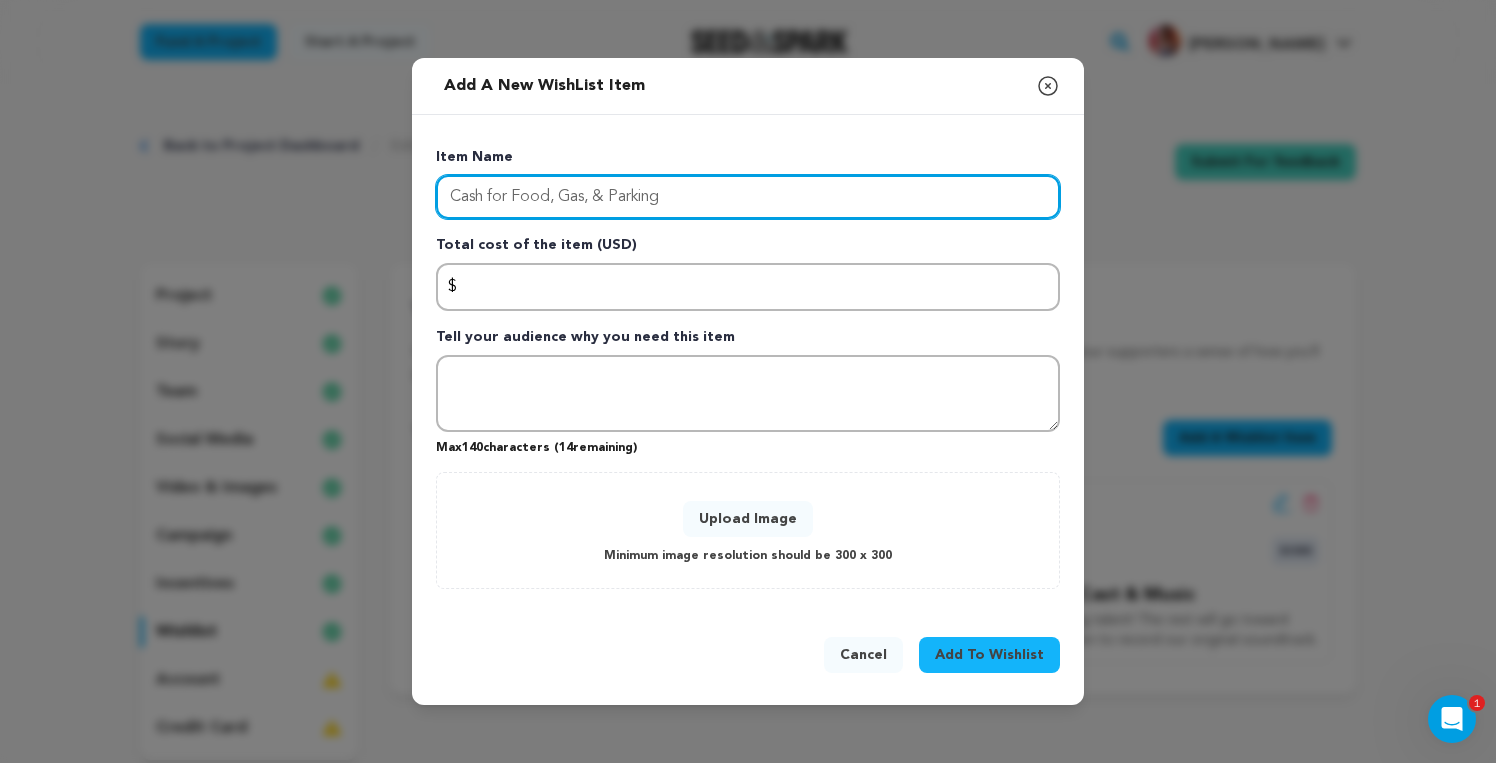 type on "Cash for Food, Gas, & Parking" 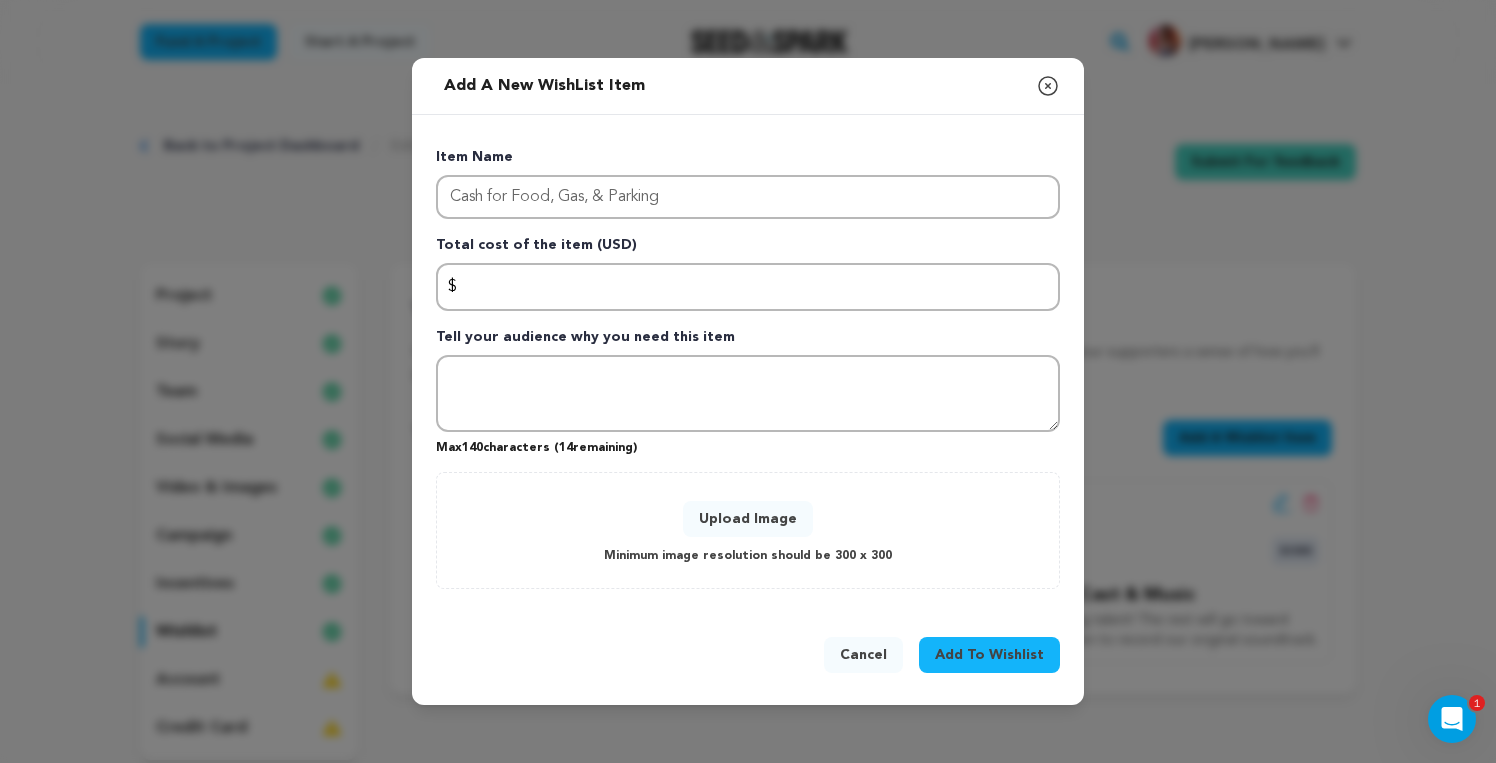 click on "Item Name
Cash for Food, Gas, & Parking
Total cost of the item (USD)
$
Amount
Tell your audience why you need this item
Max  140  characters
( 14  remaining)
0 %
0" at bounding box center [748, 368] 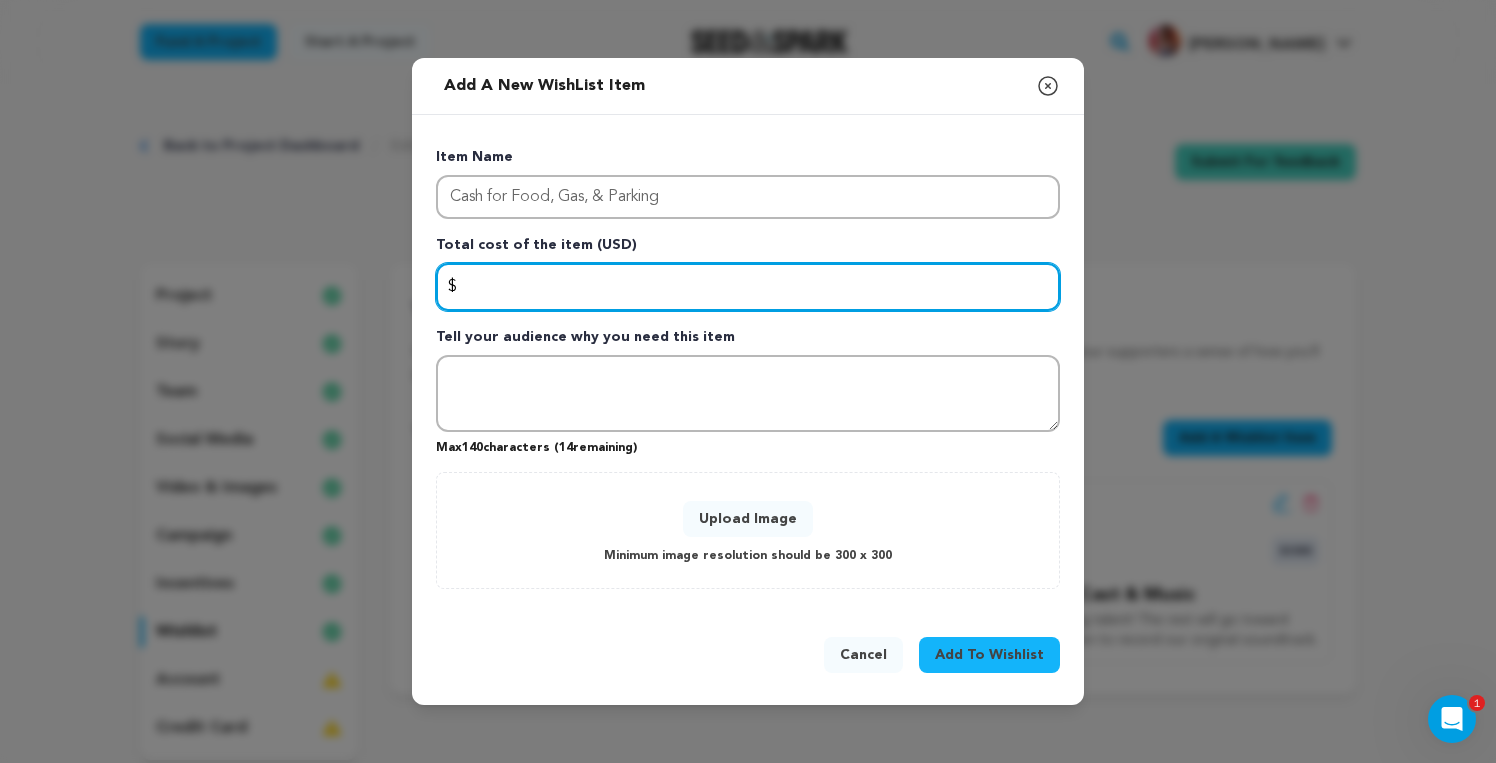 click at bounding box center (748, 287) 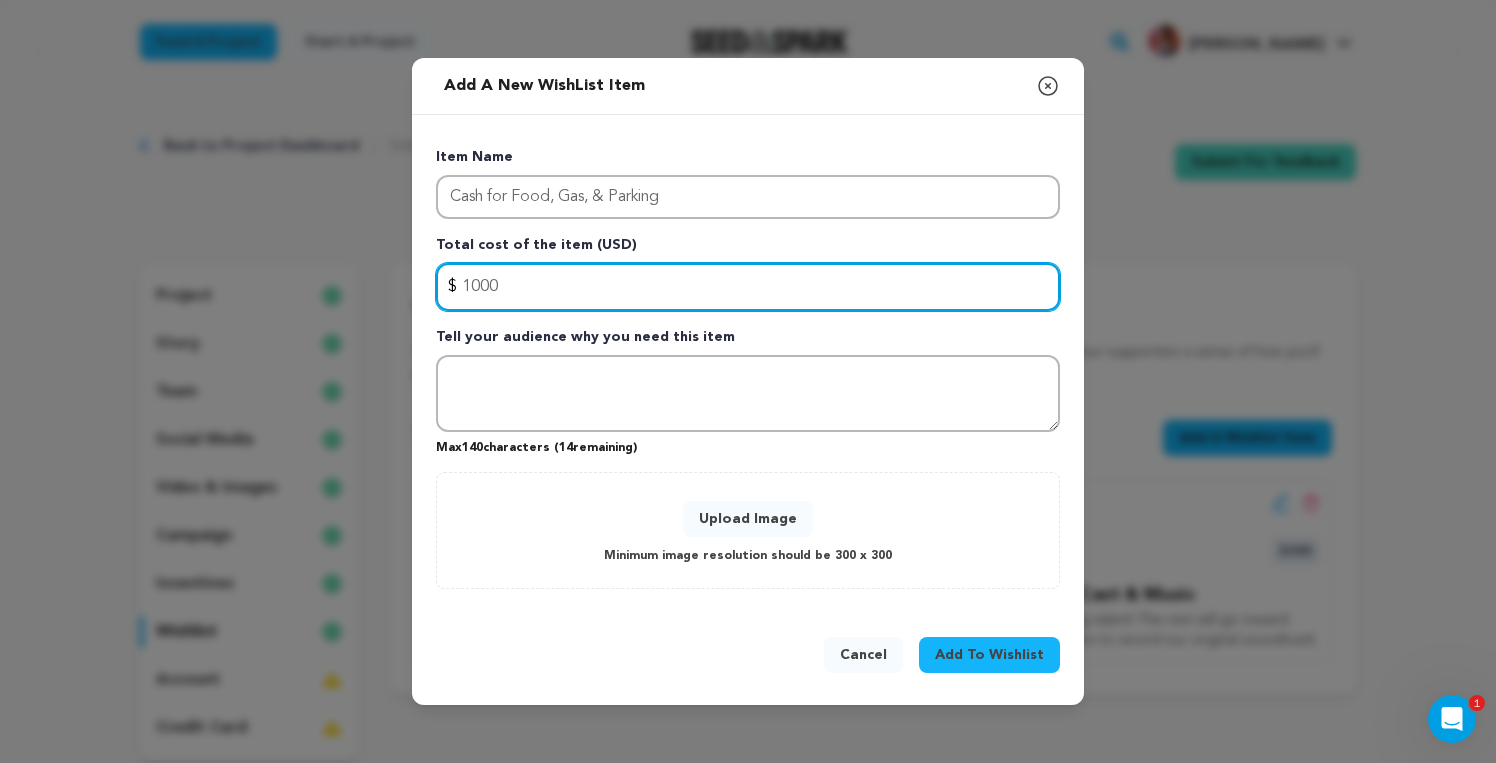 type on "1000" 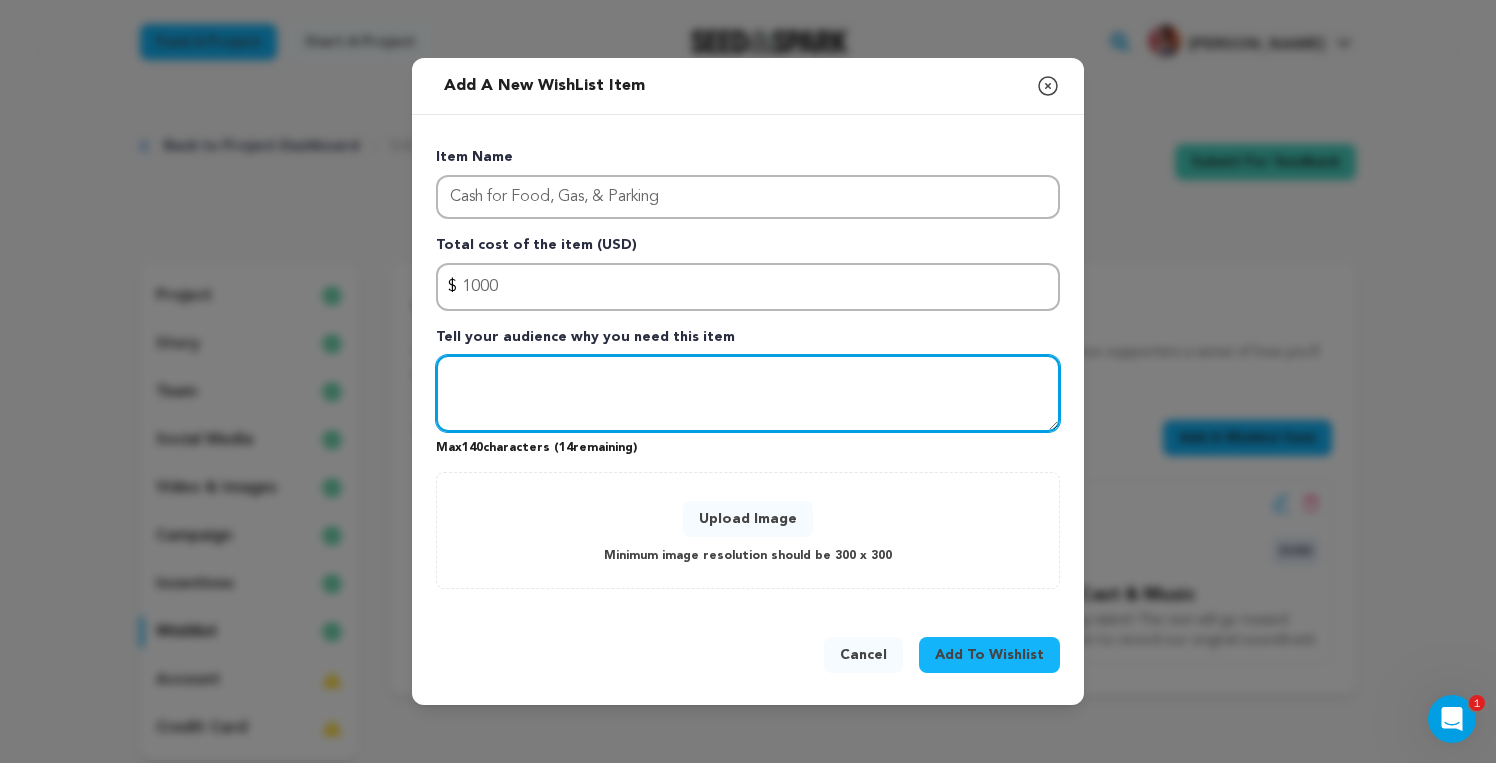 click at bounding box center (748, 394) 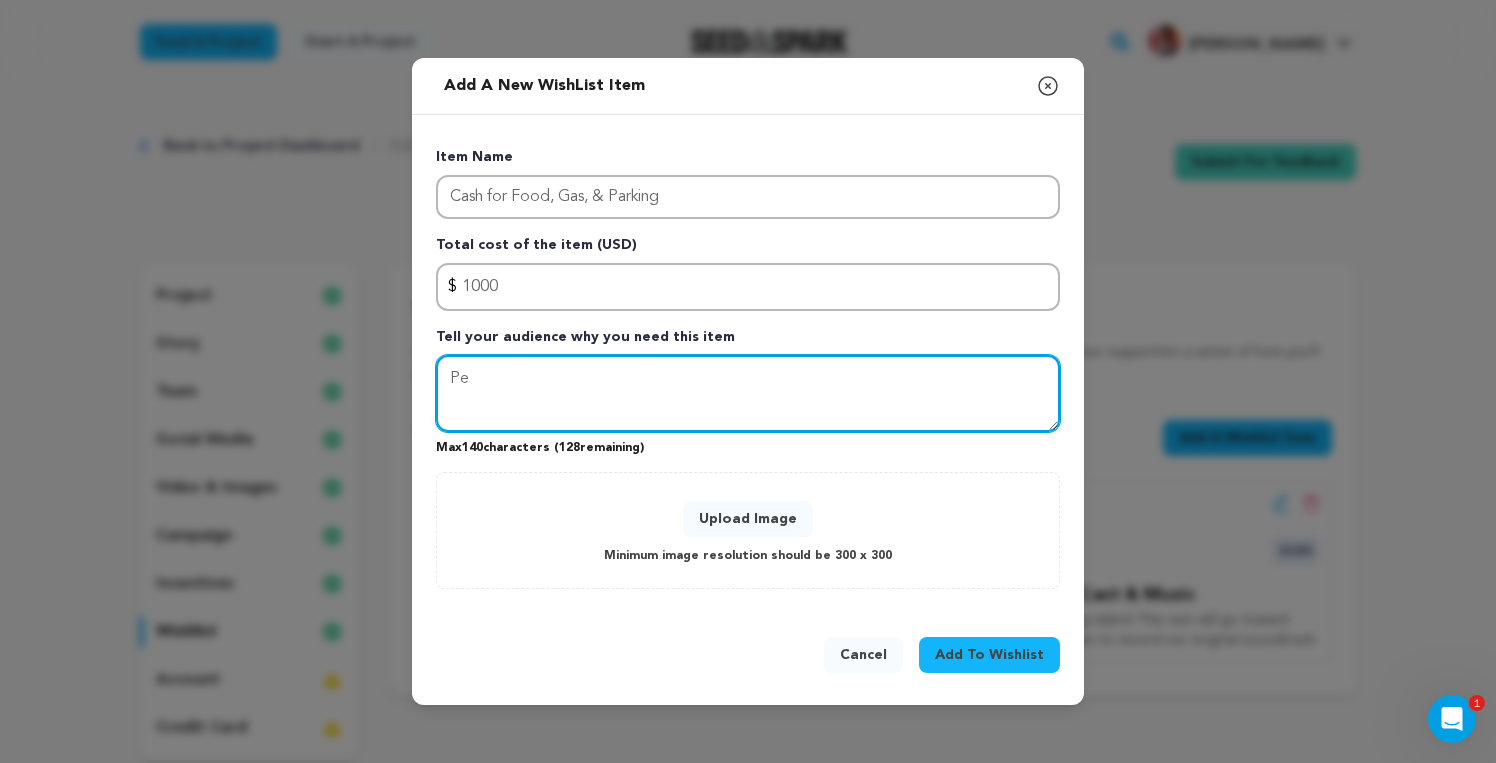 type on "P" 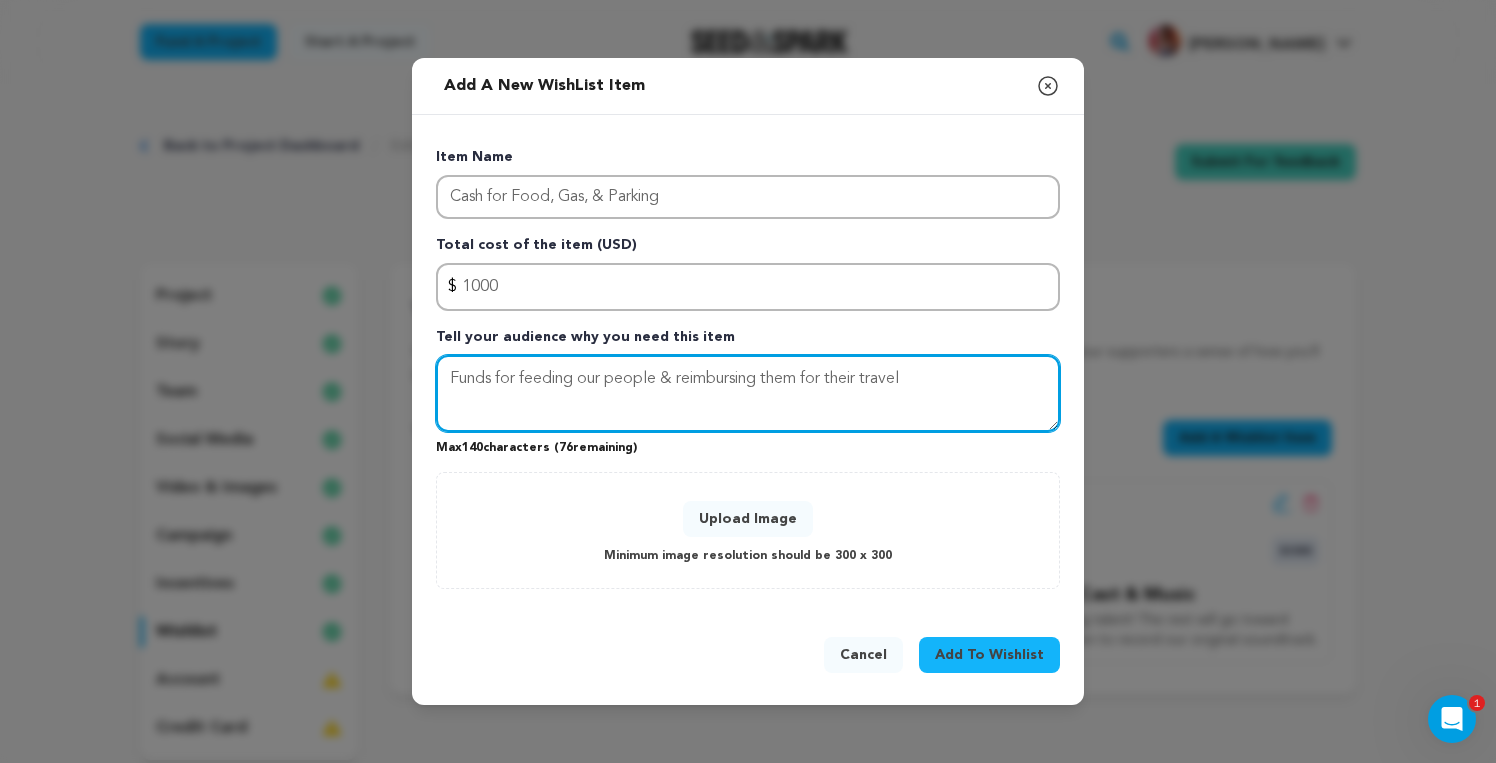 click on "Funds for feeding our people & reimbursing them for their travel" at bounding box center (748, 394) 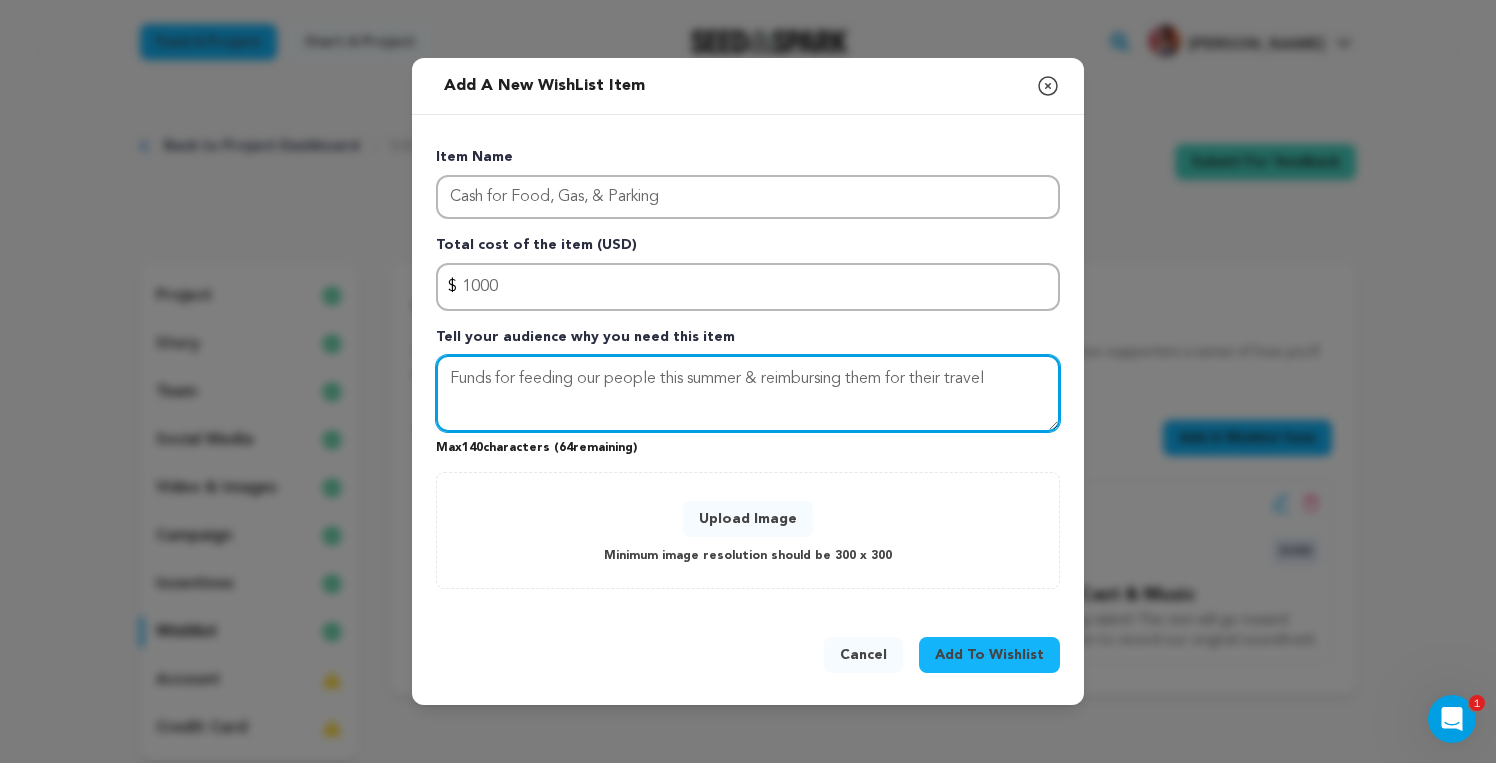 click on "Funds for feeding our people this summer & reimbursing them for their travel" at bounding box center [748, 394] 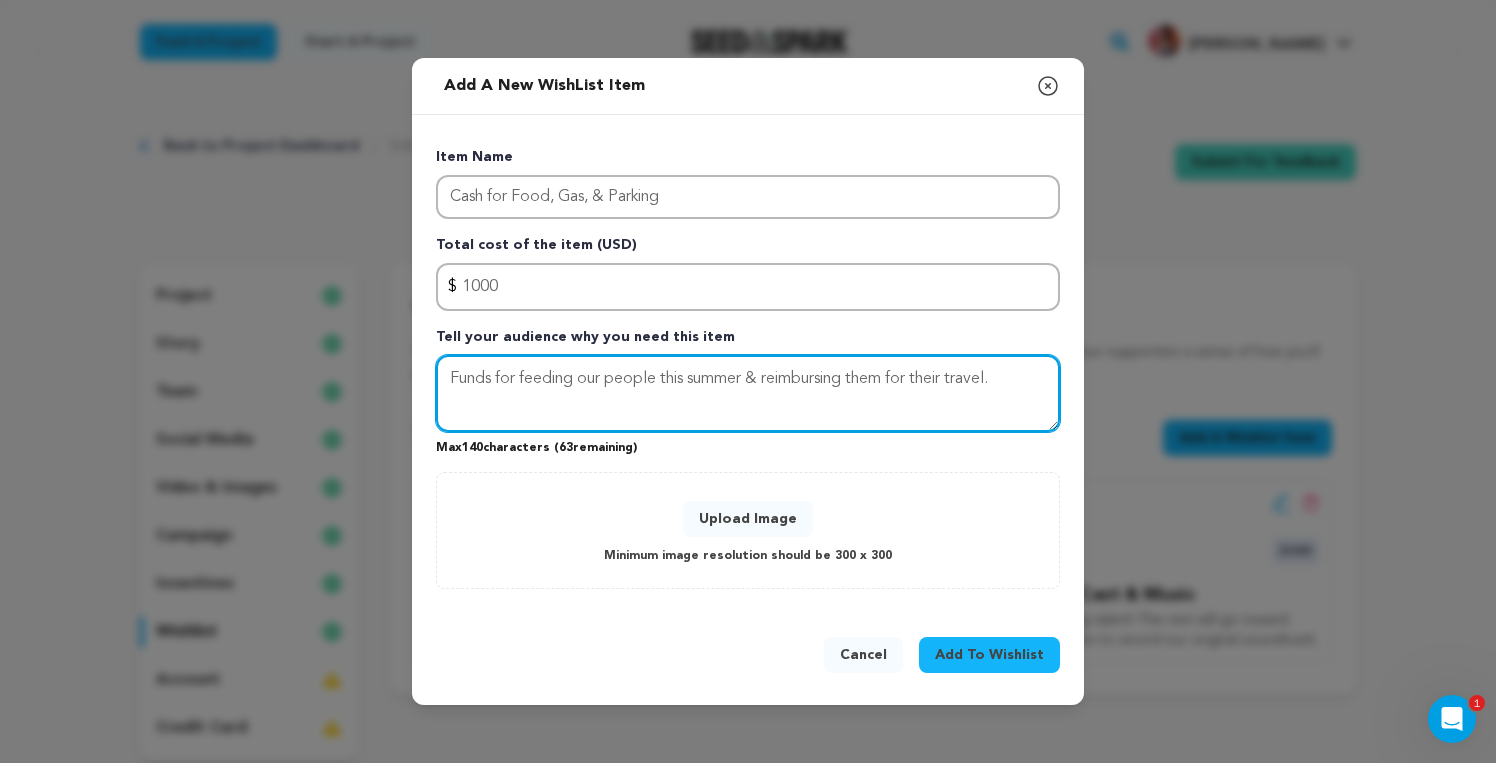 type on "Funds for feeding our people this summer & reimbursing them for their travel." 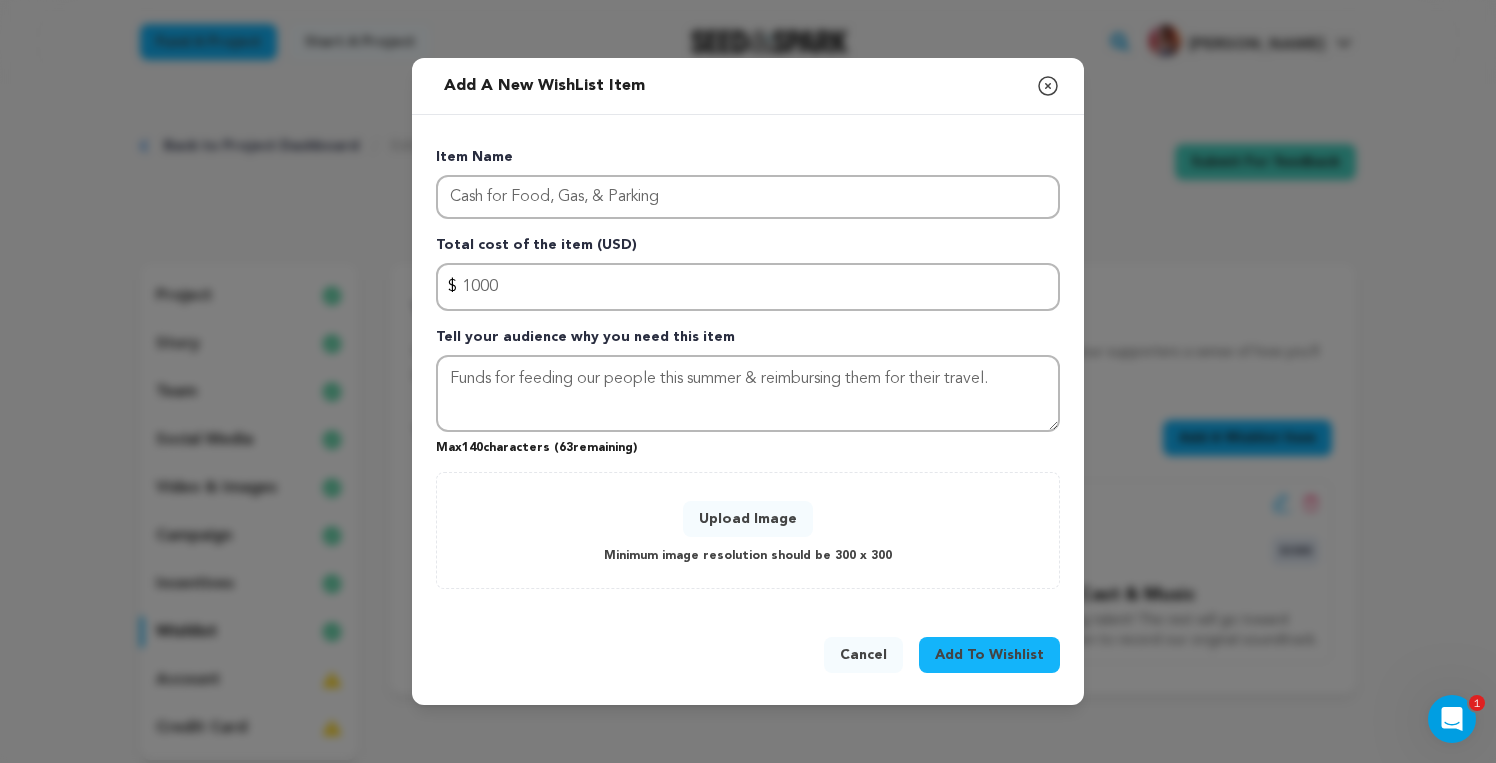 click on "Upload Image" at bounding box center [748, 519] 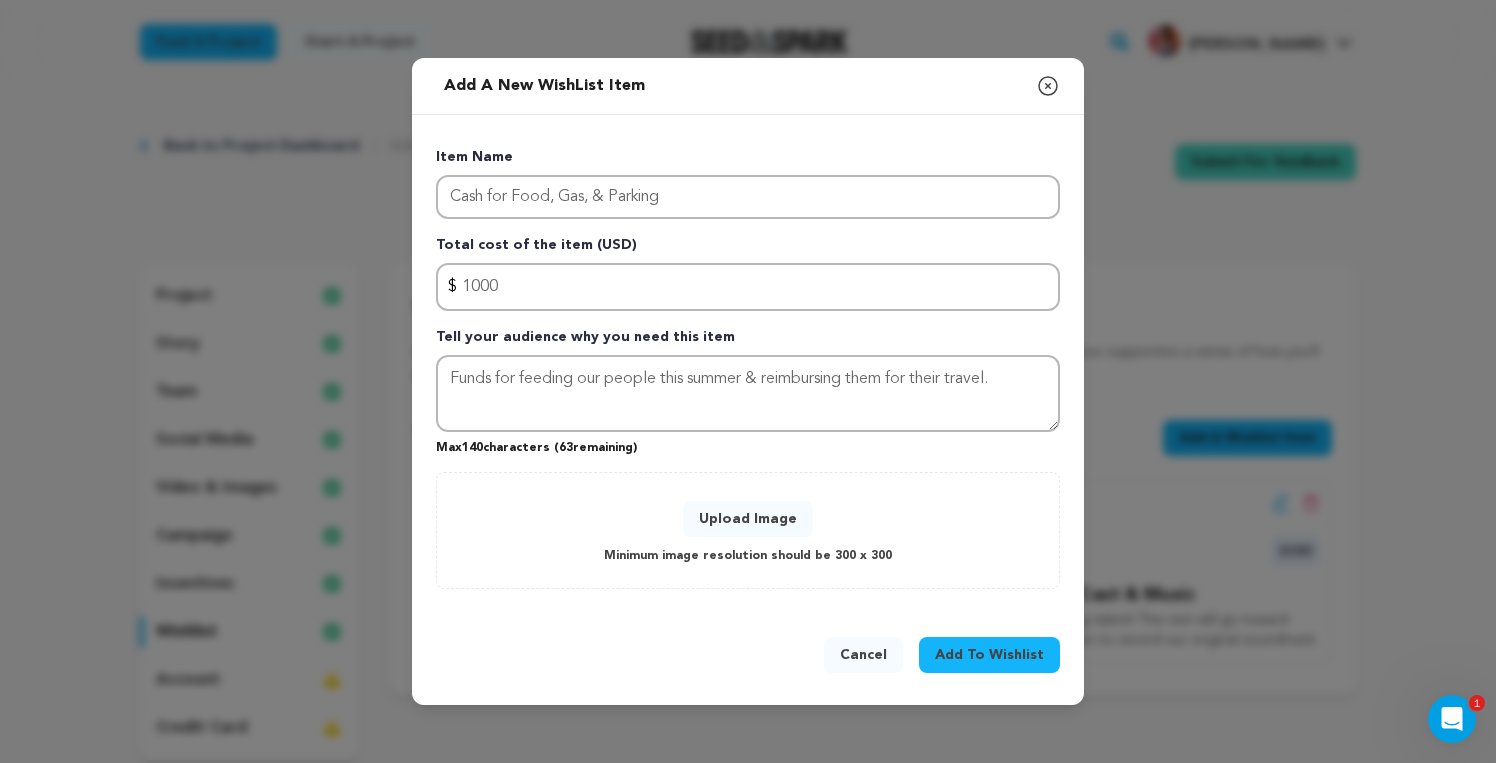 click on "Upload Image" at bounding box center (748, 519) 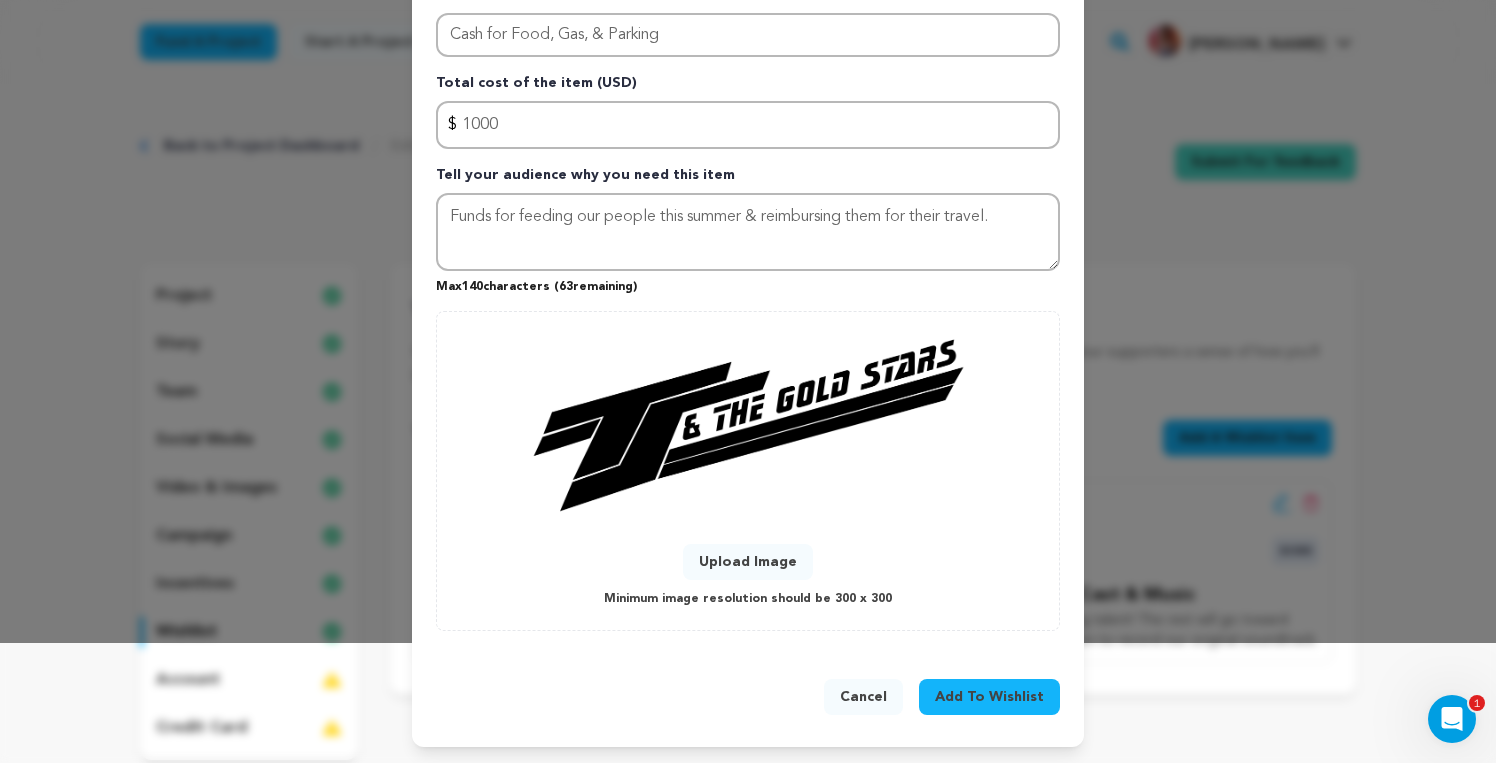 scroll, scrollTop: 120, scrollLeft: 0, axis: vertical 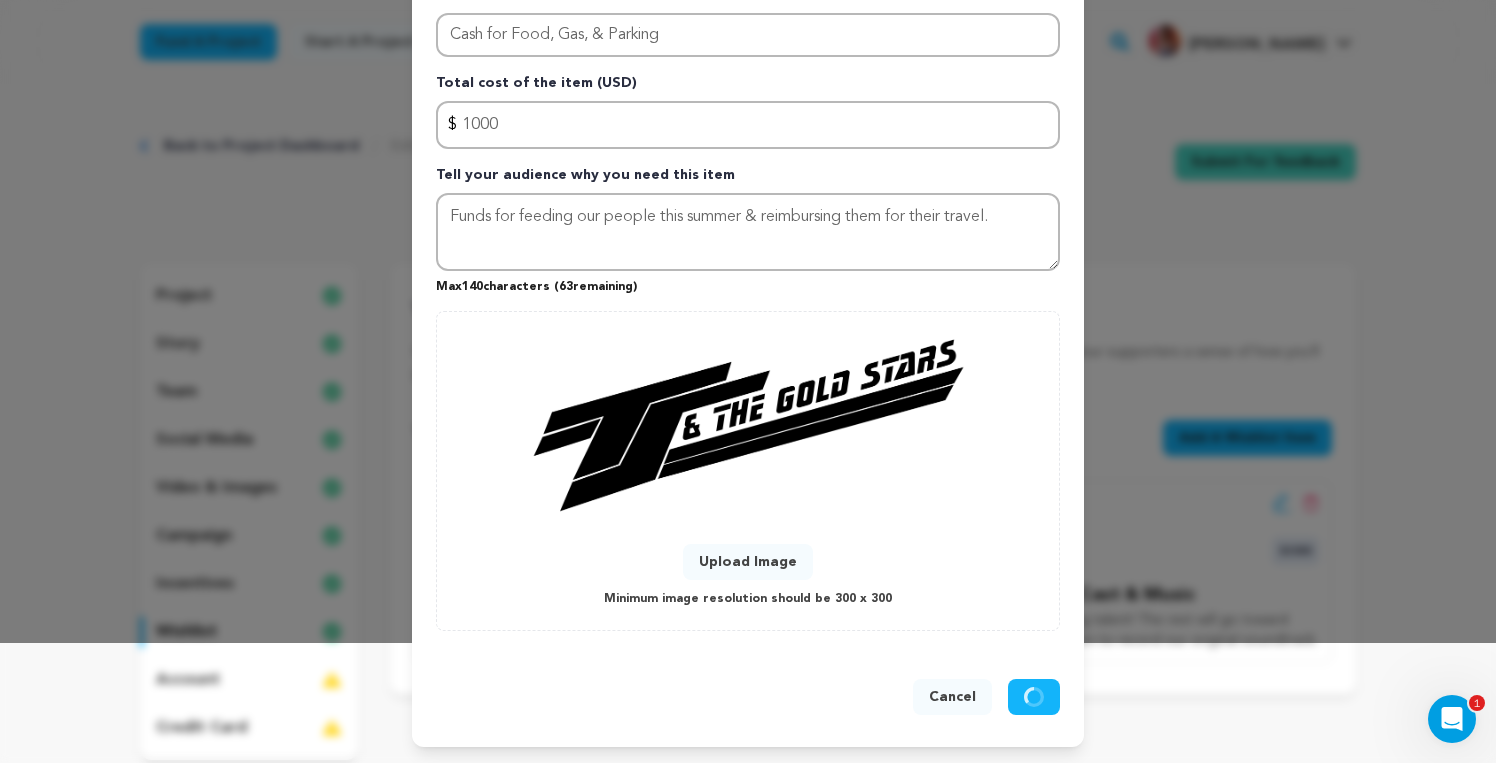 type 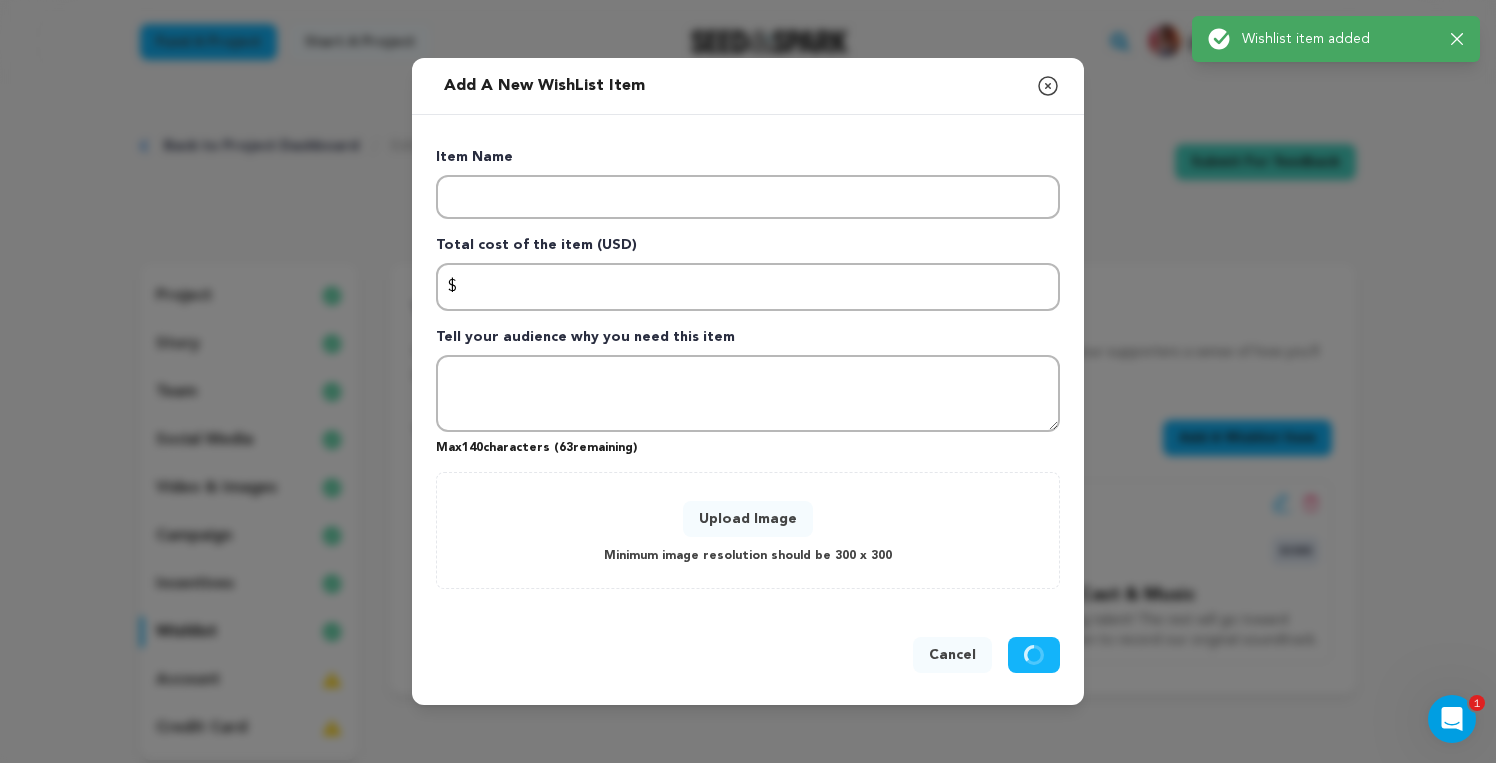 scroll, scrollTop: 0, scrollLeft: 0, axis: both 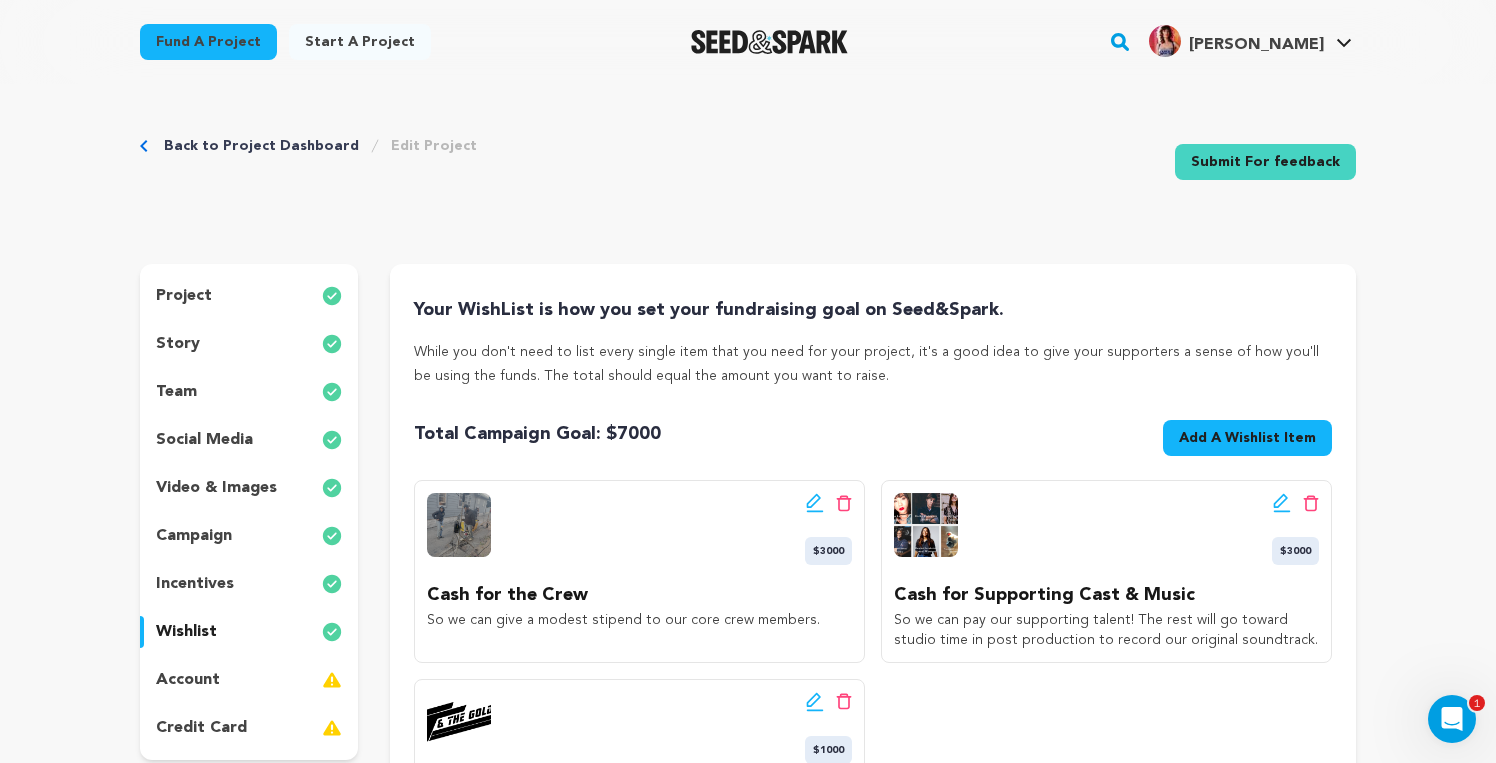 click on "Back to Project Dashboard
Edit Project
Submit For feedback
Submit For feedback" at bounding box center [748, 166] 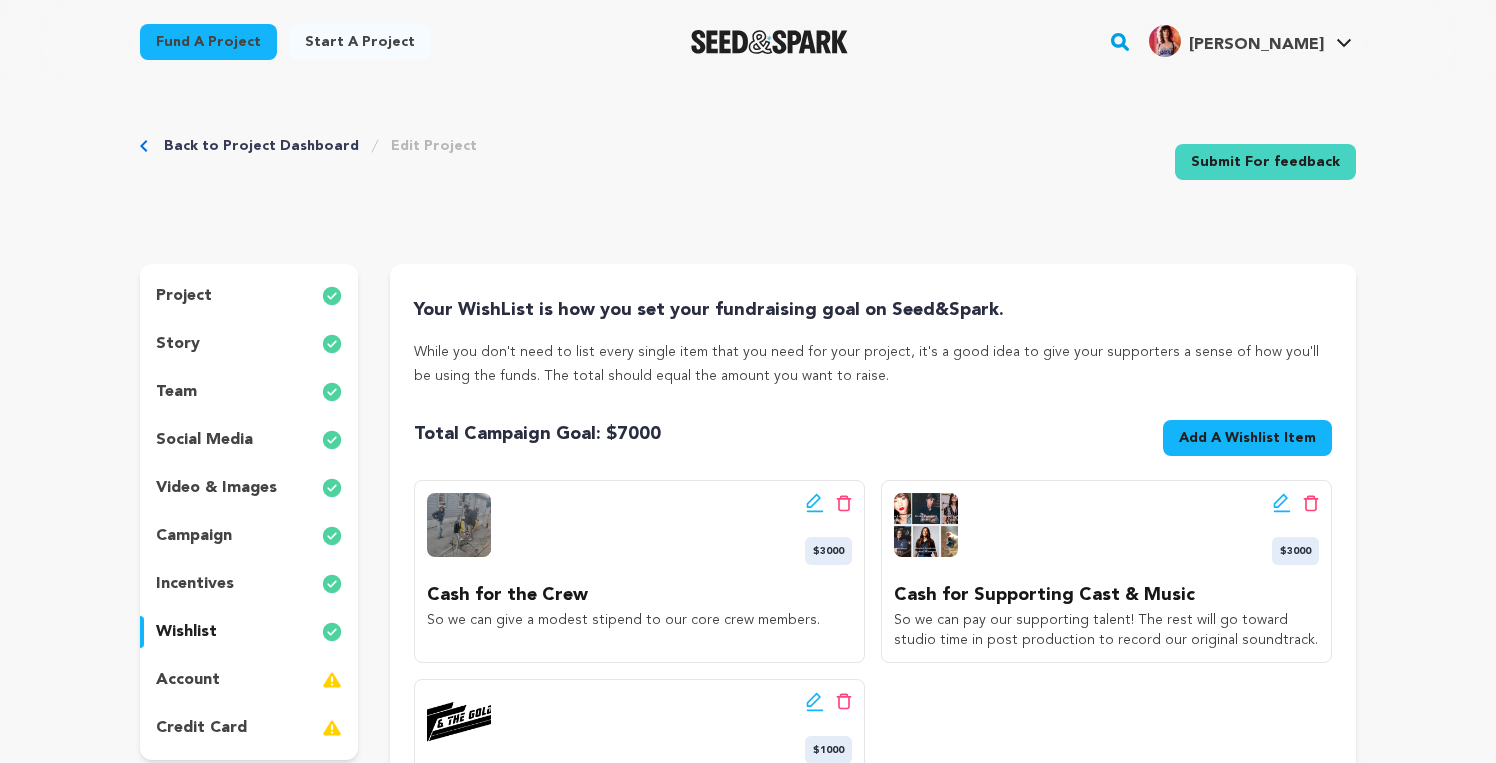 scroll, scrollTop: 0, scrollLeft: 0, axis: both 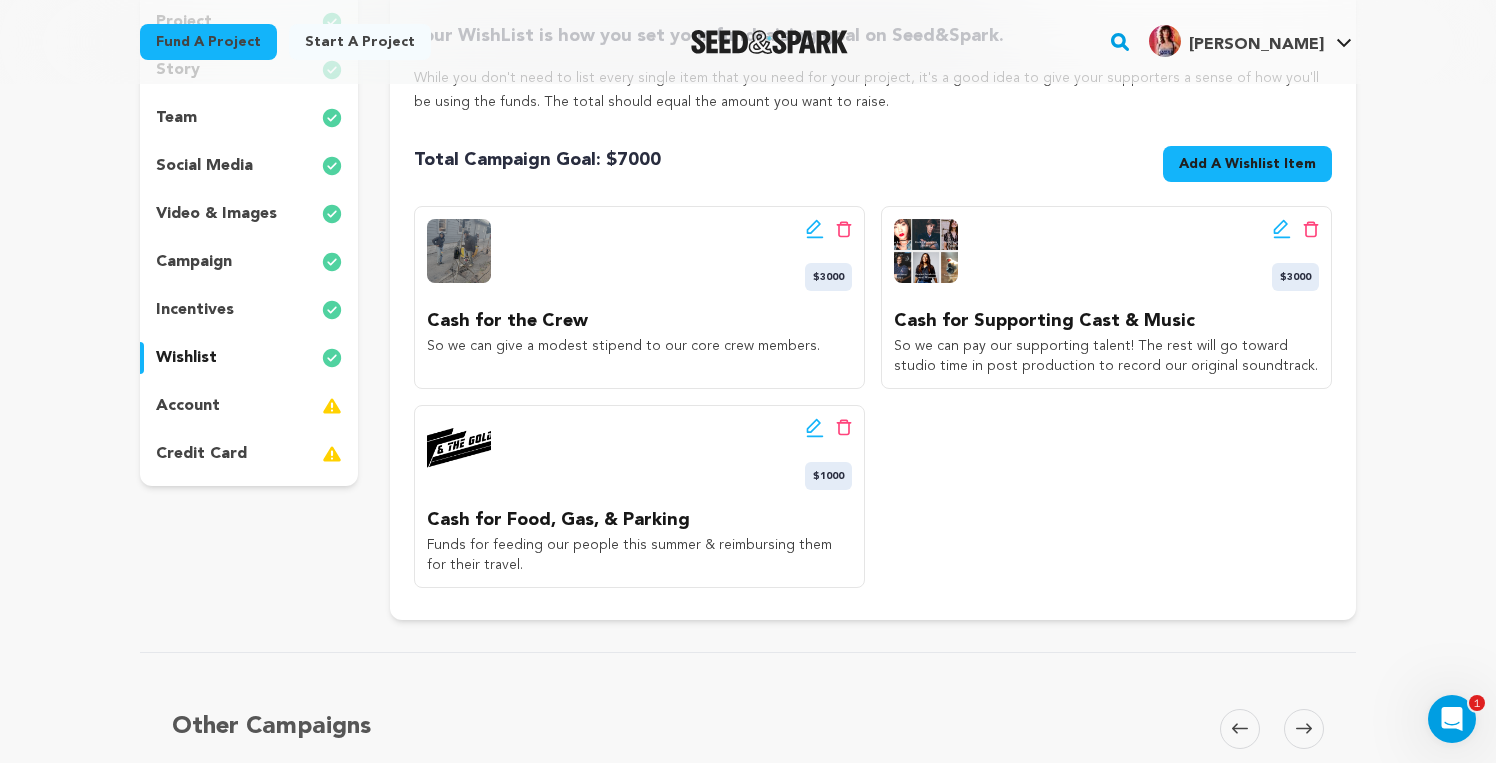 click on "account" at bounding box center (249, 406) 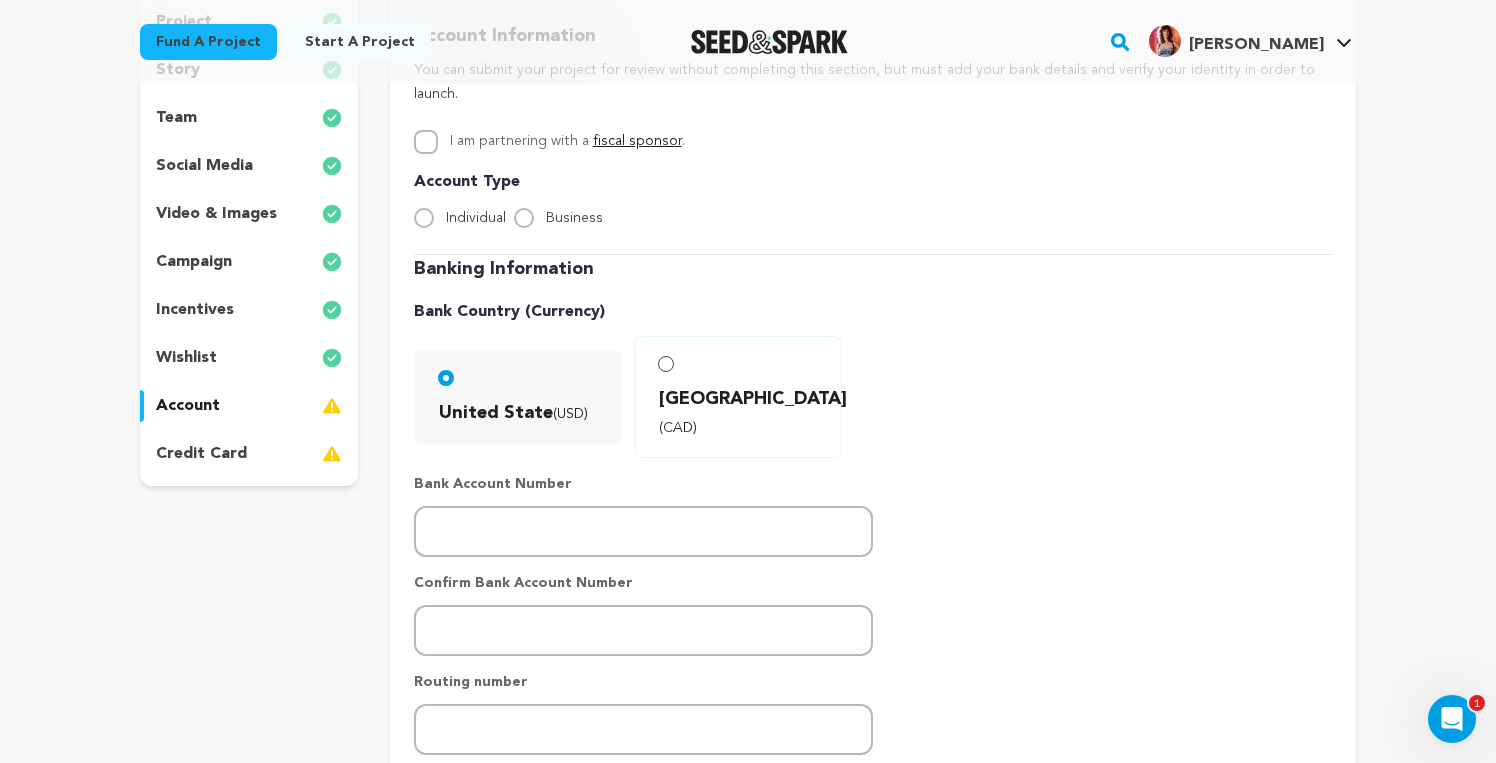 click on "campaign" at bounding box center [194, 262] 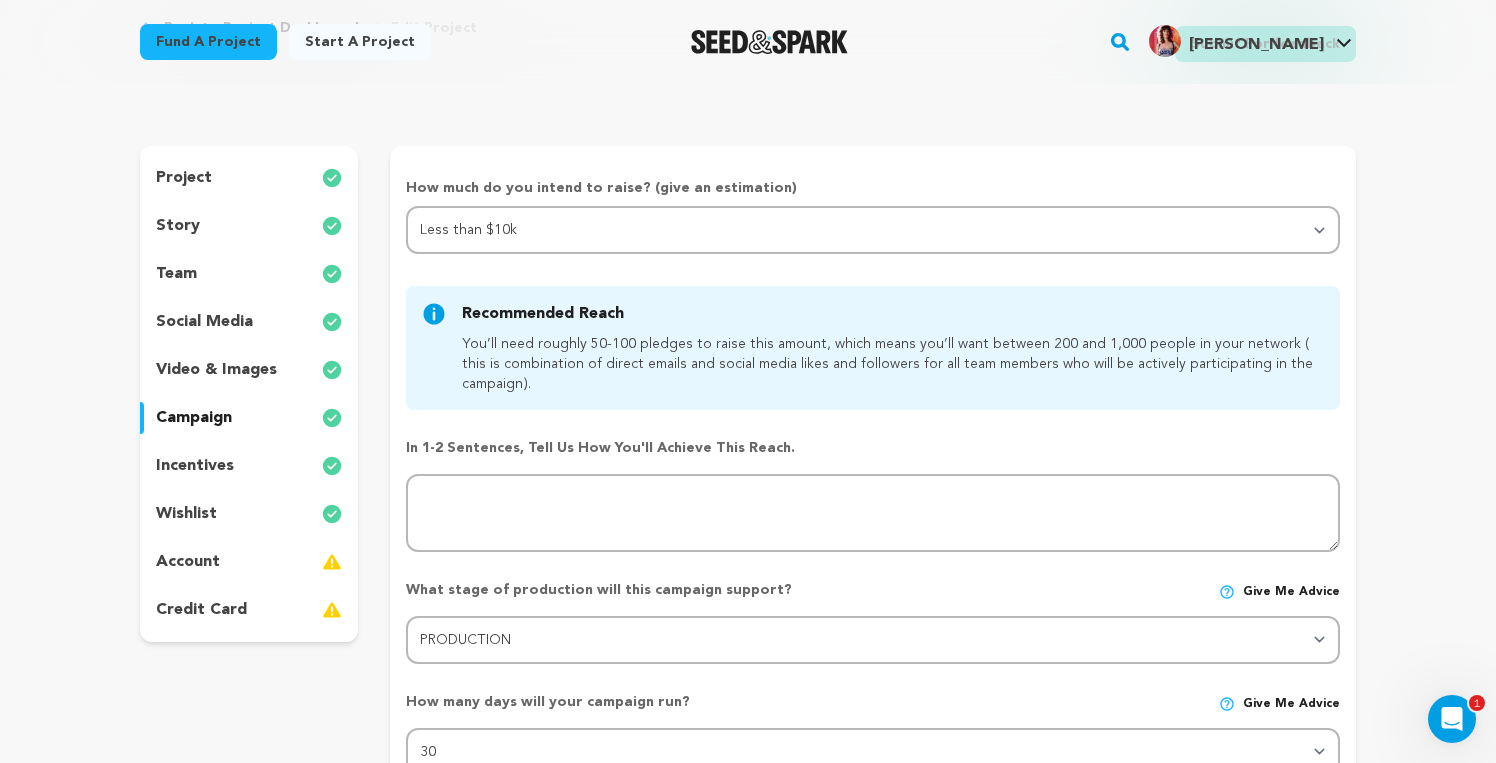 scroll, scrollTop: 161, scrollLeft: 0, axis: vertical 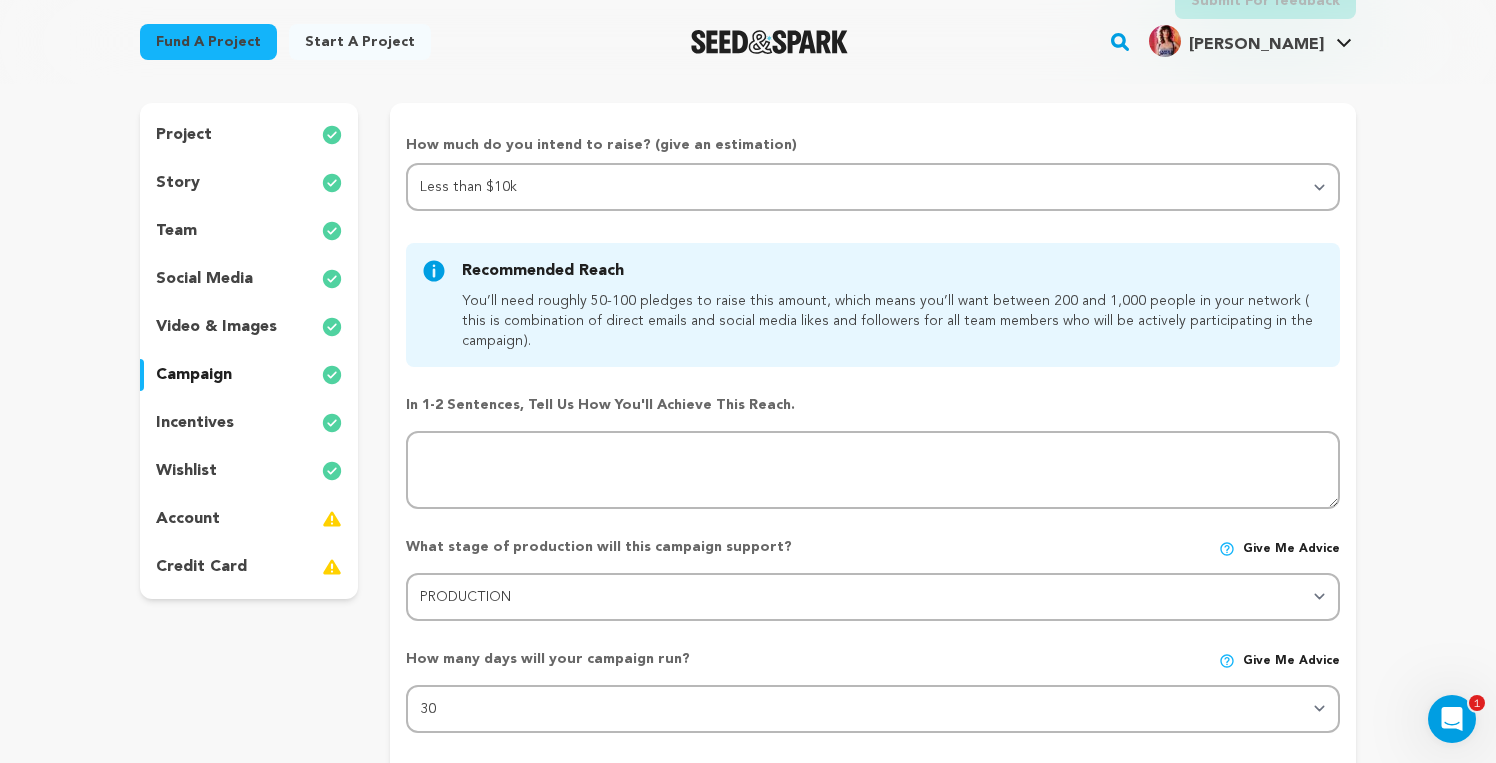 click on "account" at bounding box center (188, 519) 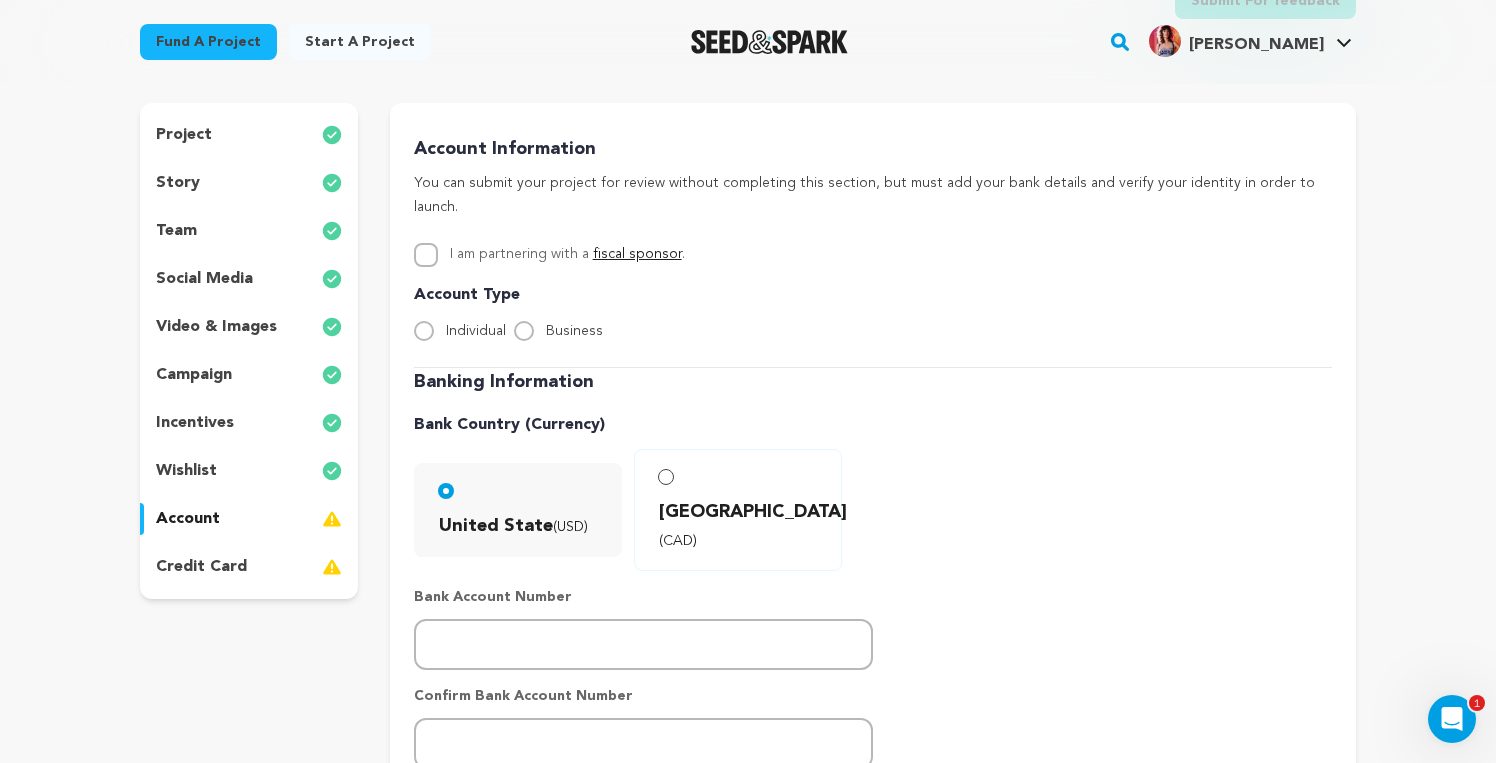 click on "Individual" at bounding box center (424, 331) 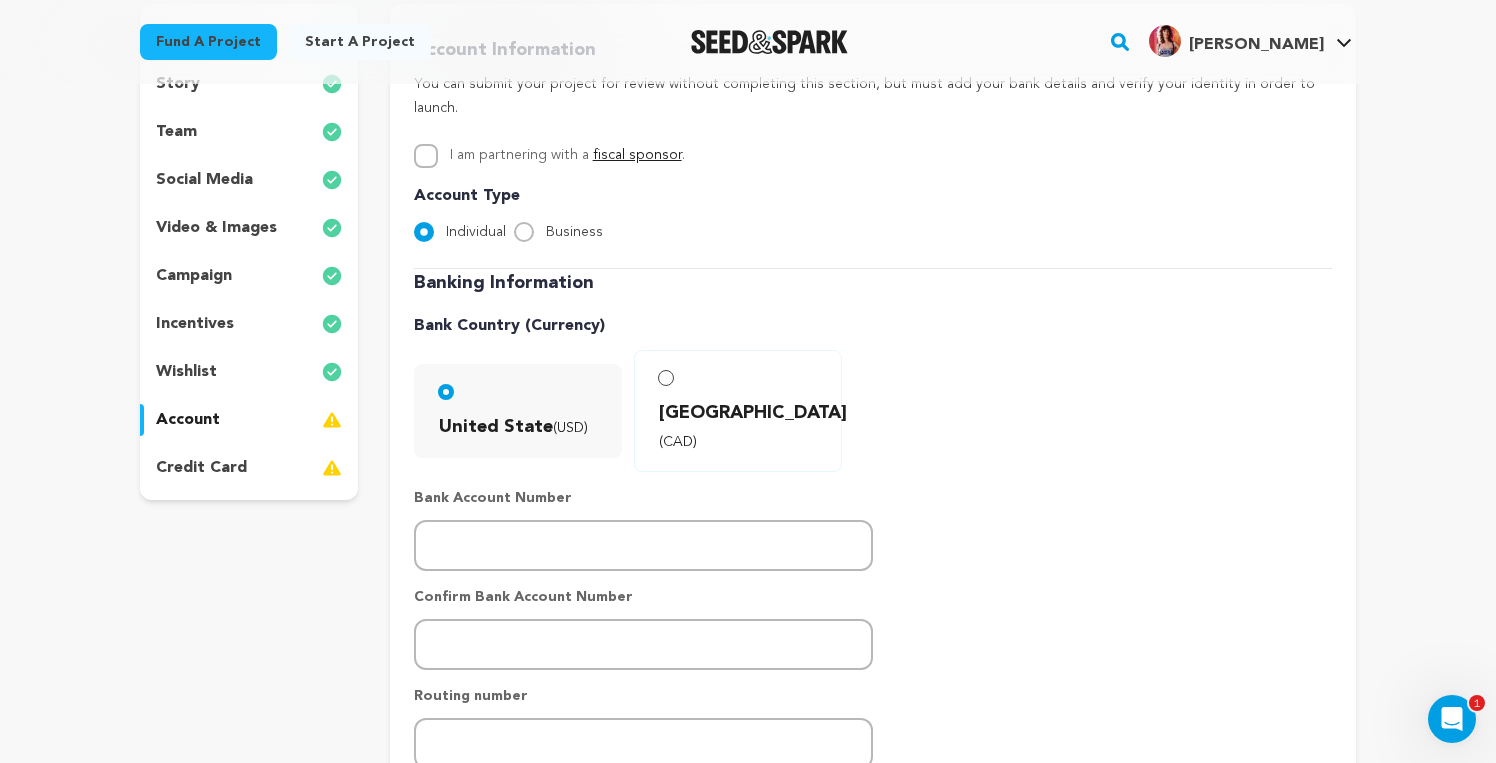 scroll, scrollTop: 279, scrollLeft: 0, axis: vertical 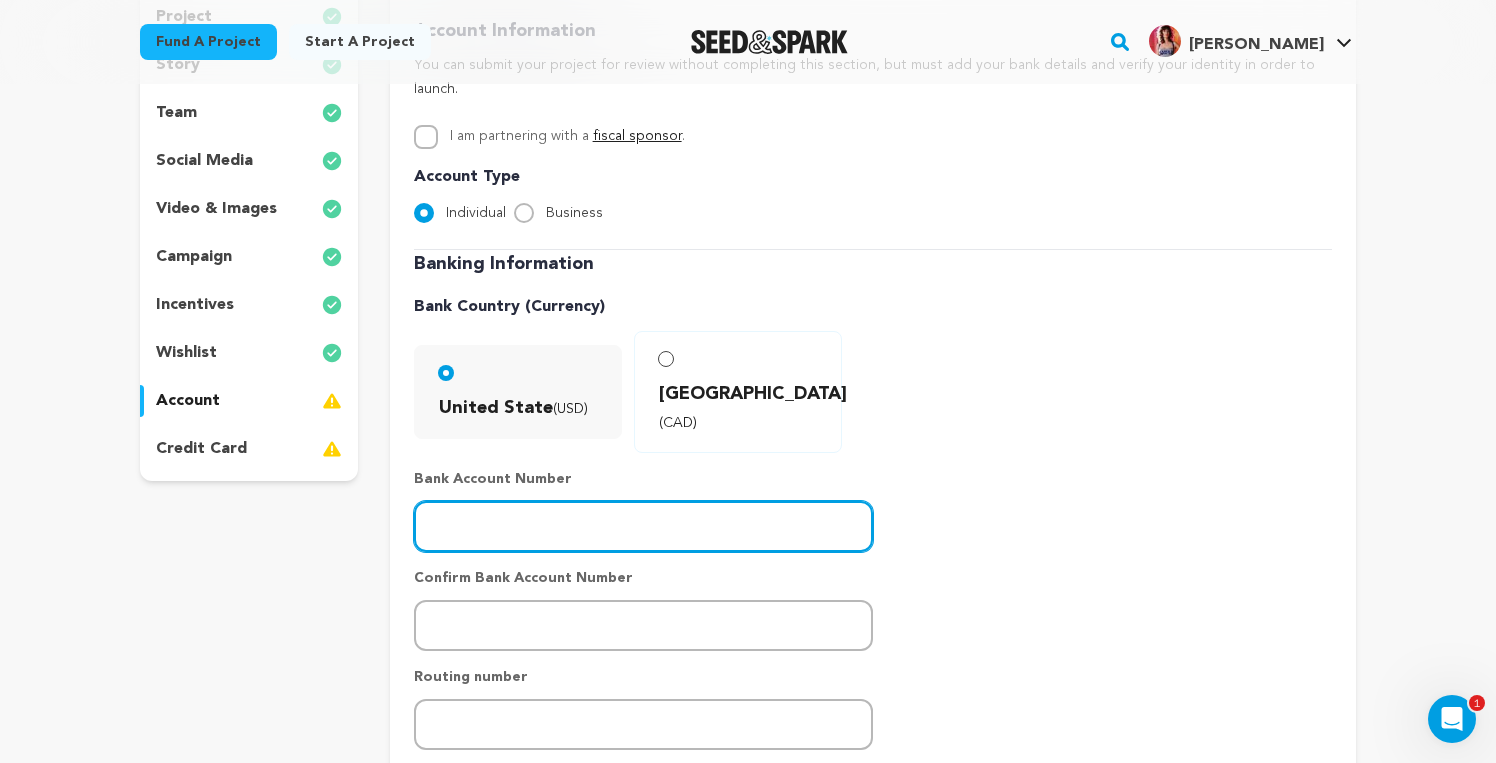 click at bounding box center (643, 526) 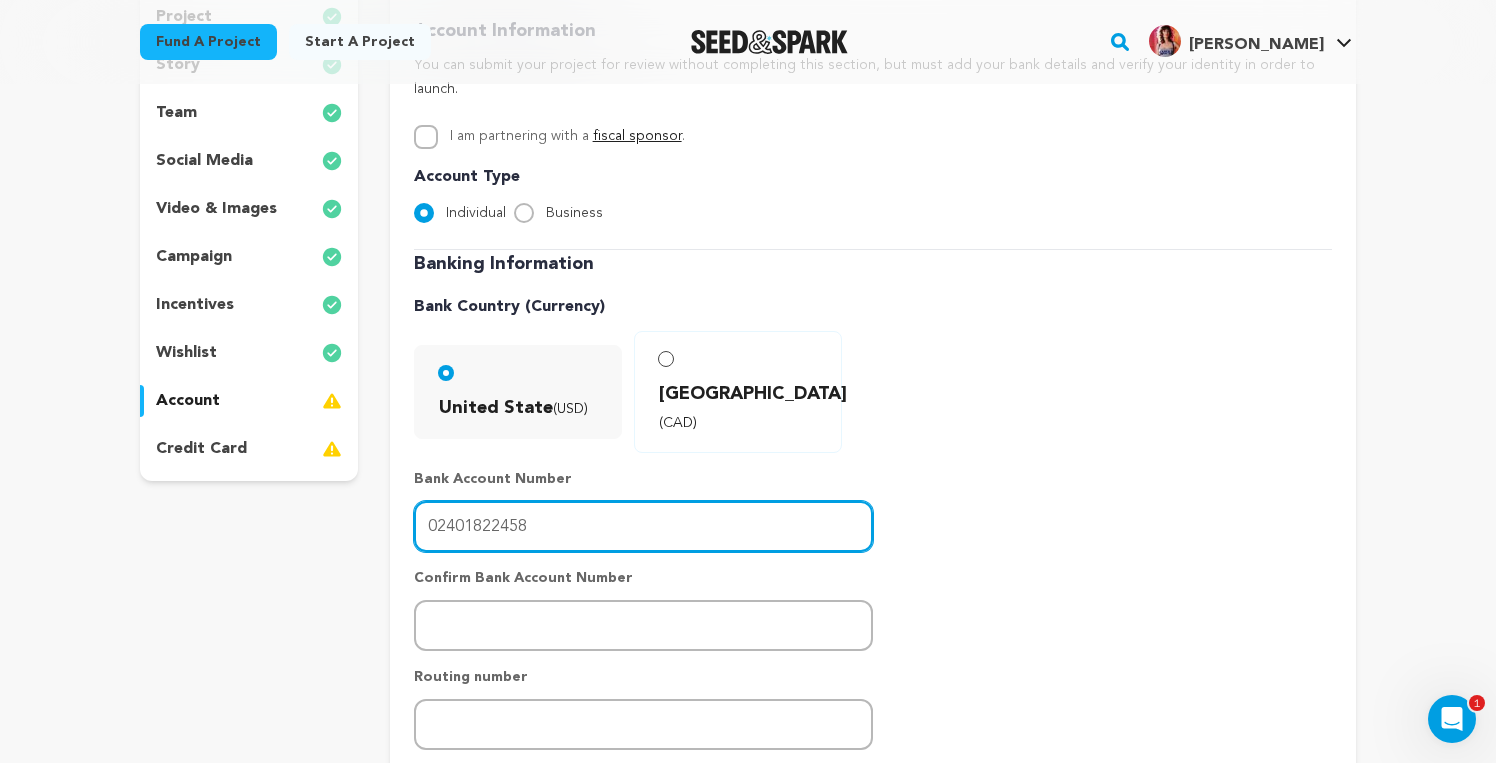 type on "02401822458" 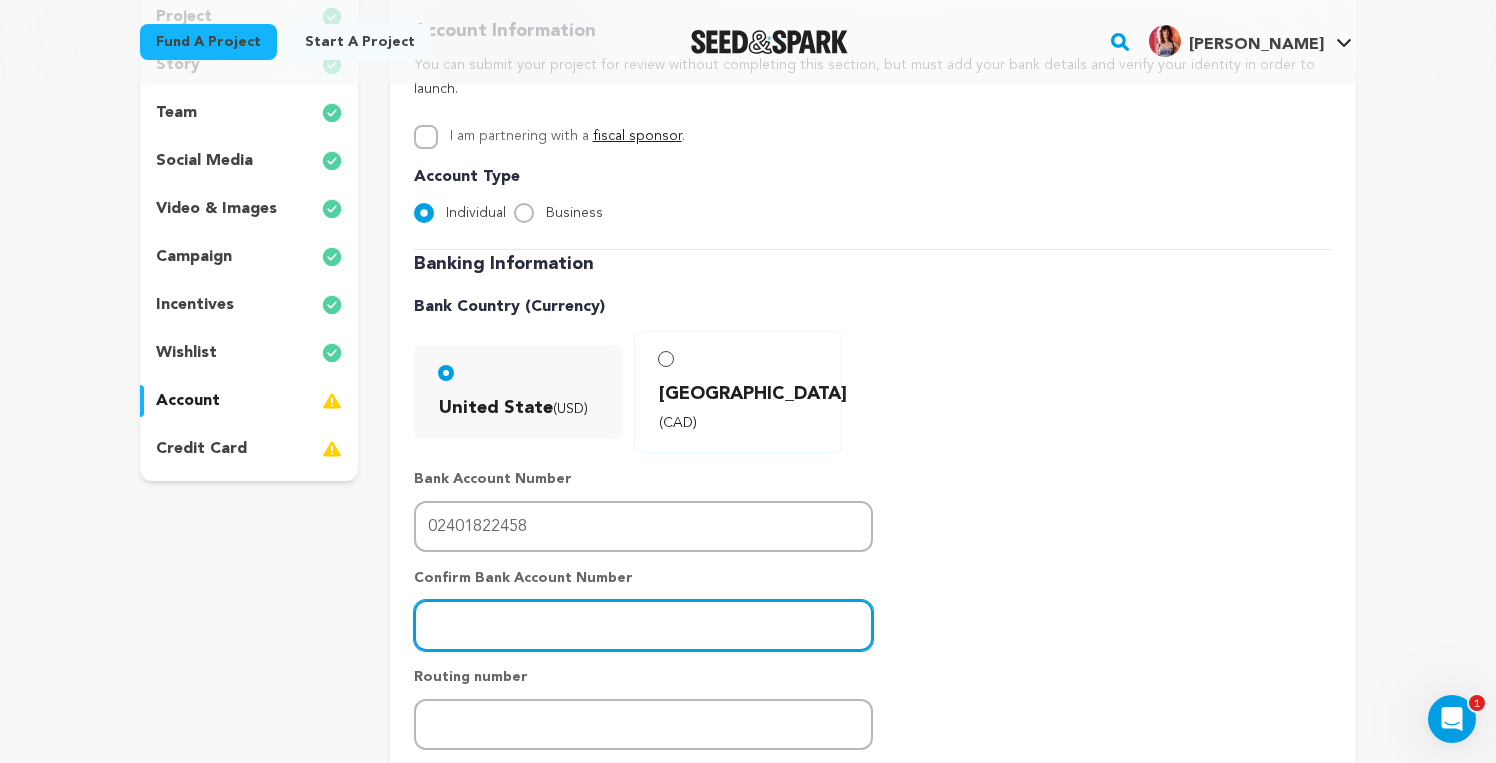 click at bounding box center [643, 625] 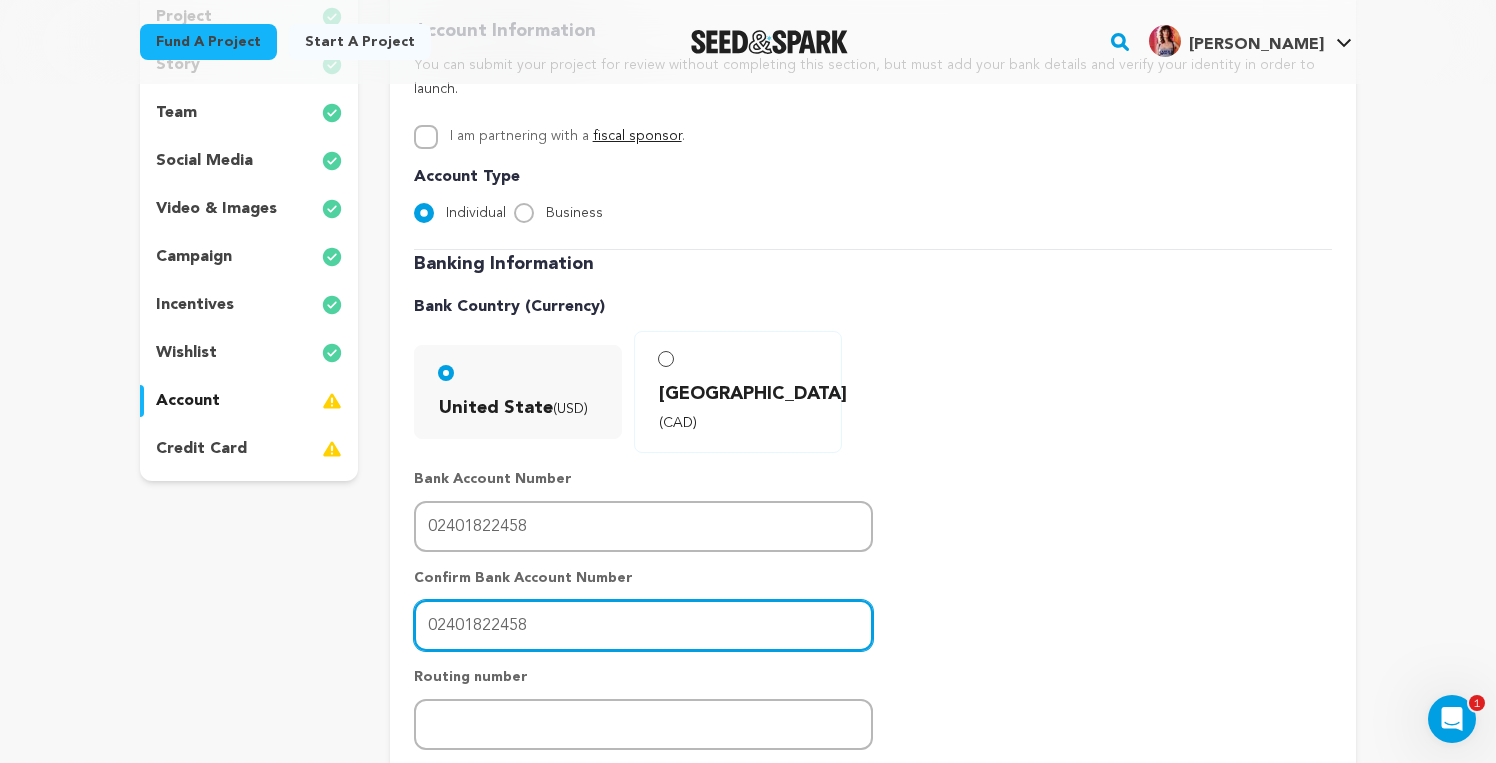 type on "02401822458" 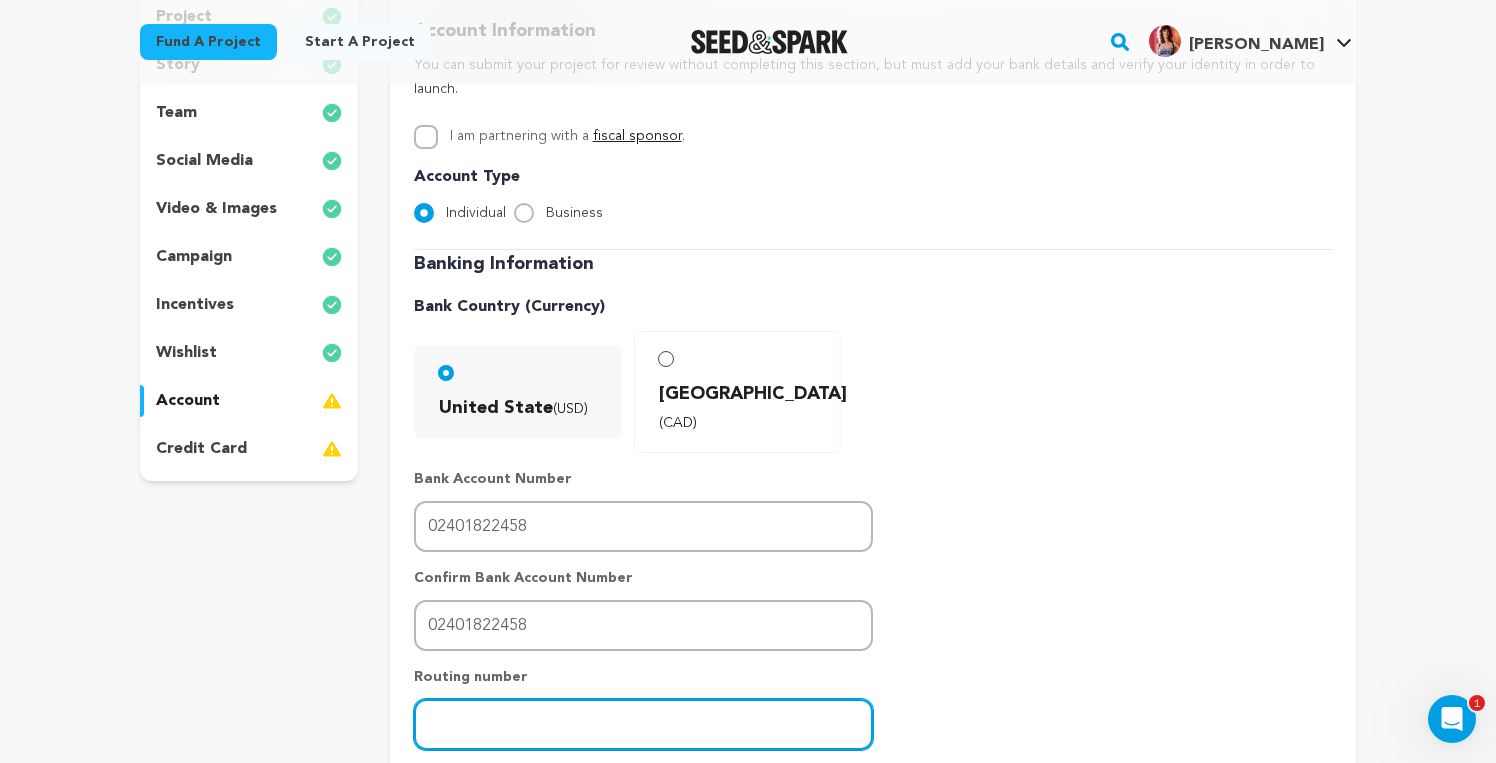 click at bounding box center (643, 724) 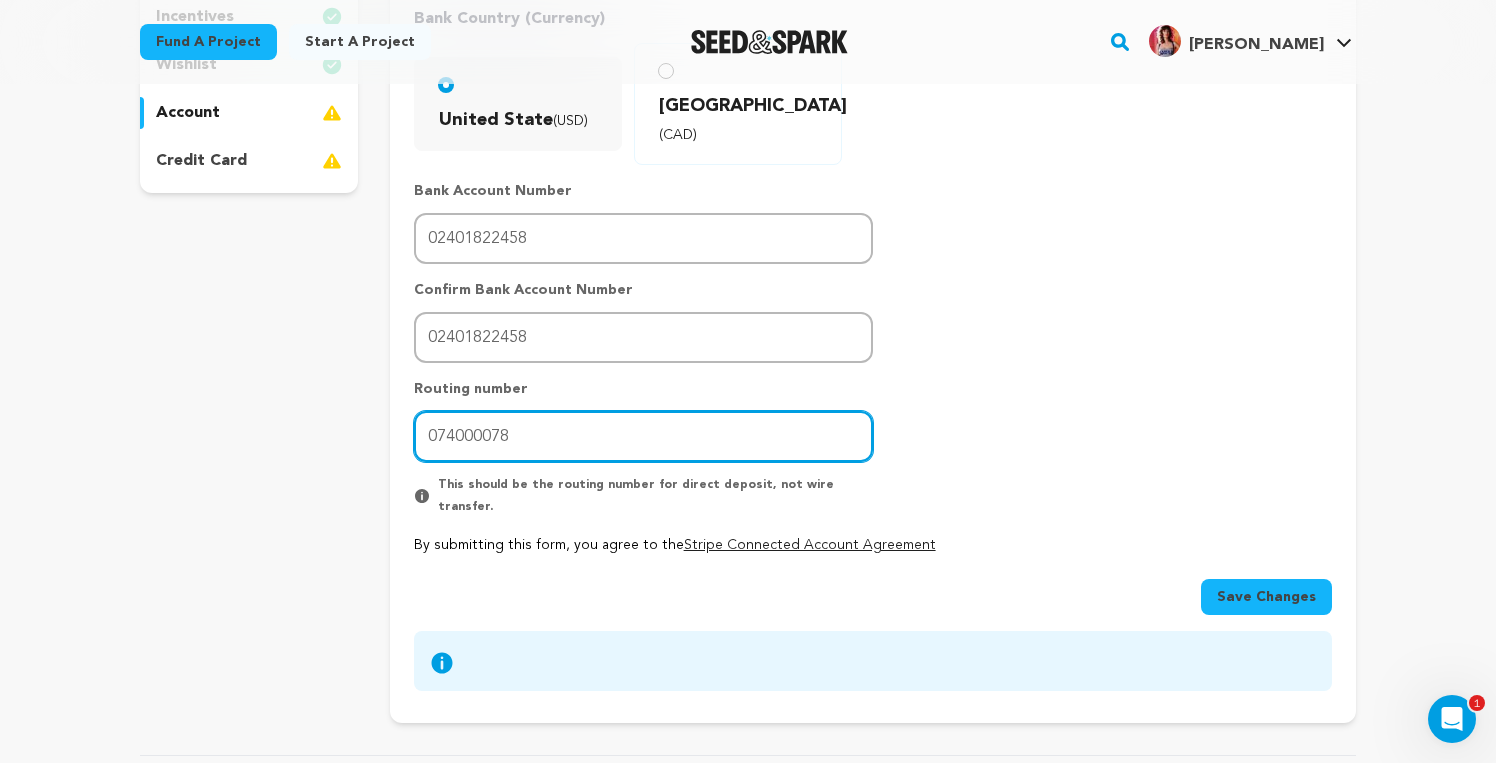 scroll, scrollTop: 569, scrollLeft: 0, axis: vertical 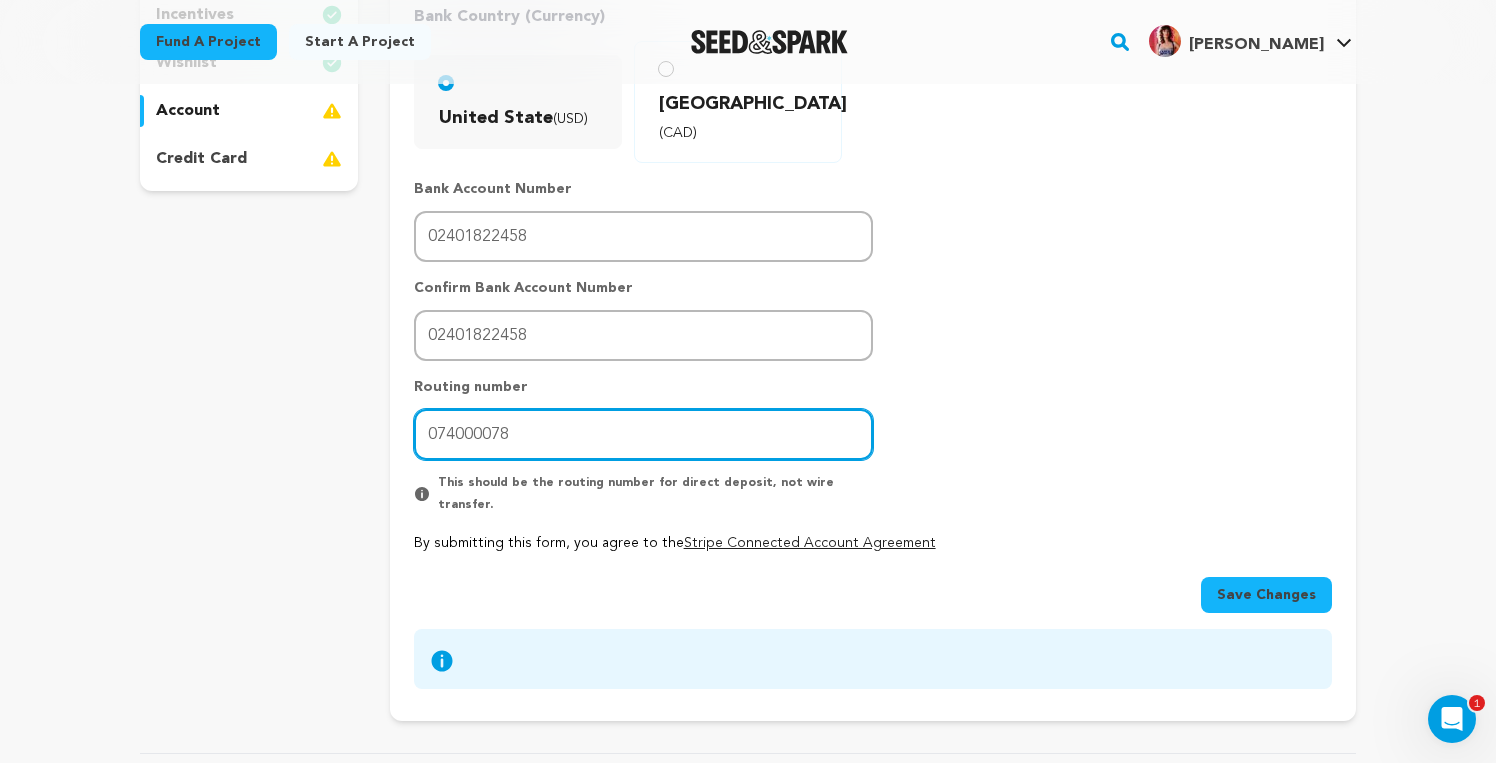 type on "074000078" 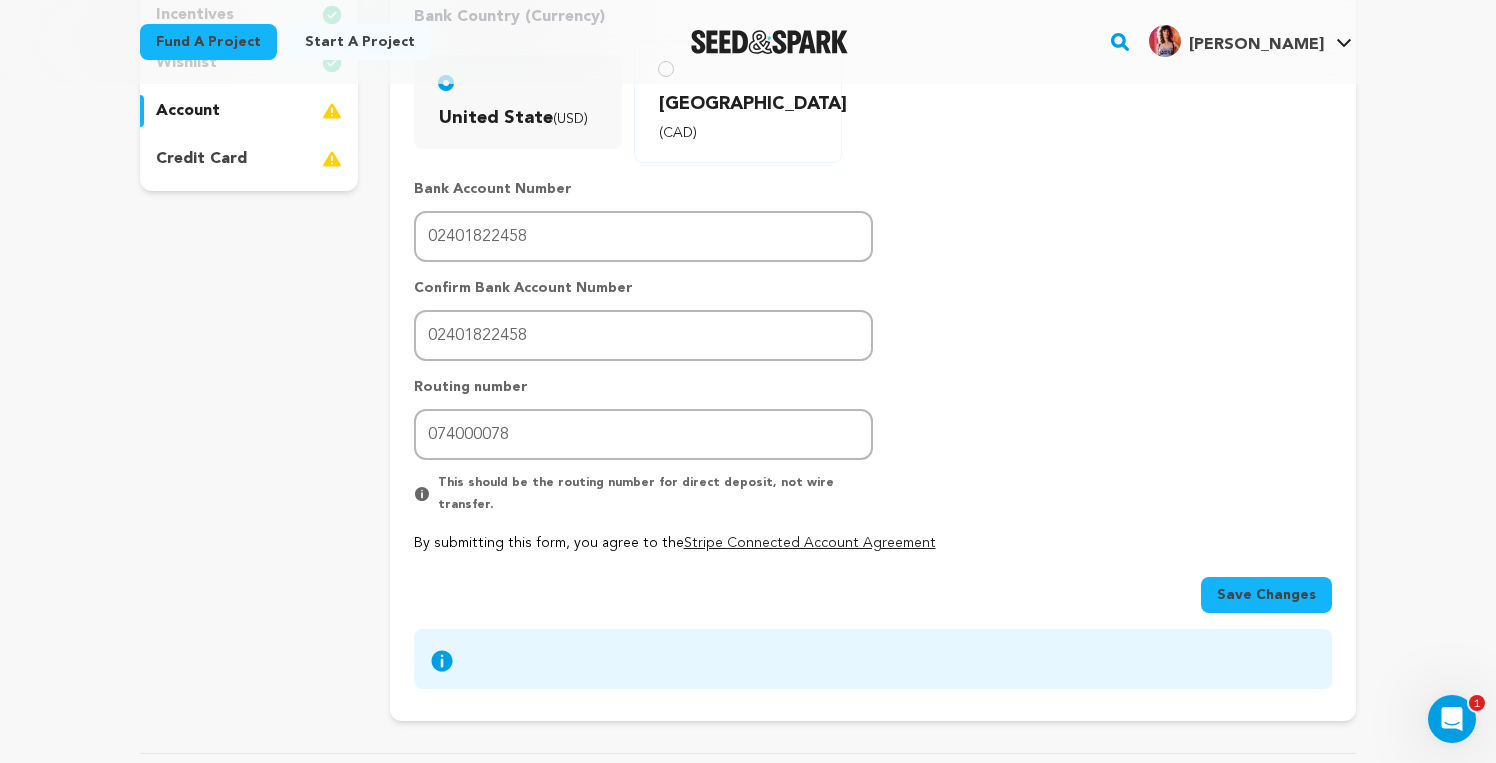 click on "Save Changes" at bounding box center (1266, 595) 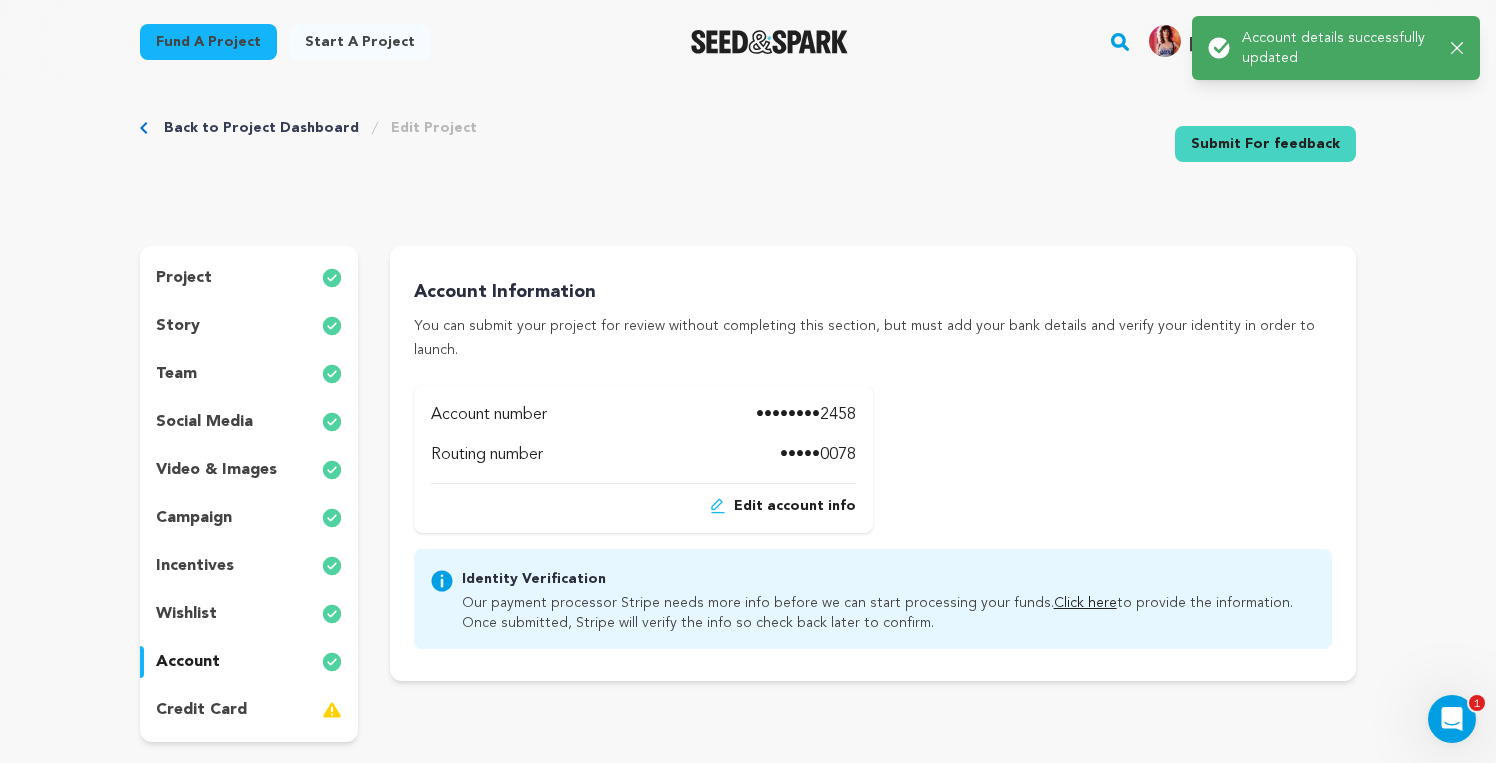 scroll, scrollTop: 29, scrollLeft: 0, axis: vertical 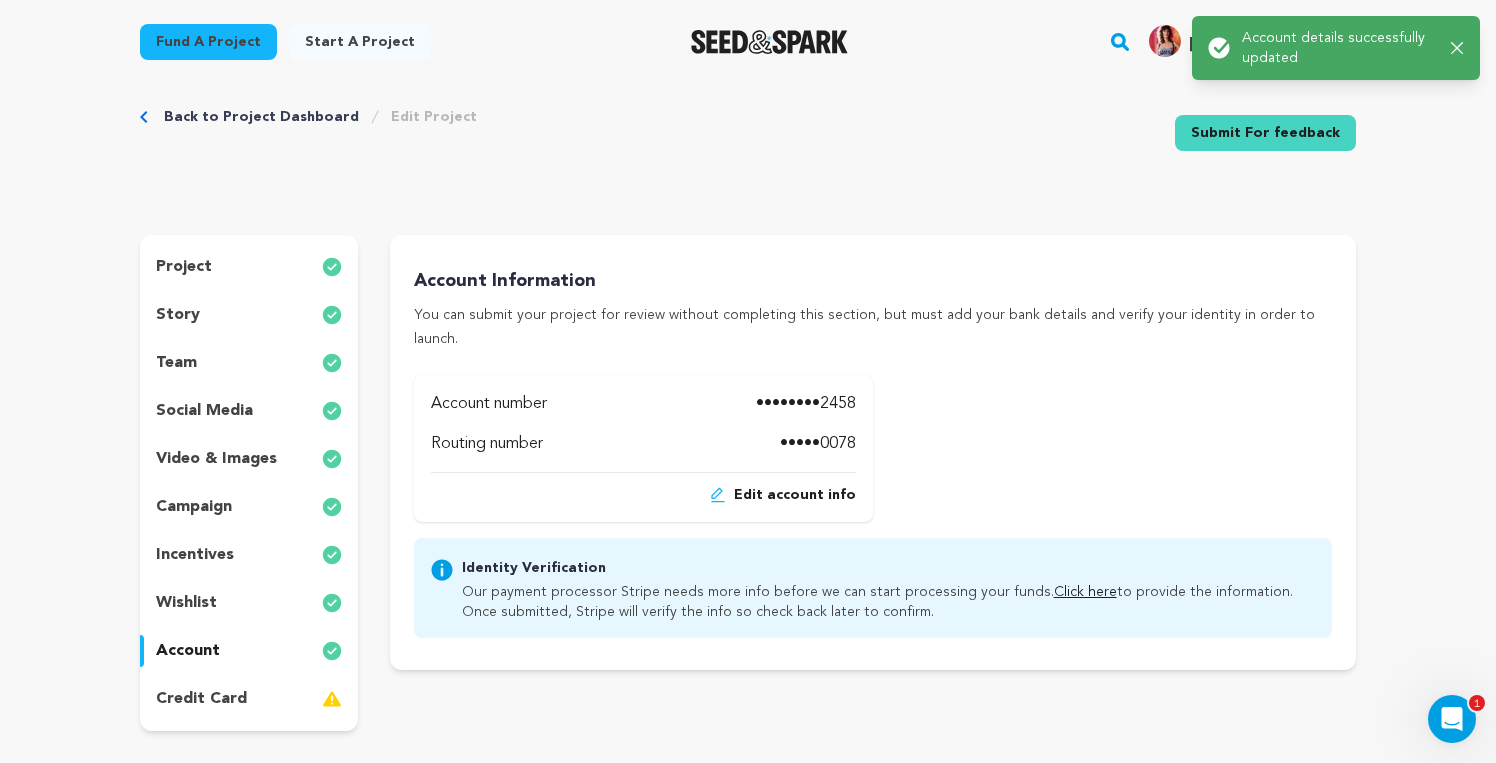 click 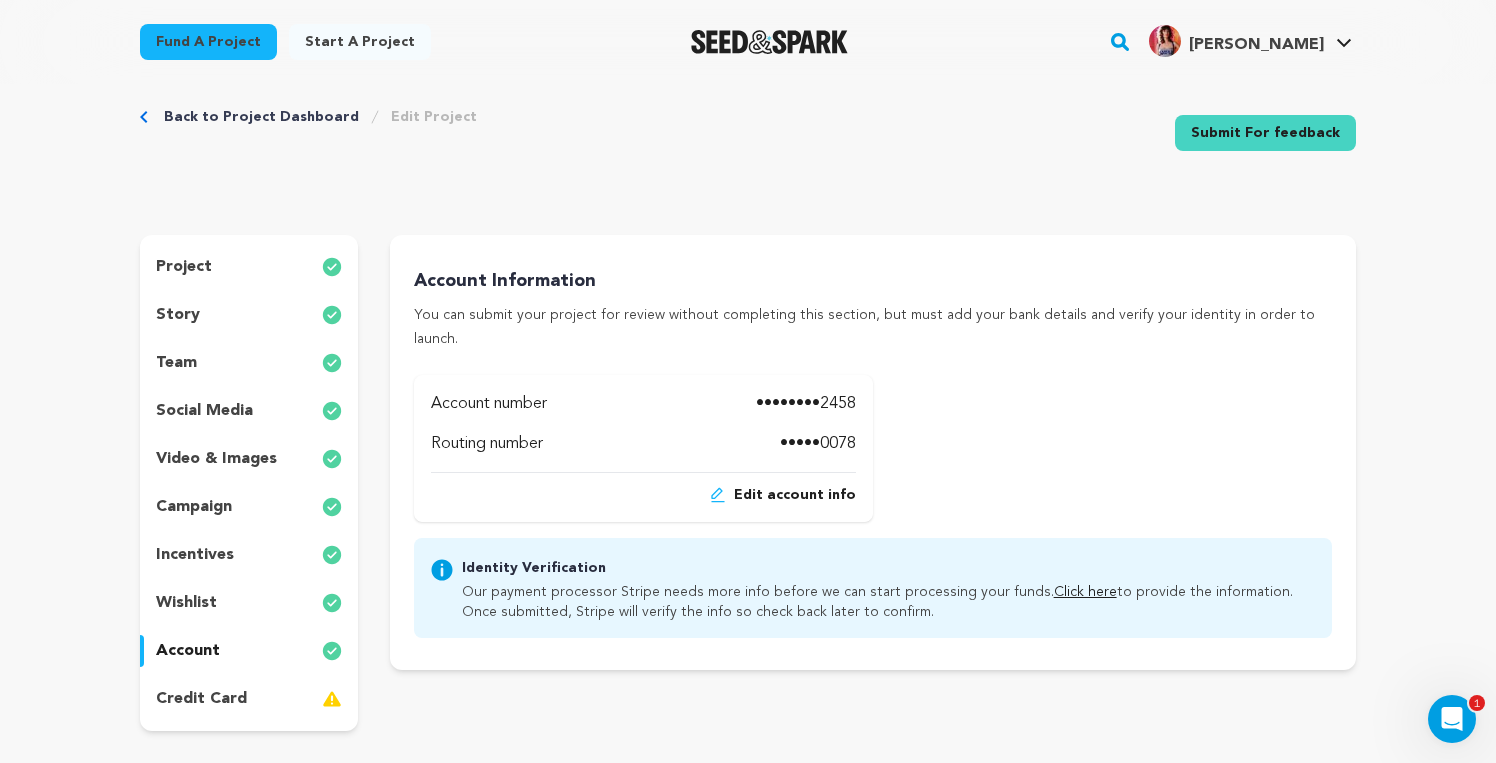 scroll, scrollTop: 61, scrollLeft: 0, axis: vertical 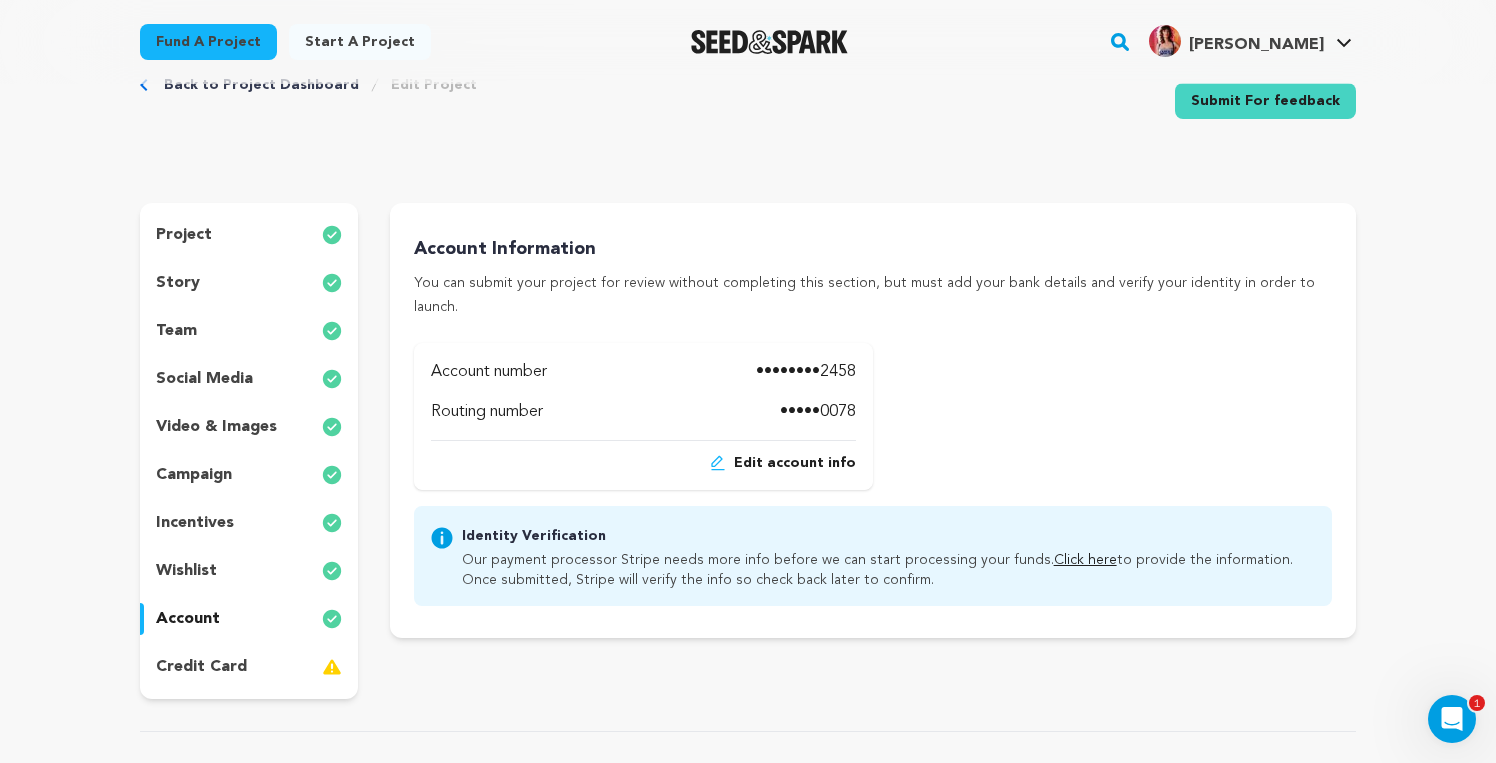 click on "credit card" at bounding box center [201, 667] 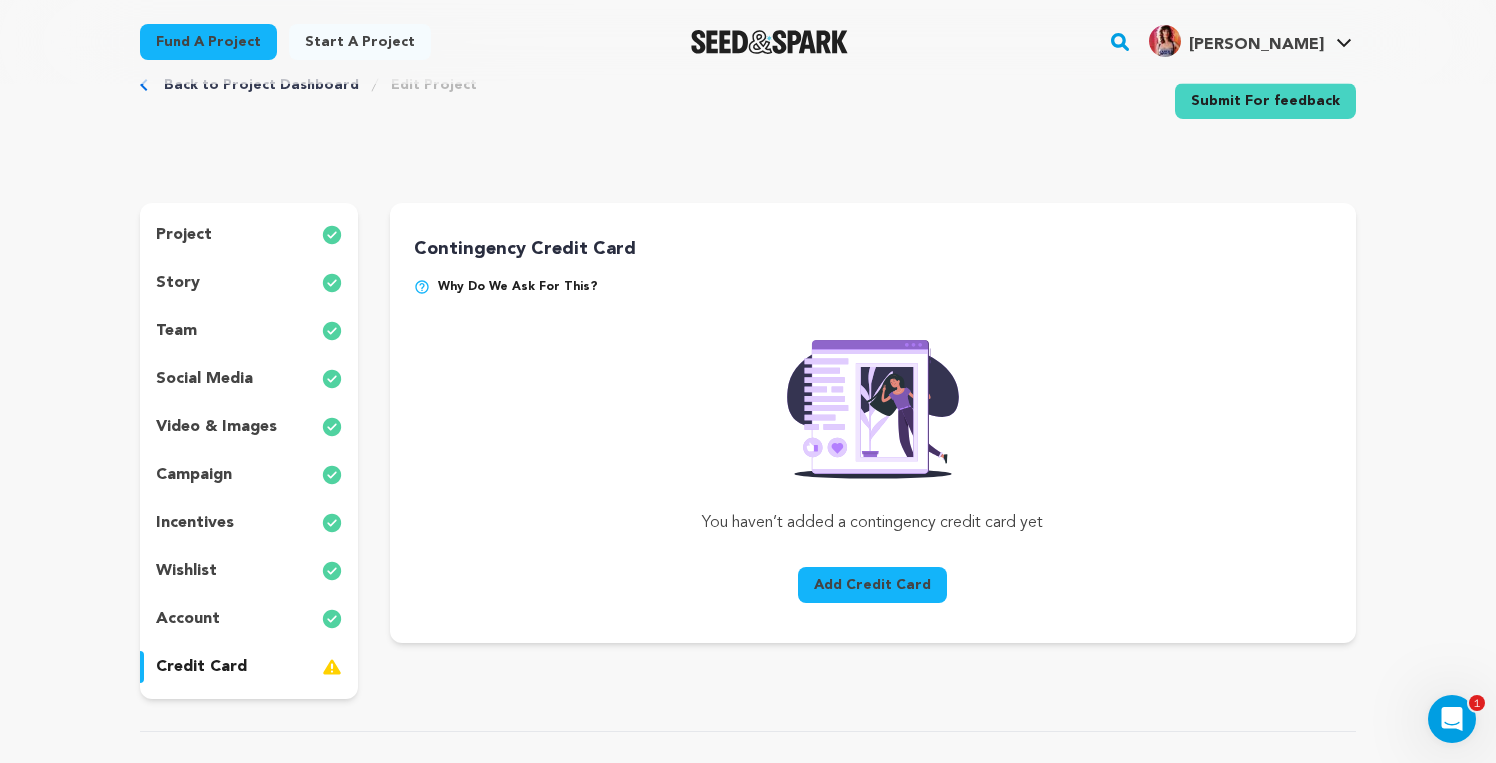 click on "Add Credit Card" at bounding box center (872, 585) 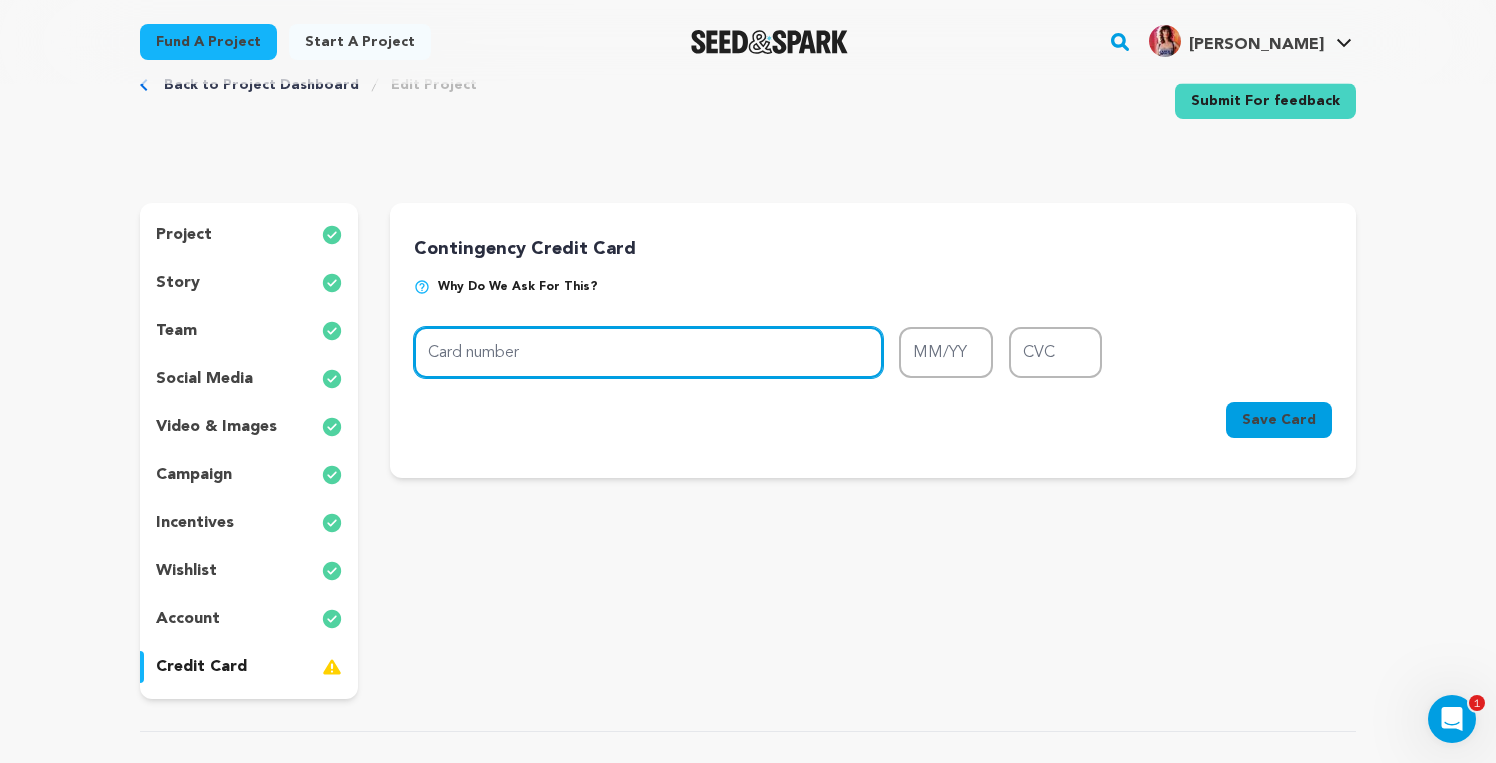 click on "Card number" at bounding box center (648, 352) 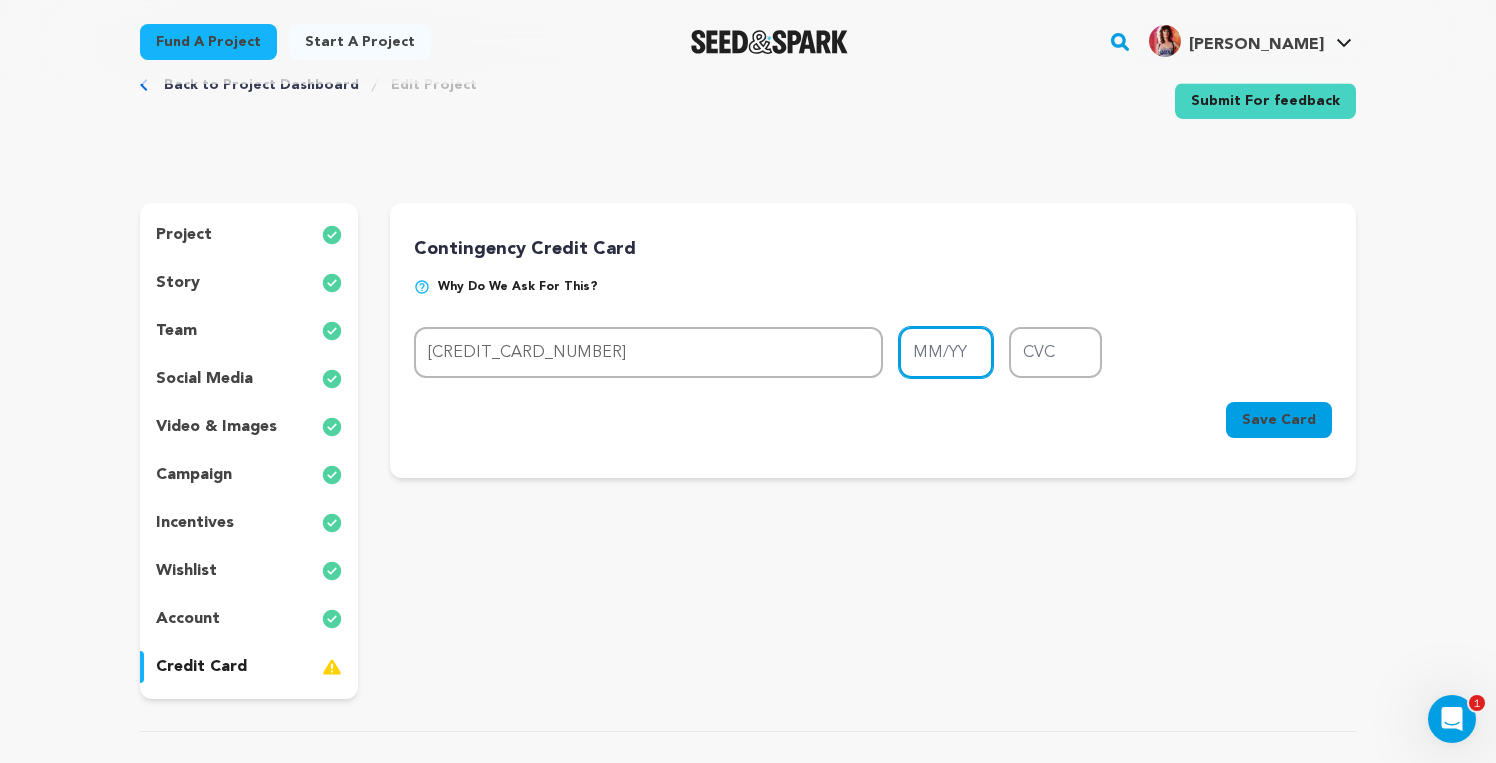 type on "5175 4624 0386 9951" 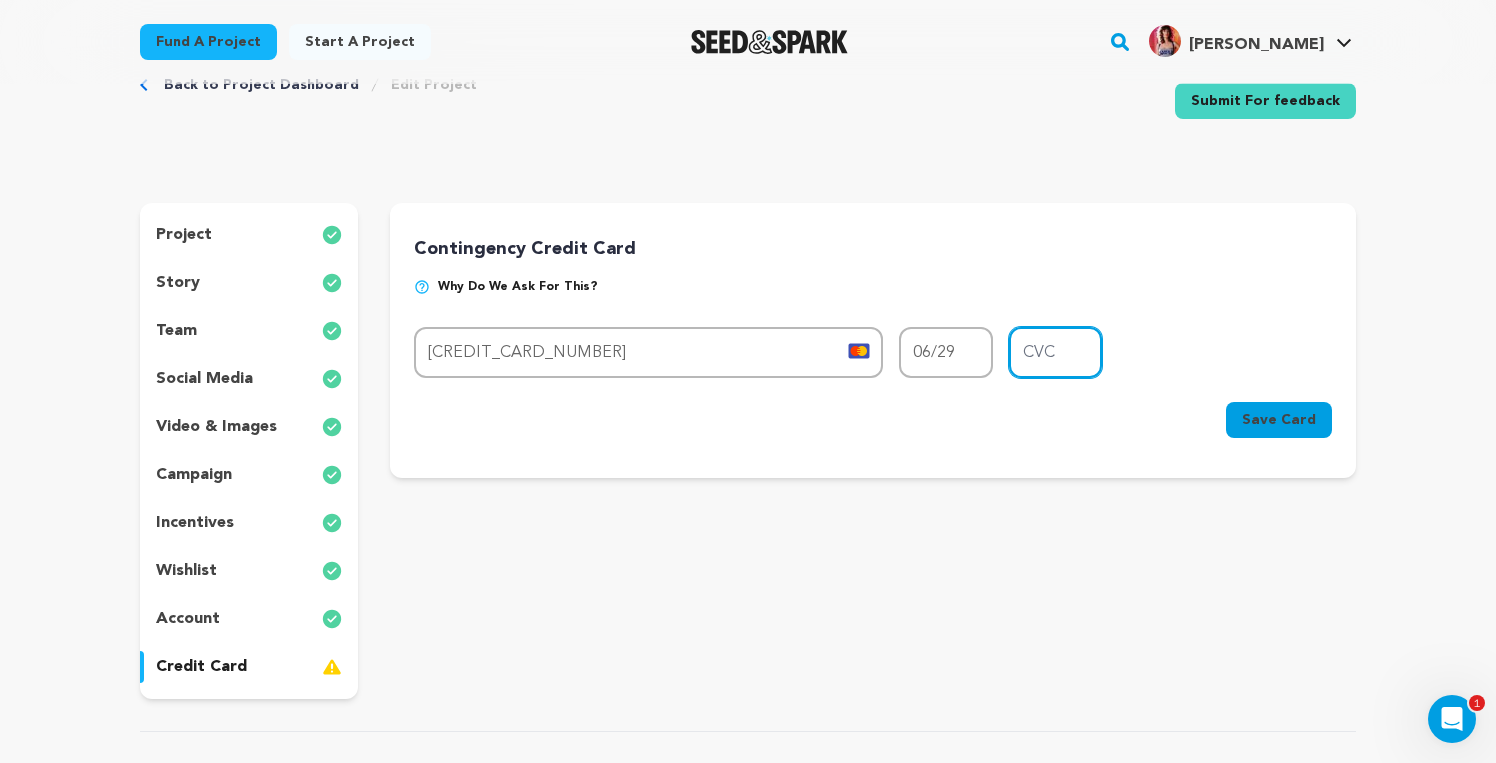 type on "513" 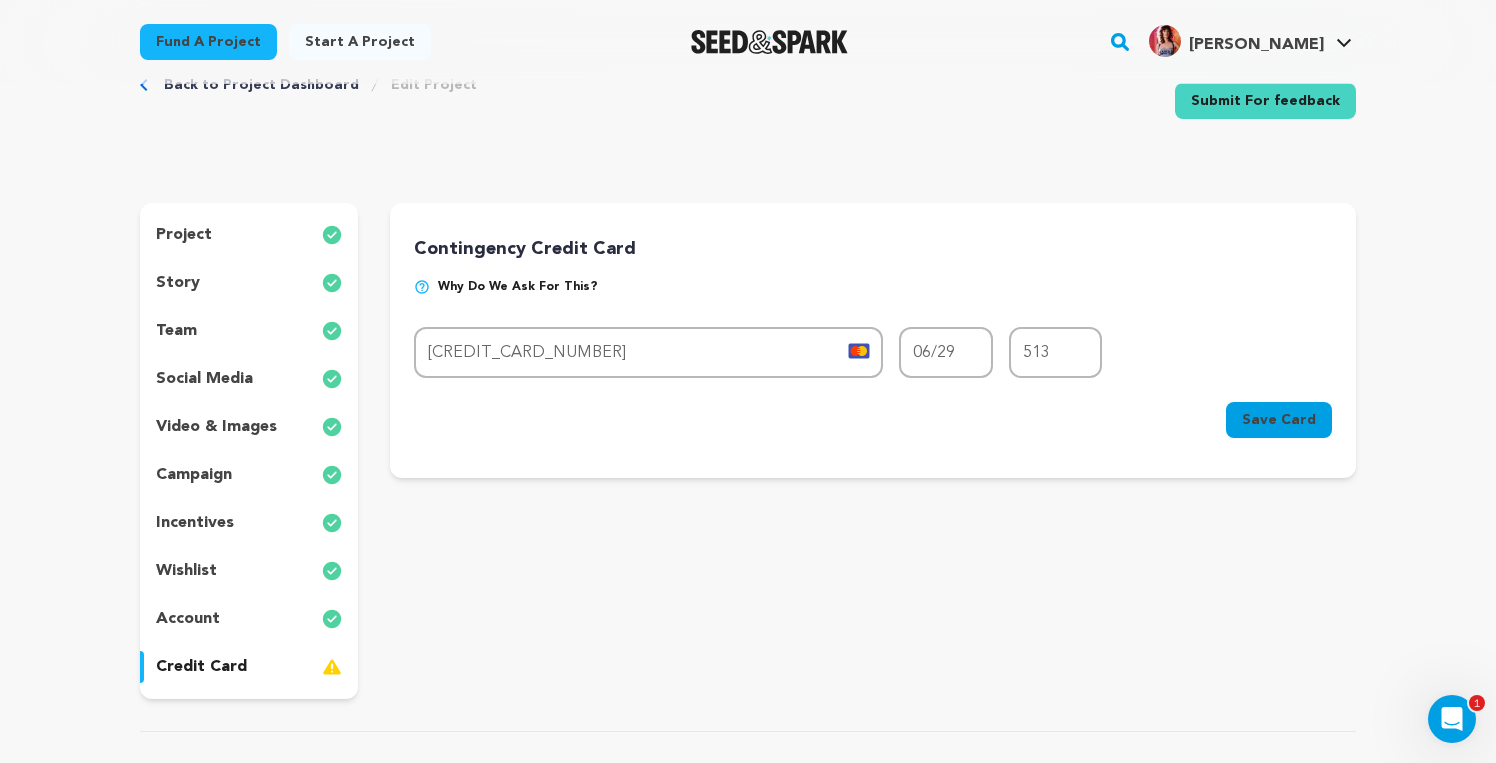 click on "Save Card" at bounding box center (1279, 420) 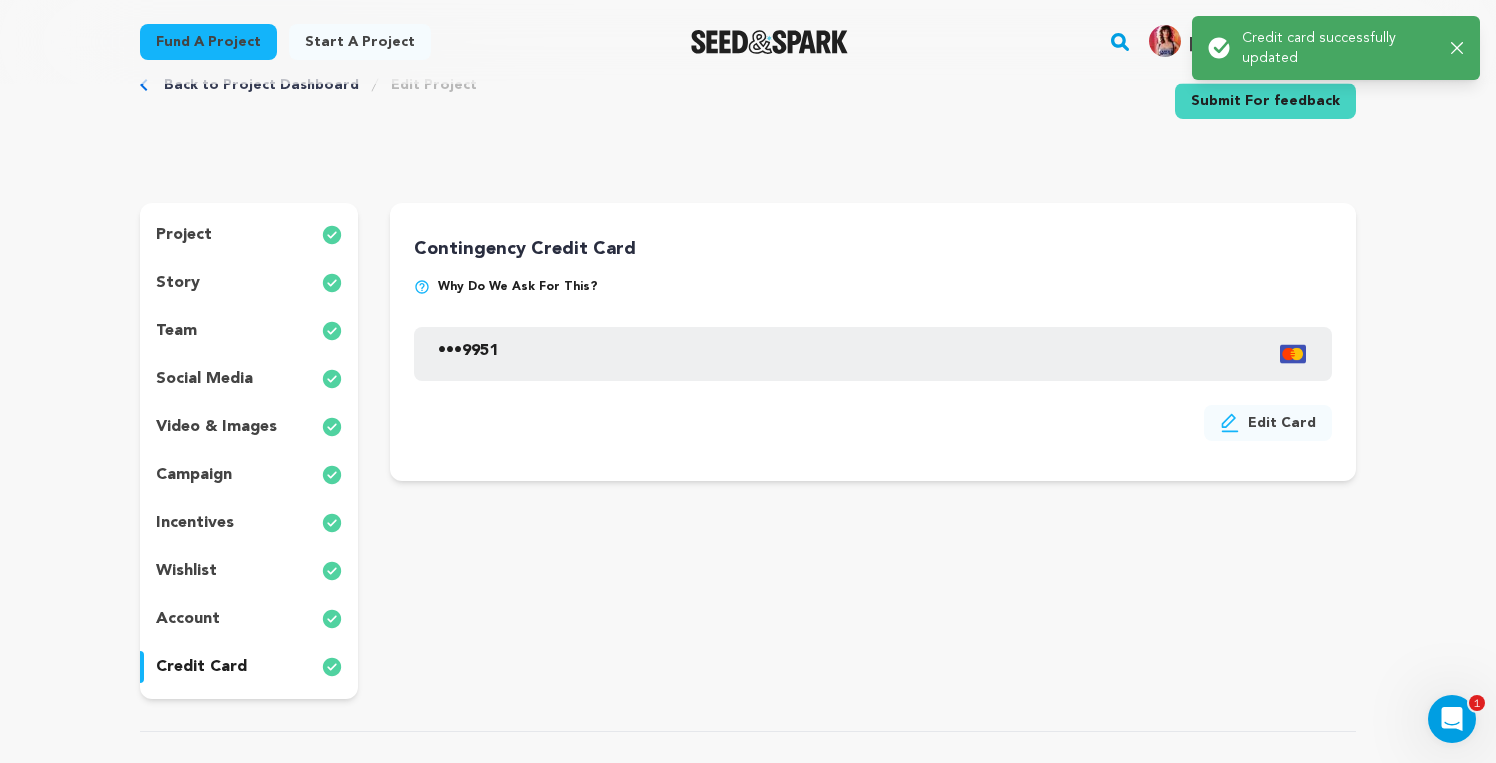 scroll, scrollTop: 0, scrollLeft: 0, axis: both 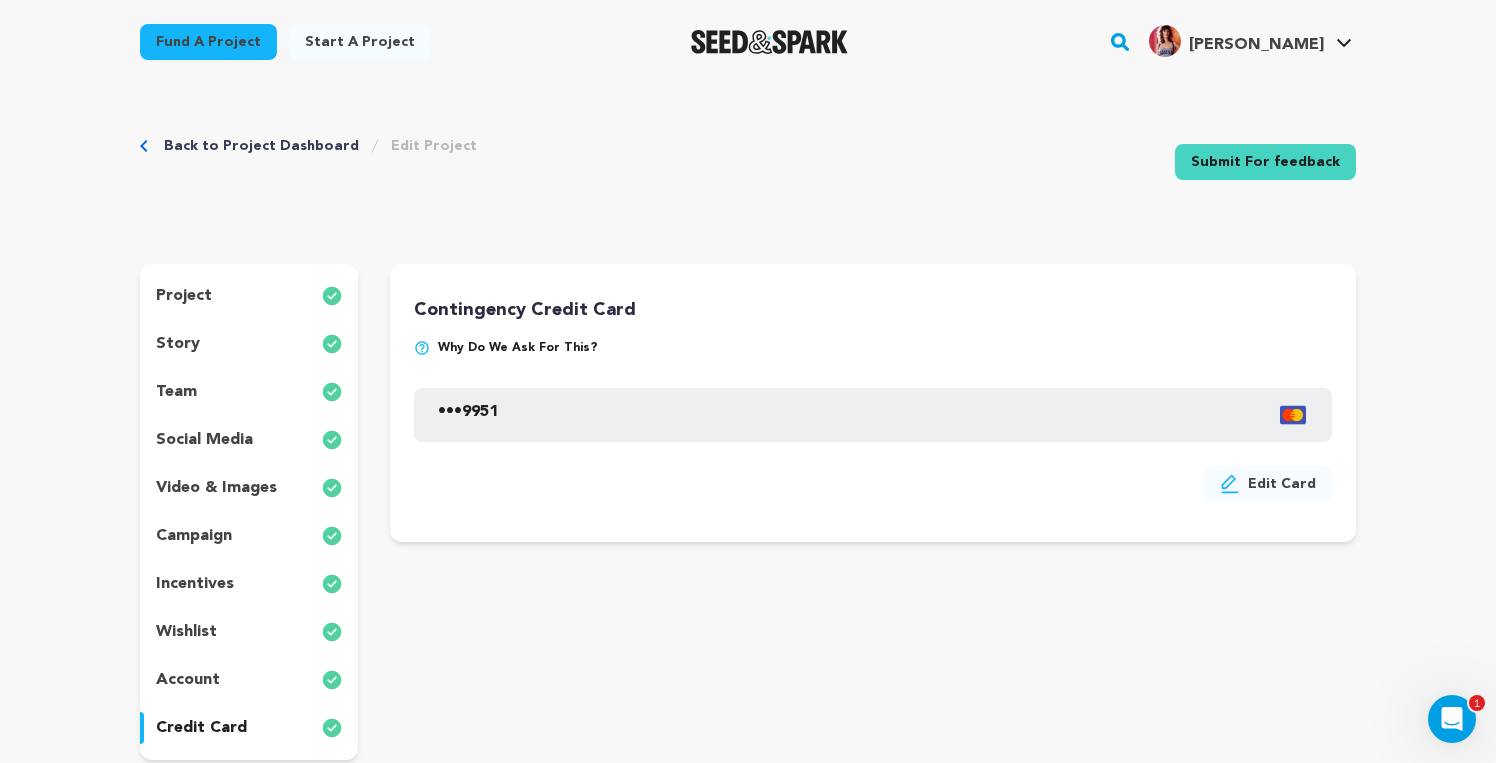 click 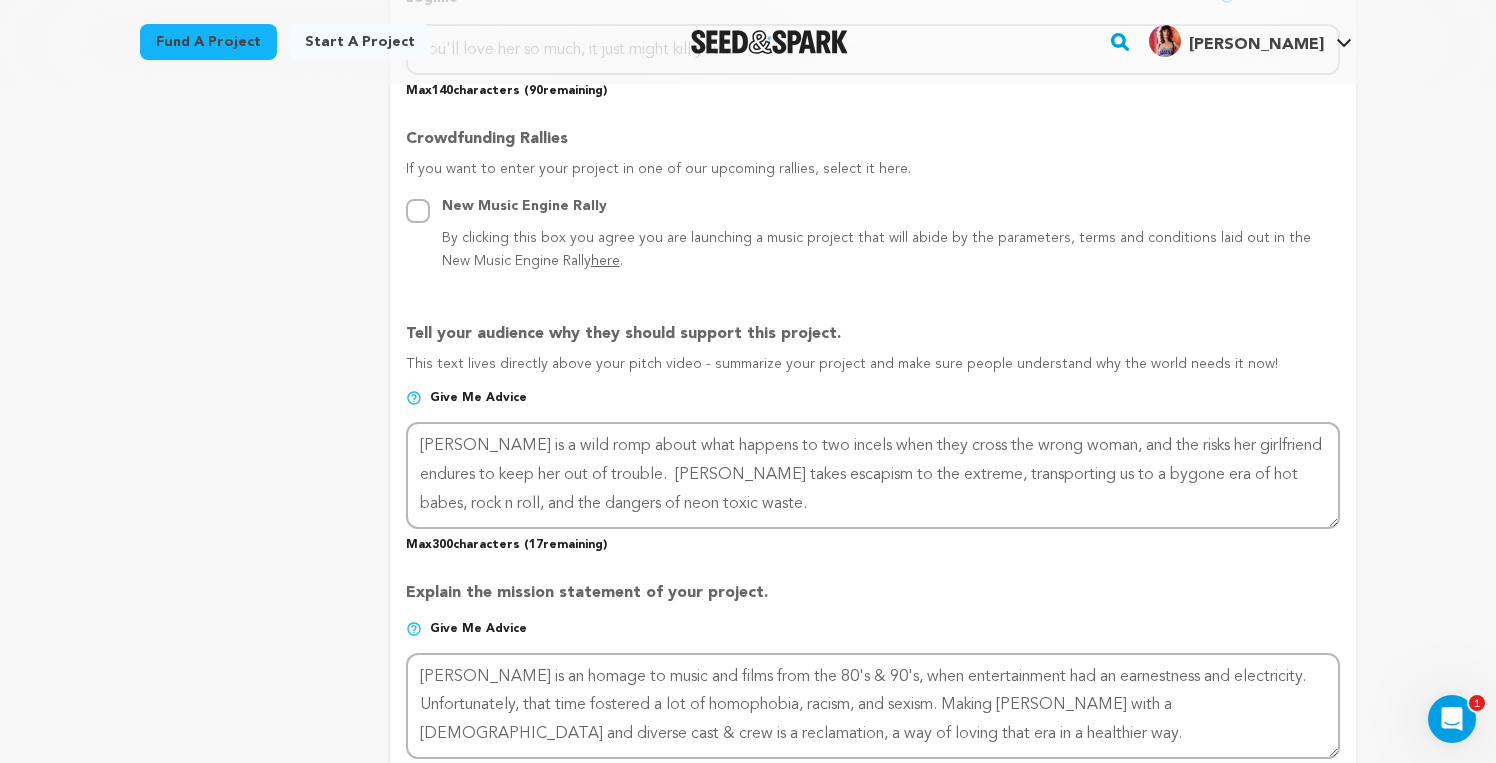 scroll, scrollTop: 1070, scrollLeft: 0, axis: vertical 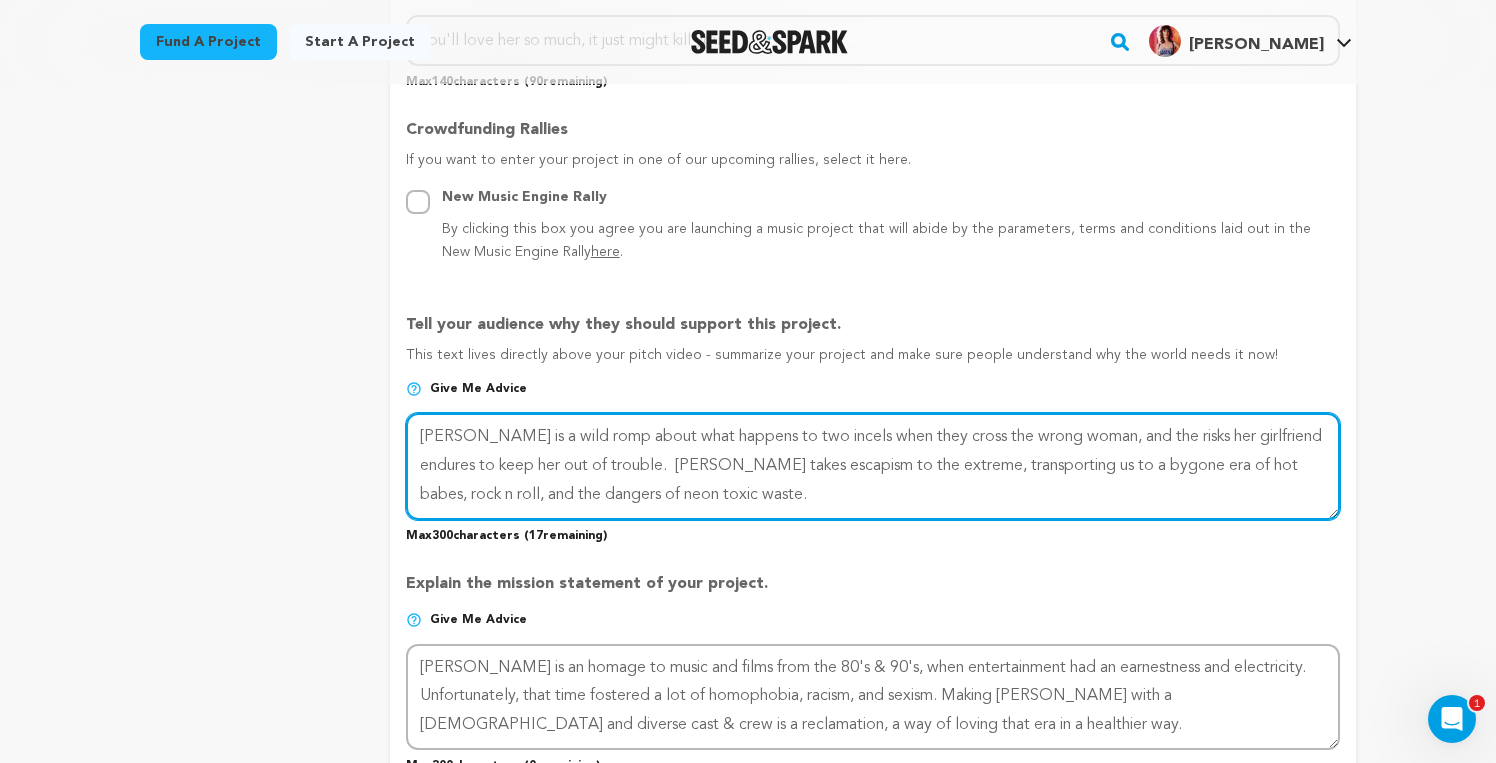 click at bounding box center [873, 466] 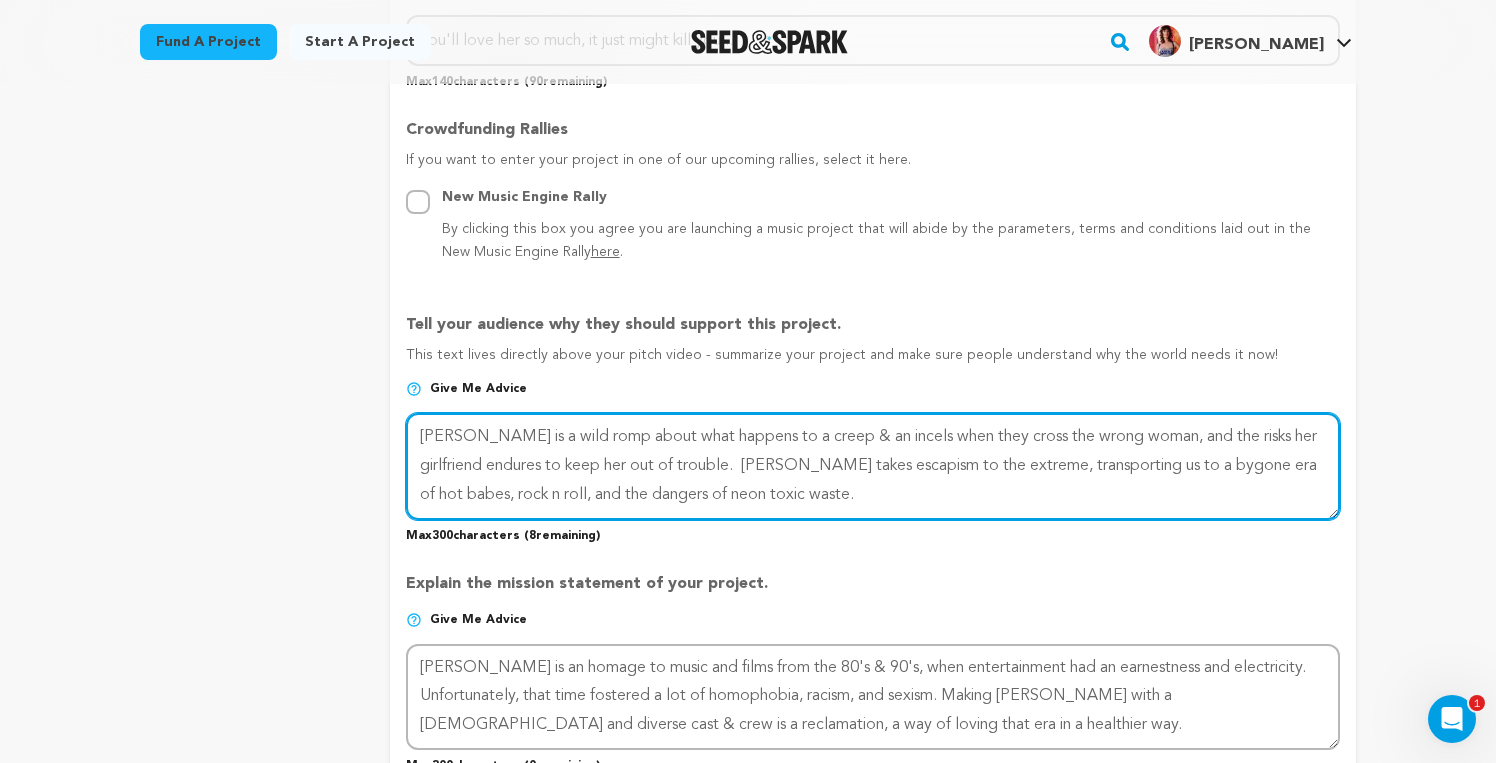 click at bounding box center [873, 466] 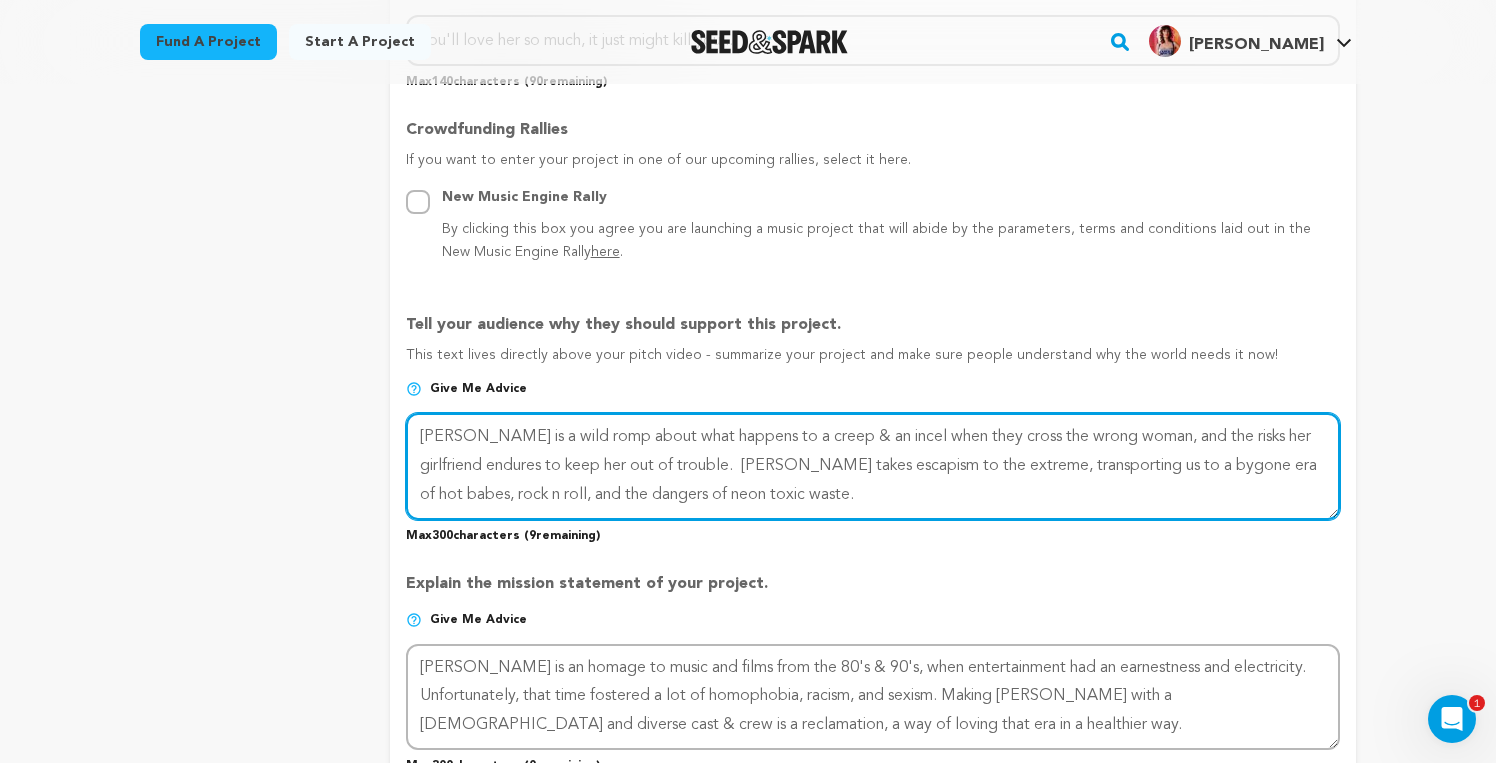 click at bounding box center (873, 466) 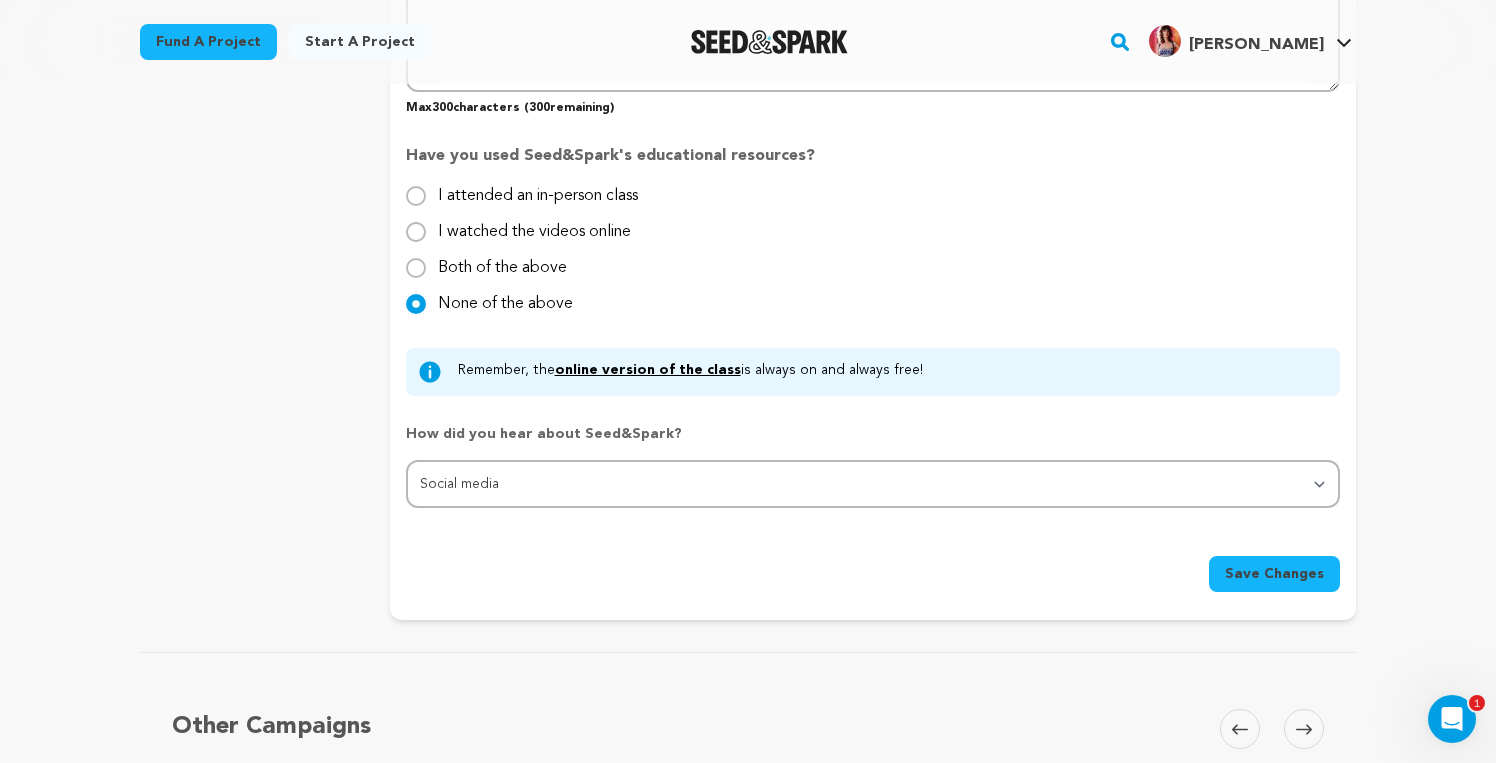 scroll, scrollTop: 1959, scrollLeft: 0, axis: vertical 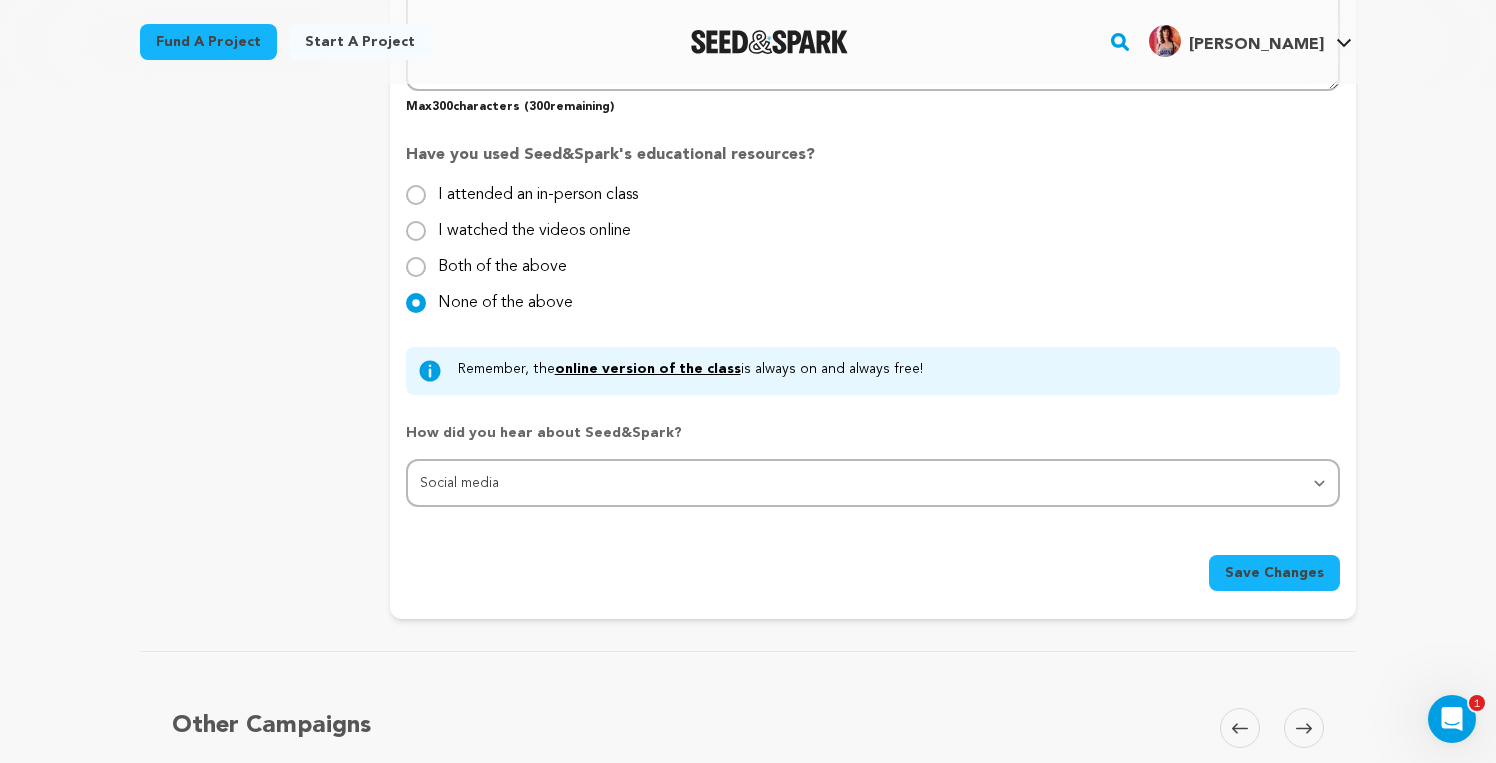 type on "Jodi is a wild romp about what happens to a creep and an incel when they cross the wrong woman, and the risks her girlfriend endures to keep her out of trouble.  Jodi takes escapism to the extreme, transporting us to a bygone era of hot babes, rock n roll, and the dangers of neon toxic waste." 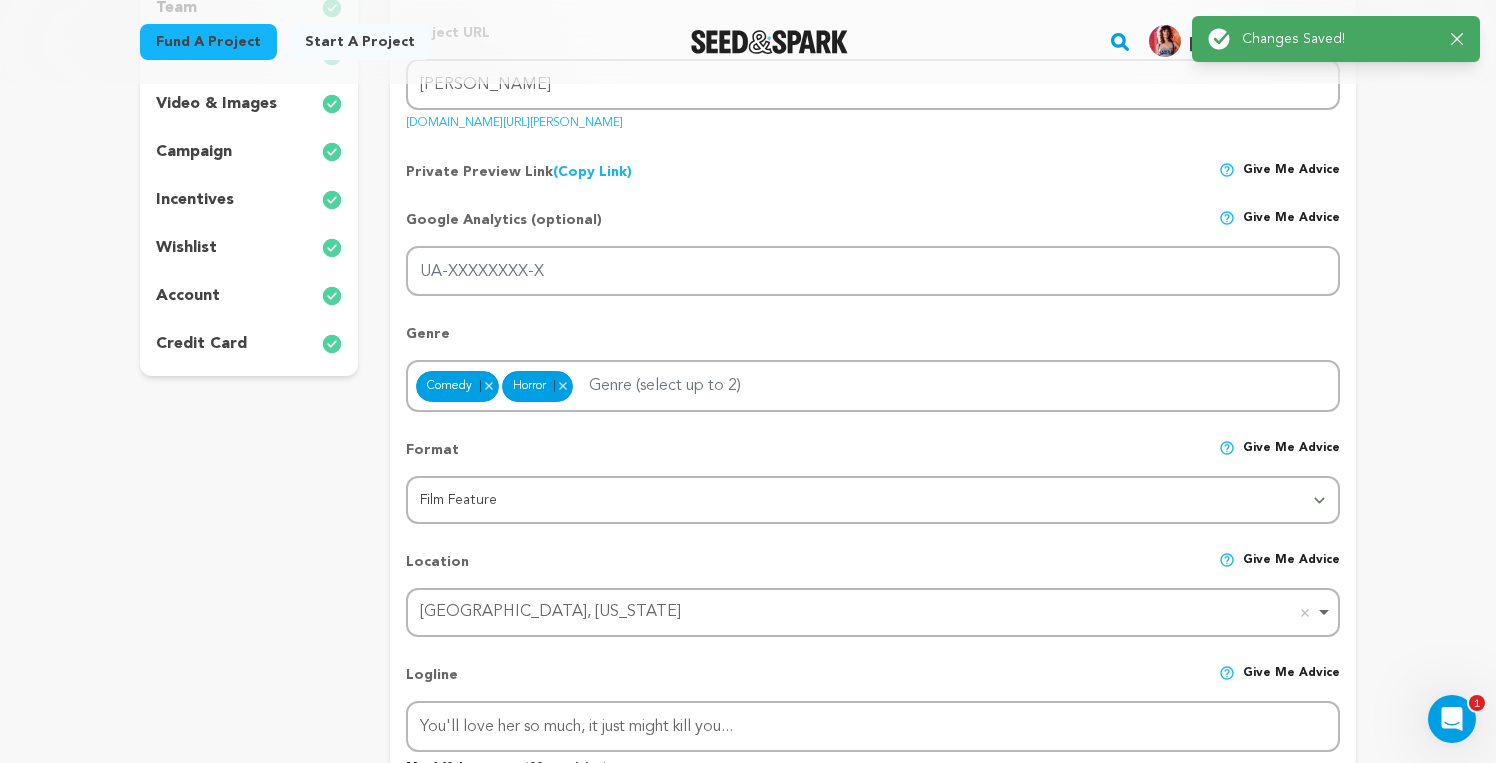 scroll, scrollTop: 0, scrollLeft: 0, axis: both 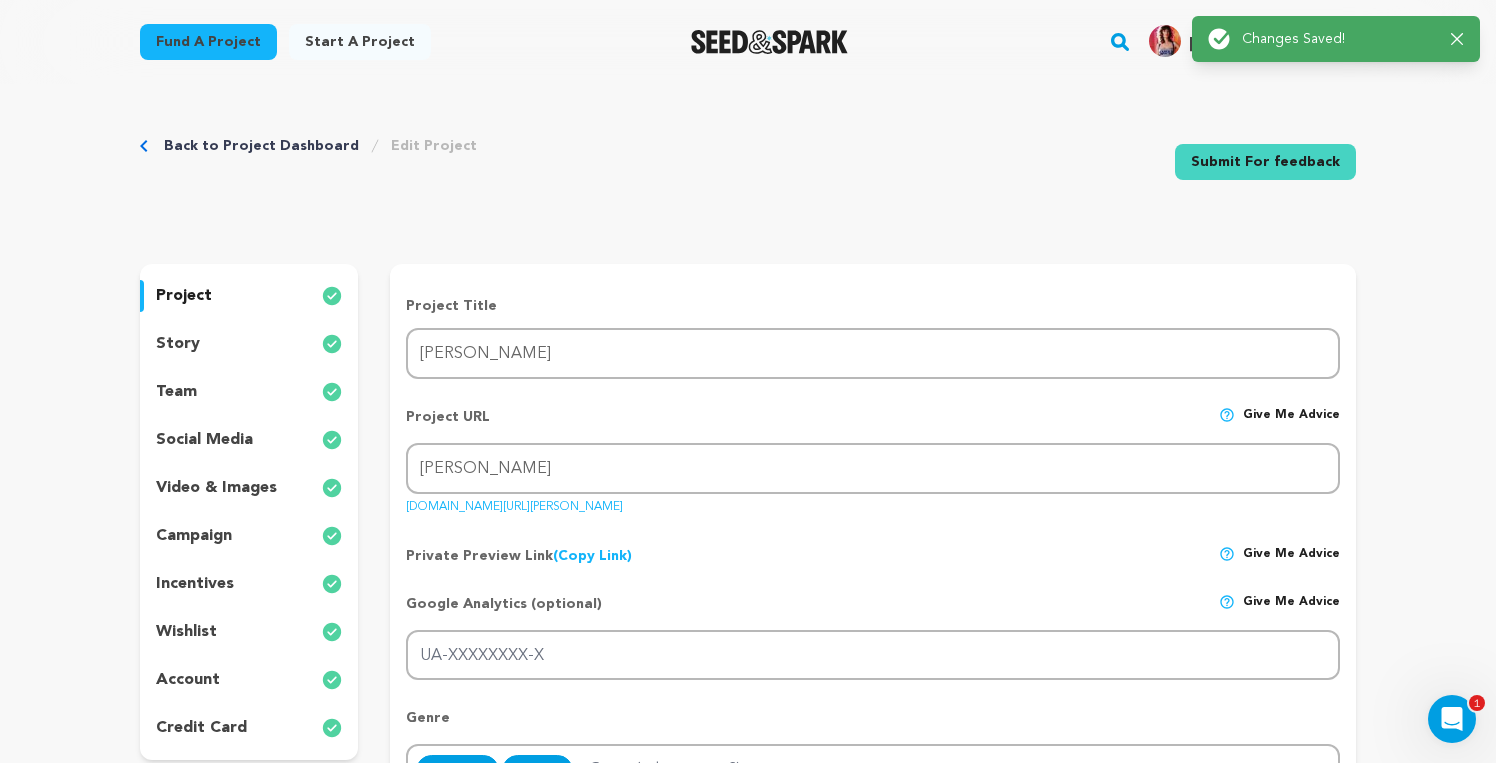 click on "story" at bounding box center [249, 344] 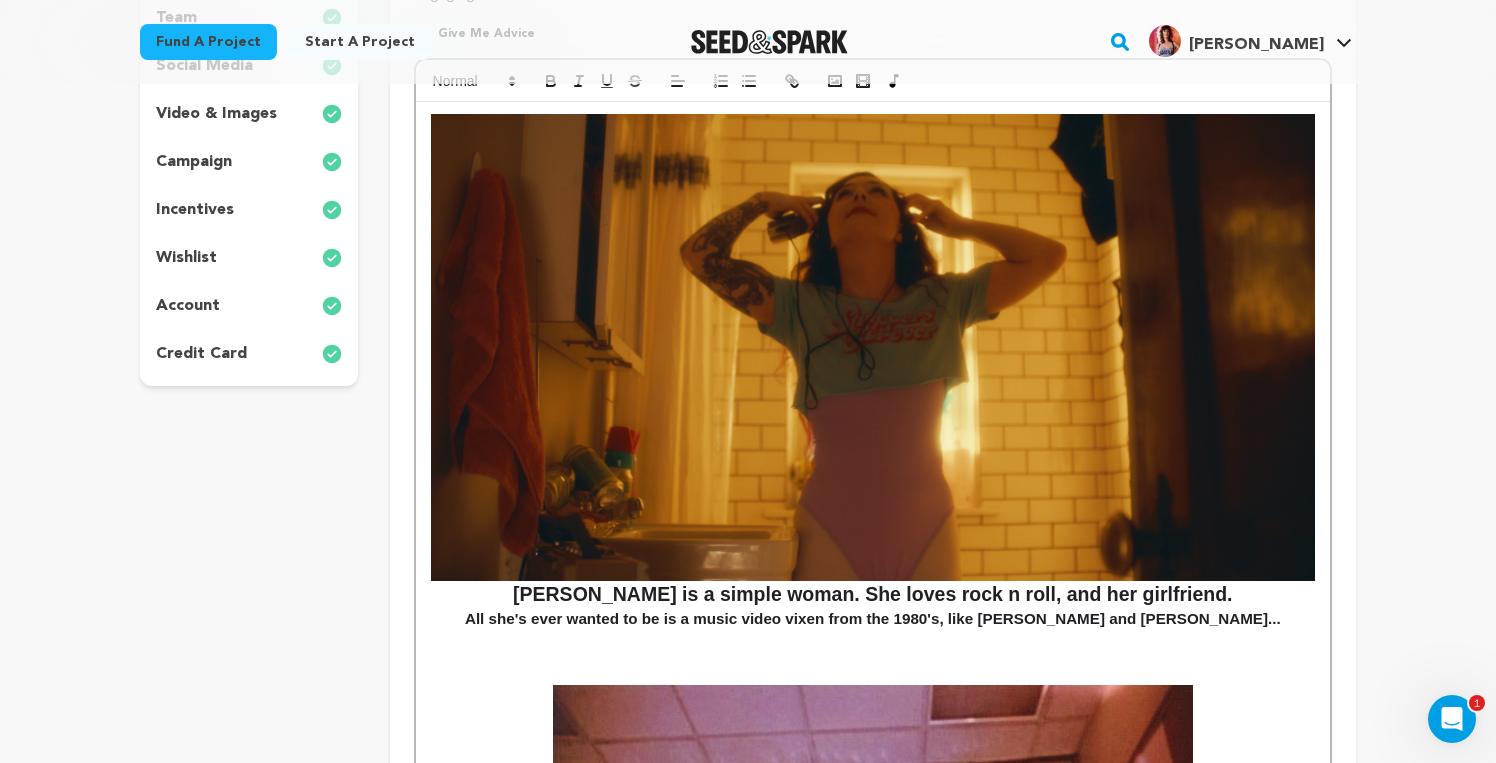 scroll, scrollTop: 384, scrollLeft: 0, axis: vertical 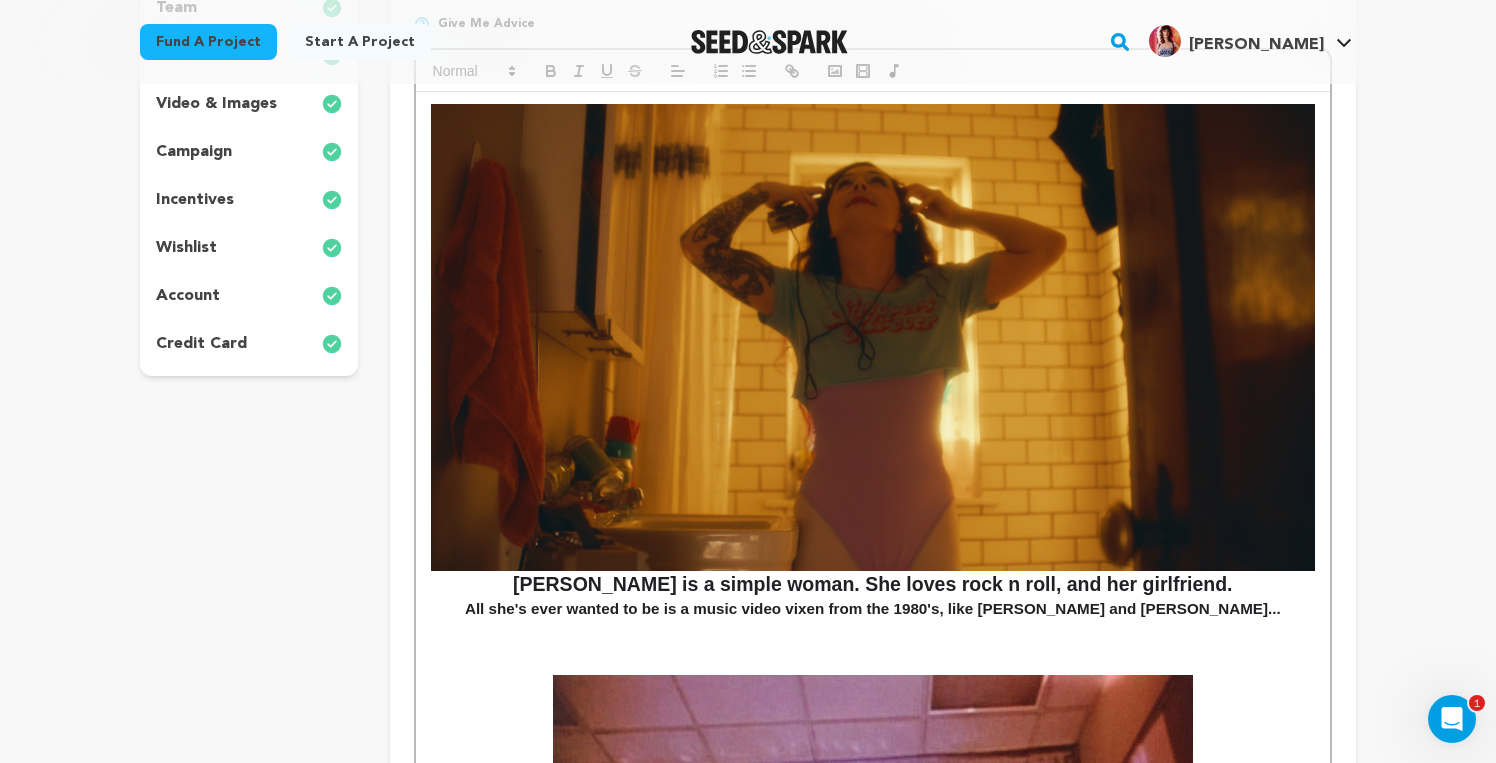 click on "[PERSON_NAME] is a simple woman. She loves rock n roll, and her girlfriend." at bounding box center (873, 584) 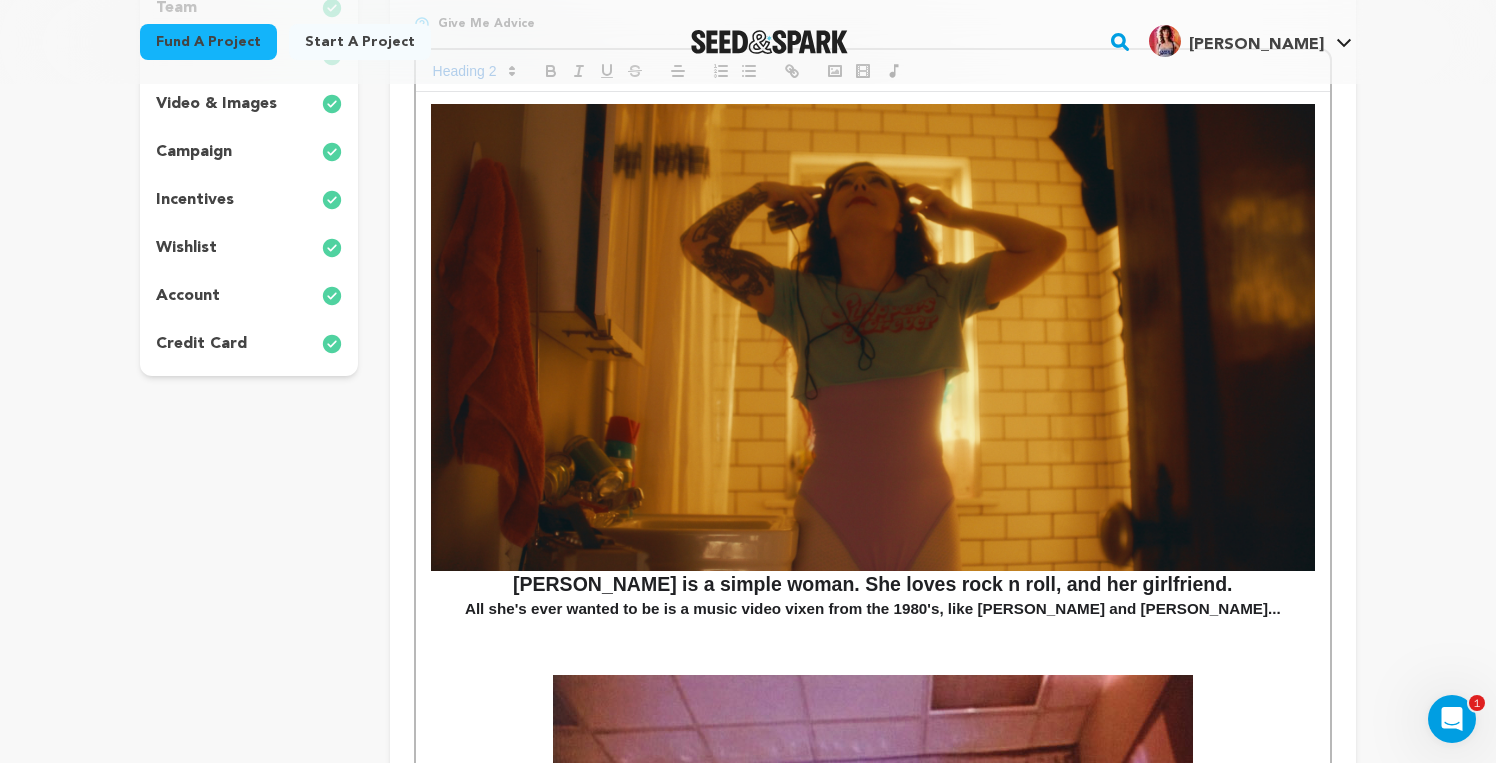 type 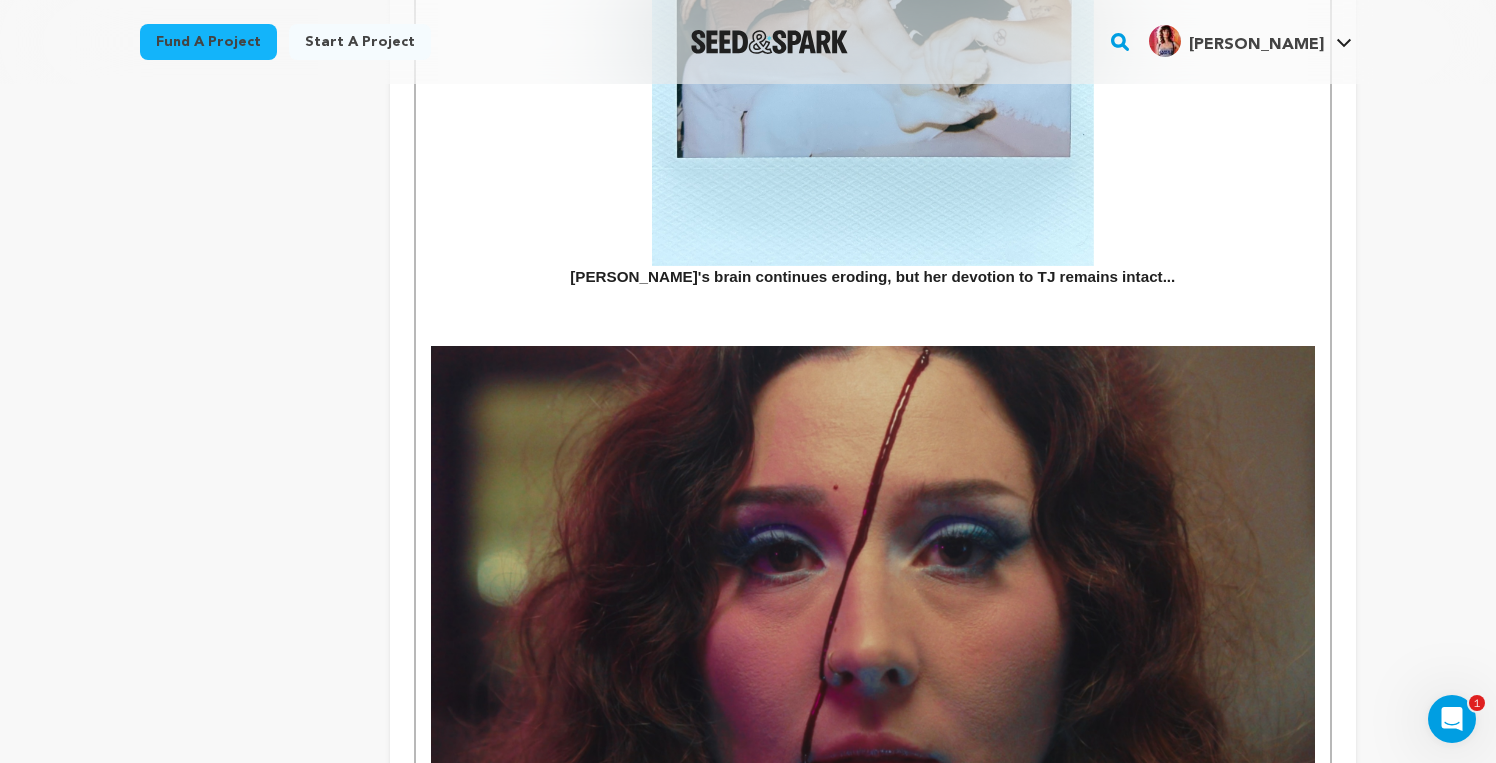 scroll, scrollTop: 3790, scrollLeft: 0, axis: vertical 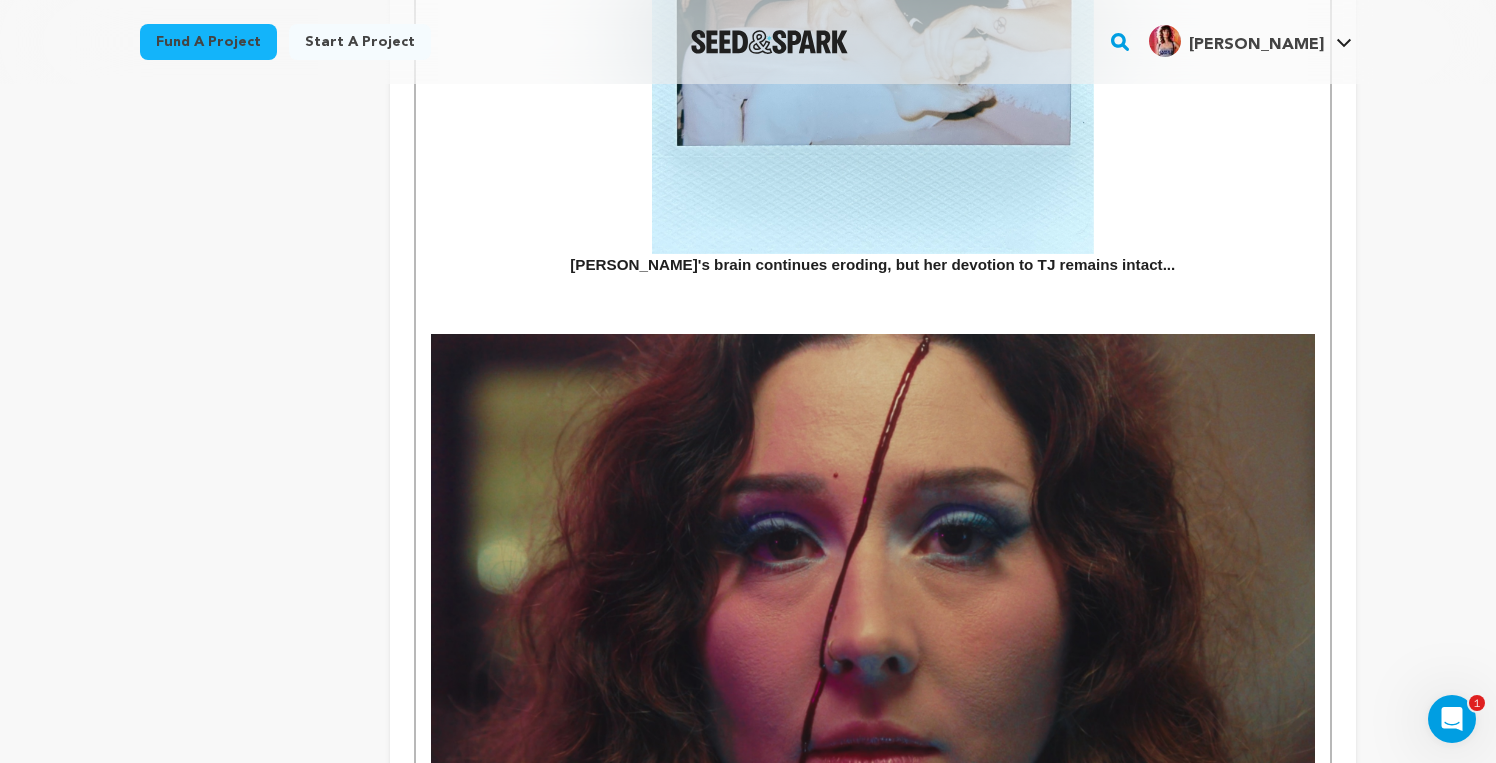 click on "[PERSON_NAME]'s brain continues eroding, but her devotion to TJ remains intact..." at bounding box center (873, -6) 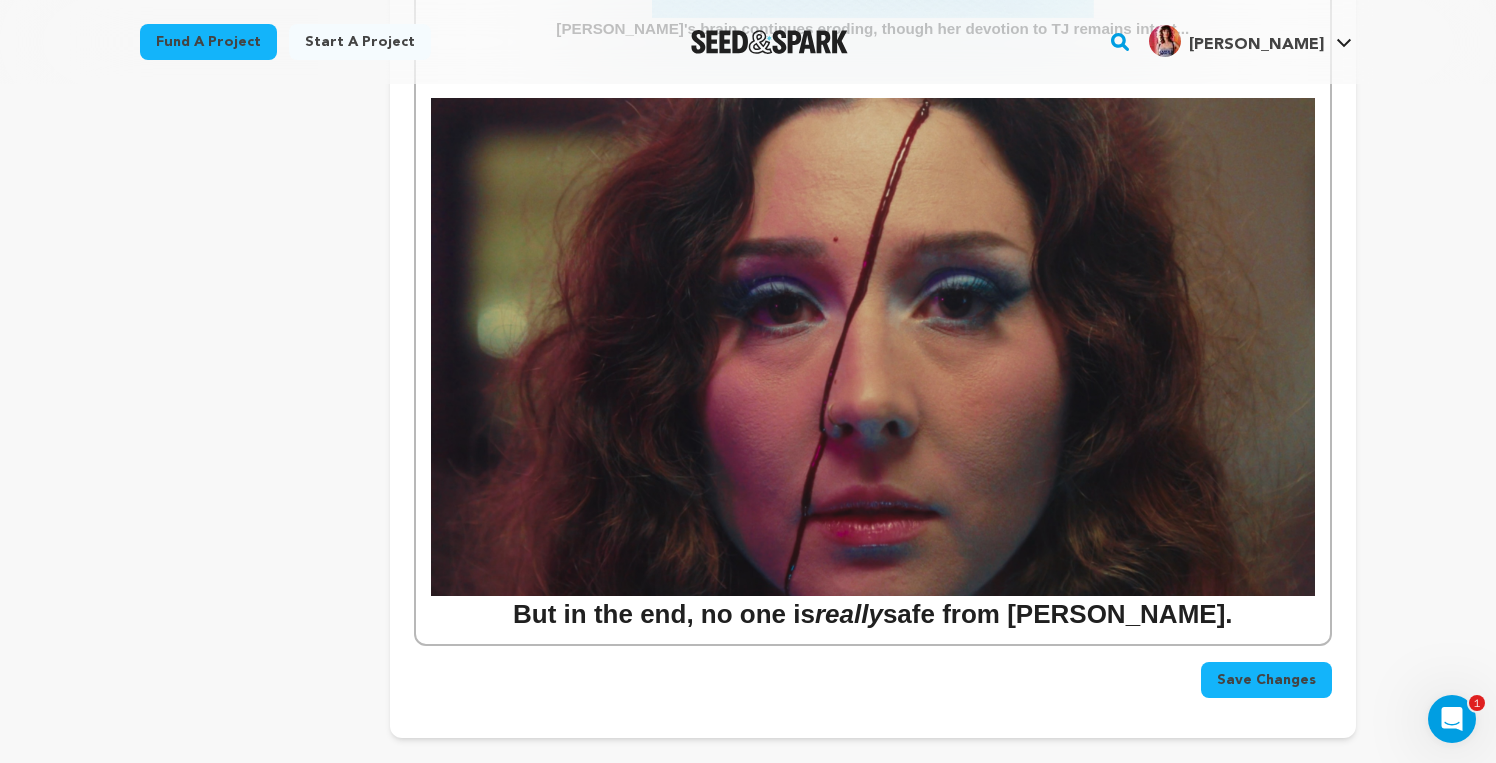 scroll, scrollTop: 4018, scrollLeft: 0, axis: vertical 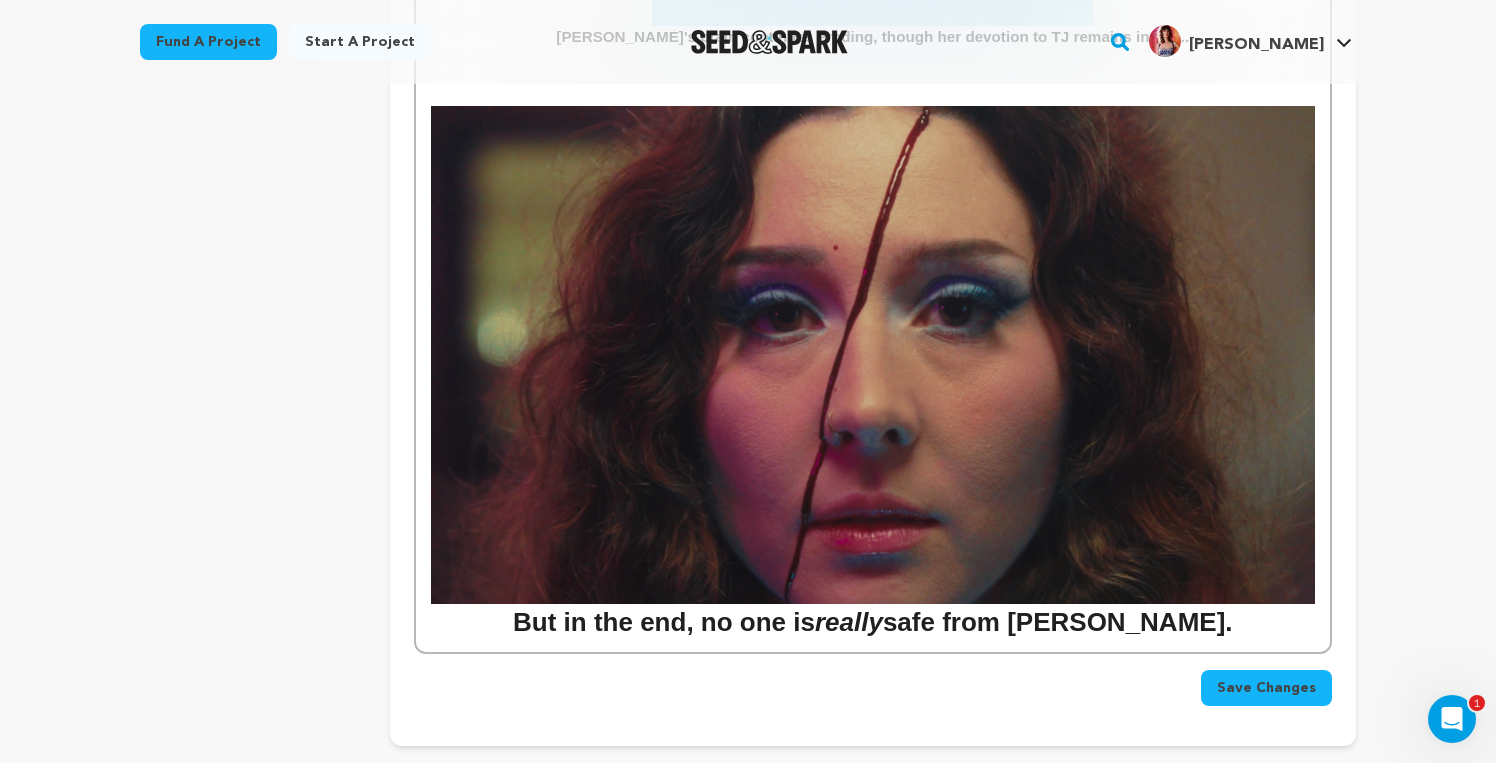 click on "Save Changes" at bounding box center (1266, 688) 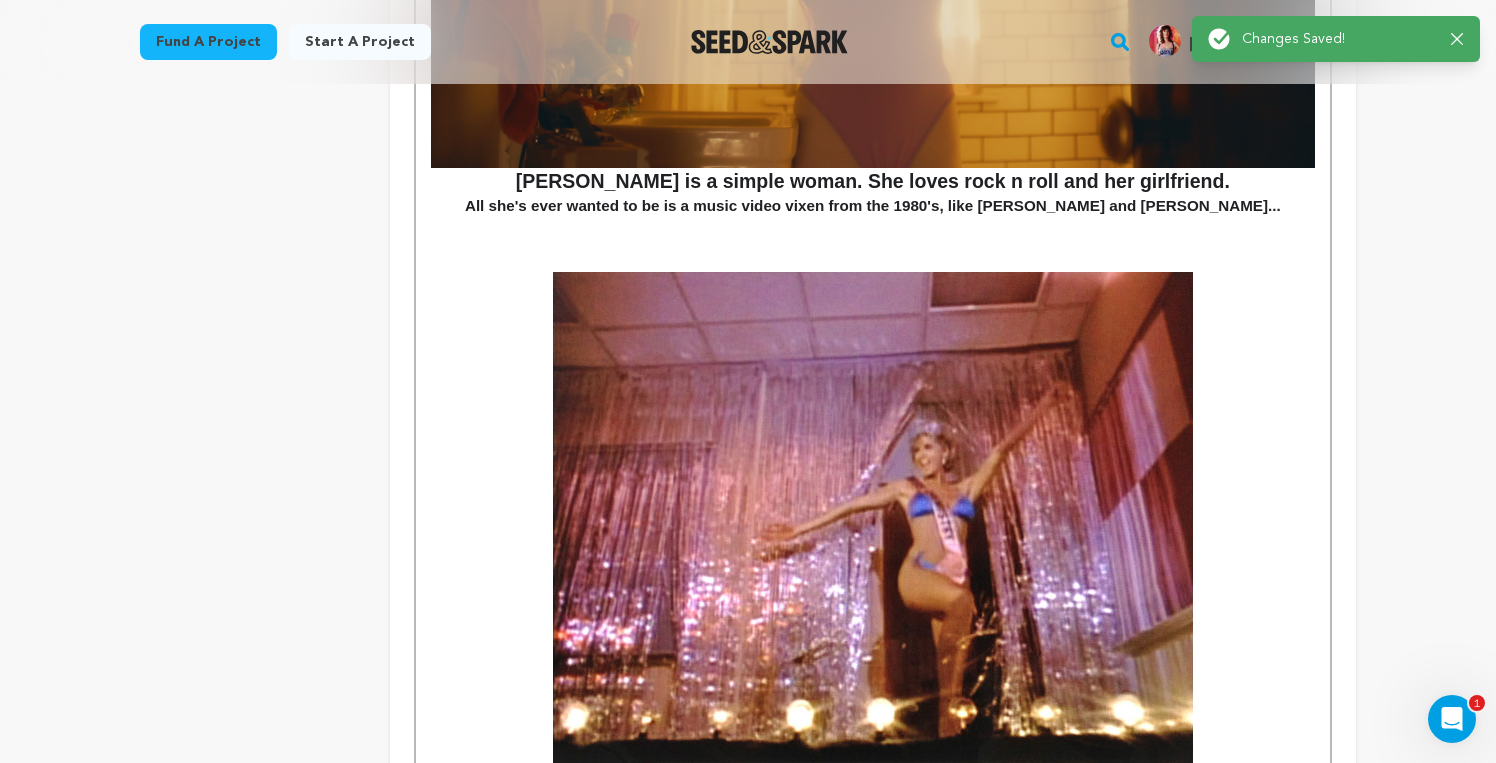 scroll, scrollTop: 0, scrollLeft: 0, axis: both 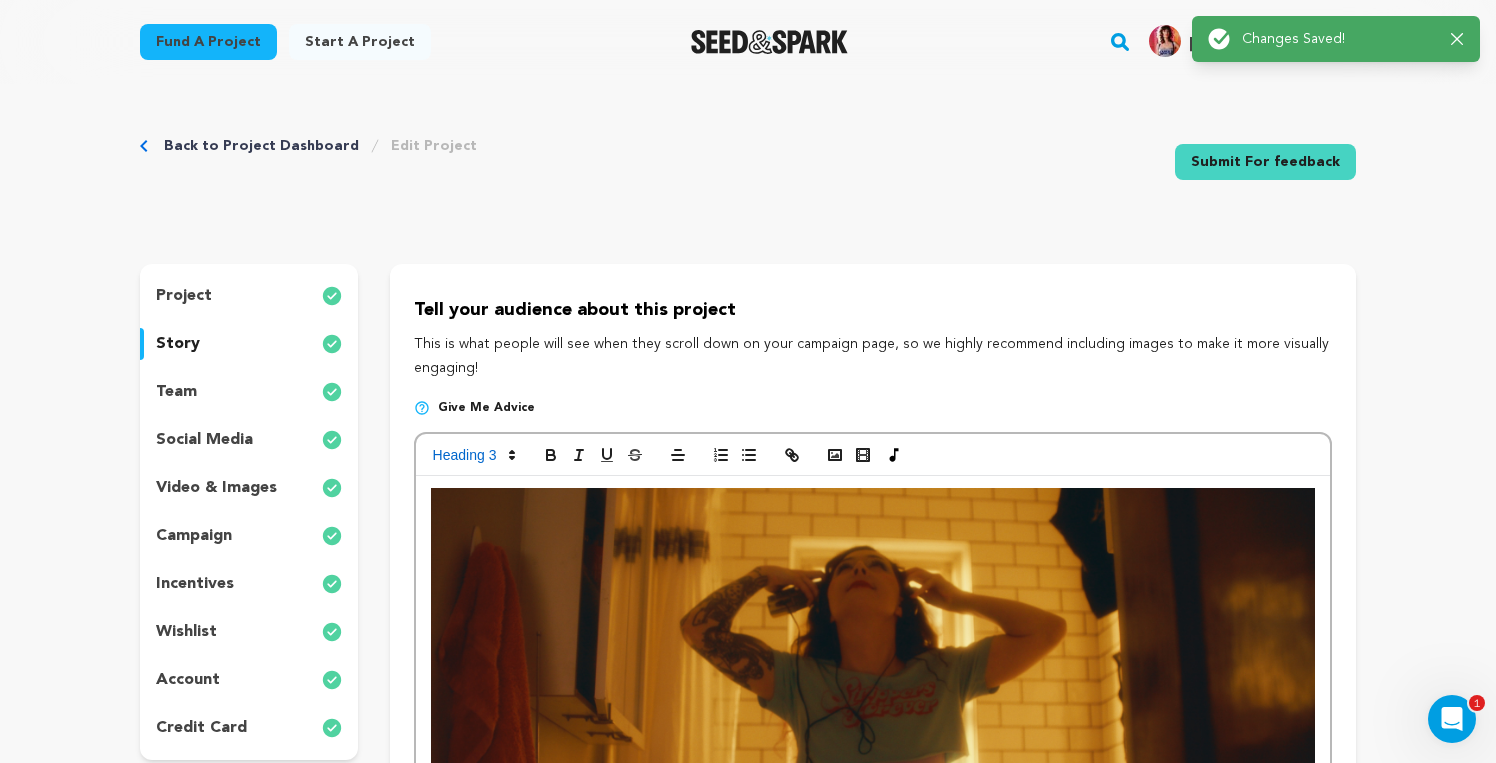 click on "team" at bounding box center [176, 392] 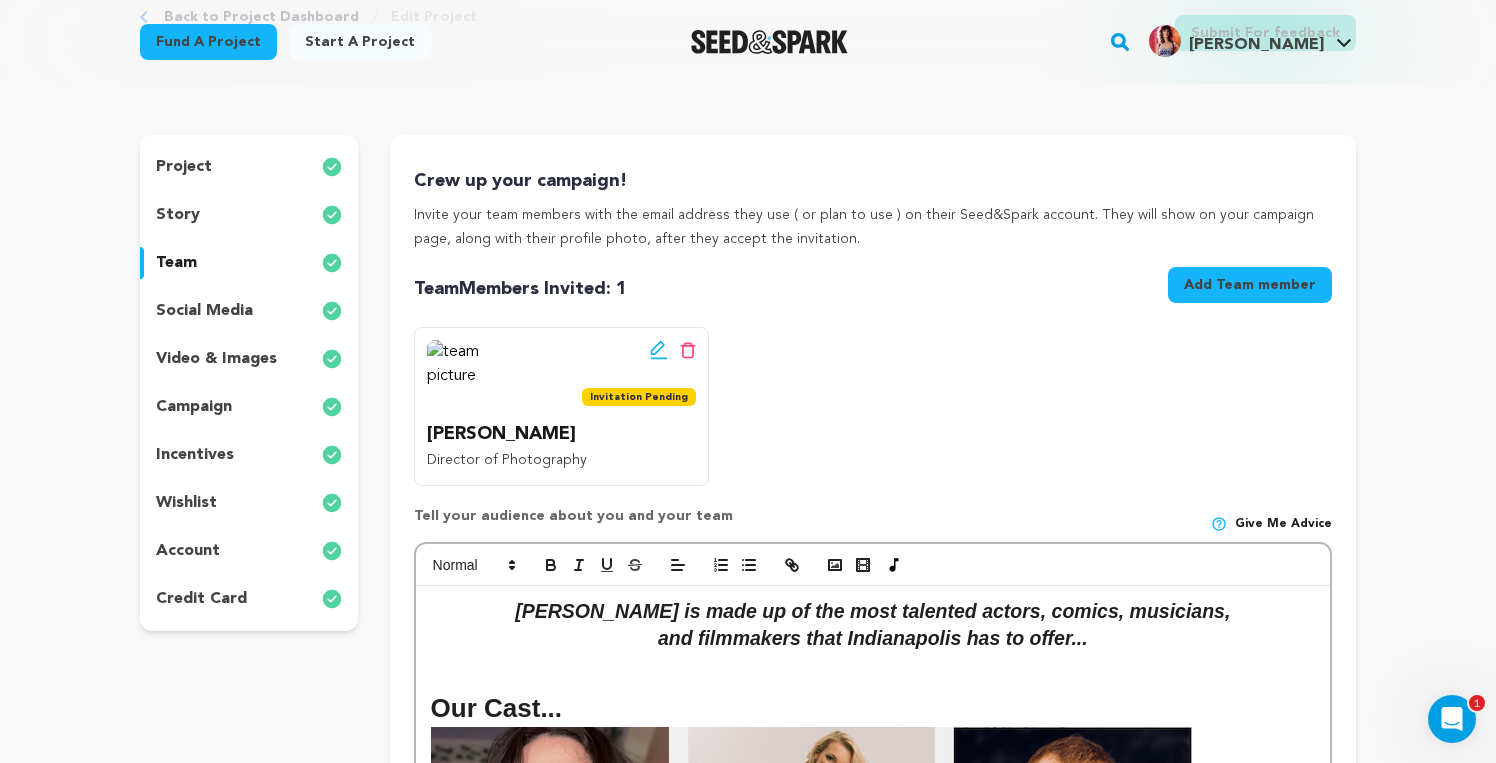 scroll, scrollTop: 253, scrollLeft: 0, axis: vertical 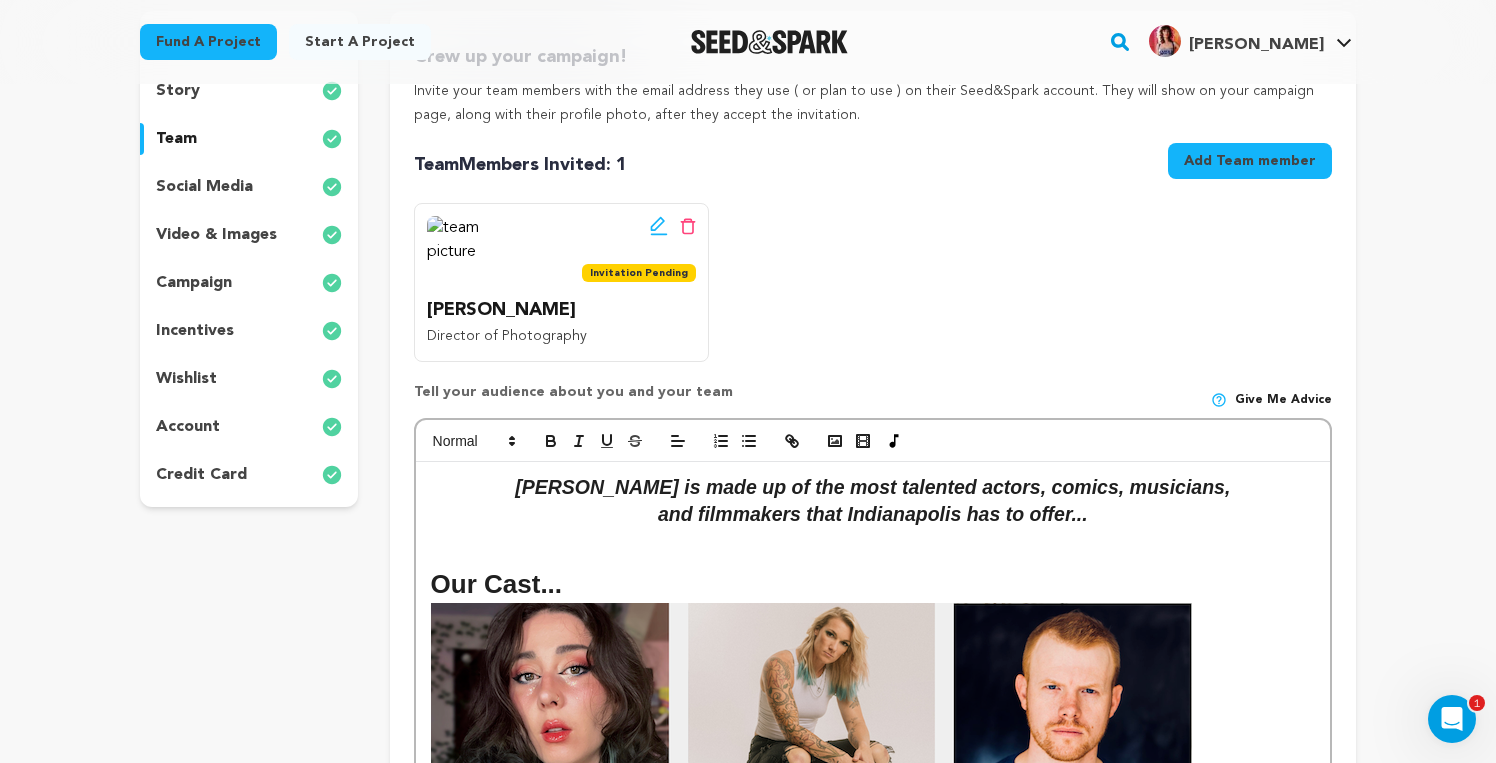 click on "social media" at bounding box center (204, 187) 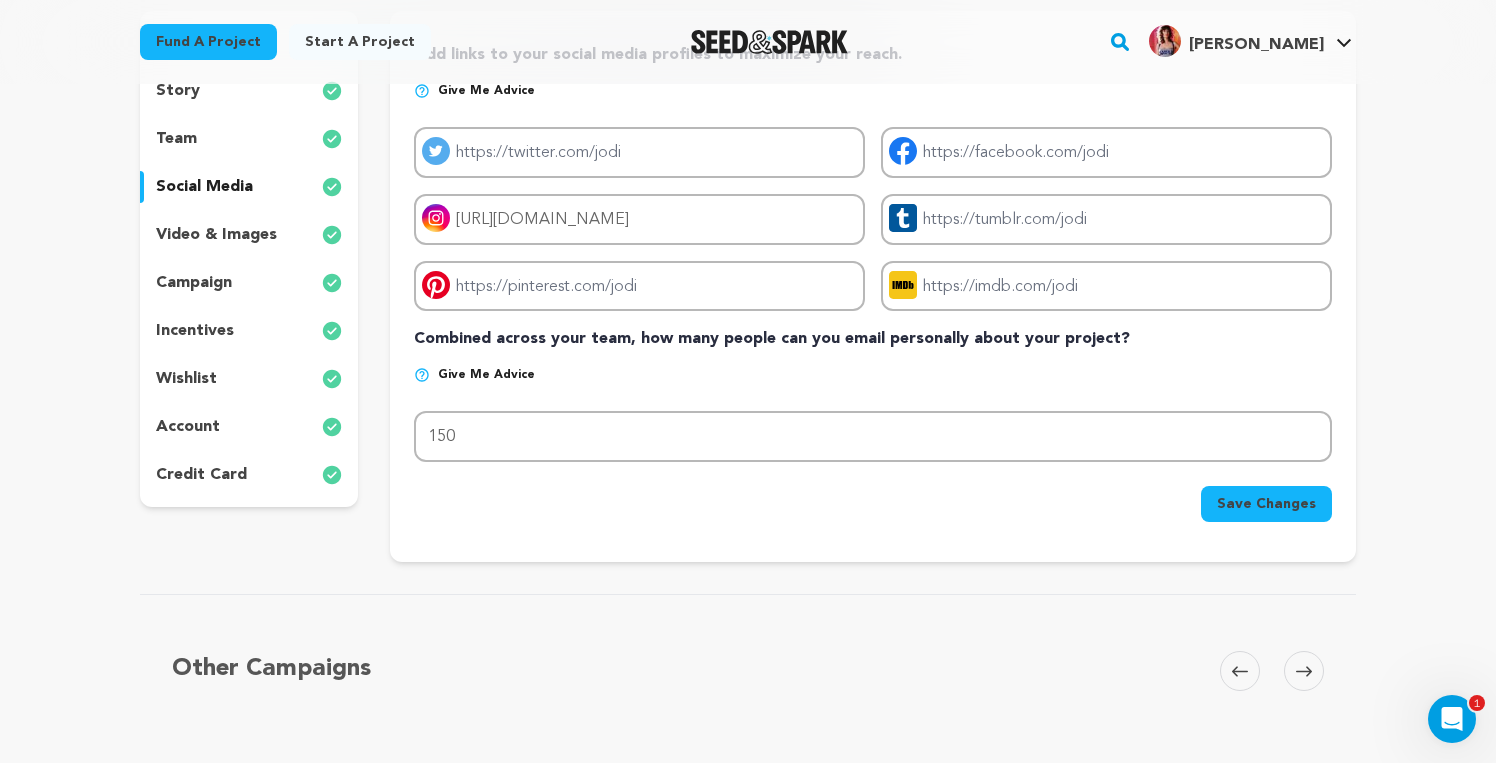 click on "video & images" at bounding box center [216, 235] 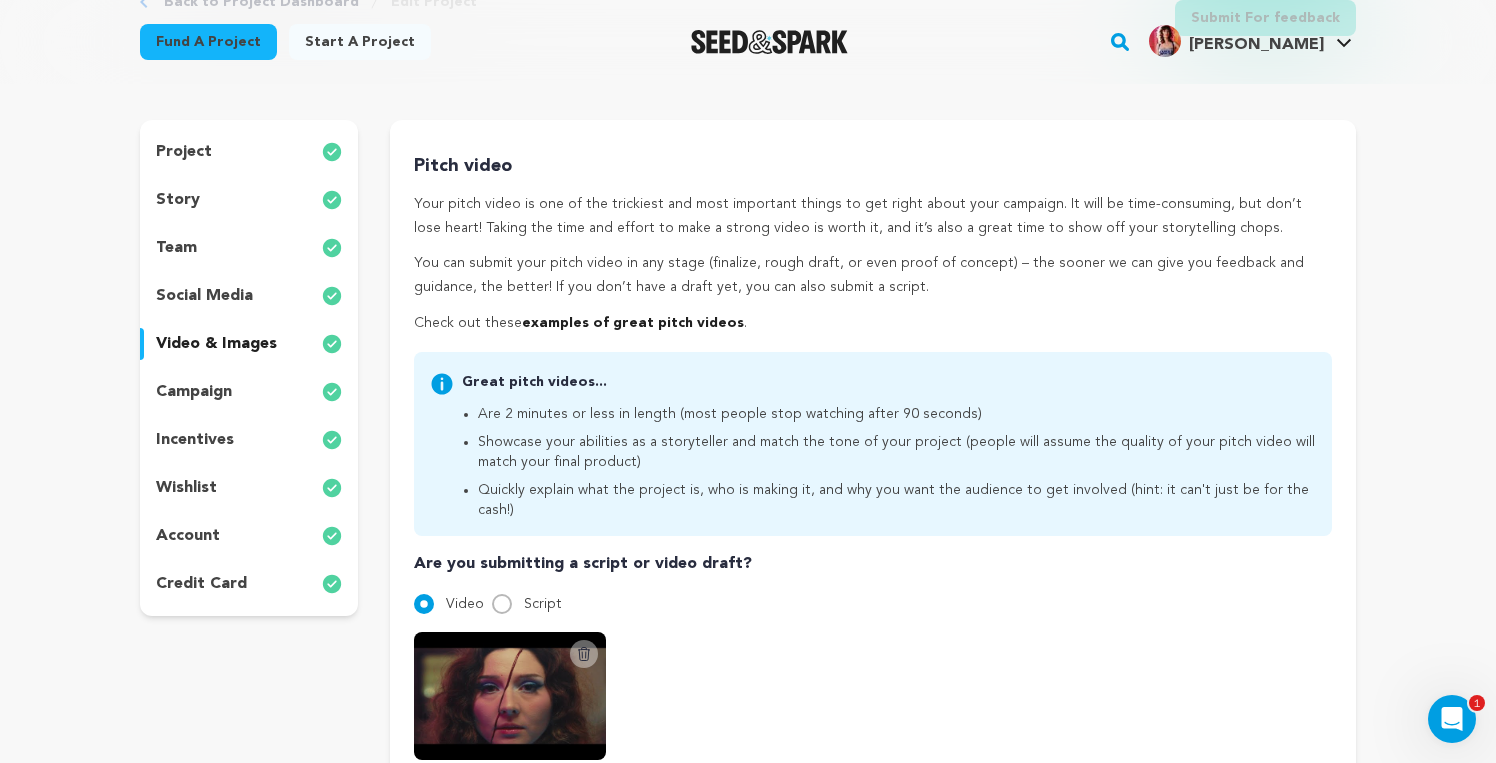 scroll, scrollTop: 5, scrollLeft: 0, axis: vertical 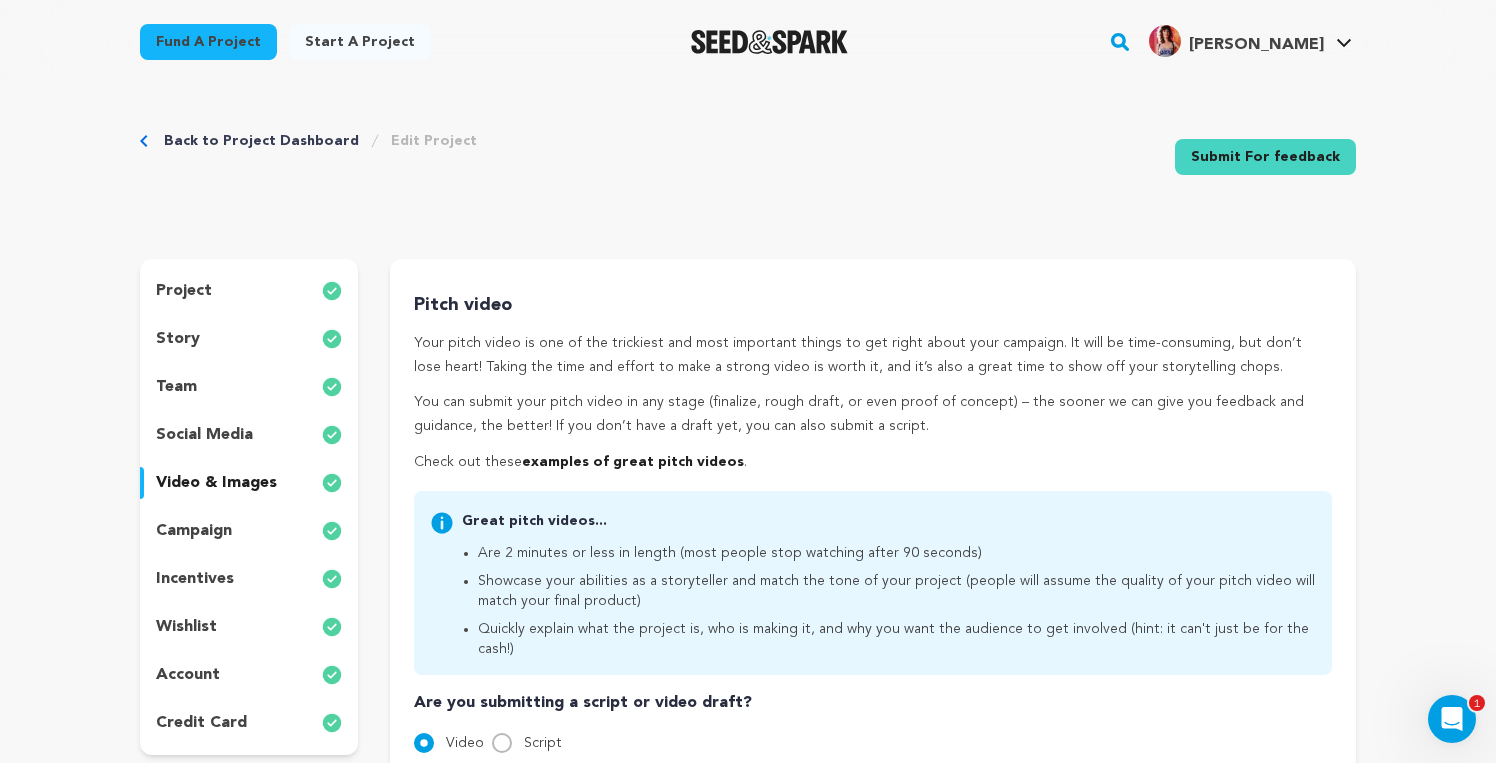 click on "campaign" at bounding box center [194, 531] 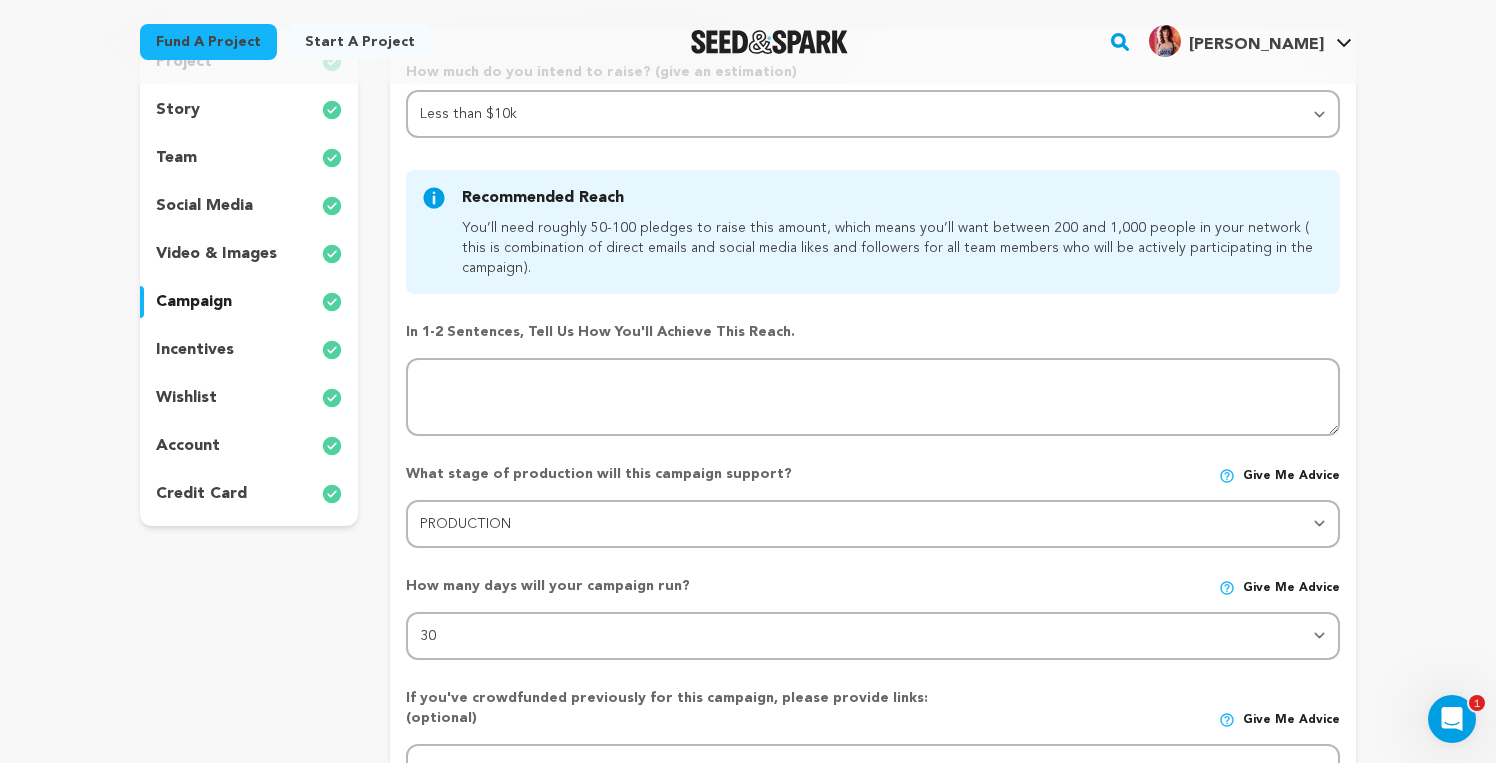 scroll, scrollTop: 237, scrollLeft: 0, axis: vertical 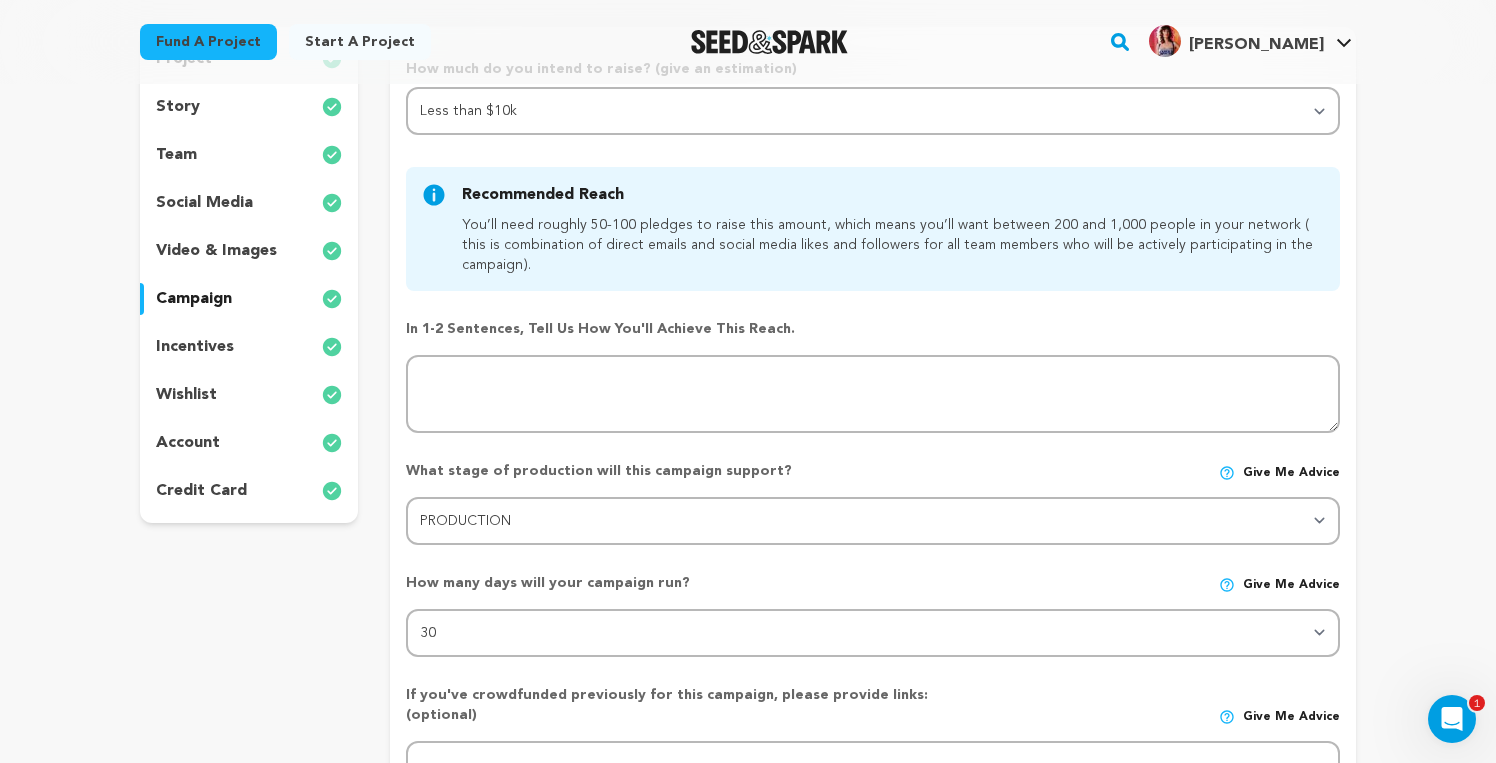 click on "incentives" at bounding box center (195, 347) 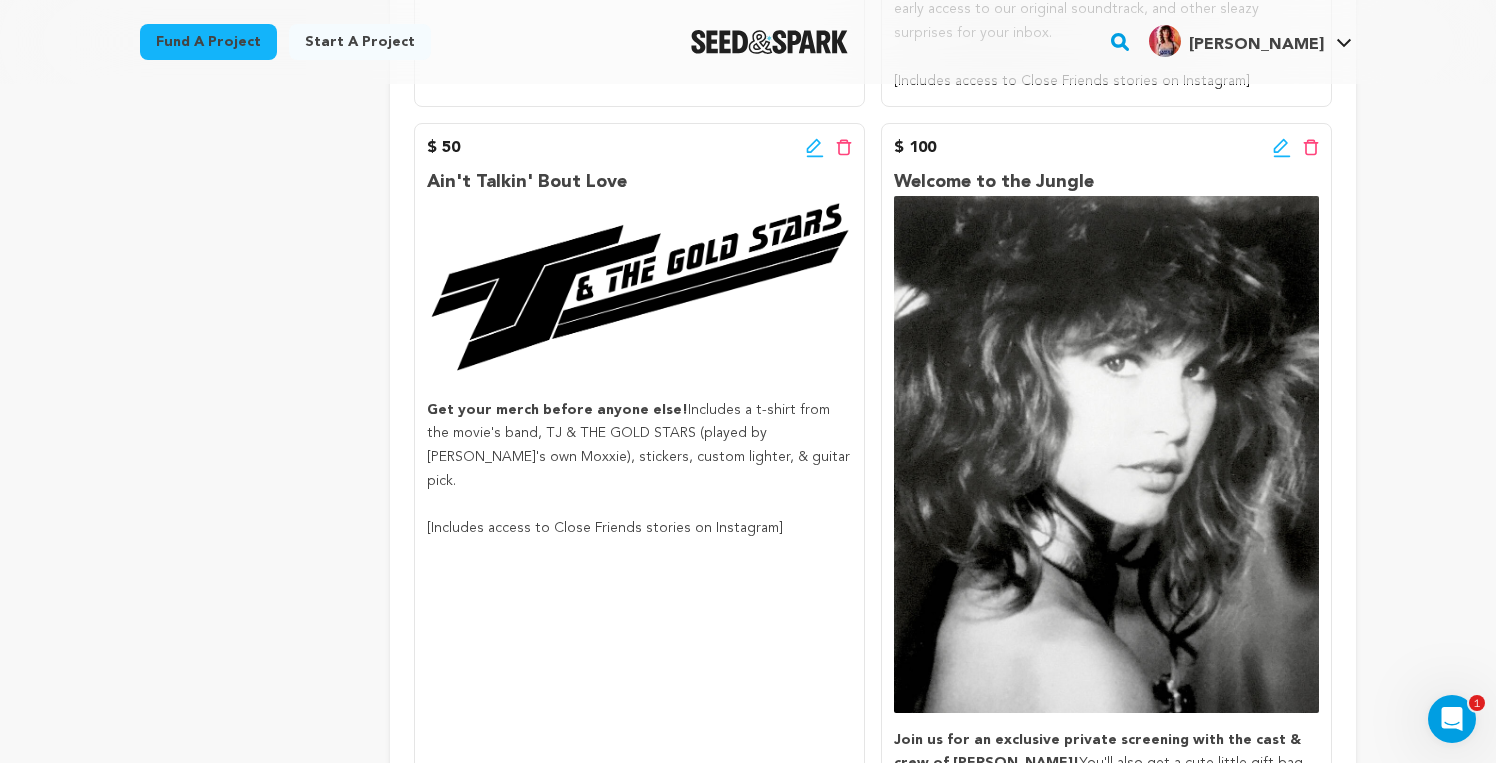 scroll, scrollTop: 824, scrollLeft: 0, axis: vertical 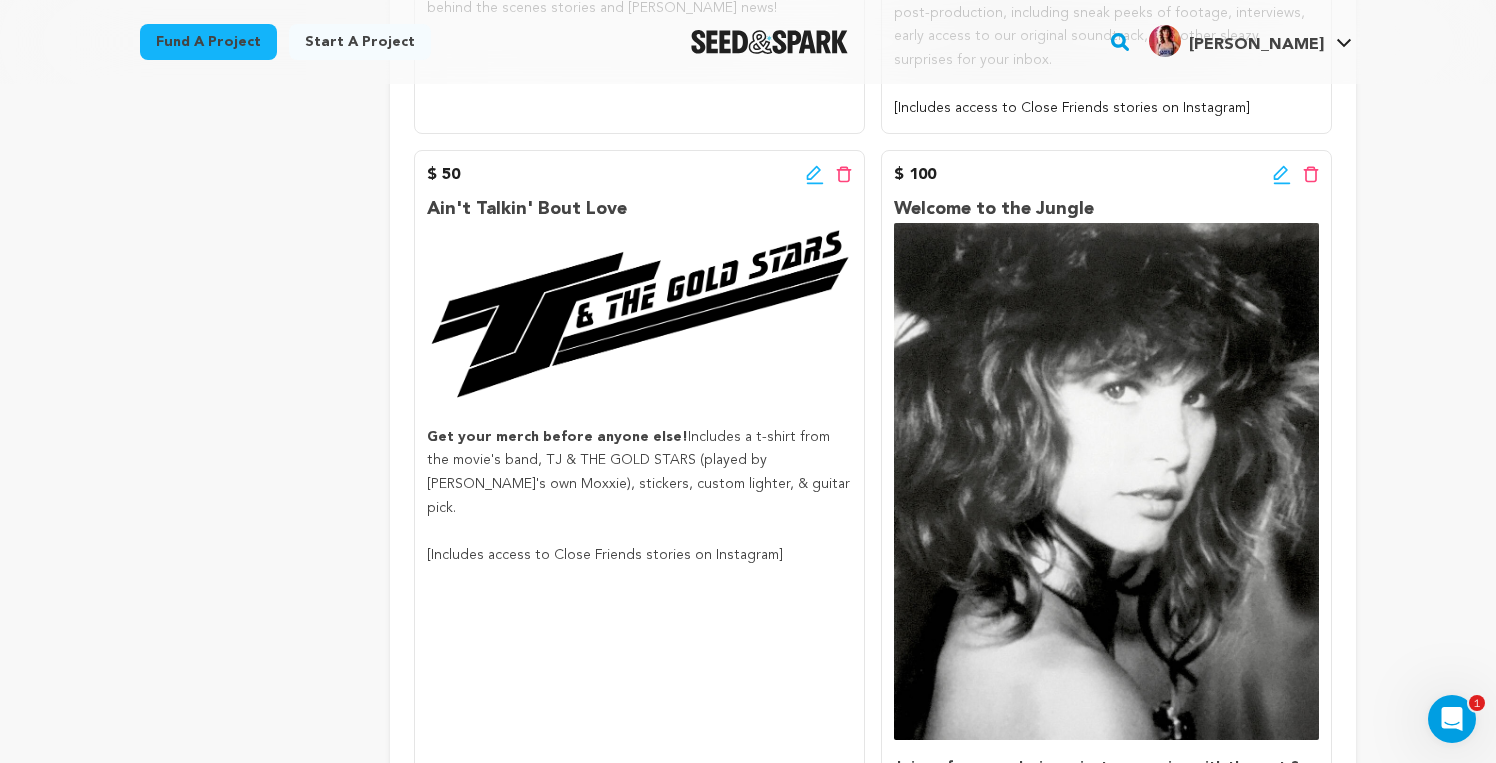 click 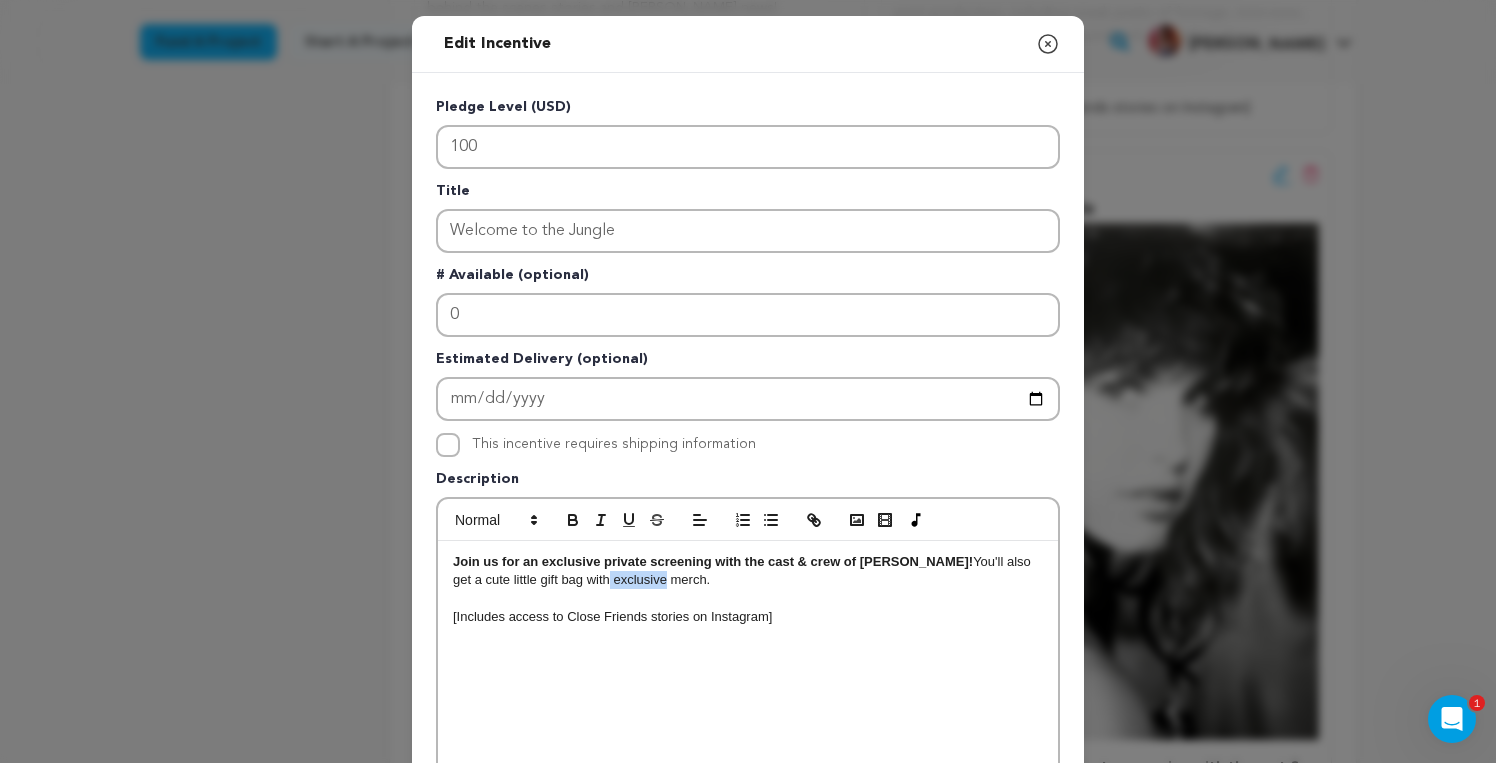 drag, startPoint x: 578, startPoint y: 580, endPoint x: 524, endPoint y: 579, distance: 54.00926 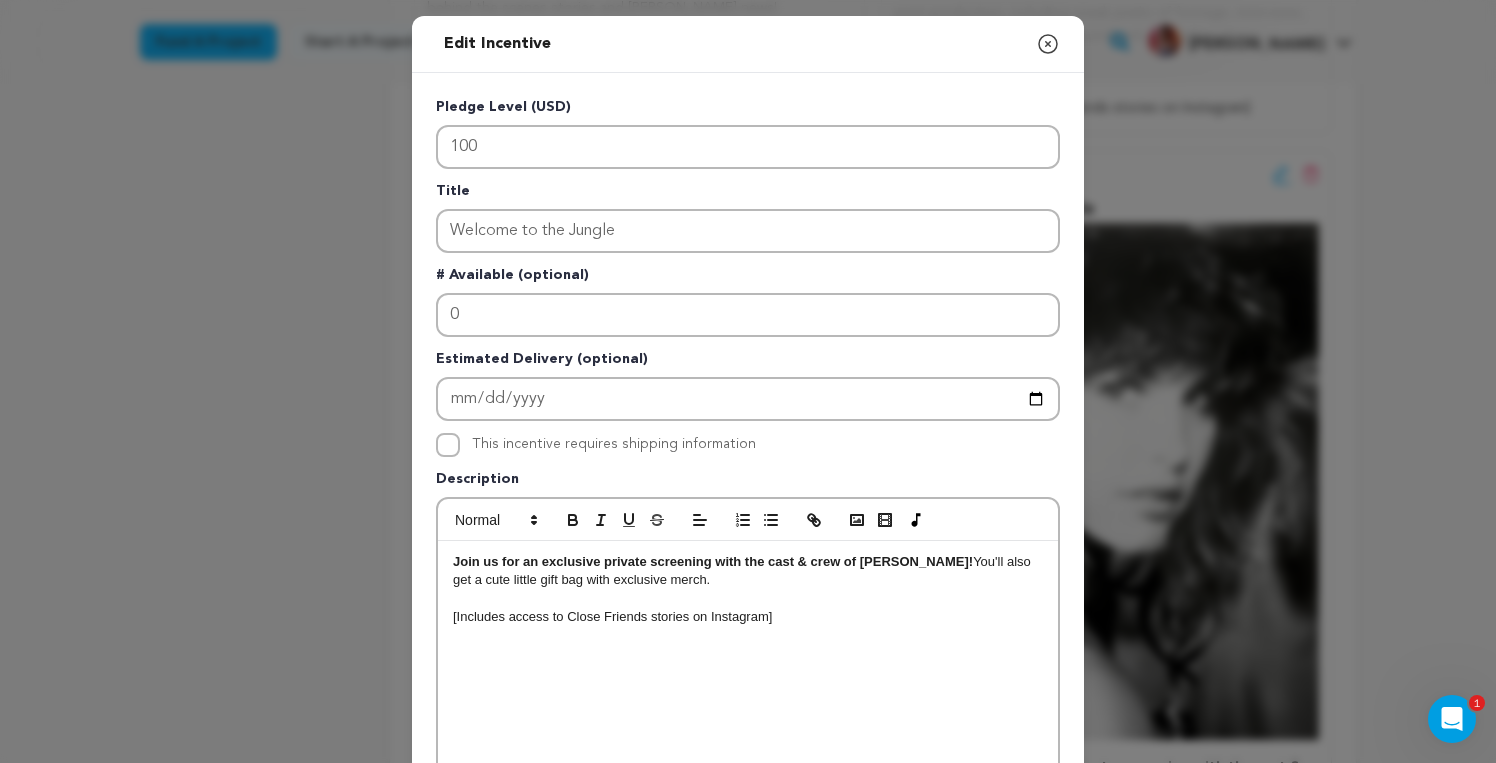 click at bounding box center (748, 599) 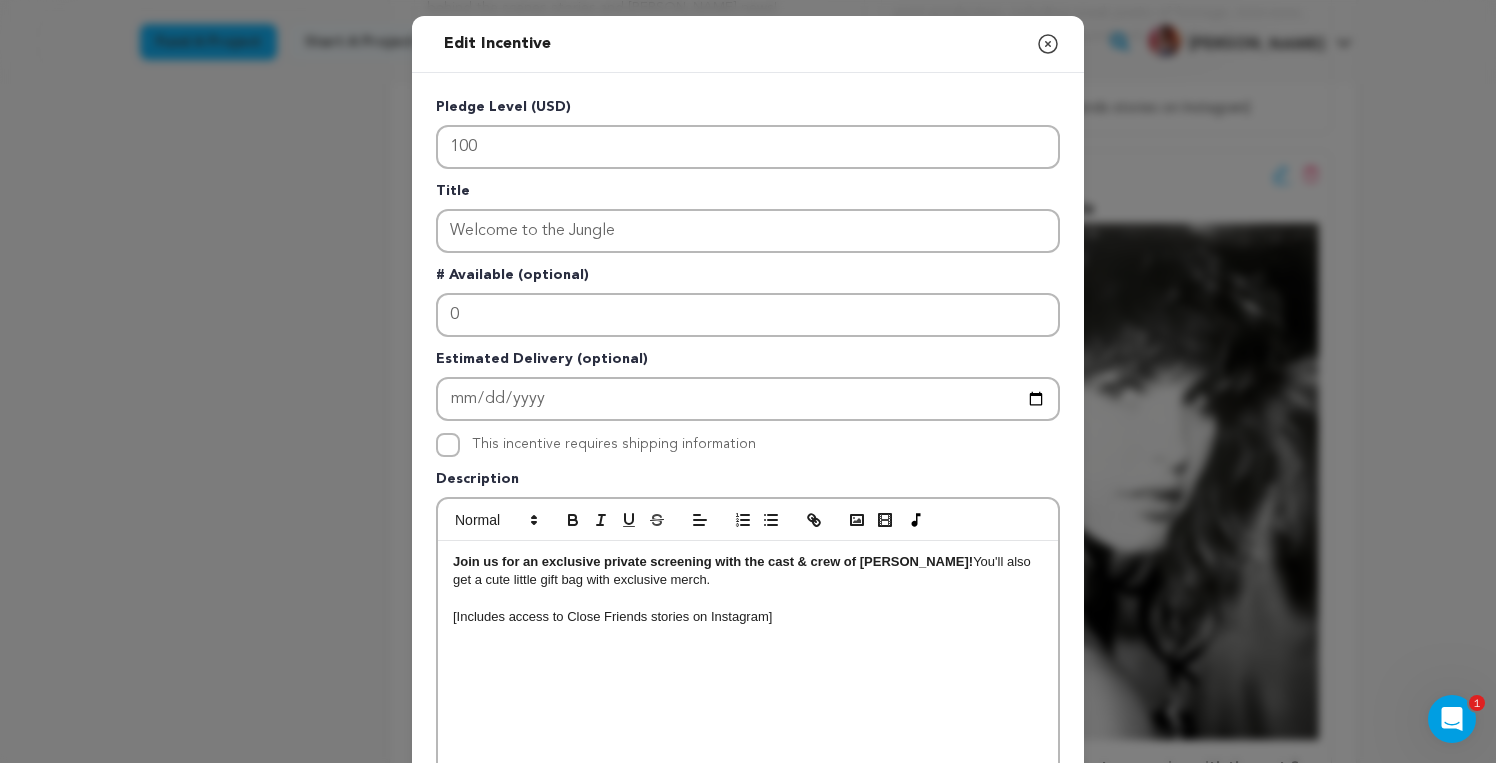 click on "Join us for an exclusive private screening with the cast & crew of Jodi!  You'll also get a cute little gift bag with exclusive merch." at bounding box center (748, 571) 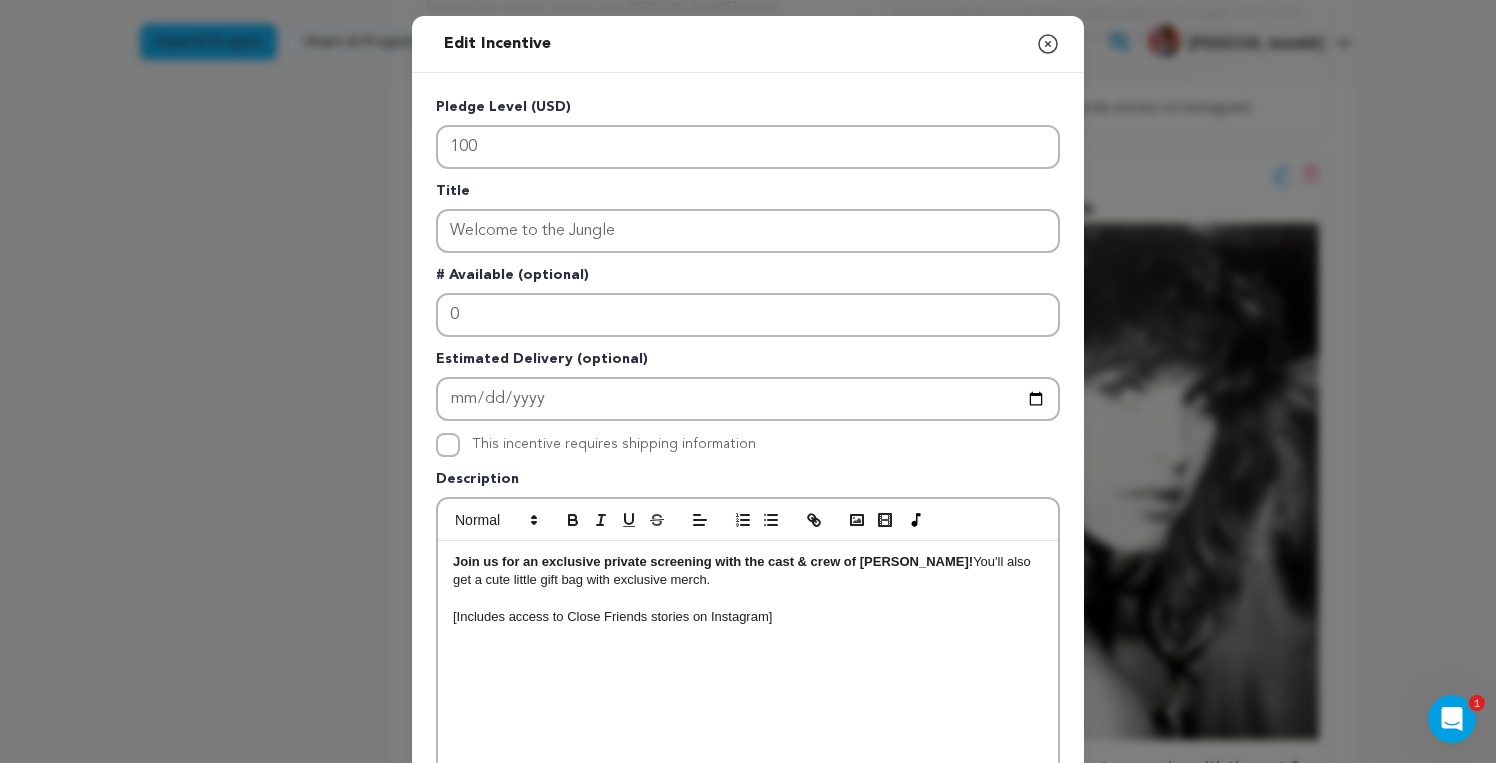 type 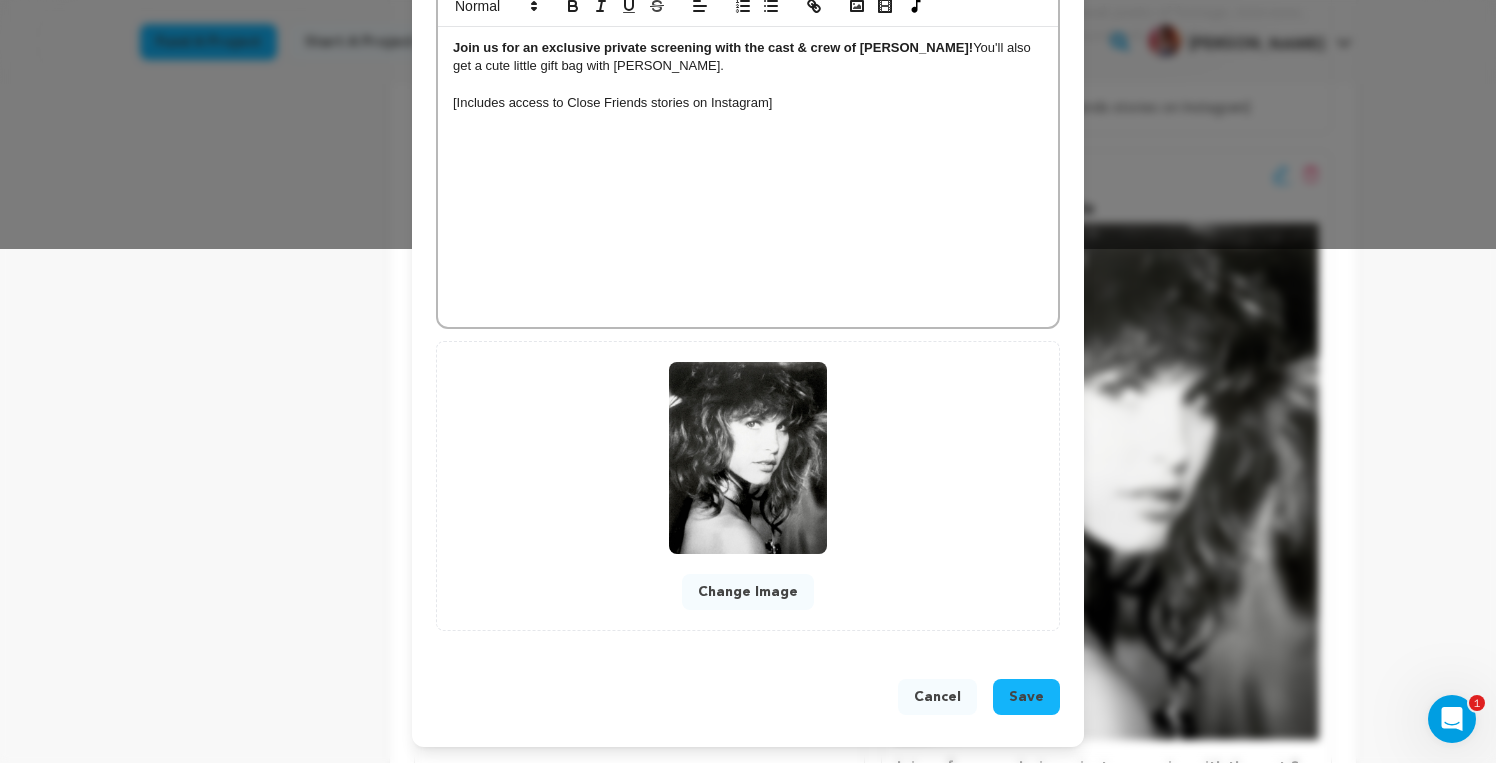 scroll, scrollTop: 515, scrollLeft: 0, axis: vertical 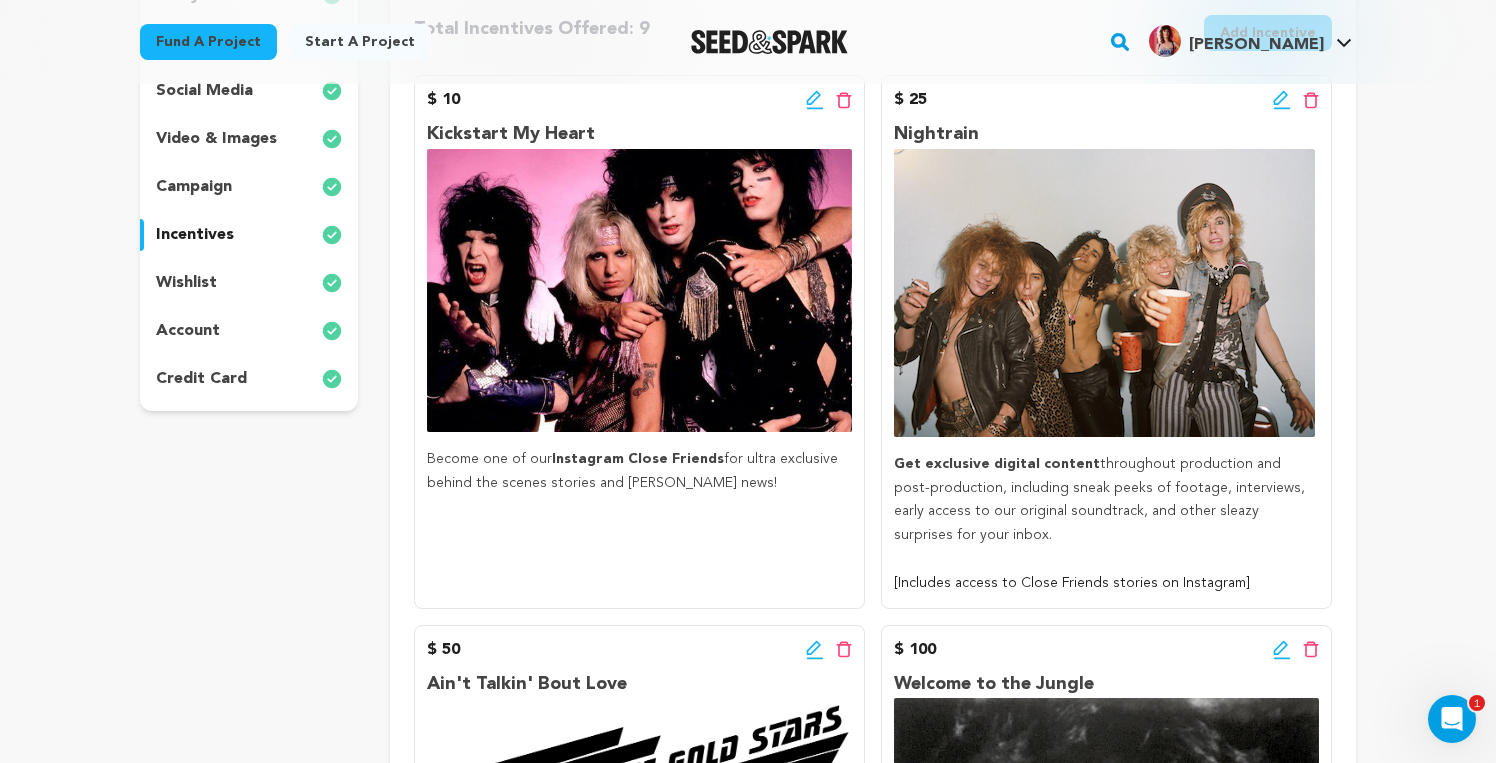 click on "wishlist" at bounding box center [249, 283] 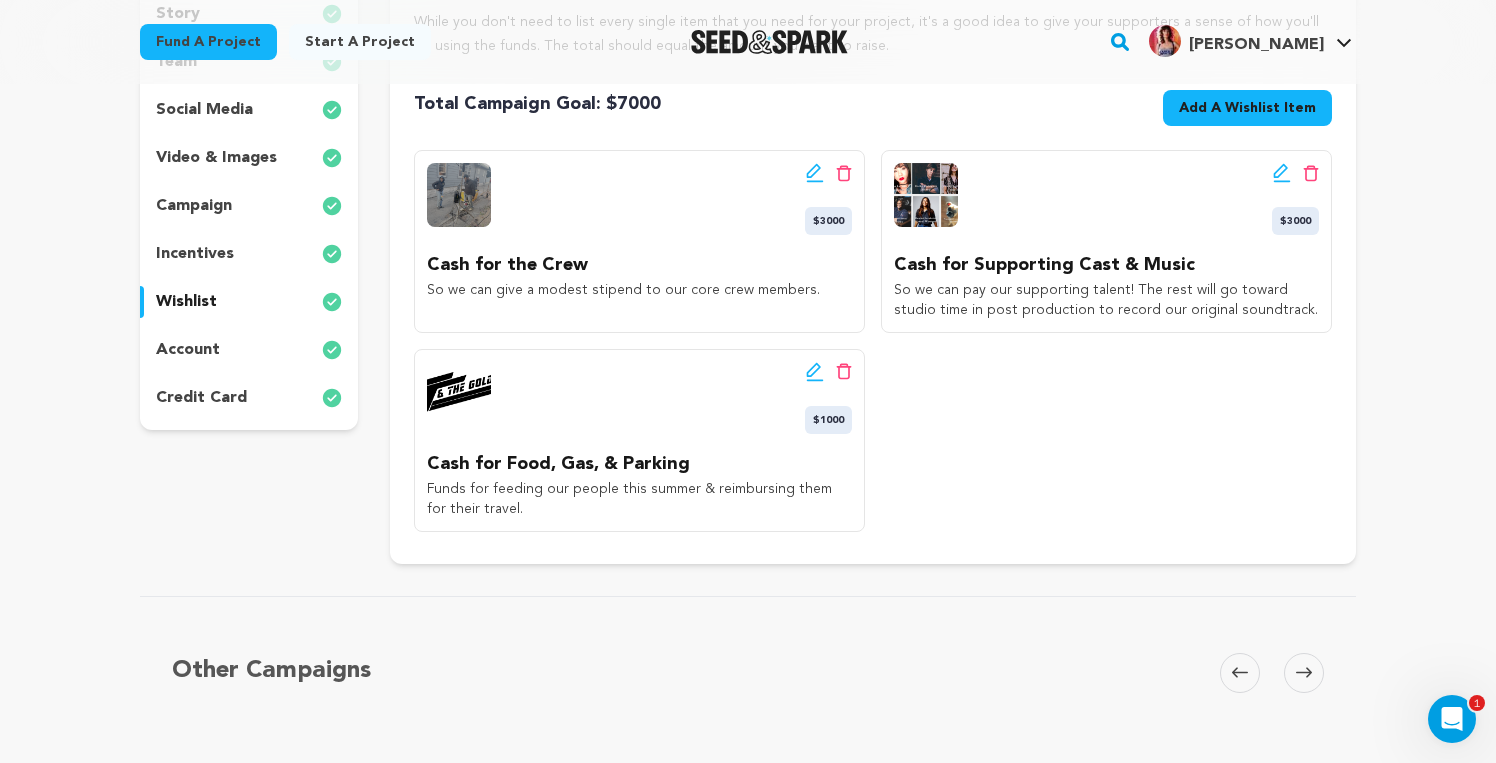 scroll, scrollTop: 330, scrollLeft: 0, axis: vertical 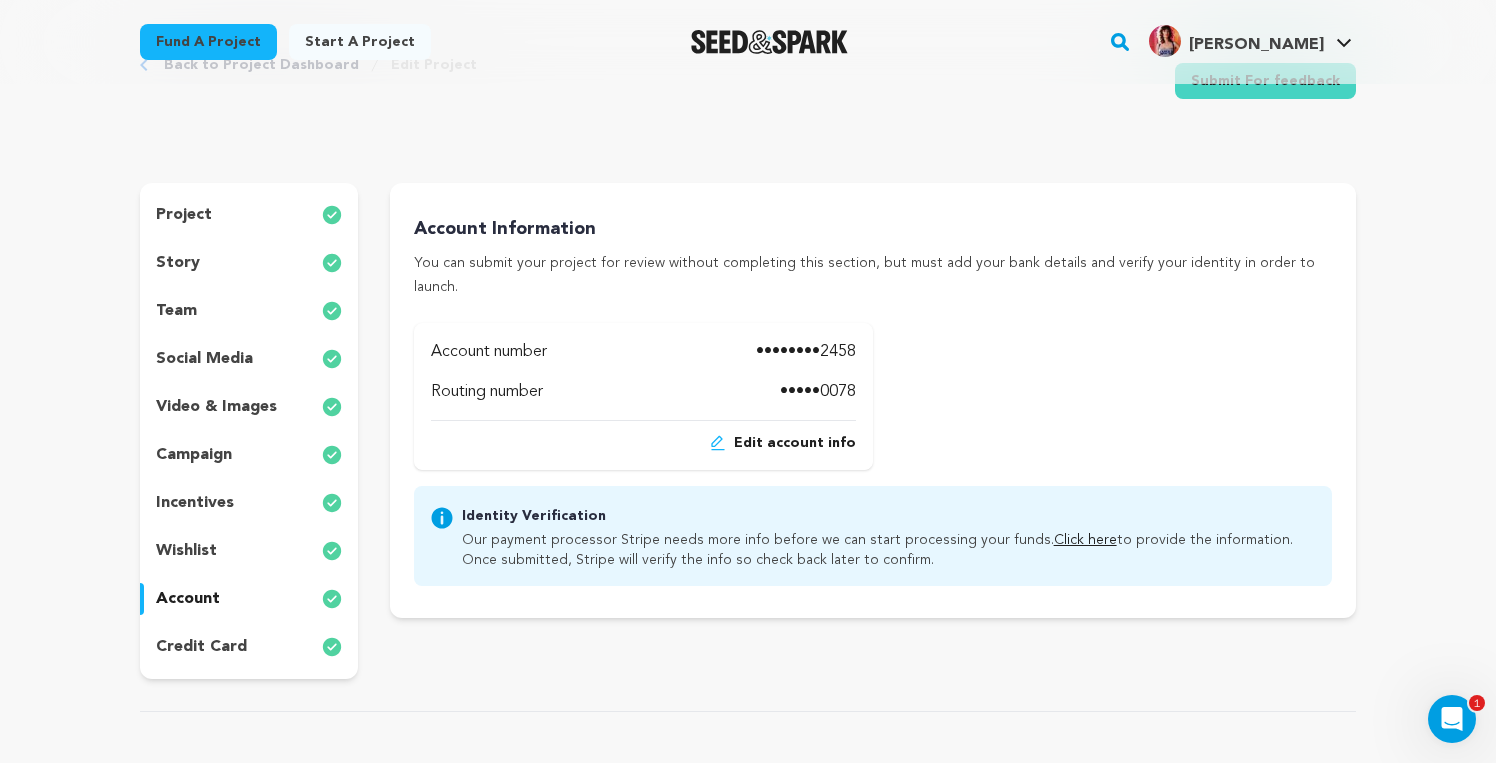click on "credit card" at bounding box center (201, 647) 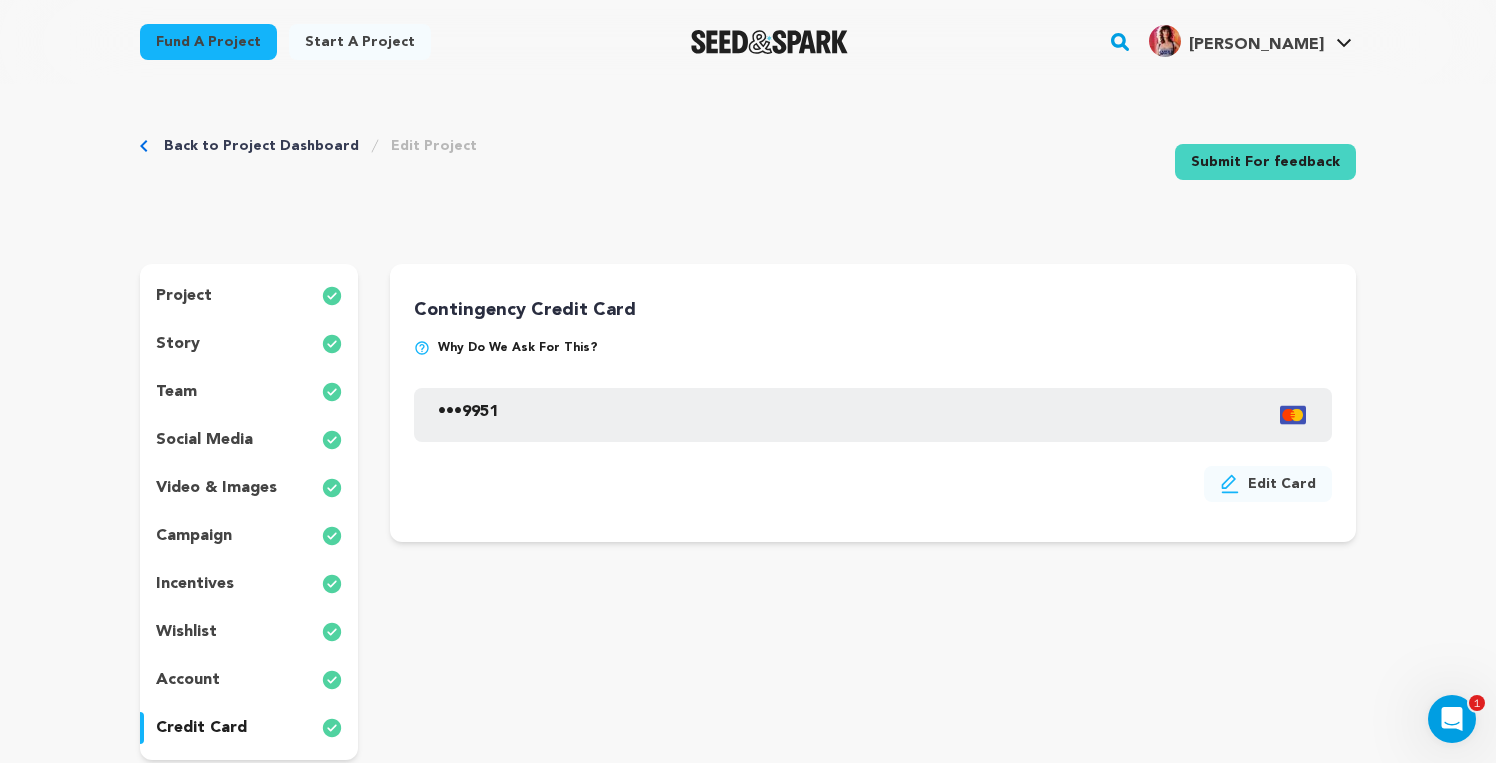 scroll, scrollTop: 0, scrollLeft: 0, axis: both 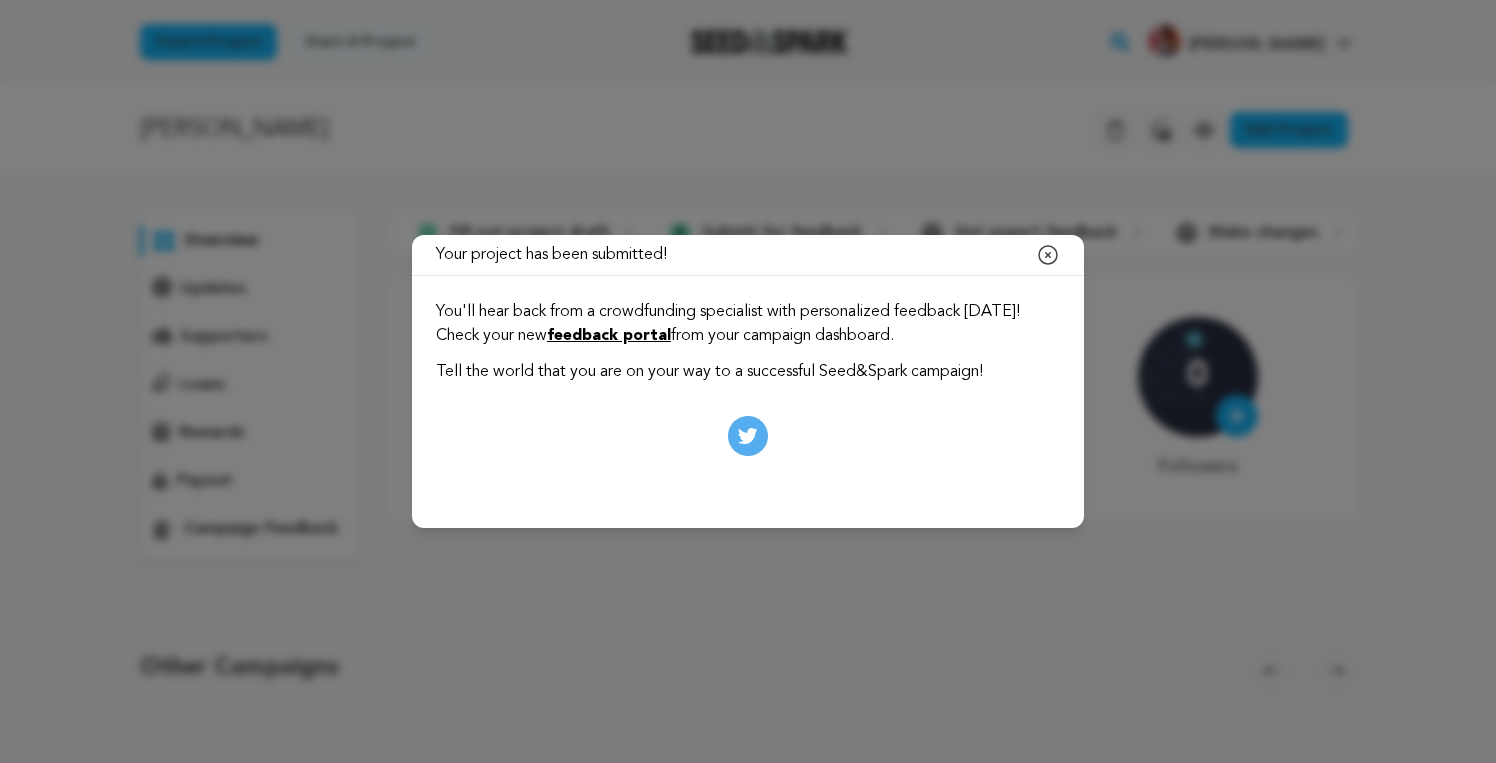 click 